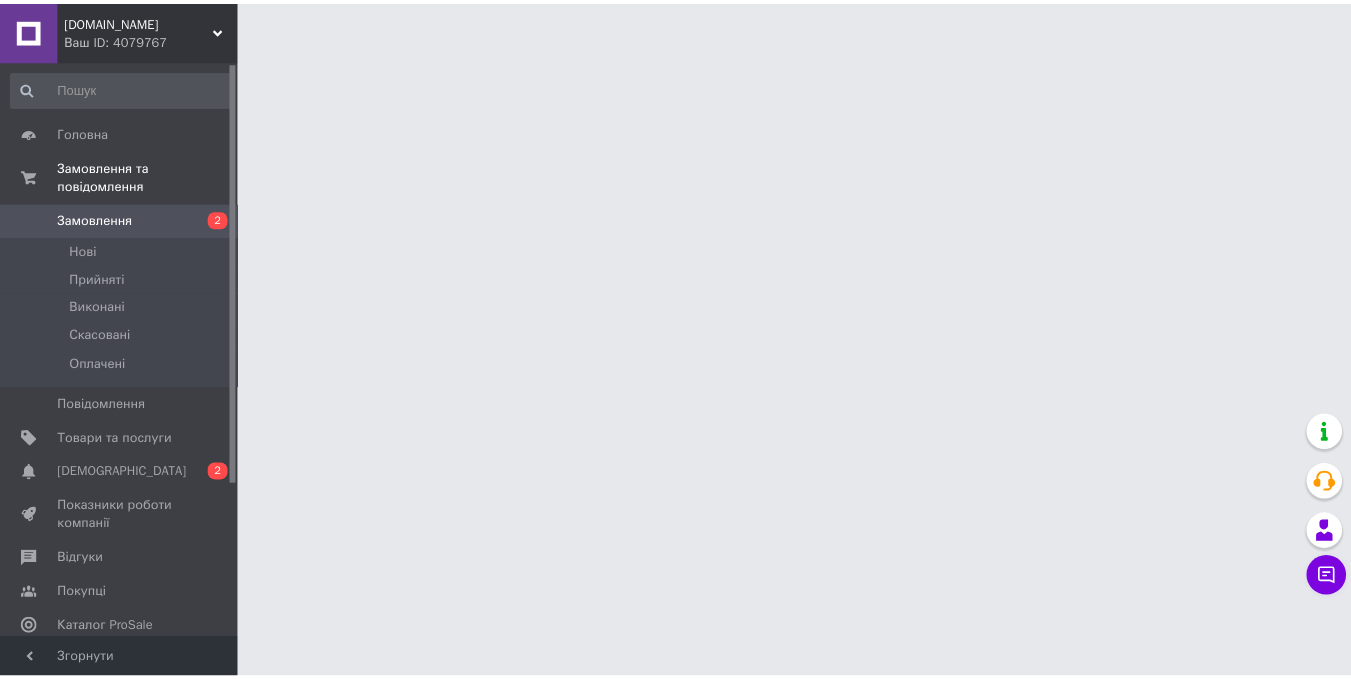 scroll, scrollTop: 0, scrollLeft: 0, axis: both 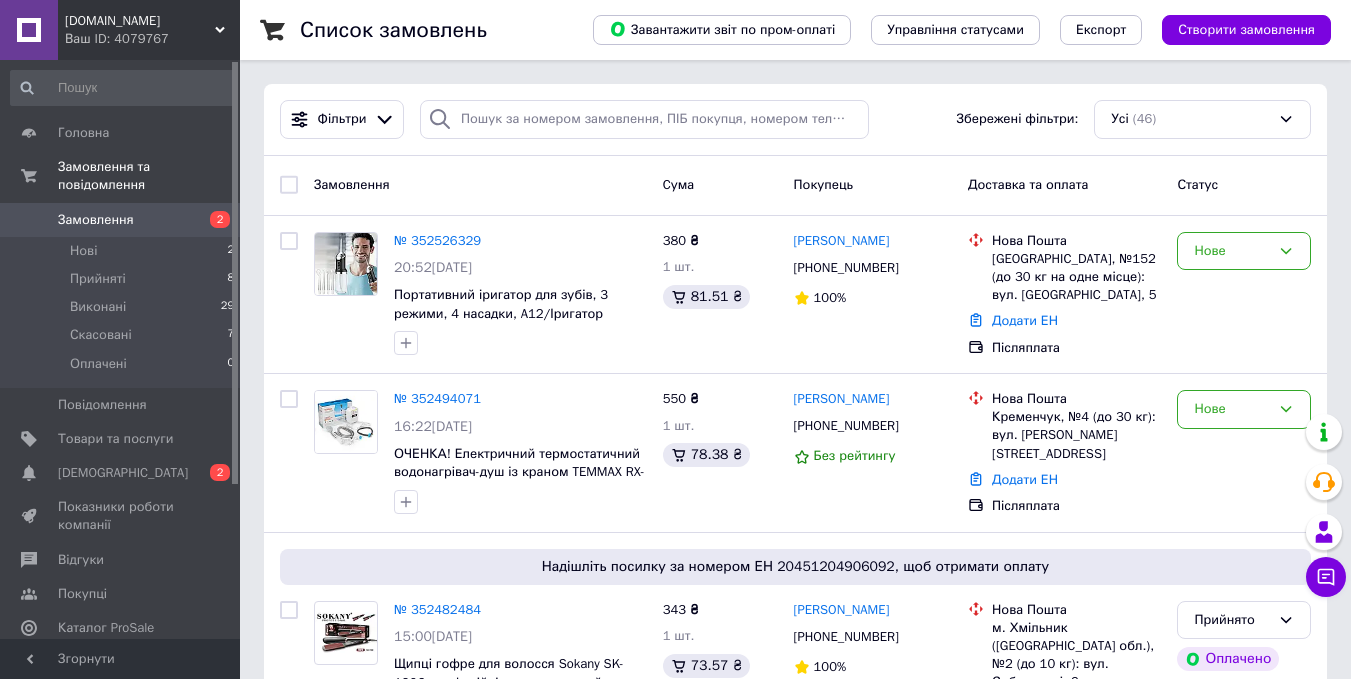 click on "Замовлення 2" at bounding box center (123, 220) 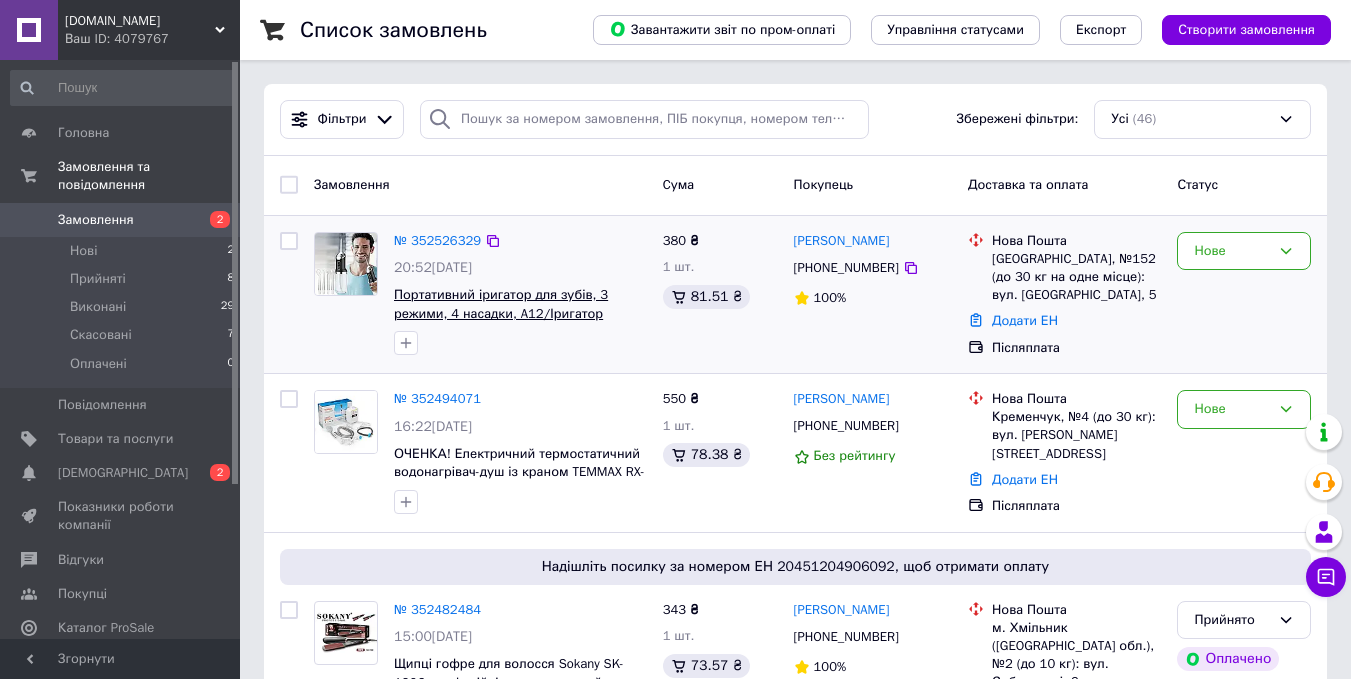 click on "Портативний іригатор для зубів, 3 режими, 4 насадки, A12/Іригатор порожнини рота/Іригатор для брекетів" at bounding box center (516, 313) 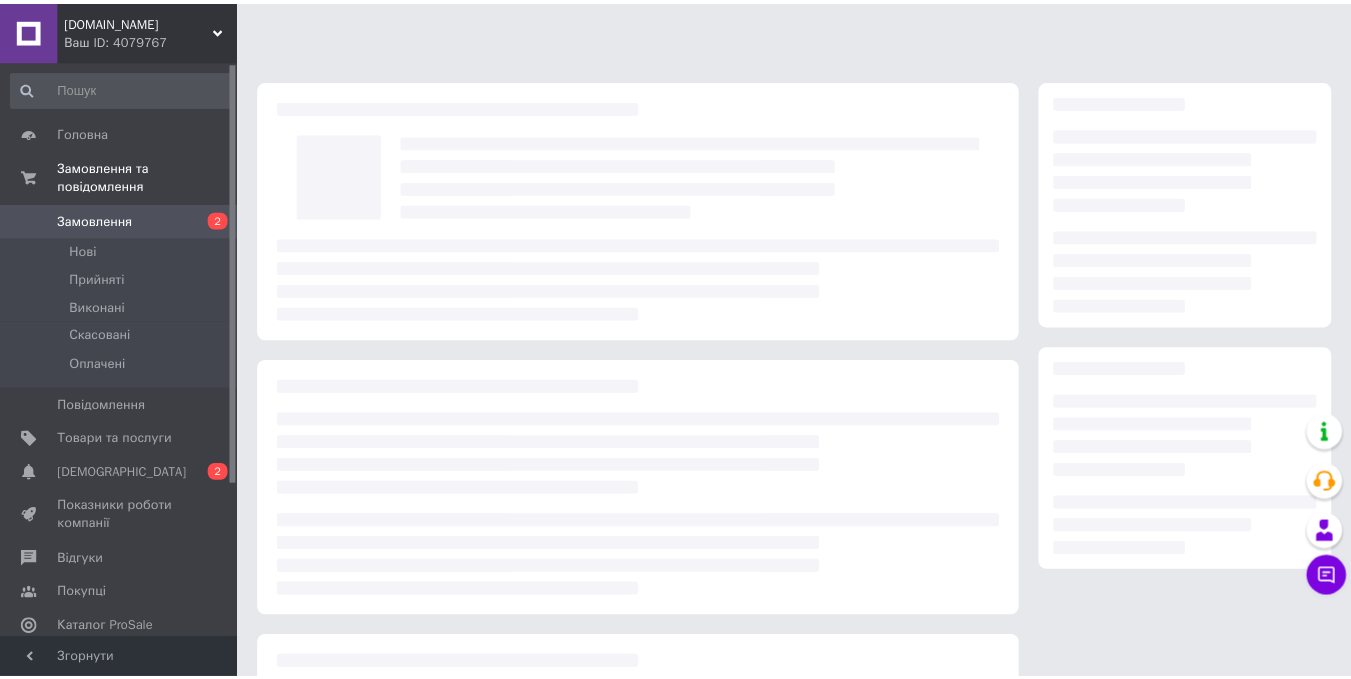 scroll, scrollTop: 0, scrollLeft: 0, axis: both 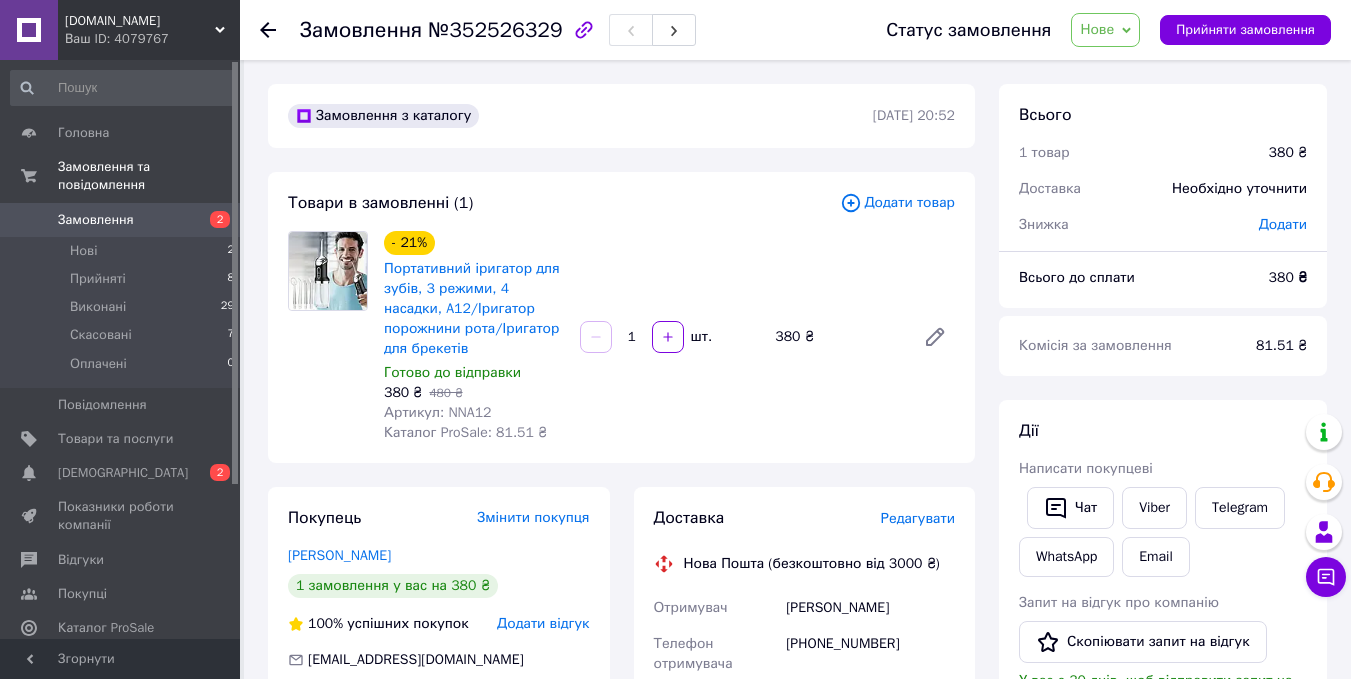 click on "Артикул: NNA12" at bounding box center [437, 412] 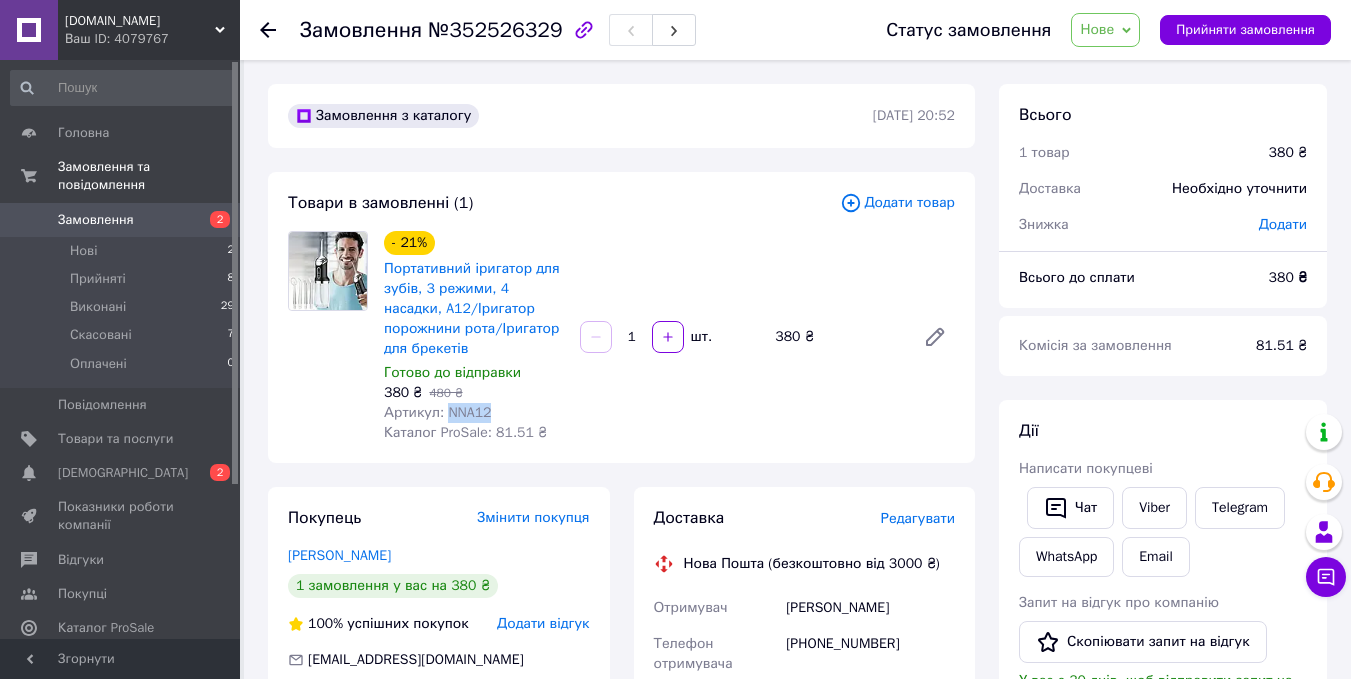 click on "Артикул: NNA12" at bounding box center (437, 412) 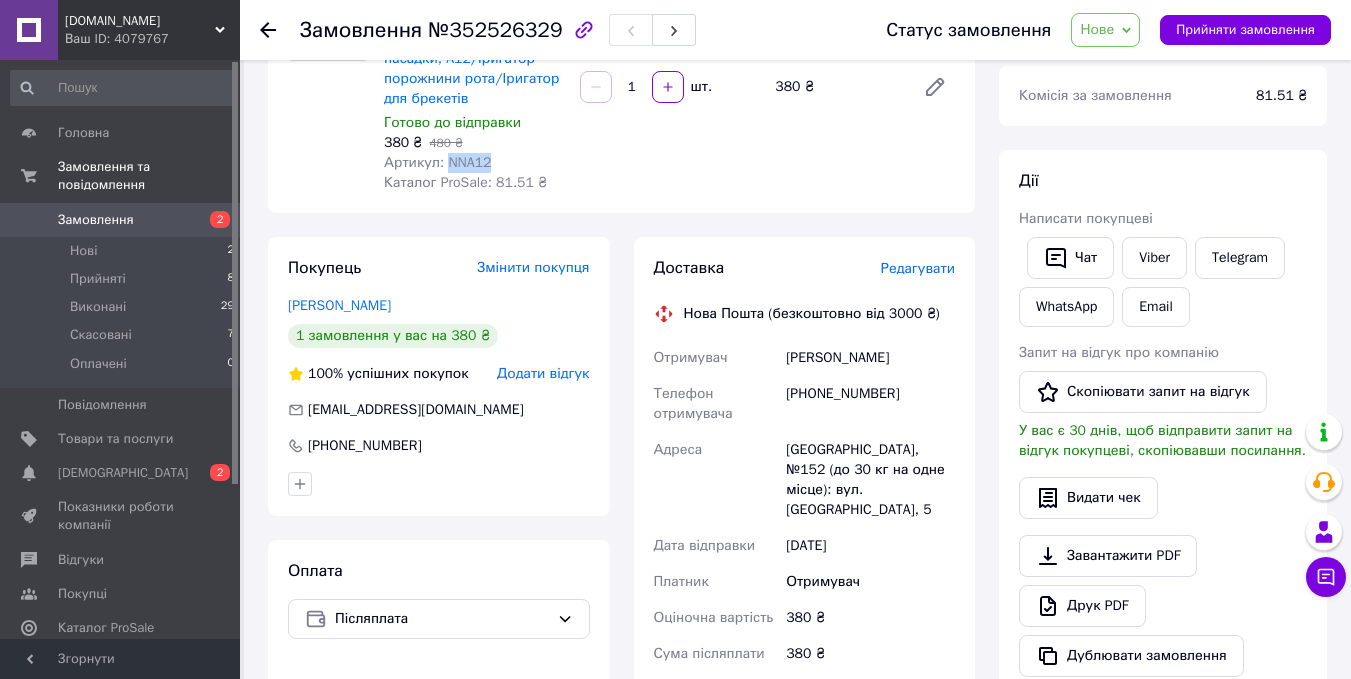 scroll, scrollTop: 200, scrollLeft: 0, axis: vertical 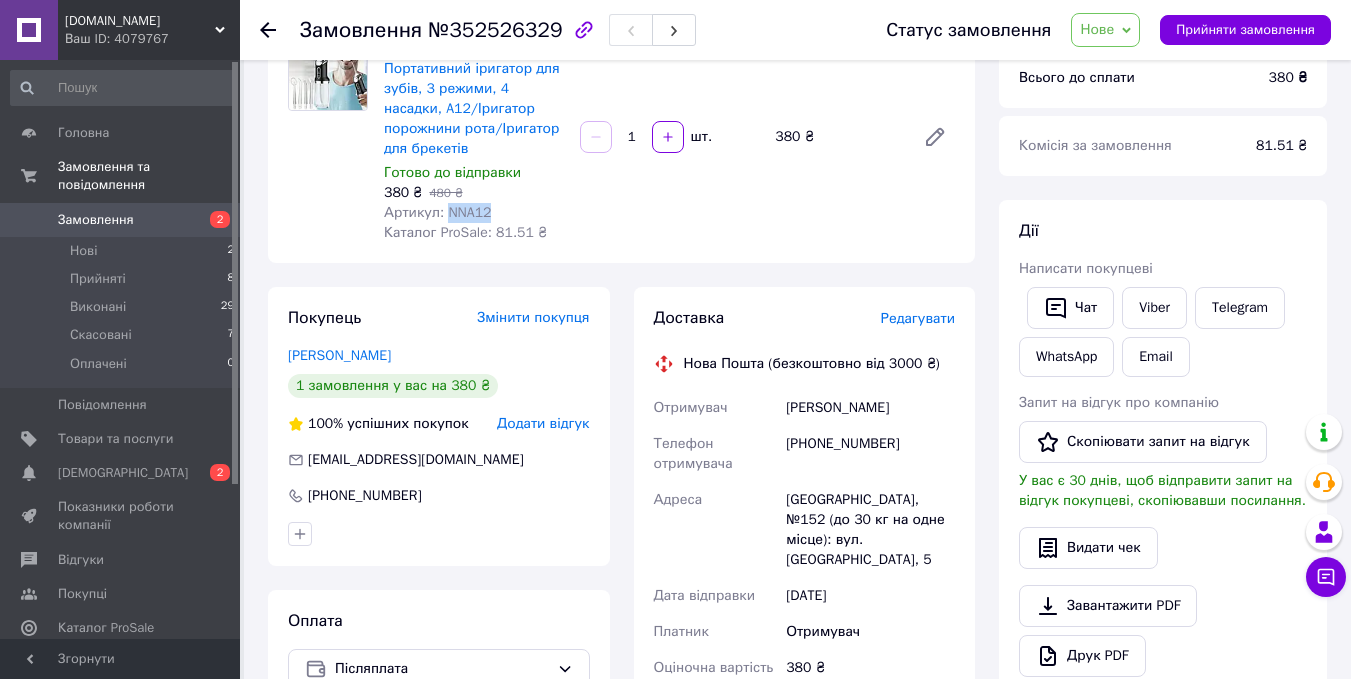 click on "Нове" at bounding box center (1097, 29) 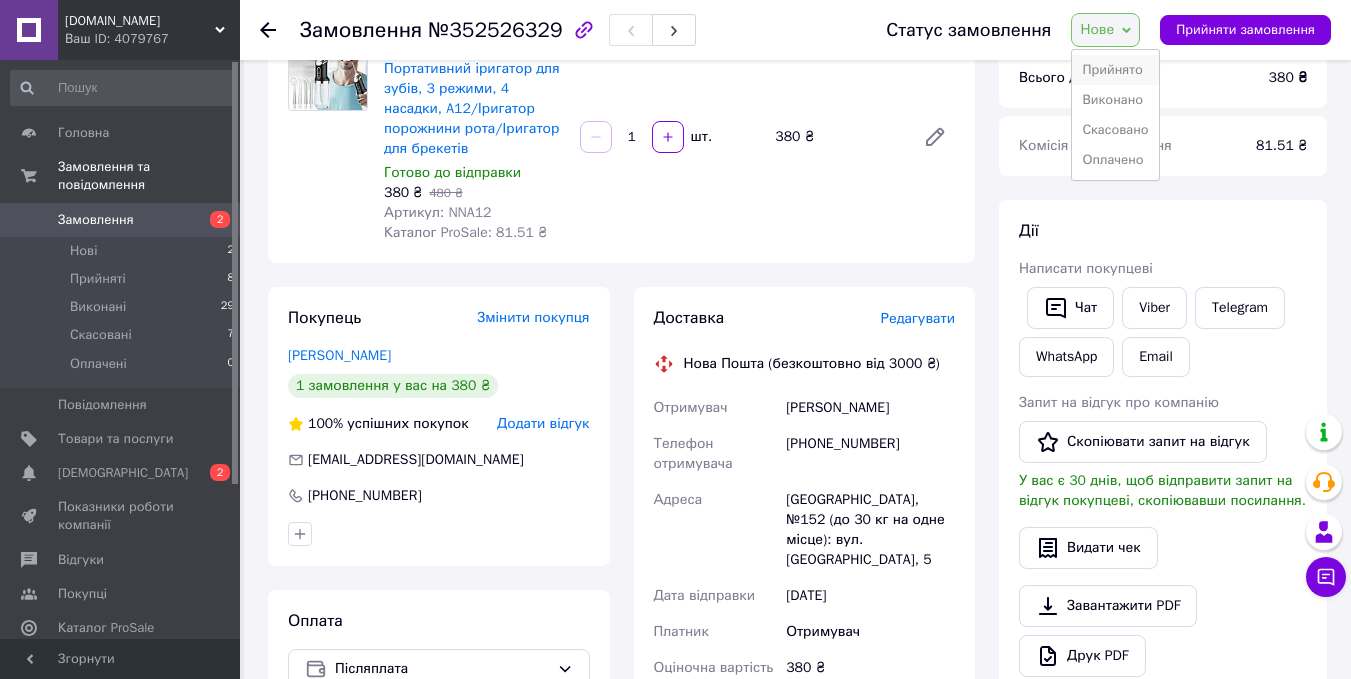 click on "Прийнято" at bounding box center (1115, 70) 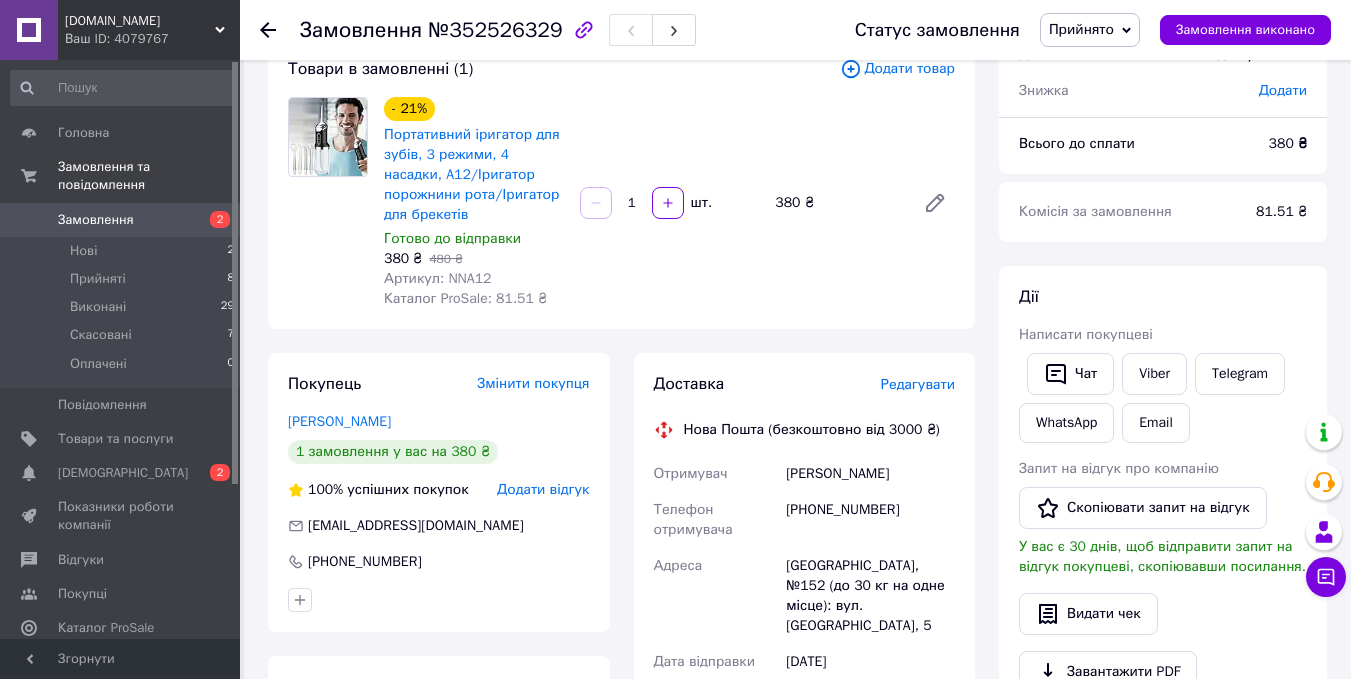 scroll, scrollTop: 100, scrollLeft: 0, axis: vertical 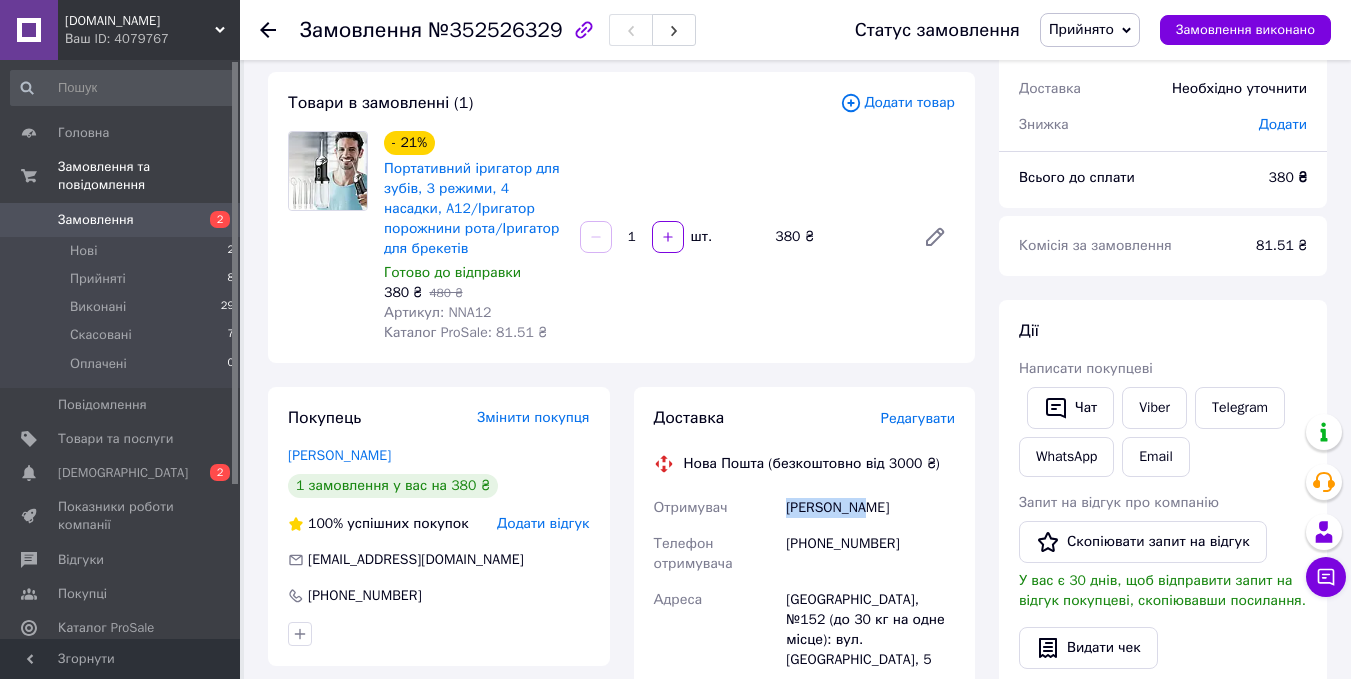 drag, startPoint x: 788, startPoint y: 489, endPoint x: 853, endPoint y: 486, distance: 65.06919 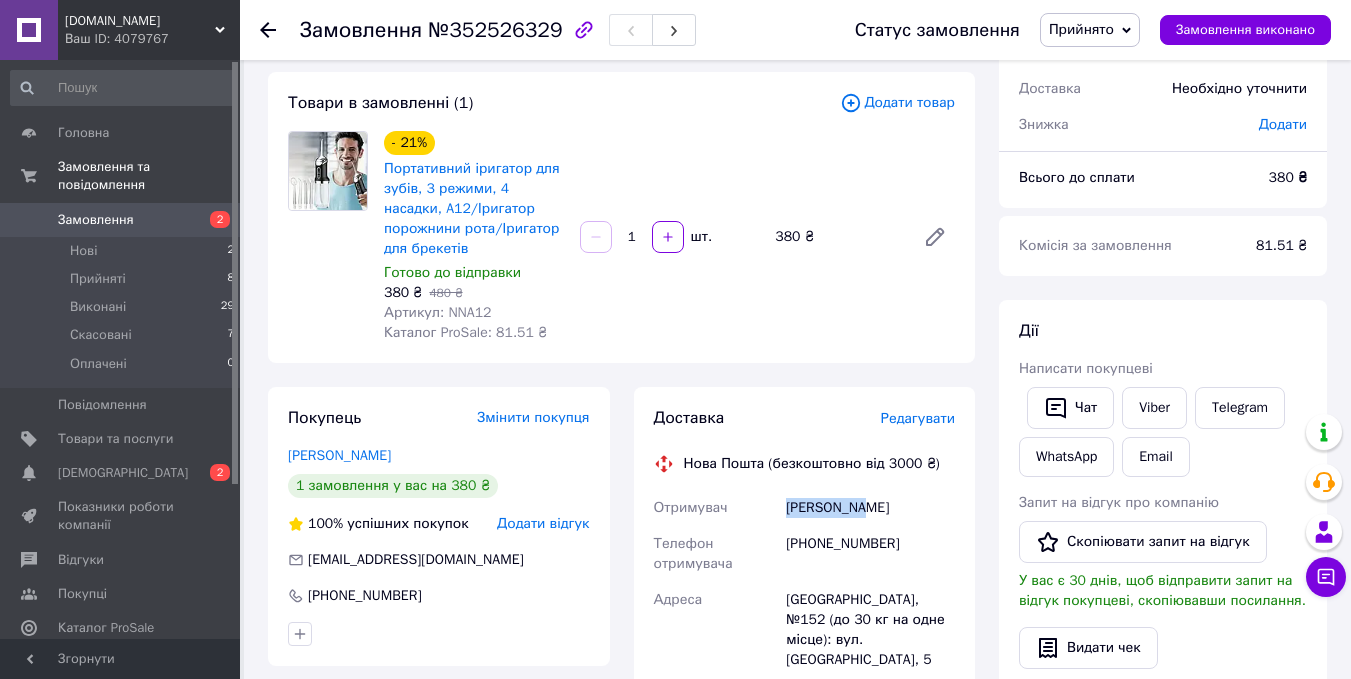 copy on "Грек Елена" 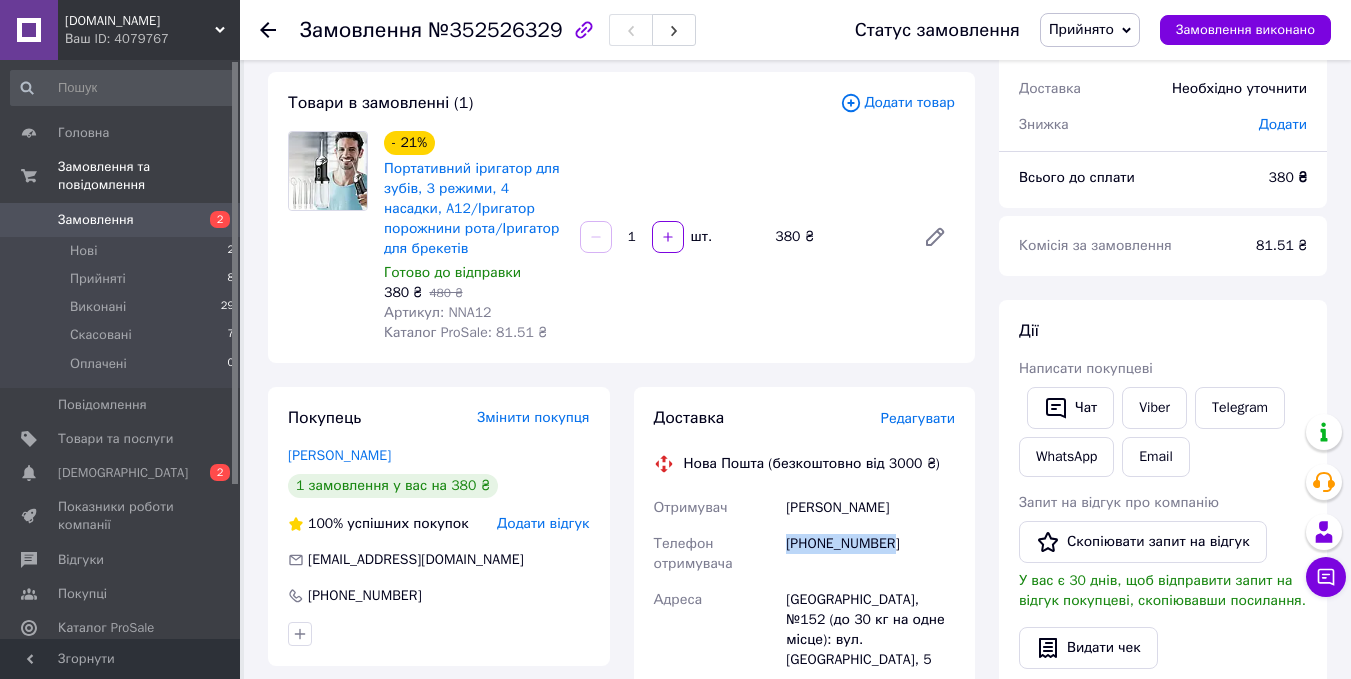 drag, startPoint x: 788, startPoint y: 529, endPoint x: 934, endPoint y: 539, distance: 146.34207 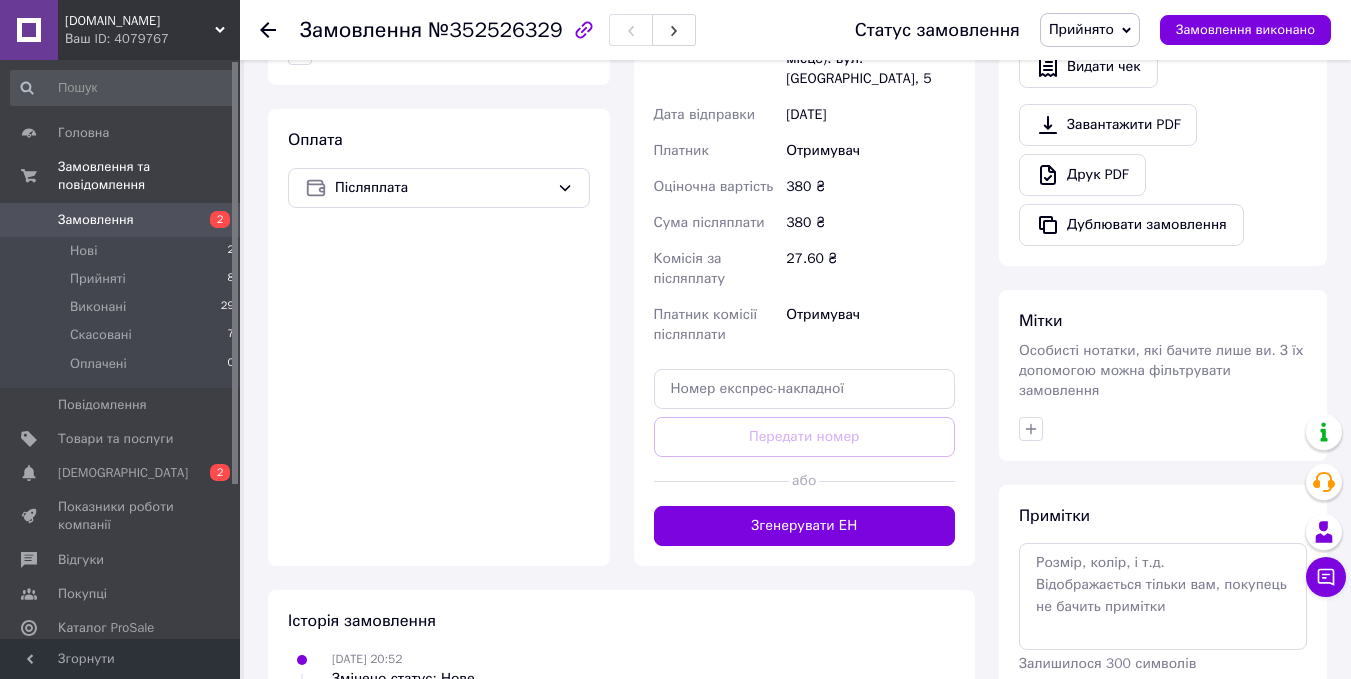 scroll, scrollTop: 756, scrollLeft: 0, axis: vertical 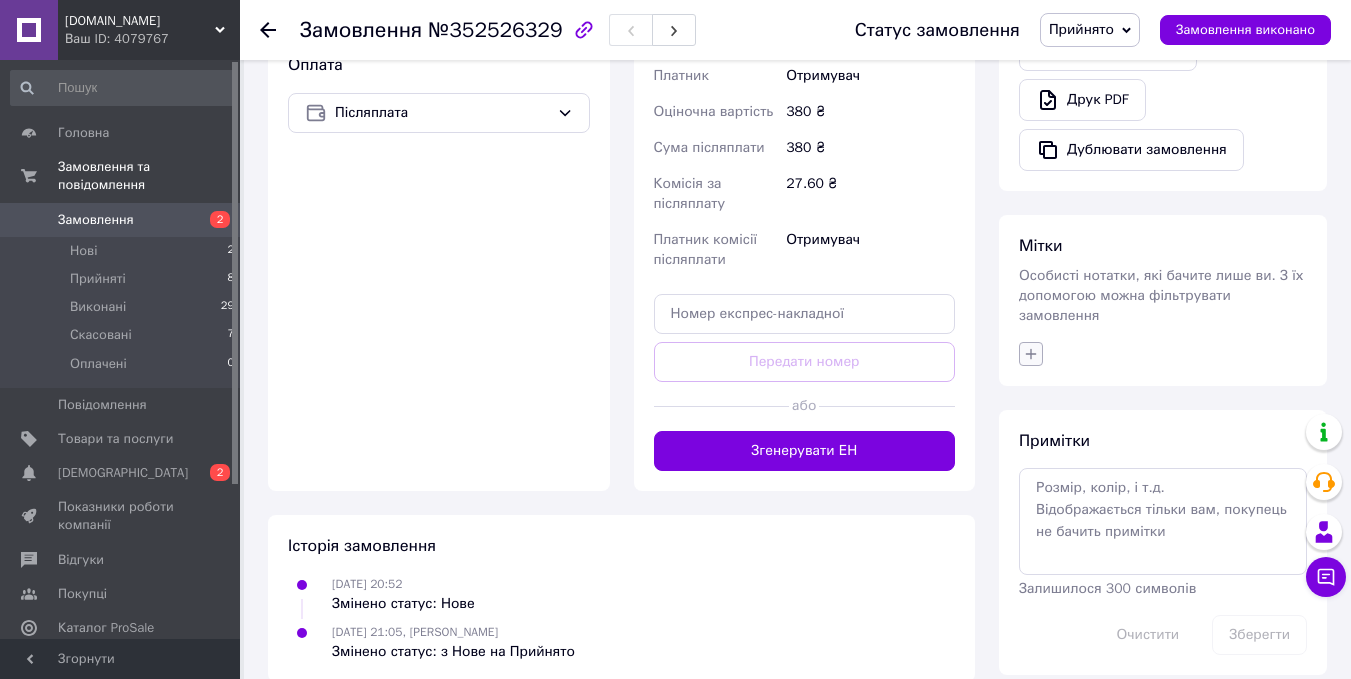 click 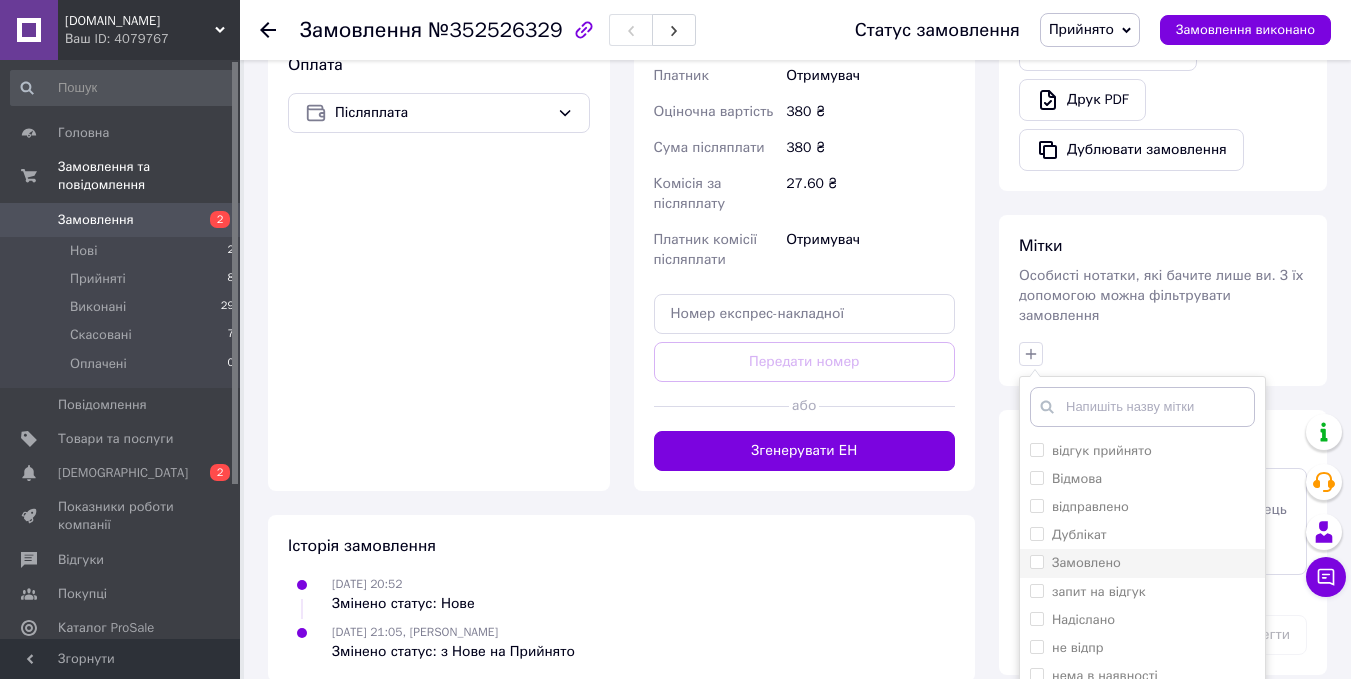 click on "Замовлено" at bounding box center (1086, 562) 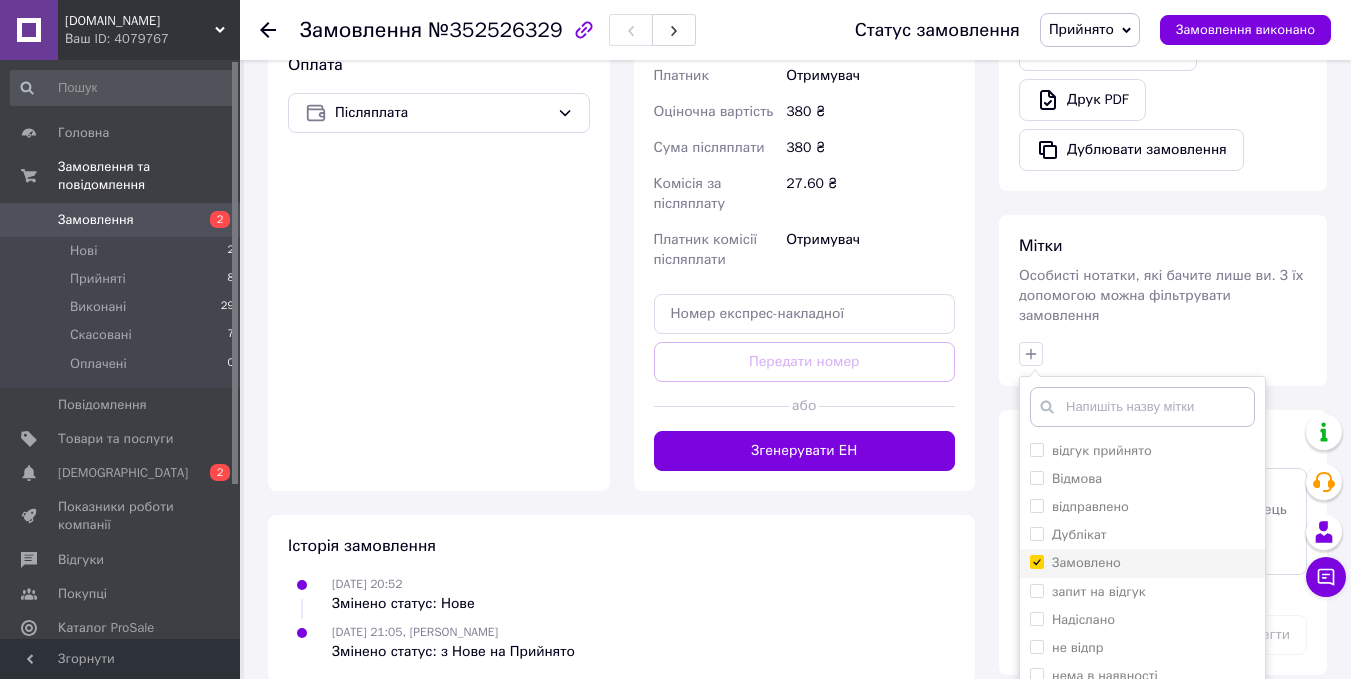 checkbox on "true" 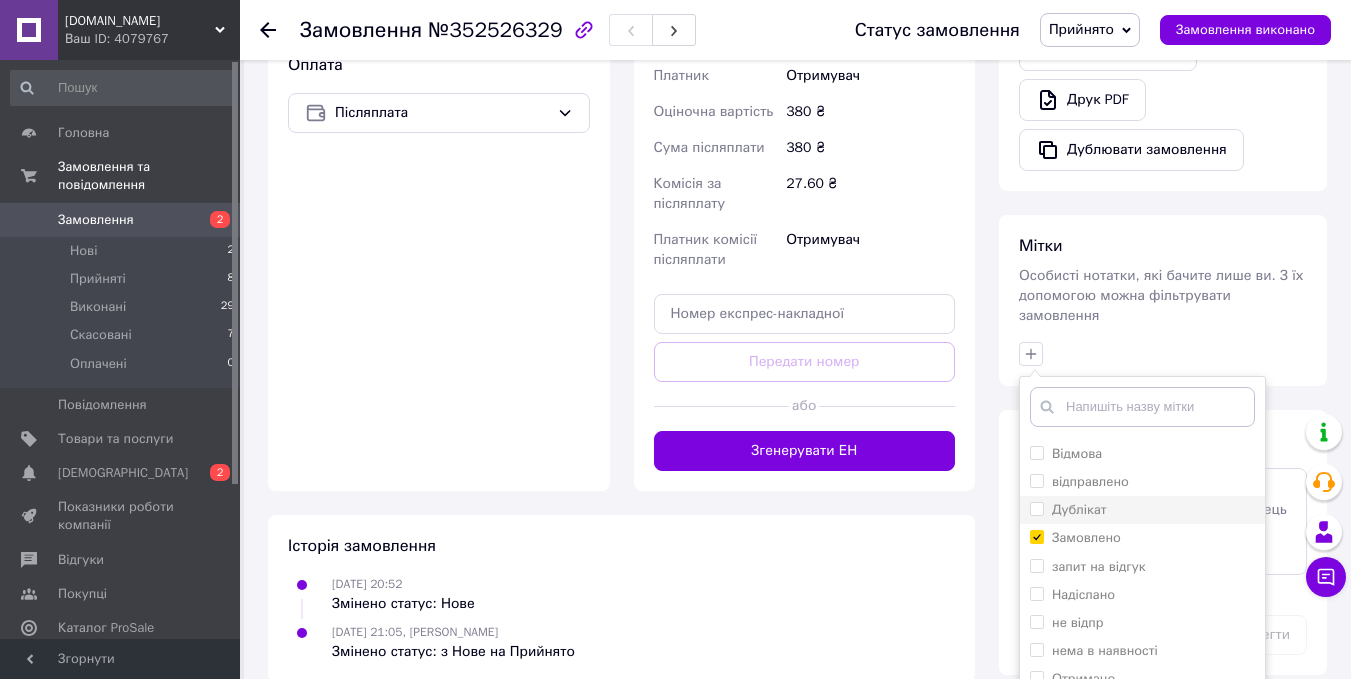 scroll, scrollTop: 38, scrollLeft: 0, axis: vertical 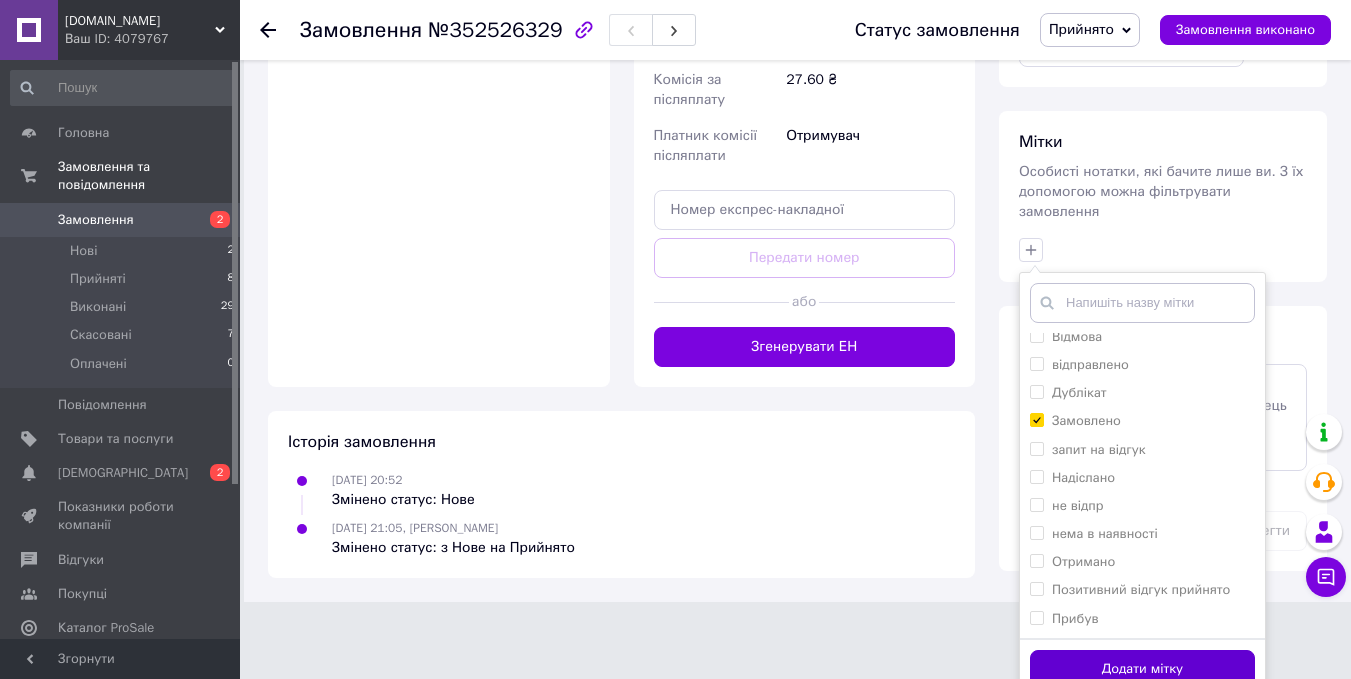 click on "Додати мітку" at bounding box center [1142, 669] 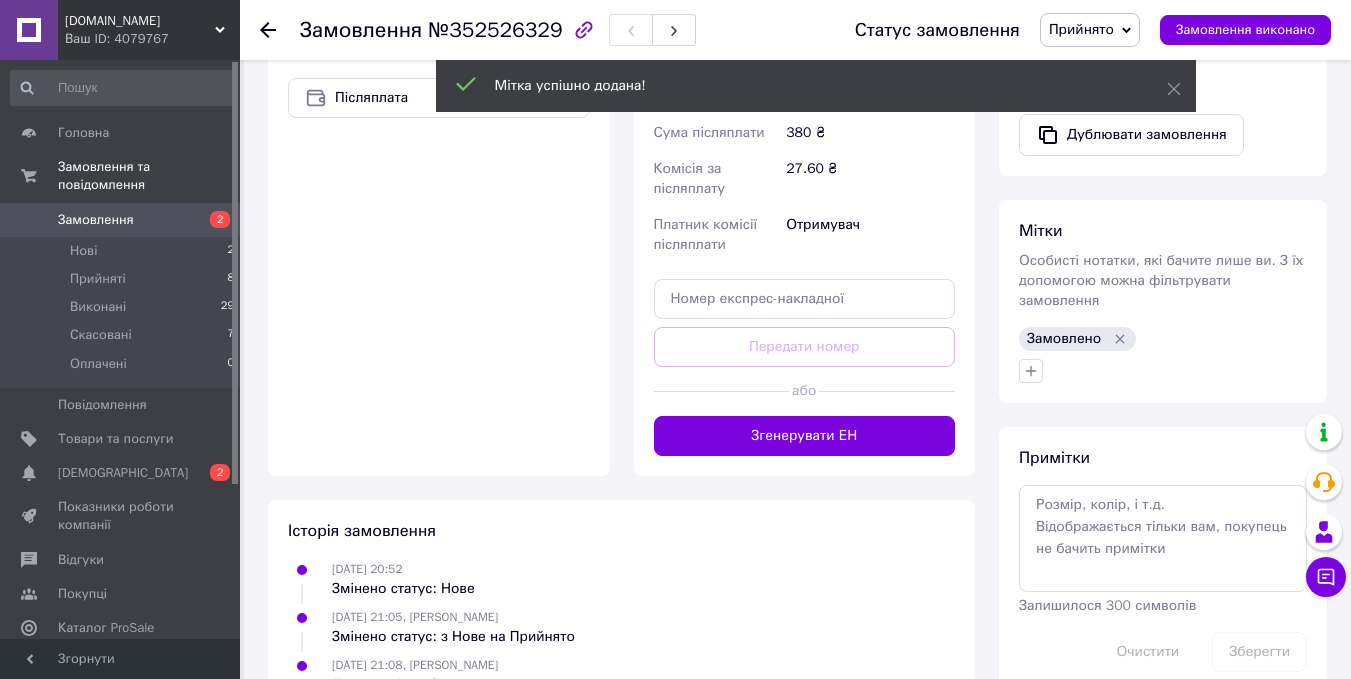 scroll, scrollTop: 788, scrollLeft: 0, axis: vertical 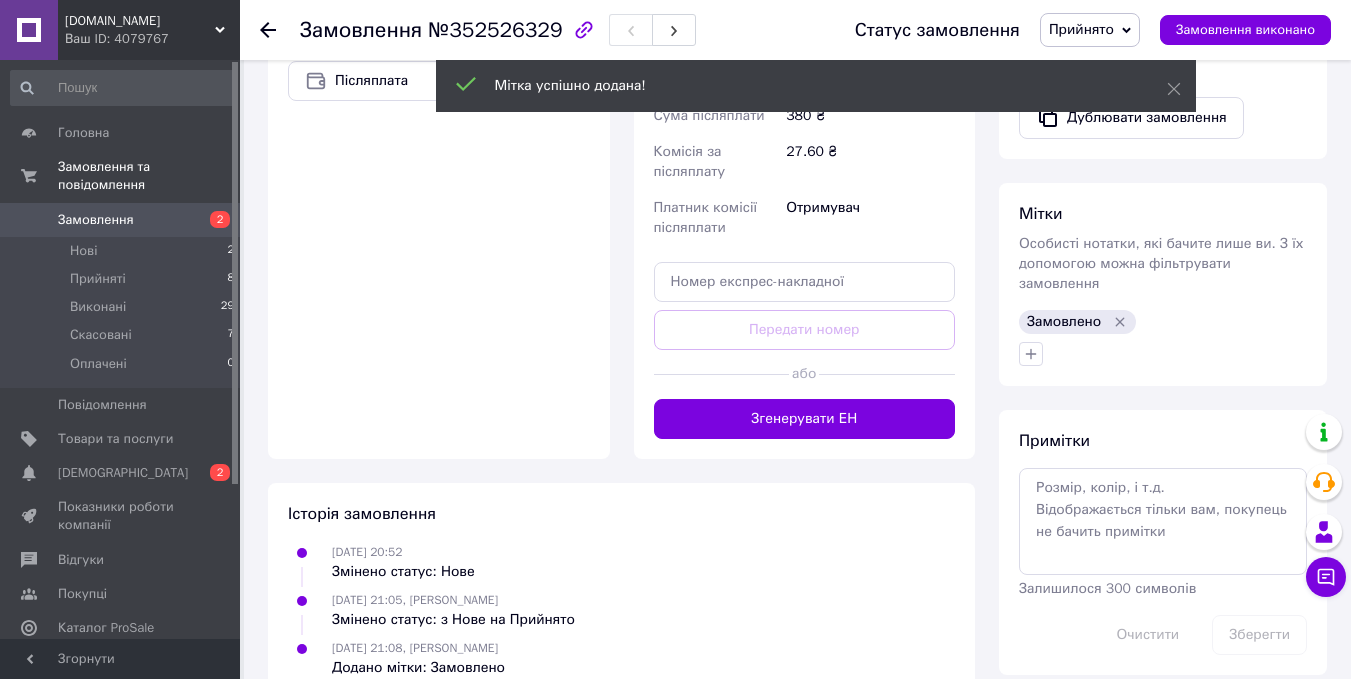 click 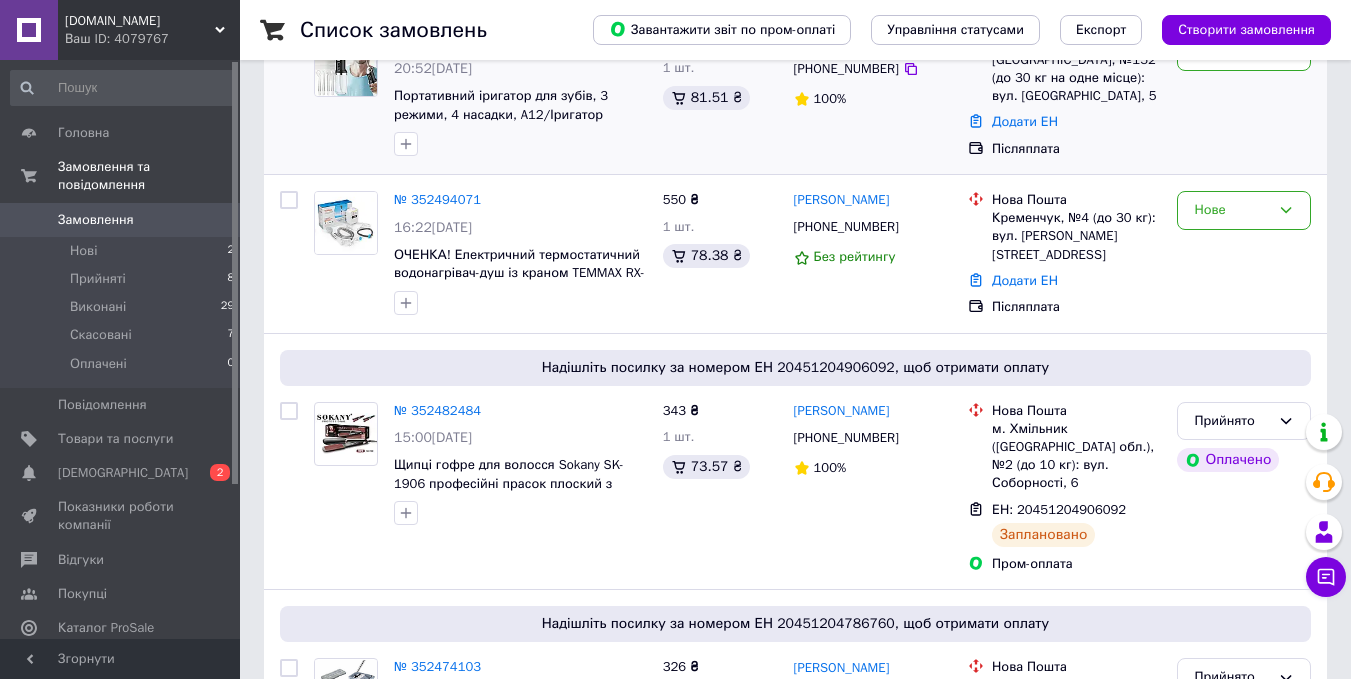 scroll, scrollTop: 200, scrollLeft: 0, axis: vertical 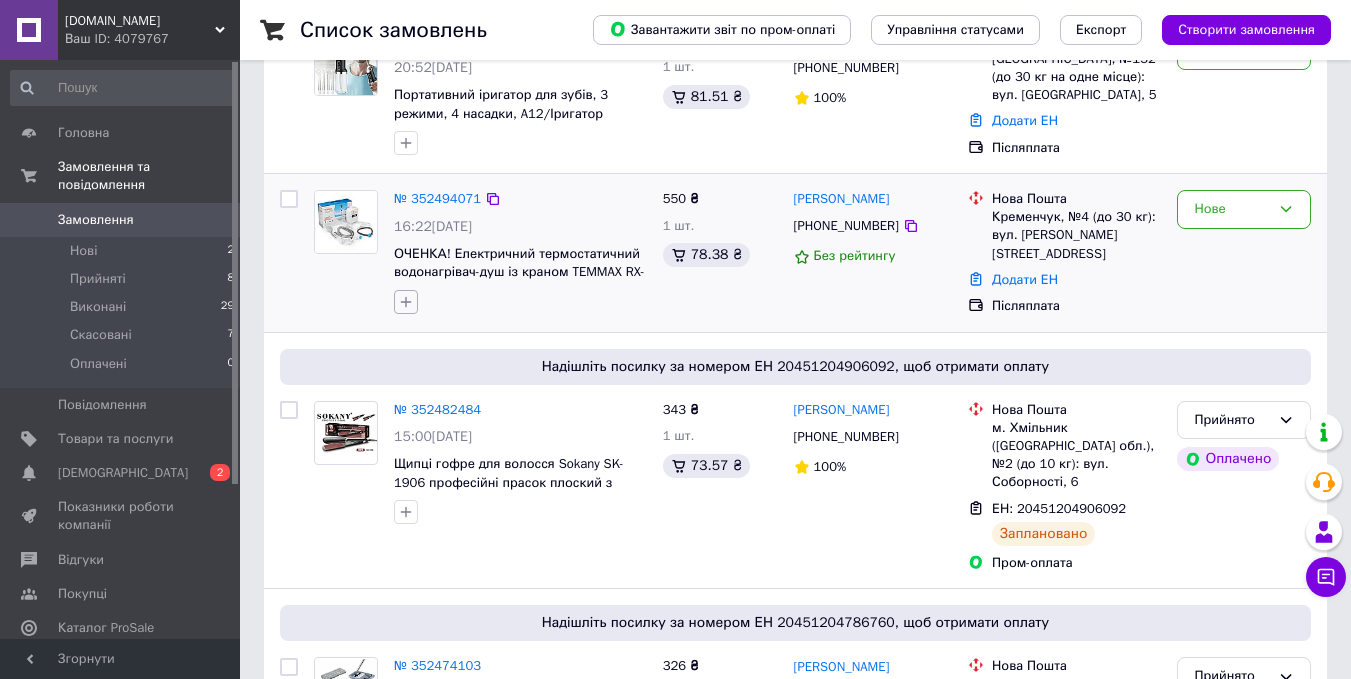 click 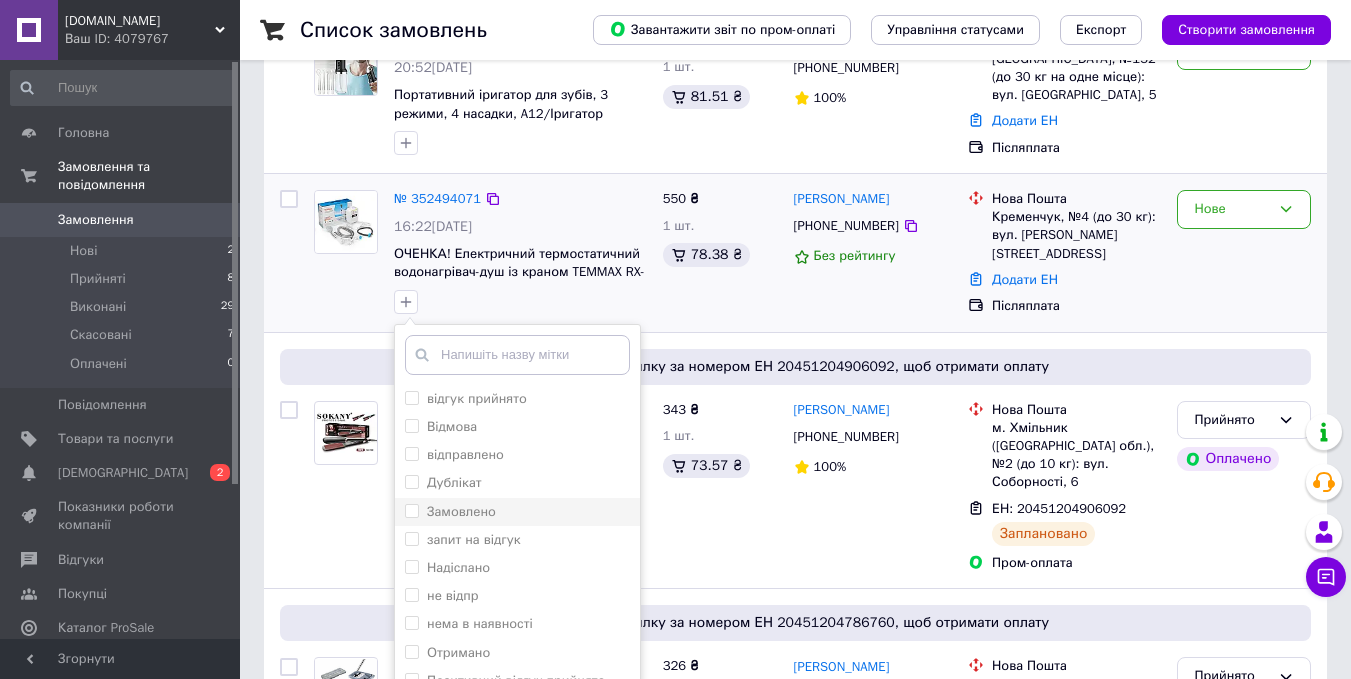 click on "Замовлено" at bounding box center (461, 511) 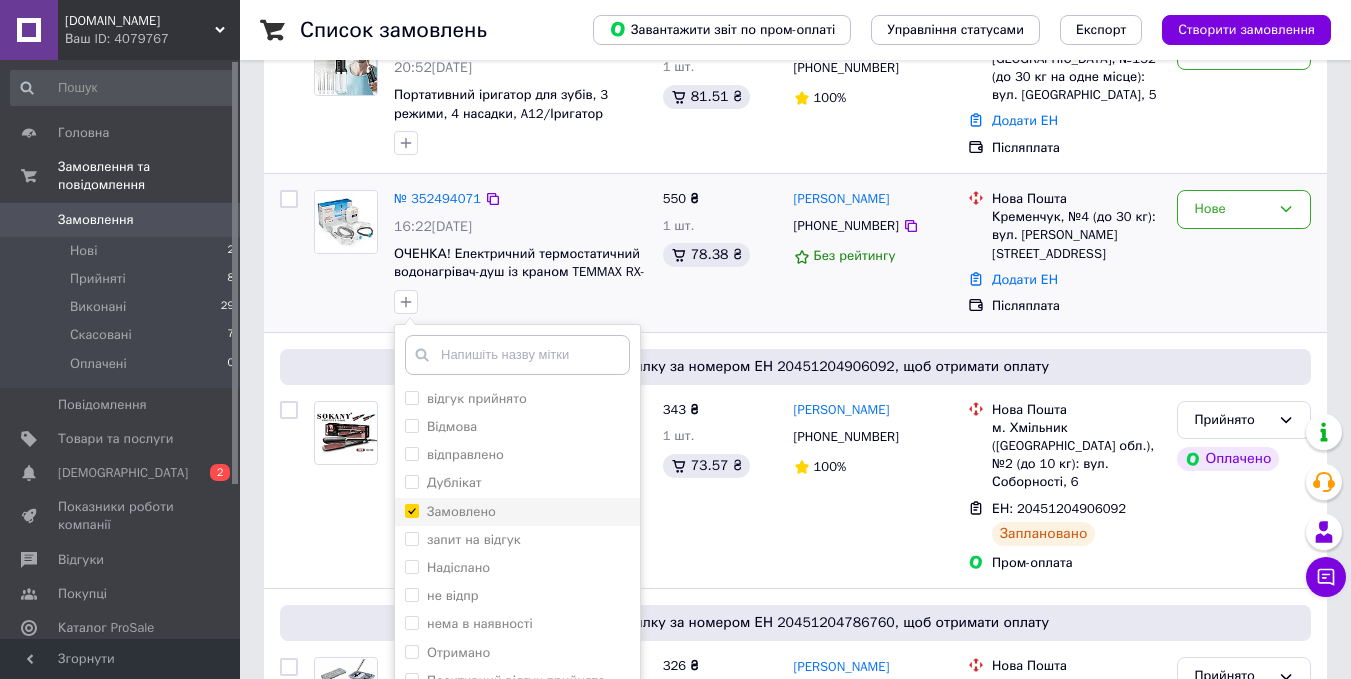 checkbox on "true" 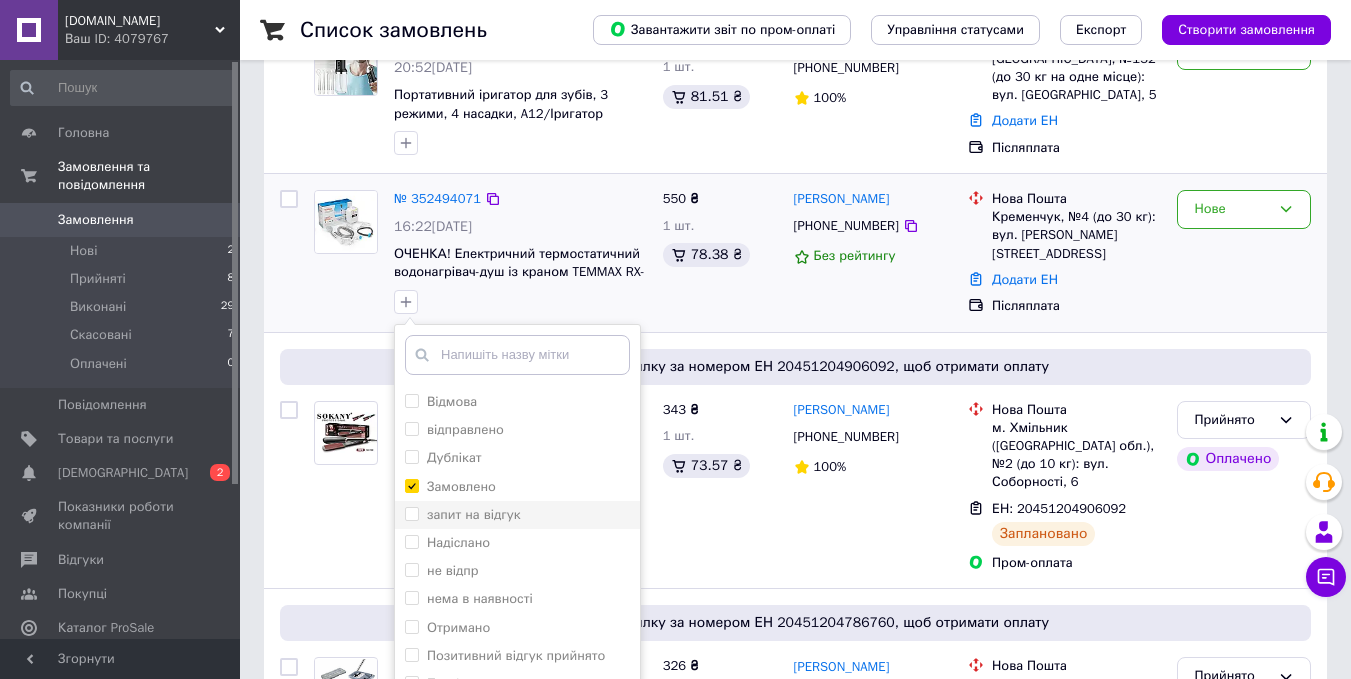 scroll, scrollTop: 38, scrollLeft: 0, axis: vertical 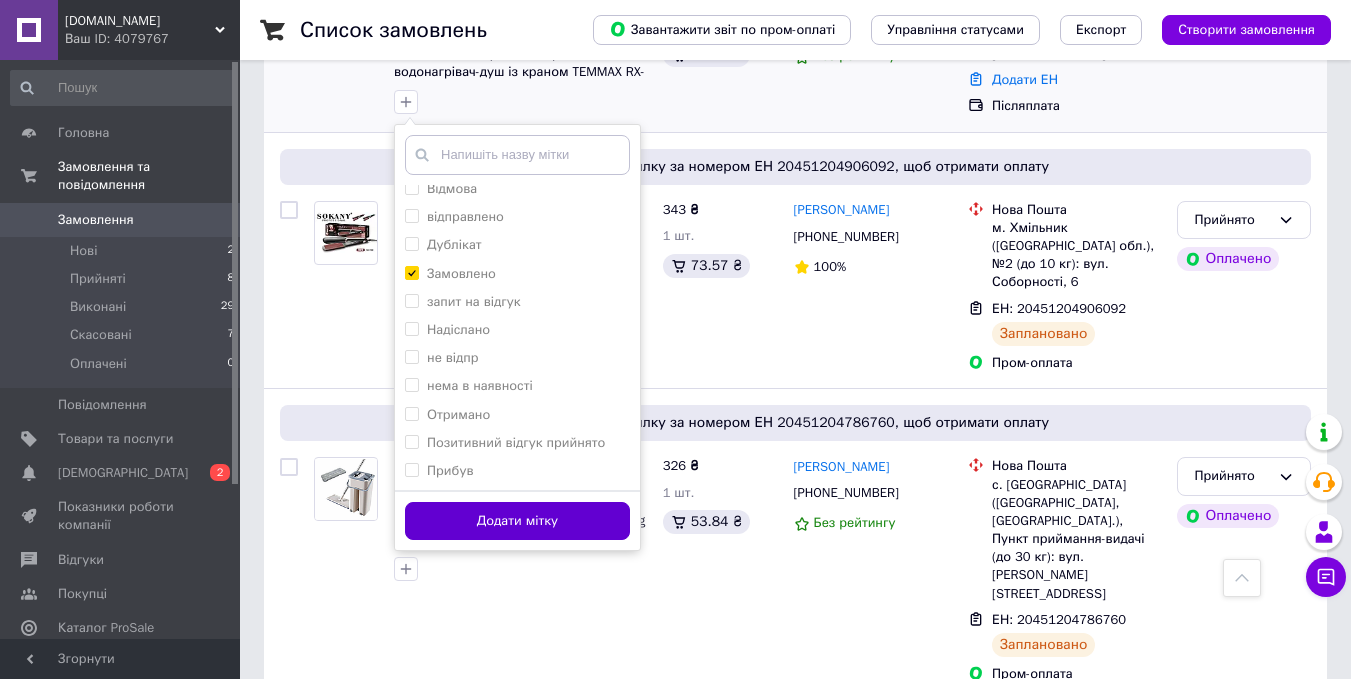 click on "Додати мітку" at bounding box center (517, 521) 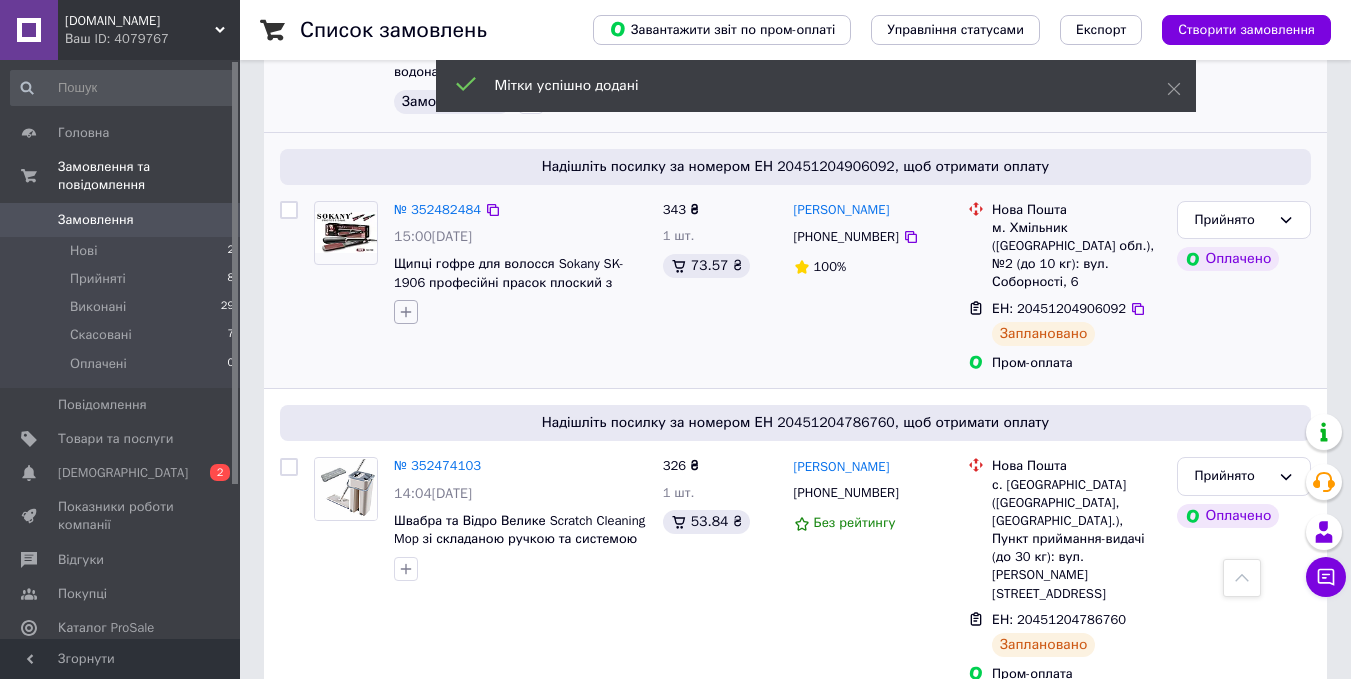 click 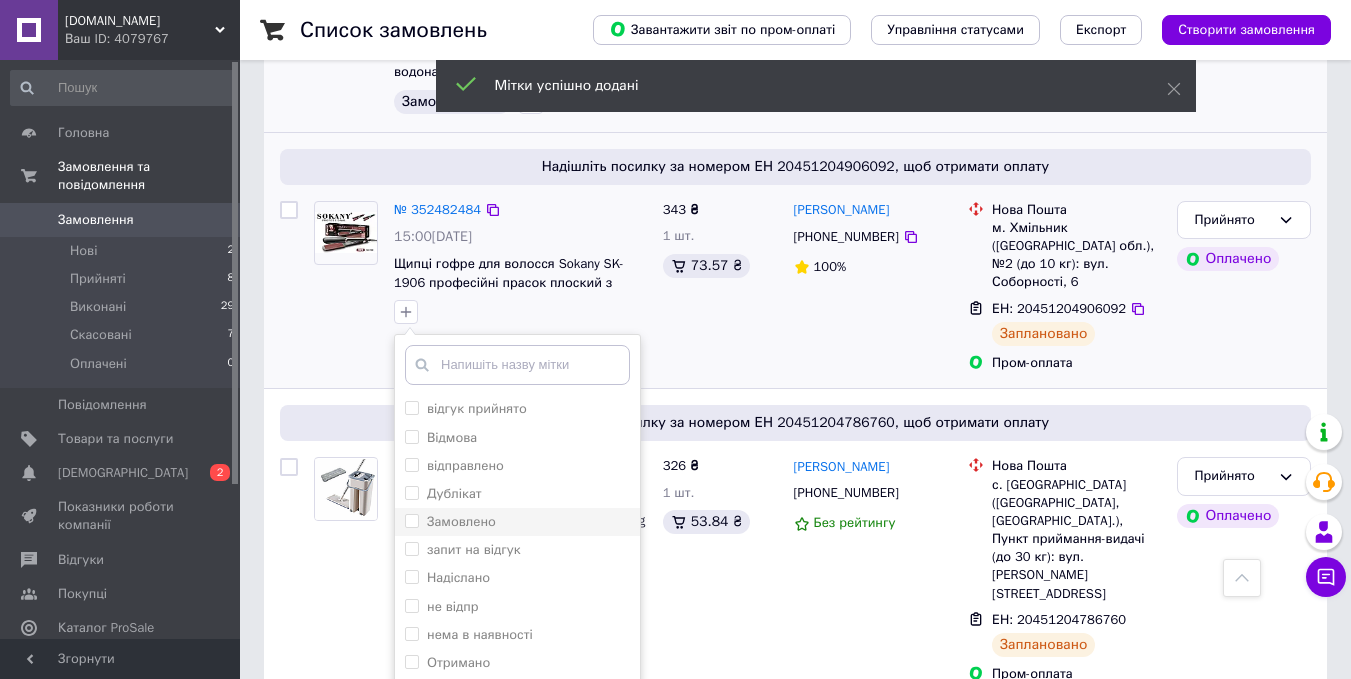 click on "Замовлено" at bounding box center (461, 521) 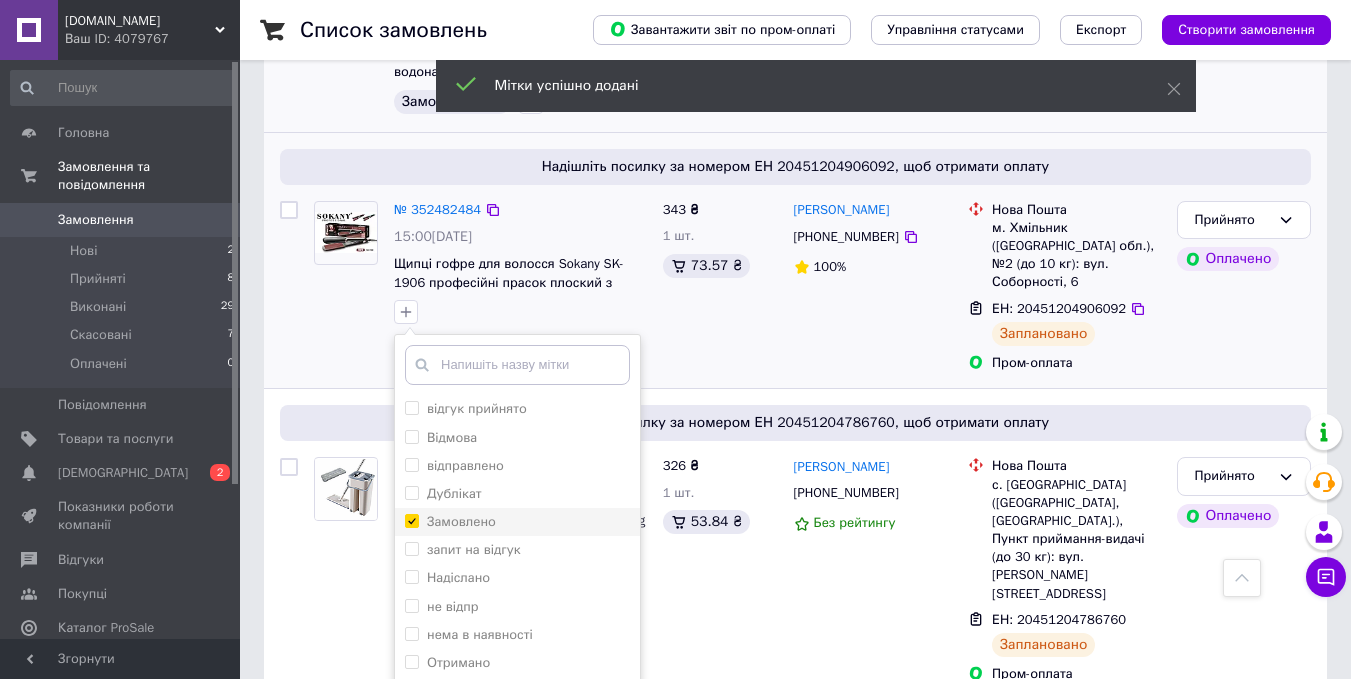 checkbox on "true" 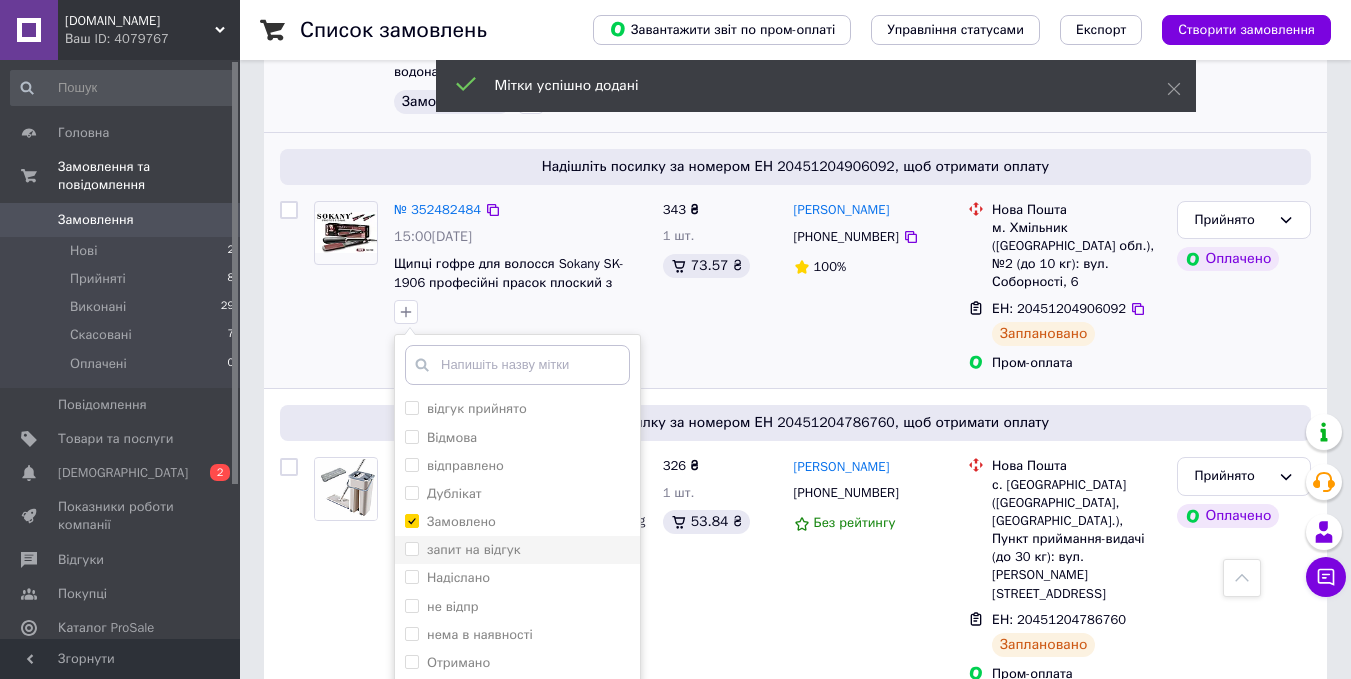 scroll, scrollTop: 38, scrollLeft: 0, axis: vertical 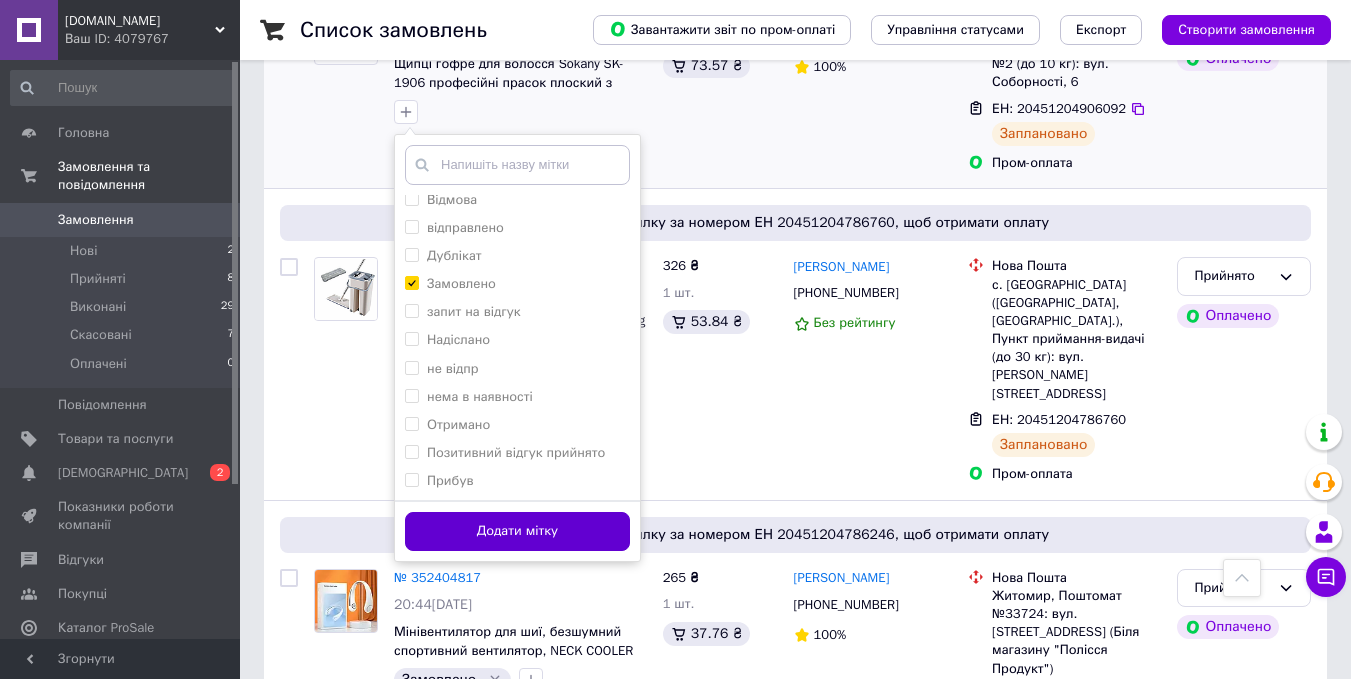 click on "Додати мітку" at bounding box center [517, 531] 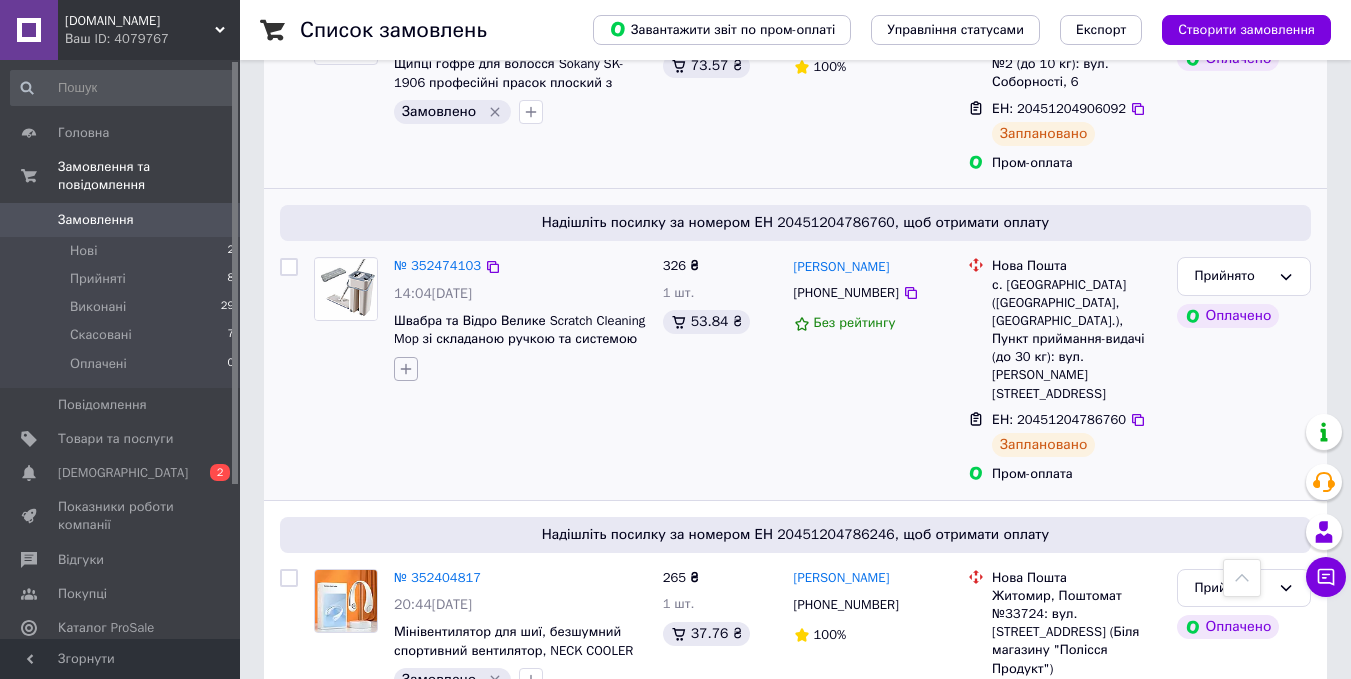 click 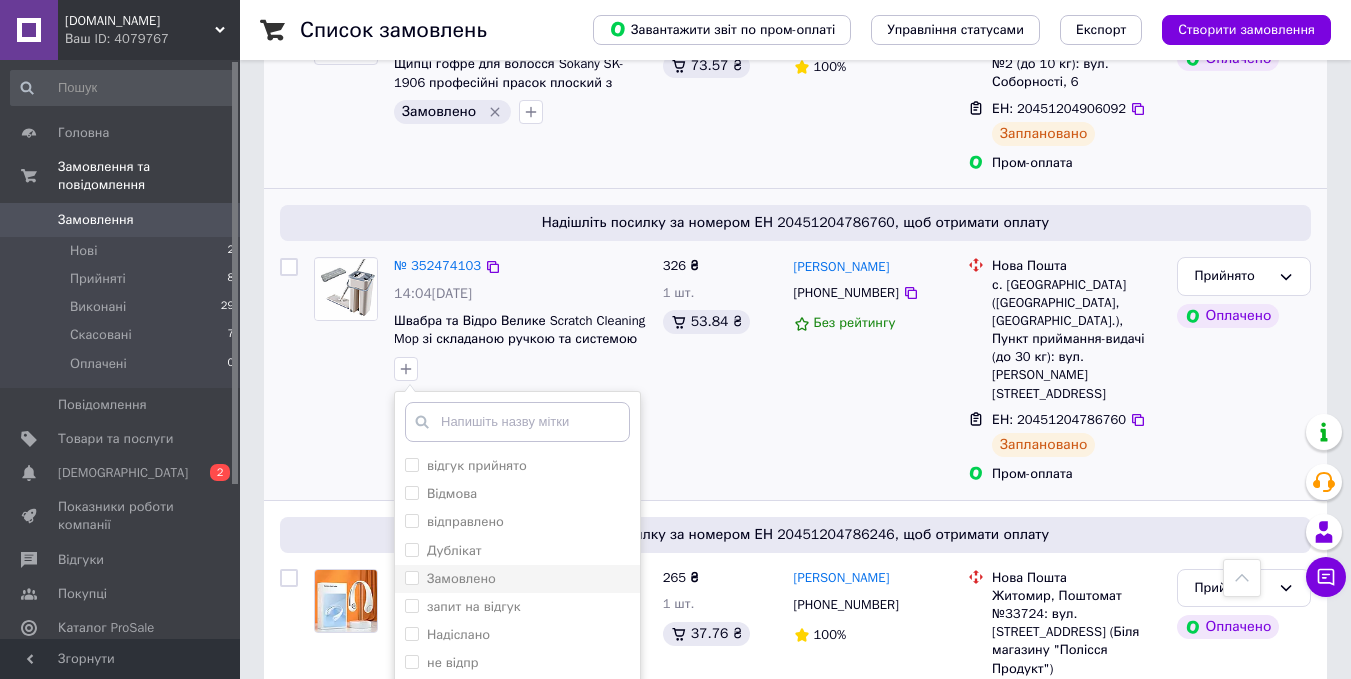 click on "Замовлено" at bounding box center (461, 578) 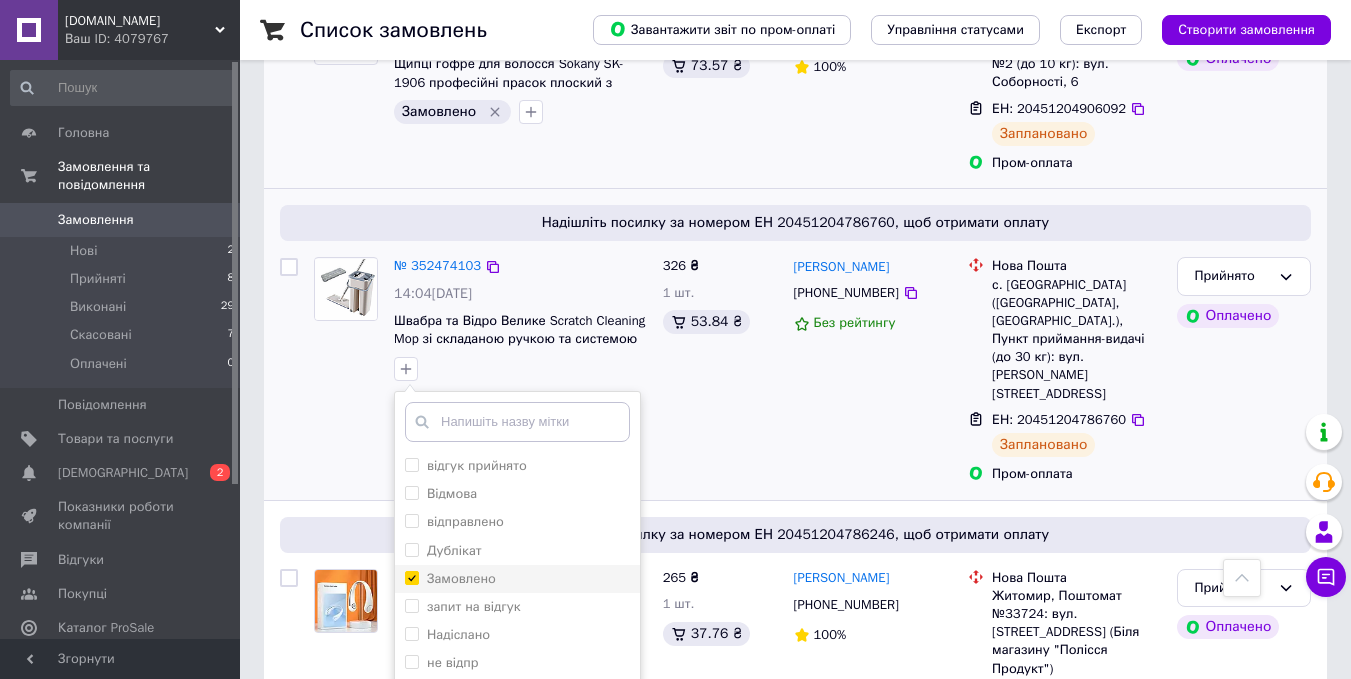 checkbox on "true" 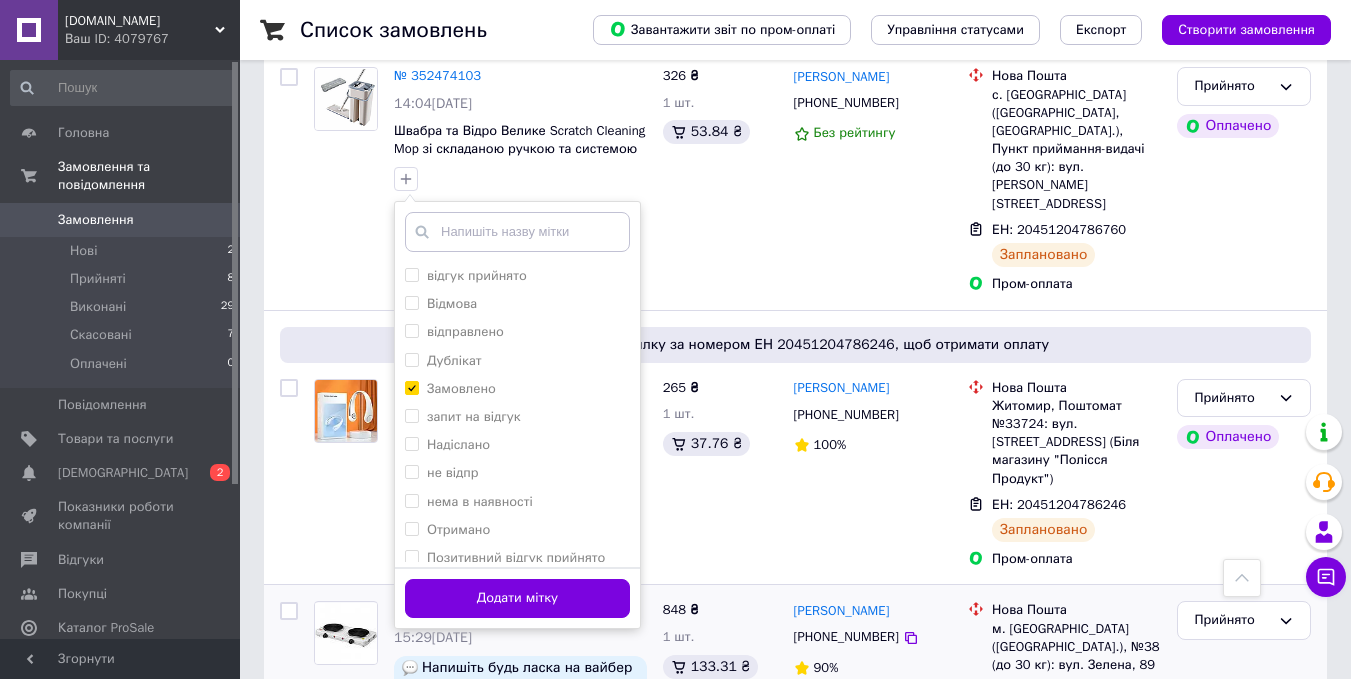 scroll, scrollTop: 1000, scrollLeft: 0, axis: vertical 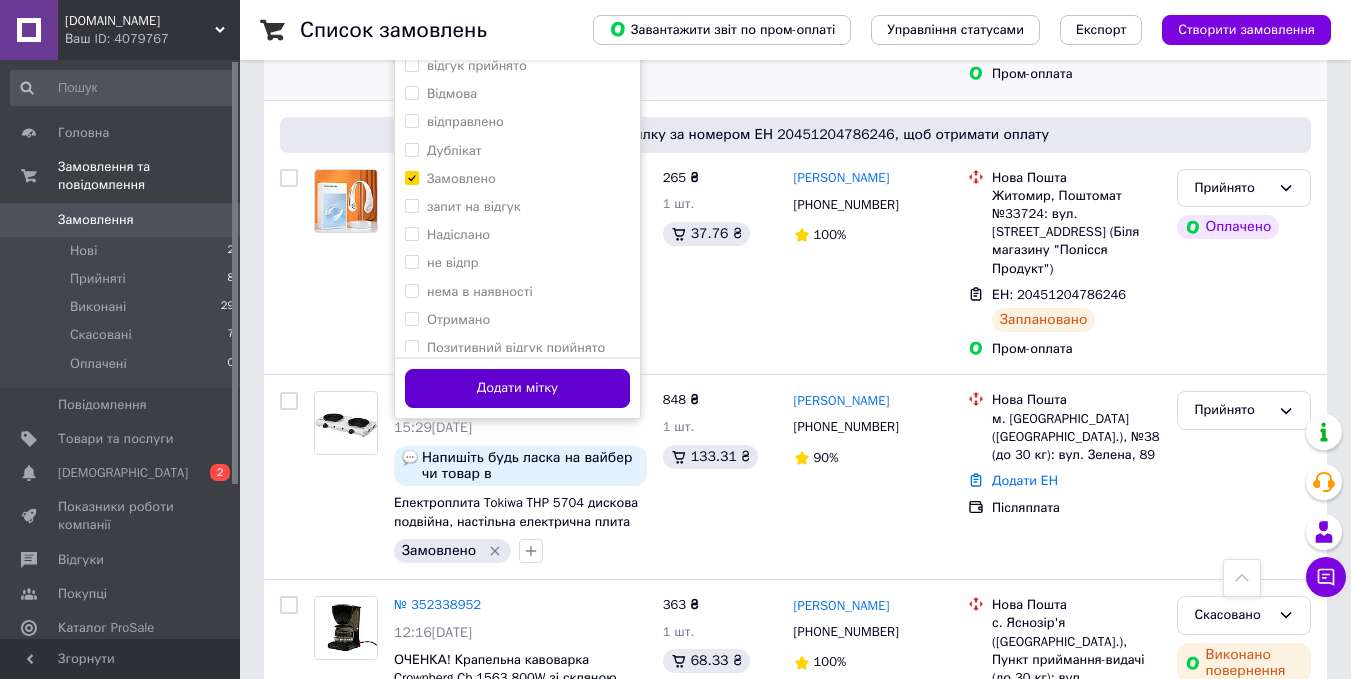 click on "Додати мітку" at bounding box center [517, 388] 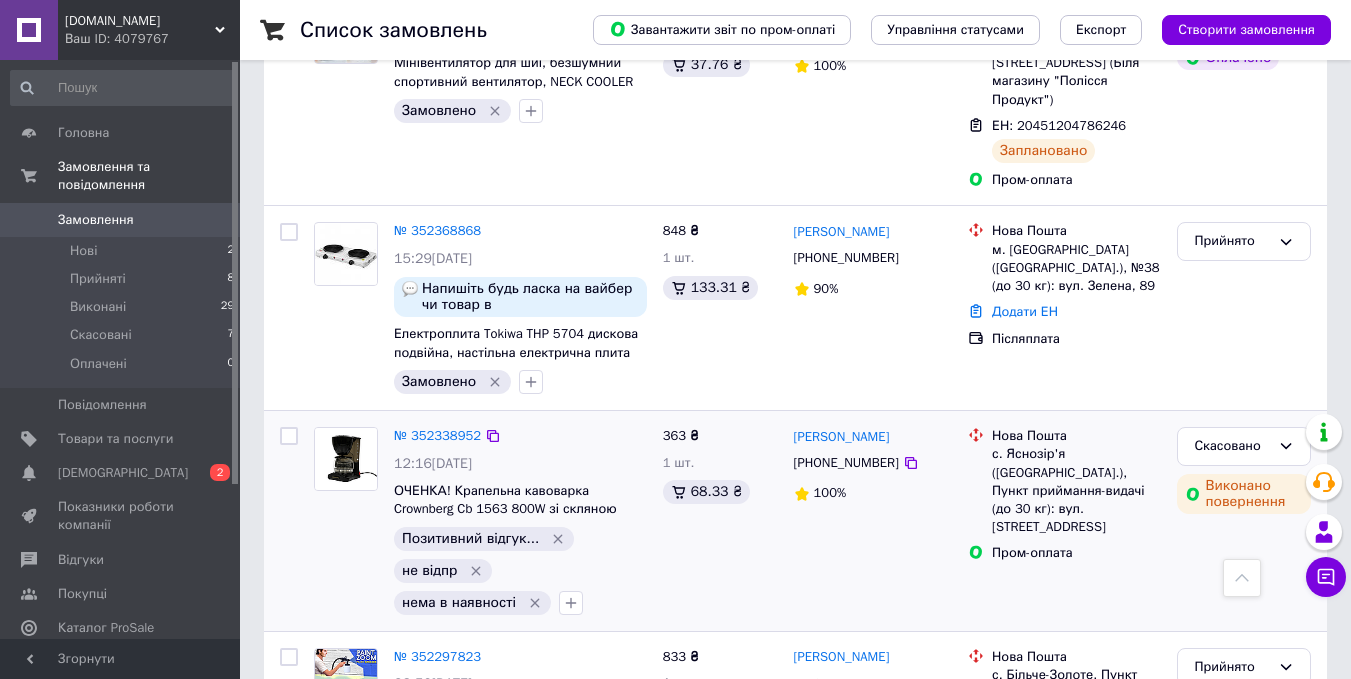 scroll, scrollTop: 1100, scrollLeft: 0, axis: vertical 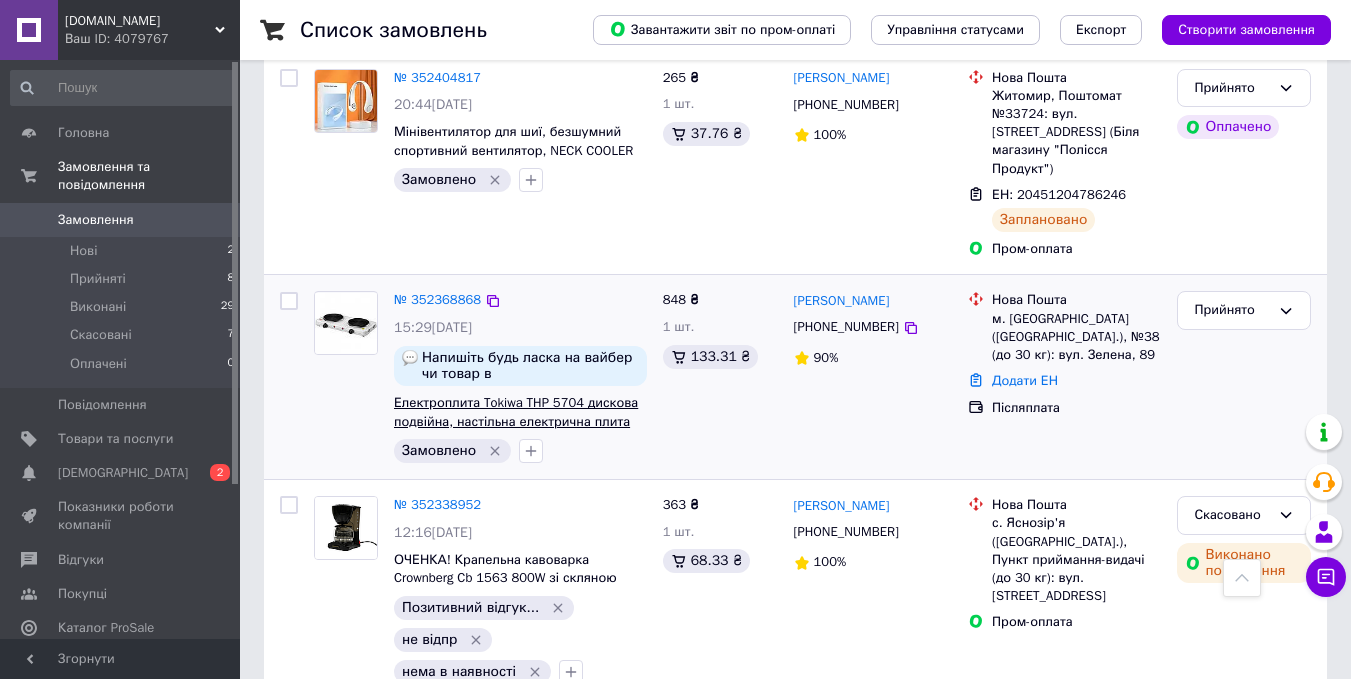 click on "Електроплита Tokiwa THP 5704 дискова подвійна, настільна електрична плита на дві конфорки (2000 Вт)" at bounding box center (516, 421) 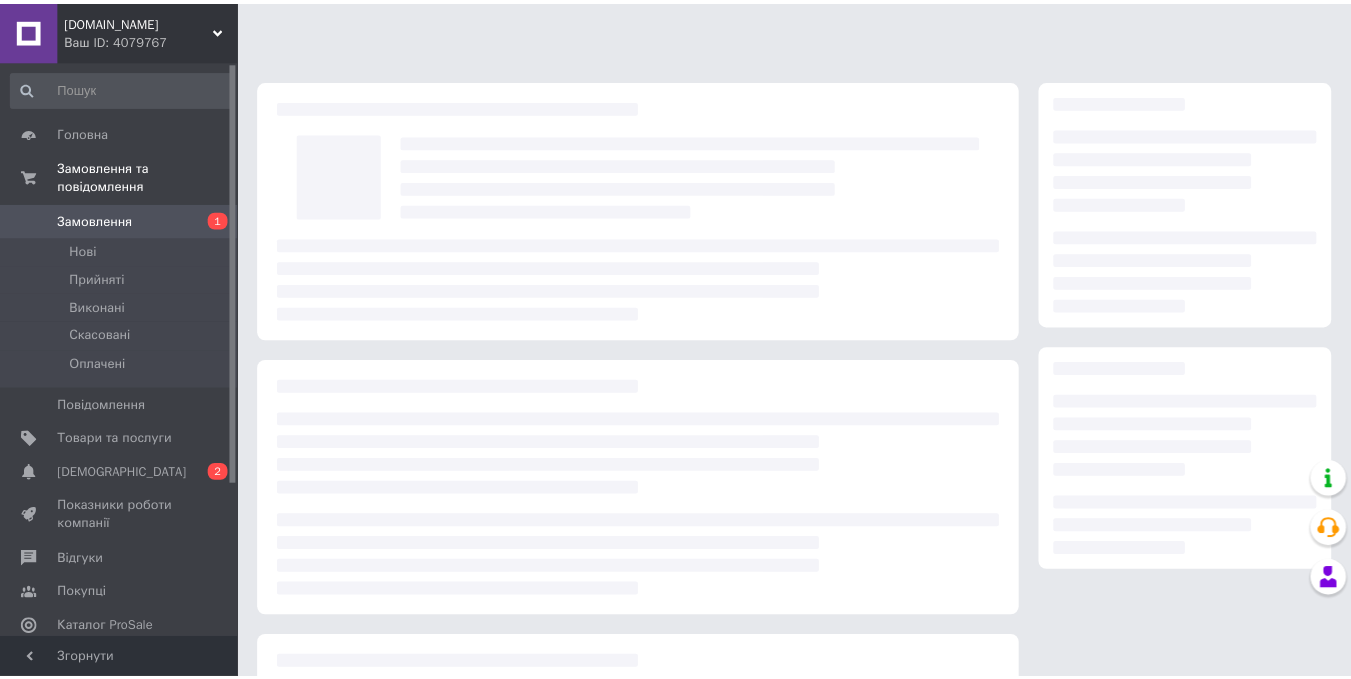 scroll, scrollTop: 0, scrollLeft: 0, axis: both 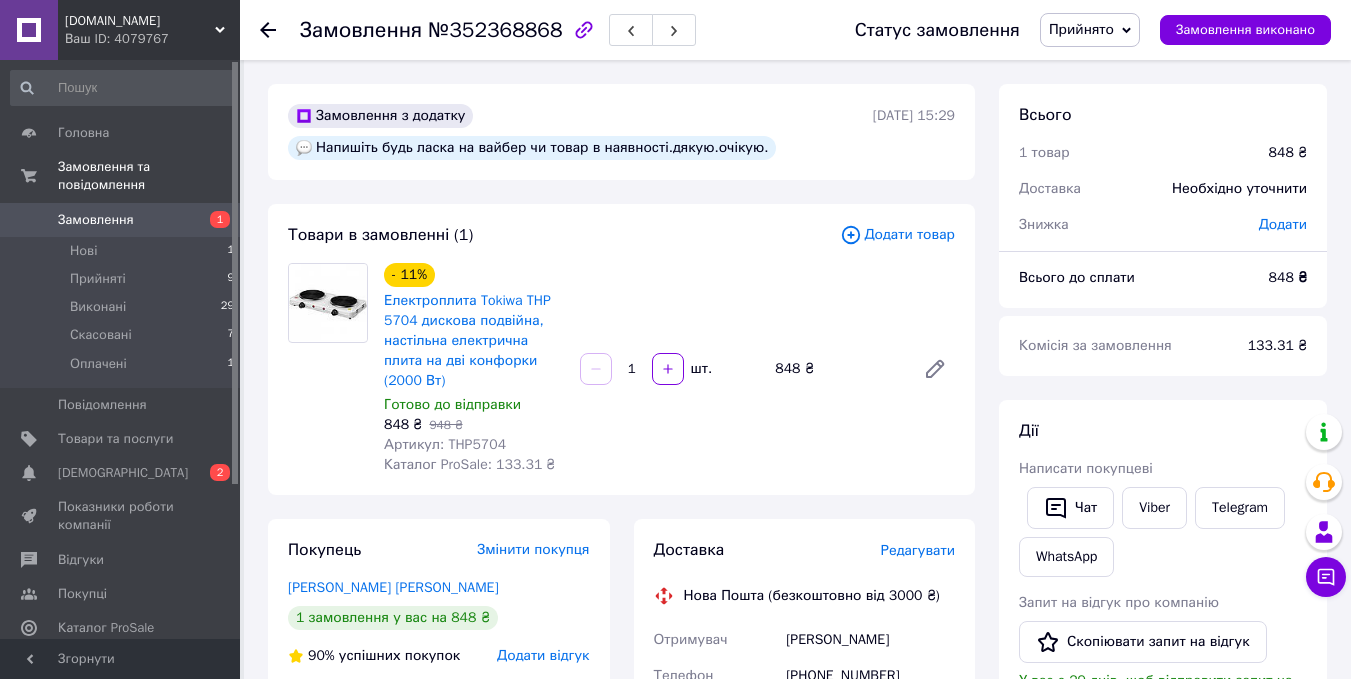 click on "Артикул: THP5704" at bounding box center (445, 444) 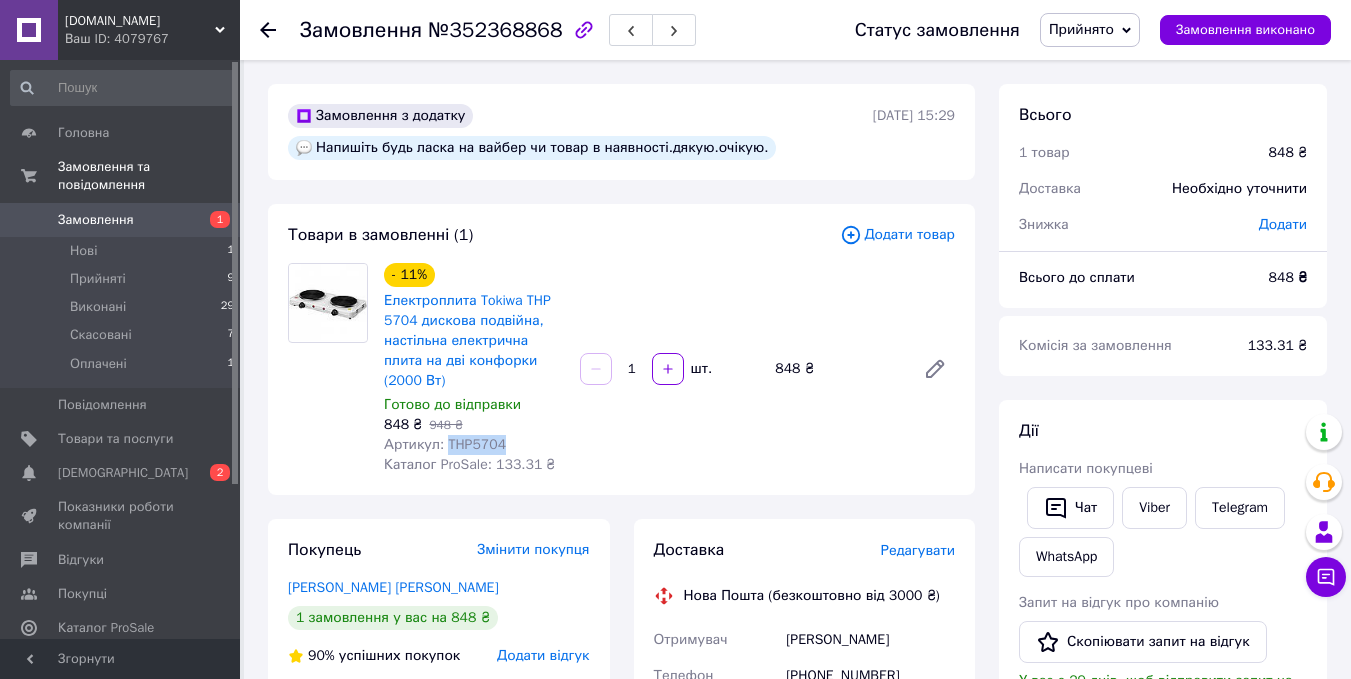 click on "Артикул: THP5704" at bounding box center [445, 444] 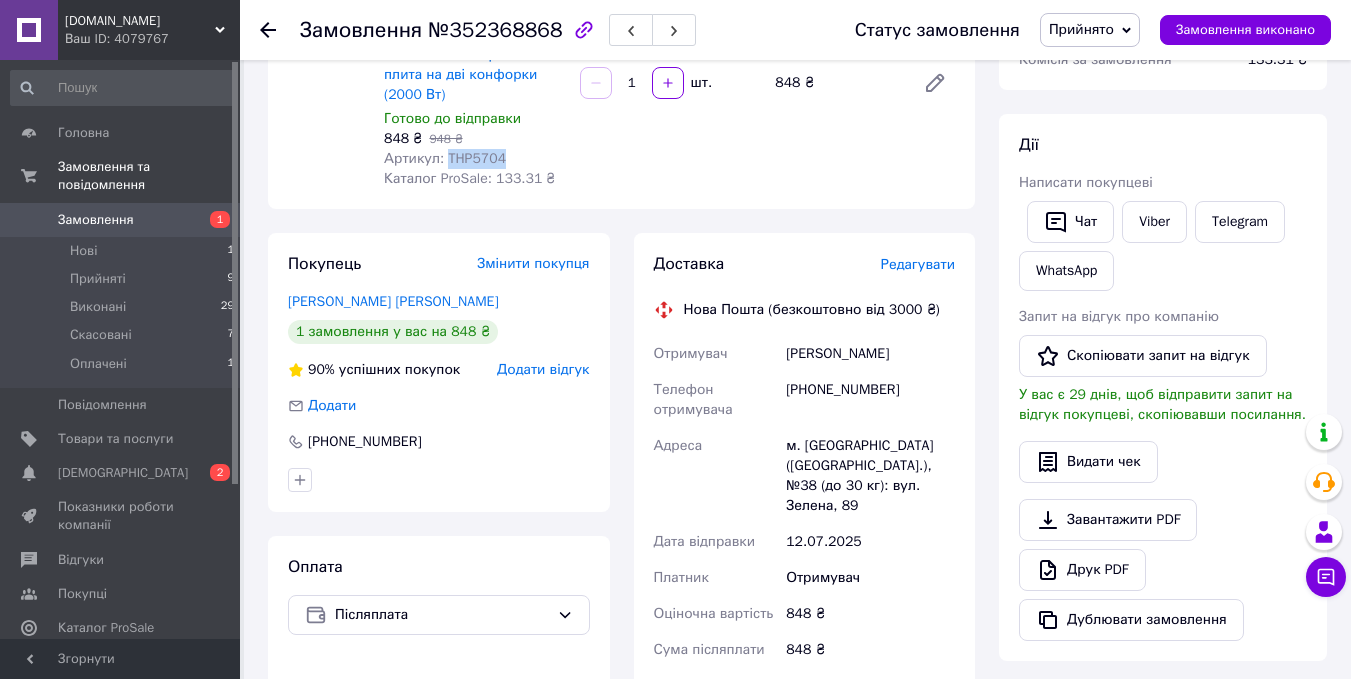scroll, scrollTop: 600, scrollLeft: 0, axis: vertical 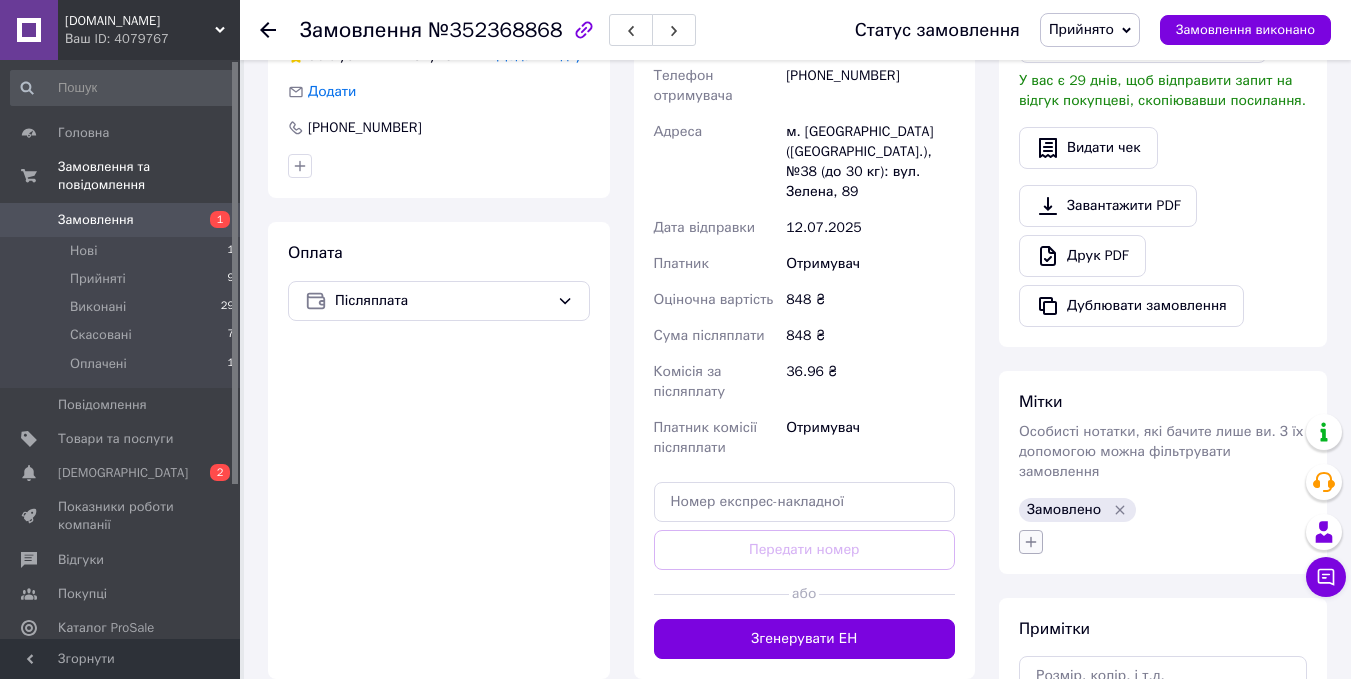 click 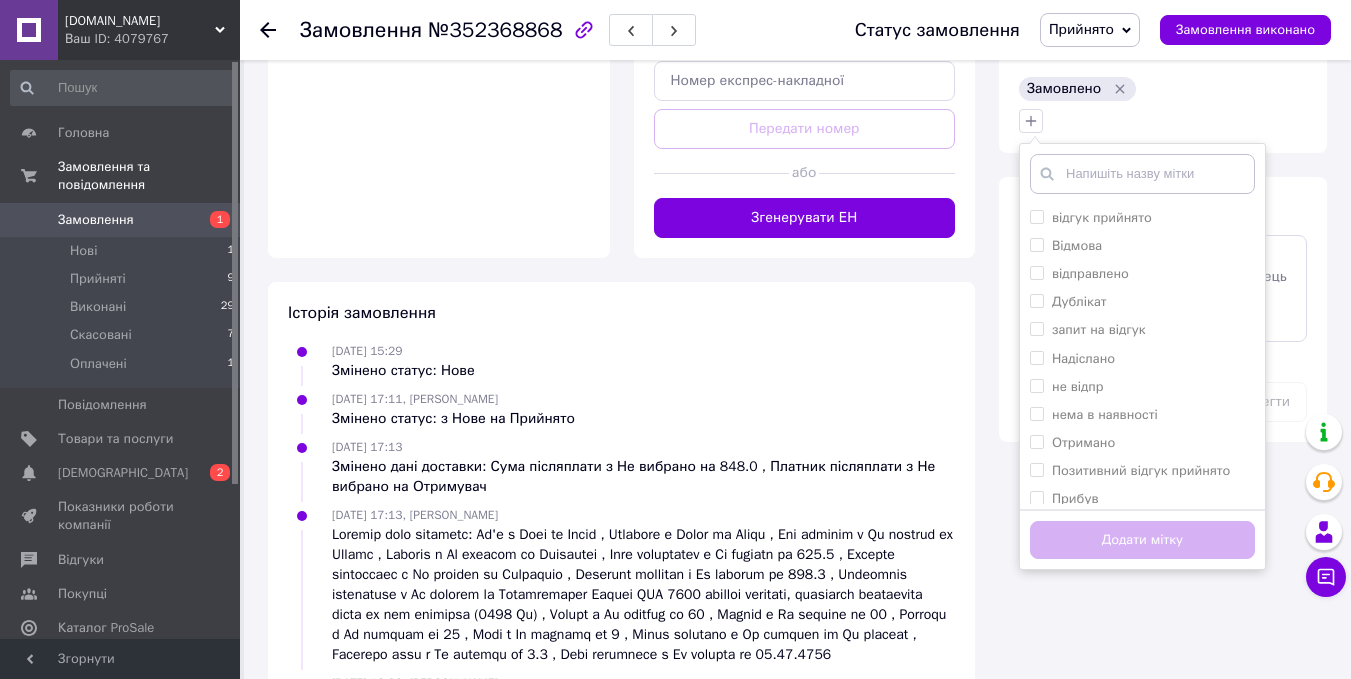 scroll, scrollTop: 1079, scrollLeft: 0, axis: vertical 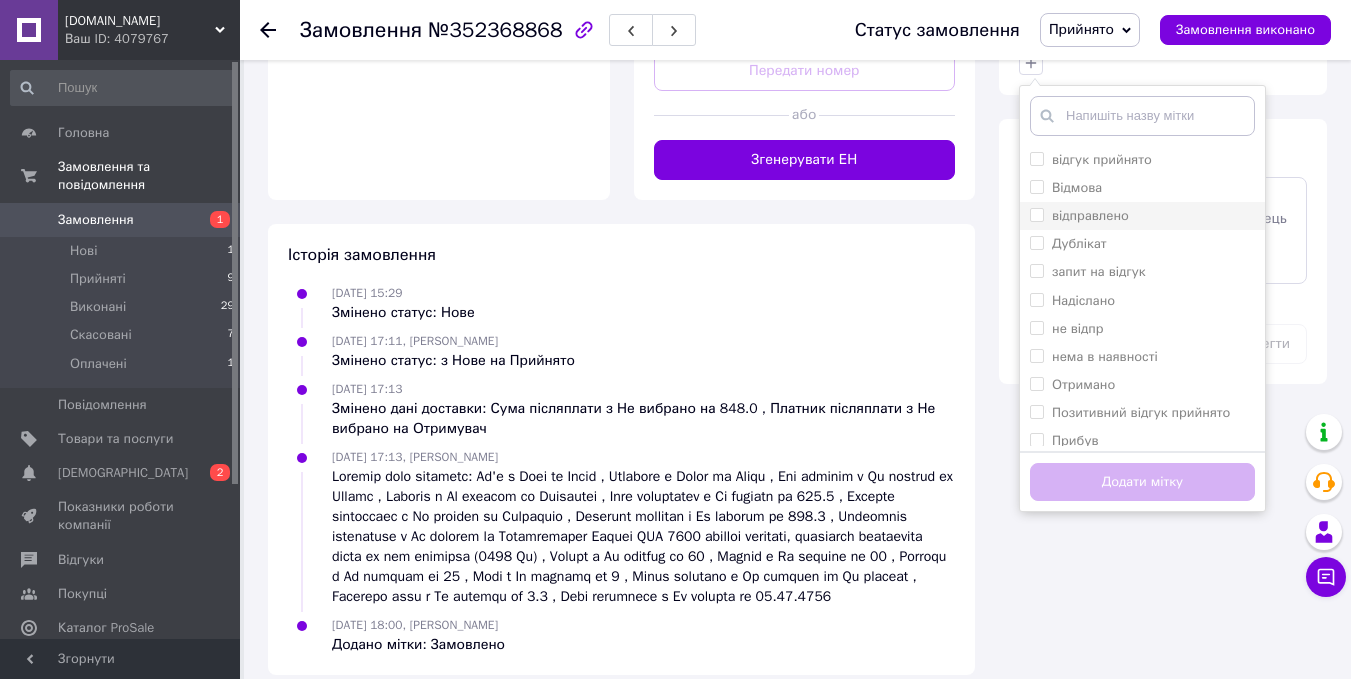 click on "відправлено" at bounding box center (1079, 216) 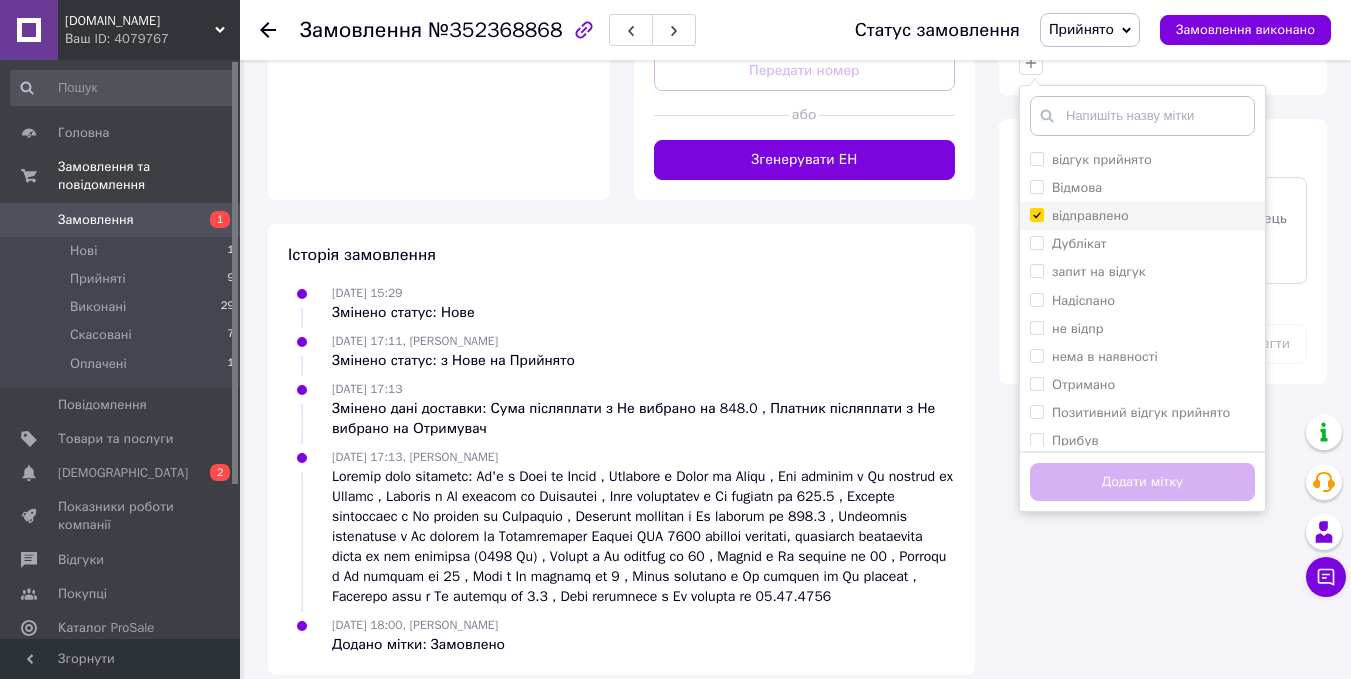 click on "відправлено" at bounding box center [1036, 214] 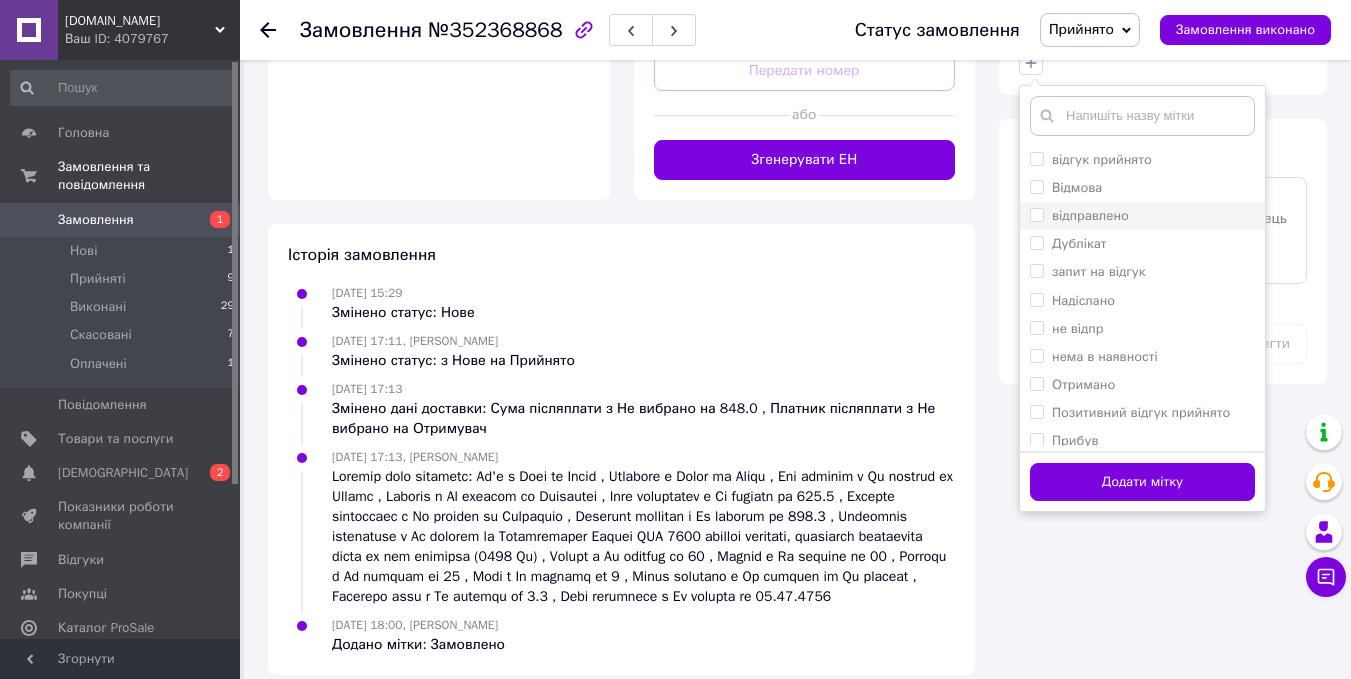 click on "відправлено" at bounding box center [1036, 214] 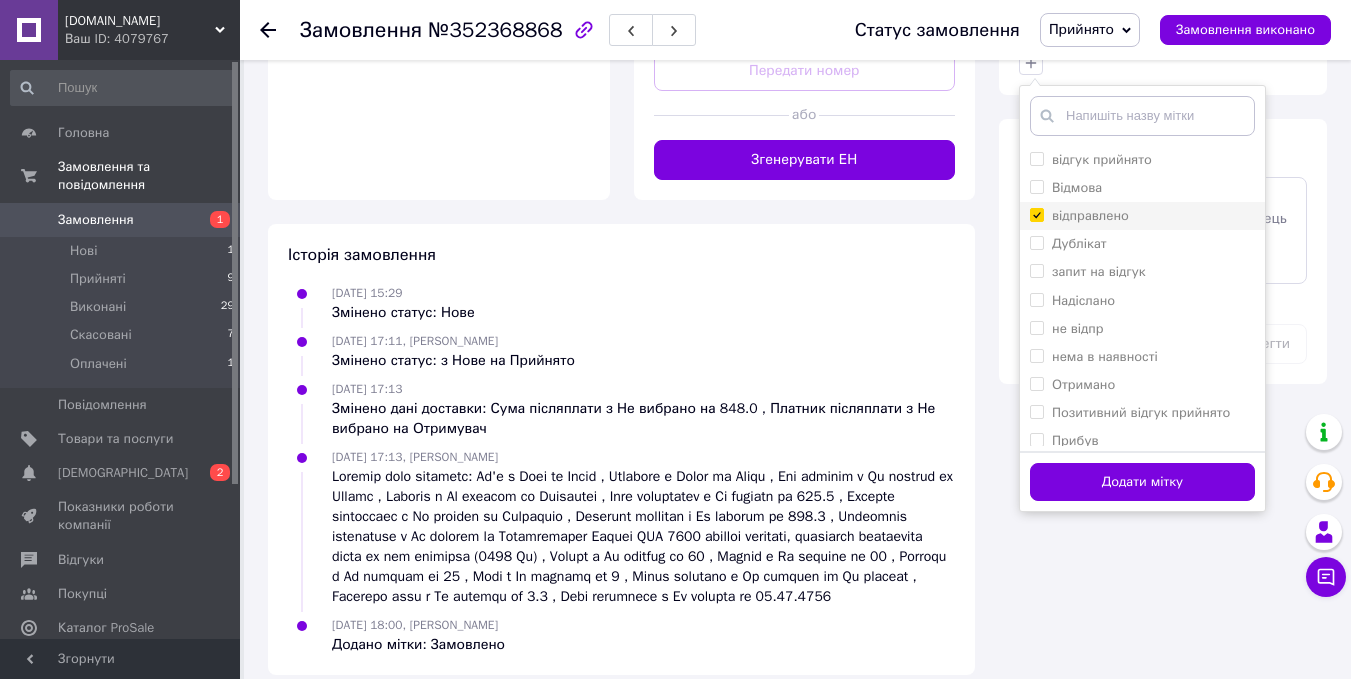 checkbox on "true" 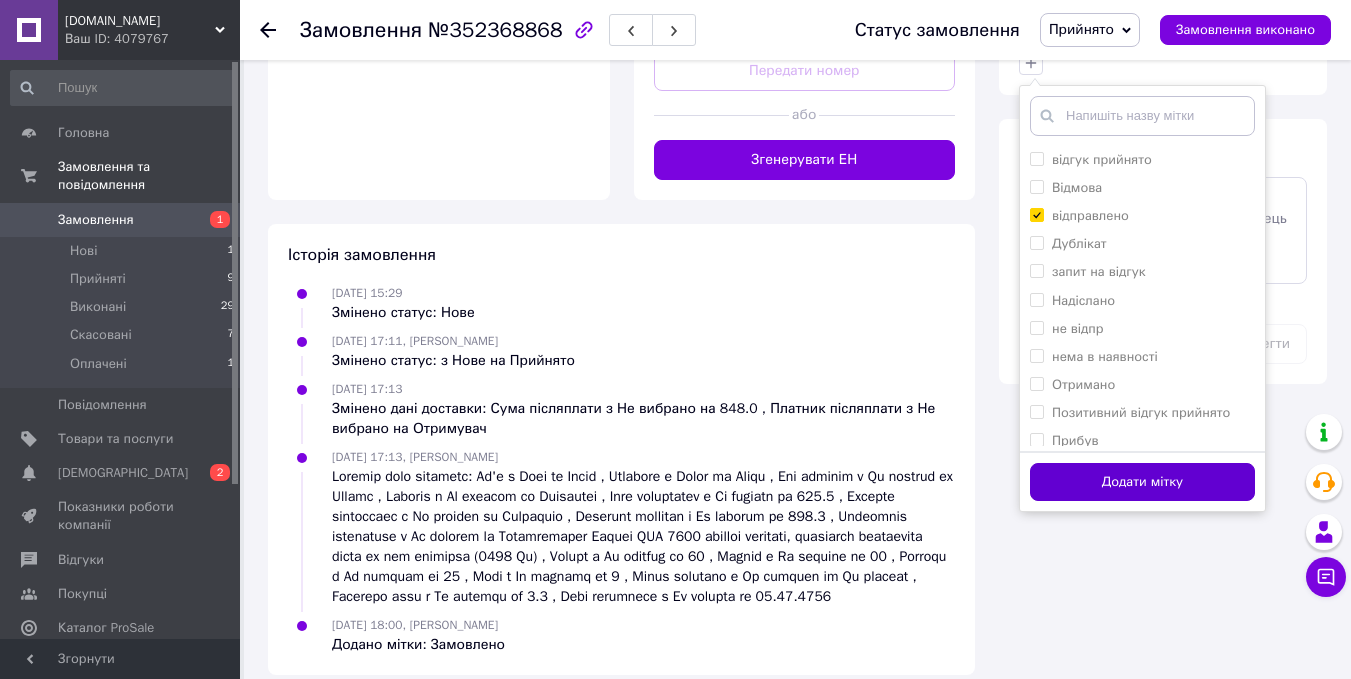 click on "Додати мітку" at bounding box center [1142, 482] 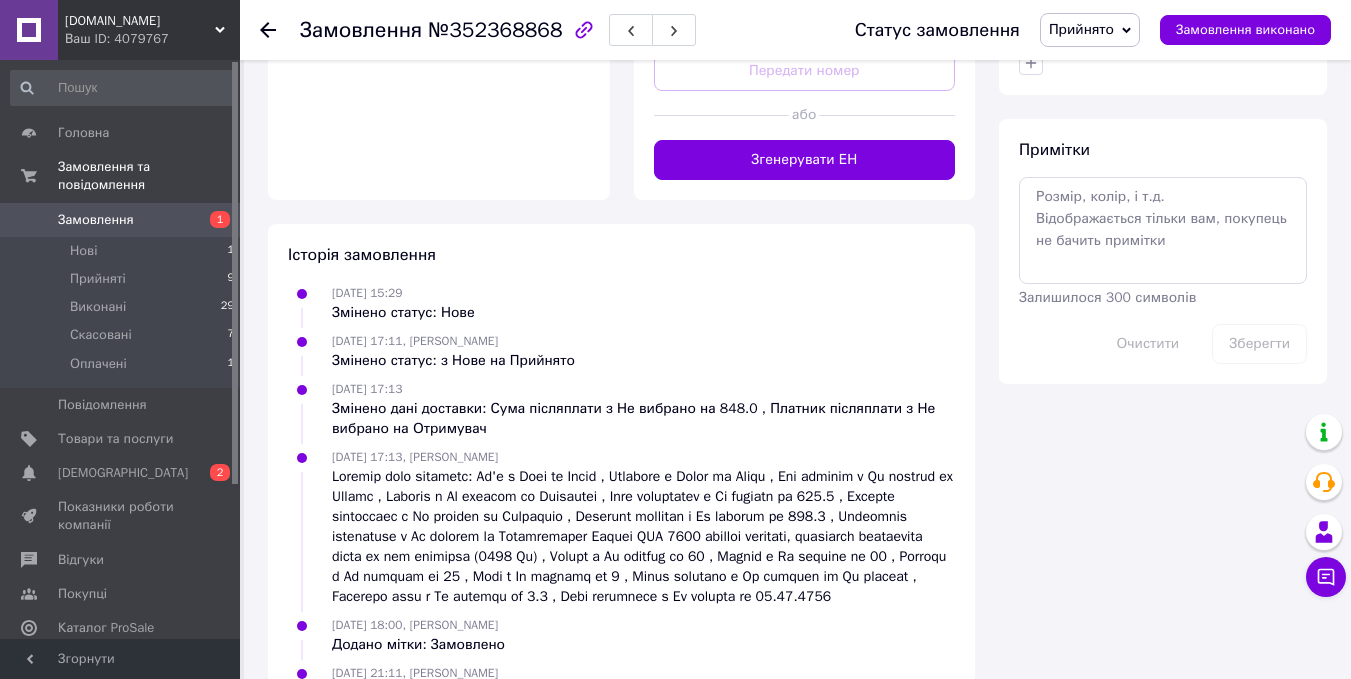 click 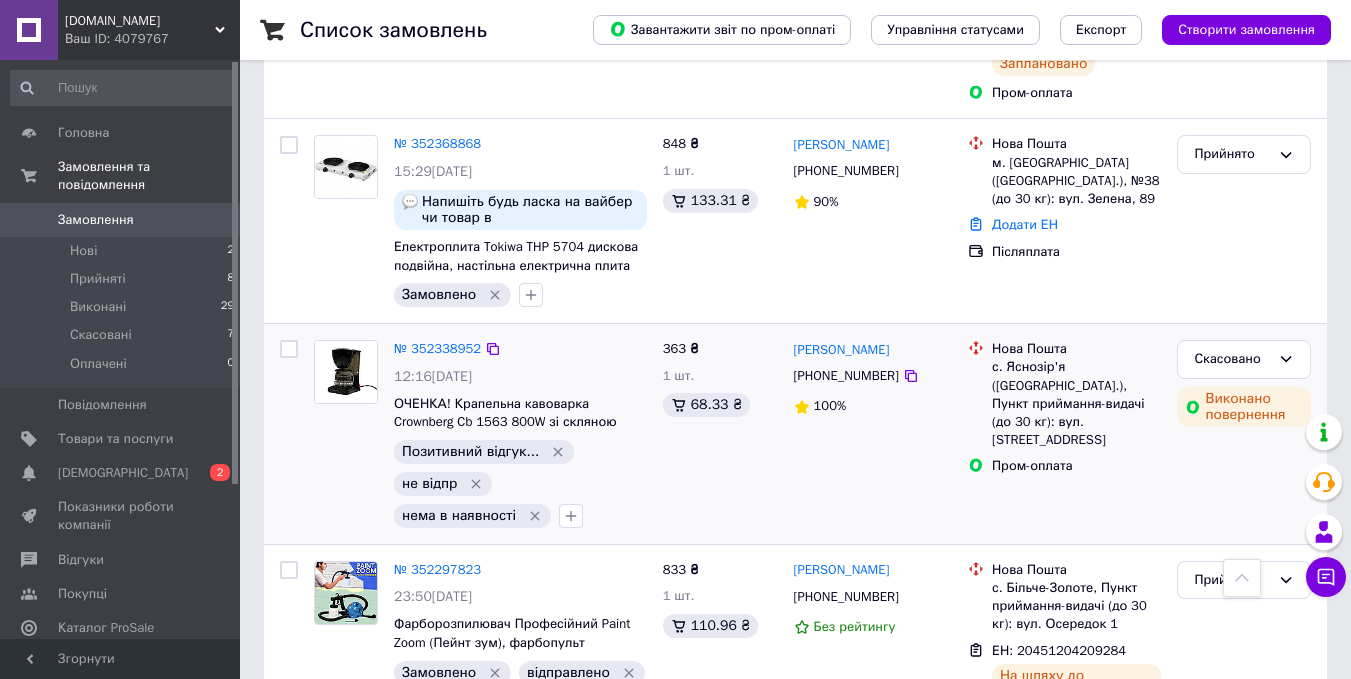 scroll, scrollTop: 1100, scrollLeft: 0, axis: vertical 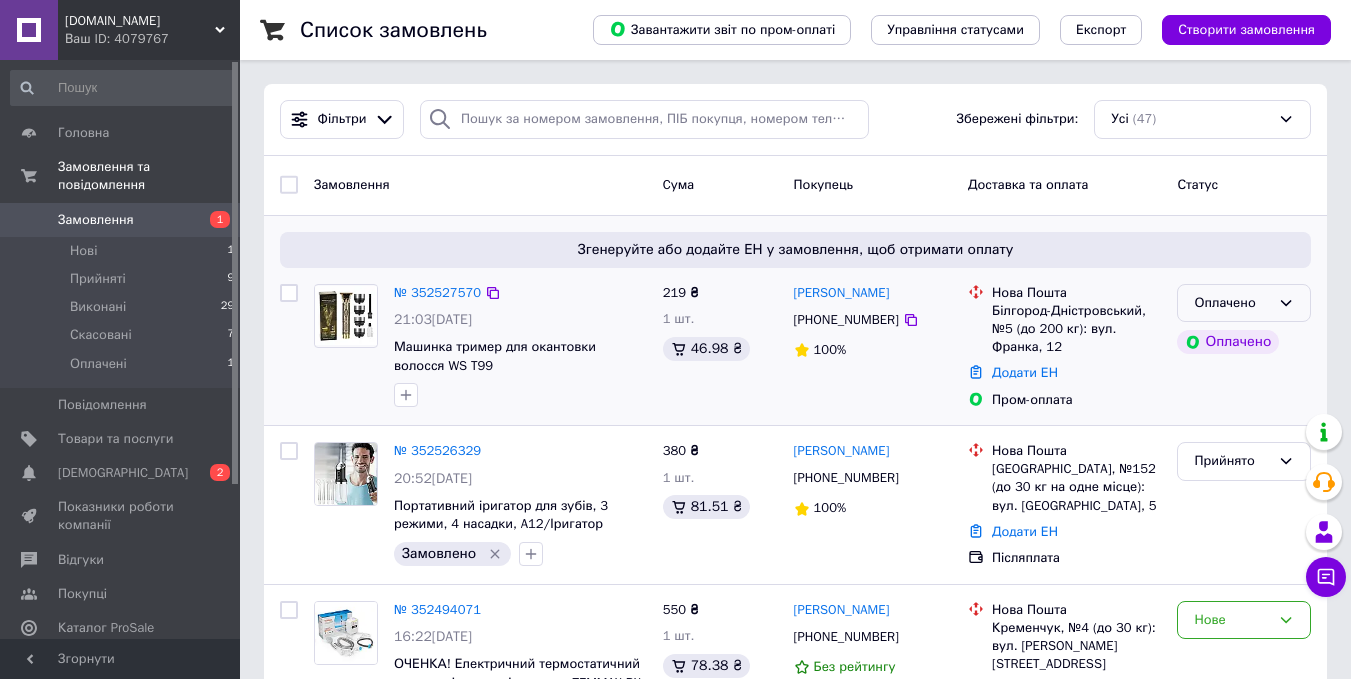 click on "Оплачено" at bounding box center [1232, 303] 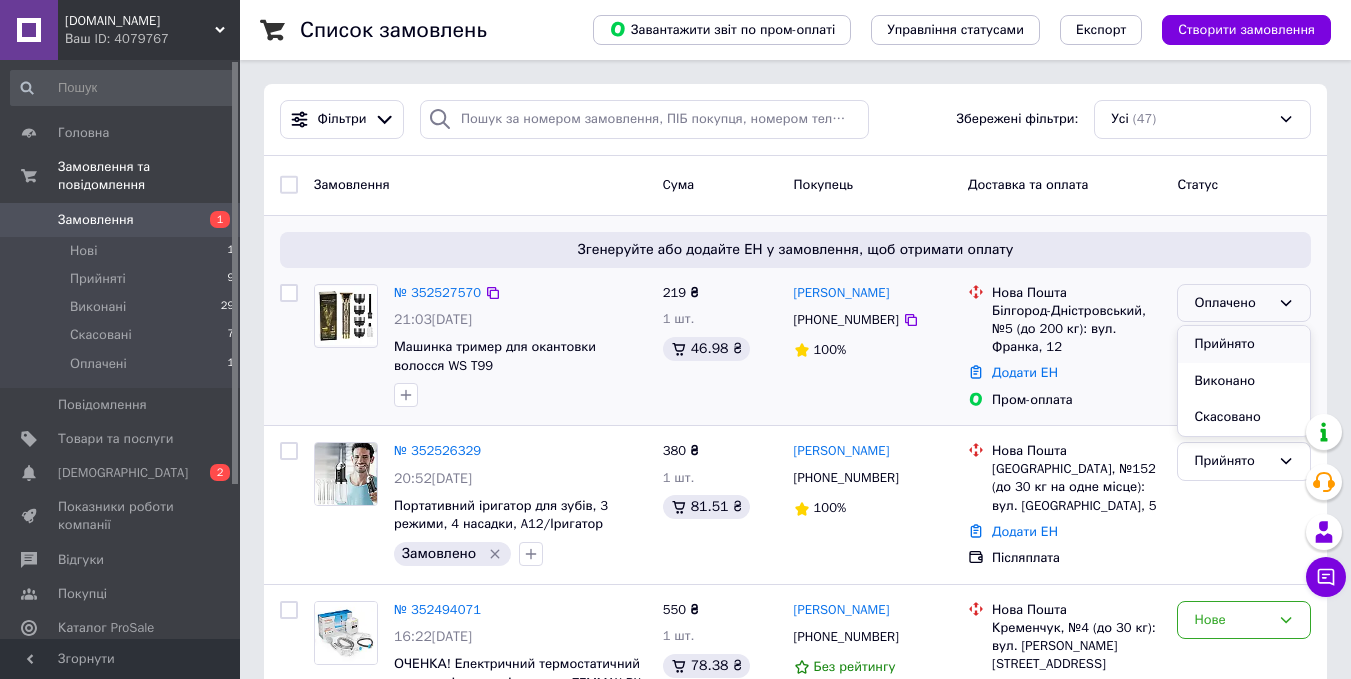 click on "Прийнято" at bounding box center (1244, 344) 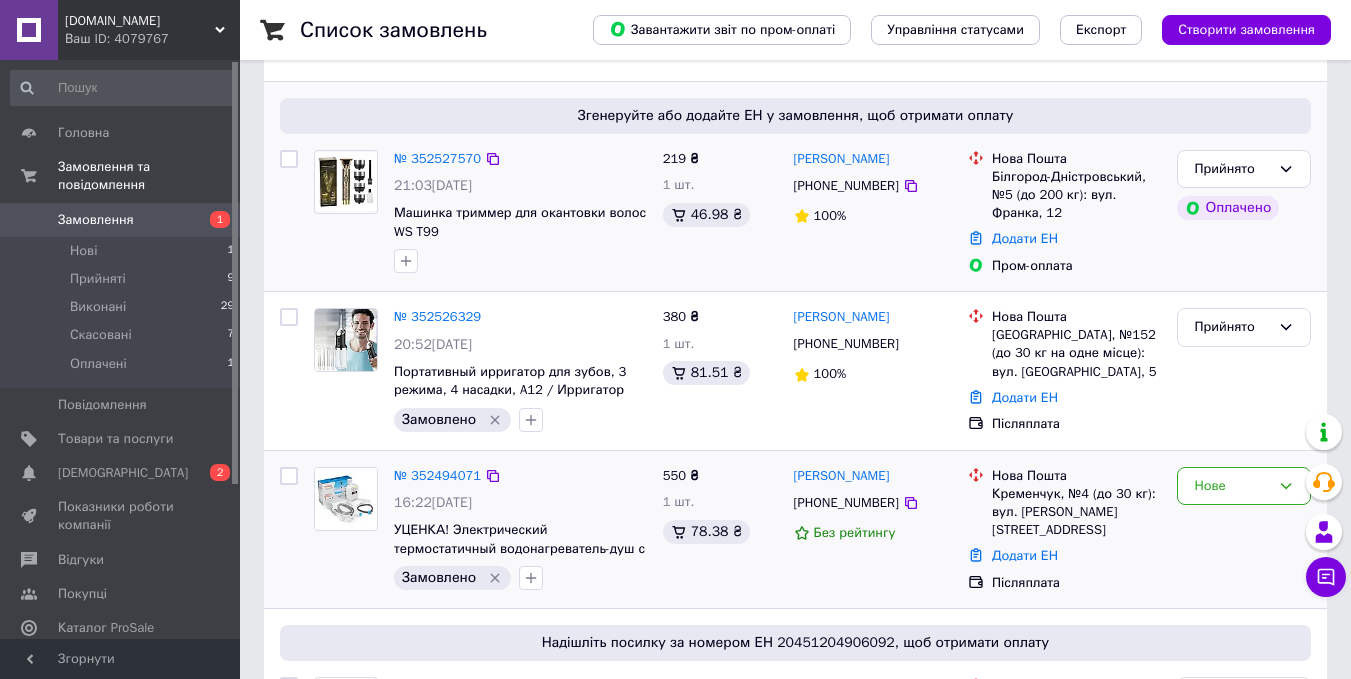 scroll, scrollTop: 100, scrollLeft: 0, axis: vertical 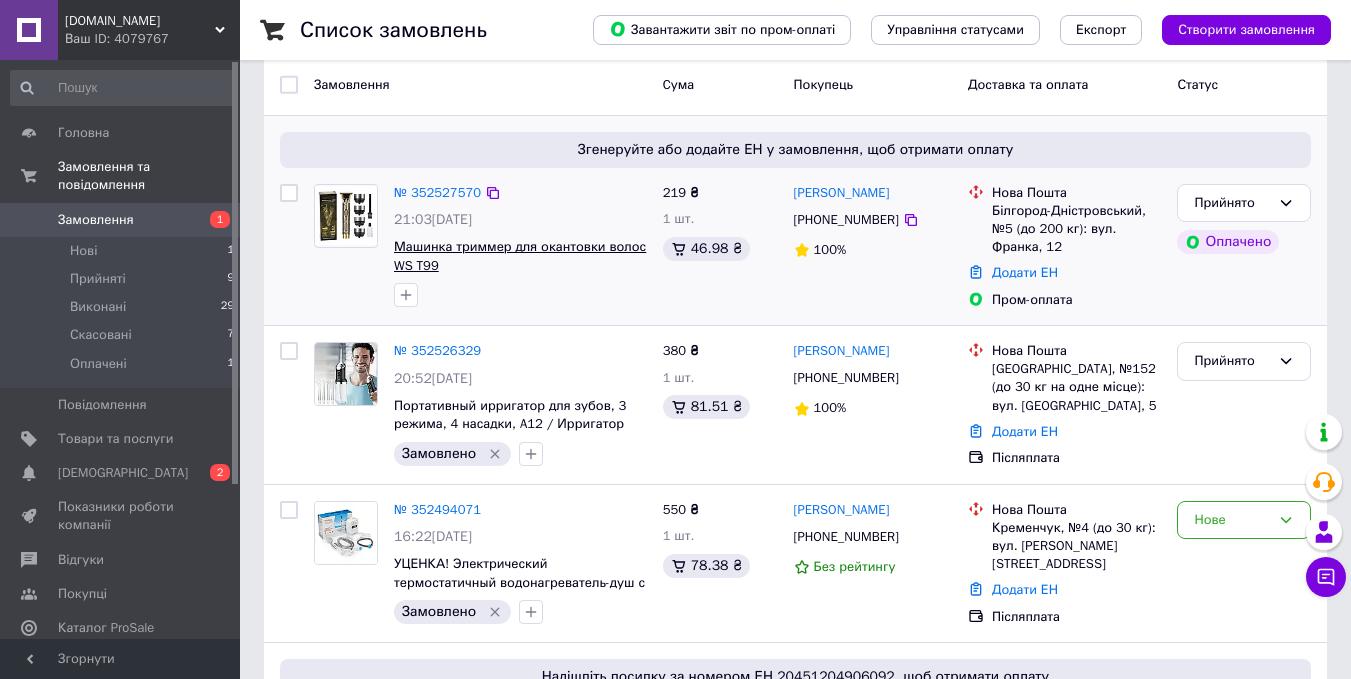 click on "Машинка триммер для окантовки волос WS T99" at bounding box center [520, 256] 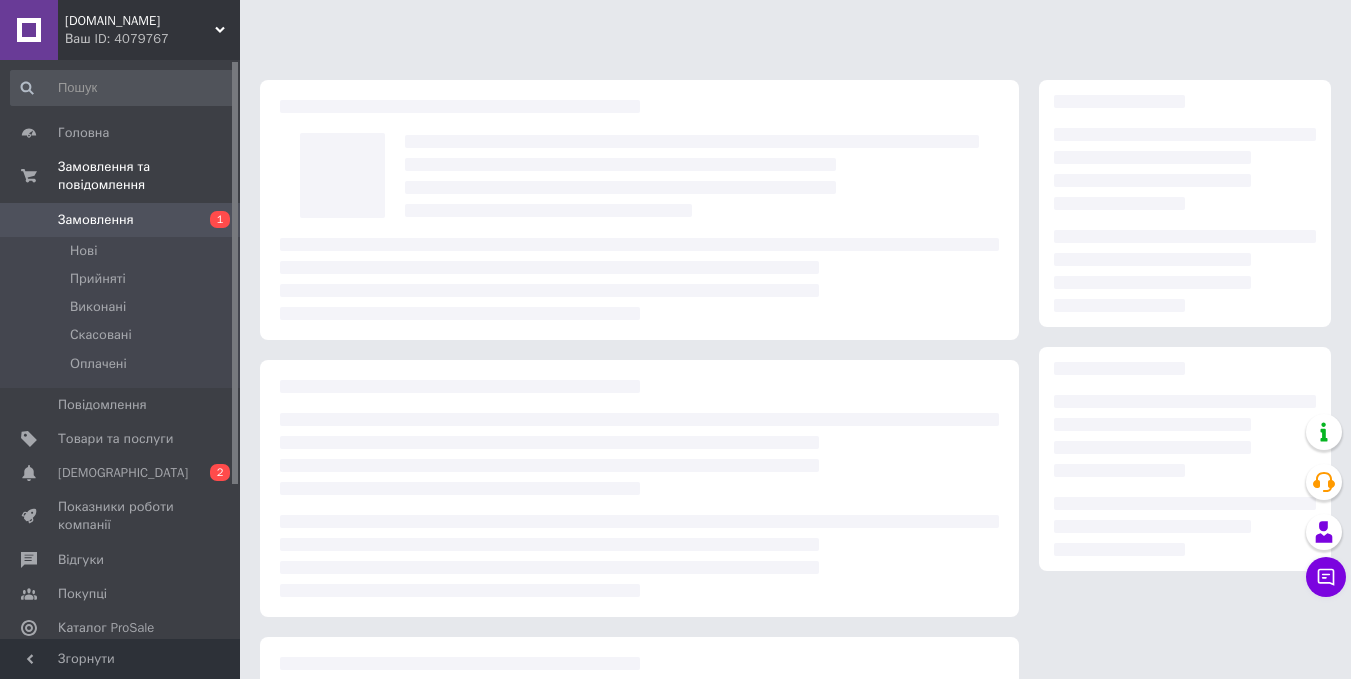 scroll, scrollTop: 0, scrollLeft: 0, axis: both 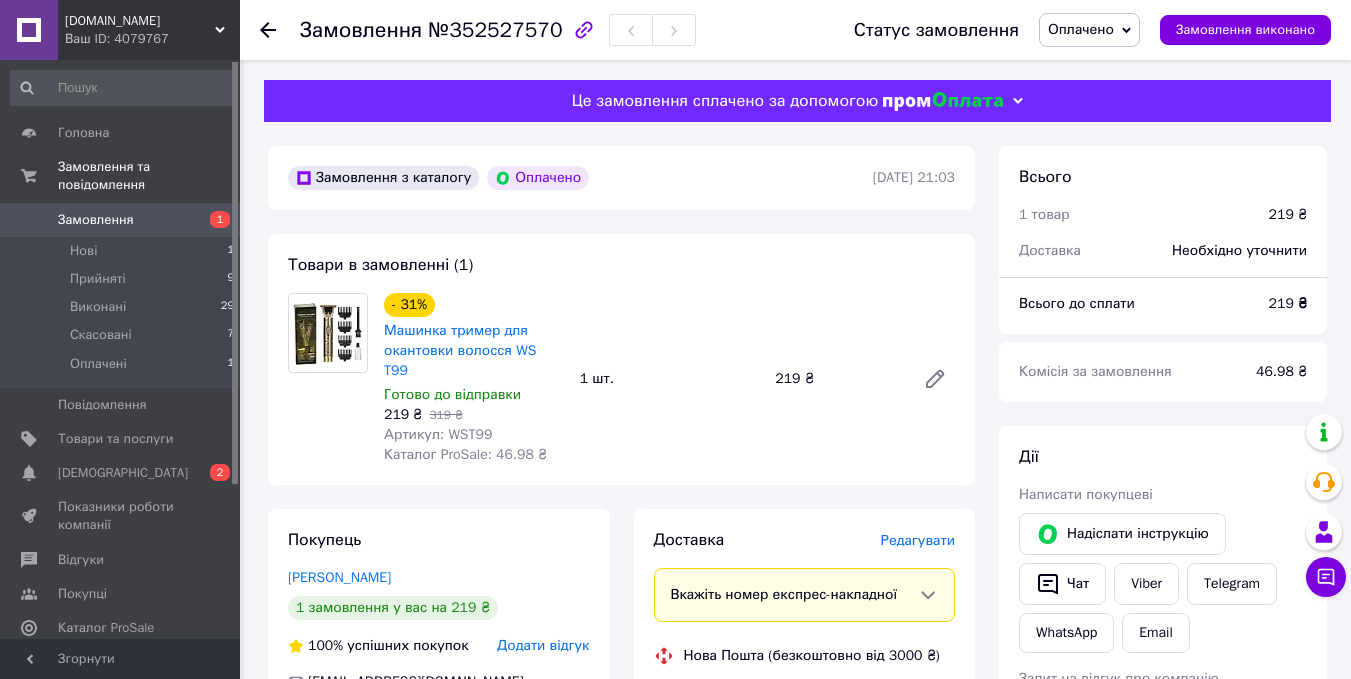 click on "Артикул: WST99" at bounding box center (438, 434) 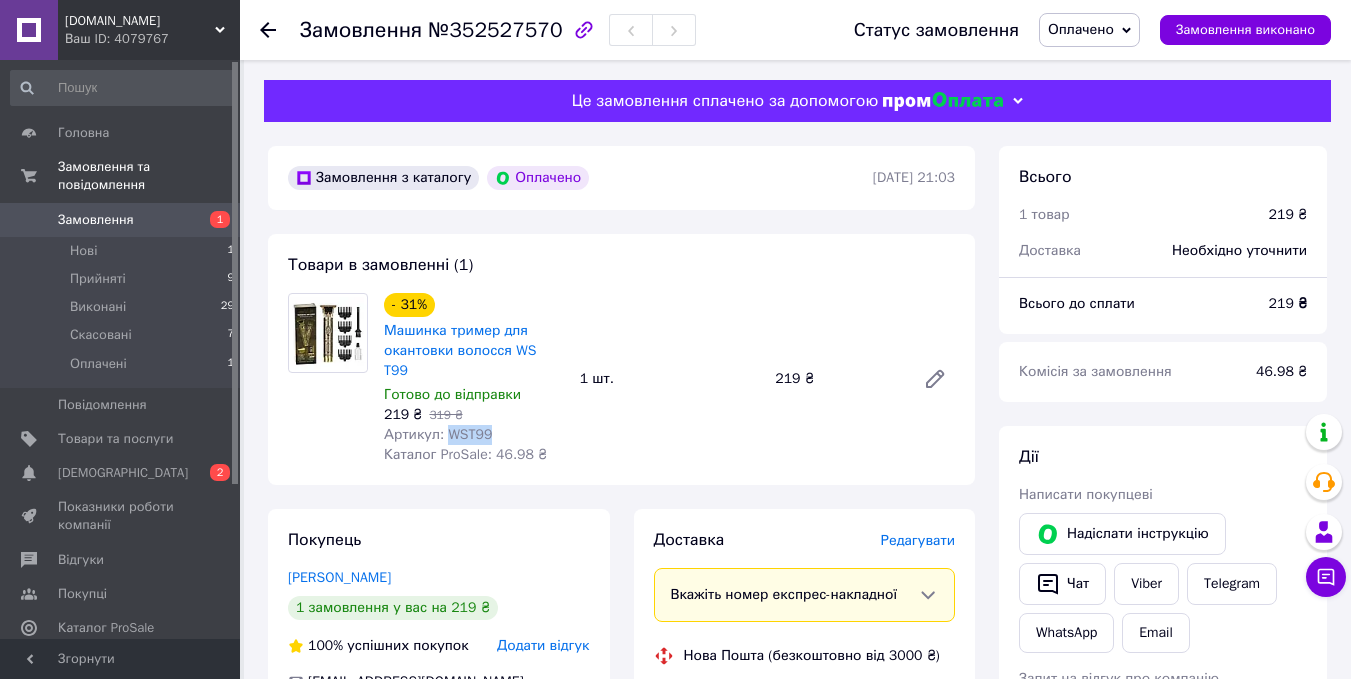 click on "Артикул: WST99" at bounding box center (438, 434) 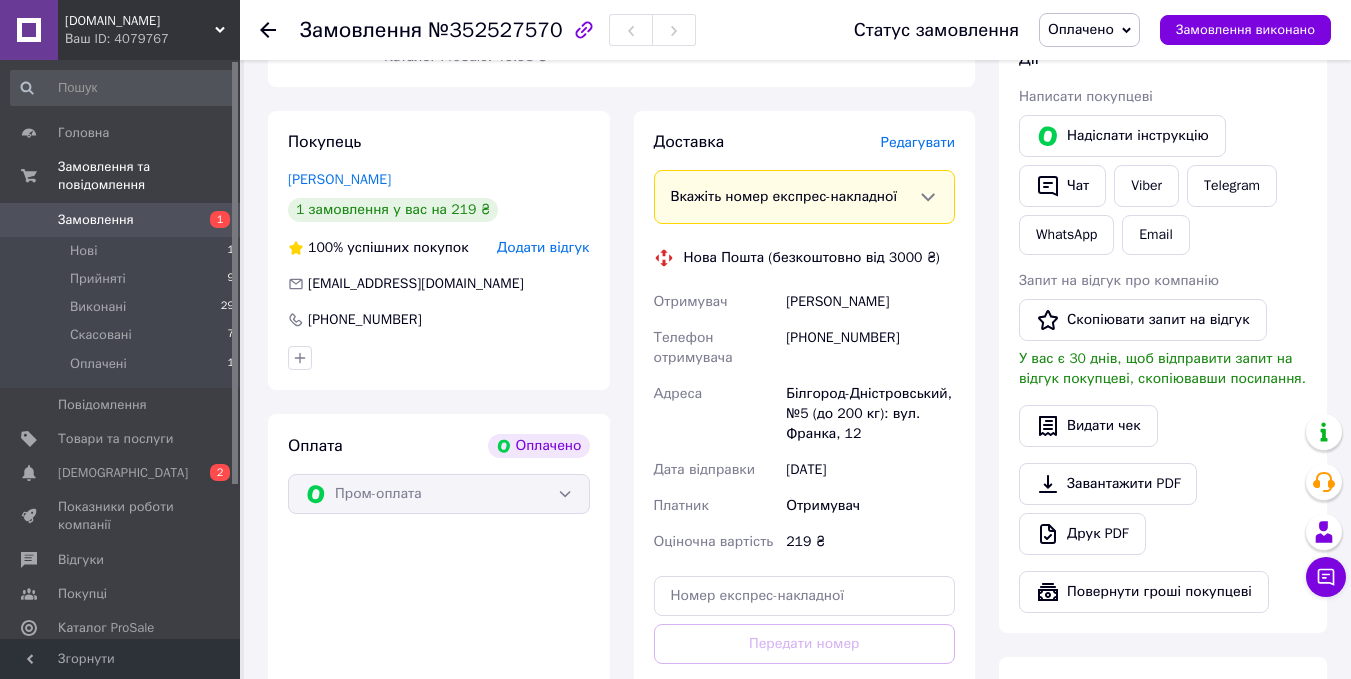 scroll, scrollTop: 400, scrollLeft: 0, axis: vertical 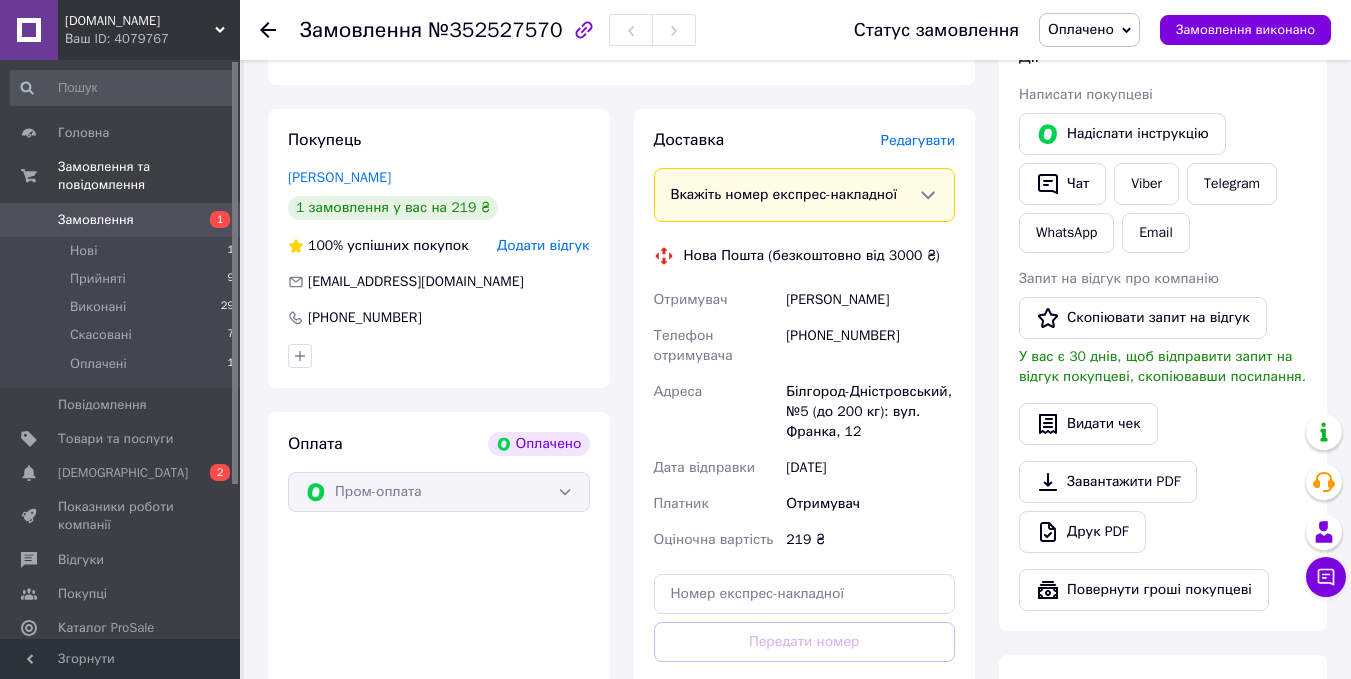 click 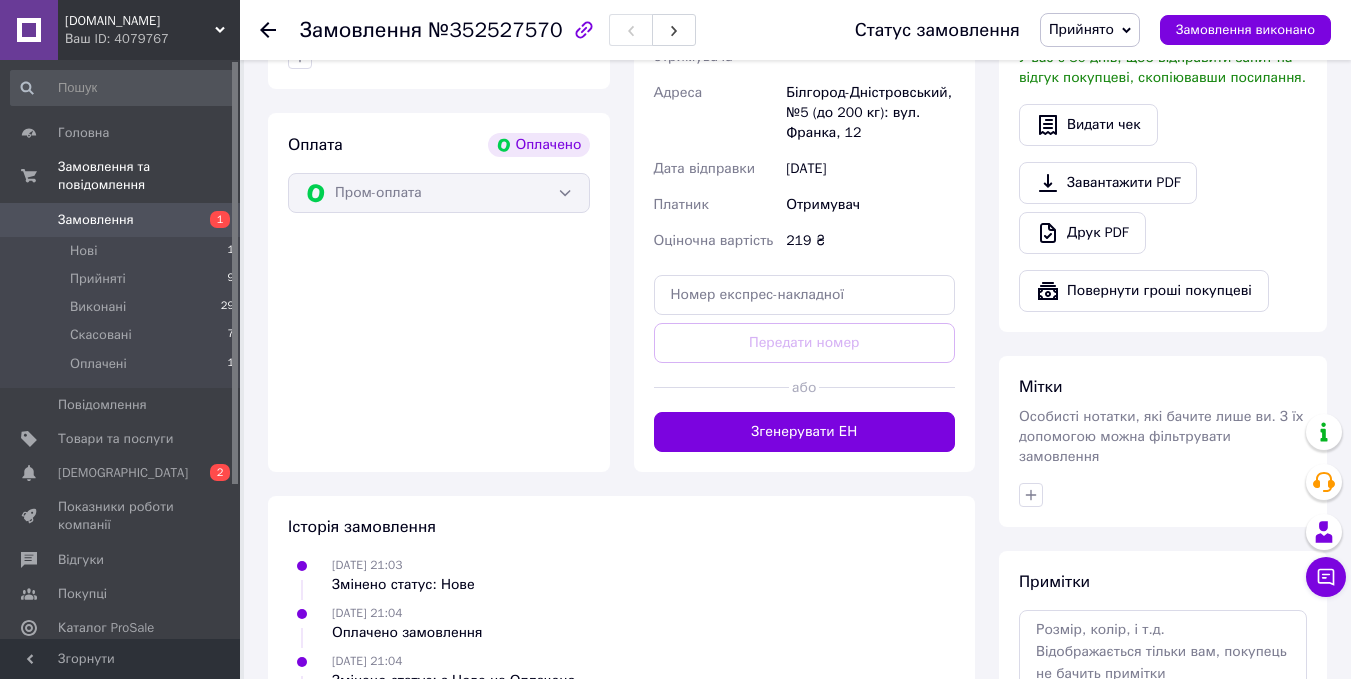 scroll, scrollTop: 800, scrollLeft: 0, axis: vertical 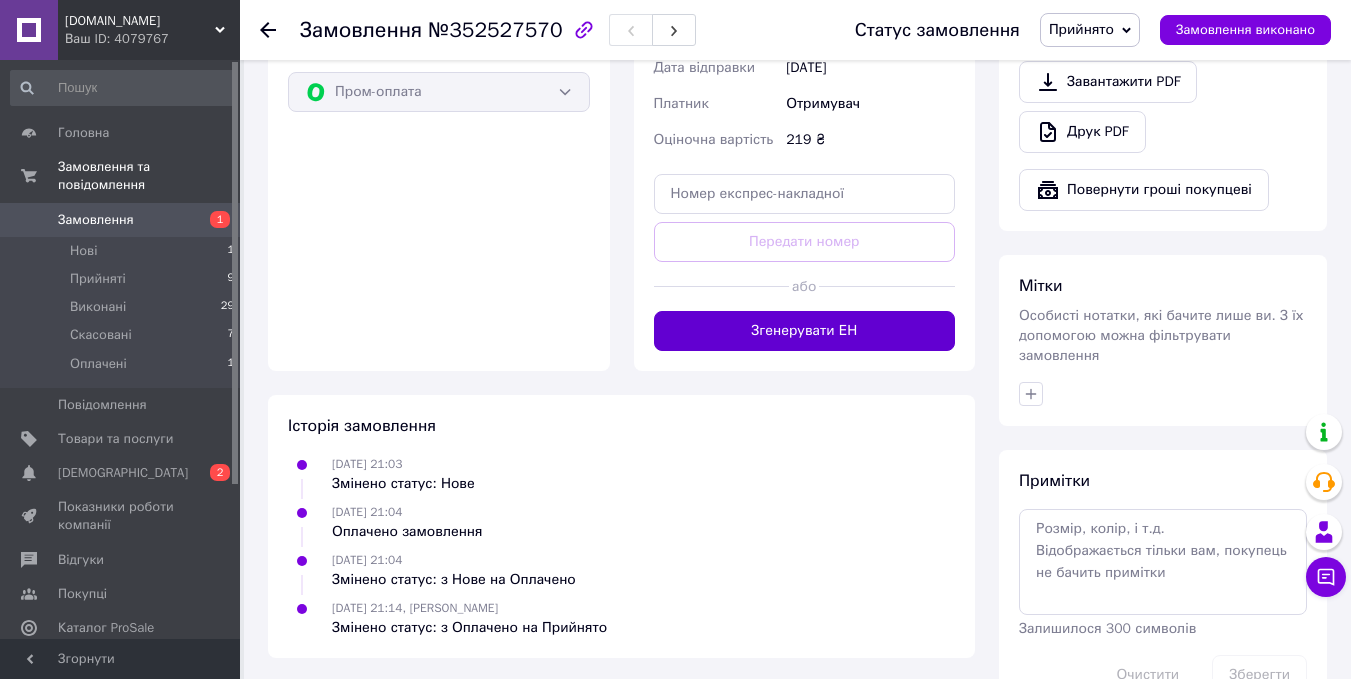 click on "Згенерувати ЕН" at bounding box center (805, 331) 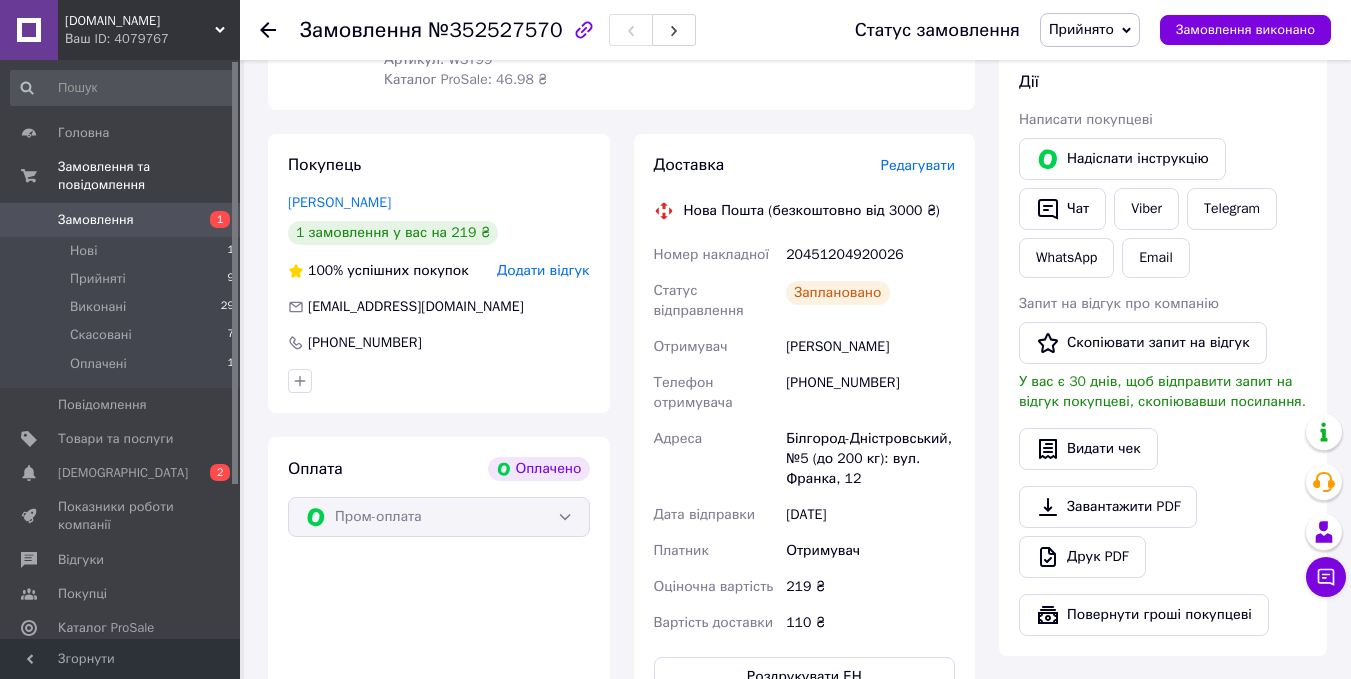 scroll, scrollTop: 400, scrollLeft: 0, axis: vertical 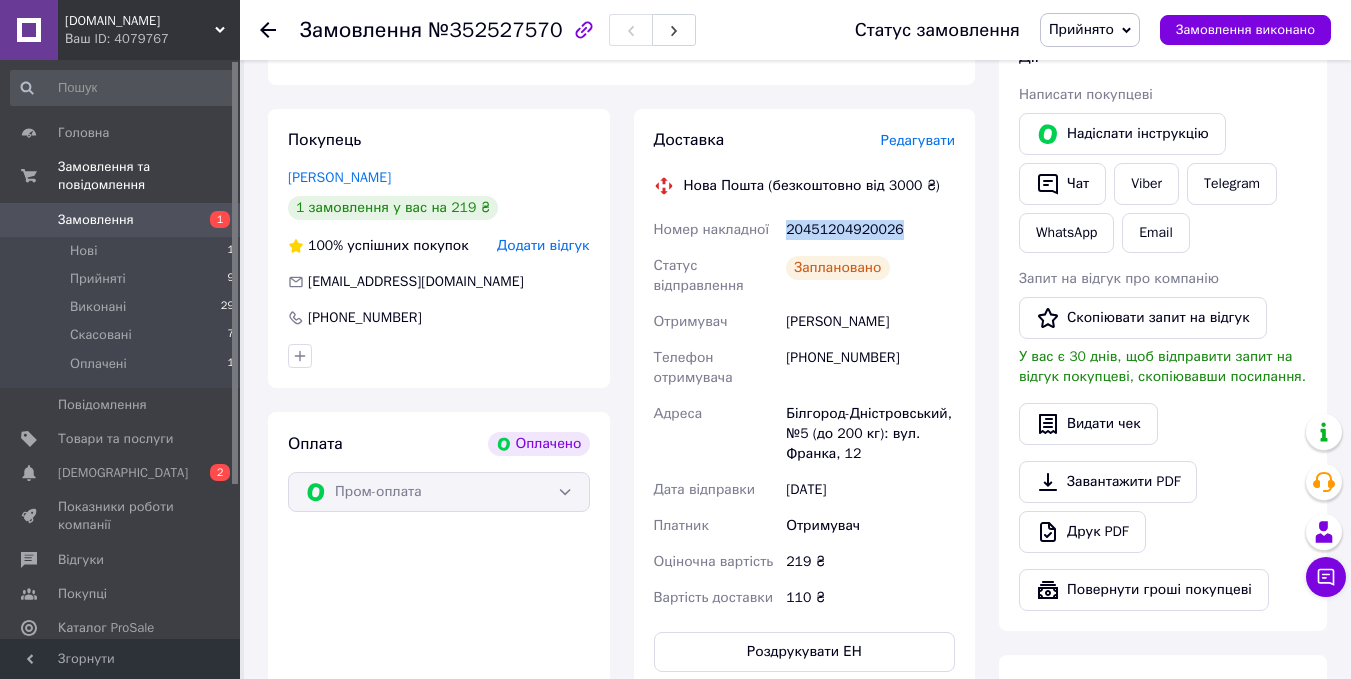 drag, startPoint x: 788, startPoint y: 210, endPoint x: 927, endPoint y: 211, distance: 139.0036 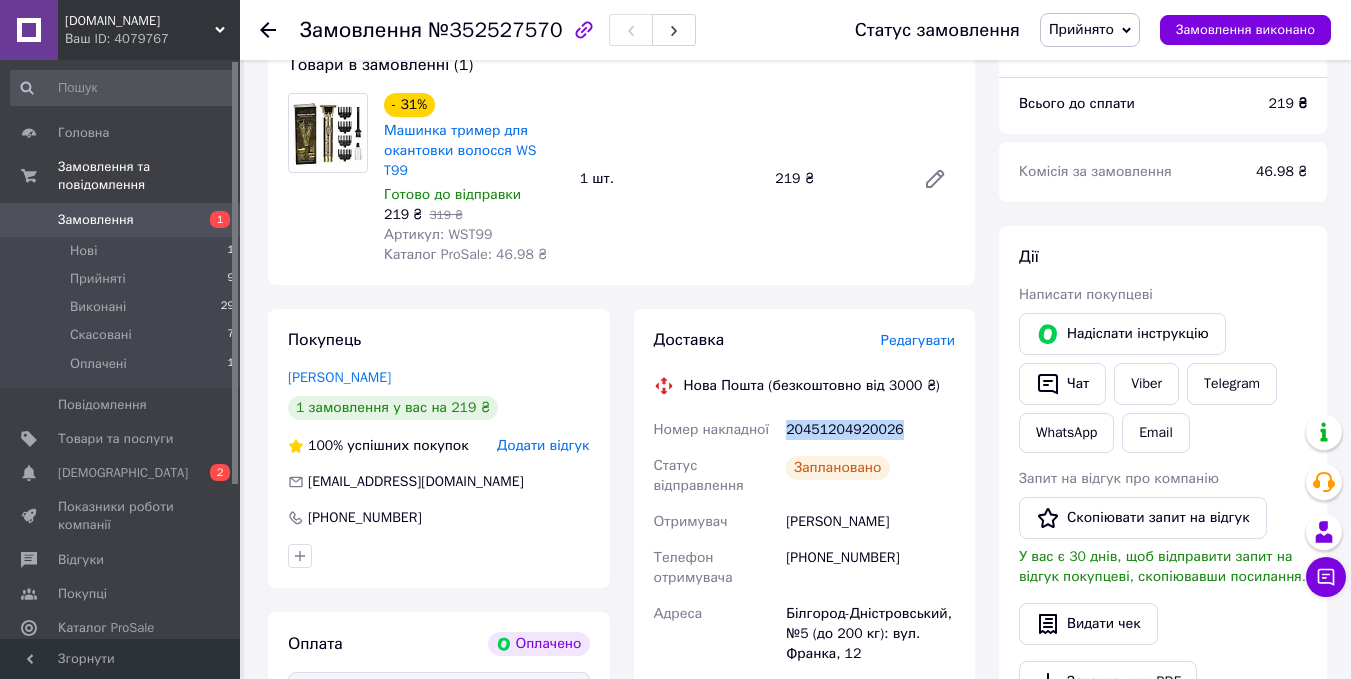 scroll, scrollTop: 100, scrollLeft: 0, axis: vertical 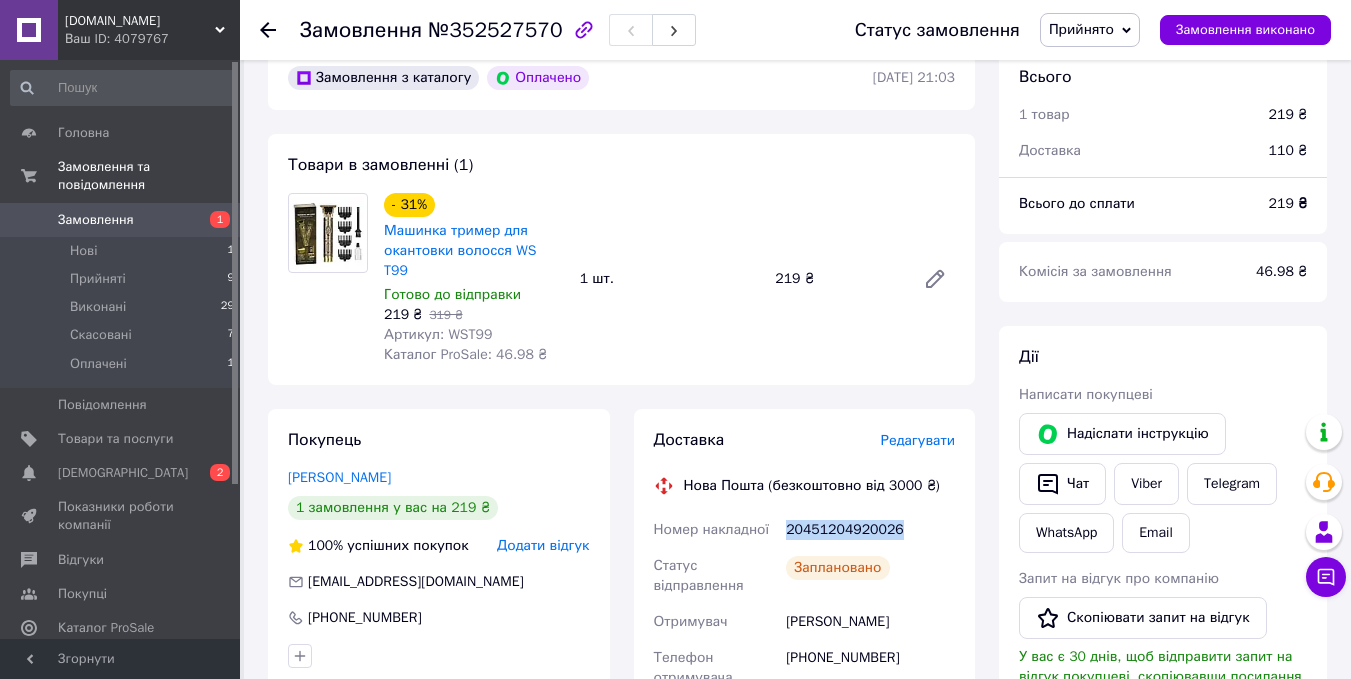 copy on "20451204920026" 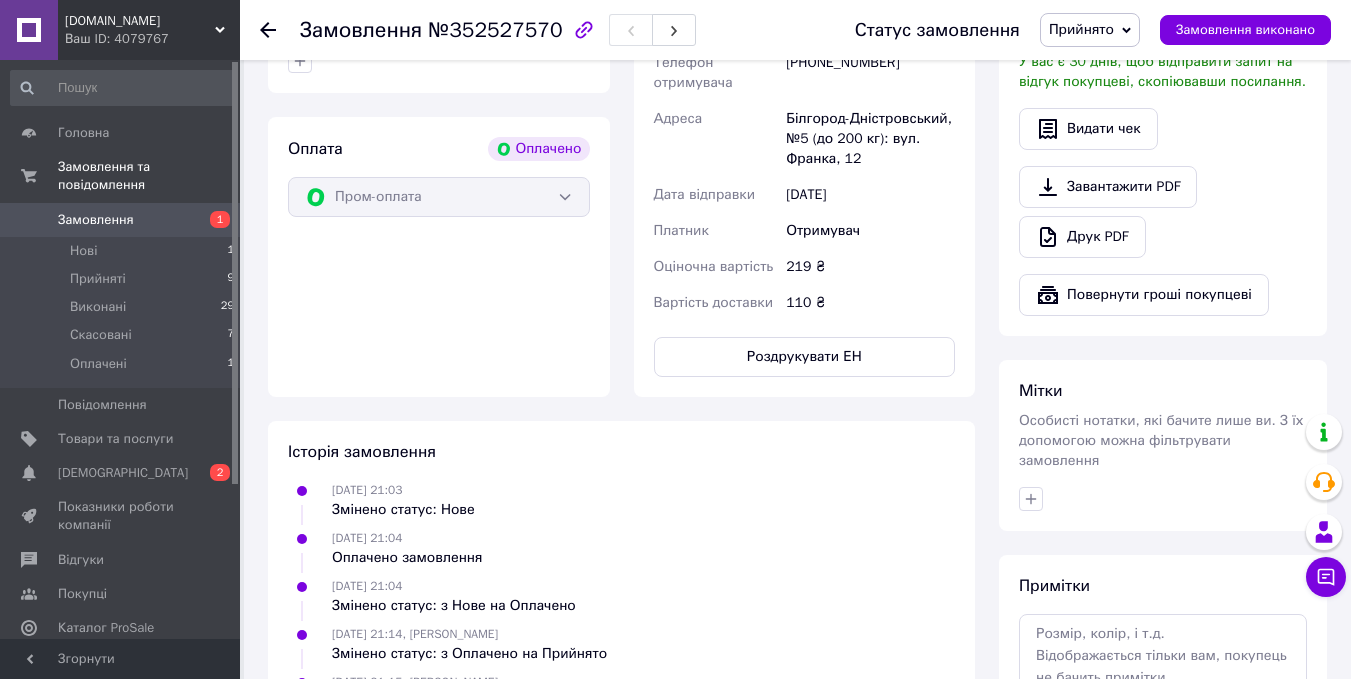 scroll, scrollTop: 700, scrollLeft: 0, axis: vertical 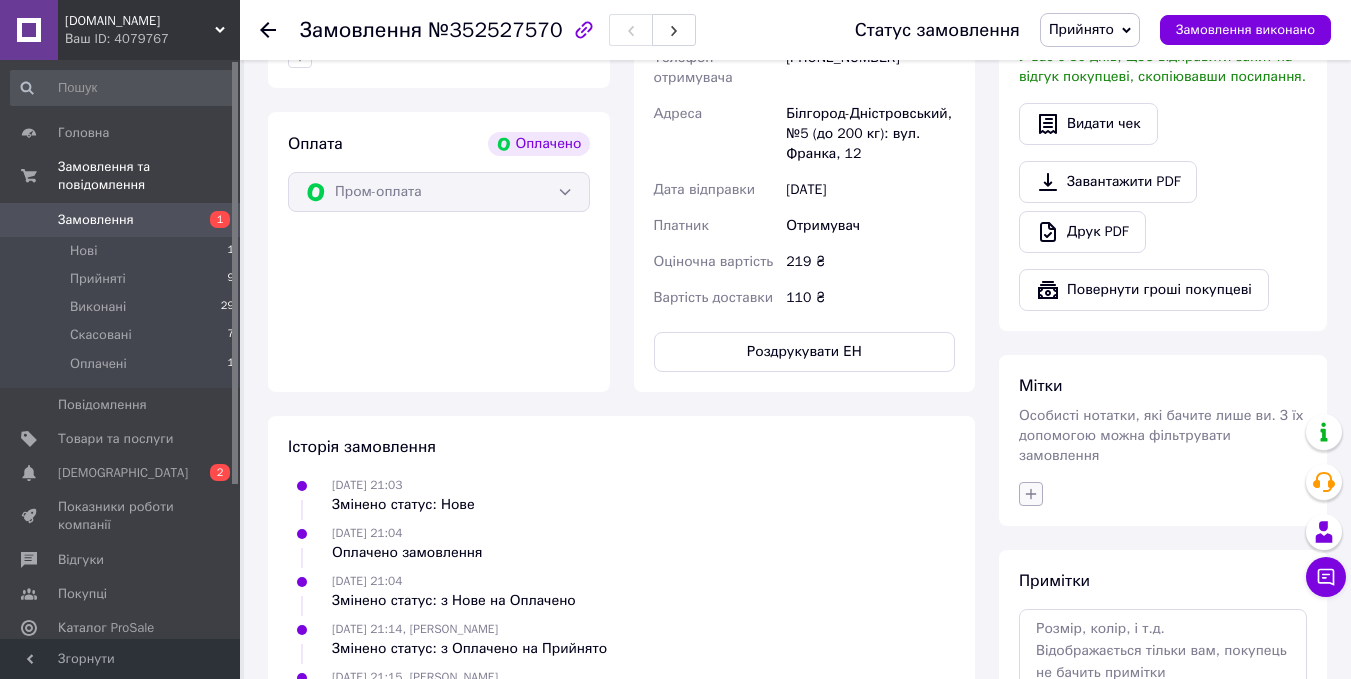 click 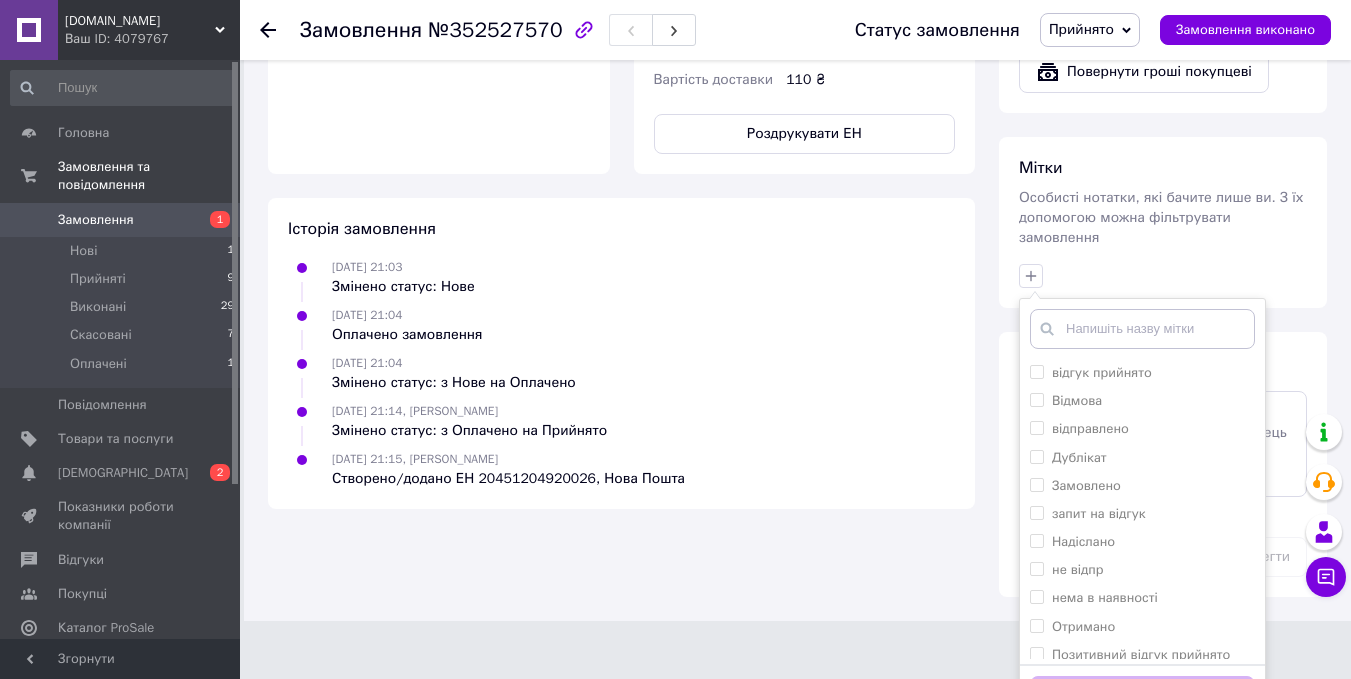 scroll, scrollTop: 945, scrollLeft: 0, axis: vertical 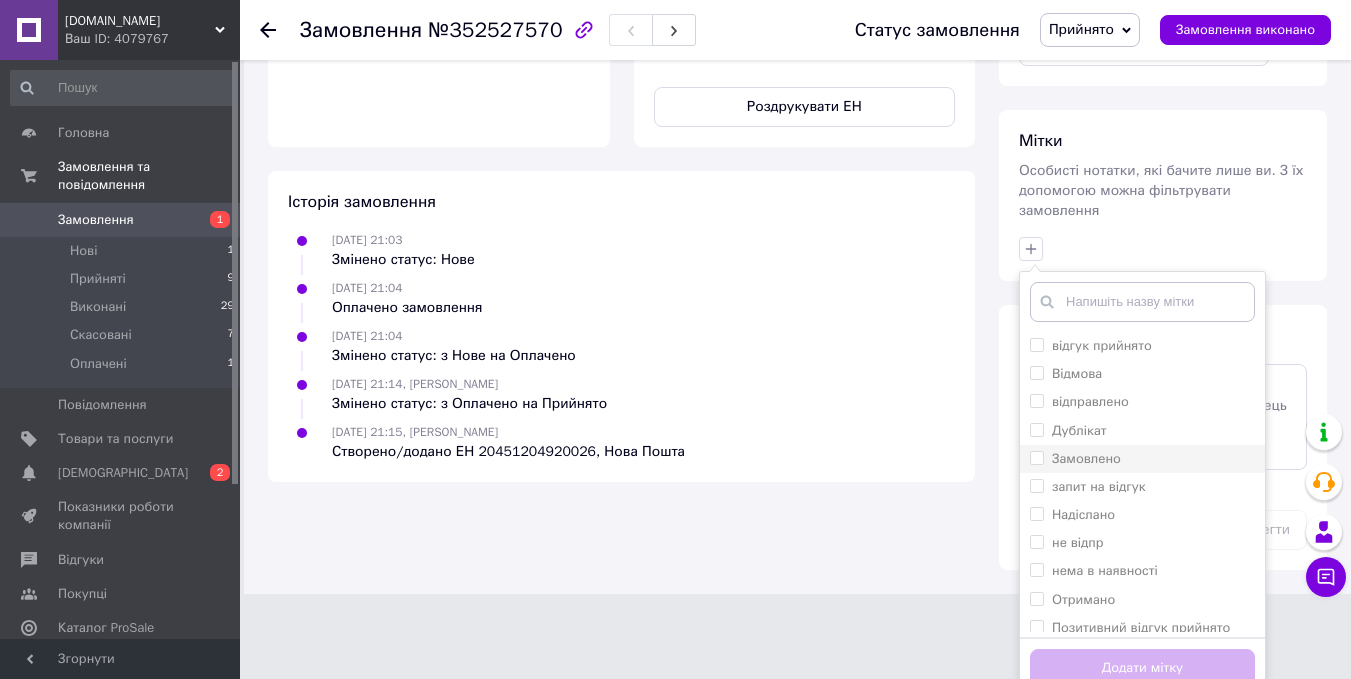 click on "Замовлено" at bounding box center (1086, 458) 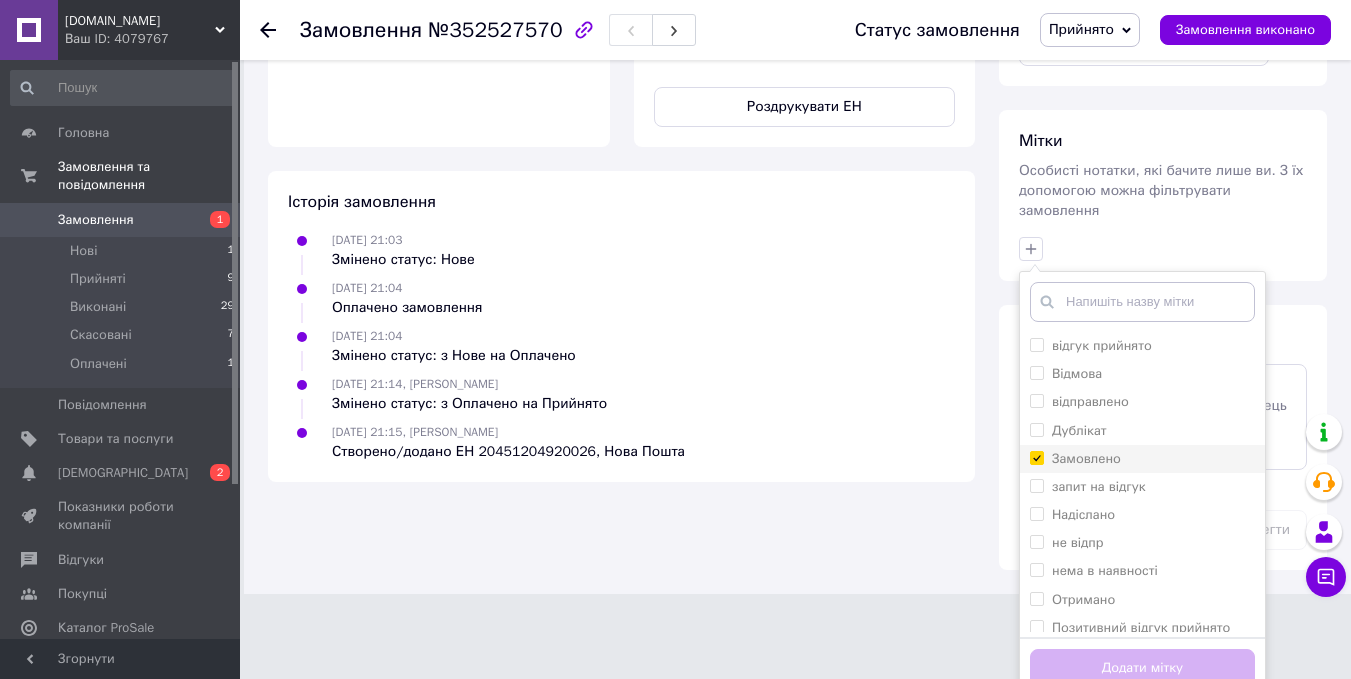 checkbox on "true" 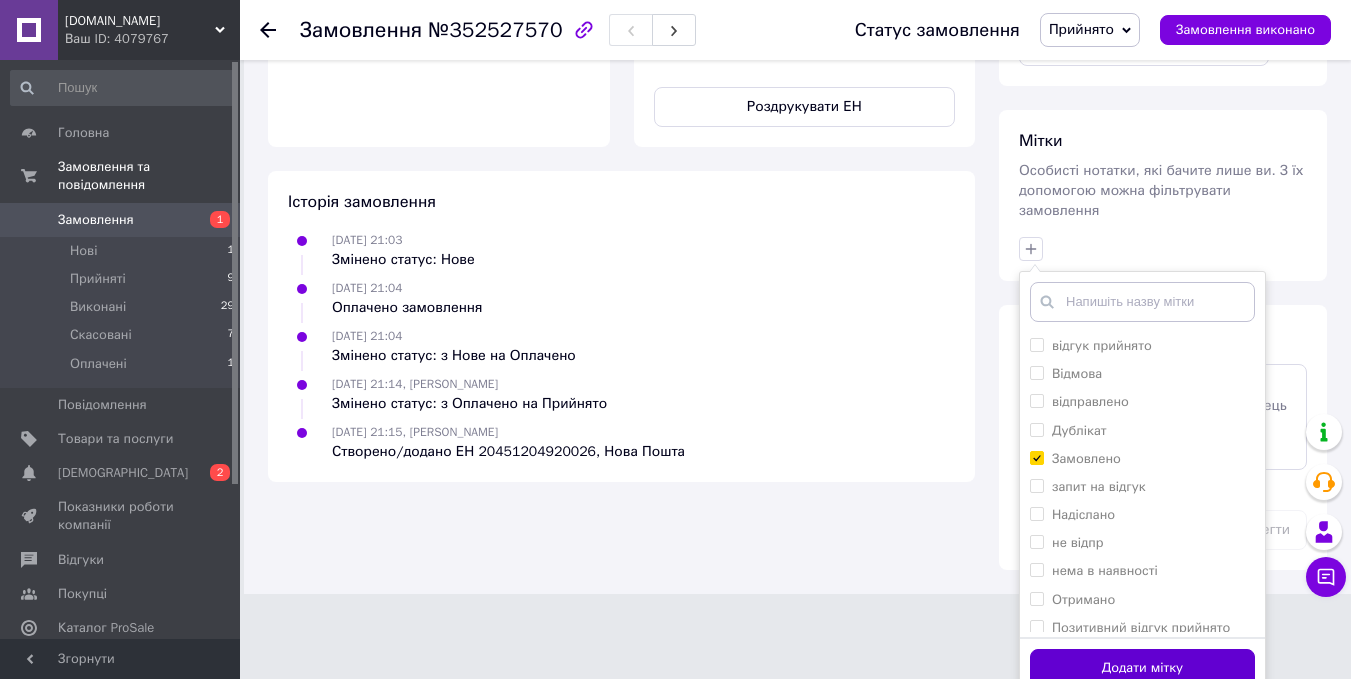 click on "Додати мітку" at bounding box center [1142, 668] 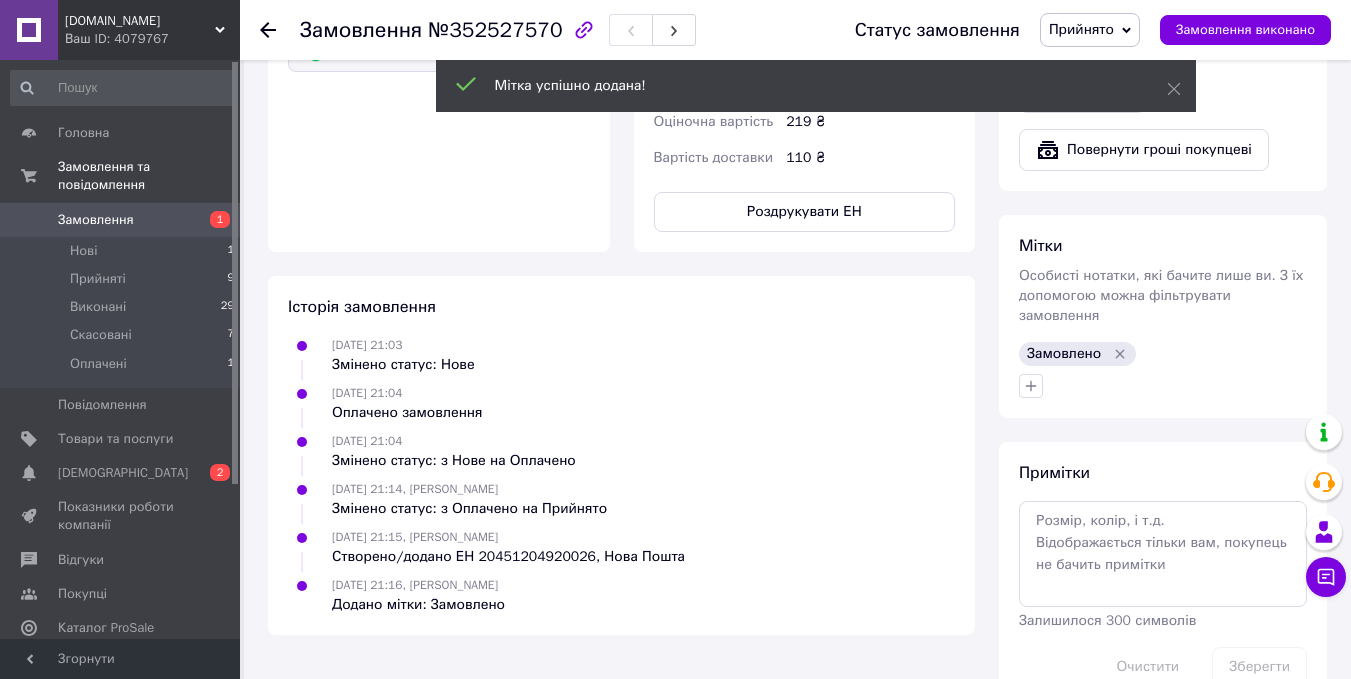 scroll, scrollTop: 872, scrollLeft: 0, axis: vertical 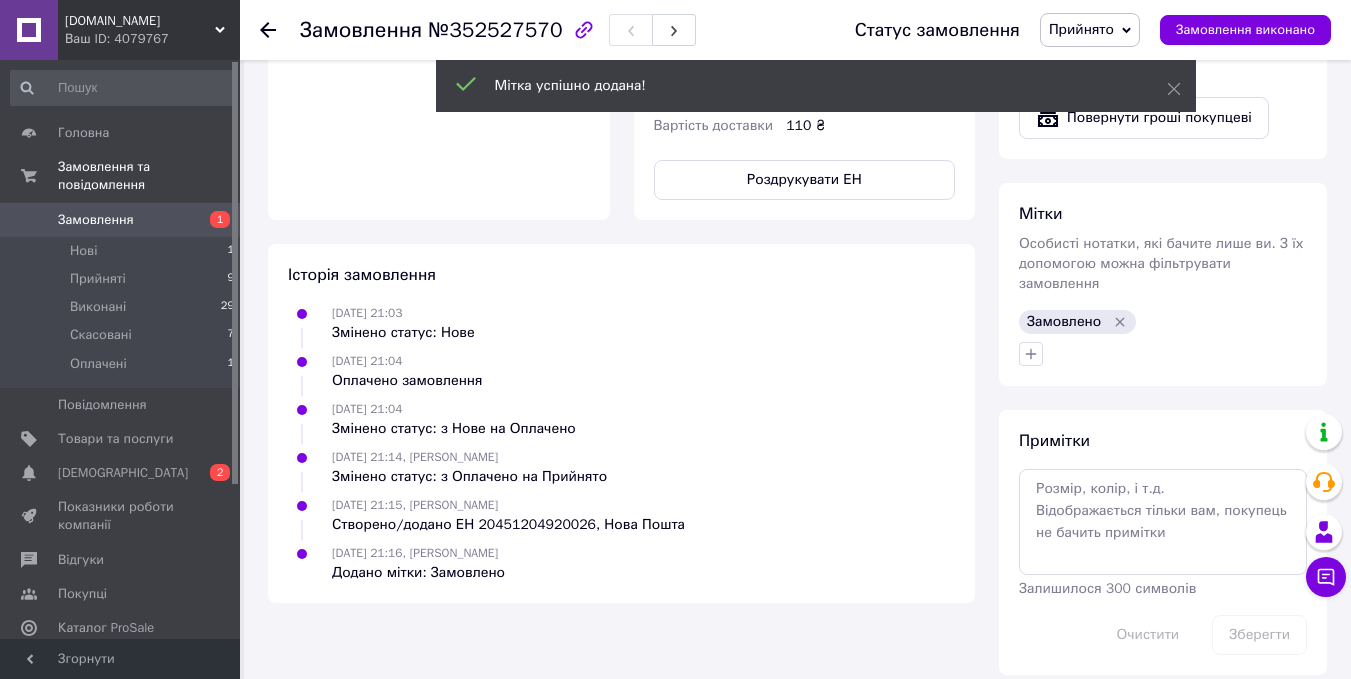 click 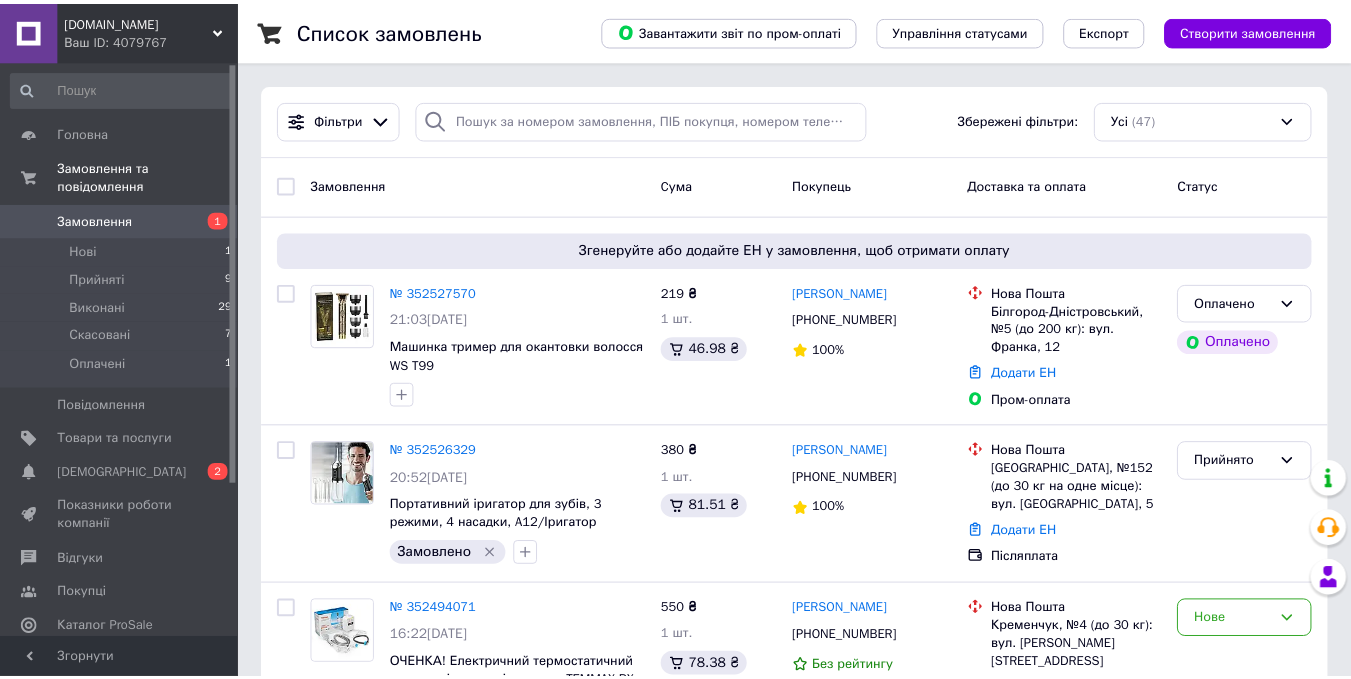 scroll, scrollTop: 100, scrollLeft: 0, axis: vertical 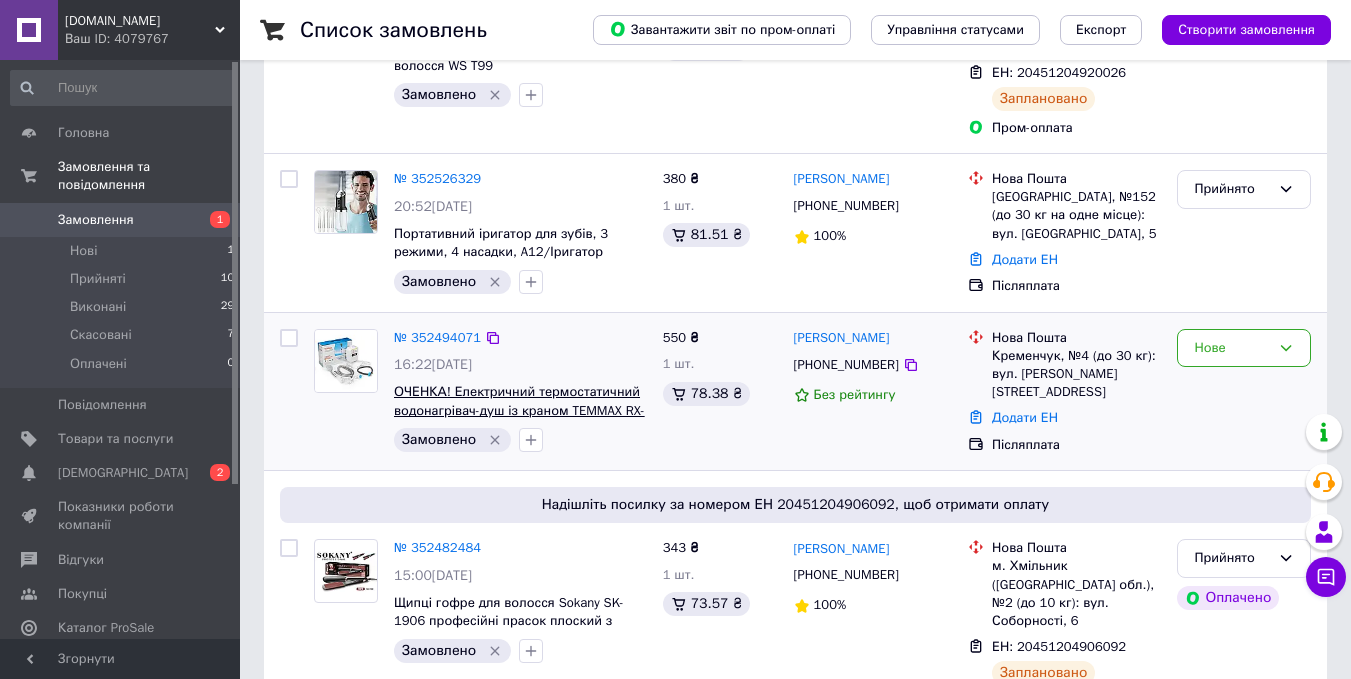 click on "ОЧЕНКА! Електричний термостатичний водонагрівач-душ із краном TEMMAX RX-021 (Плохе паковання 3034)" at bounding box center [519, 410] 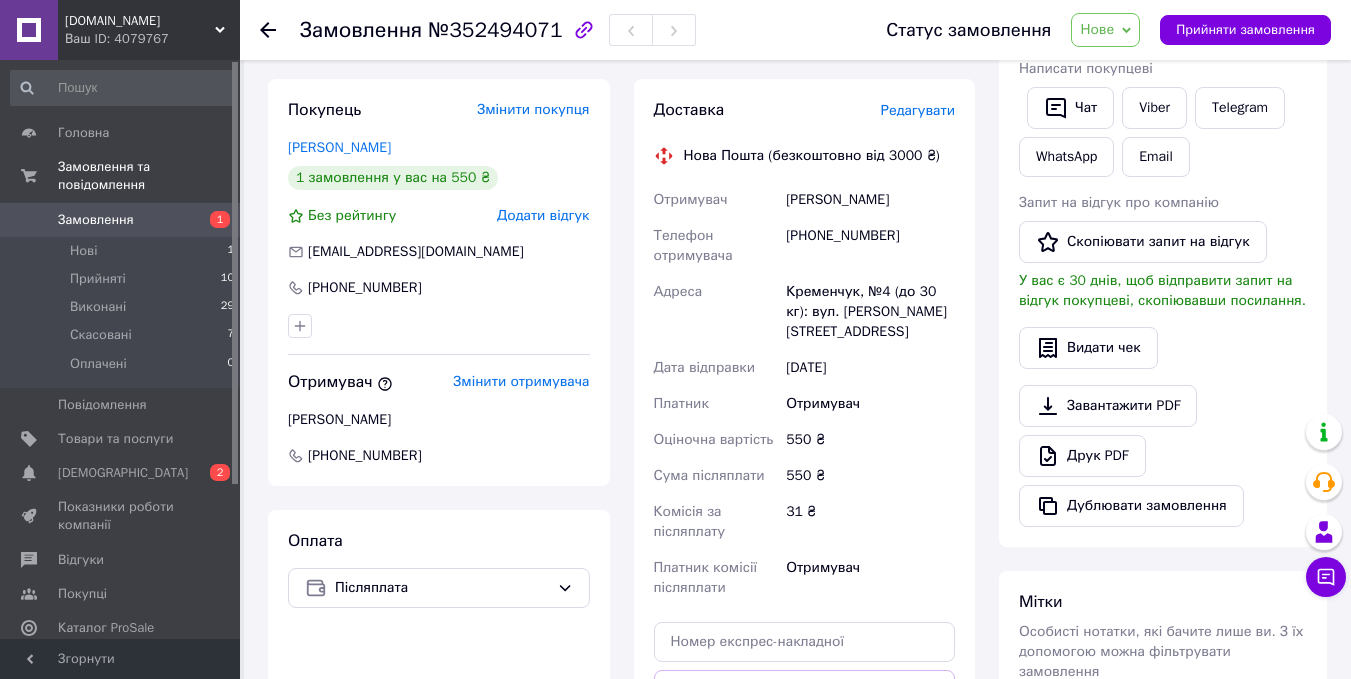 scroll, scrollTop: 0, scrollLeft: 0, axis: both 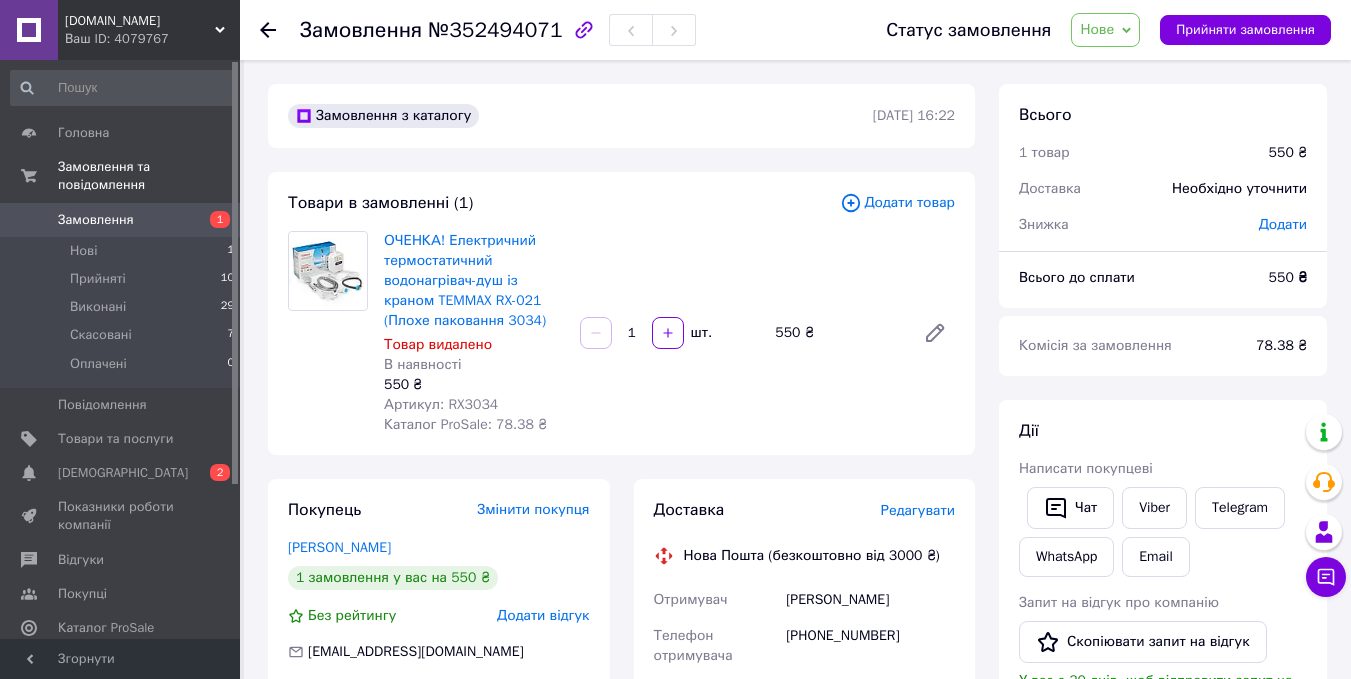 click on "Нове" at bounding box center [1097, 29] 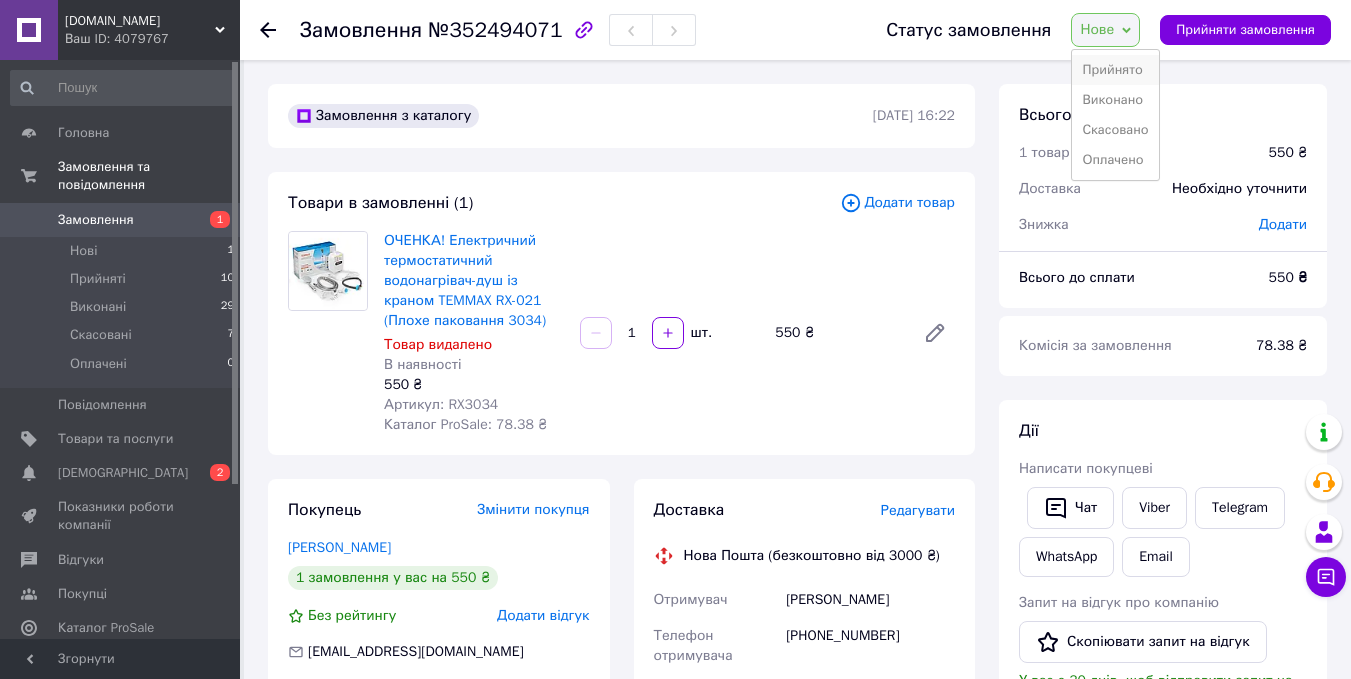 click on "Прийнято" at bounding box center [1115, 70] 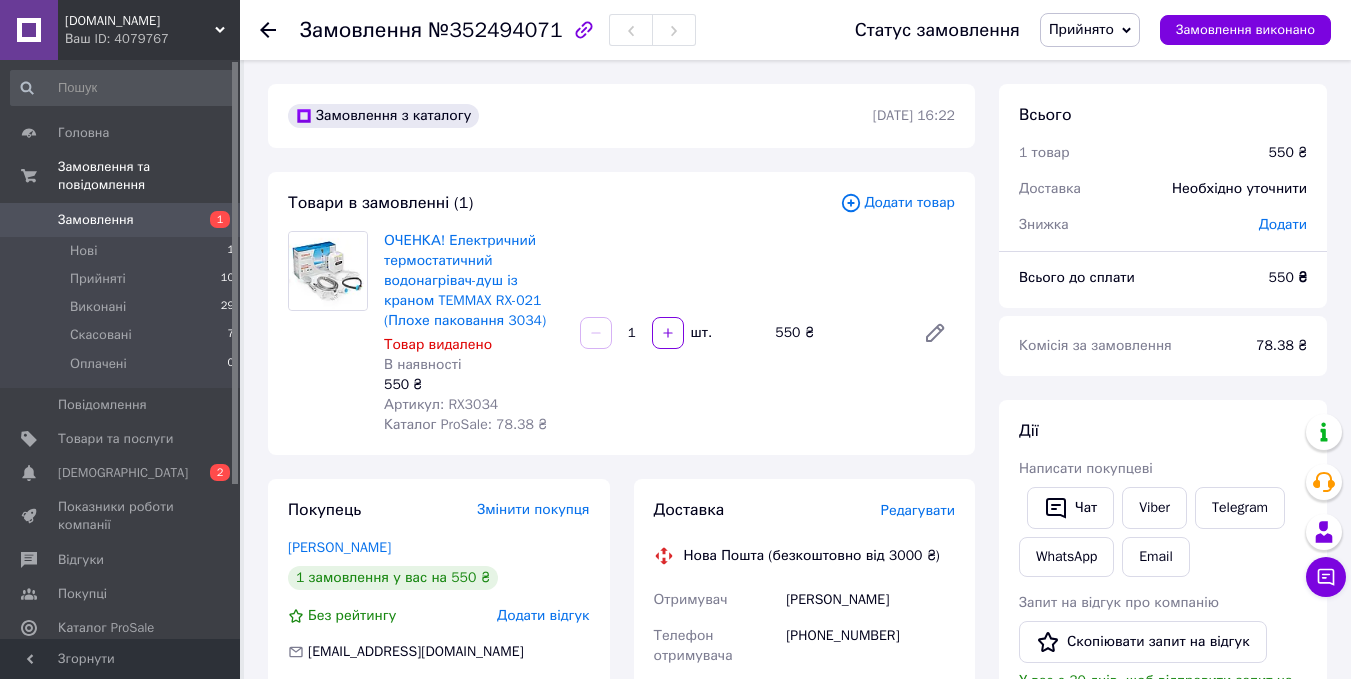 click on "Замовлення" at bounding box center (121, 220) 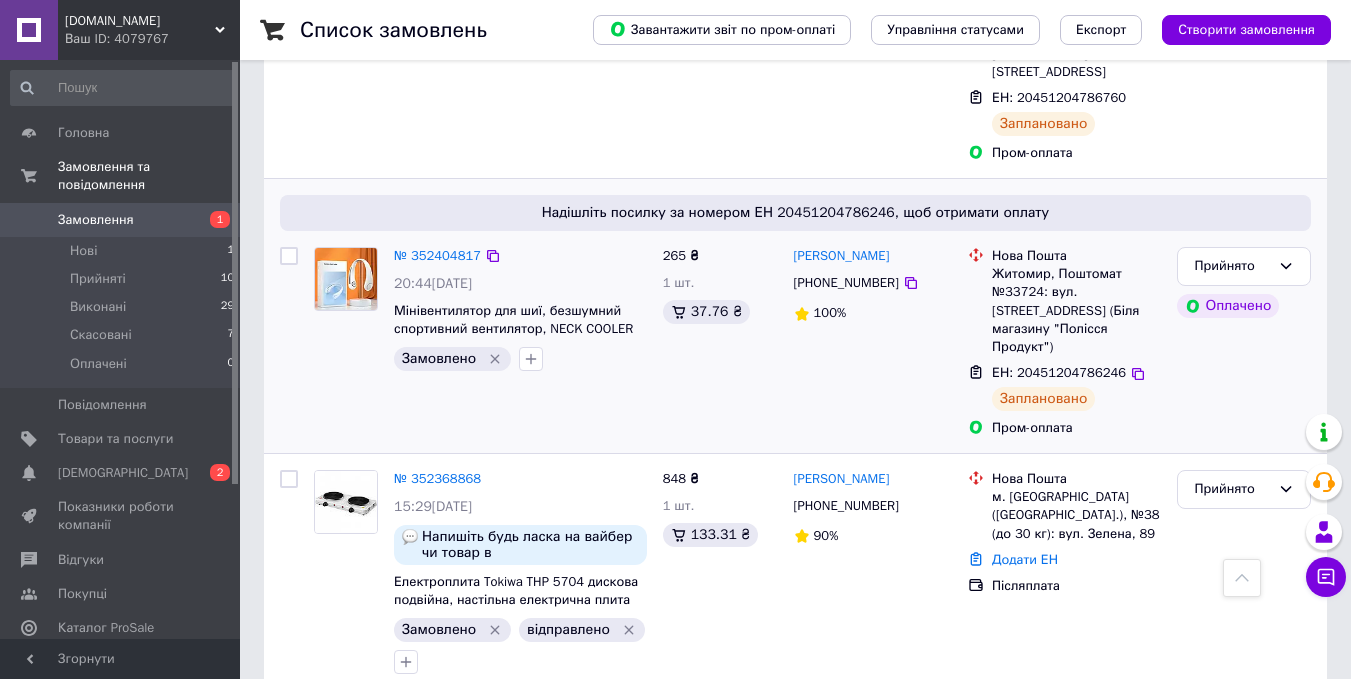 scroll, scrollTop: 1200, scrollLeft: 0, axis: vertical 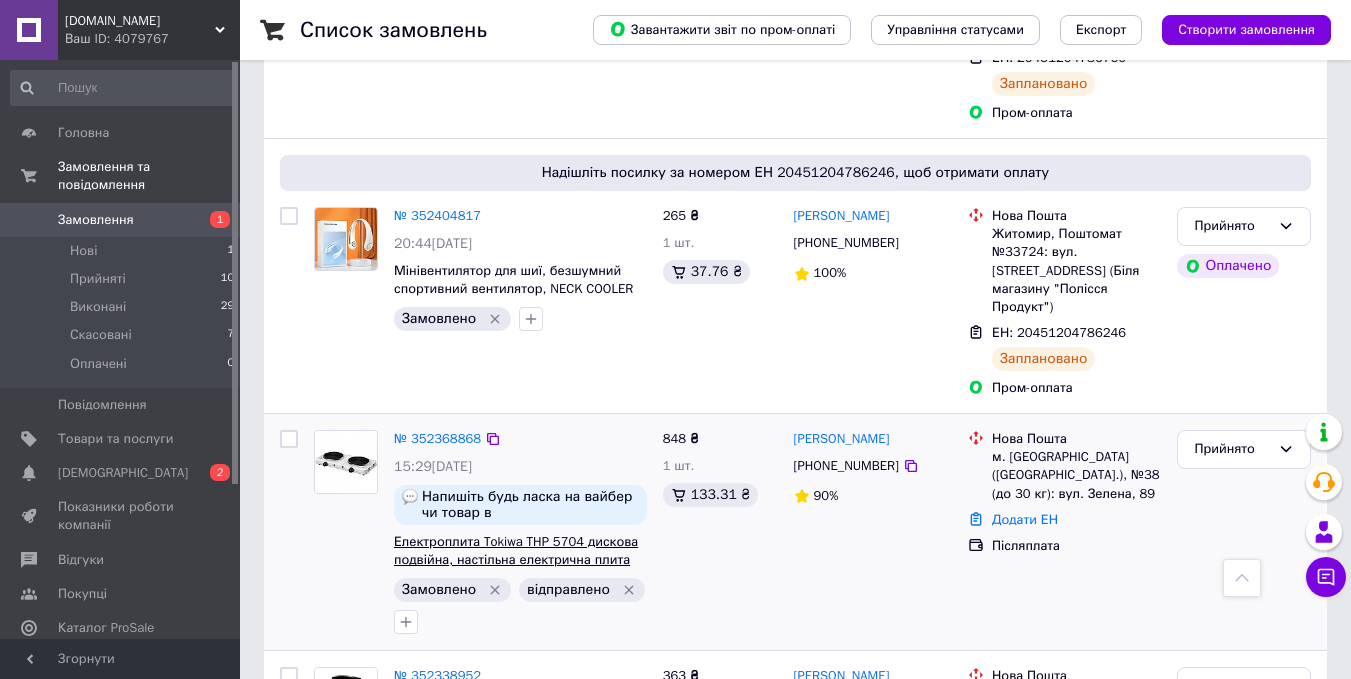 click on "Електроплита Tokiwa THP 5704 дискова подвійна, настільна електрична плита на дві конфорки (2000 Вт)" at bounding box center (516, 560) 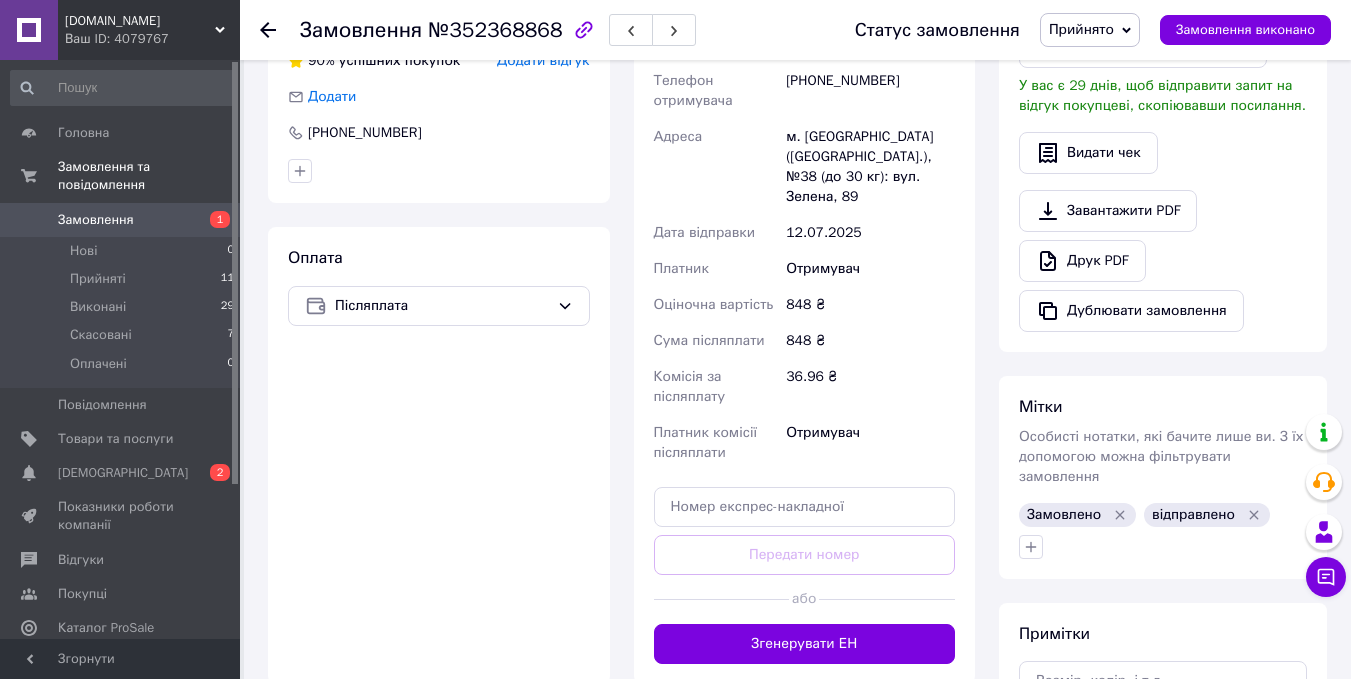 scroll, scrollTop: 600, scrollLeft: 0, axis: vertical 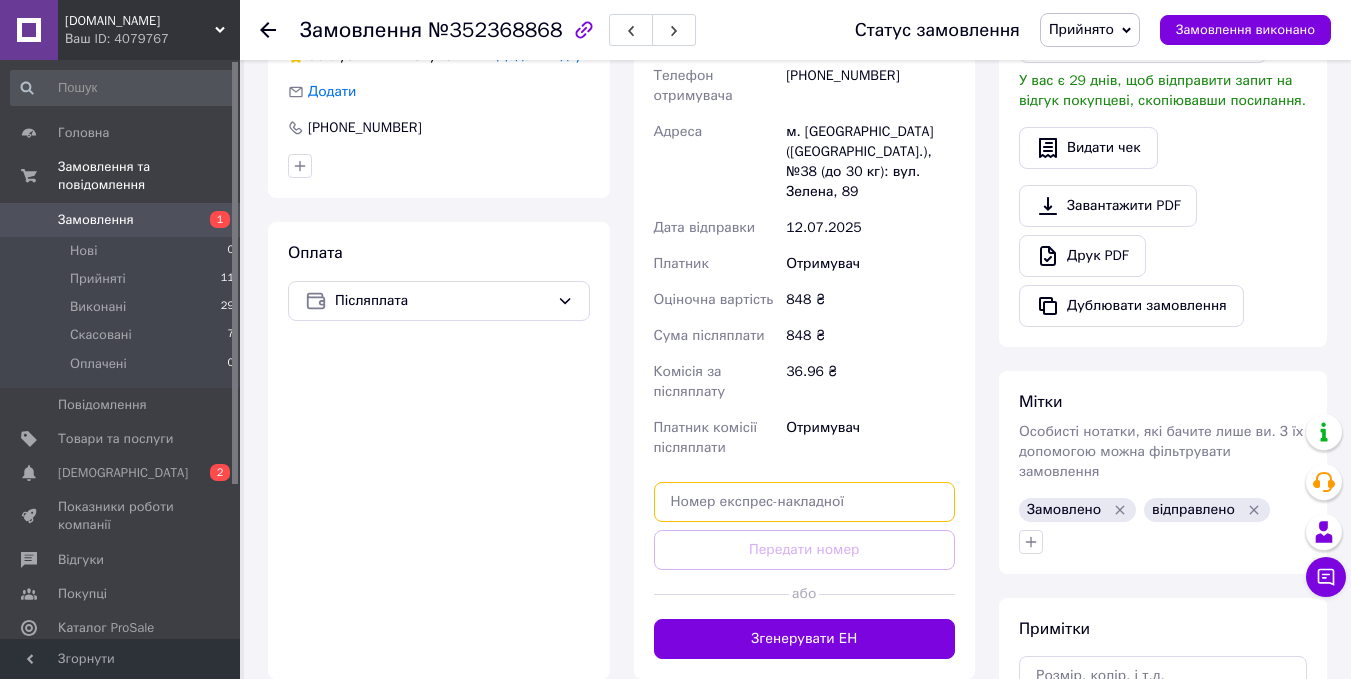 click at bounding box center [805, 502] 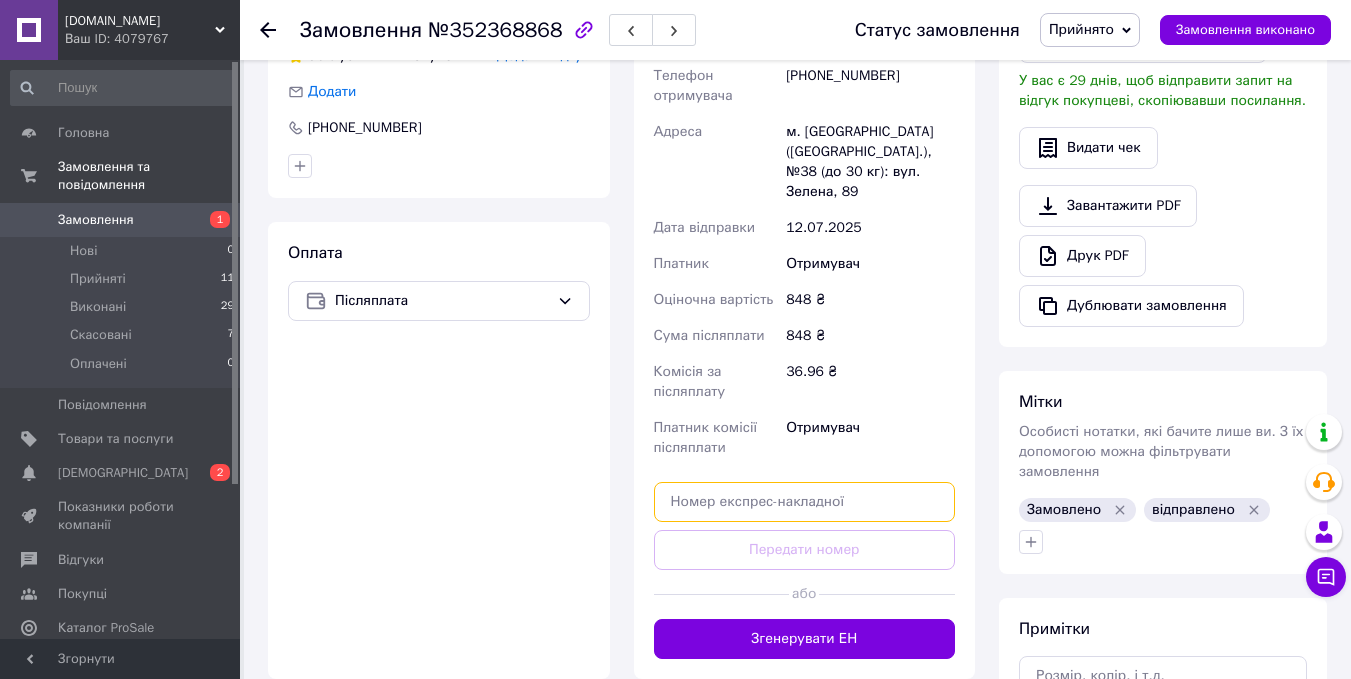 paste on "20451204565259" 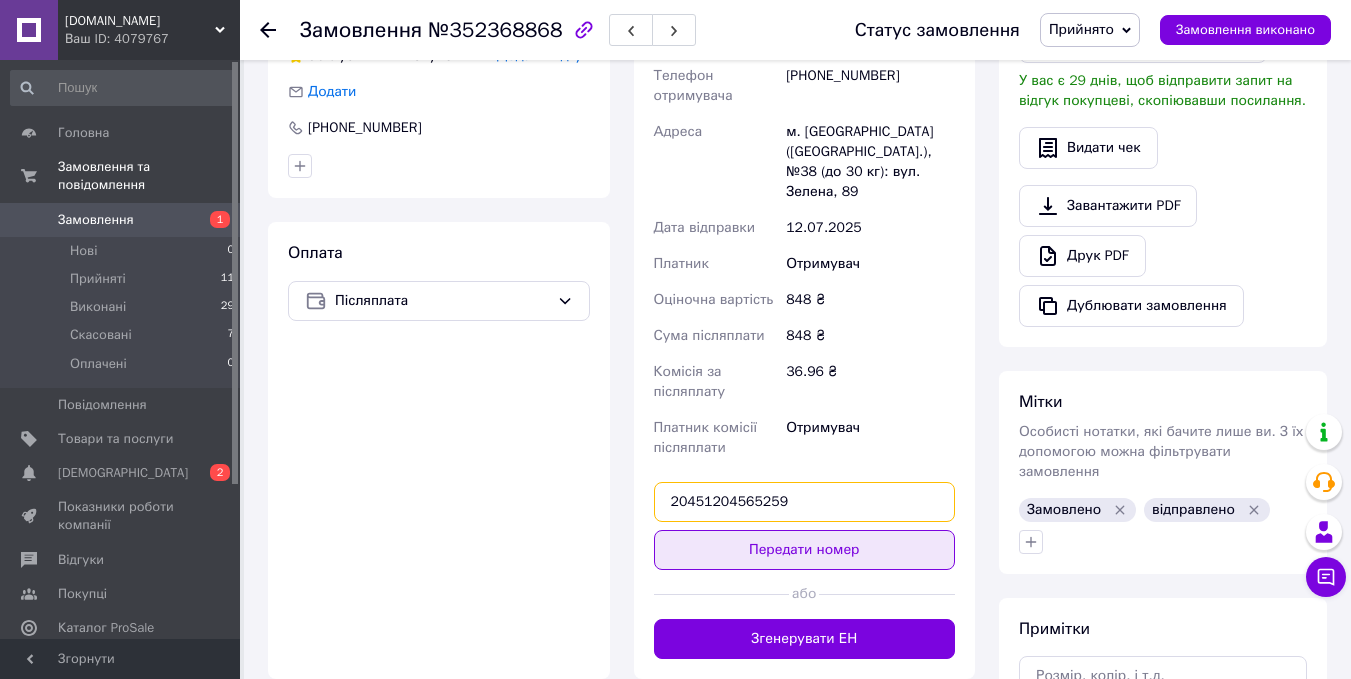 type on "20451204565259" 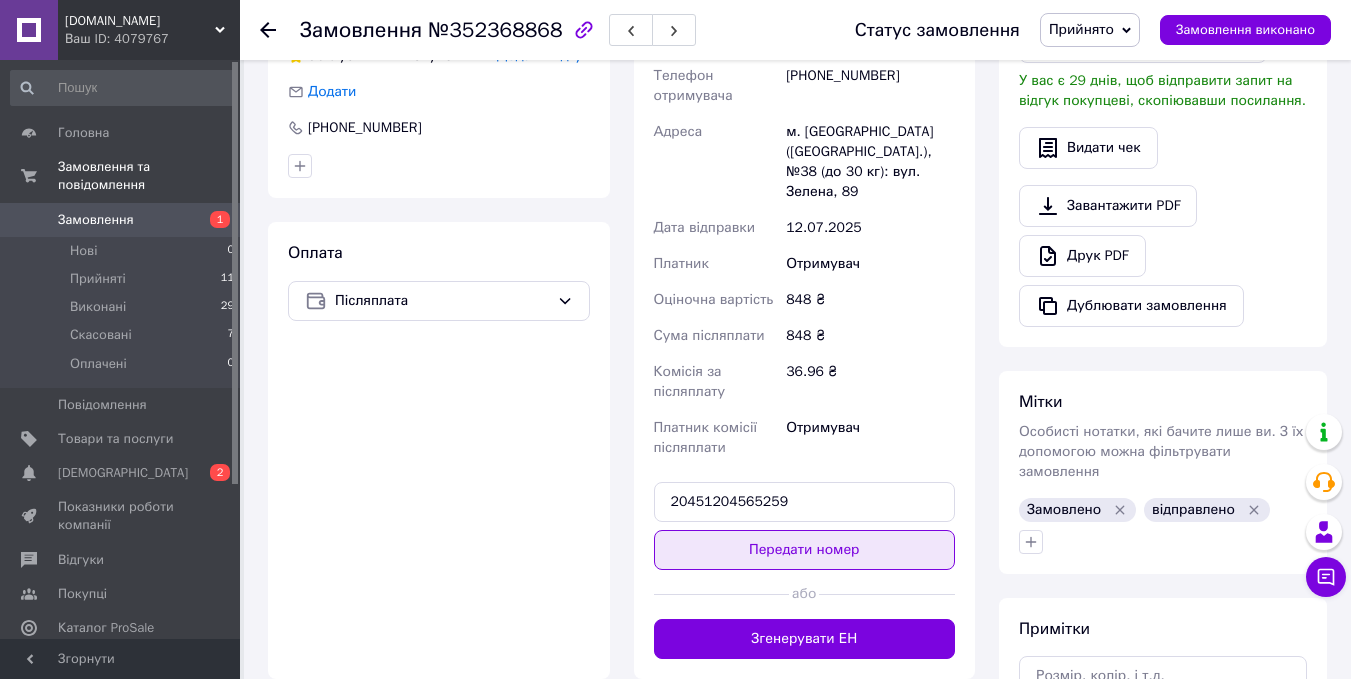 click on "Передати номер" at bounding box center (805, 550) 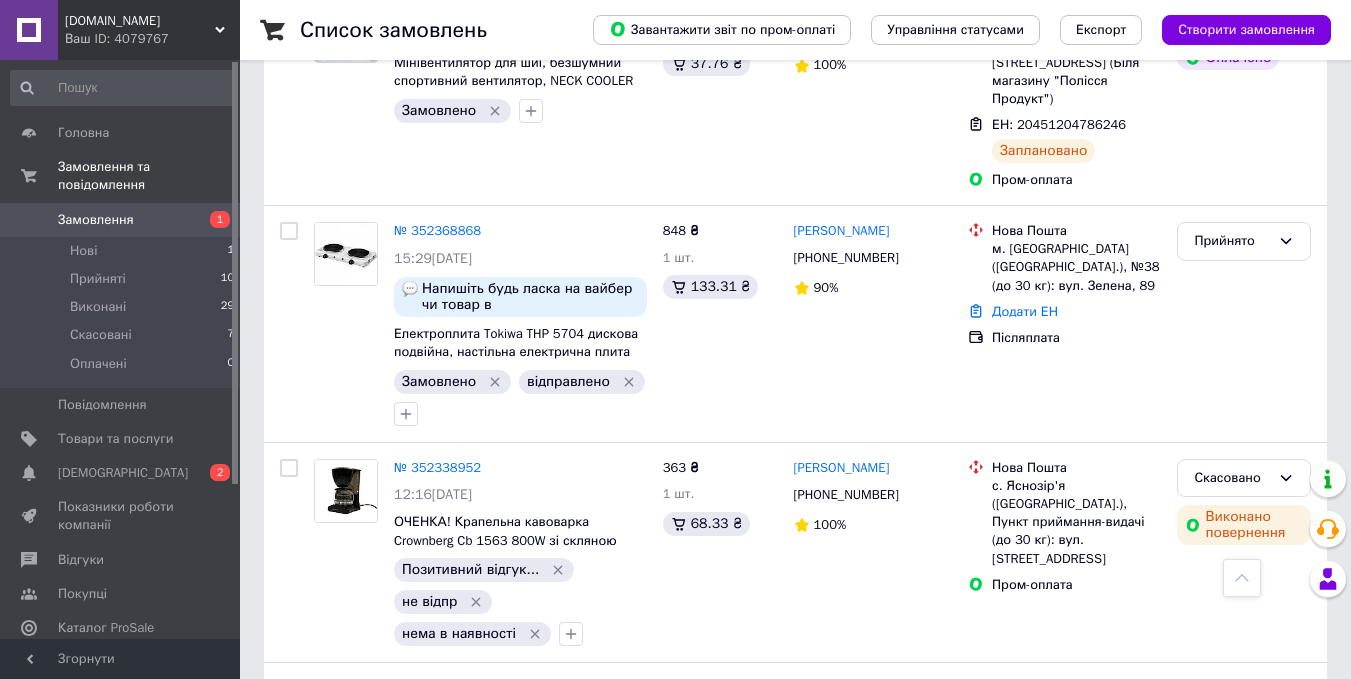 scroll, scrollTop: 1408, scrollLeft: 0, axis: vertical 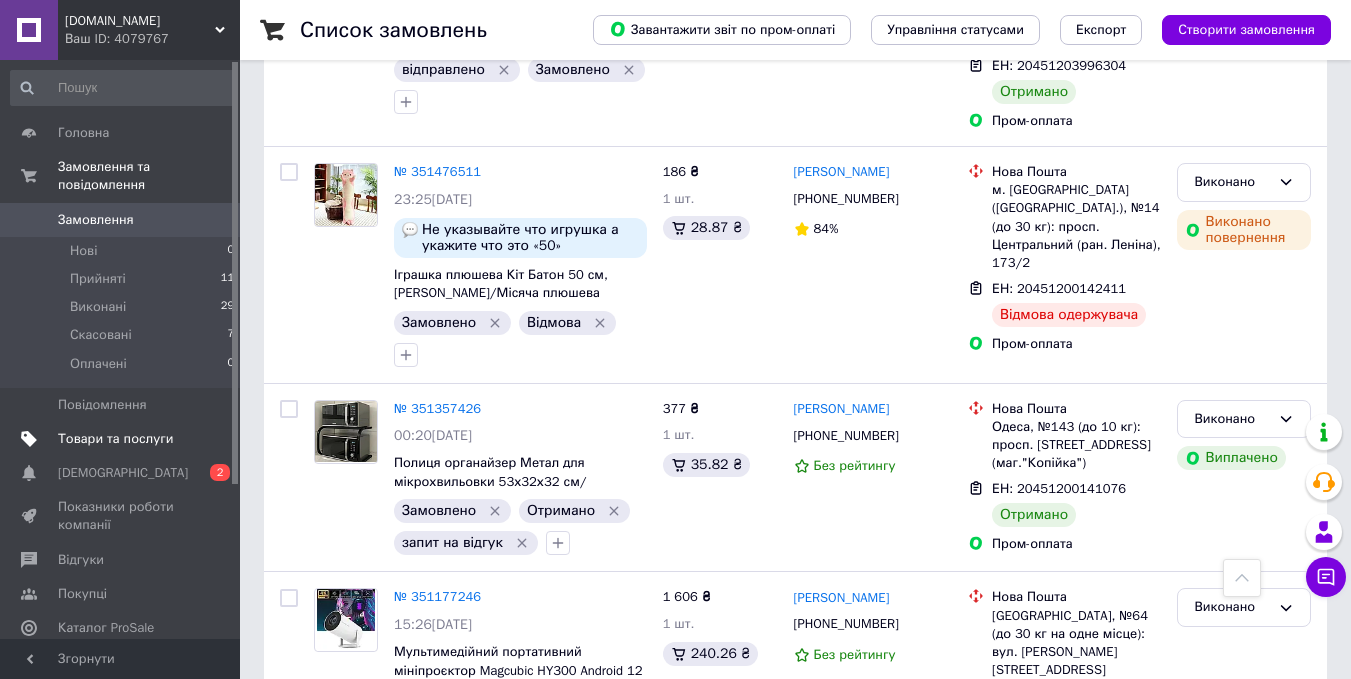 click on "Товари та послуги" at bounding box center [115, 439] 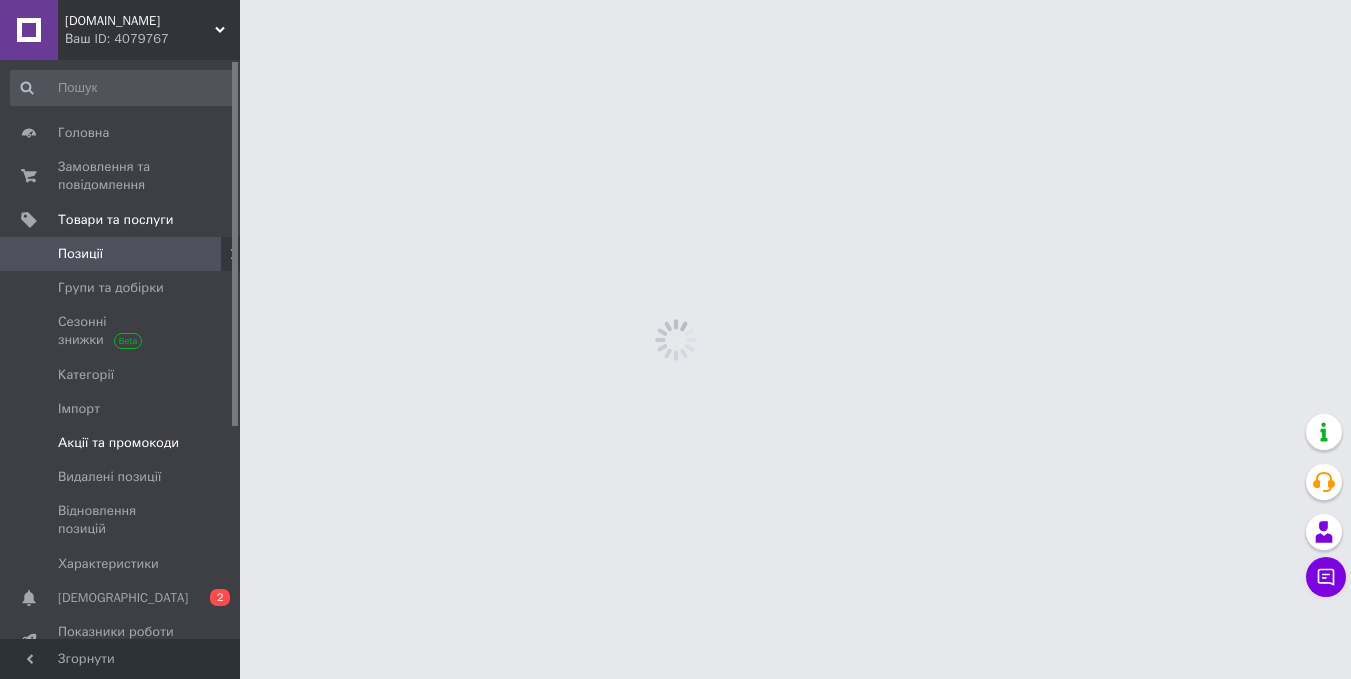 scroll, scrollTop: 0, scrollLeft: 0, axis: both 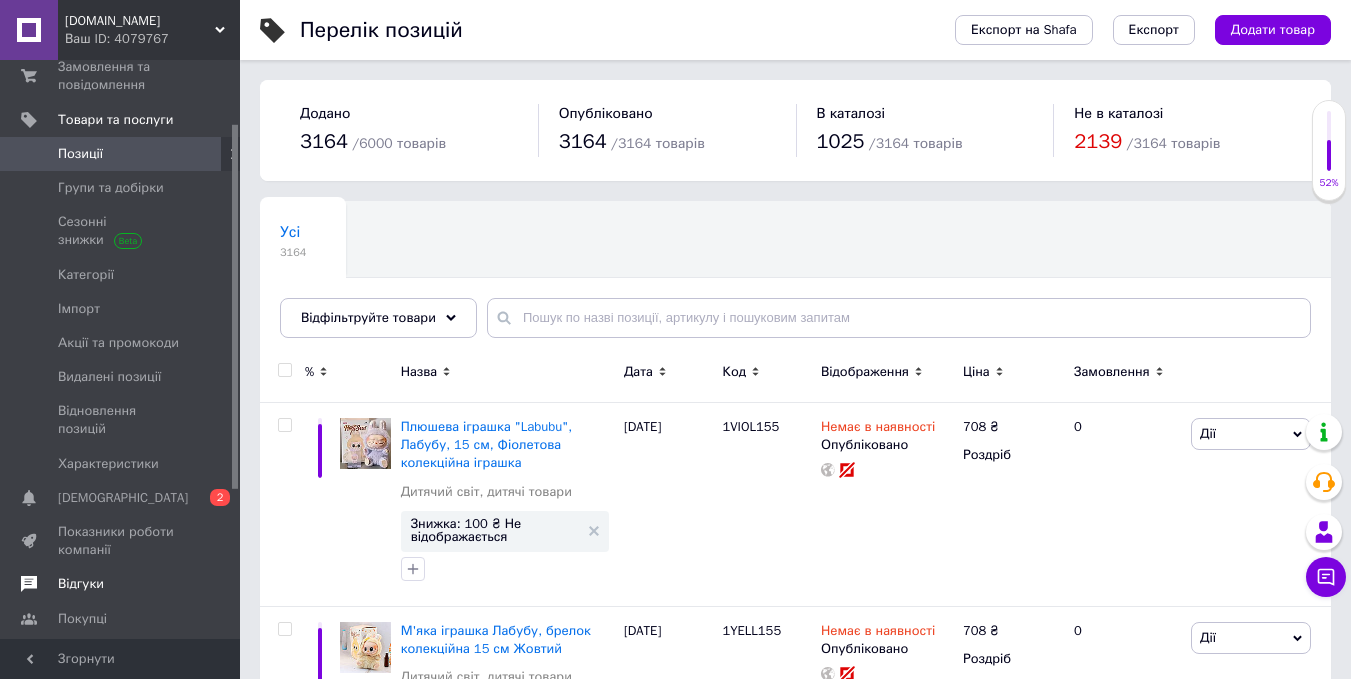click on "Відгуки" at bounding box center [81, 584] 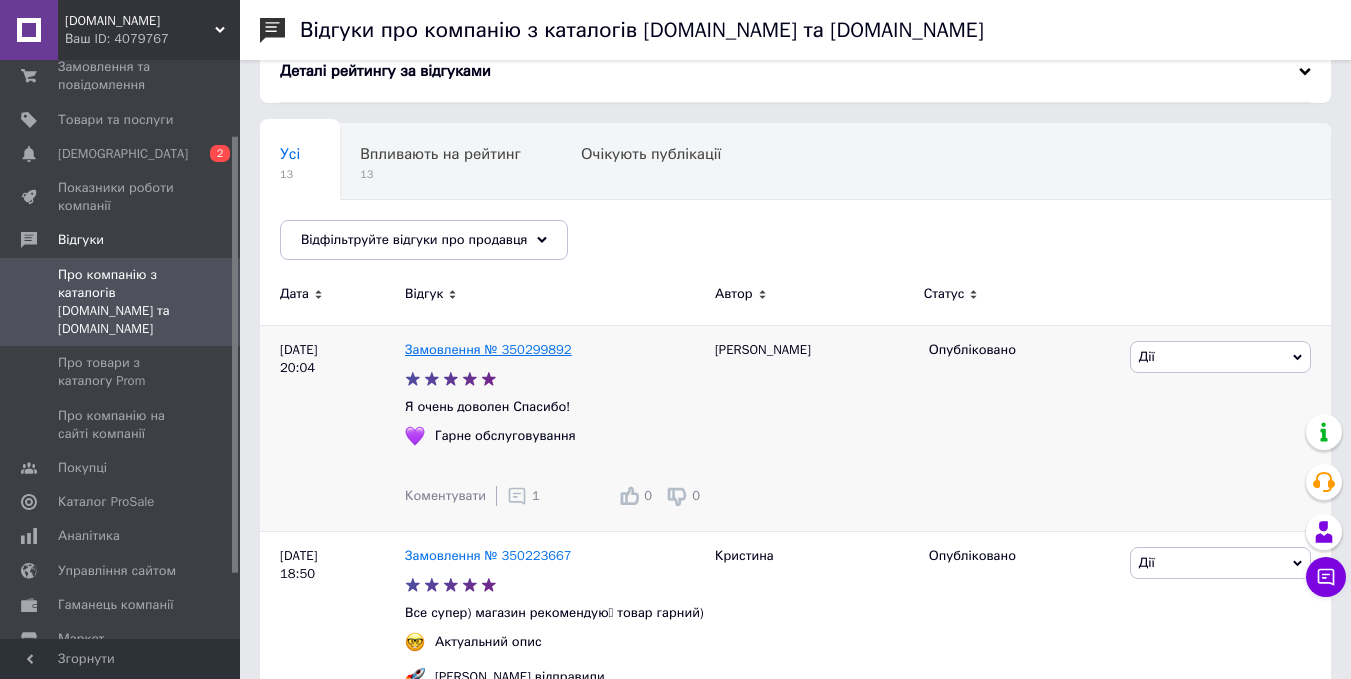 scroll, scrollTop: 200, scrollLeft: 0, axis: vertical 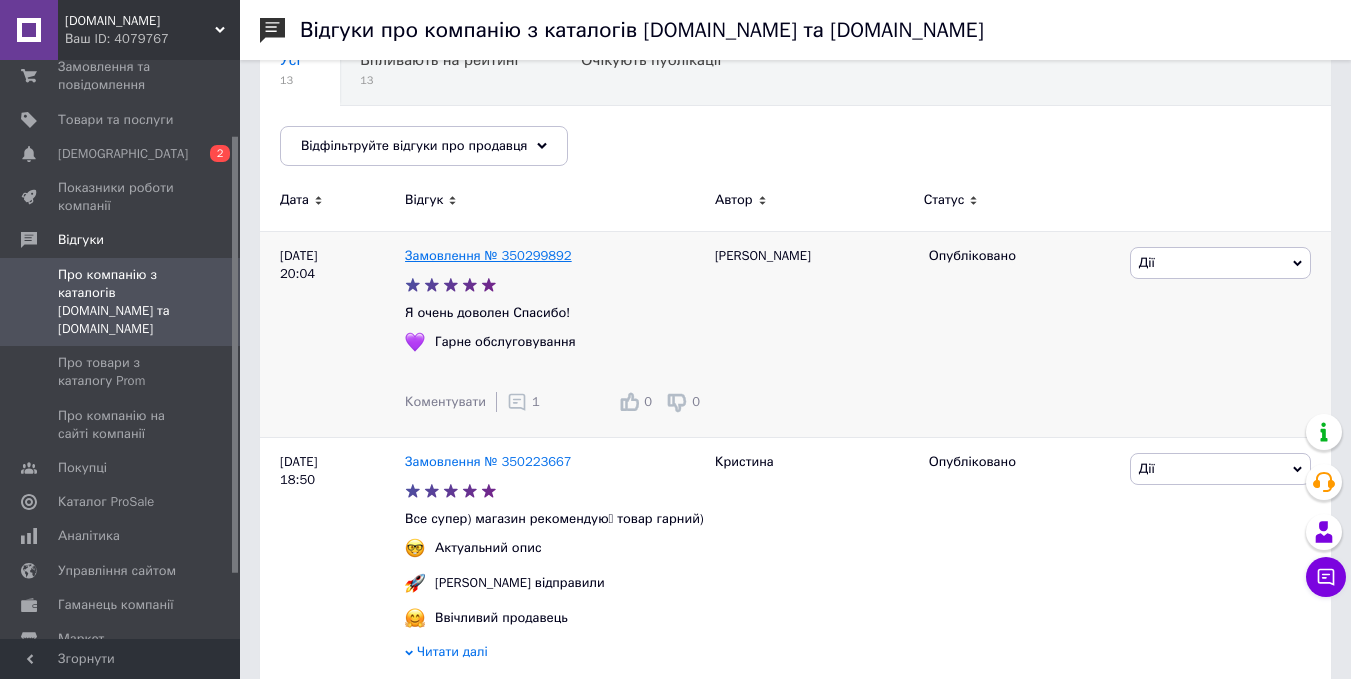 click on "Замовлення № 350299892" at bounding box center [488, 255] 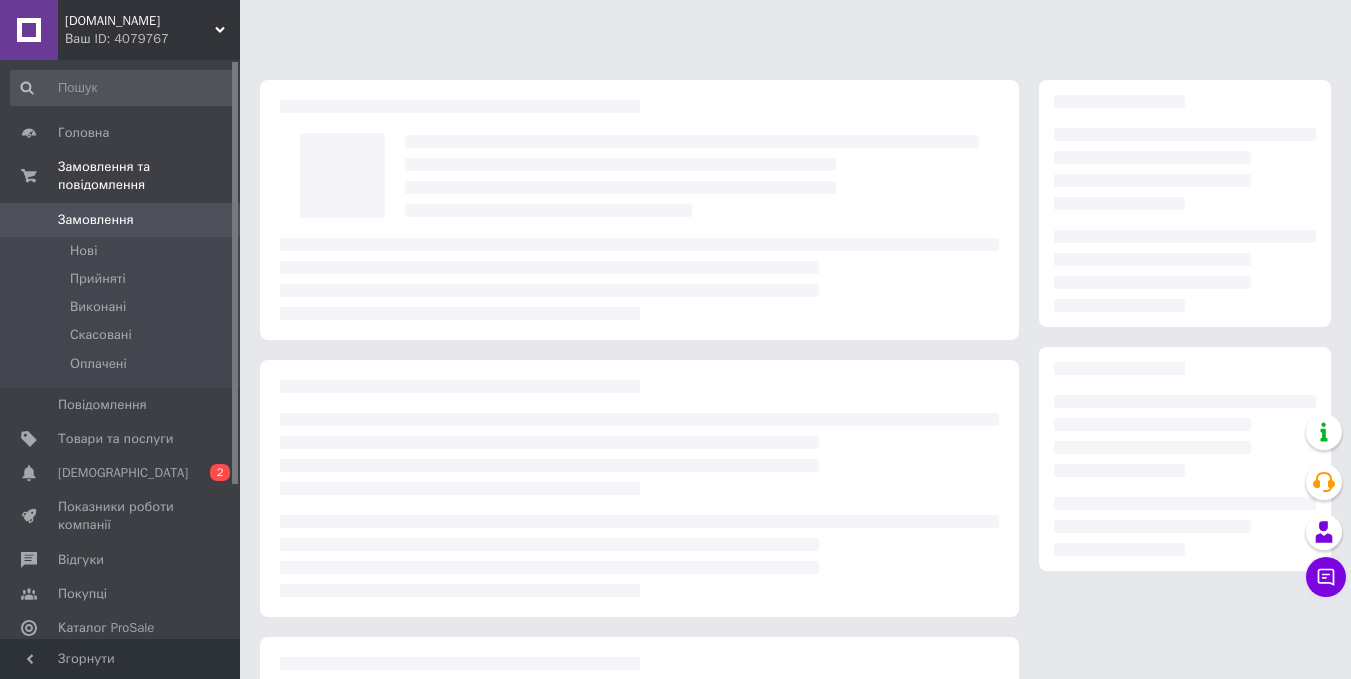 scroll, scrollTop: 0, scrollLeft: 0, axis: both 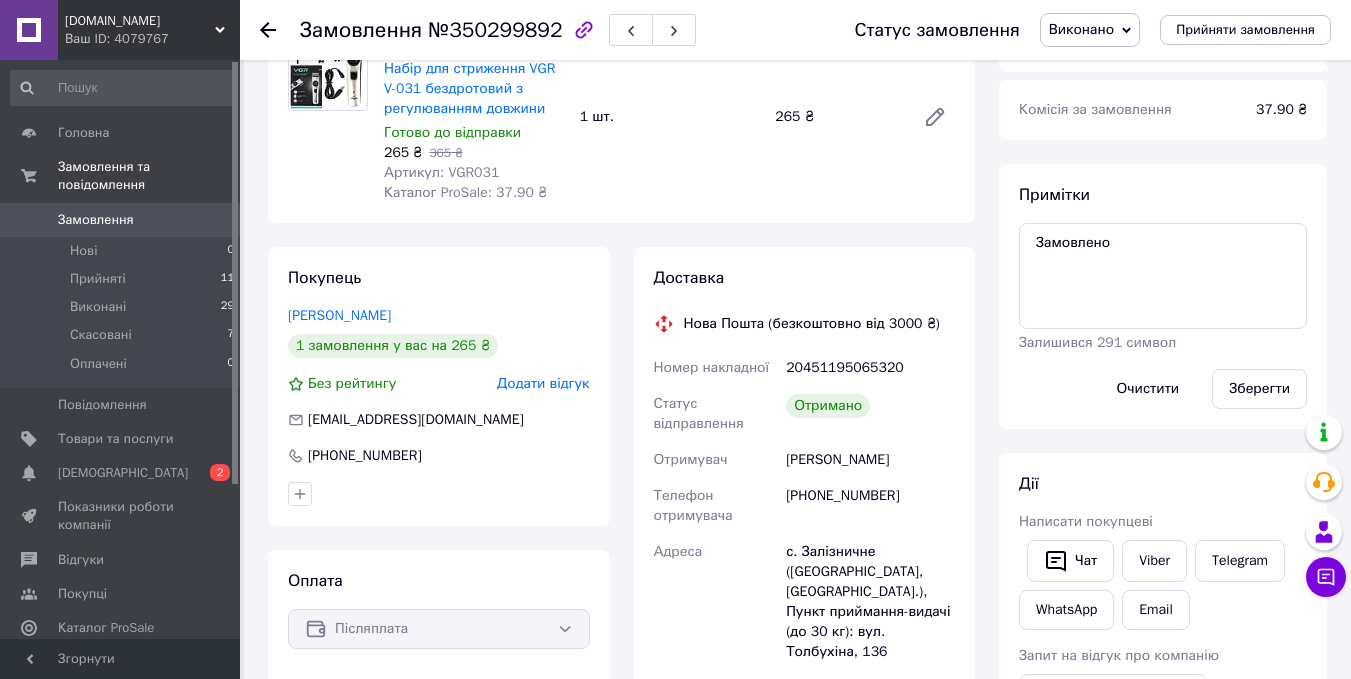 click 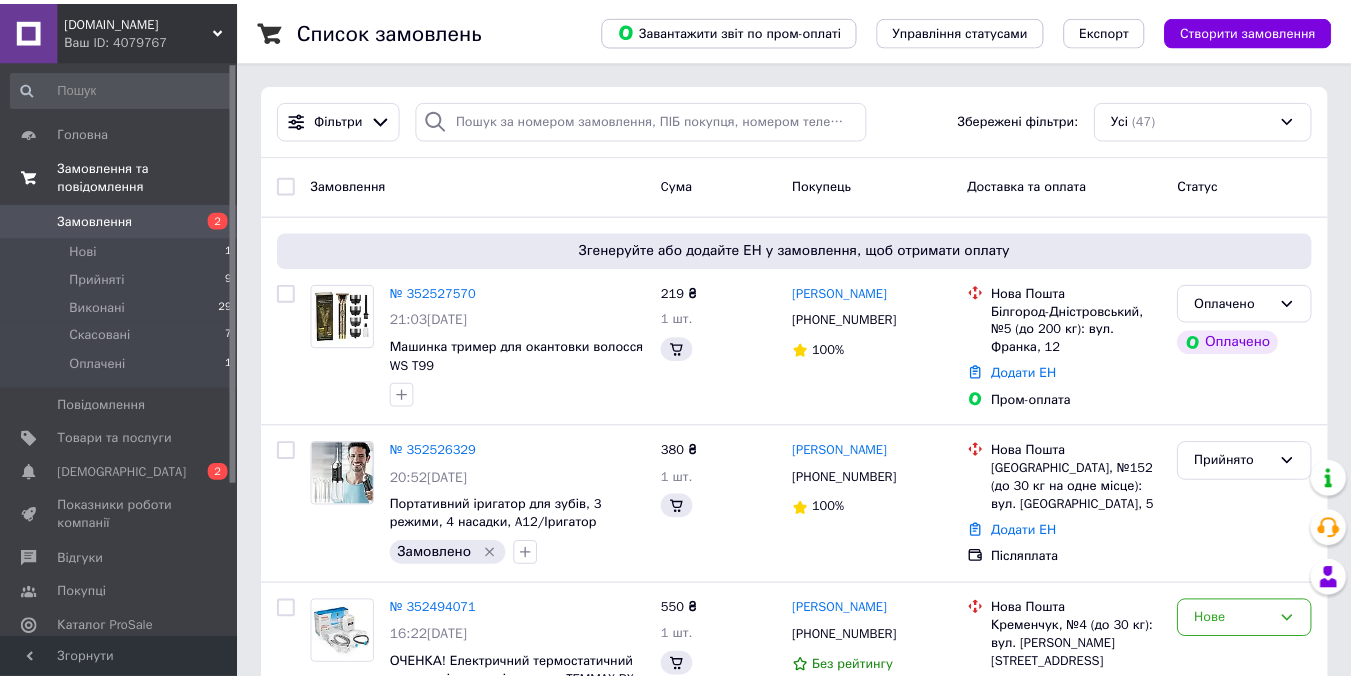 scroll, scrollTop: 0, scrollLeft: 0, axis: both 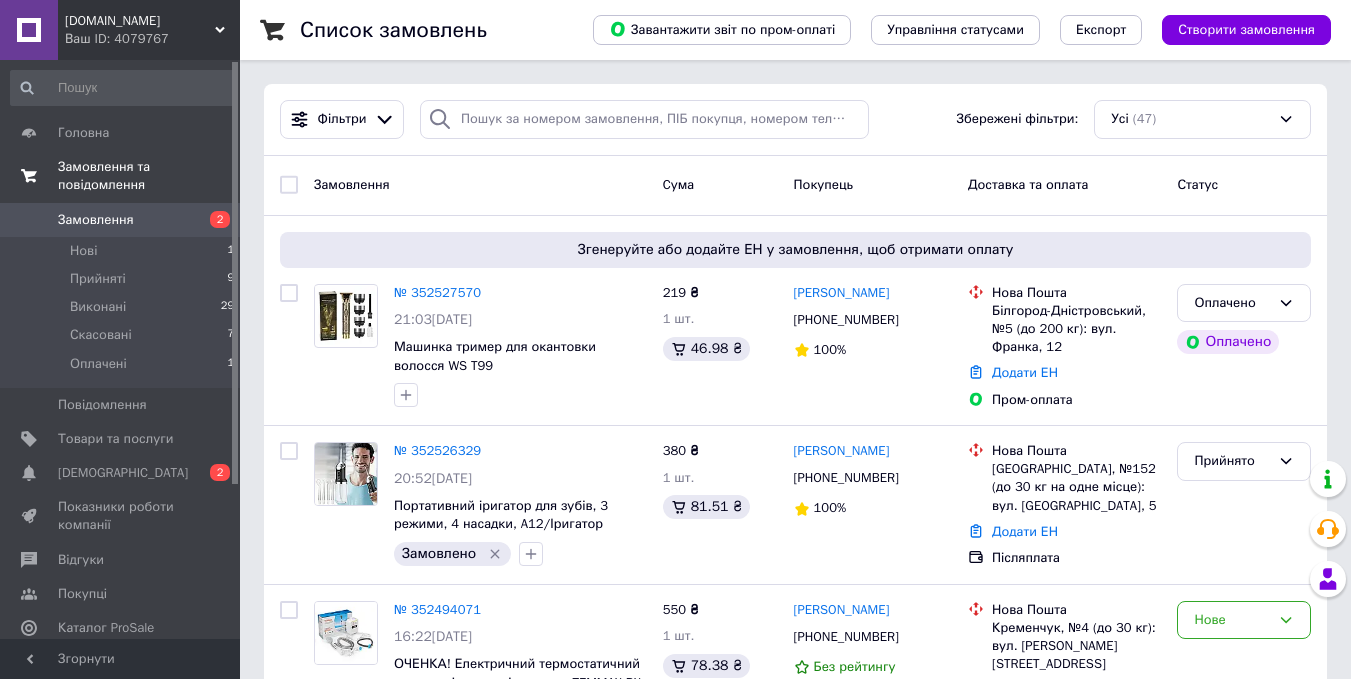 click on "Замовлення та повідомлення" at bounding box center (149, 176) 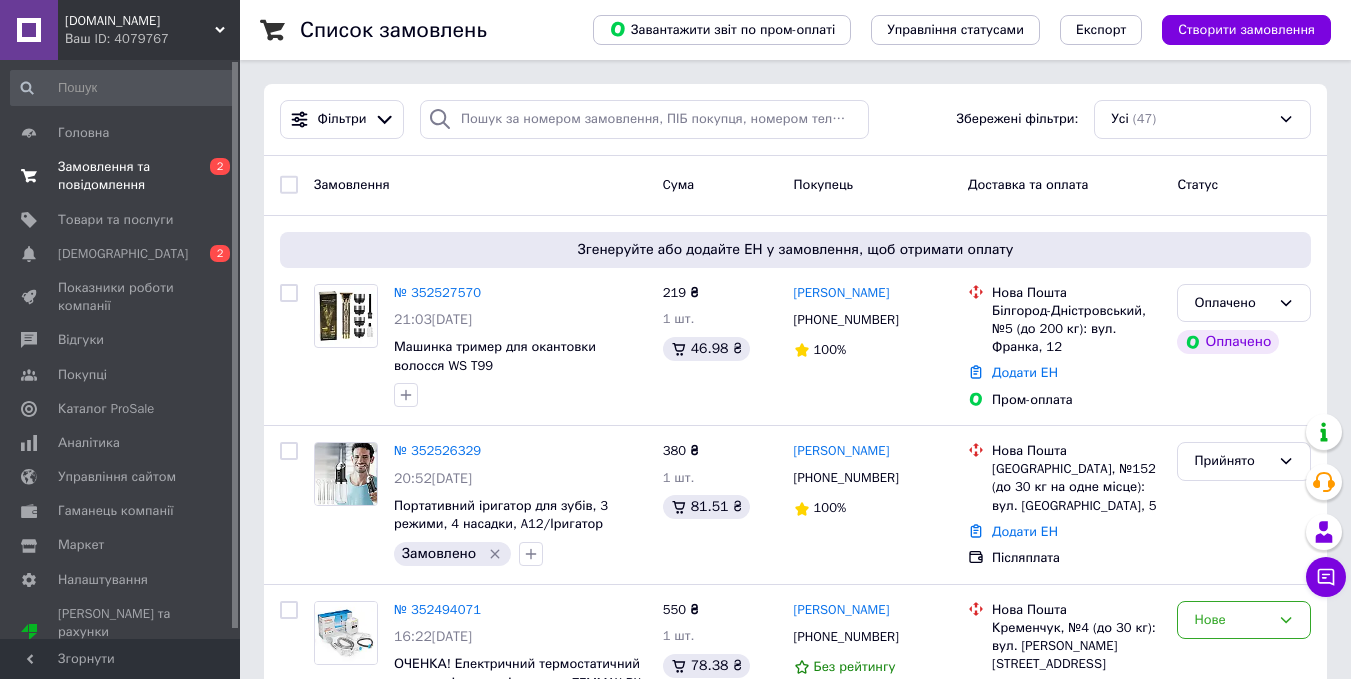 click on "Замовлення та повідомлення" at bounding box center [121, 176] 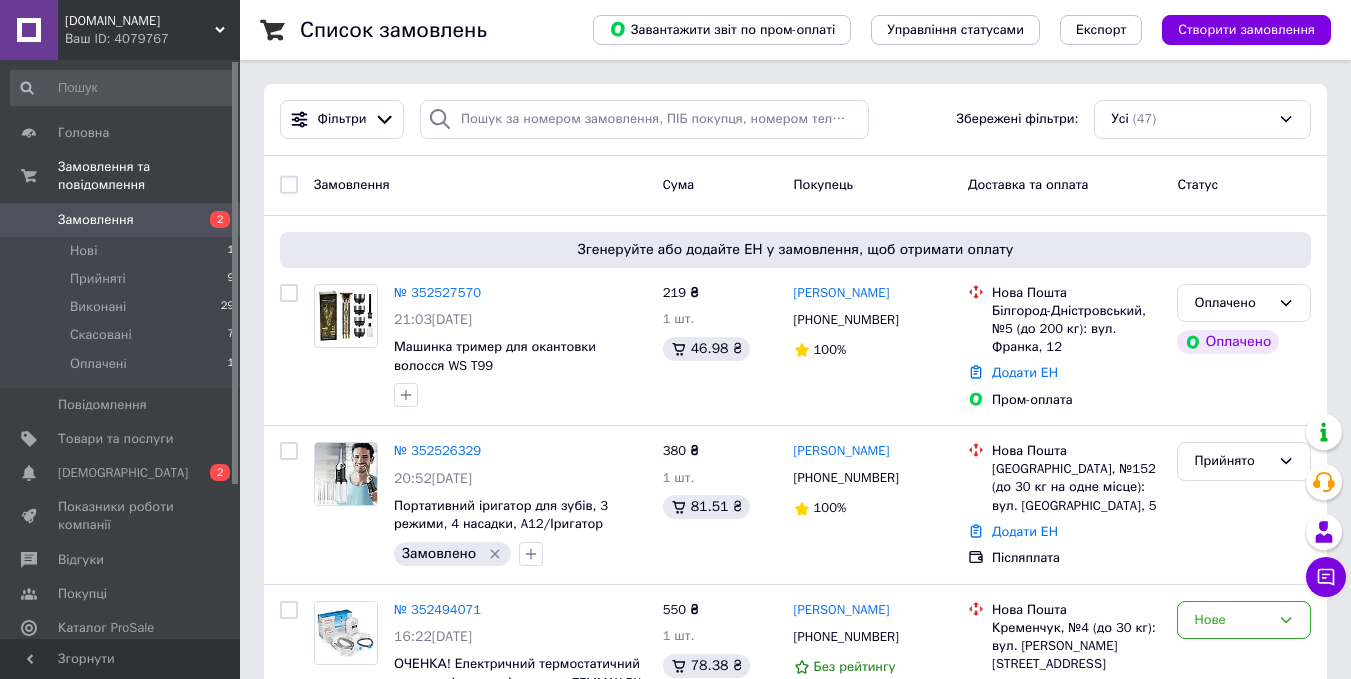 click on "Замовлення" at bounding box center [96, 220] 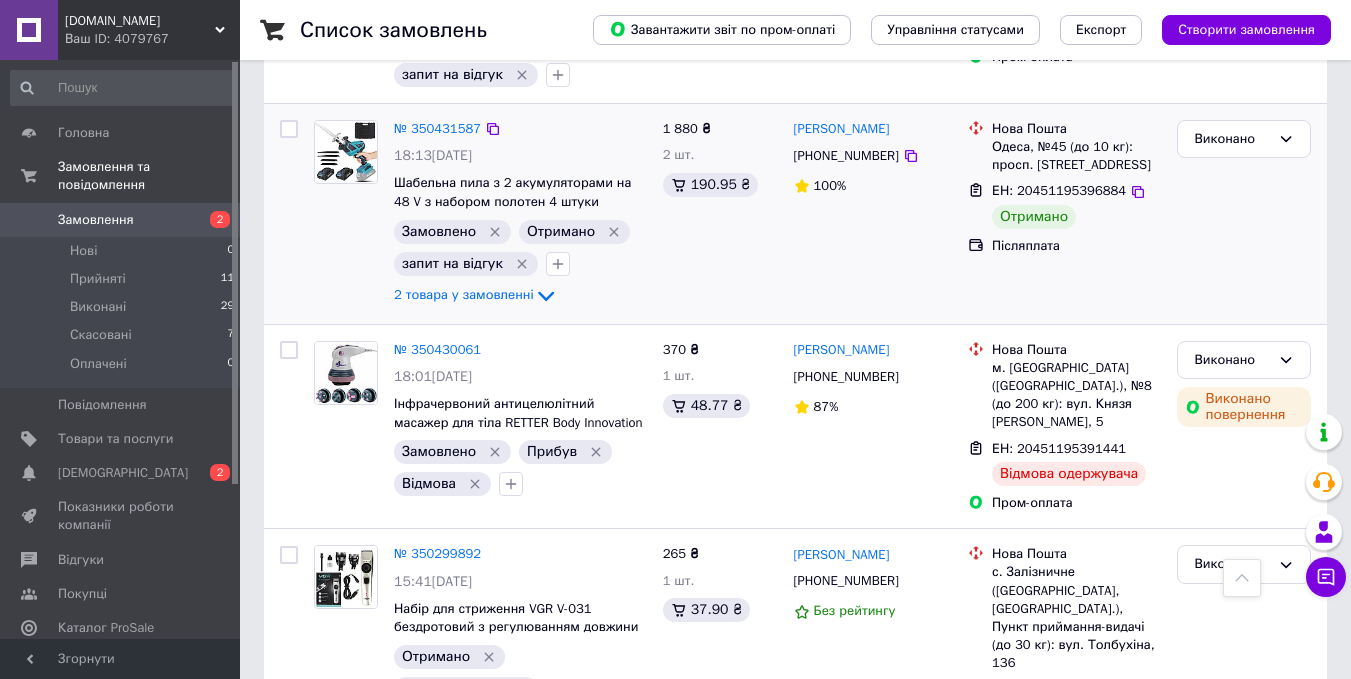 scroll, scrollTop: 3800, scrollLeft: 0, axis: vertical 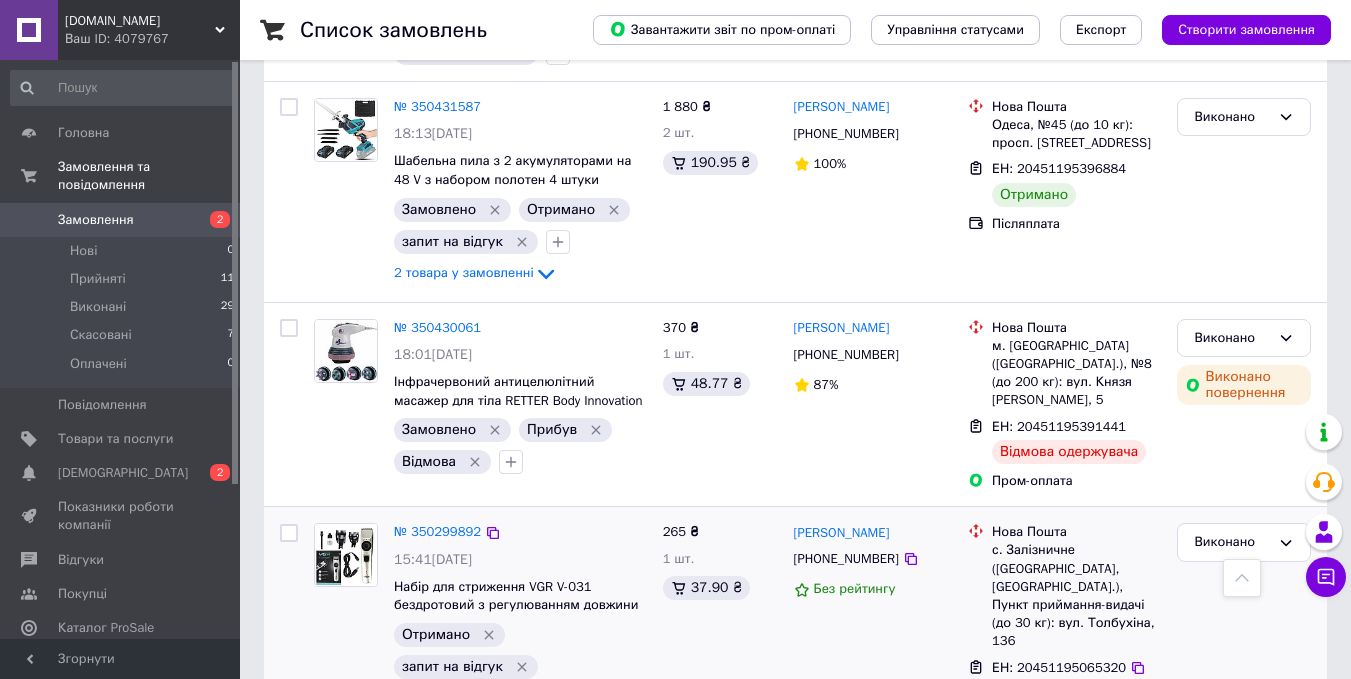 click 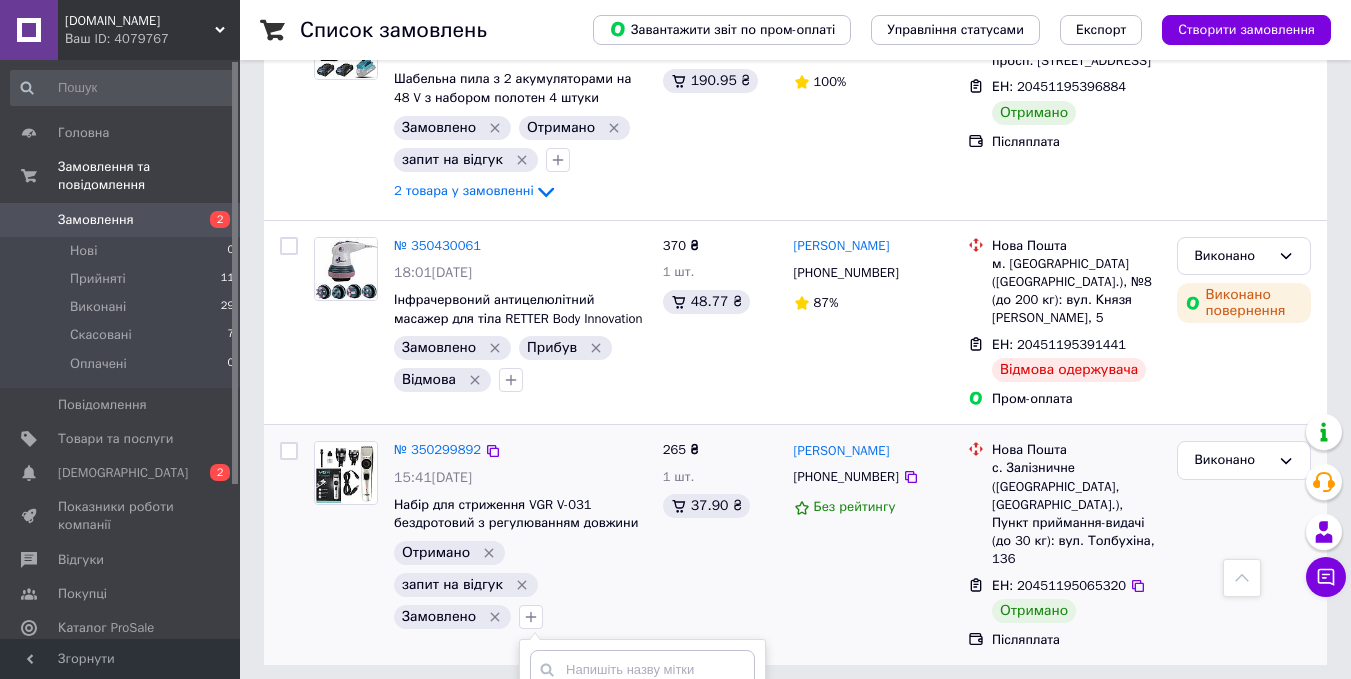 scroll, scrollTop: 4099, scrollLeft: 0, axis: vertical 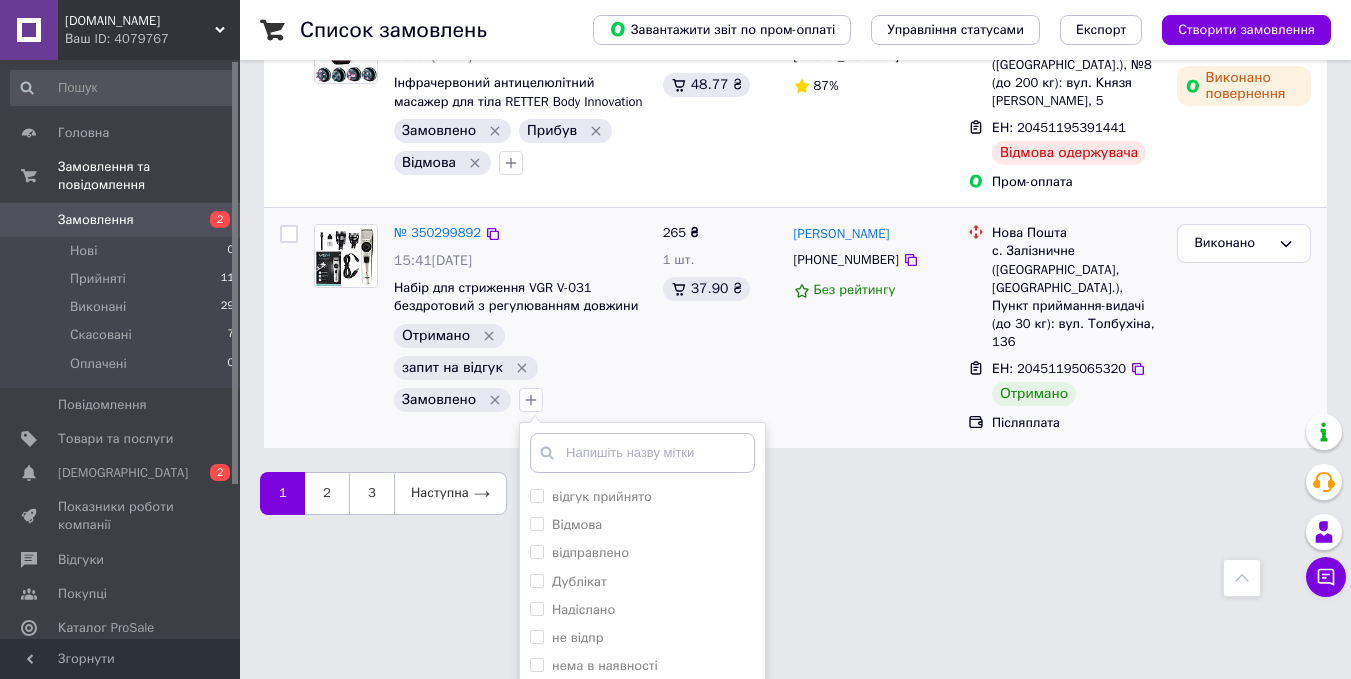 click on "Позитивний відгук прийнято" at bounding box center (641, 693) 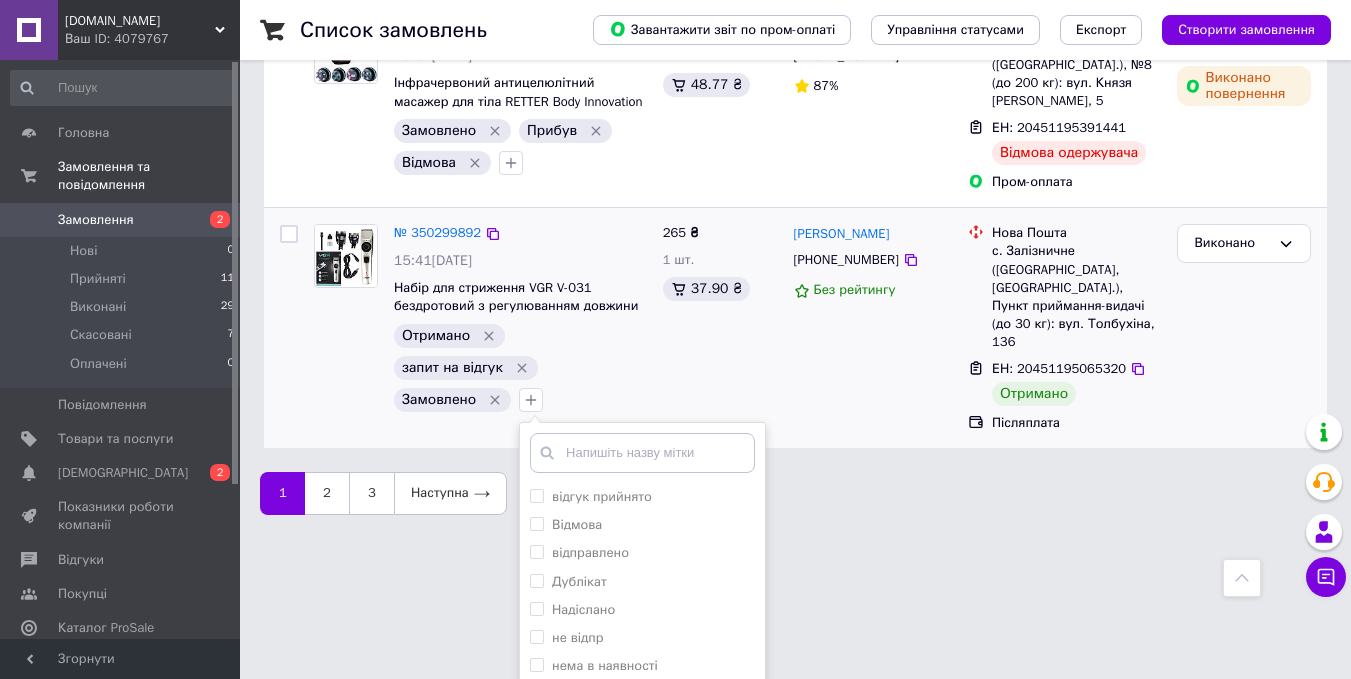 click on "Додати мітку" at bounding box center (642, 773) 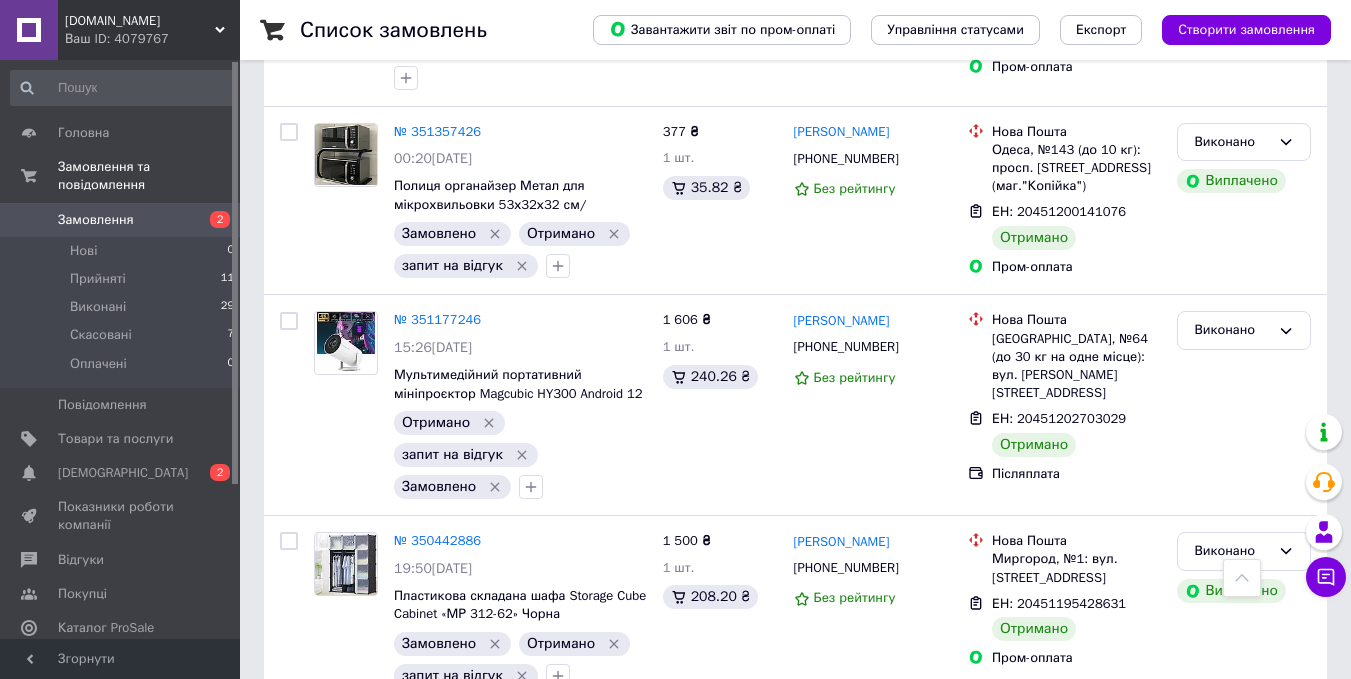 scroll, scrollTop: 3142, scrollLeft: 0, axis: vertical 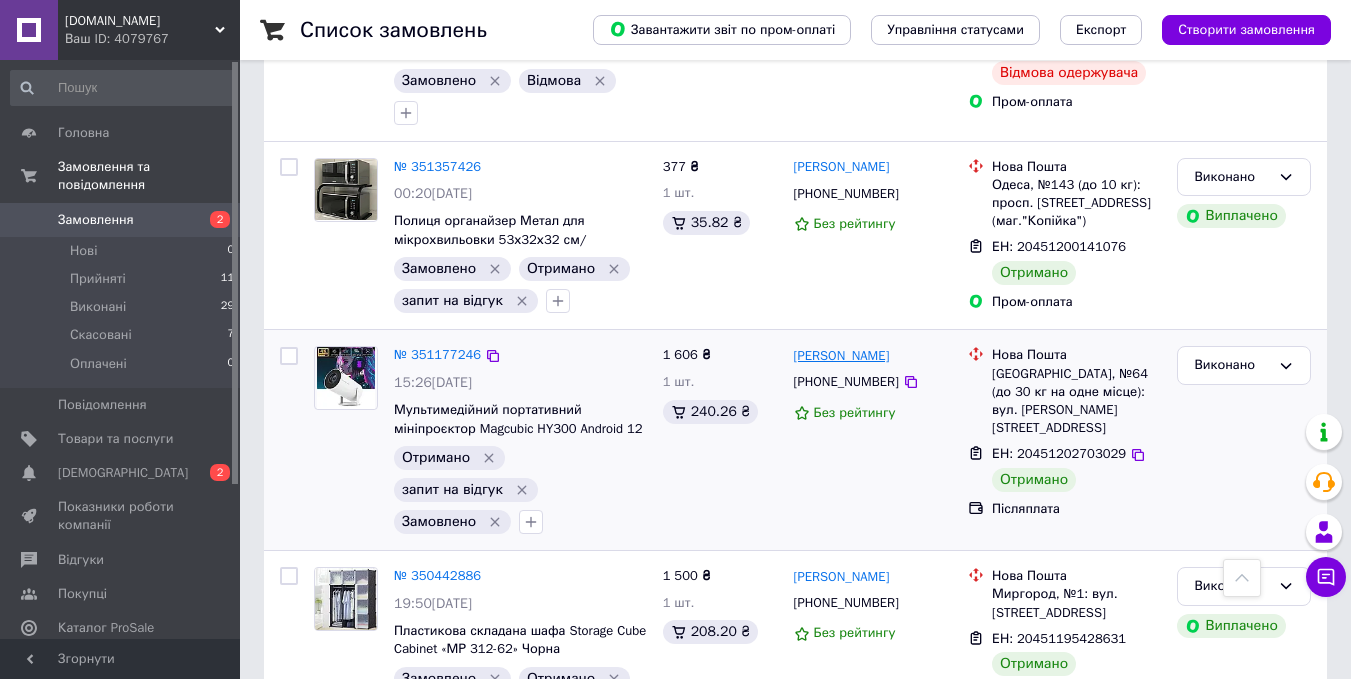 click on "Татьяна Стадник" at bounding box center [842, 356] 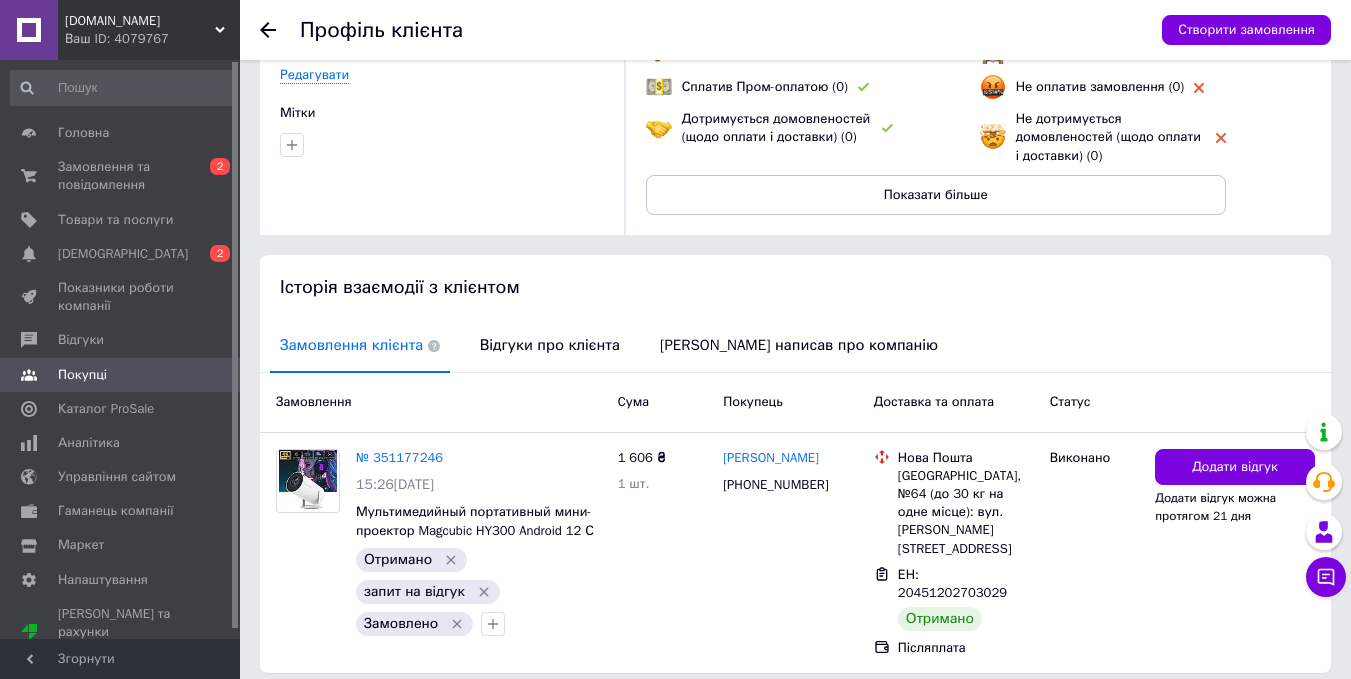 scroll, scrollTop: 256, scrollLeft: 0, axis: vertical 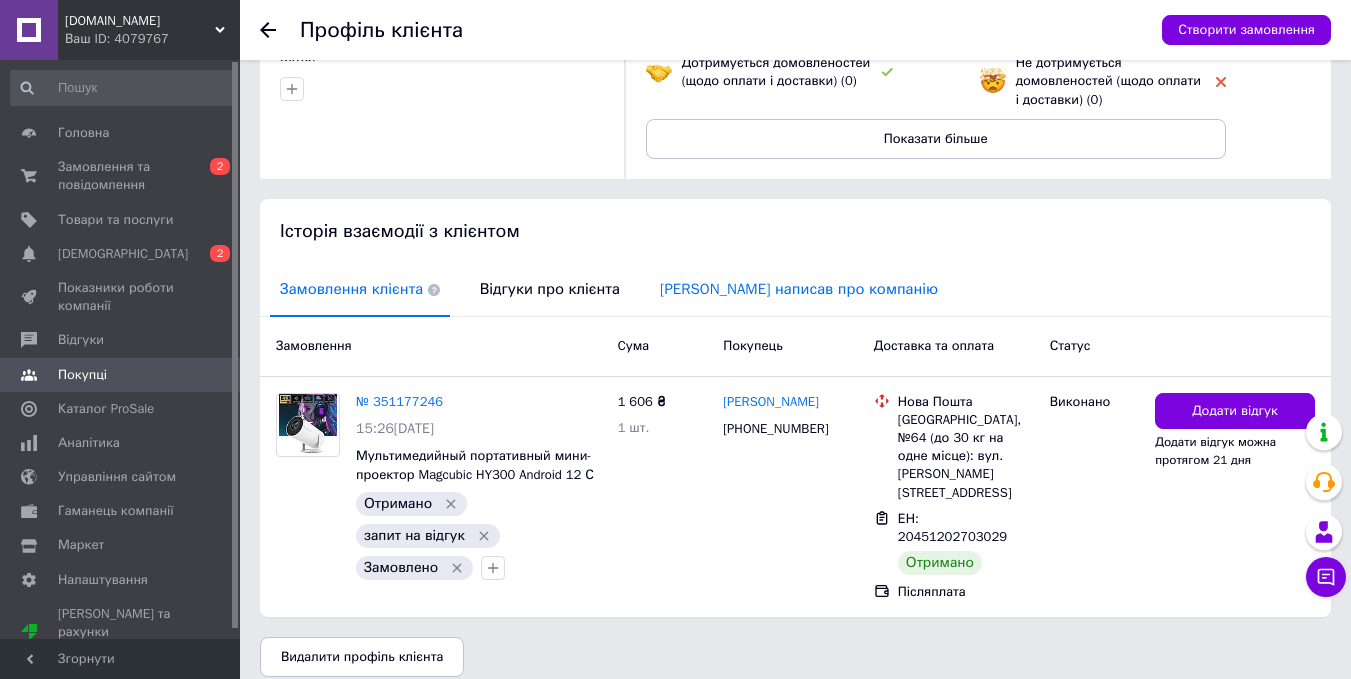 click on "Клієнт написав про компанію" at bounding box center (799, 289) 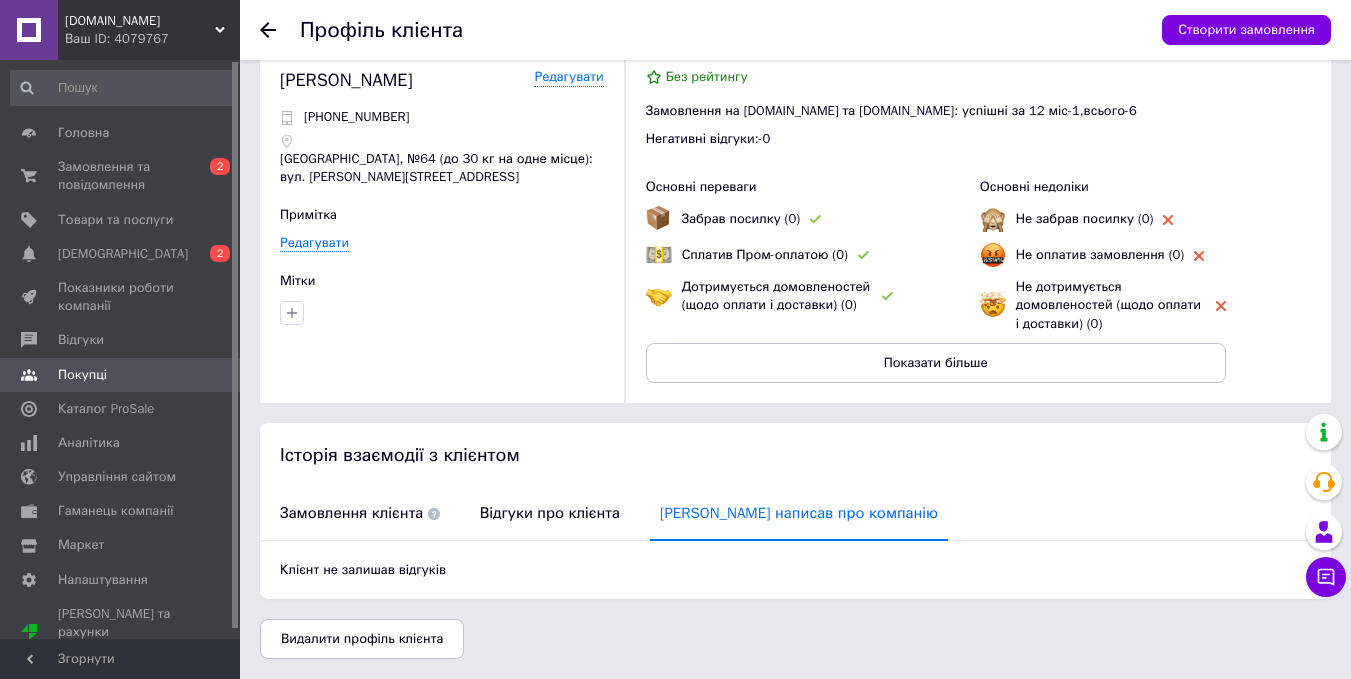 scroll, scrollTop: 32, scrollLeft: 0, axis: vertical 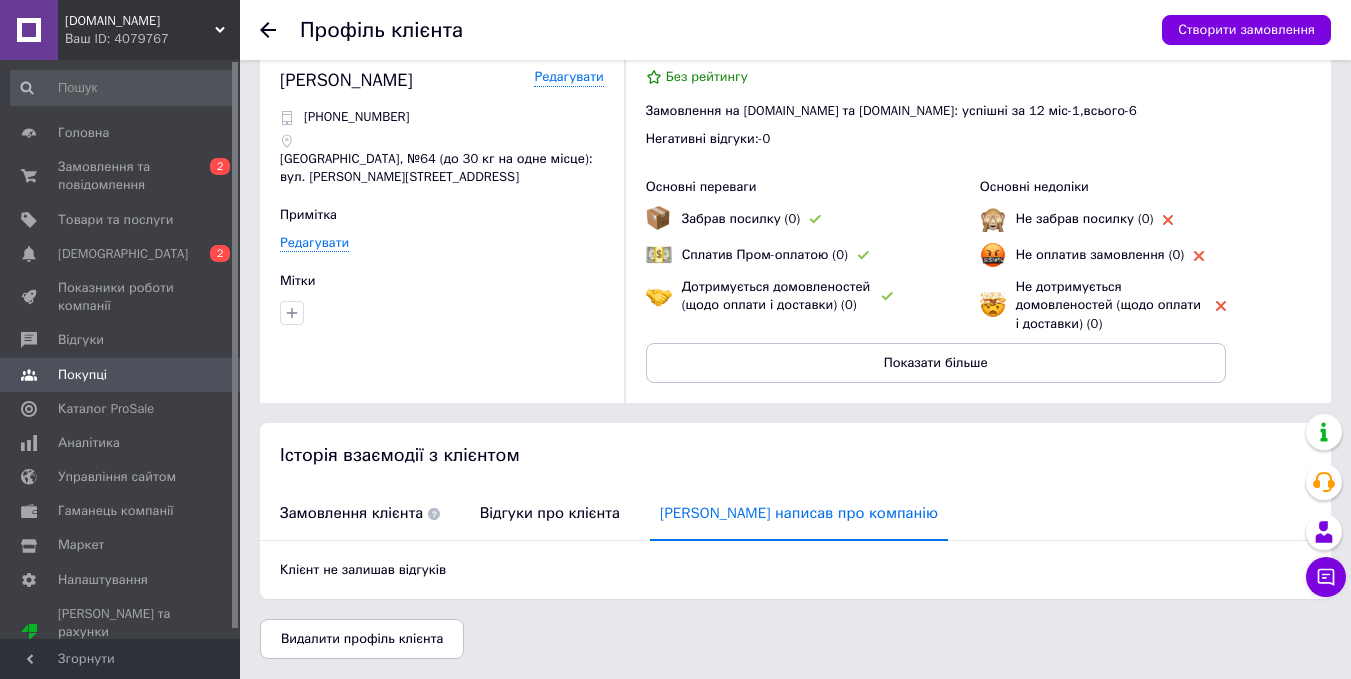 click 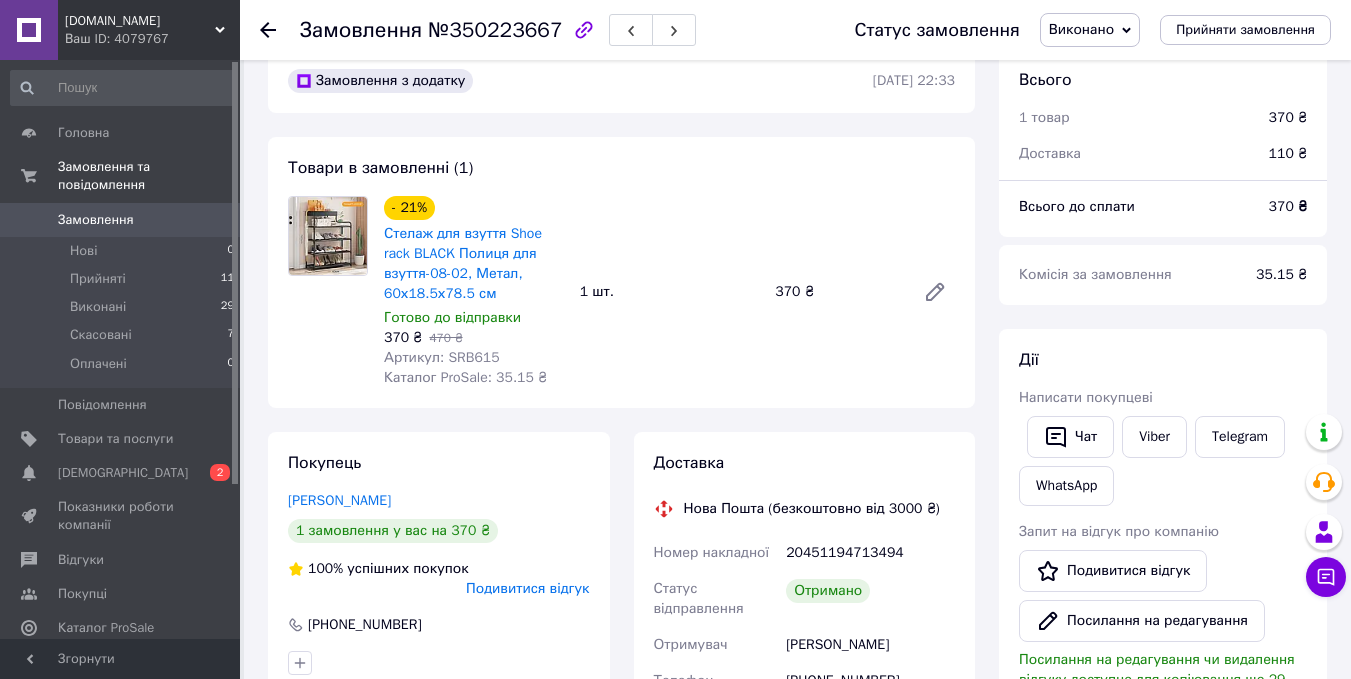 scroll, scrollTop: 0, scrollLeft: 0, axis: both 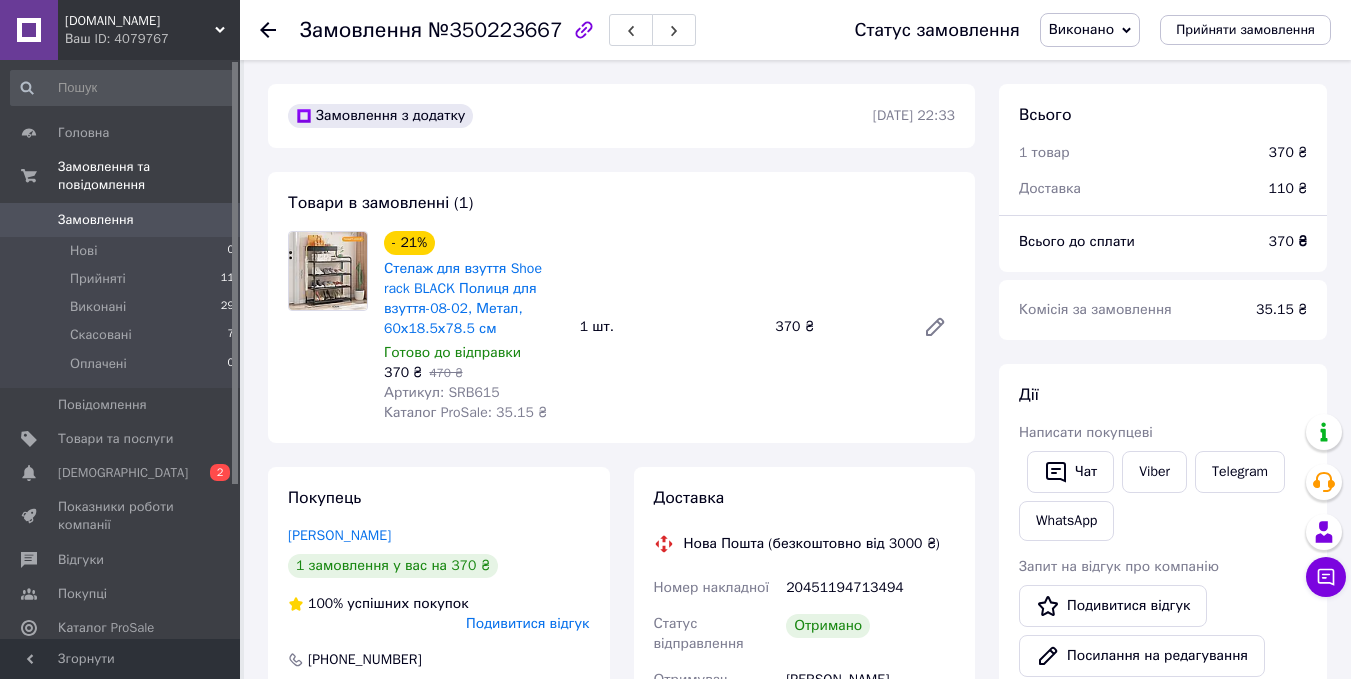 click 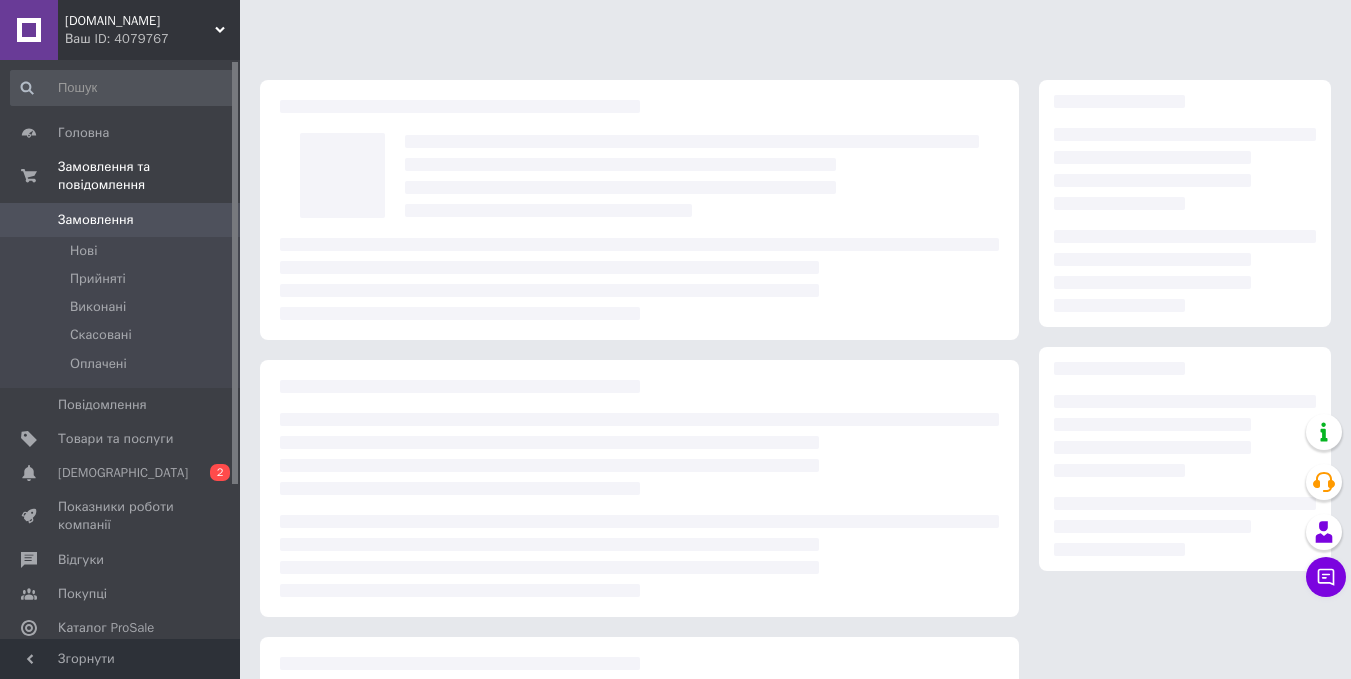 scroll, scrollTop: 0, scrollLeft: 0, axis: both 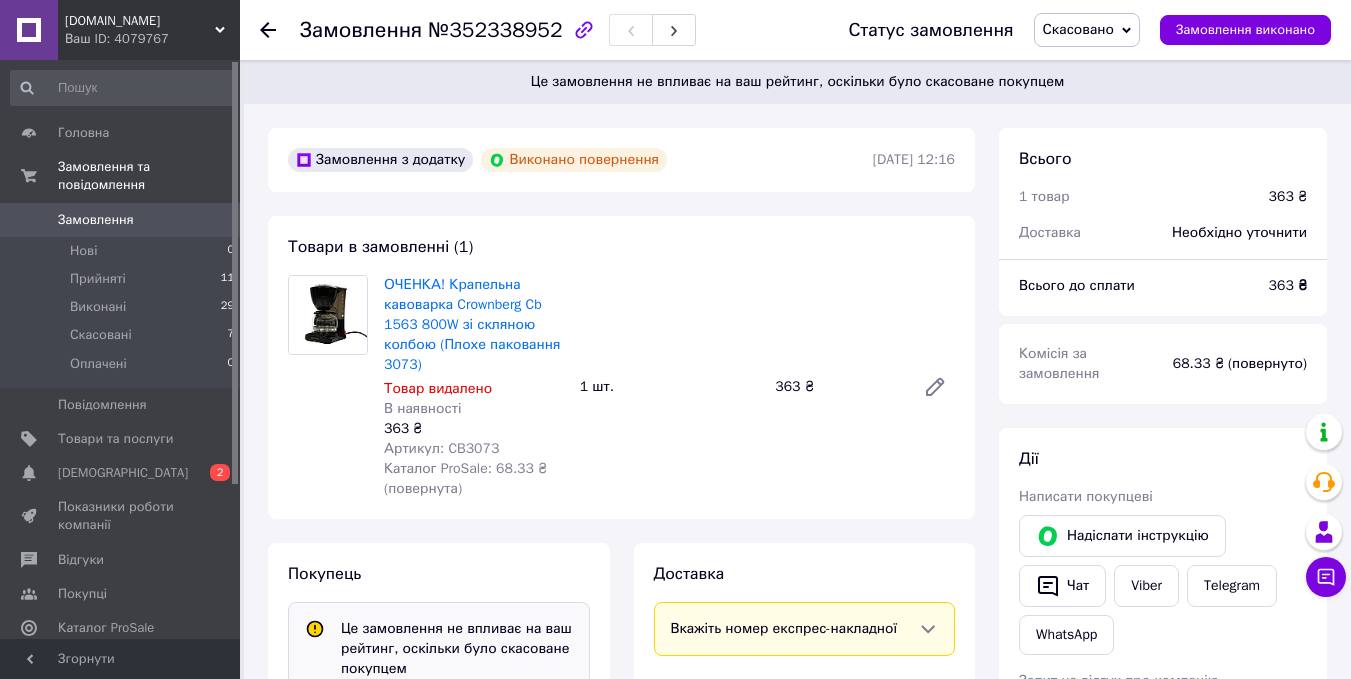 click 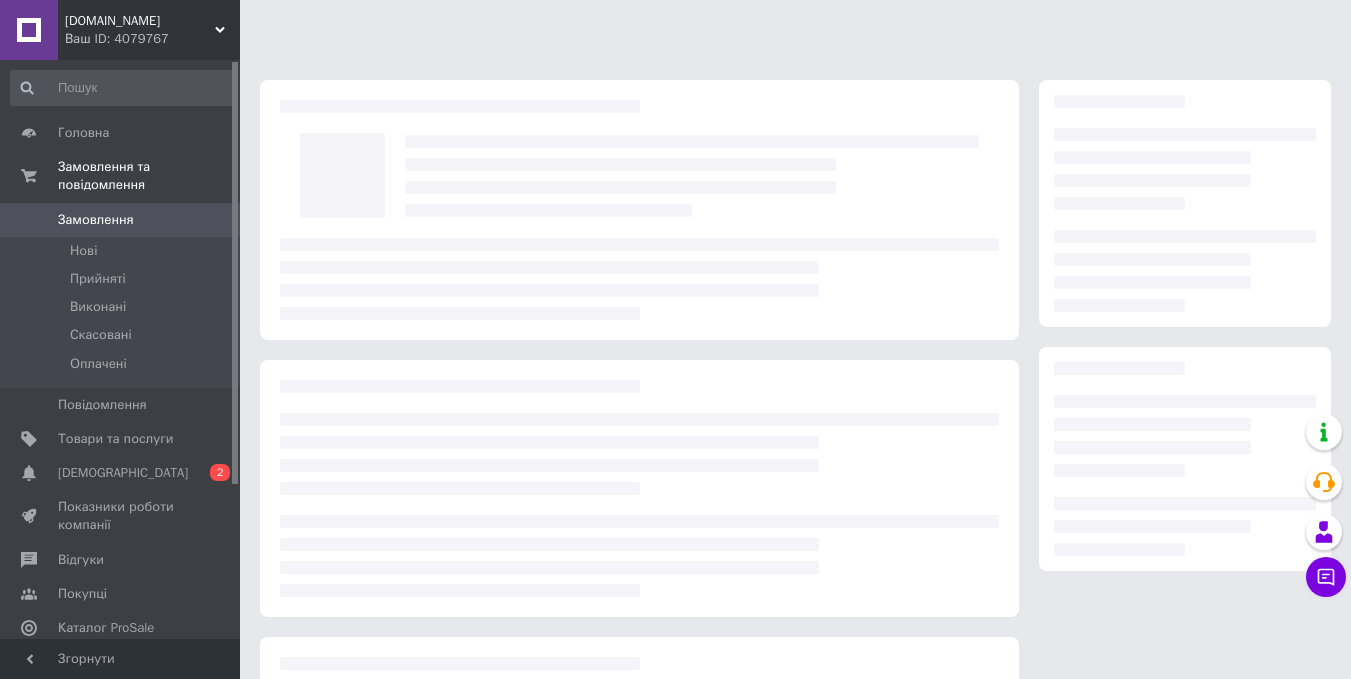 scroll, scrollTop: 0, scrollLeft: 0, axis: both 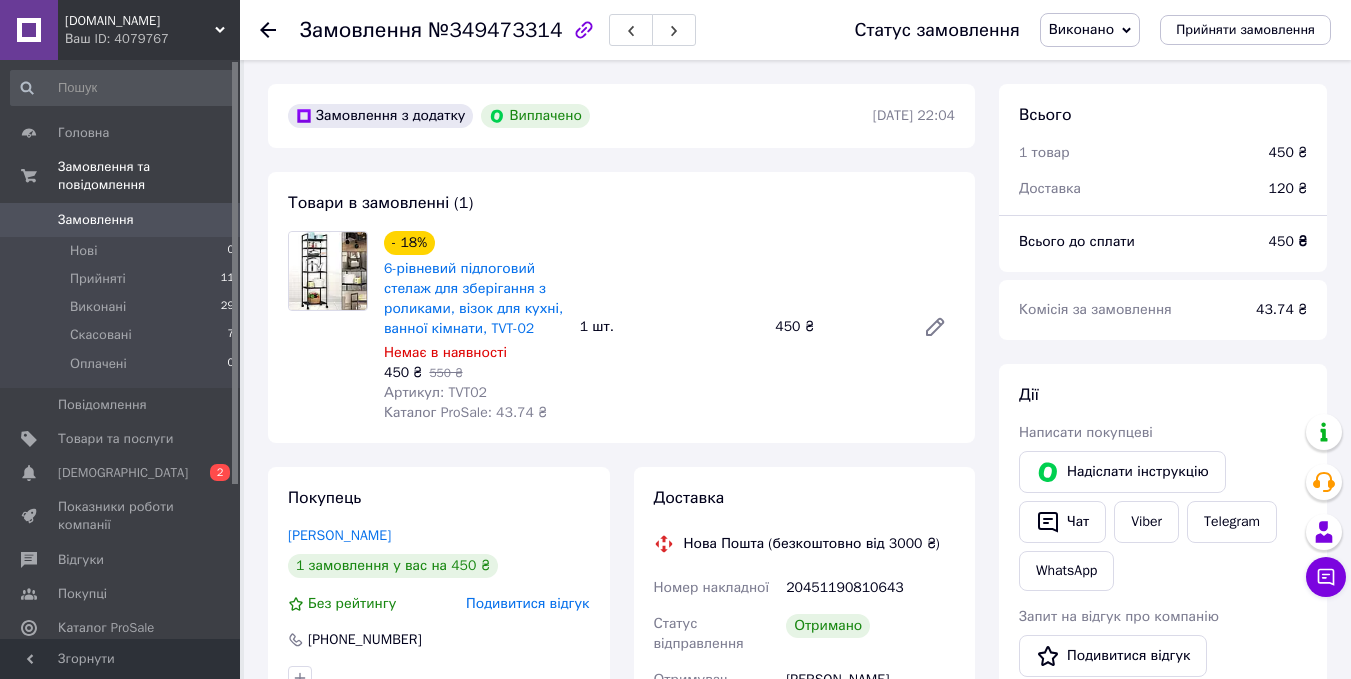 click on "Замовлення №349473314 Статус замовлення Виконано Прийнято Скасовано Оплачено Прийняти замовлення" at bounding box center [795, 30] 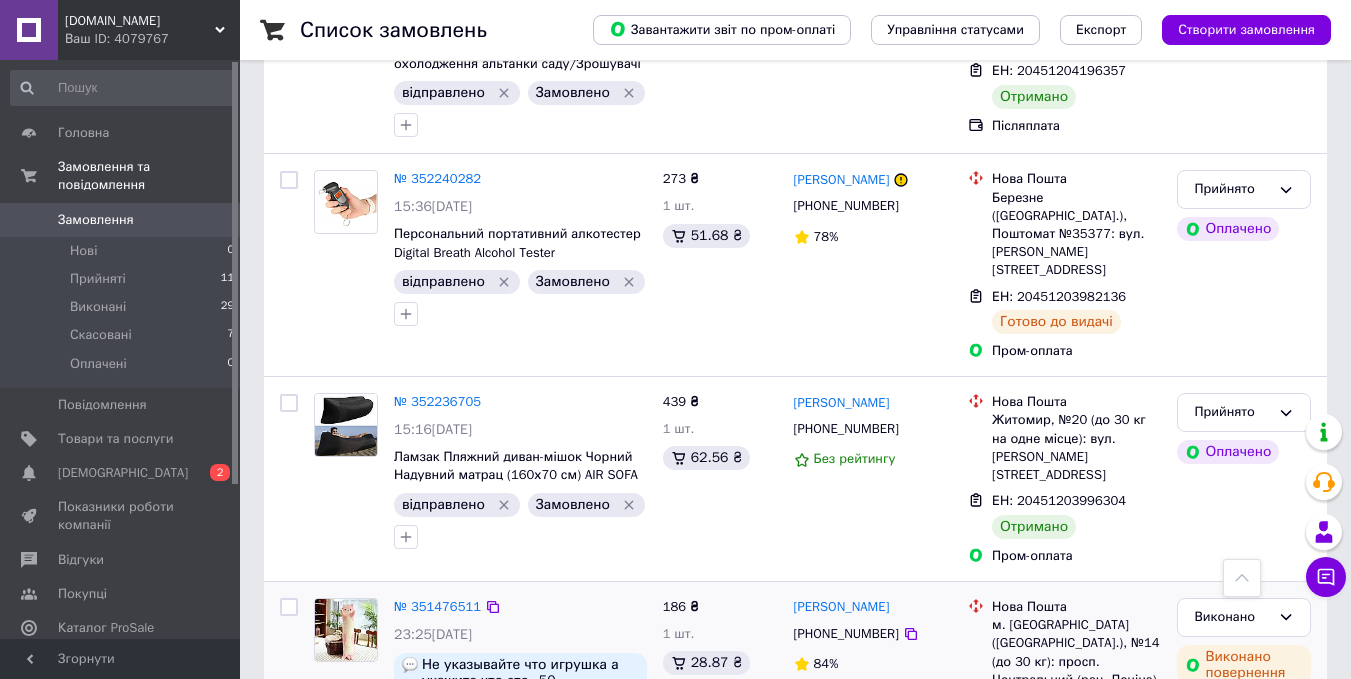 scroll, scrollTop: 2500, scrollLeft: 0, axis: vertical 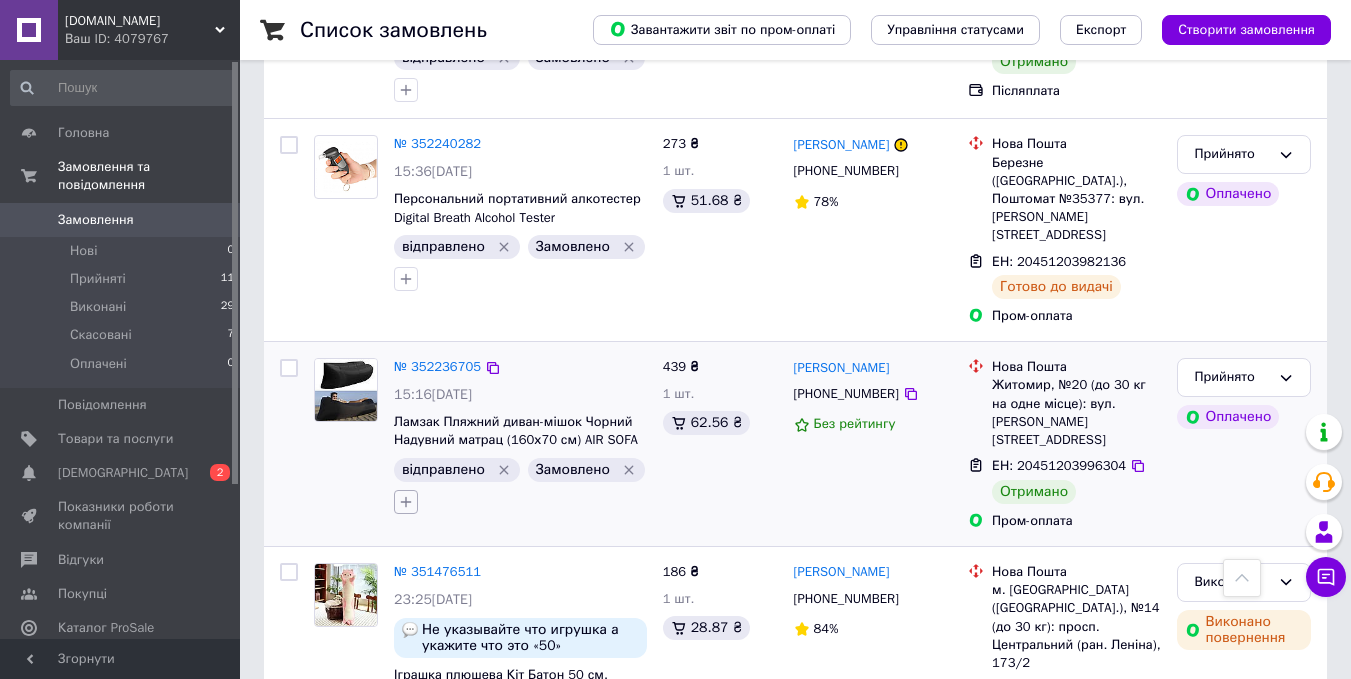 click 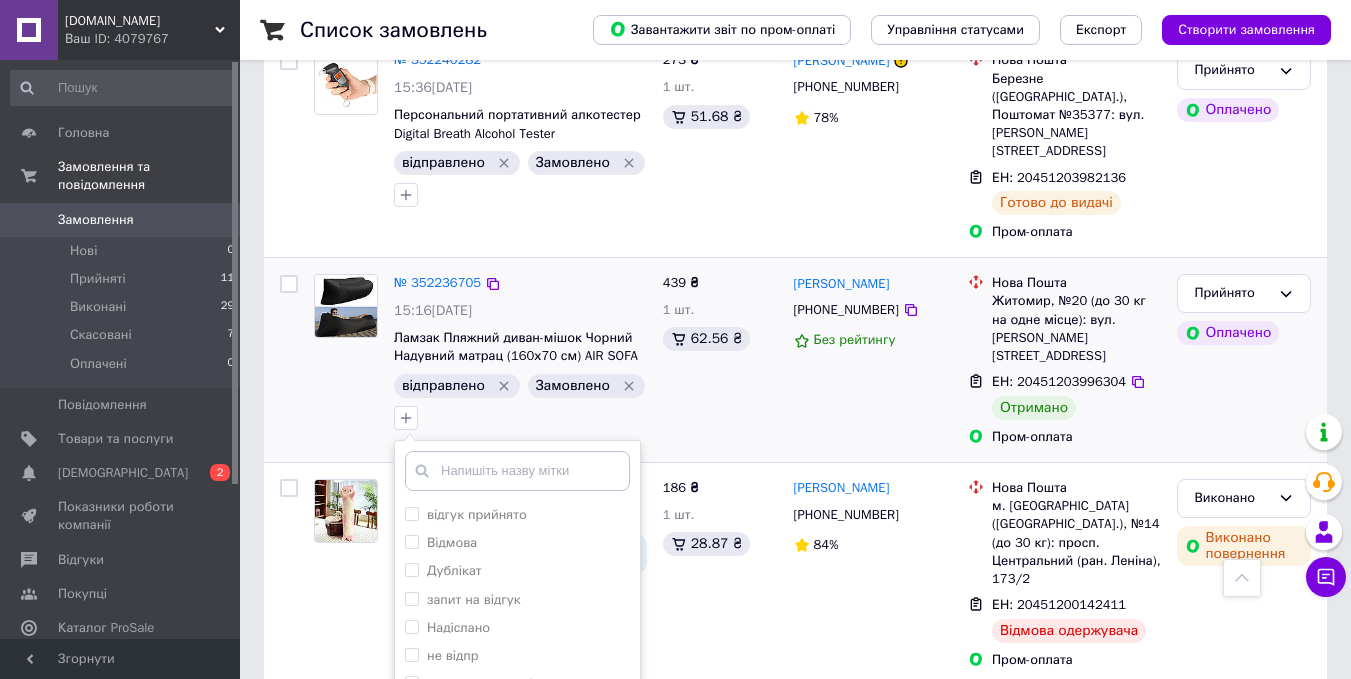 scroll, scrollTop: 2900, scrollLeft: 0, axis: vertical 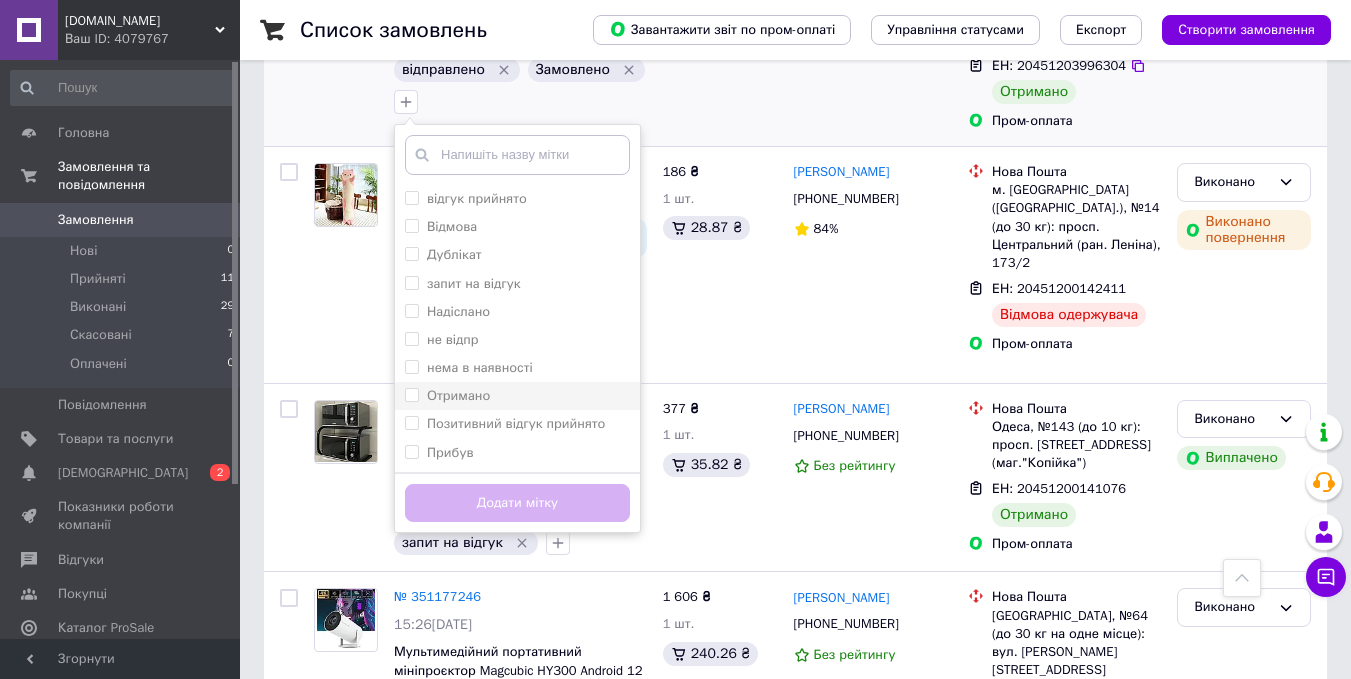 click on "Отримано" at bounding box center [458, 395] 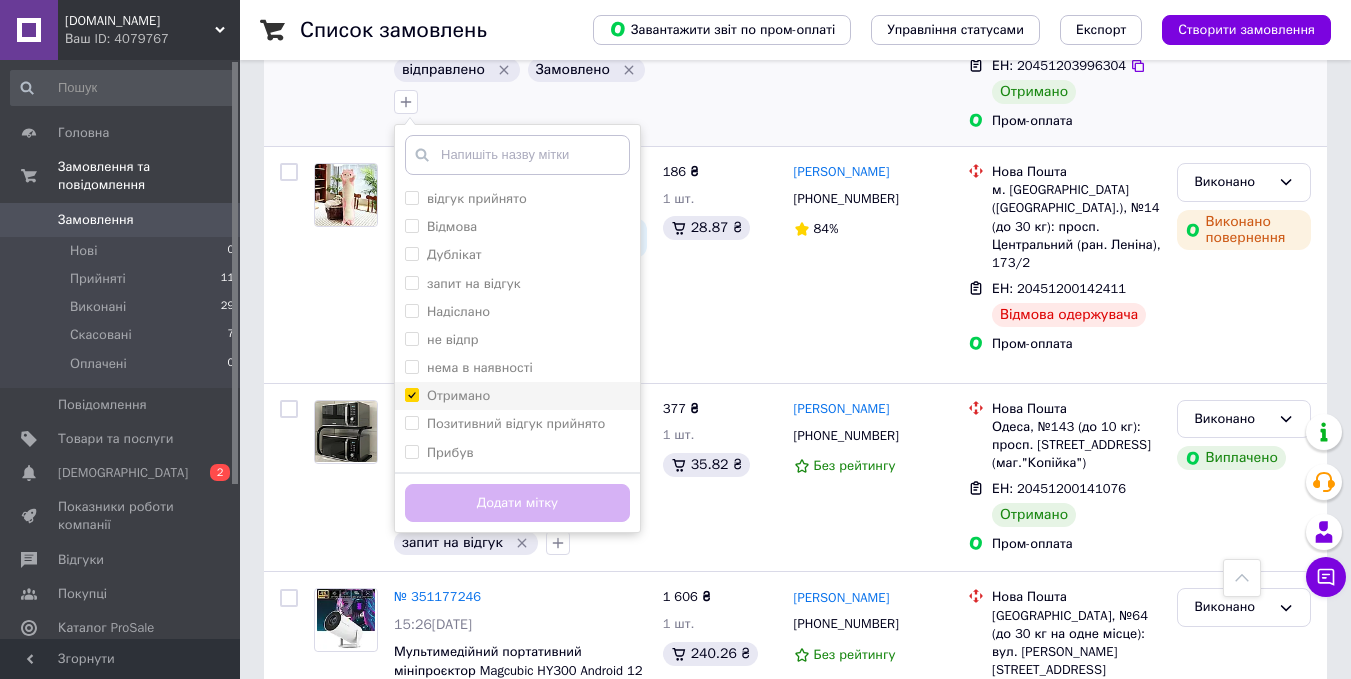 checkbox on "true" 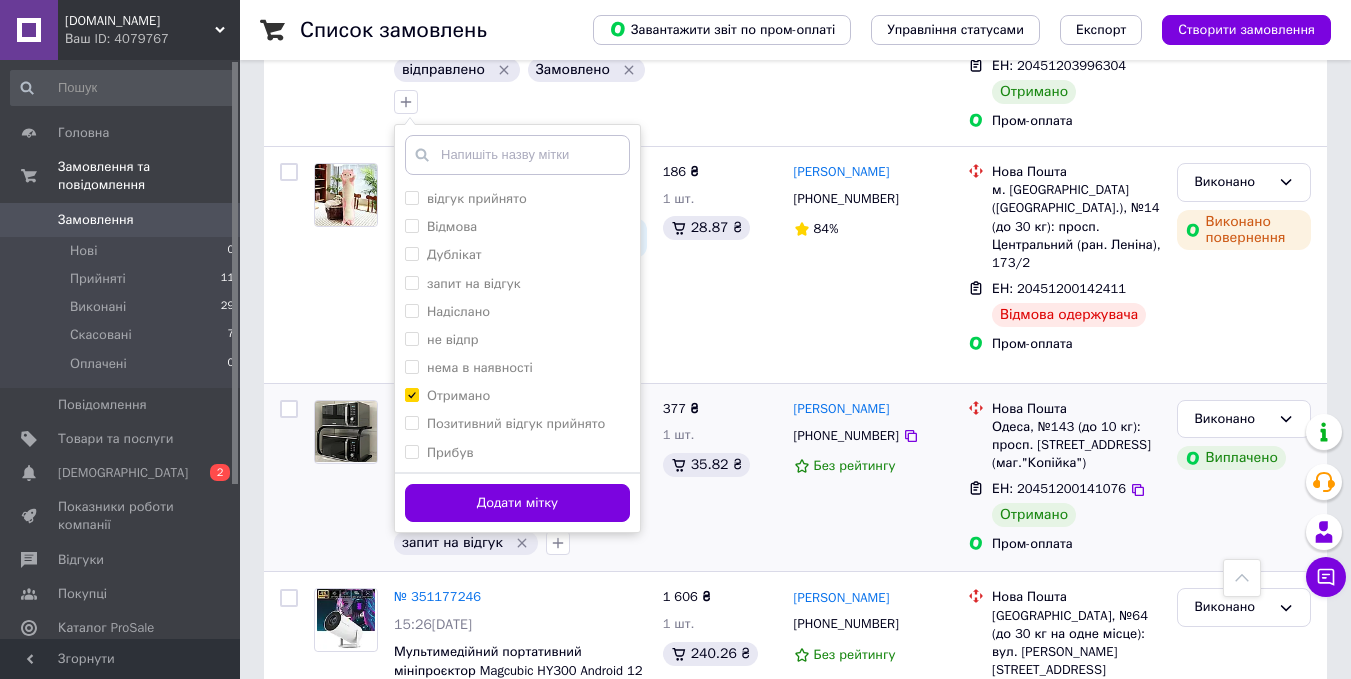 click on "Додати мітку" at bounding box center (517, 503) 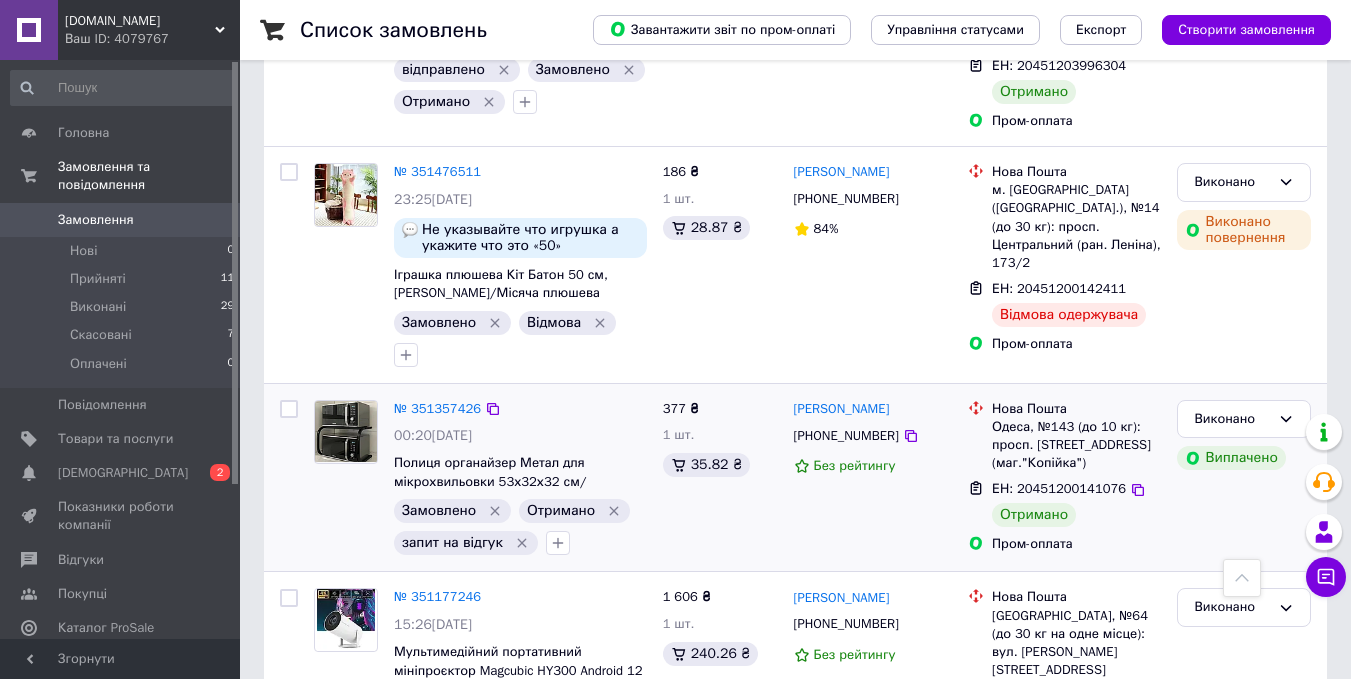 scroll, scrollTop: 2800, scrollLeft: 0, axis: vertical 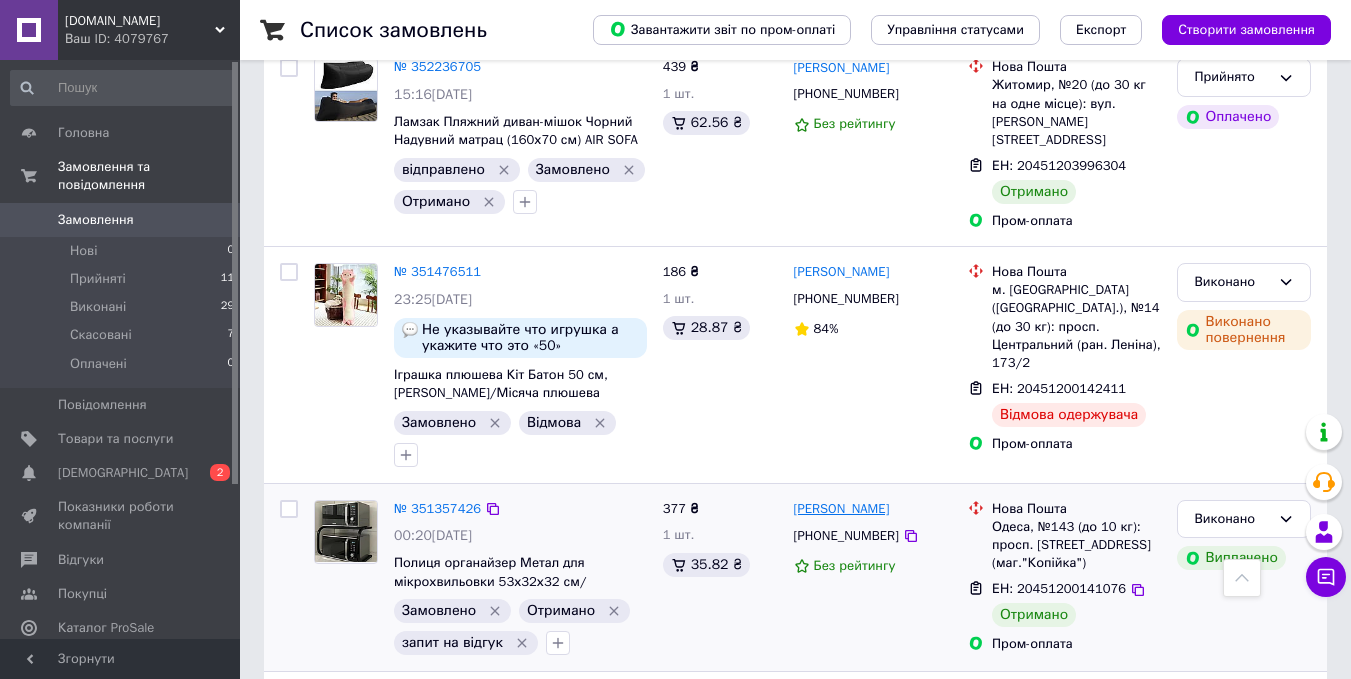click on "Катерина Кольчак" at bounding box center (842, 509) 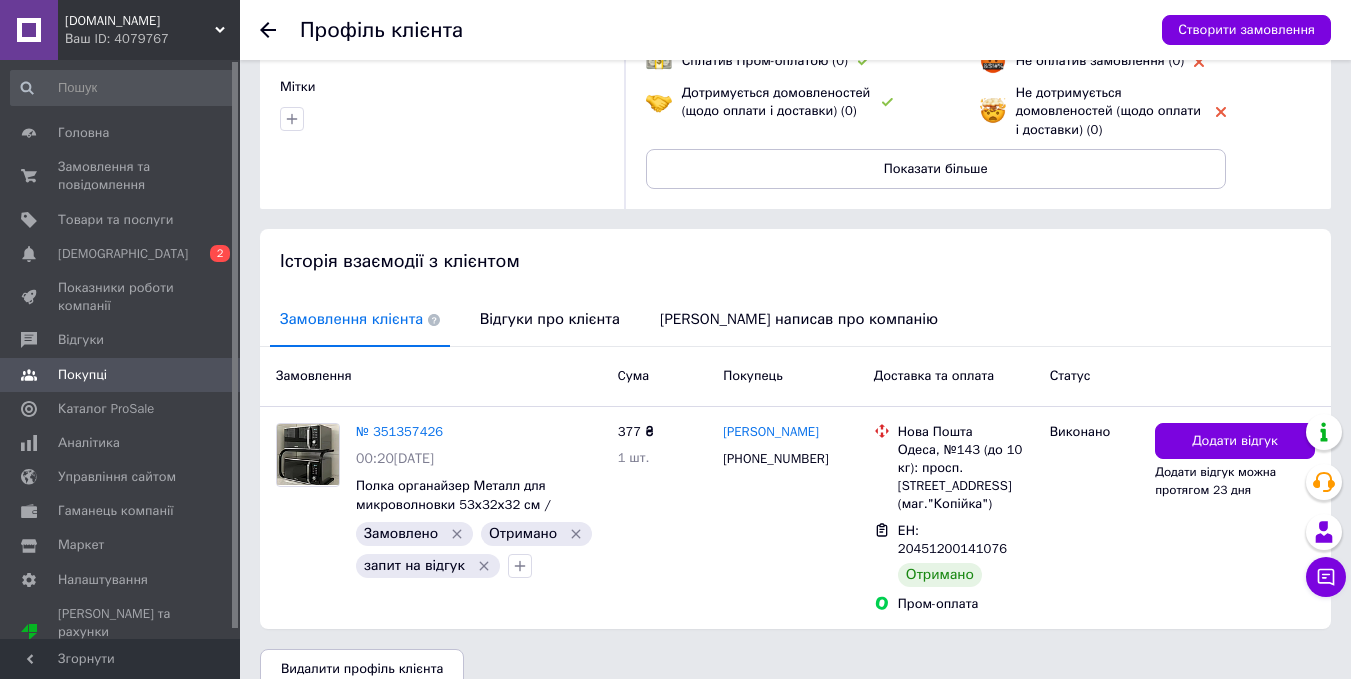 scroll, scrollTop: 256, scrollLeft: 0, axis: vertical 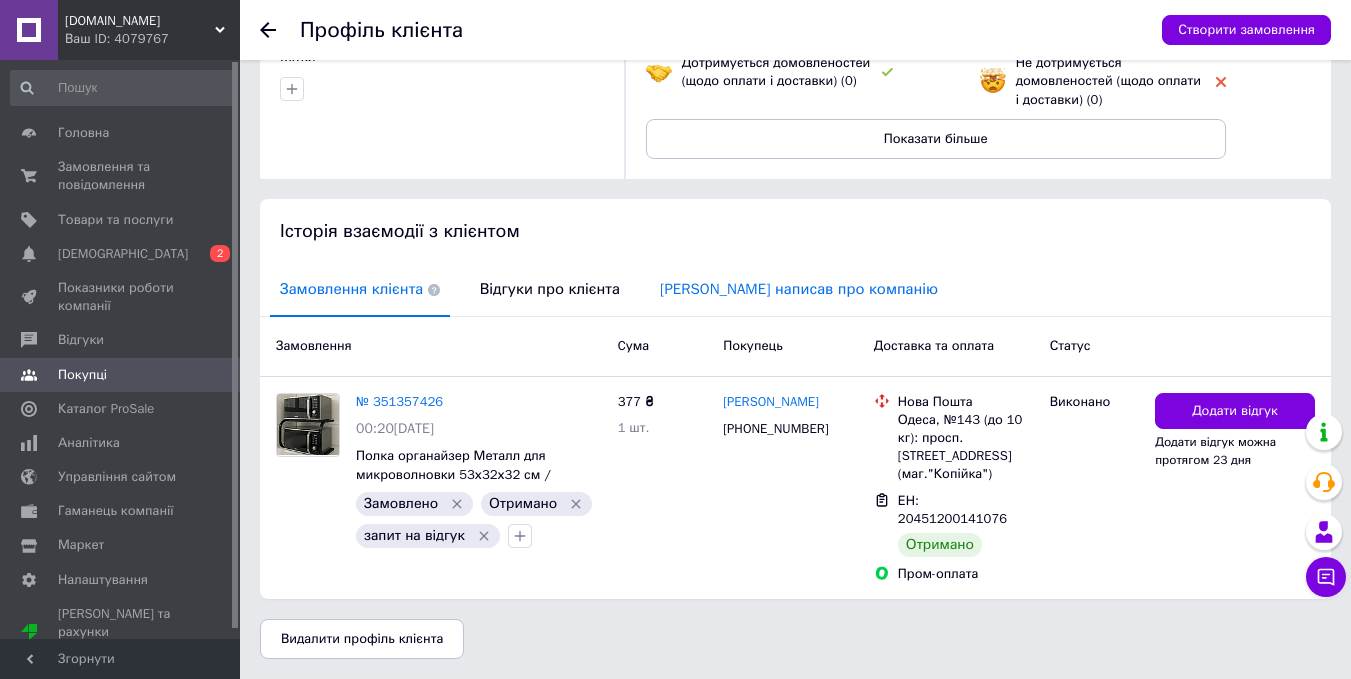 click on "Клієнт написав про компанію" at bounding box center (799, 289) 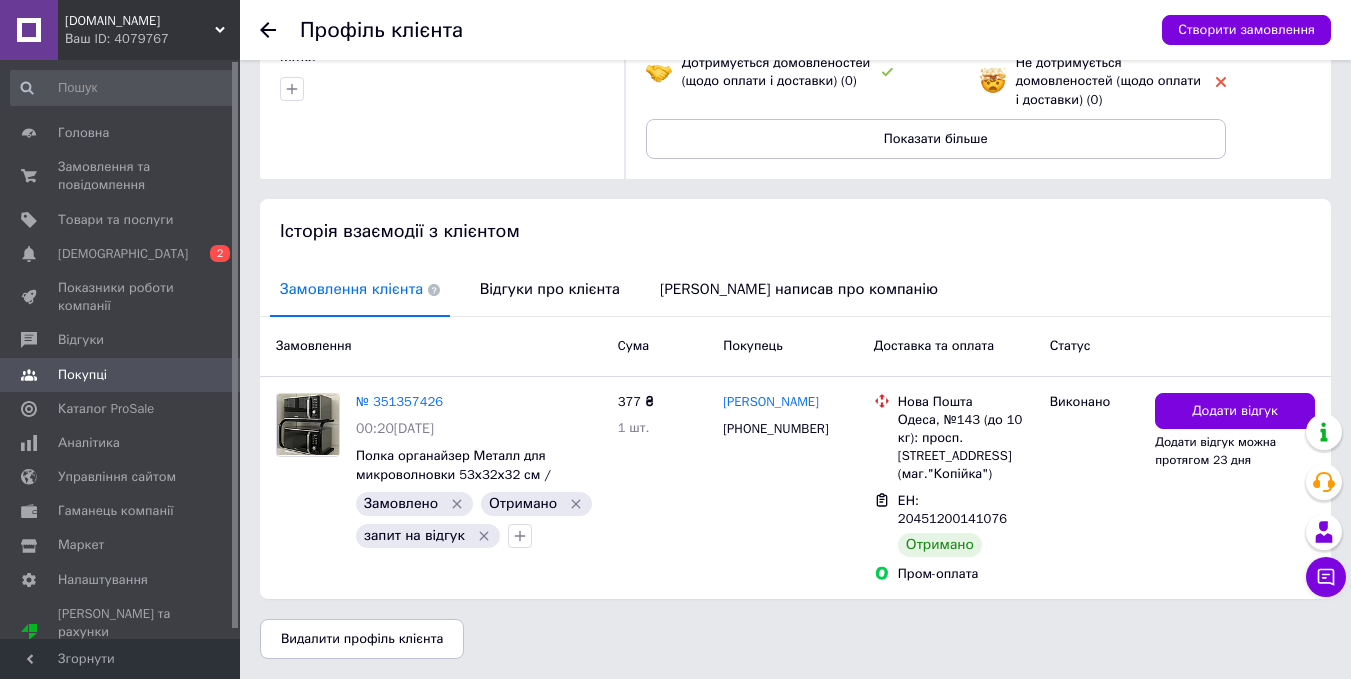 scroll, scrollTop: 32, scrollLeft: 0, axis: vertical 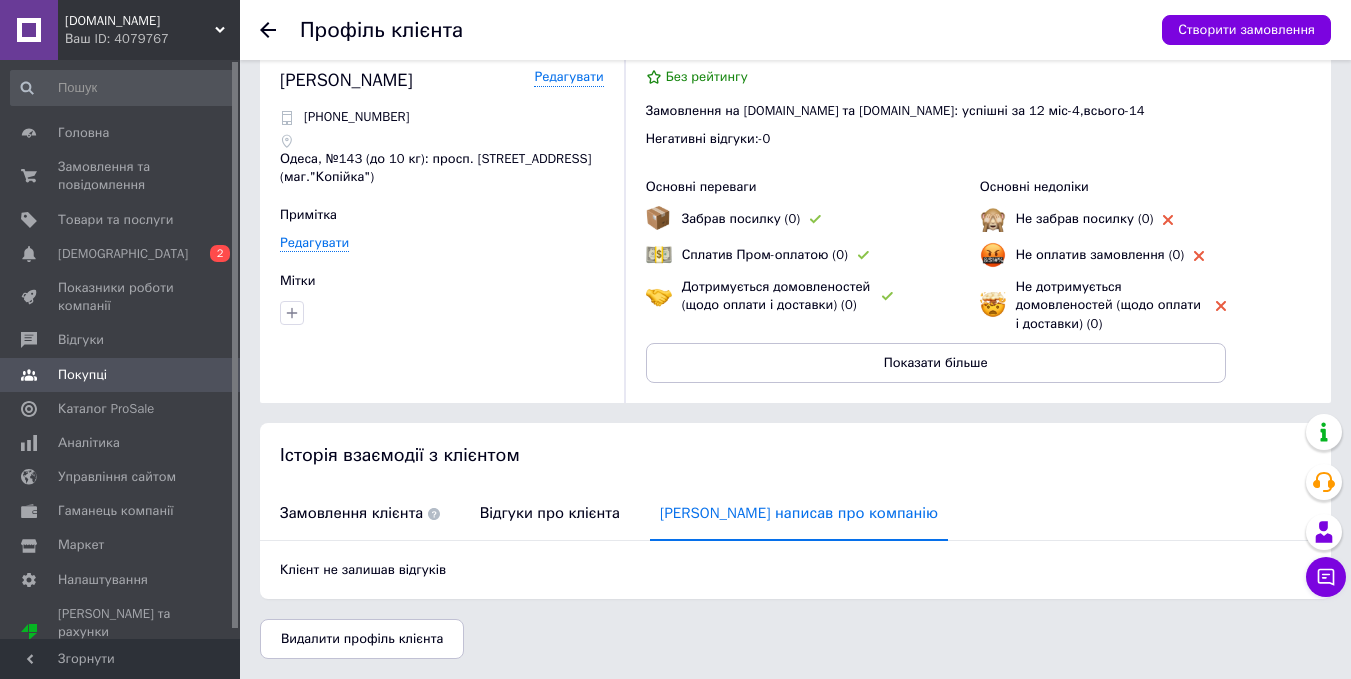 click 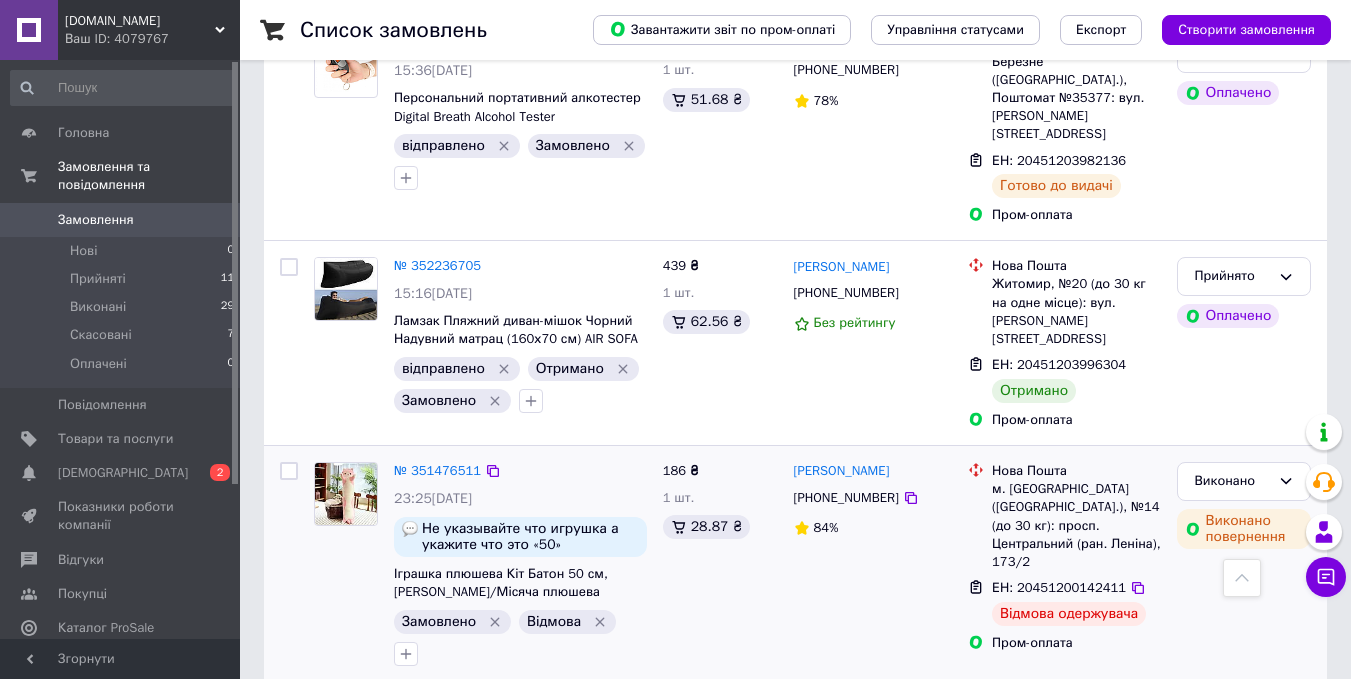 scroll, scrollTop: 2600, scrollLeft: 0, axis: vertical 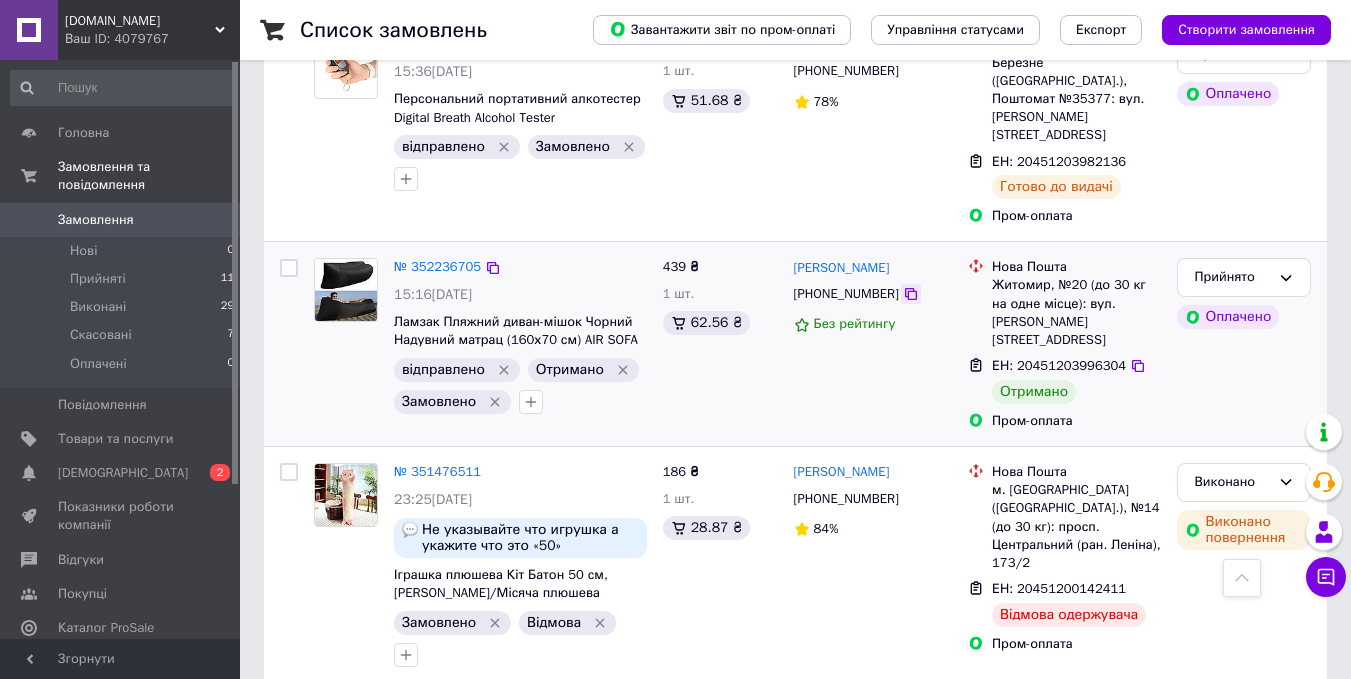 click 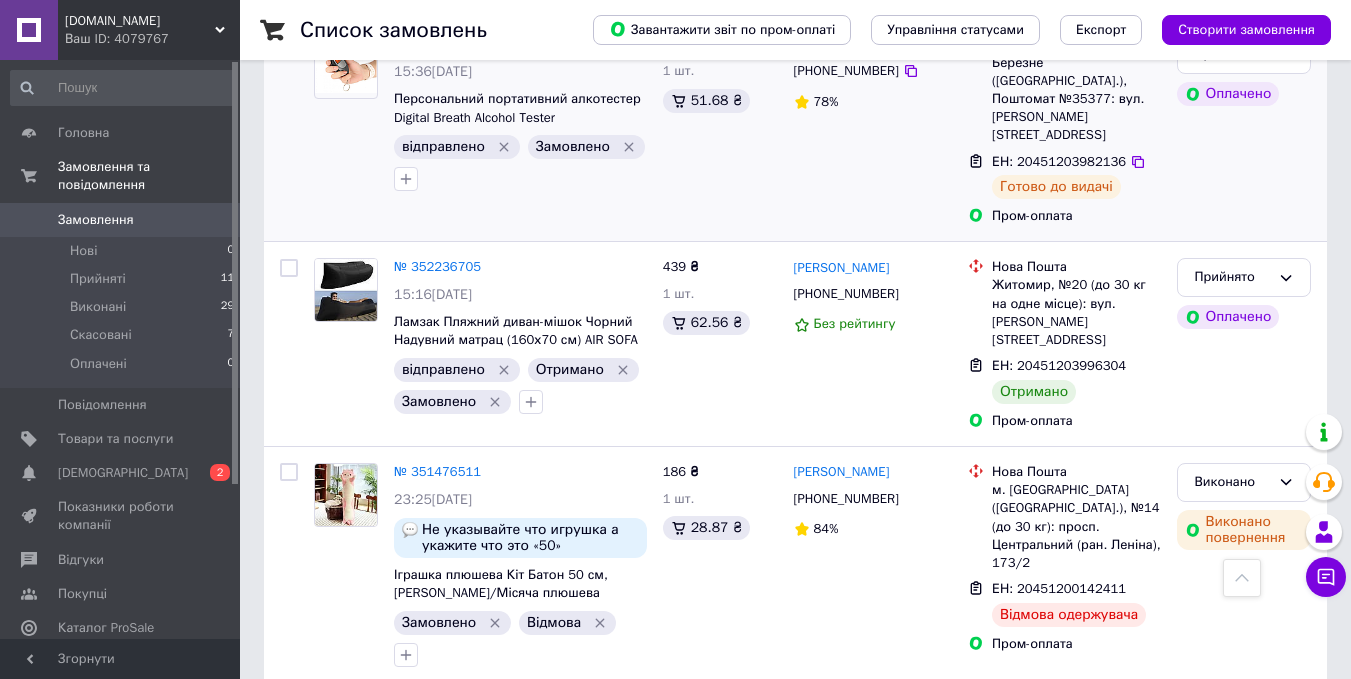 click on "Прийнято Оплачено" at bounding box center [1244, 130] 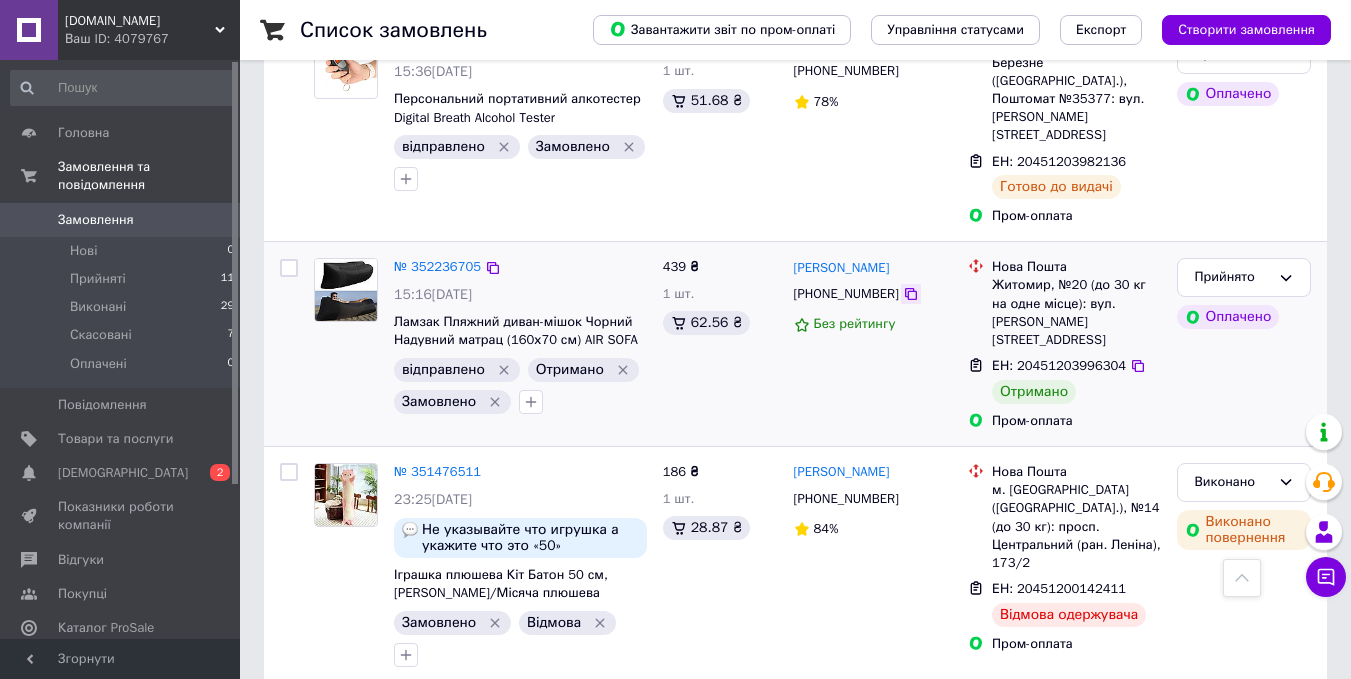 click 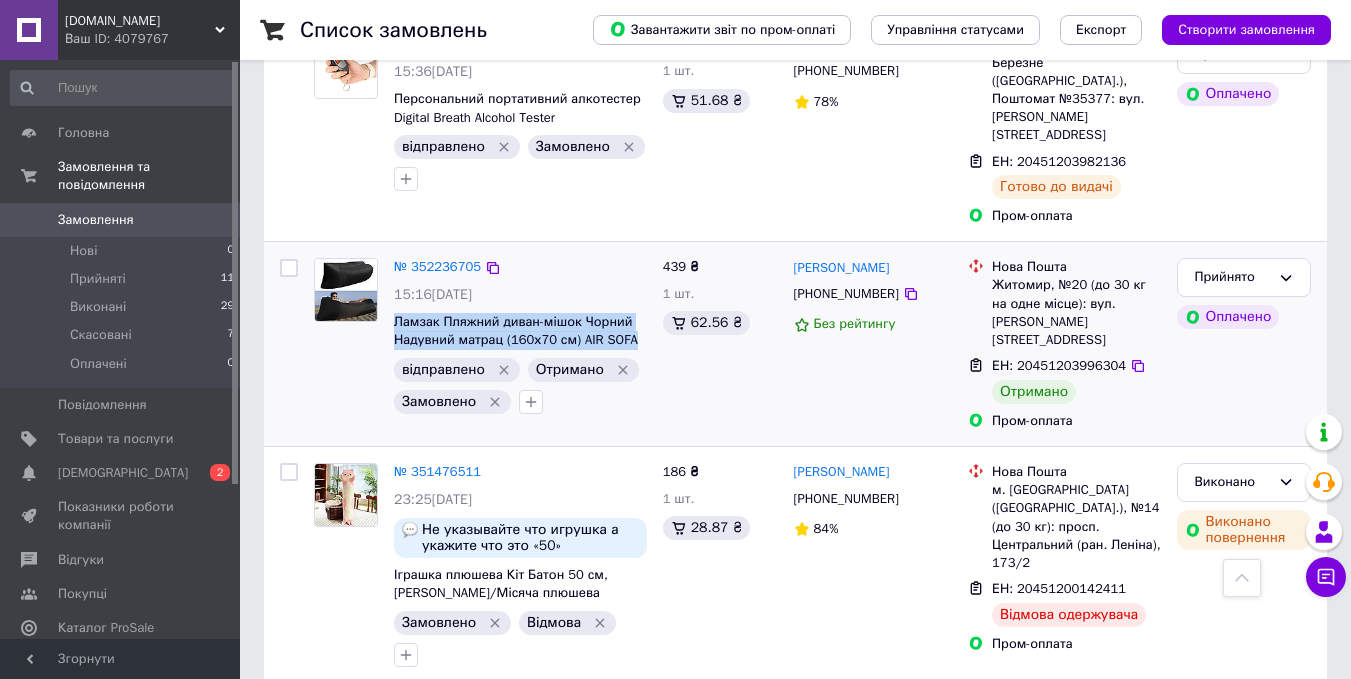 drag, startPoint x: 393, startPoint y: 247, endPoint x: 630, endPoint y: 257, distance: 237.21088 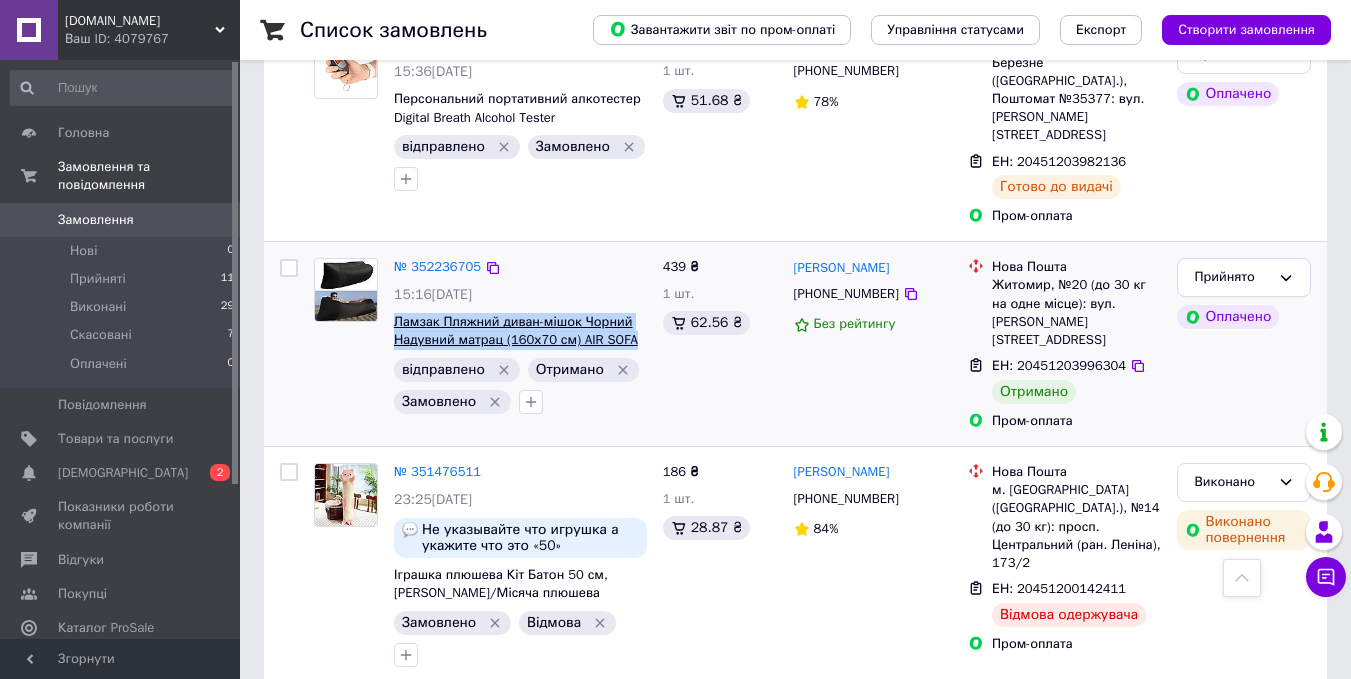 drag, startPoint x: 467, startPoint y: 257, endPoint x: 453, endPoint y: 251, distance: 15.231546 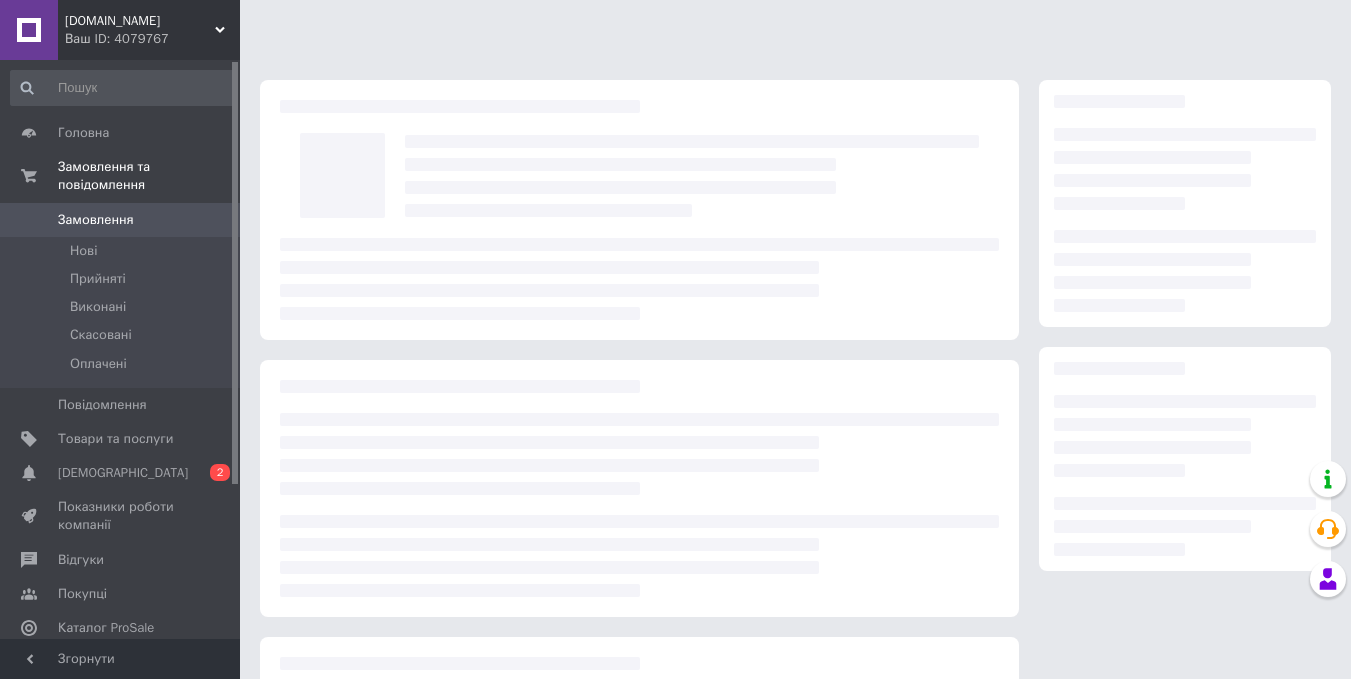 scroll, scrollTop: 0, scrollLeft: 0, axis: both 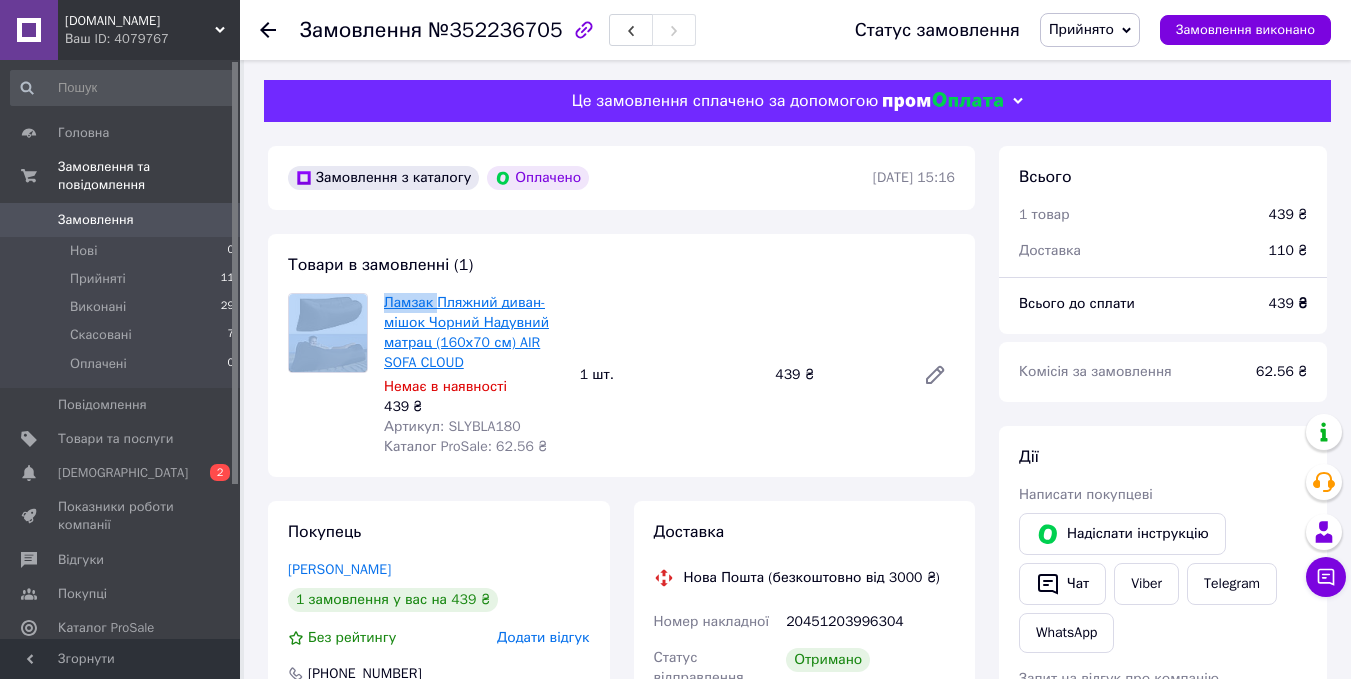 drag, startPoint x: 375, startPoint y: 302, endPoint x: 437, endPoint y: 302, distance: 62 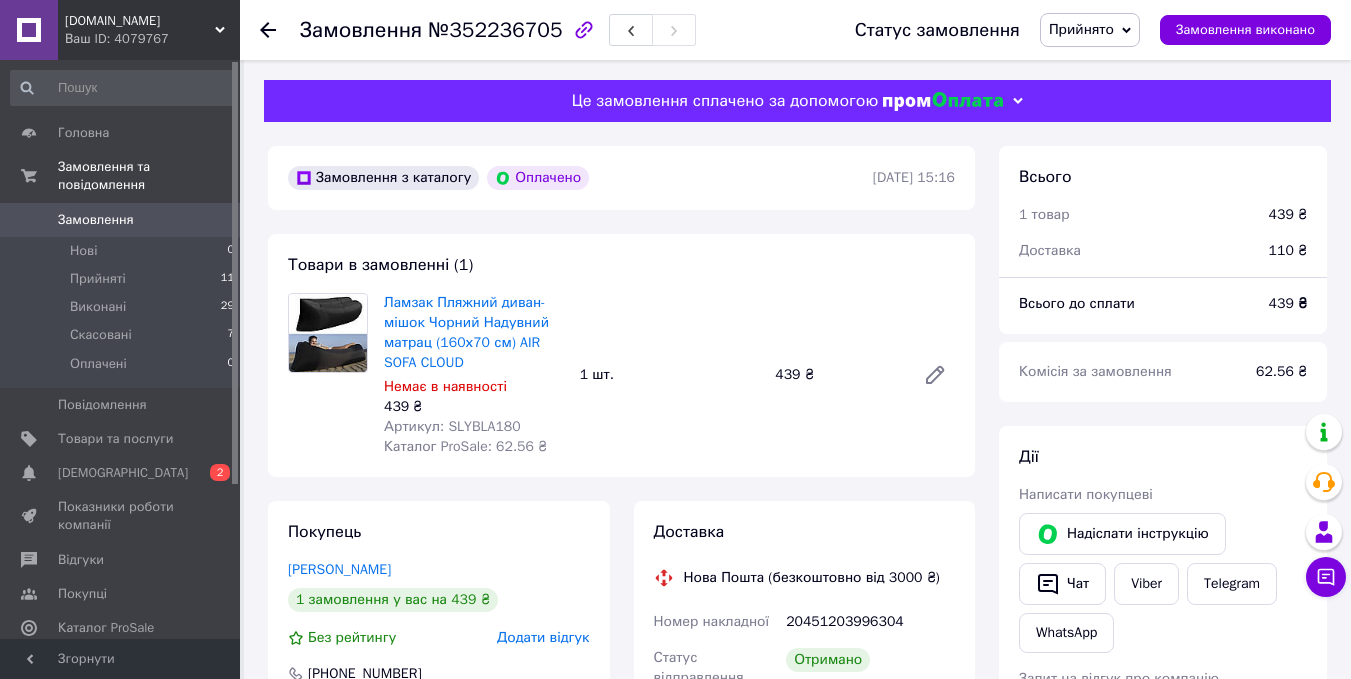 click on "Ламзак Пляжний диван-мішок Чорний Надувний матрац (160х70 см) AIR SOFA CLOUD Немає в наявності 439 ₴ Артикул: SLYBLA180 Каталог ProSale: 62.56 ₴" at bounding box center [474, 375] 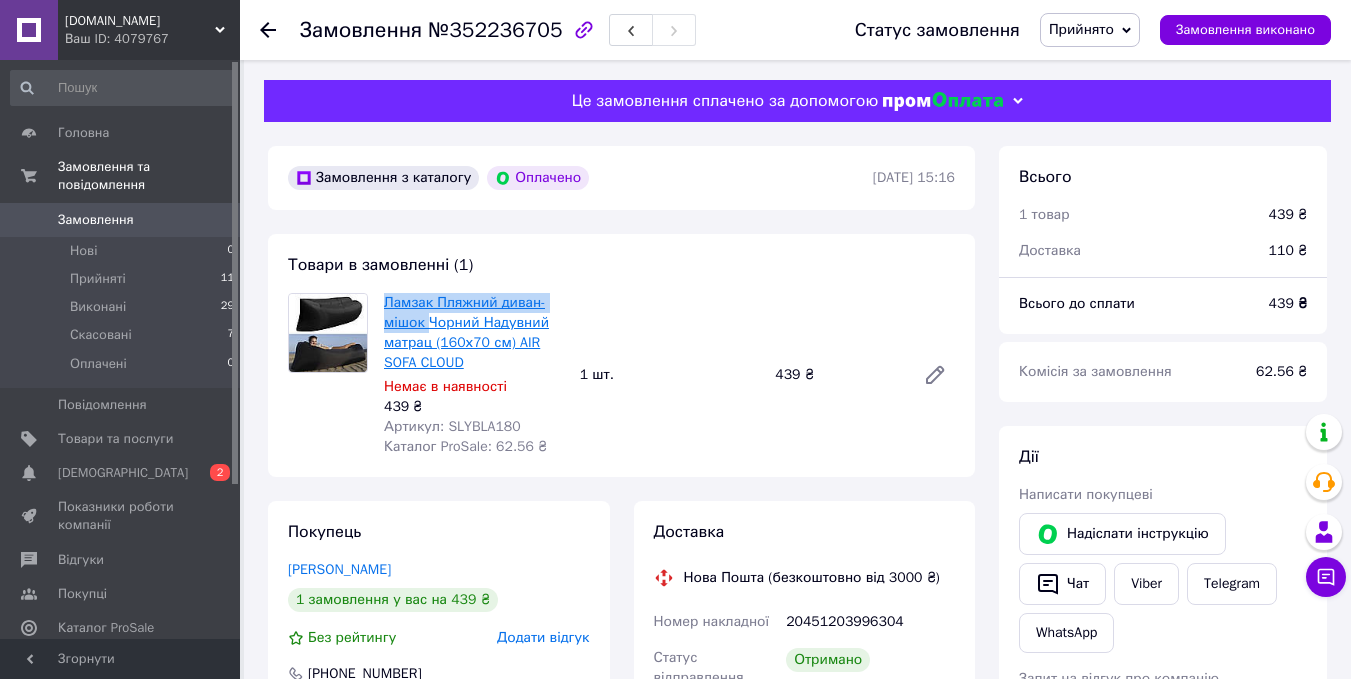 drag, startPoint x: 382, startPoint y: 300, endPoint x: 429, endPoint y: 324, distance: 52.773098 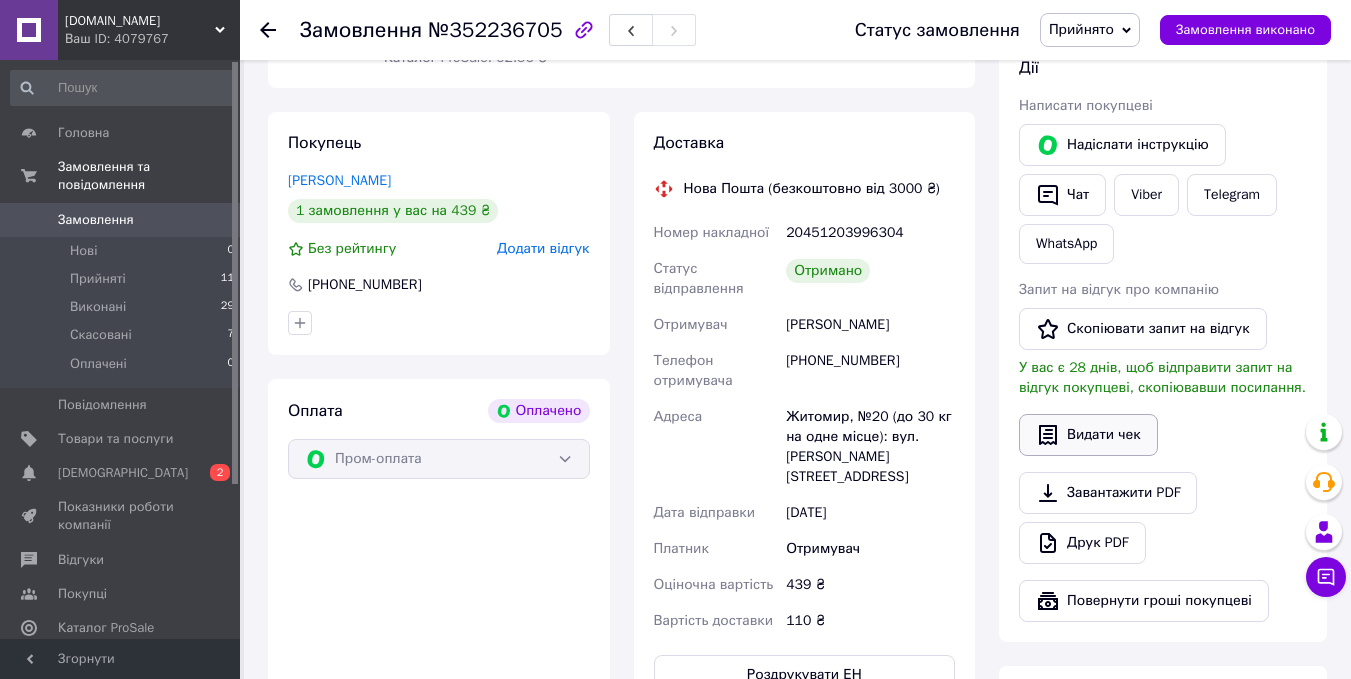 scroll, scrollTop: 400, scrollLeft: 0, axis: vertical 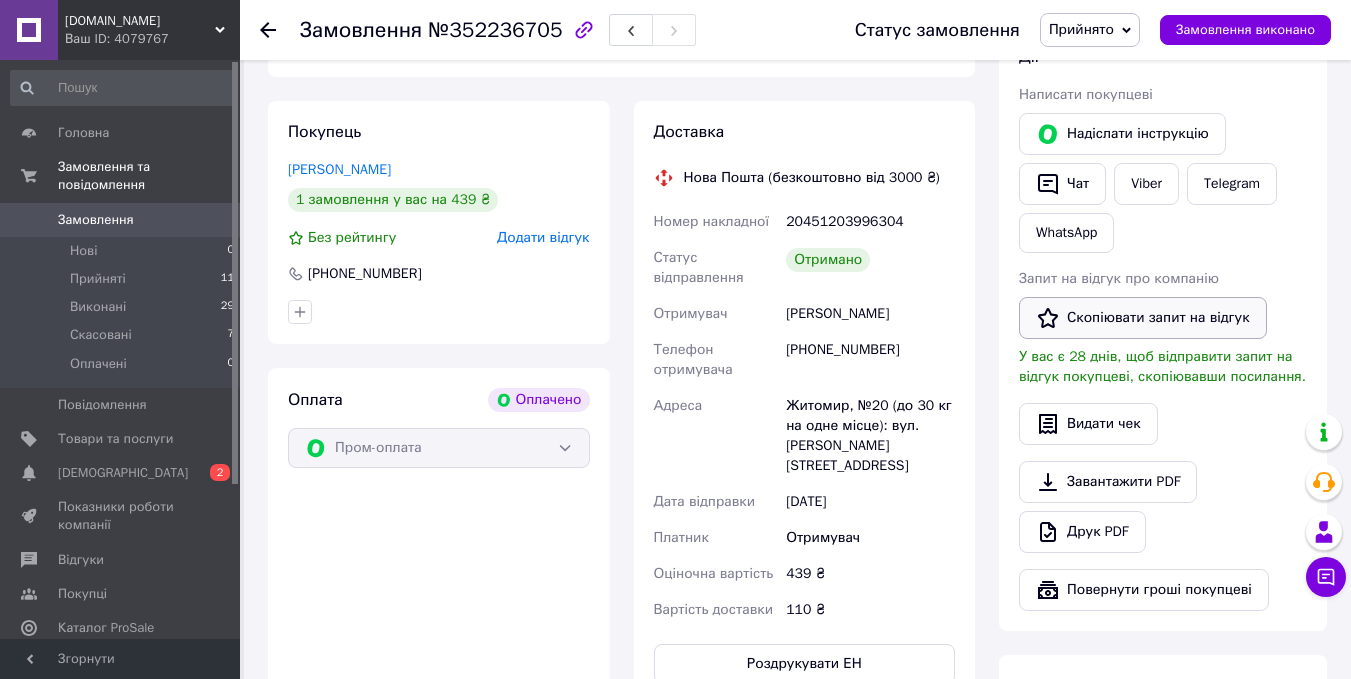 click on "Скопіювати запит на відгук" at bounding box center (1143, 318) 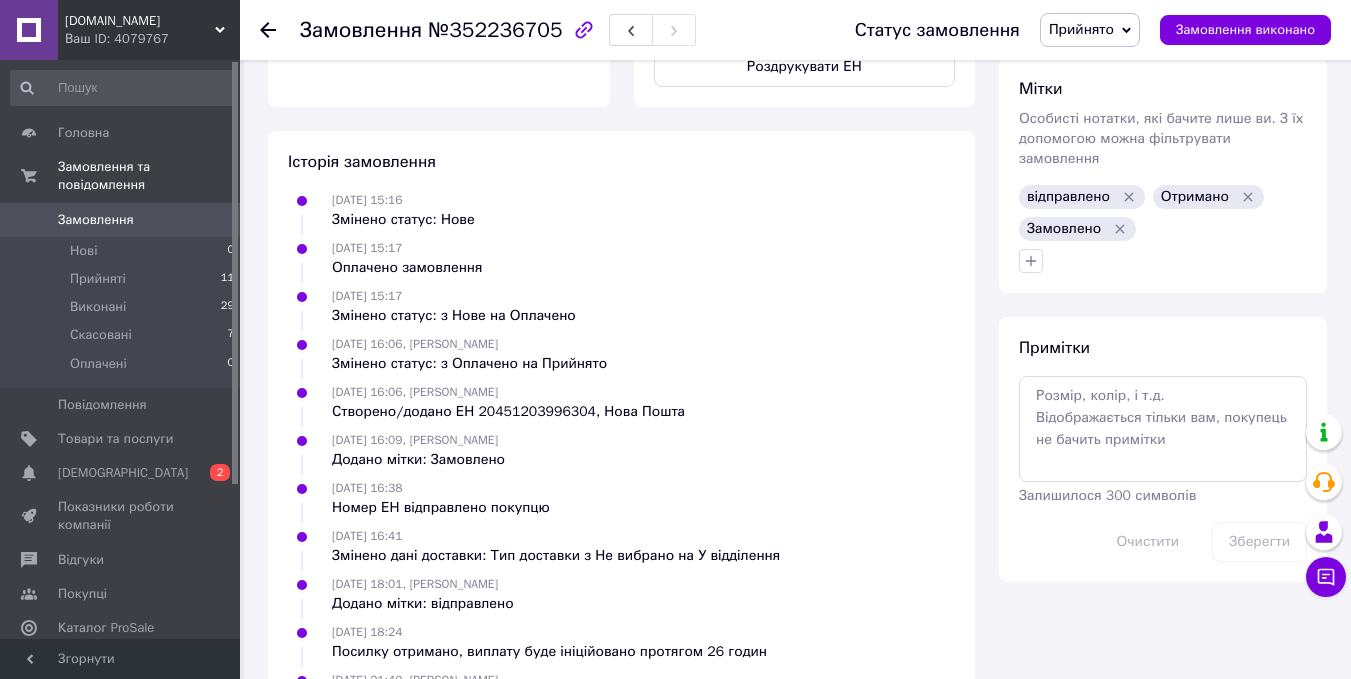 scroll, scrollTop: 1000, scrollLeft: 0, axis: vertical 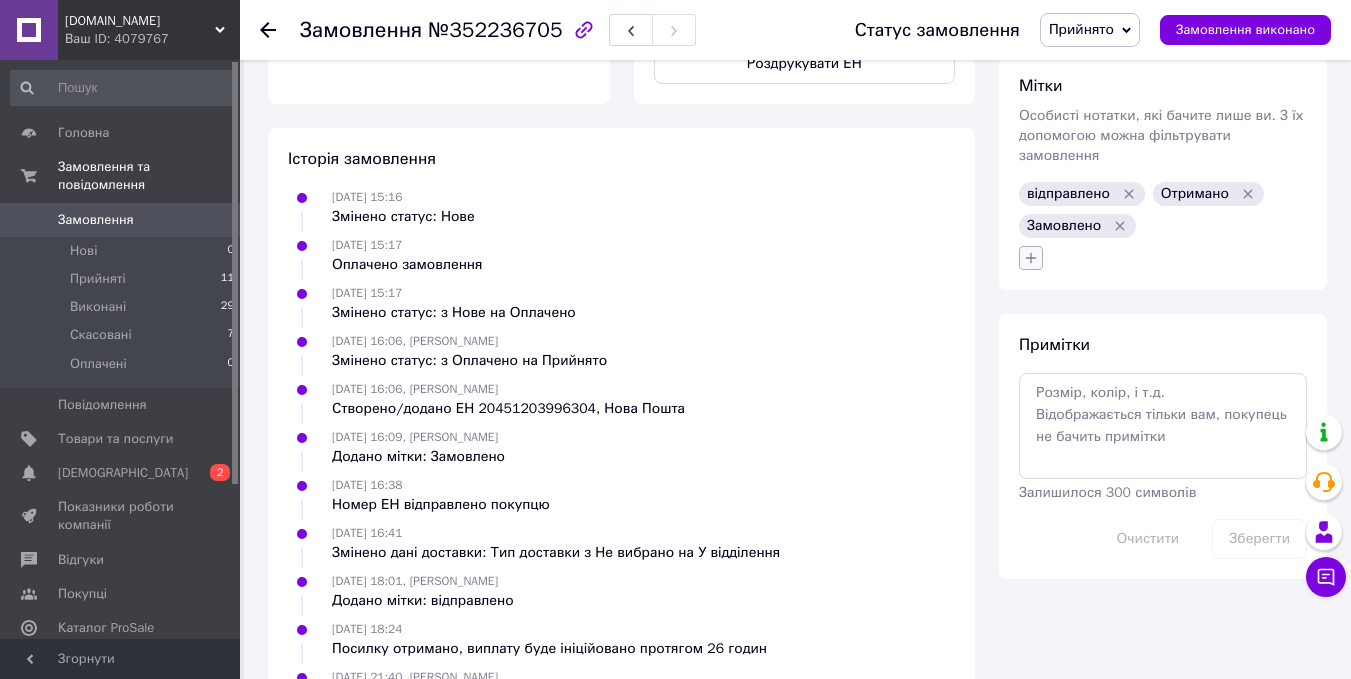 click 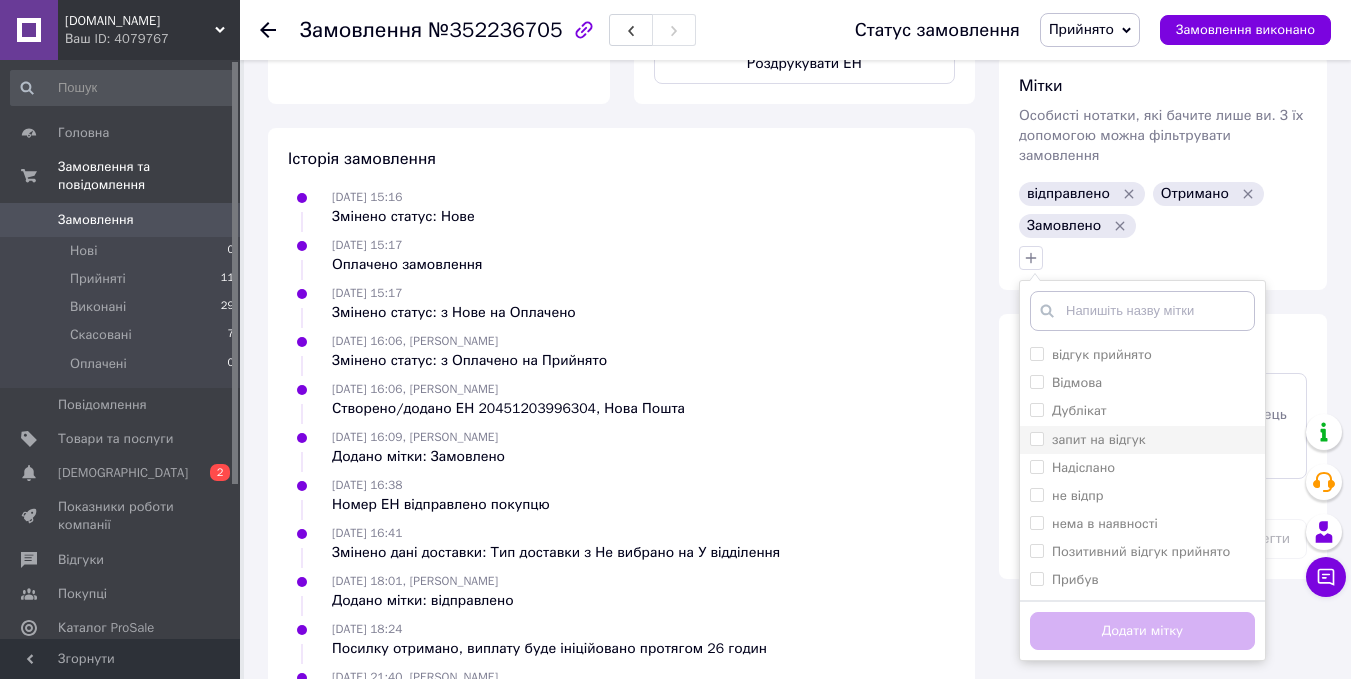 click on "запит на відгук" at bounding box center [1099, 439] 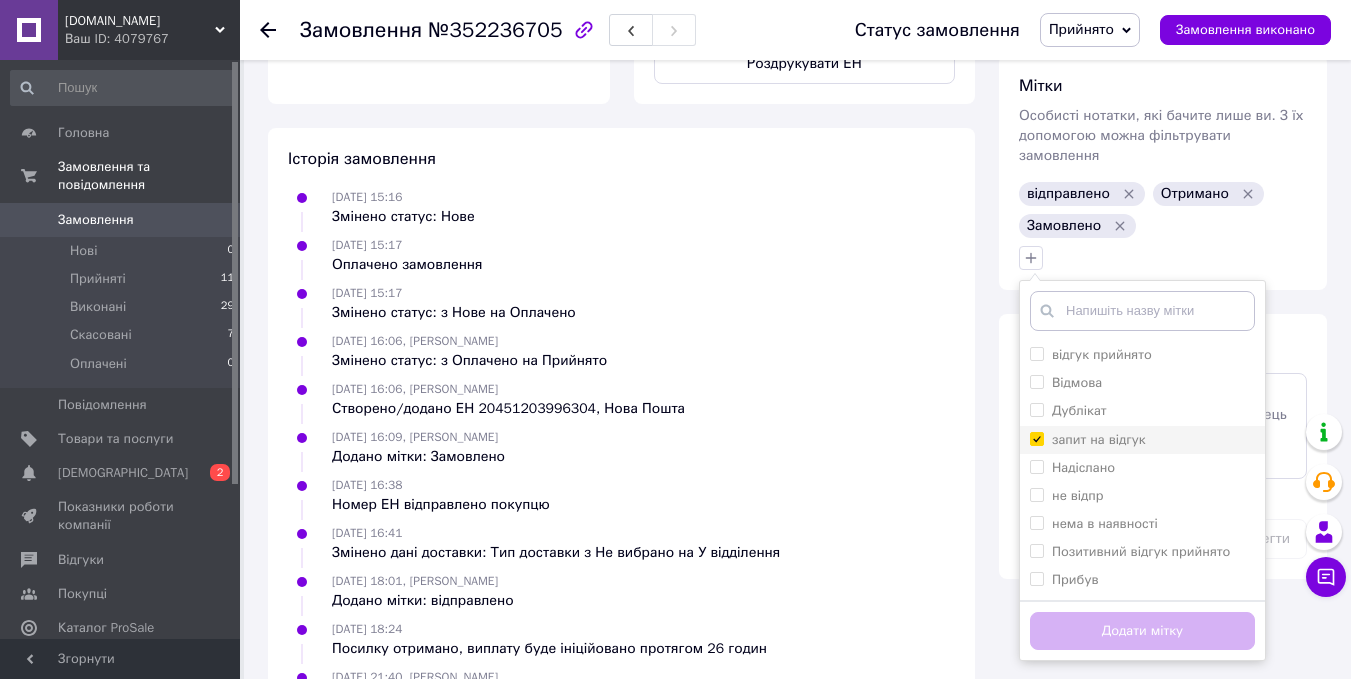 checkbox on "true" 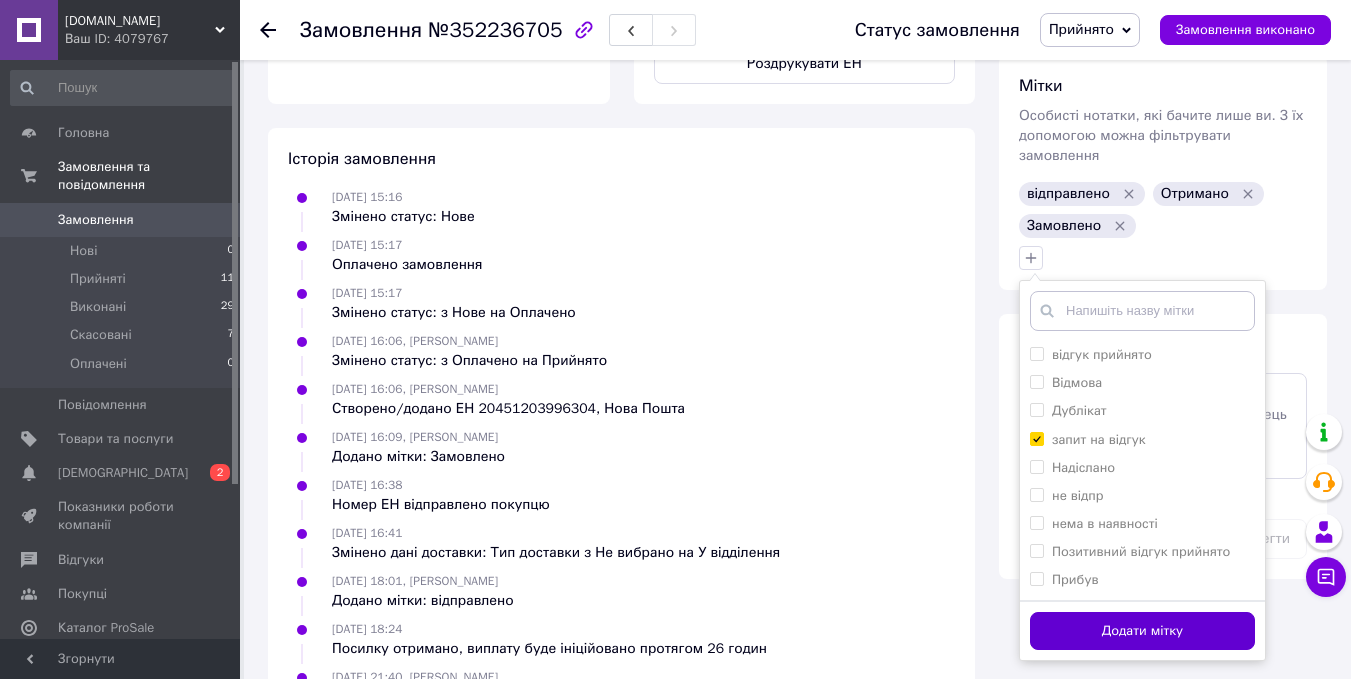 click on "Додати мітку" at bounding box center [1142, 631] 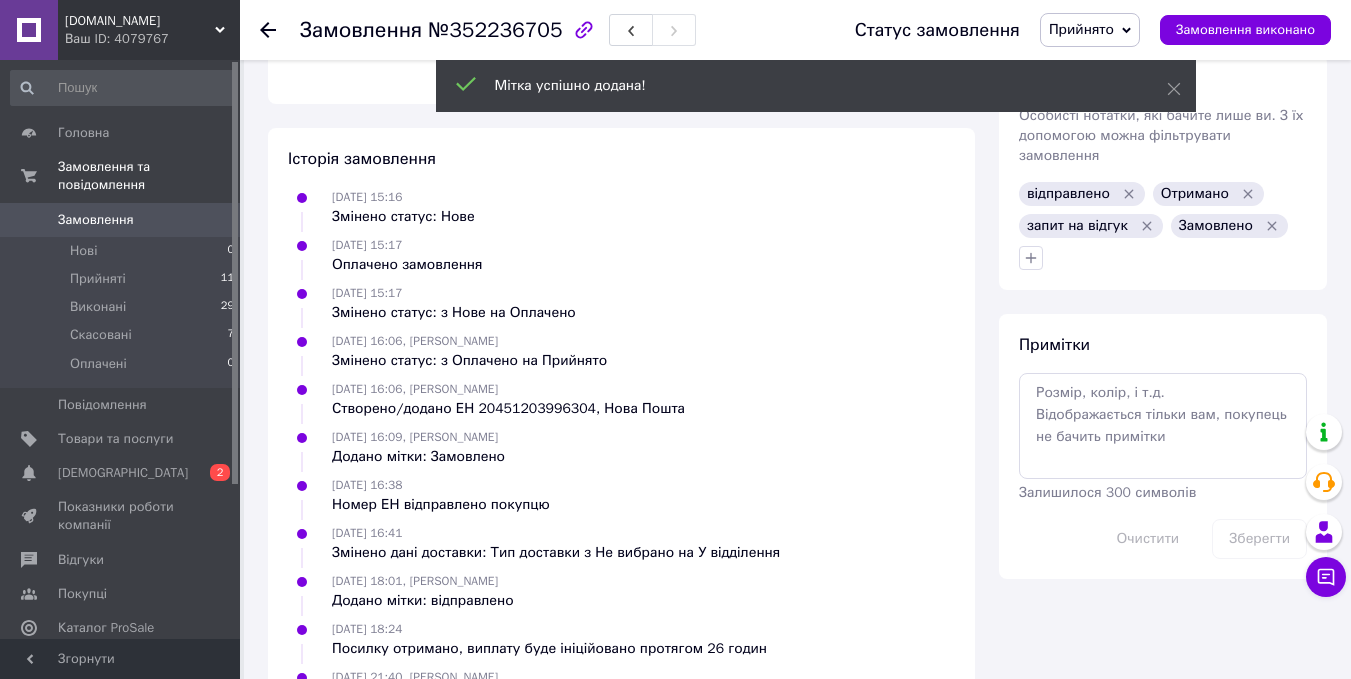 click 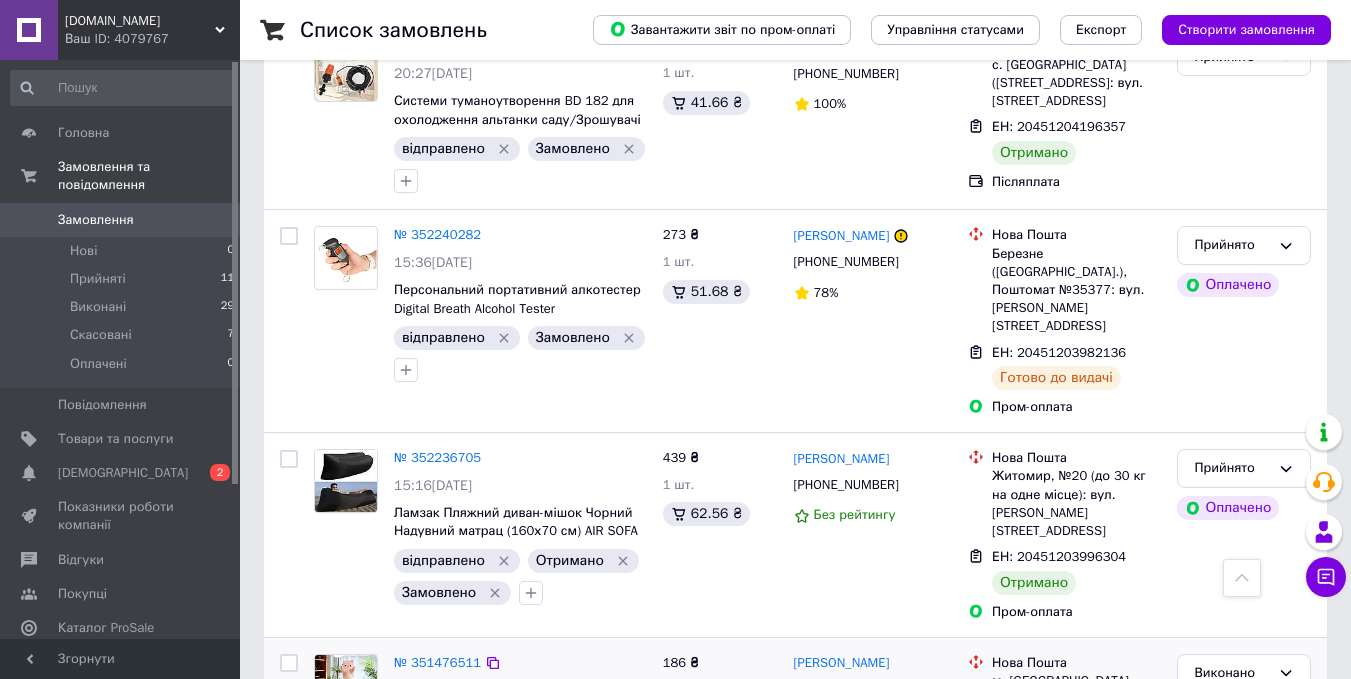 scroll, scrollTop: 2408, scrollLeft: 0, axis: vertical 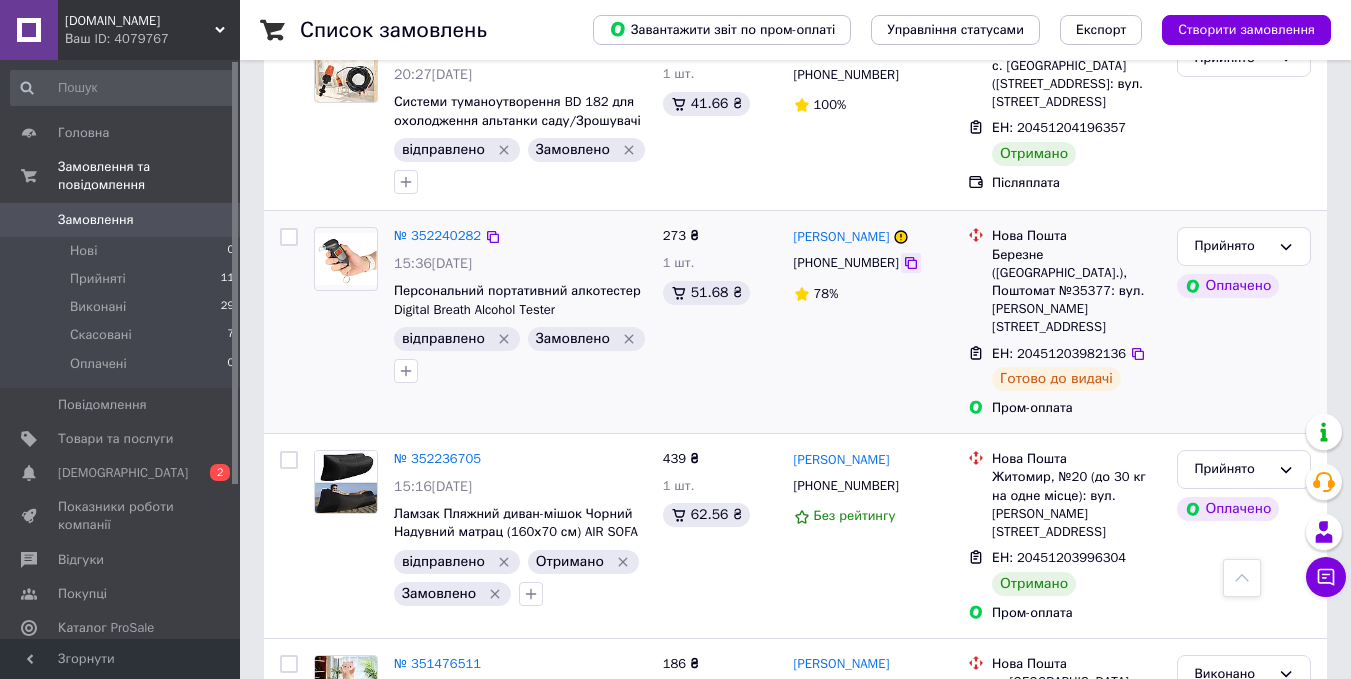 click 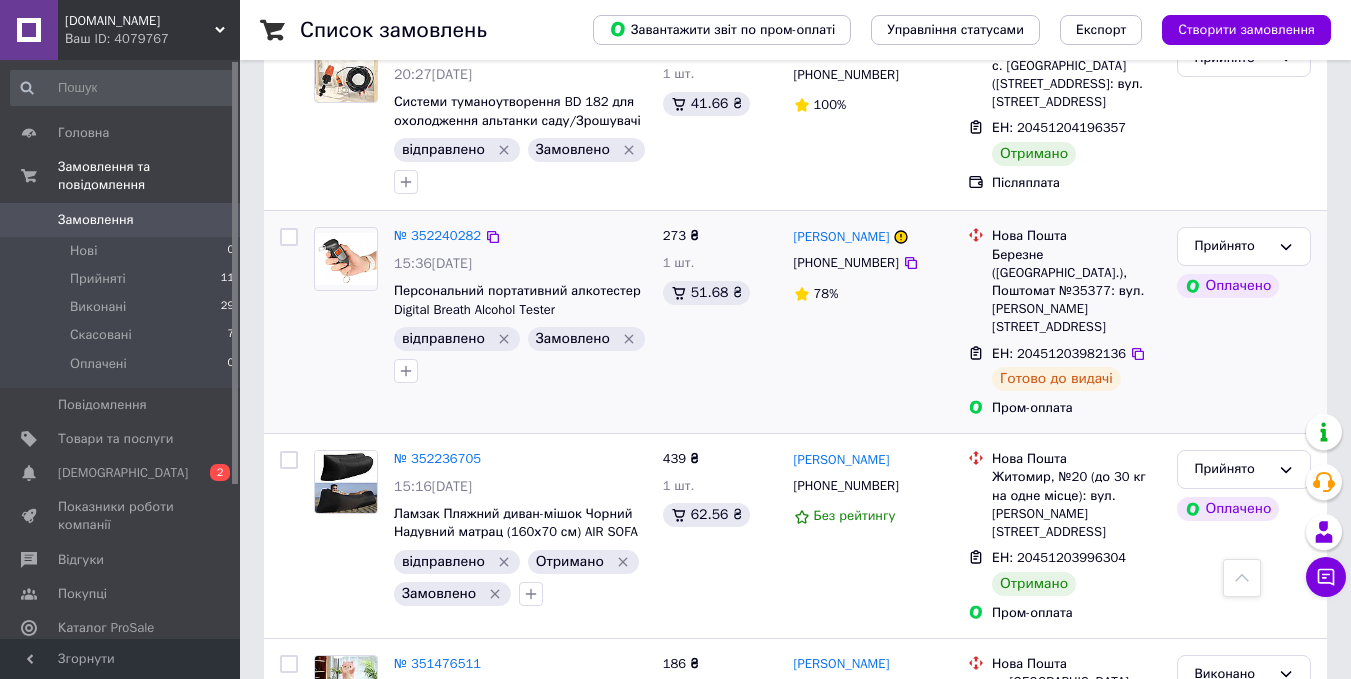 click on "Прийнято Оплачено" at bounding box center (1244, 322) 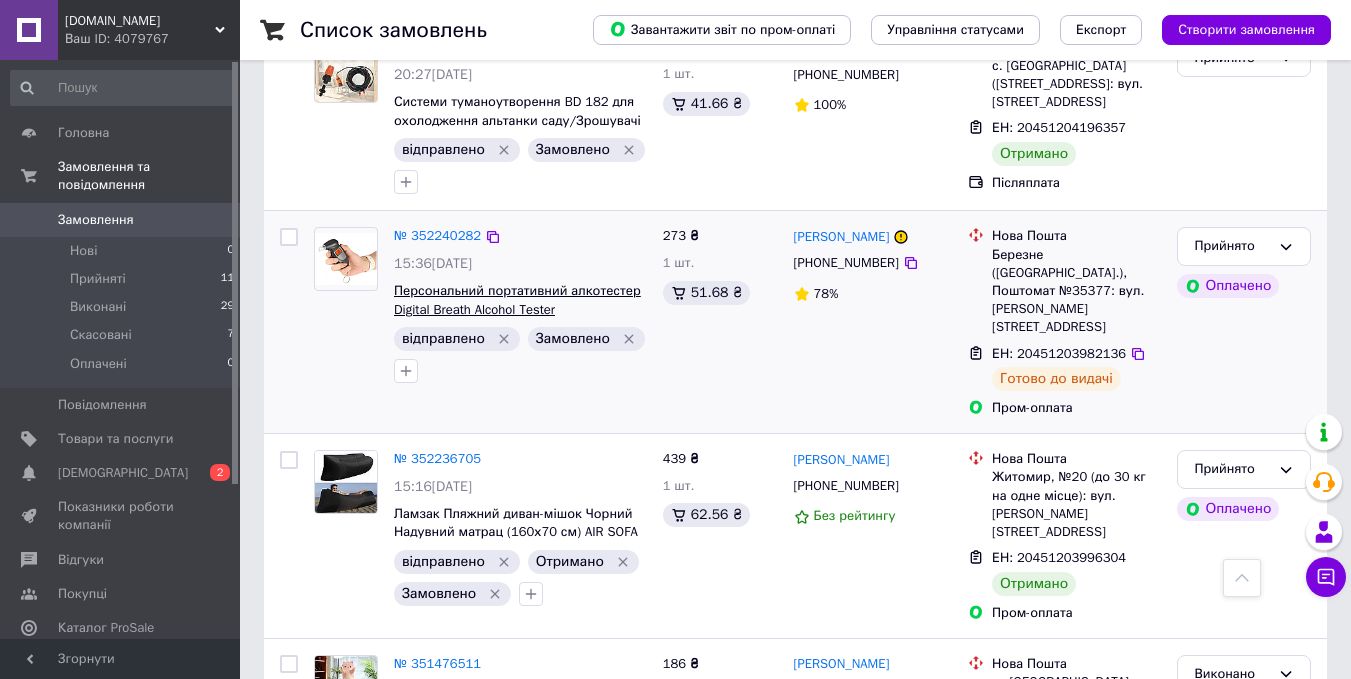 click on "Персональний портативний алкотестер Digital Breath Alcohol Tester" at bounding box center [517, 300] 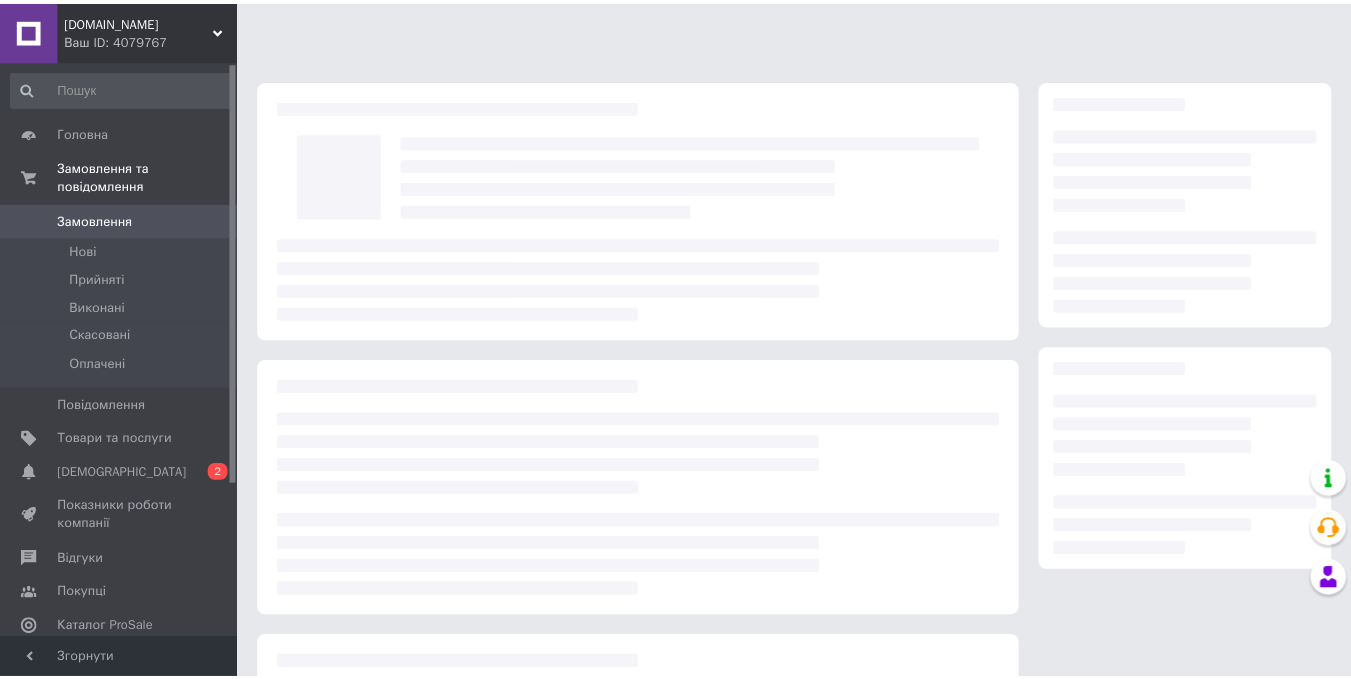 scroll, scrollTop: 0, scrollLeft: 0, axis: both 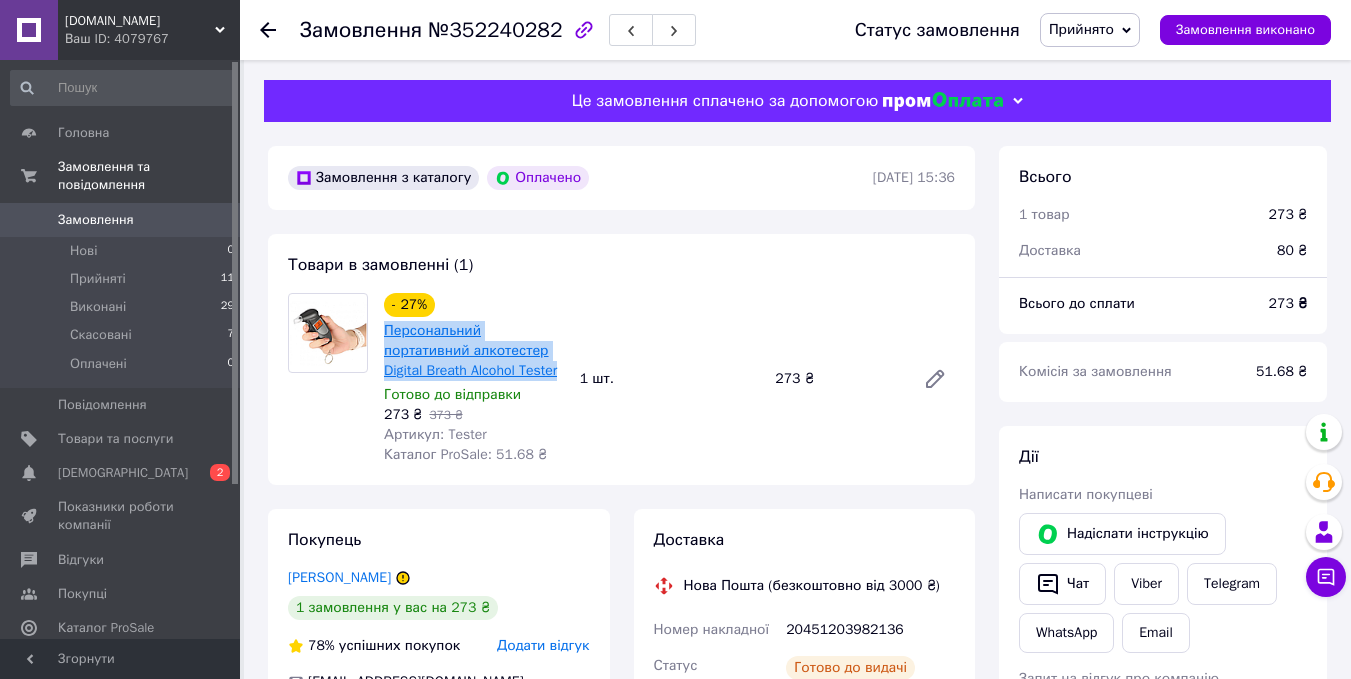 drag, startPoint x: 380, startPoint y: 333, endPoint x: 541, endPoint y: 366, distance: 164.3472 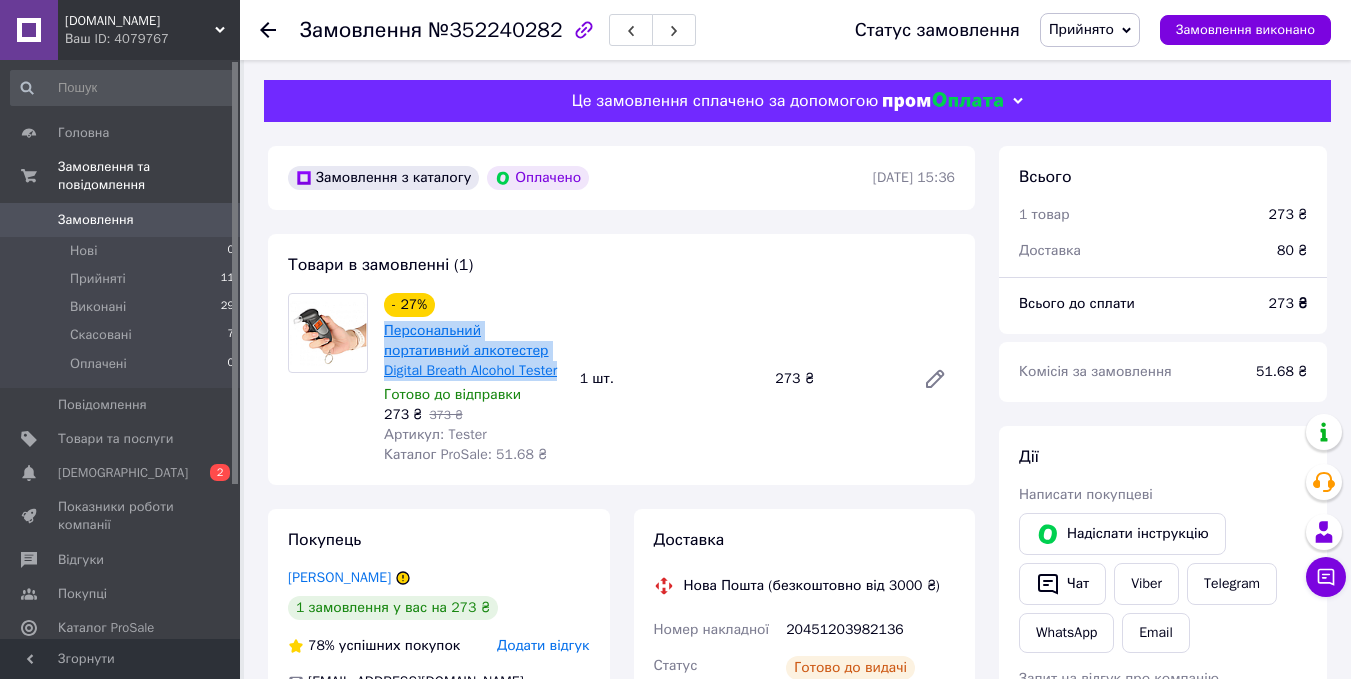 copy on "Персональний портативний алкотестер Digital Breath Alcohol Tester" 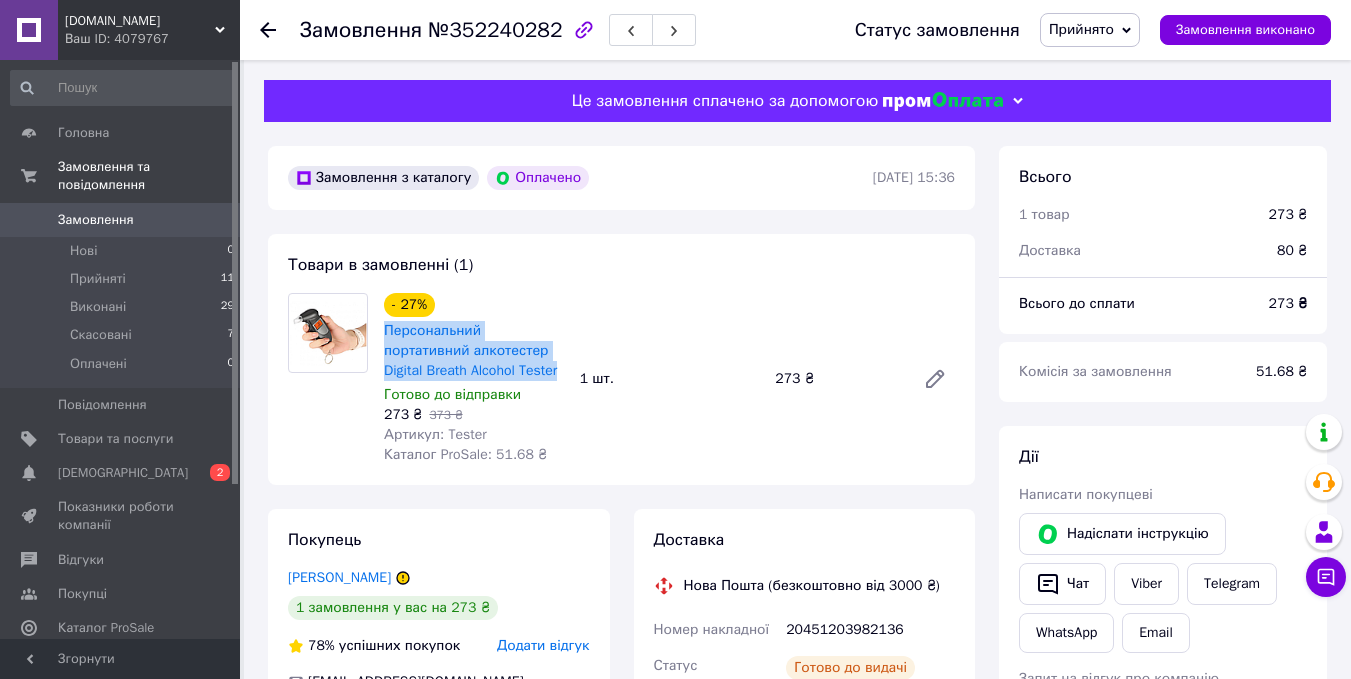 click on "Всього 1 товар 273 ₴ Доставка 80 ₴ Всього до сплати 273 ₴ Комісія за замовлення 51.68 ₴" at bounding box center [1163, 274] 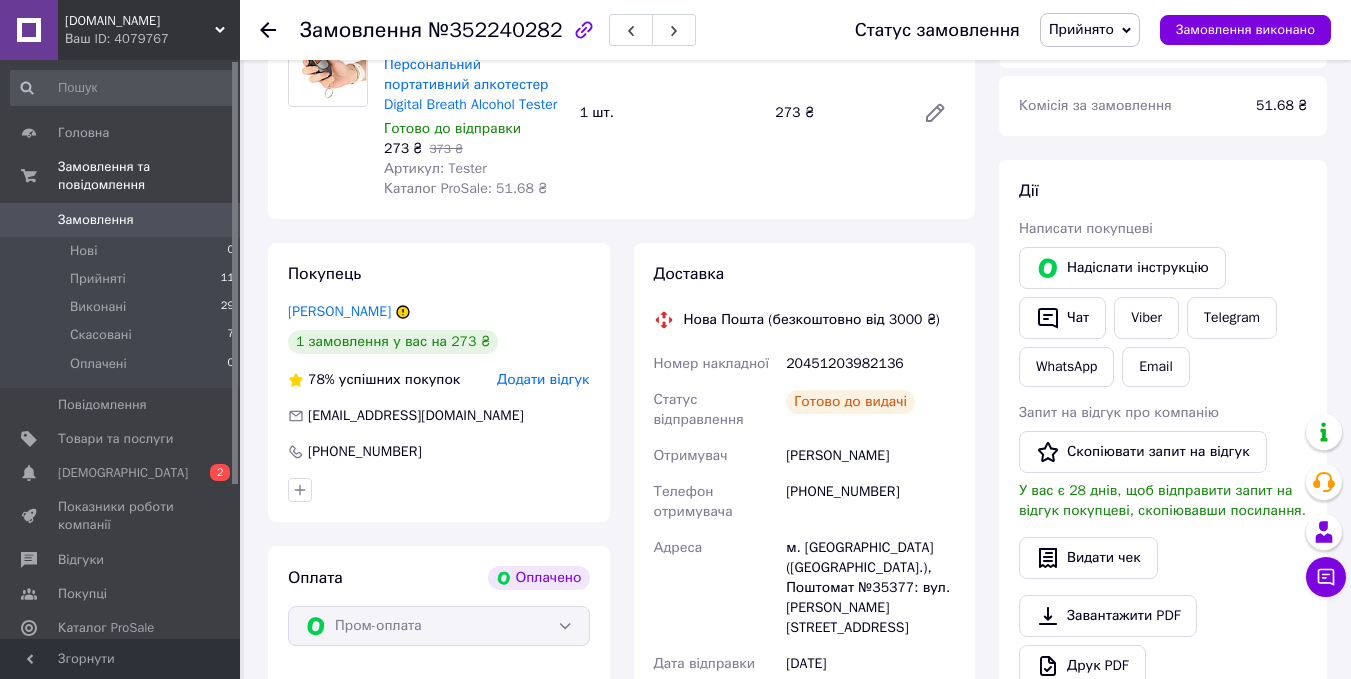 scroll, scrollTop: 300, scrollLeft: 0, axis: vertical 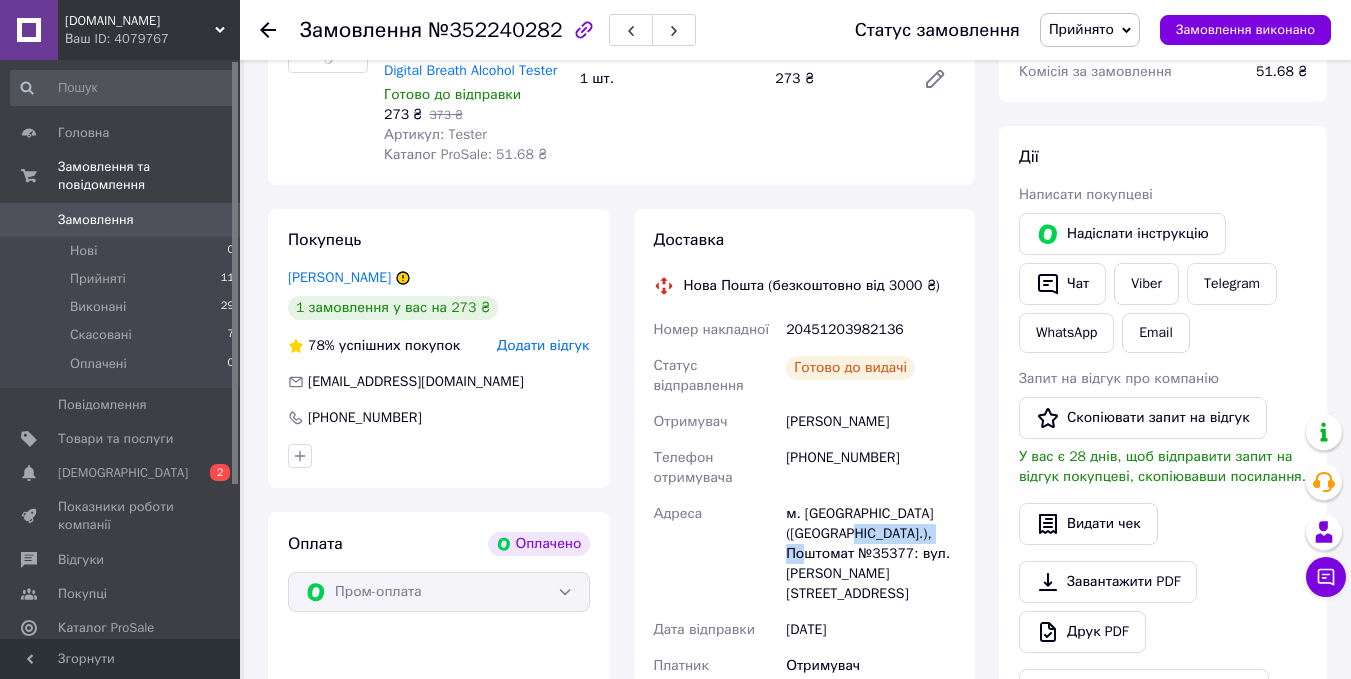 drag, startPoint x: 826, startPoint y: 533, endPoint x: 945, endPoint y: 533, distance: 119 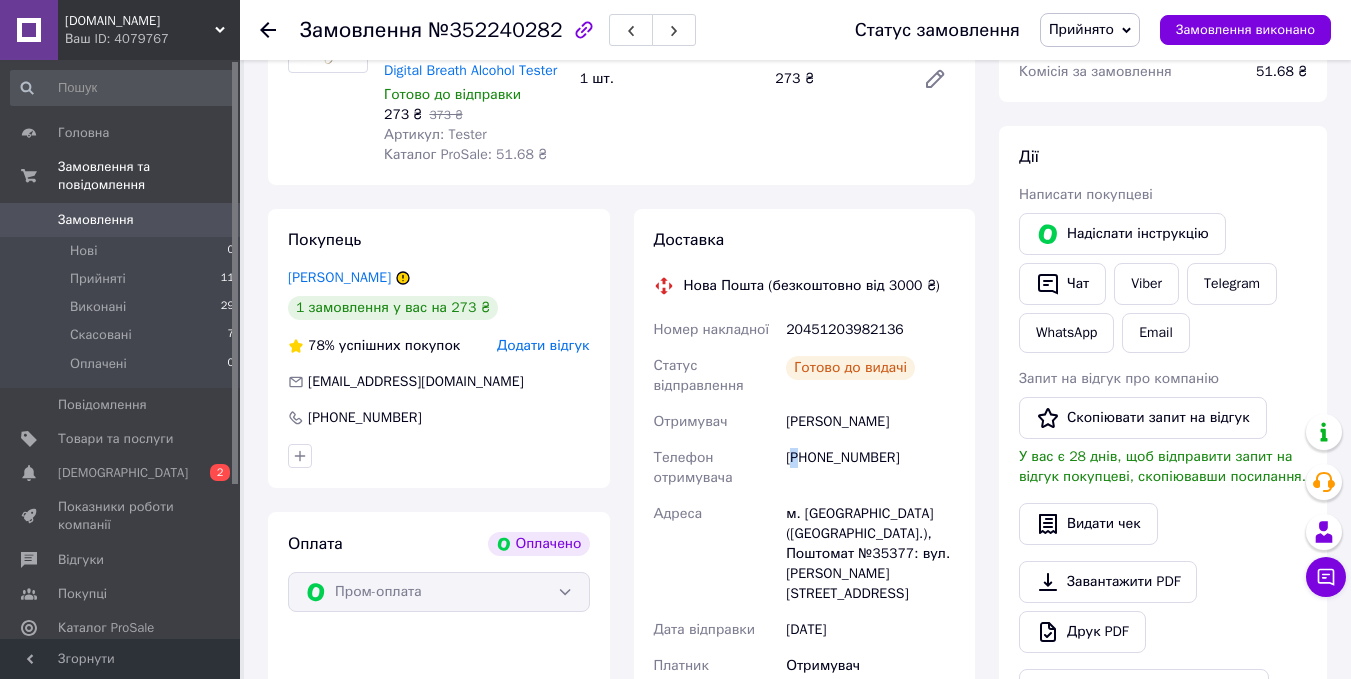 drag, startPoint x: 791, startPoint y: 460, endPoint x: 804, endPoint y: 462, distance: 13.152946 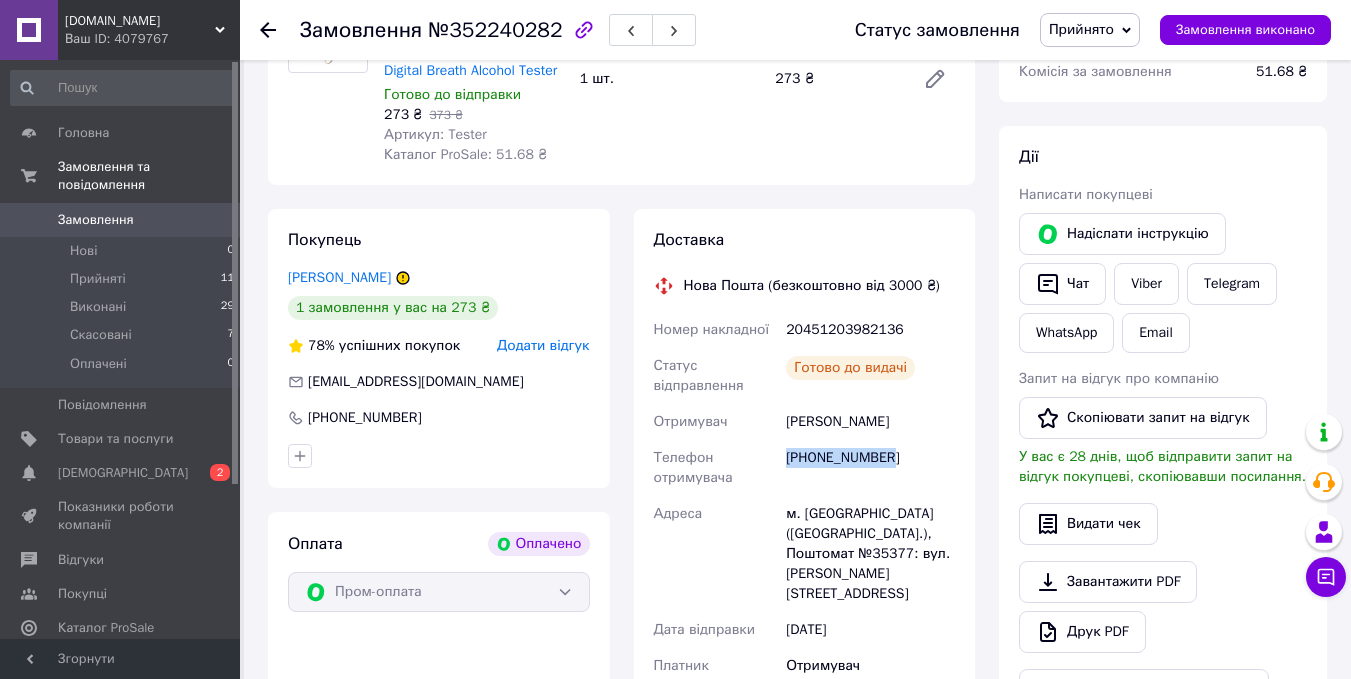 drag, startPoint x: 785, startPoint y: 459, endPoint x: 918, endPoint y: 472, distance: 133.63383 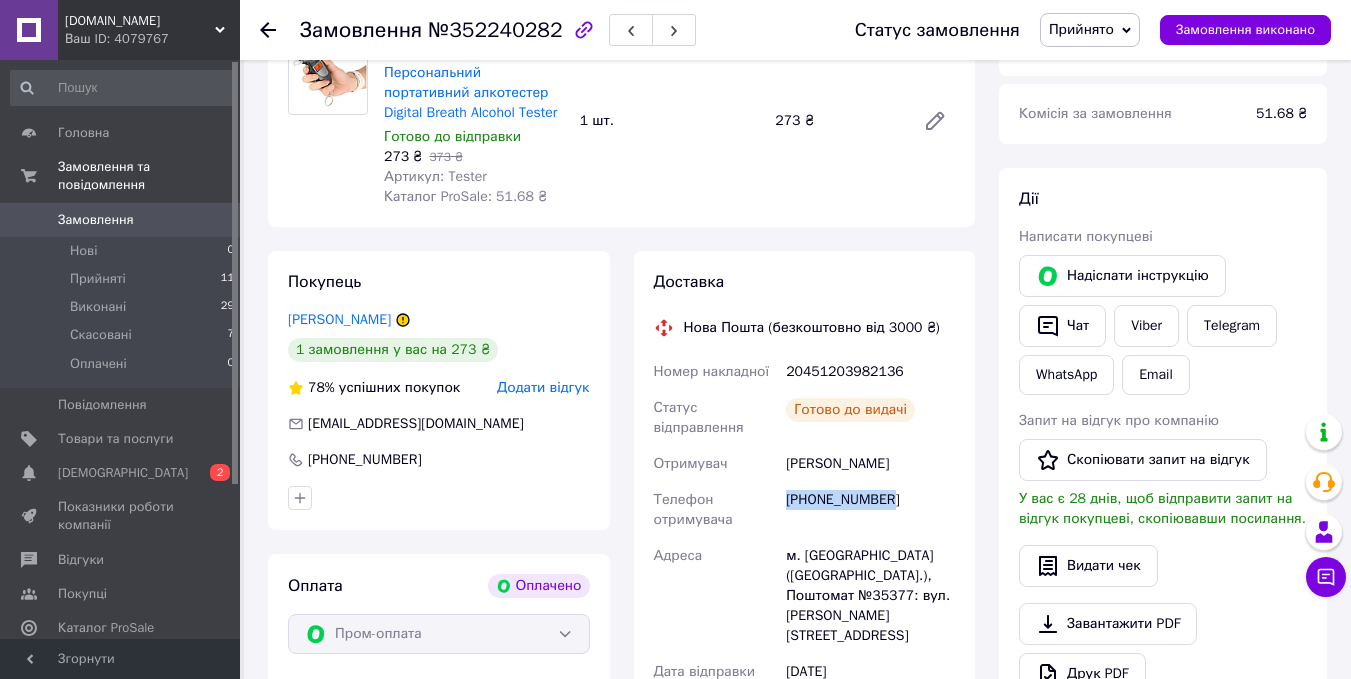 scroll, scrollTop: 300, scrollLeft: 0, axis: vertical 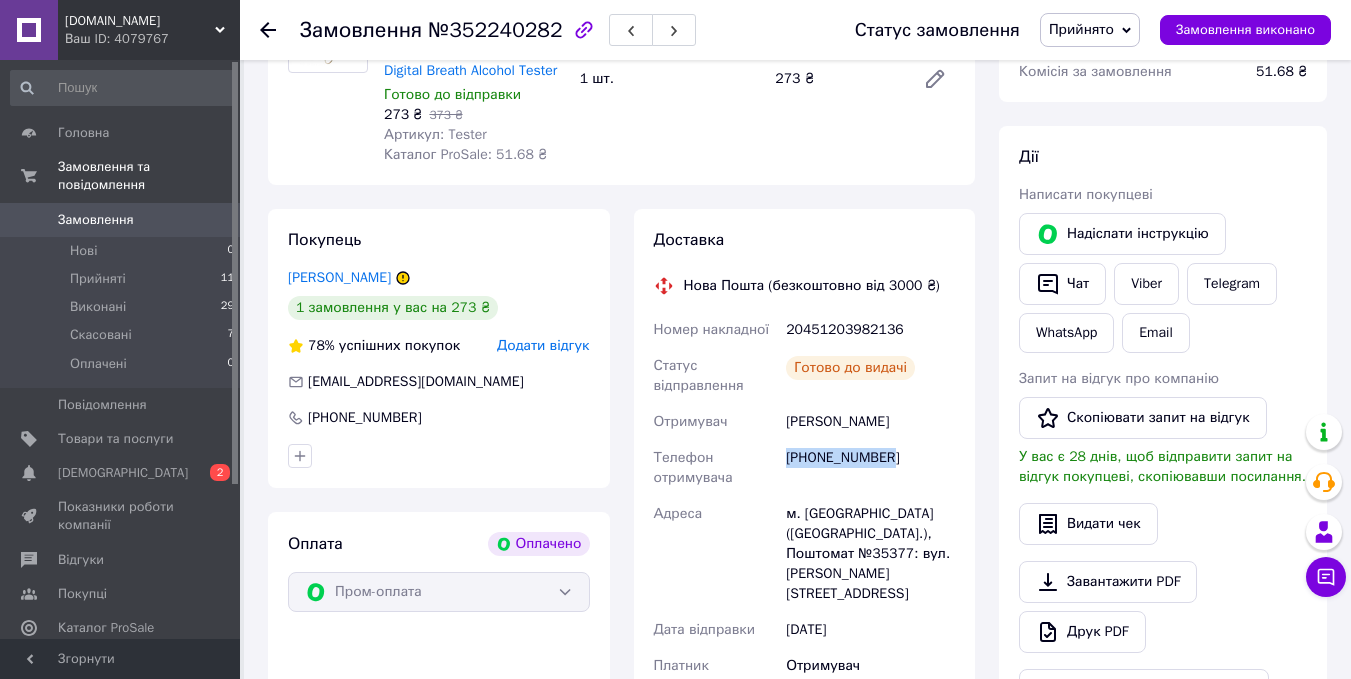 click on "Написати покупцеві" at bounding box center [1163, 195] 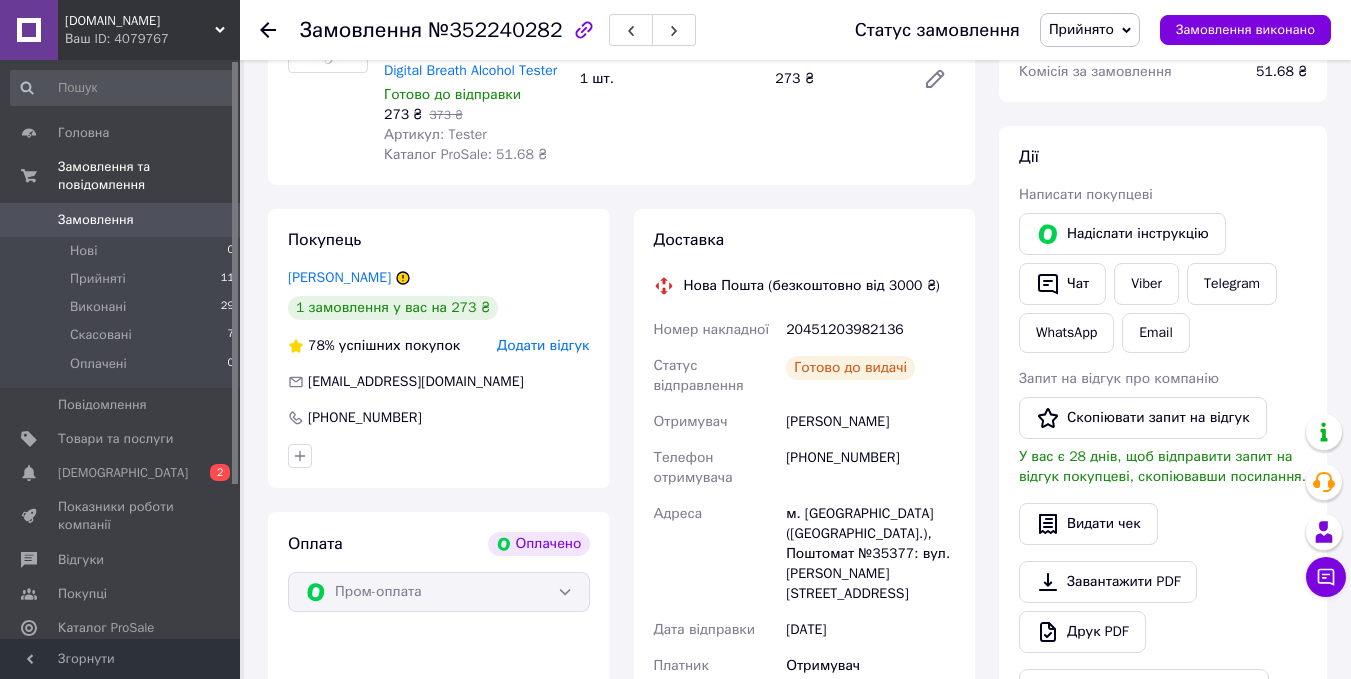 click 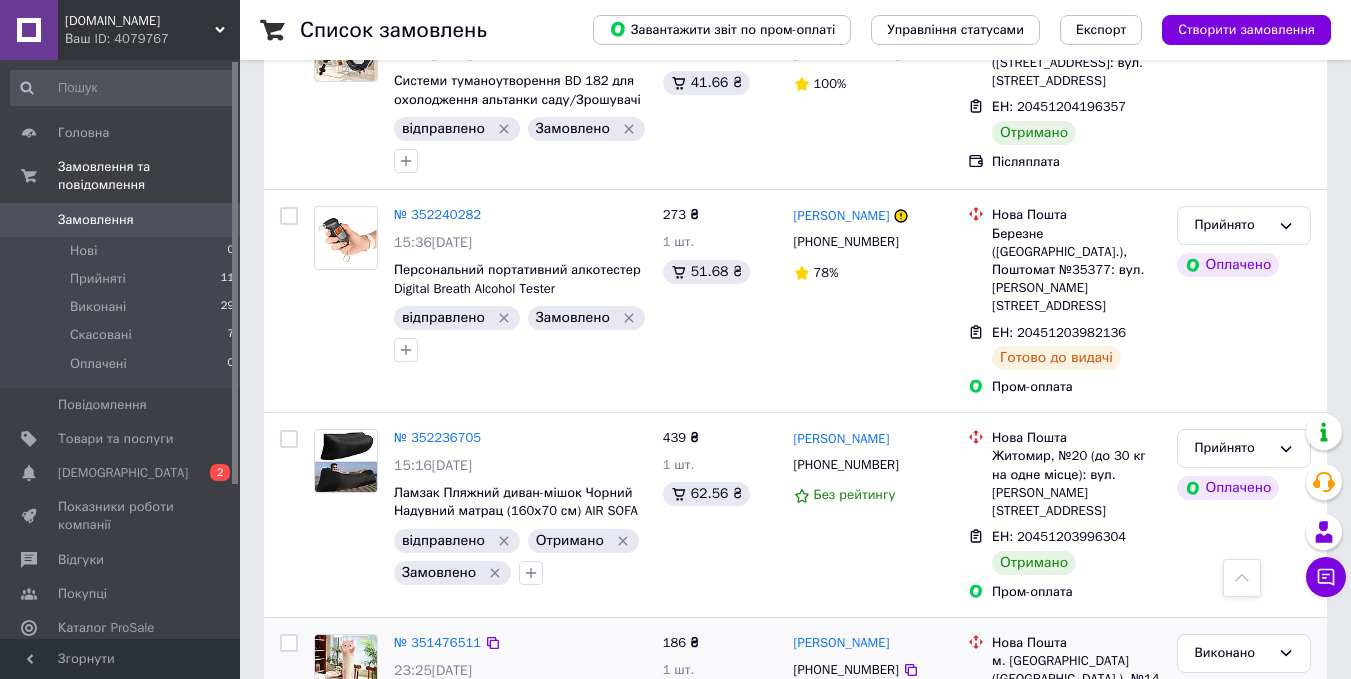 scroll, scrollTop: 2416, scrollLeft: 0, axis: vertical 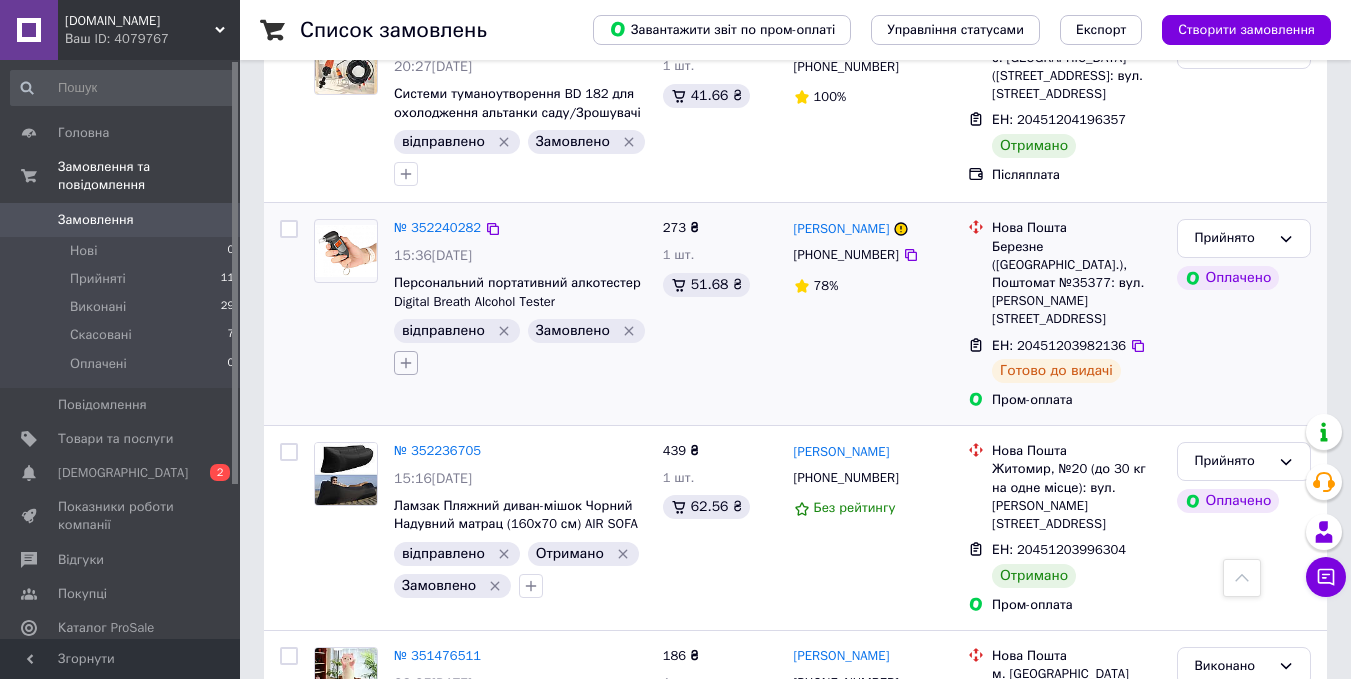 click 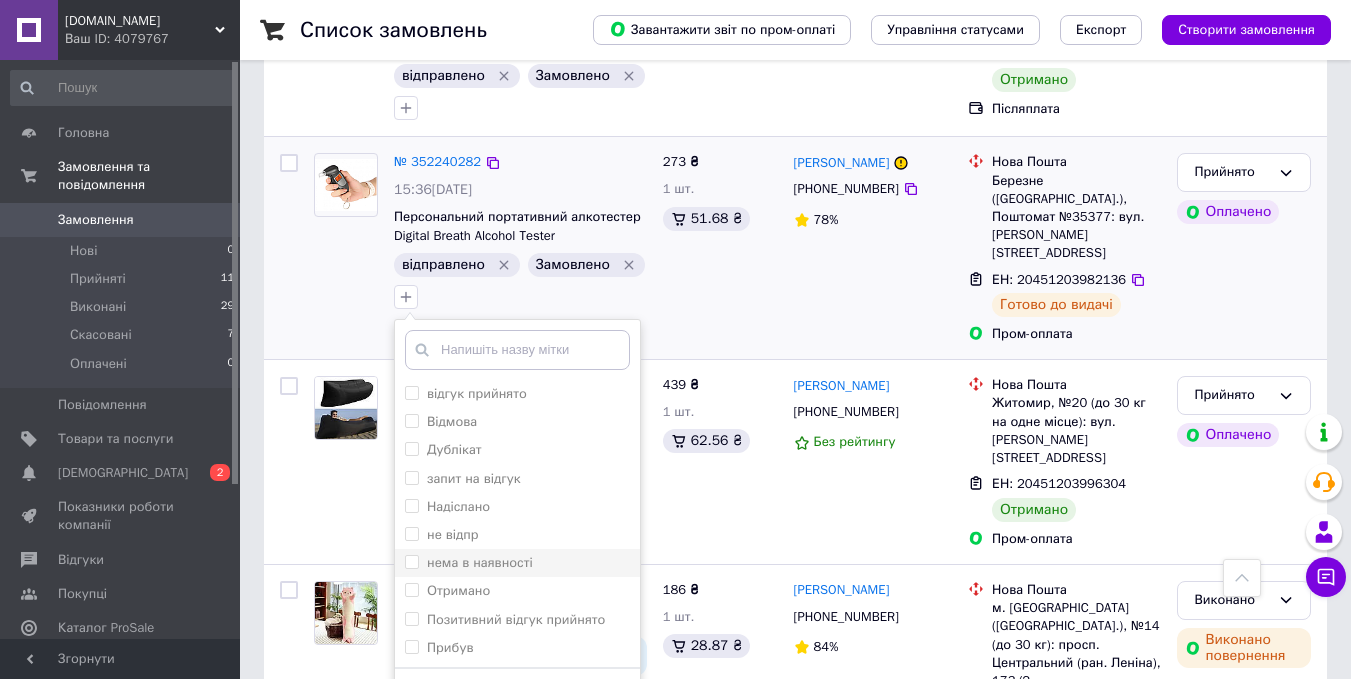 scroll, scrollTop: 2516, scrollLeft: 0, axis: vertical 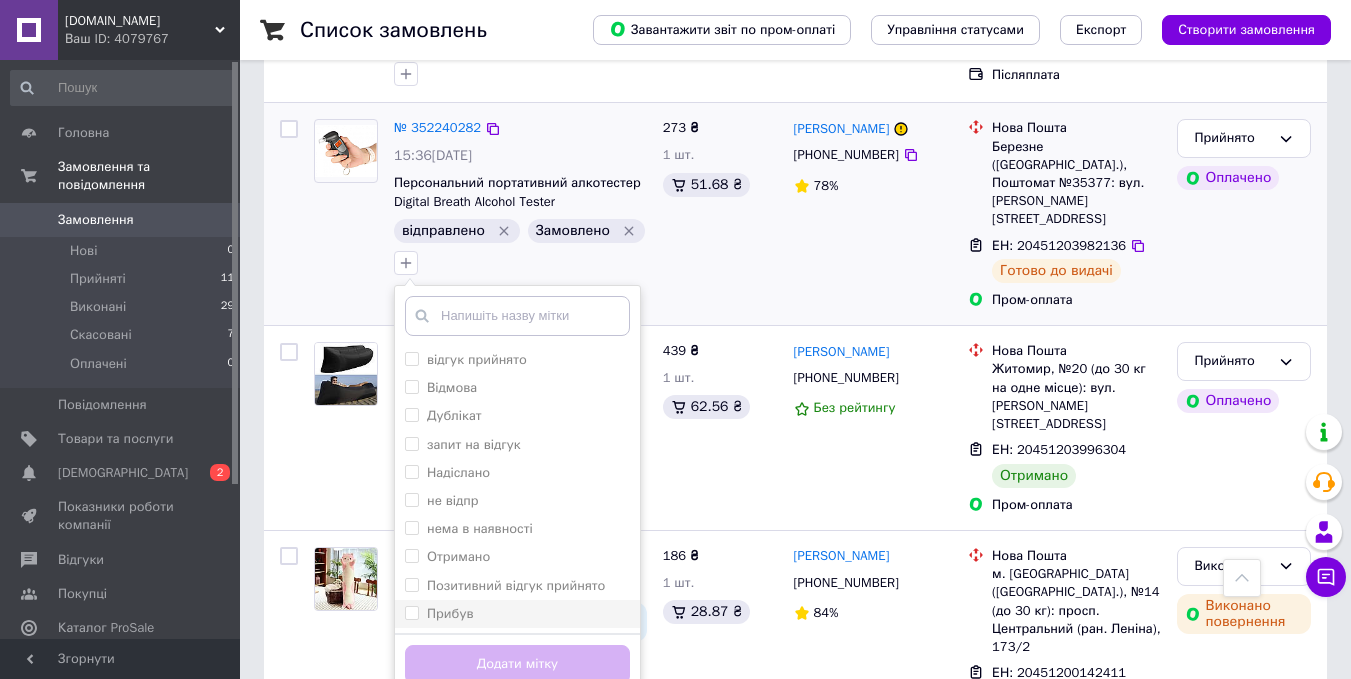 click on "Прибув" at bounding box center [450, 613] 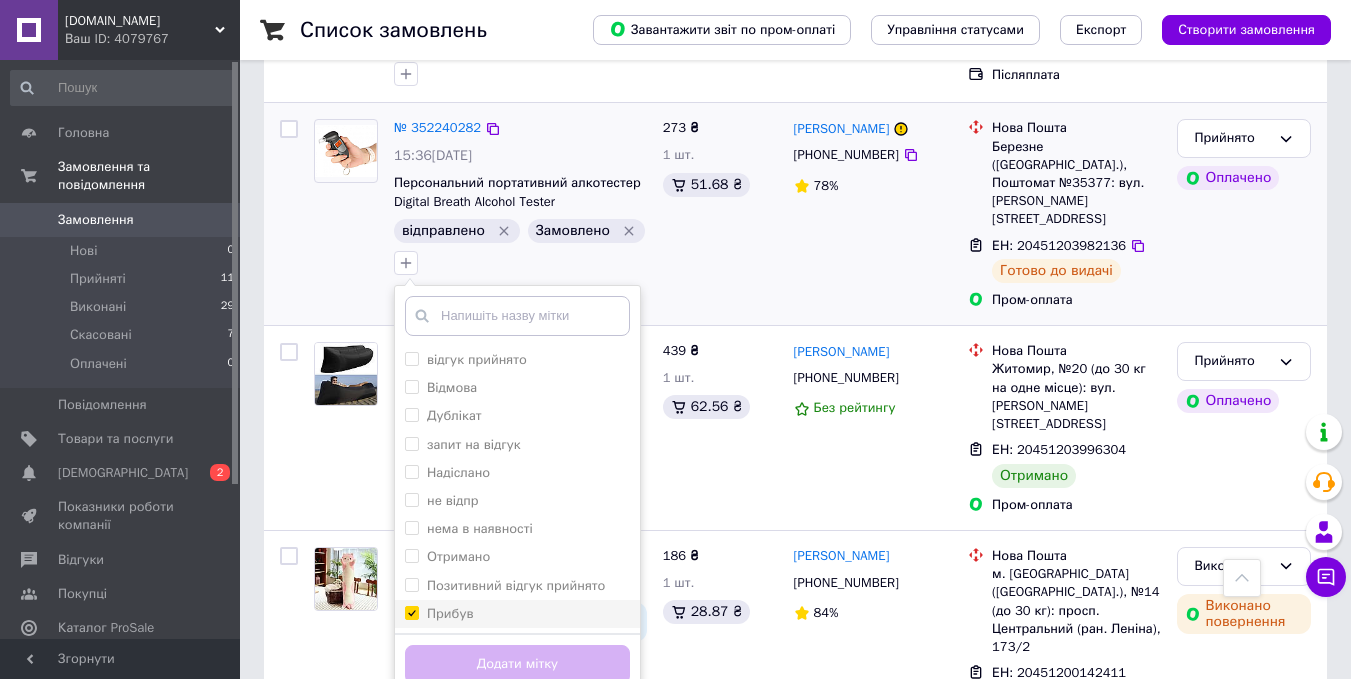 checkbox on "true" 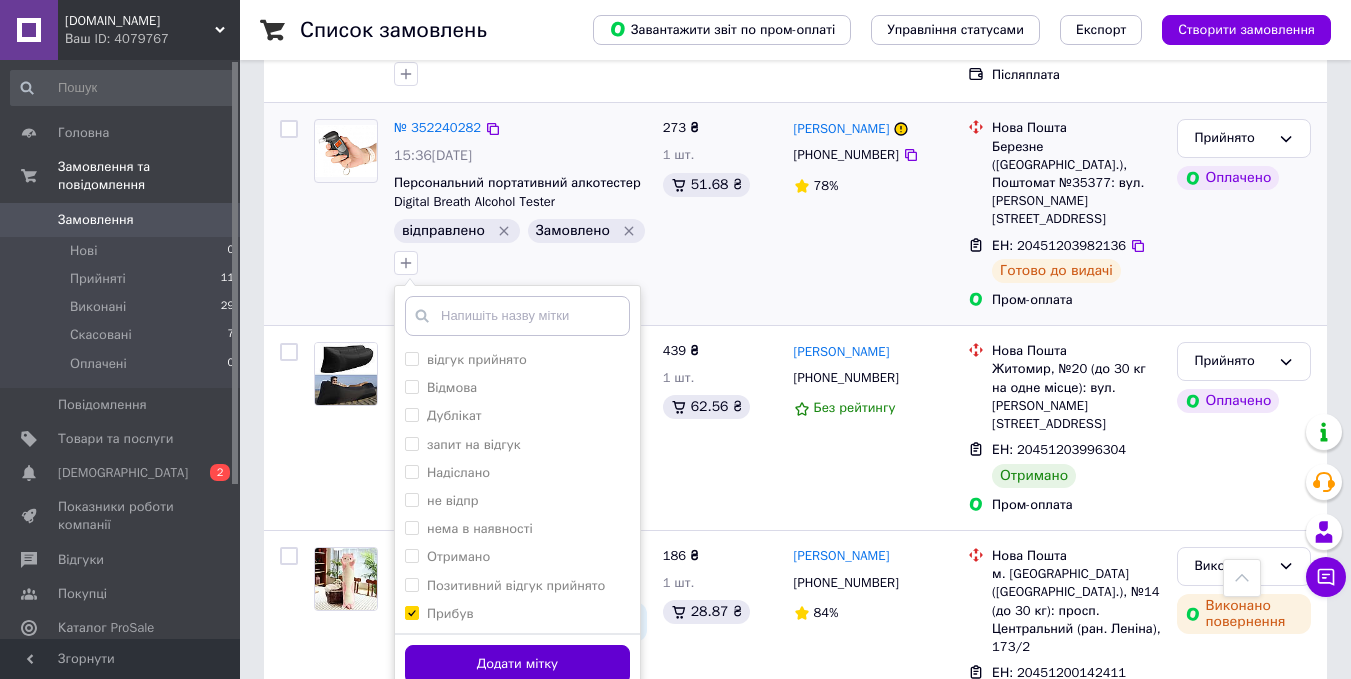 click on "Додати мітку" at bounding box center [517, 664] 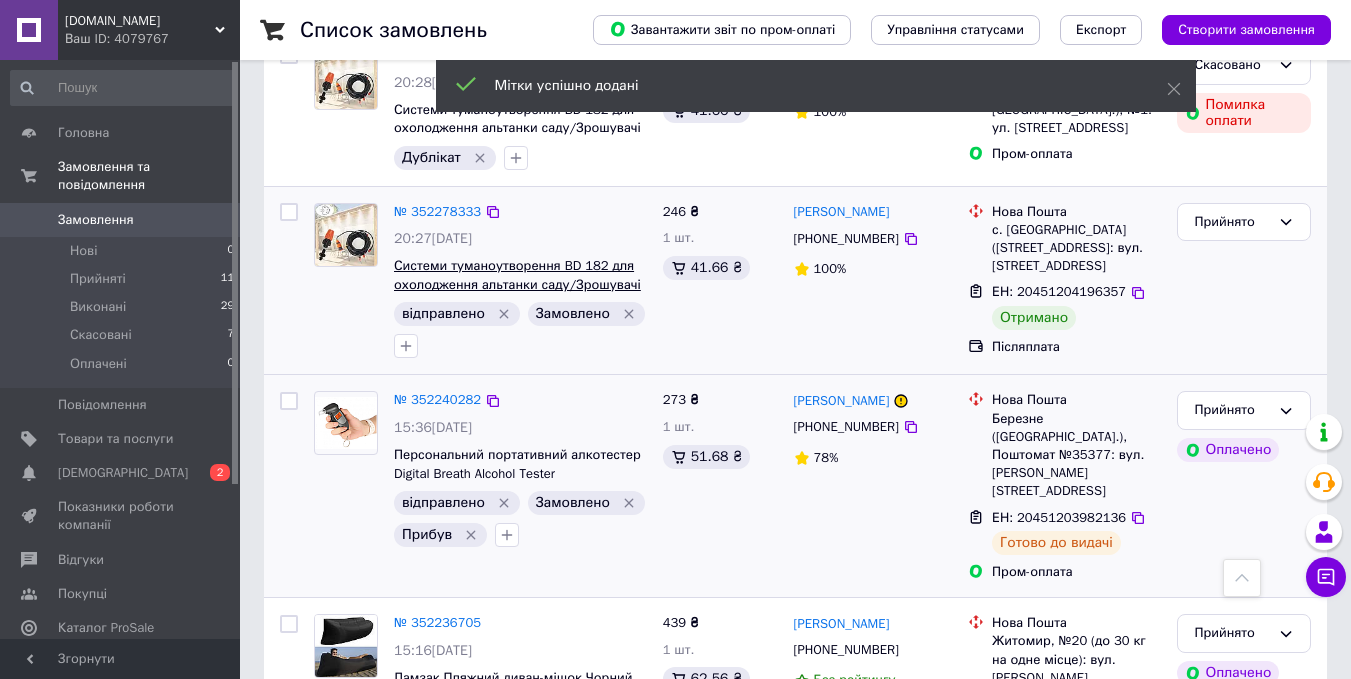 scroll, scrollTop: 2216, scrollLeft: 0, axis: vertical 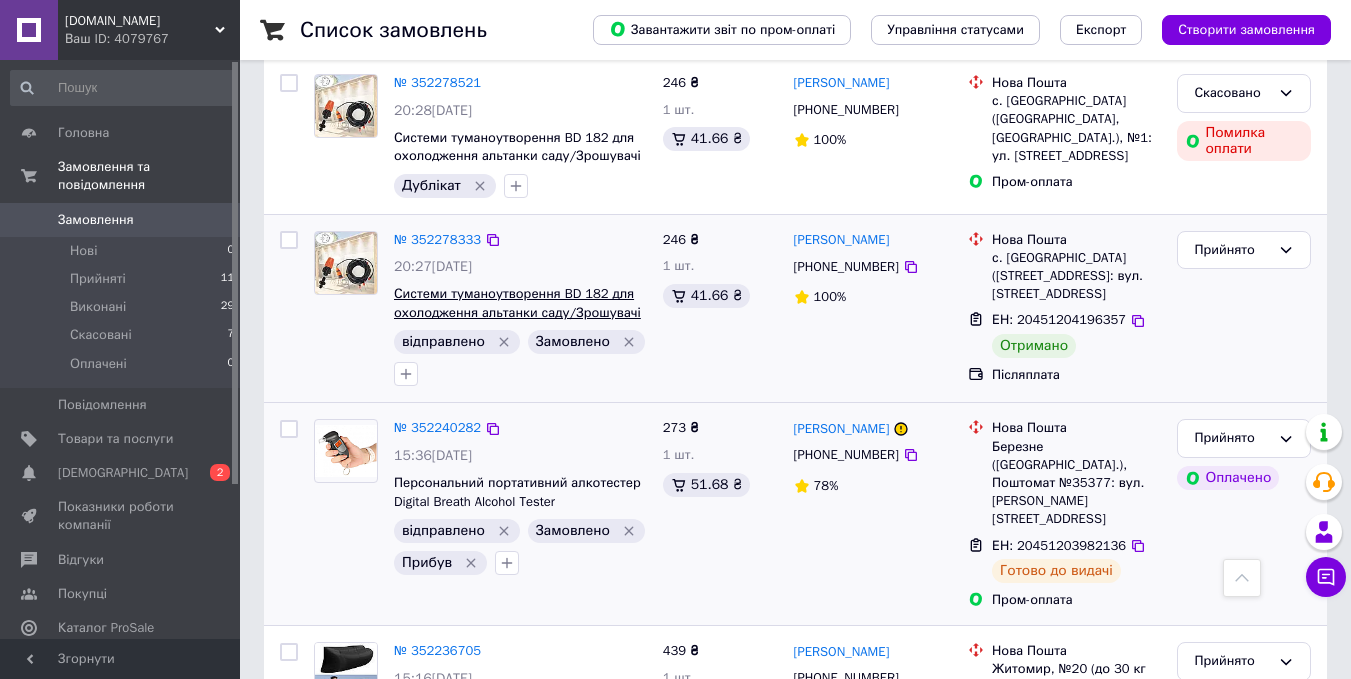 click on "Системи туманоутворення BD 182 для охолодження альтанки саду/Зрошувачі" at bounding box center [517, 303] 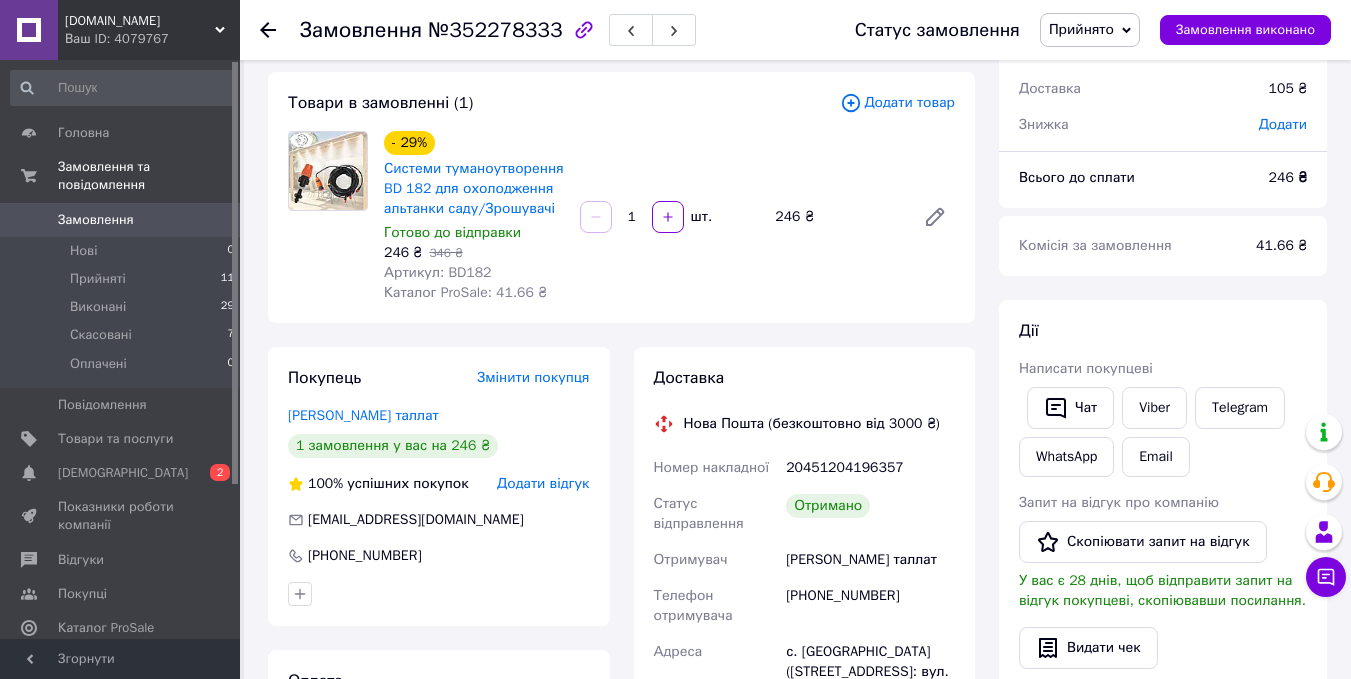 scroll, scrollTop: 200, scrollLeft: 0, axis: vertical 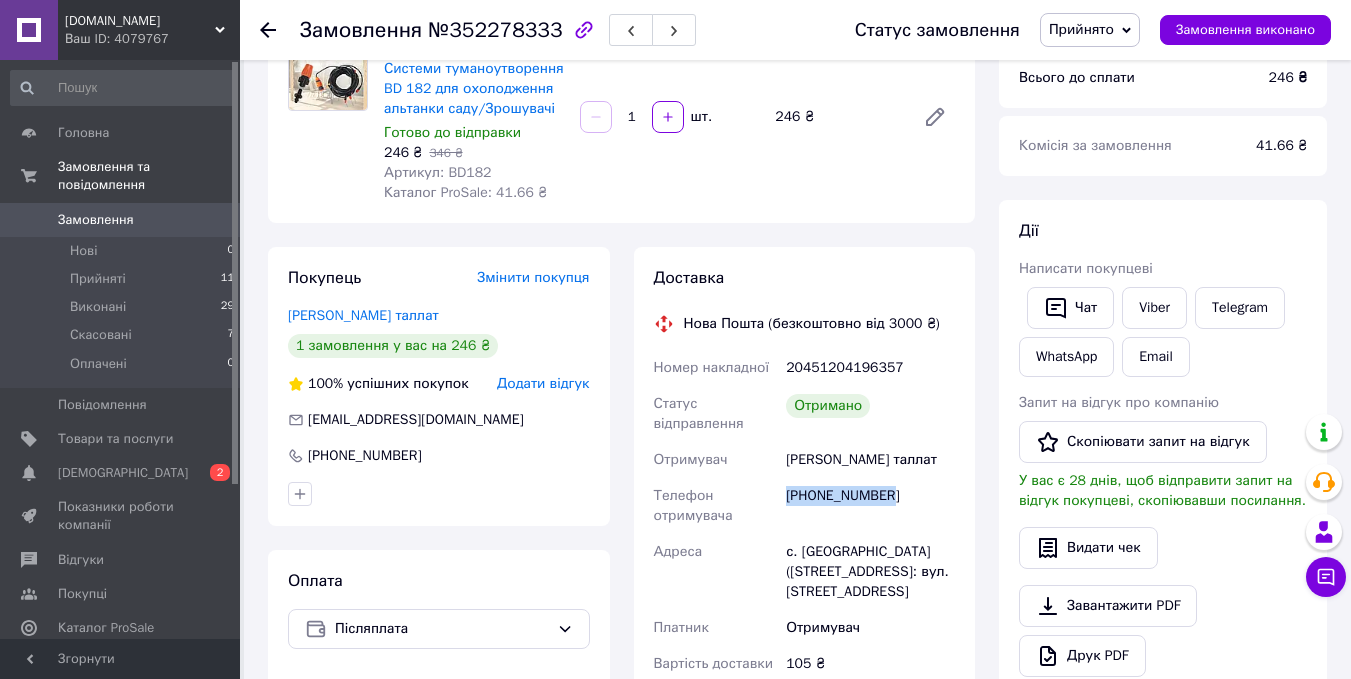 drag, startPoint x: 787, startPoint y: 500, endPoint x: 910, endPoint y: 507, distance: 123.19903 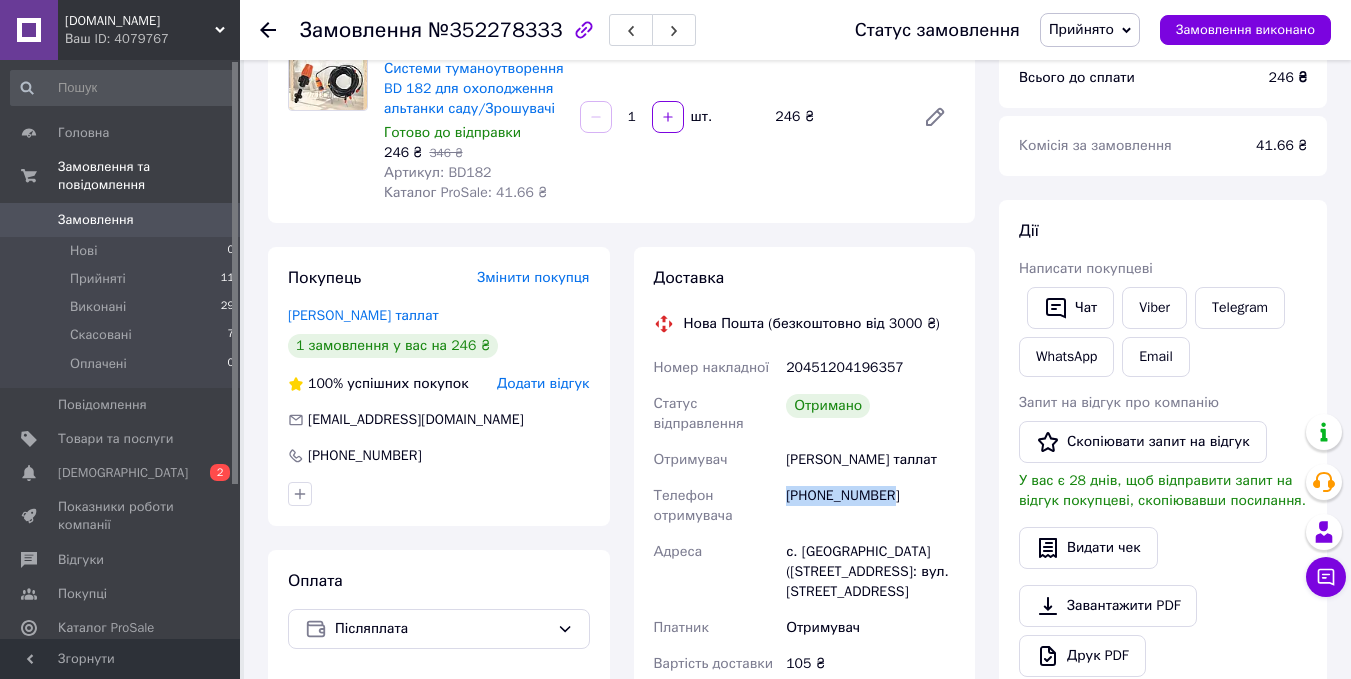 copy on "+380676309454" 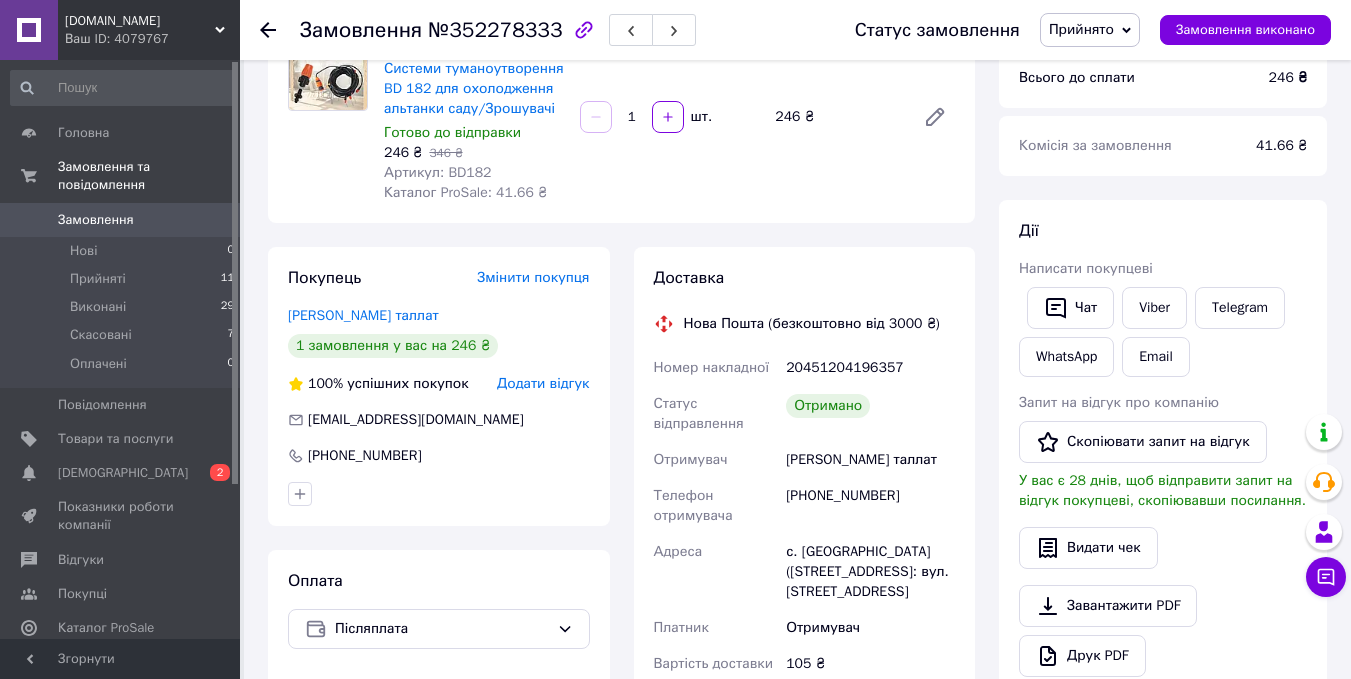 click on "Всього 1 товар 246 ₴ Доставка 105 ₴ Знижка Додати Всього до сплати 246 ₴ Комісія за замовлення 41.66 ₴ Дії Написати покупцеві   Чат Viber Telegram WhatsApp Email Запит на відгук про компанію   Скопіювати запит на відгук У вас є 28 днів, щоб відправити запит на відгук покупцеві, скопіювавши посилання.   Видати чек   Завантажити PDF   Друк PDF   Дублювати замовлення Мітки Особисті нотатки, які бачите лише ви. З їх допомогою можна фільтрувати замовлення відправлено   Замовлено   Примітки Залишилося 300 символів Очистити Зберегти" at bounding box center (1163, 573) 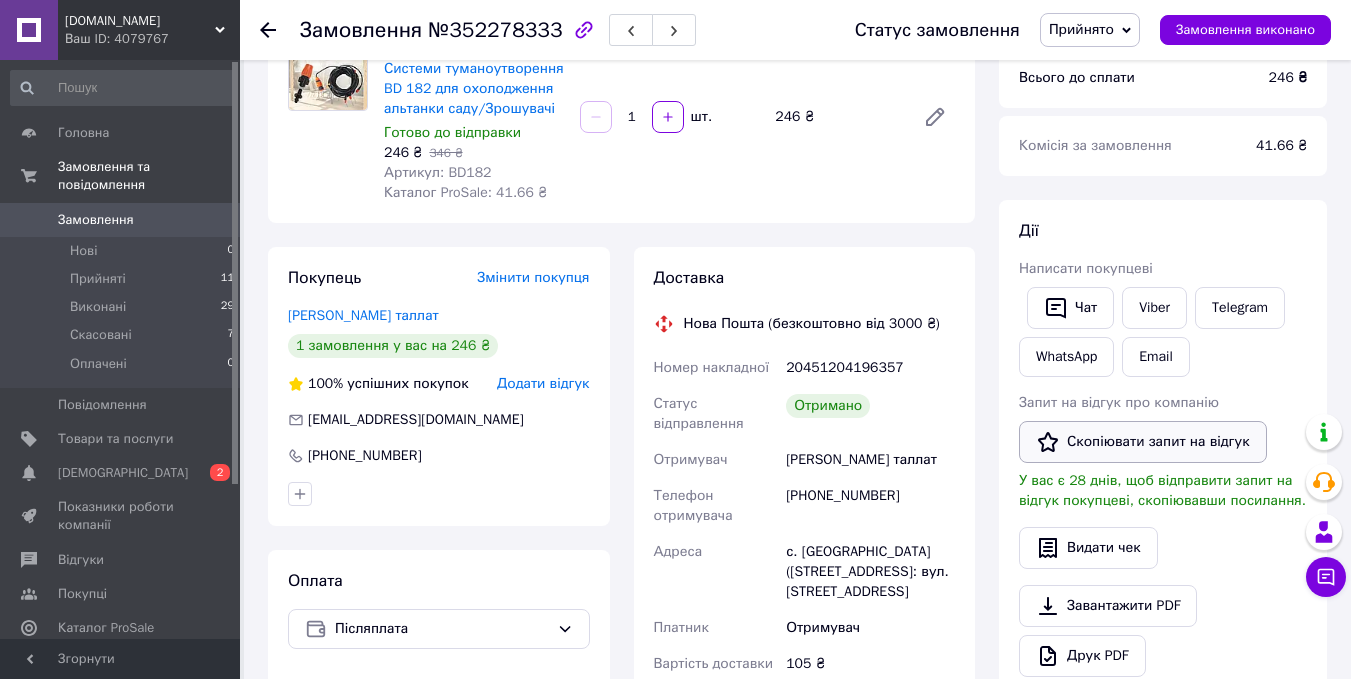 click on "Скопіювати запит на відгук" at bounding box center [1143, 442] 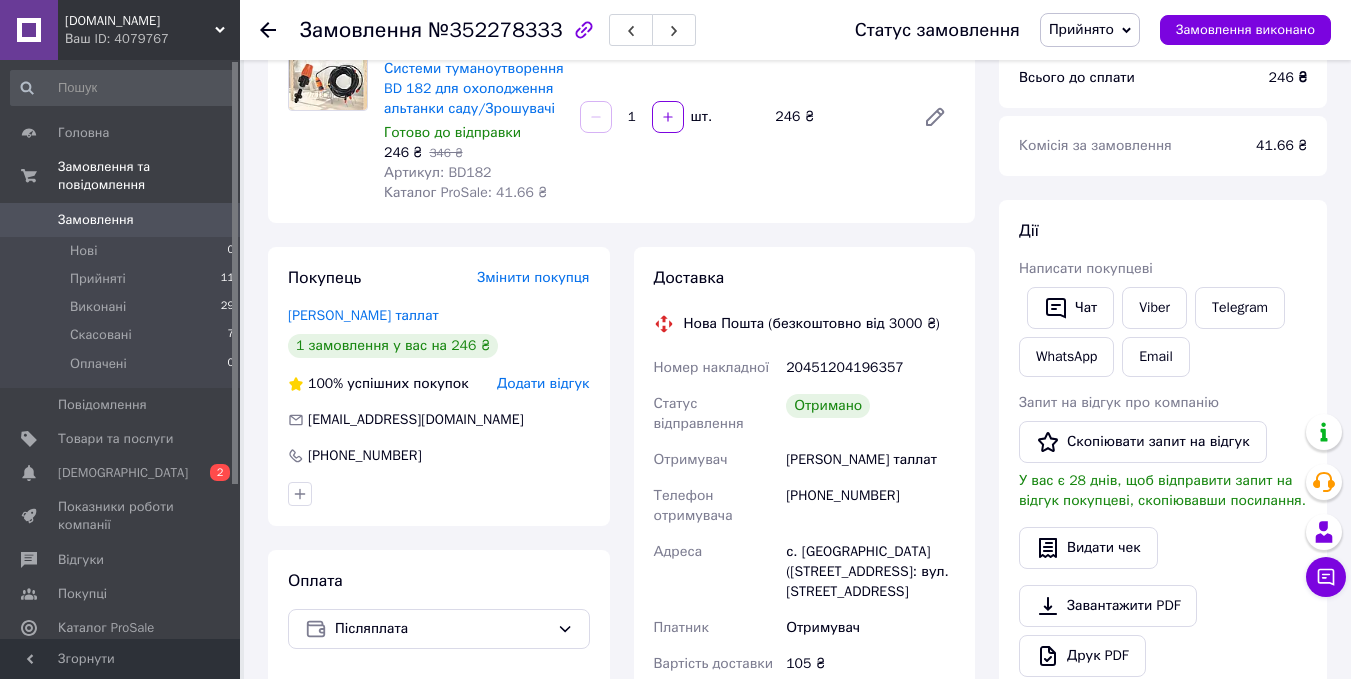 click on "Всього 1 товар 246 ₴ Доставка 105 ₴ Знижка Додати Всього до сплати 246 ₴ Комісія за замовлення 41.66 ₴ Дії Написати покупцеві   Чат Viber Telegram WhatsApp Email Запит на відгук про компанію   Скопіювати запит на відгук У вас є 28 днів, щоб відправити запит на відгук покупцеві, скопіювавши посилання.   Видати чек   Завантажити PDF   Друк PDF   Дублювати замовлення Мітки Особисті нотатки, які бачите лише ви. З їх допомогою можна фільтрувати замовлення відправлено   Замовлено   Примітки Залишилося 300 символів Очистити Зберегти" at bounding box center (1163, 573) 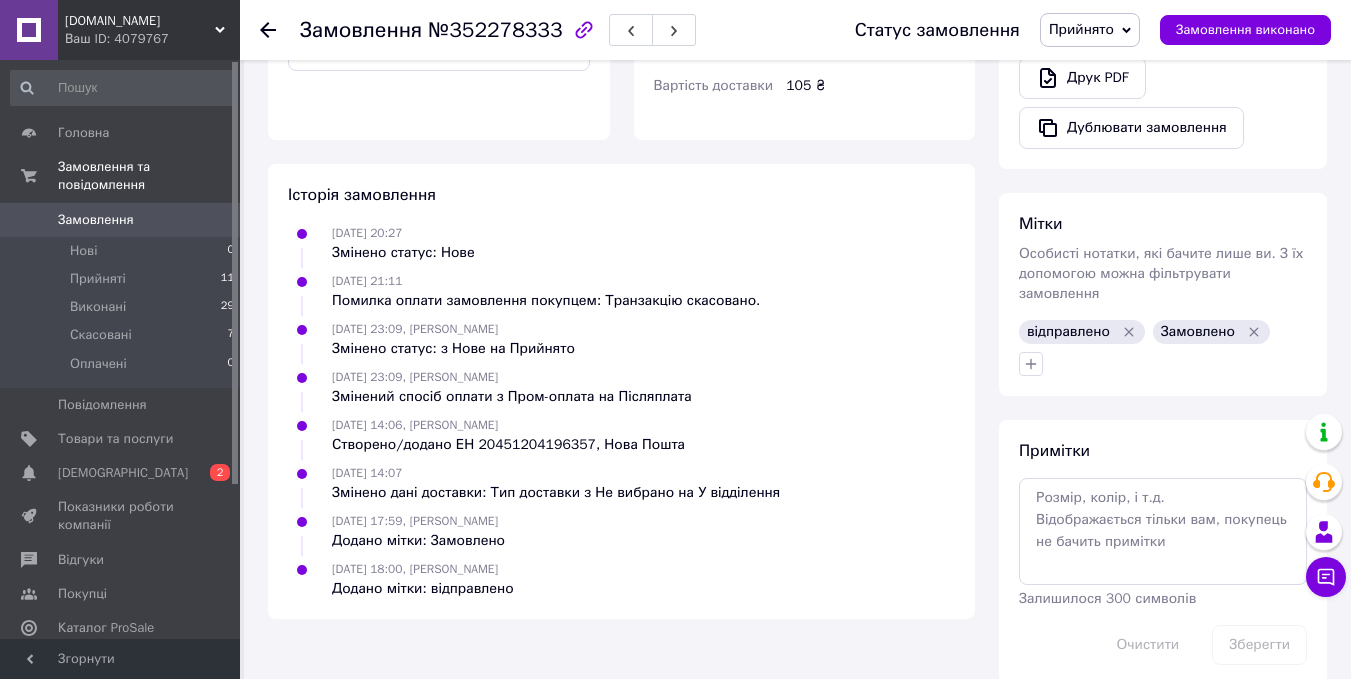 scroll, scrollTop: 788, scrollLeft: 0, axis: vertical 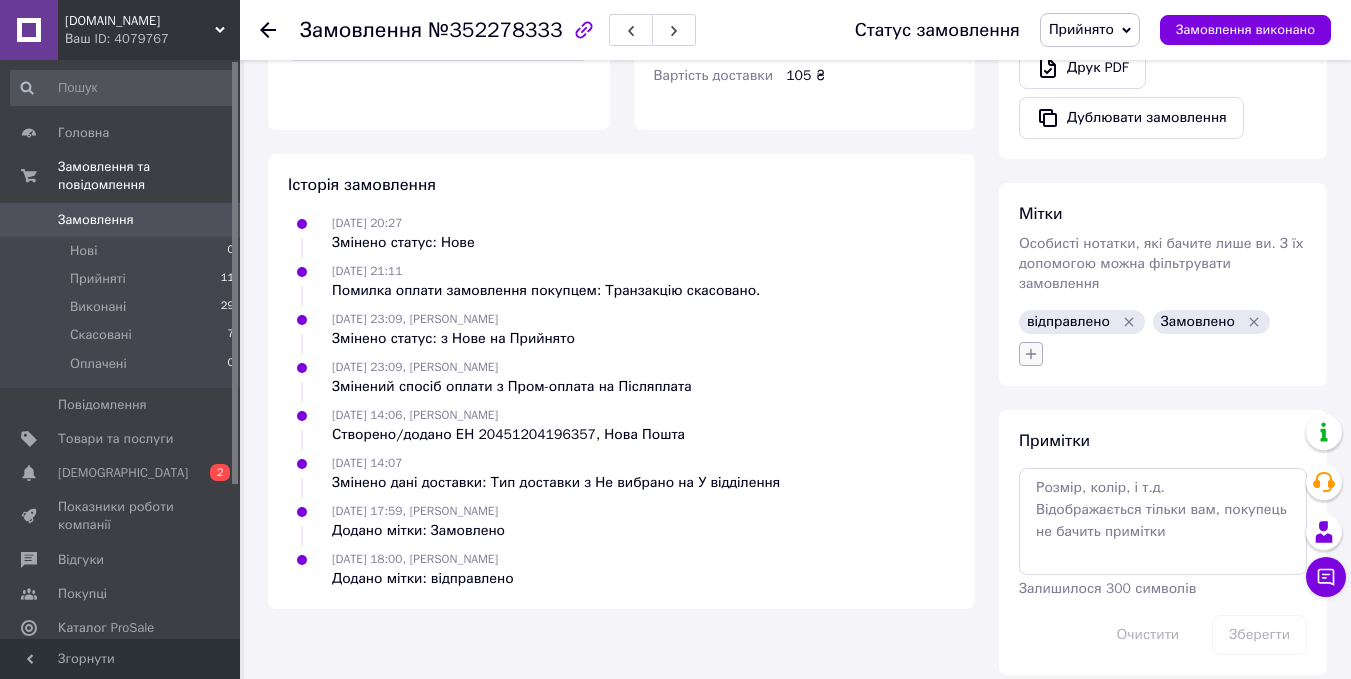 click 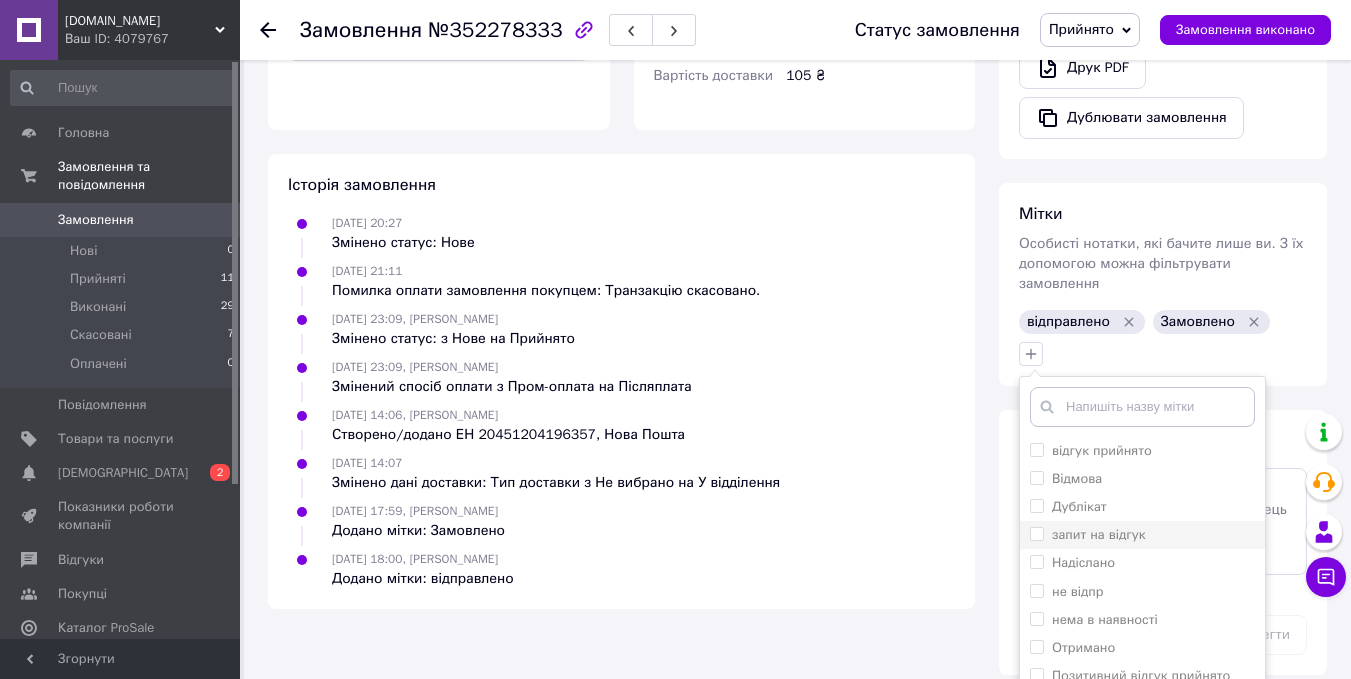click on "запит на відгук" at bounding box center (1099, 534) 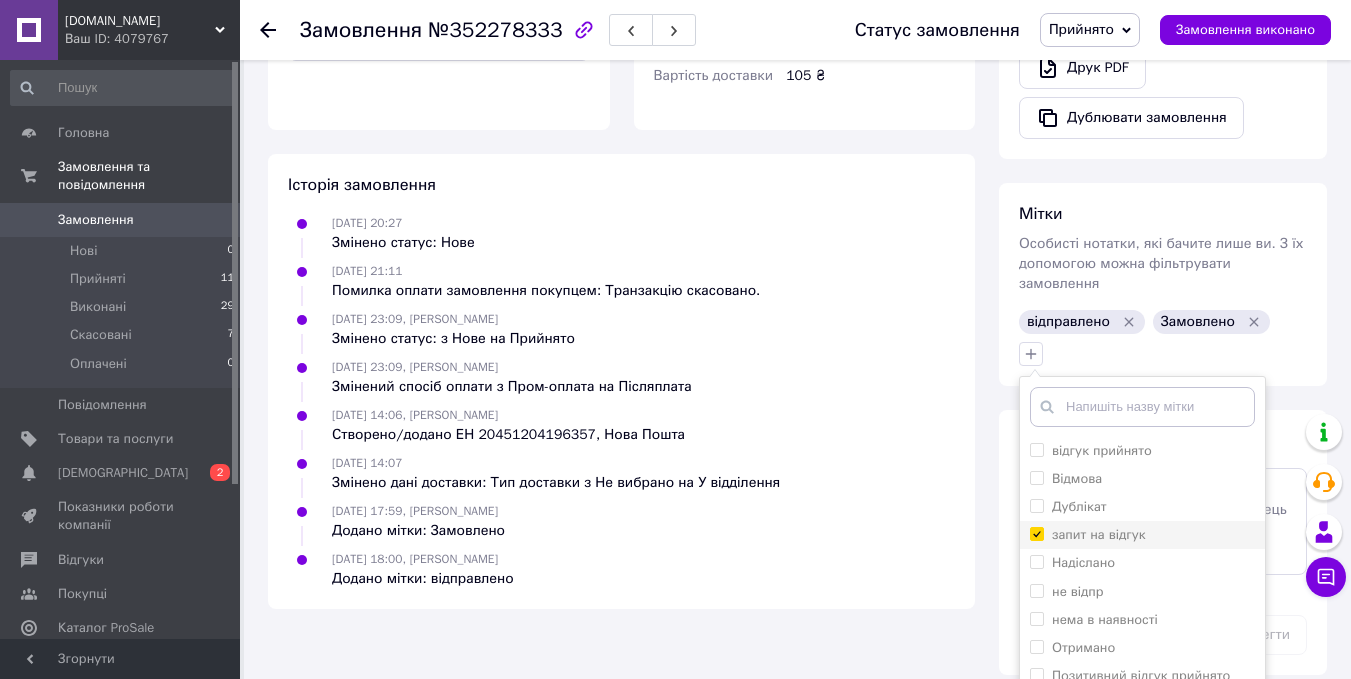 checkbox on "true" 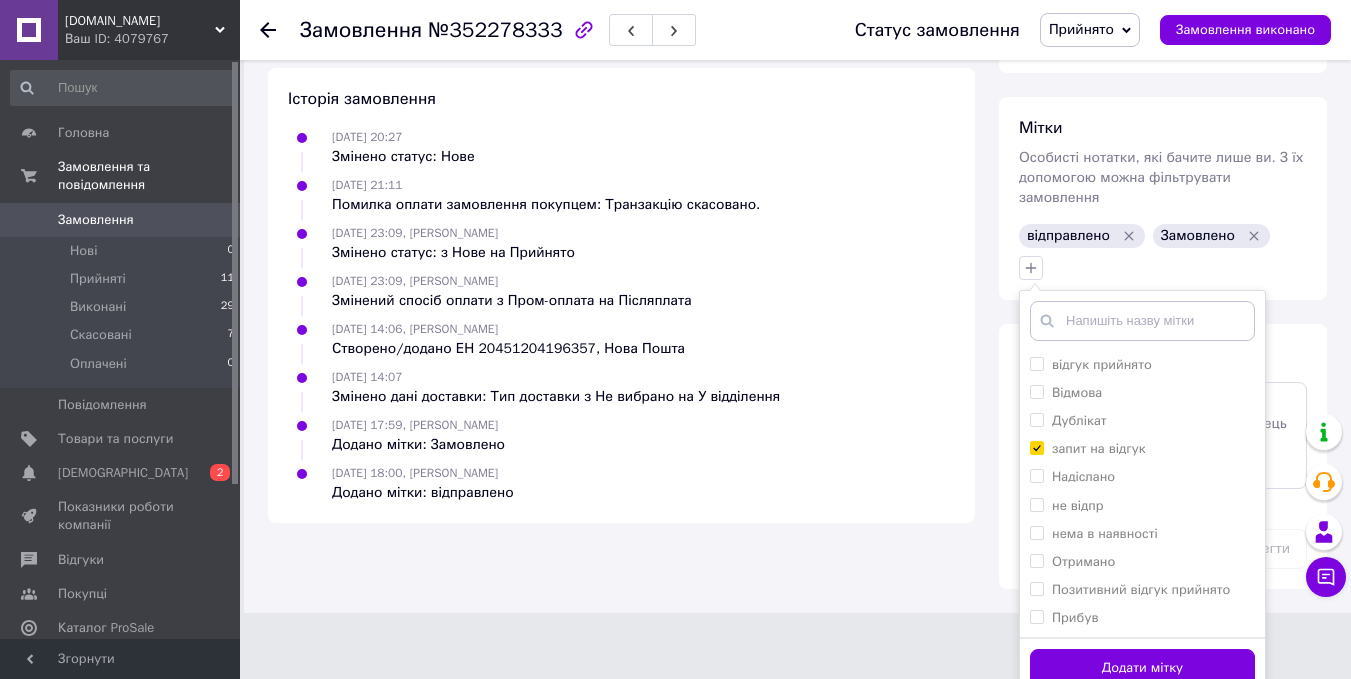 click on "Додати мітку" at bounding box center [1142, 668] 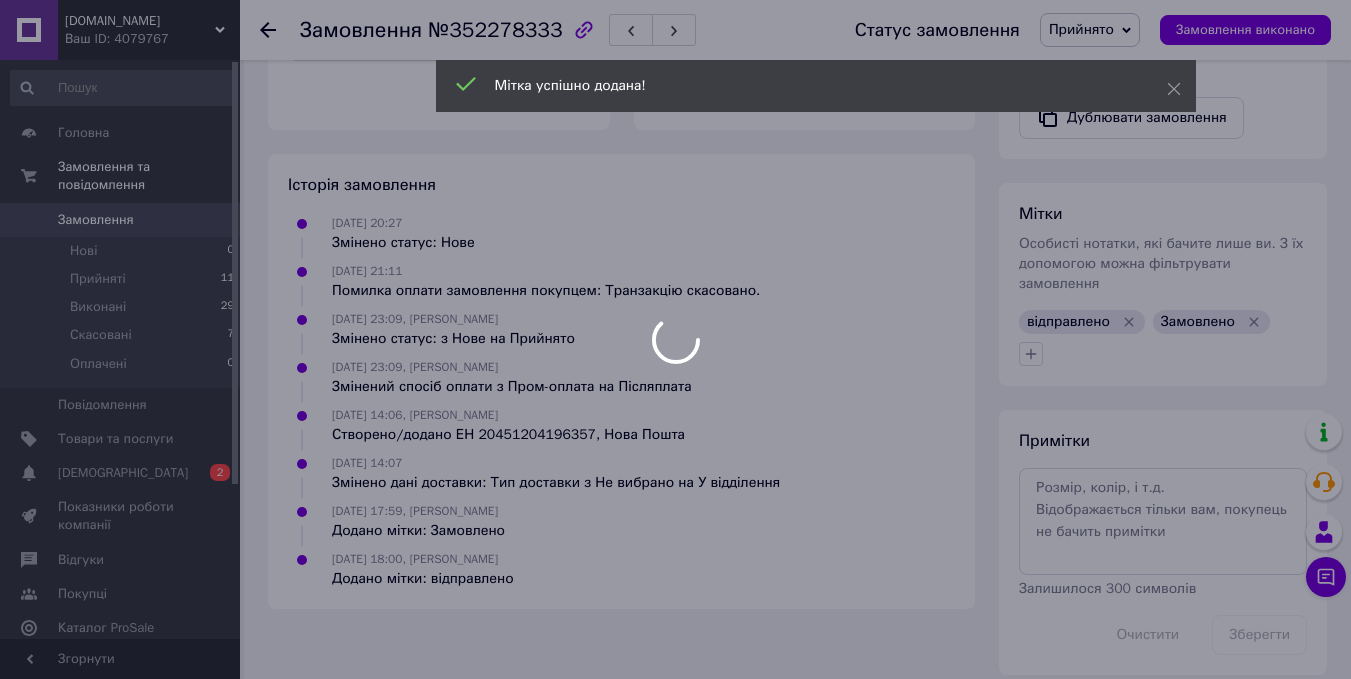 scroll, scrollTop: 820, scrollLeft: 0, axis: vertical 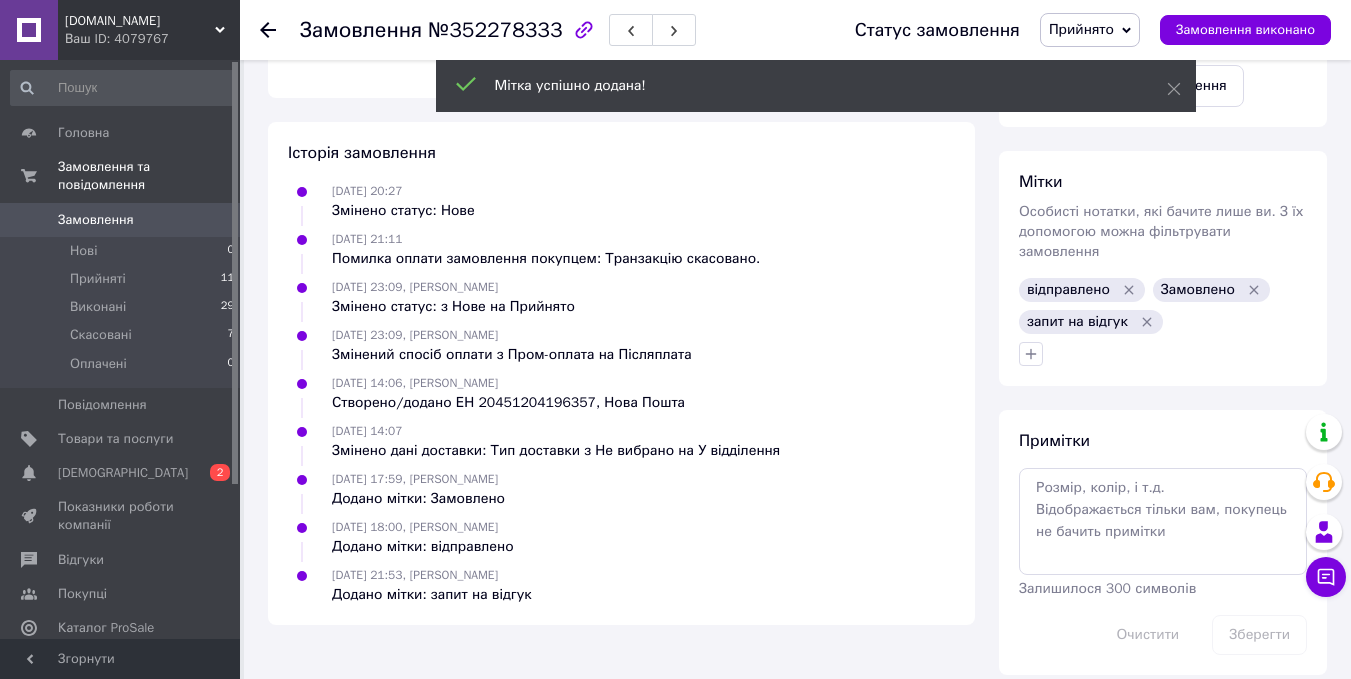 click at bounding box center (268, 30) 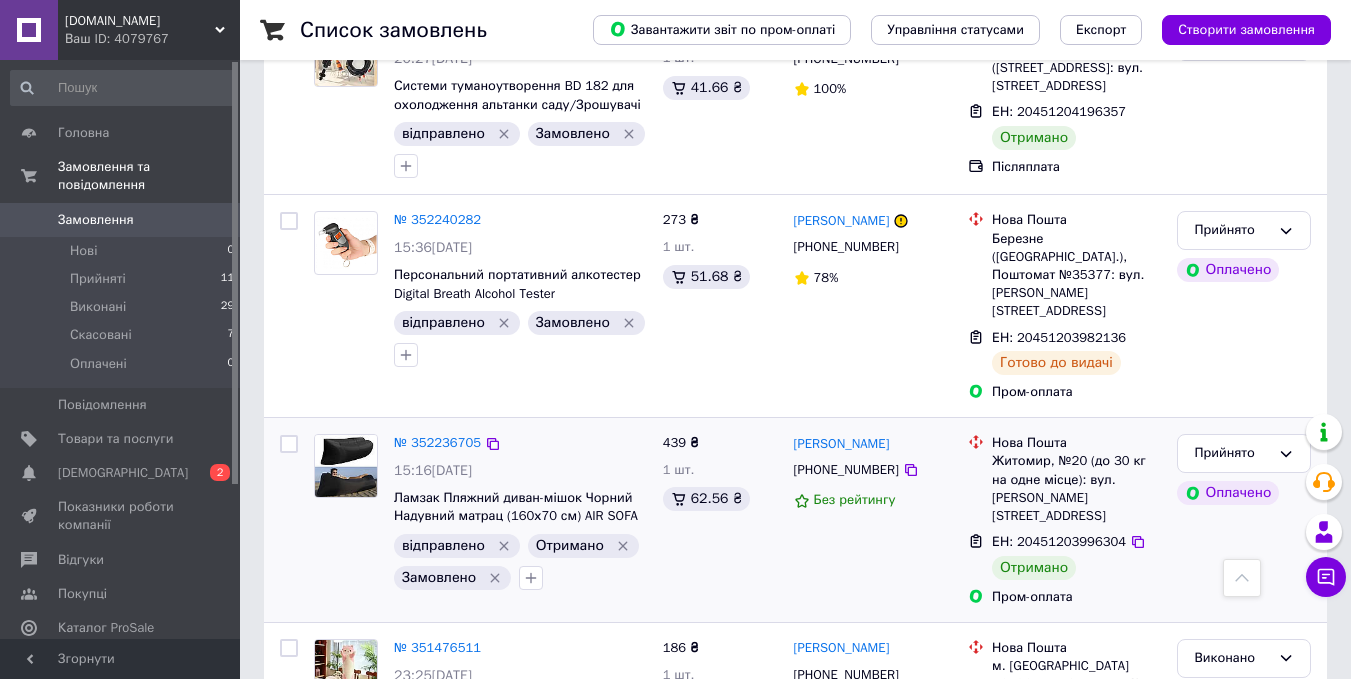 scroll, scrollTop: 2216, scrollLeft: 0, axis: vertical 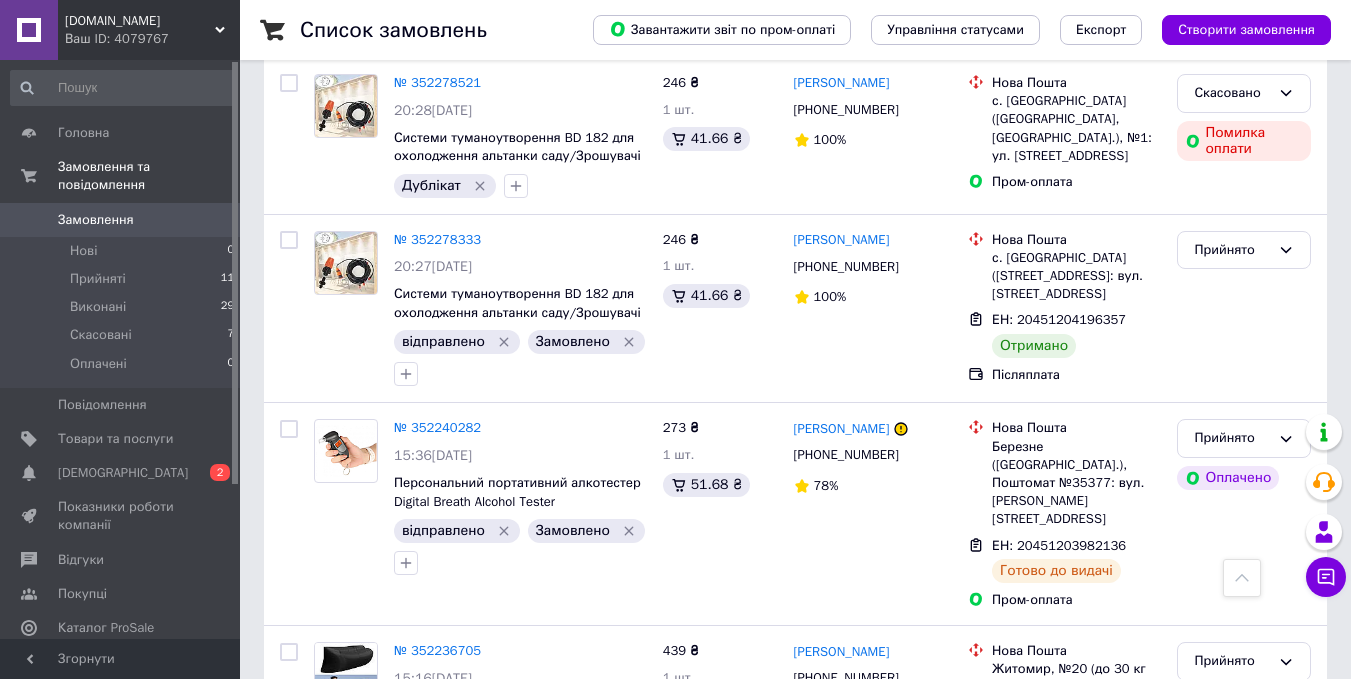 click on "таллат бурганов" at bounding box center (842, 240) 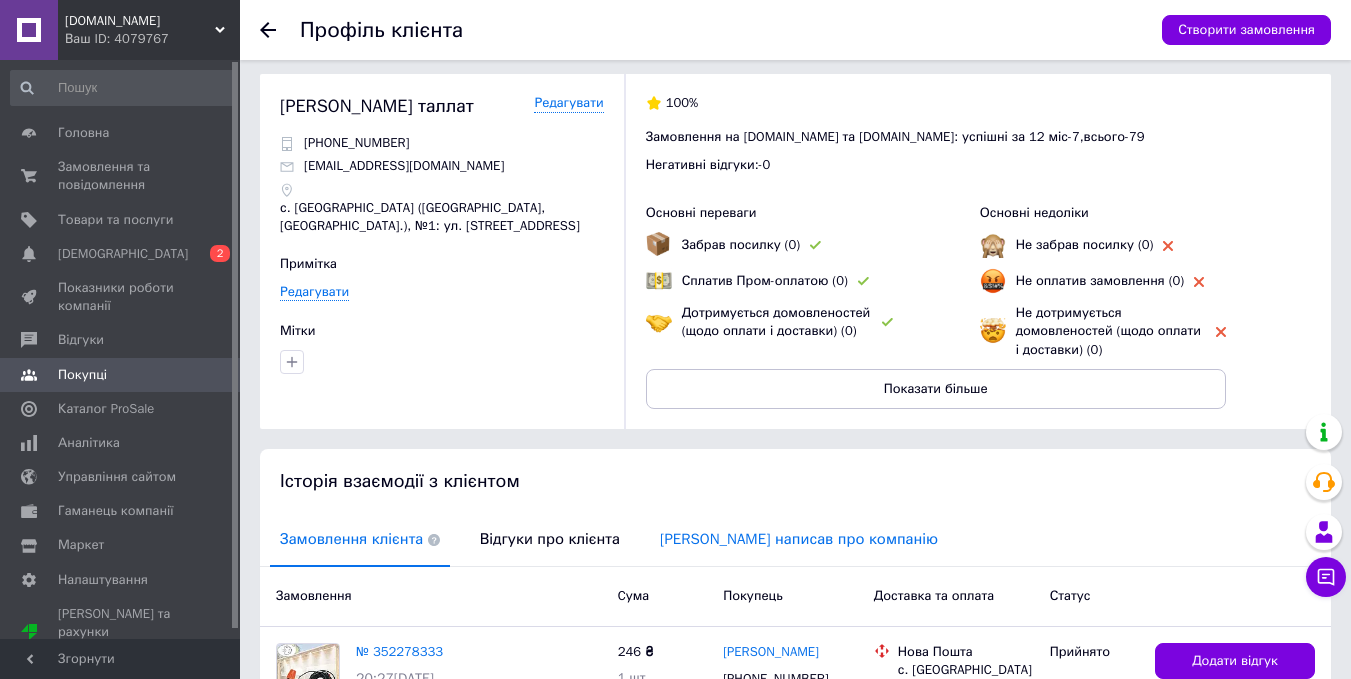 scroll, scrollTop: 442, scrollLeft: 0, axis: vertical 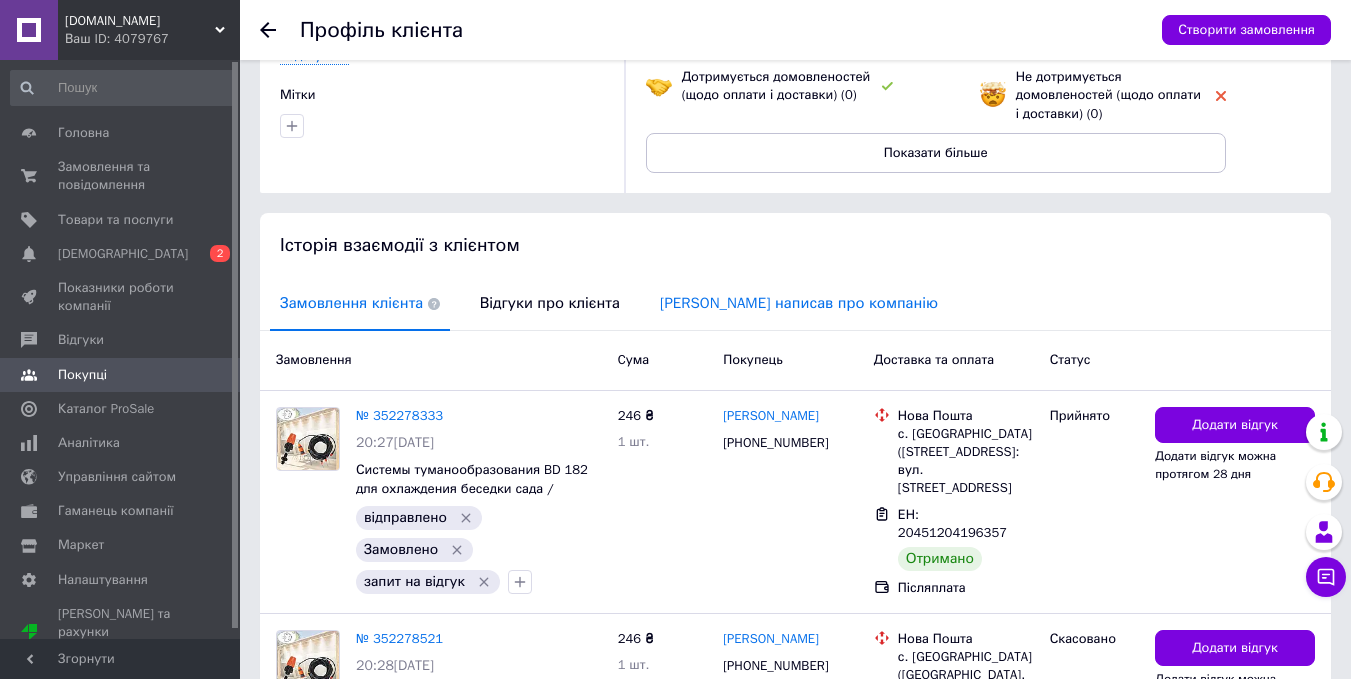 click on "[PERSON_NAME] написав про компанію" at bounding box center (799, 303) 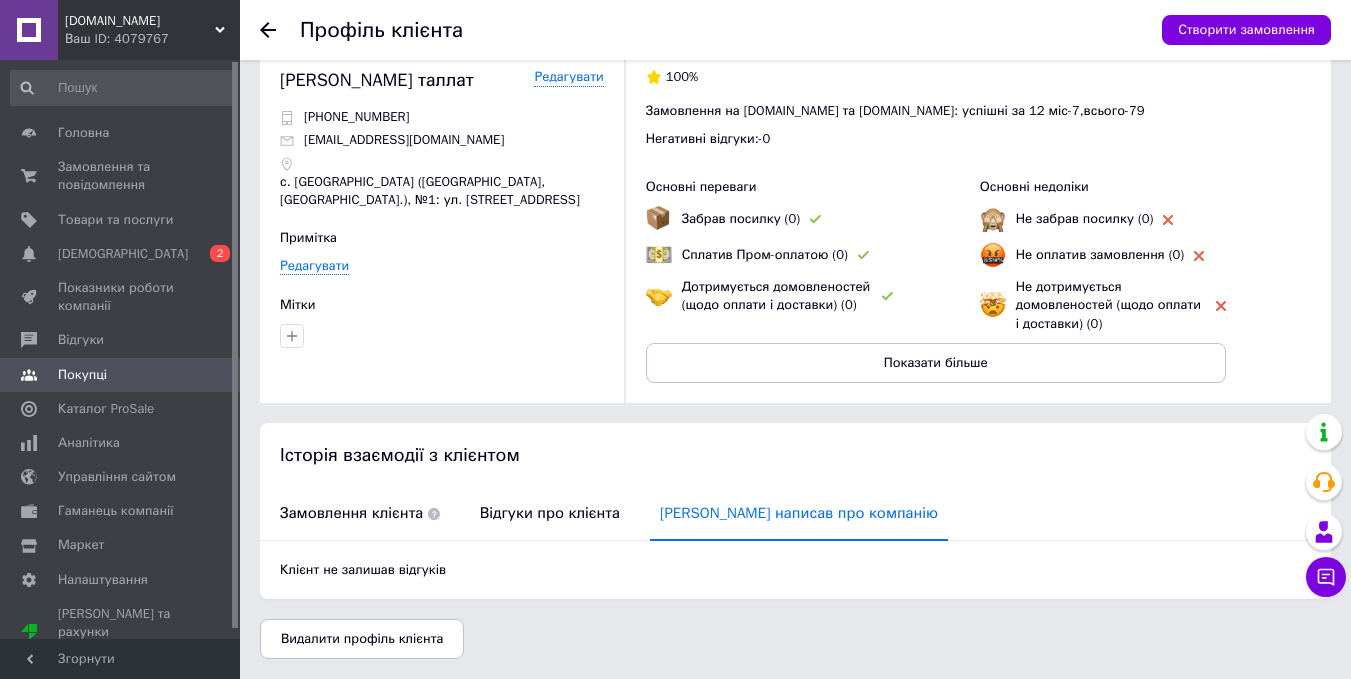 scroll, scrollTop: 32, scrollLeft: 0, axis: vertical 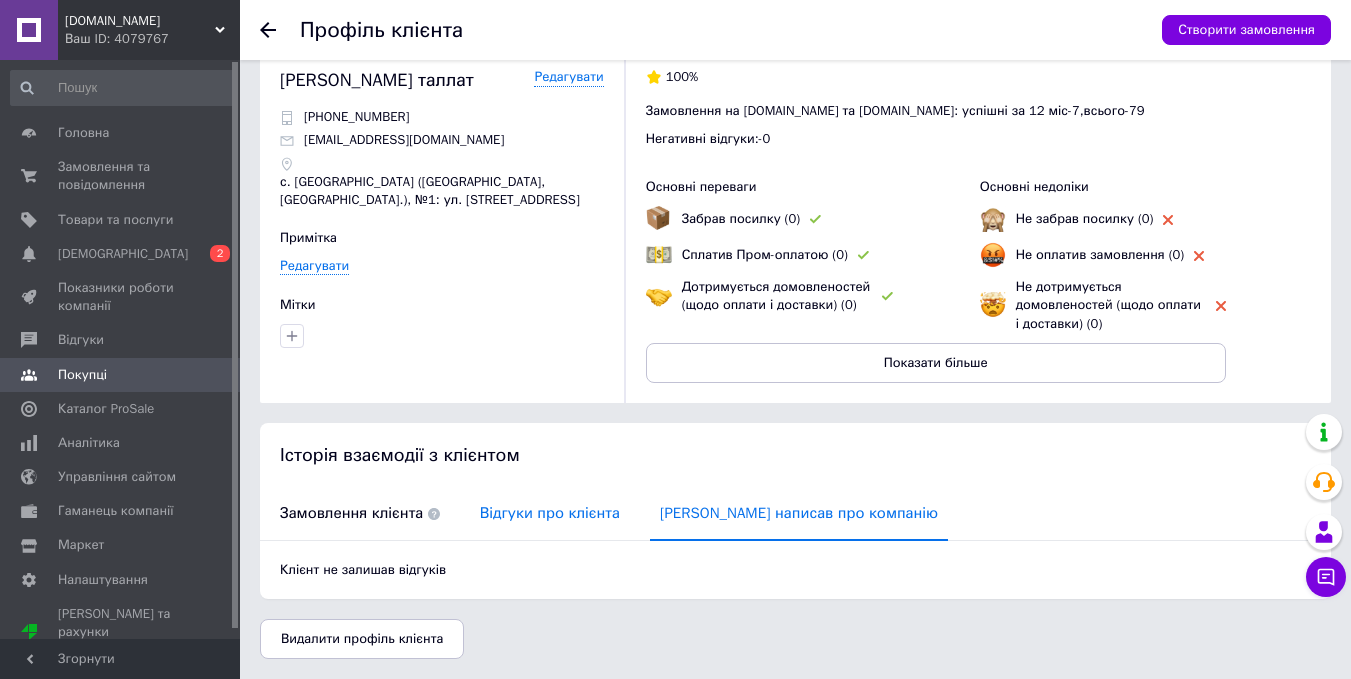 click on "Відгуки про клієнта" at bounding box center [550, 513] 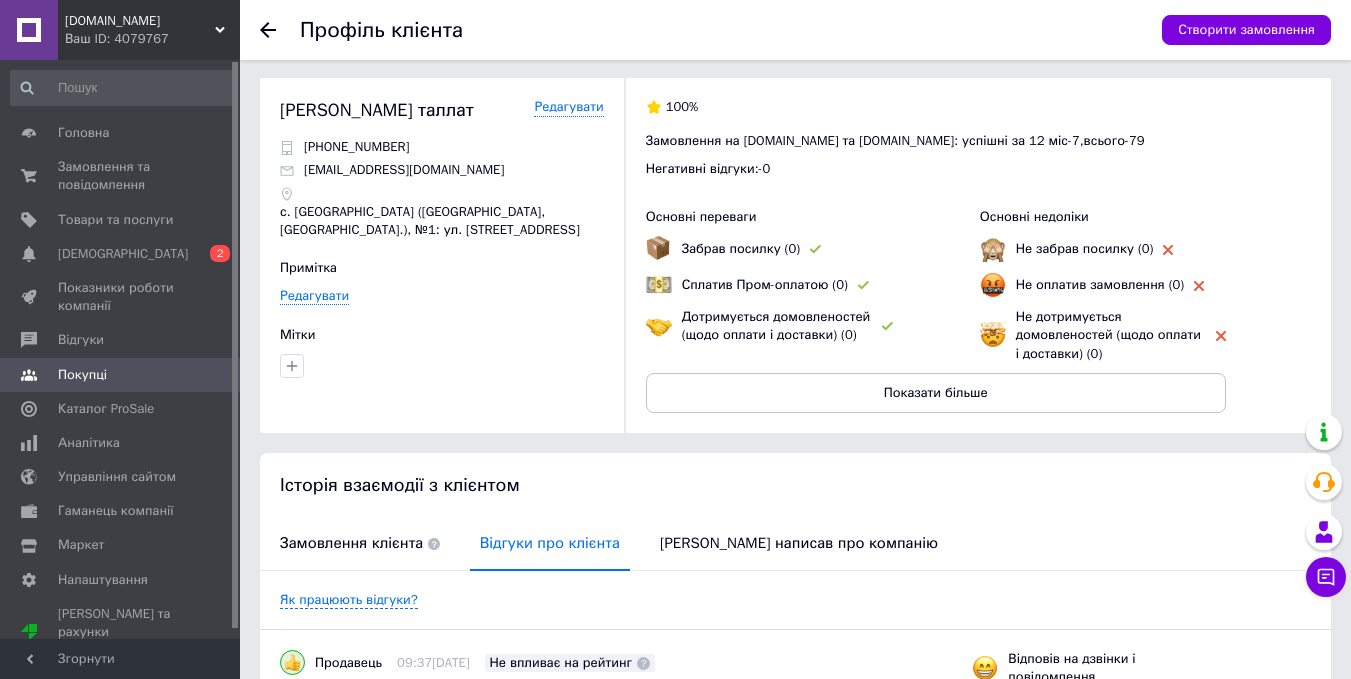scroll, scrollTop: 0, scrollLeft: 0, axis: both 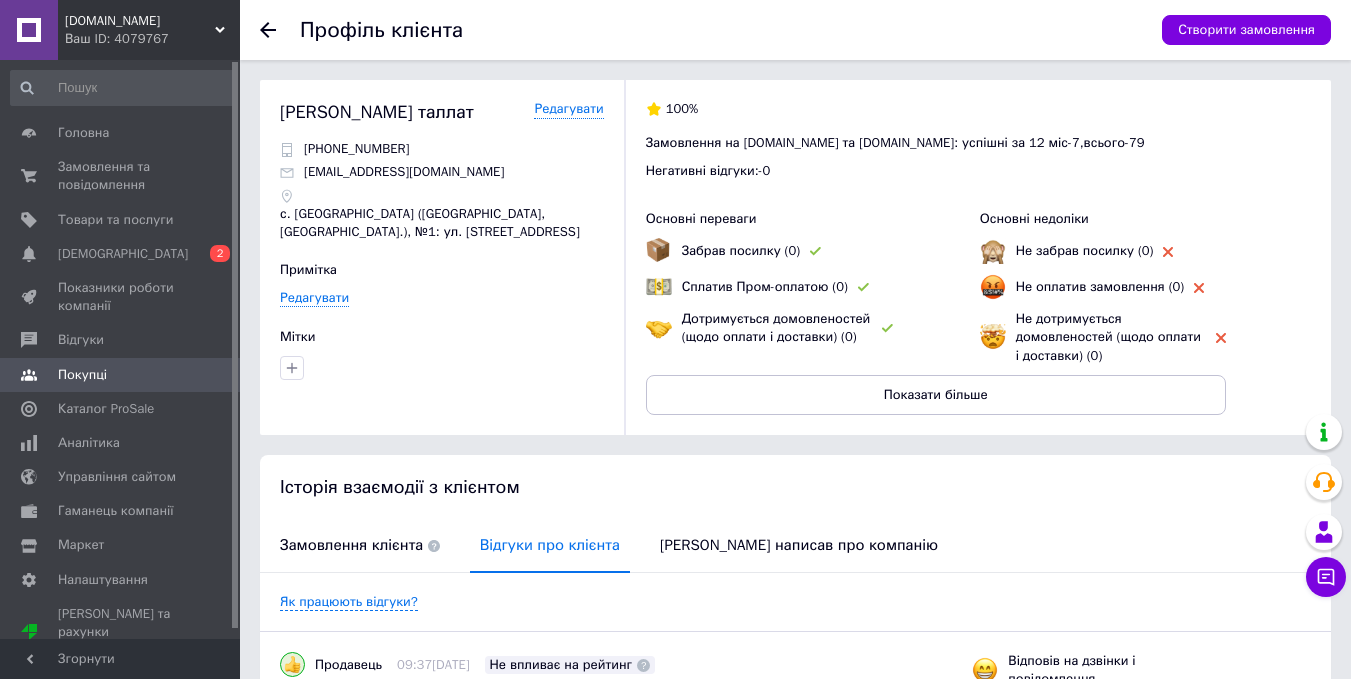 click on "Профіль клієнта Створити замовлення" at bounding box center (795, 30) 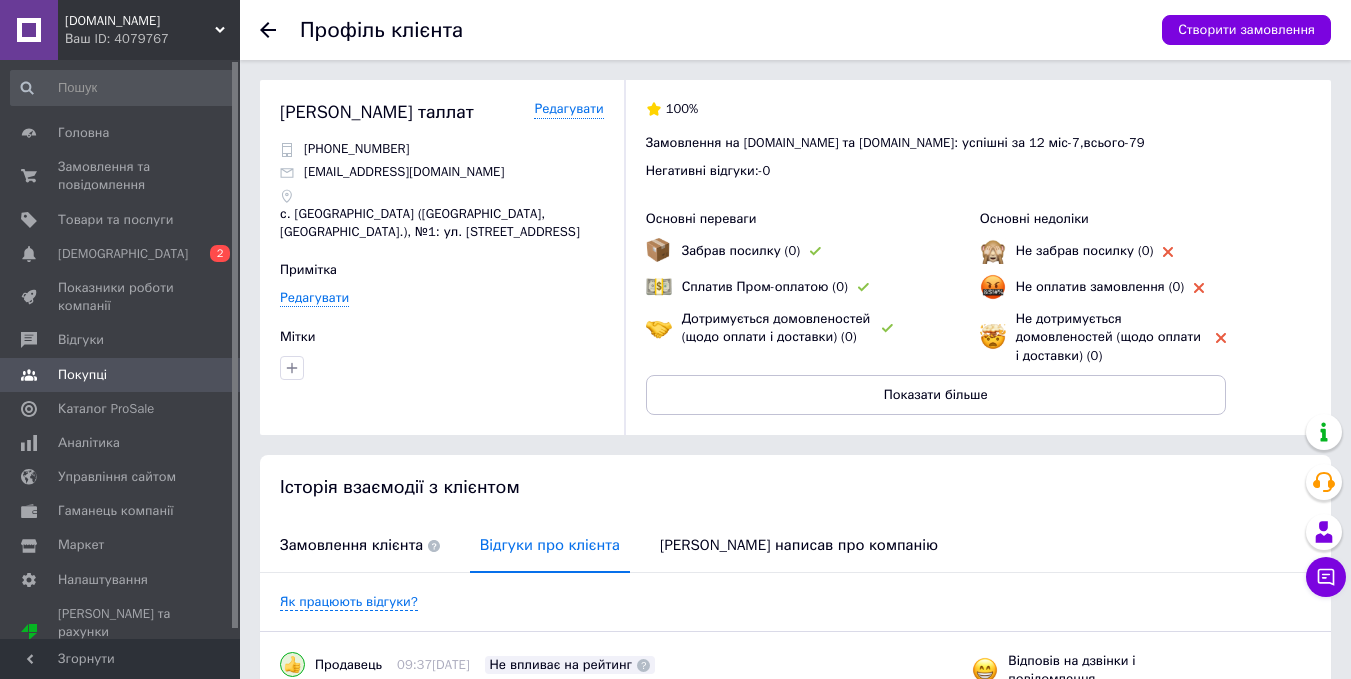 click 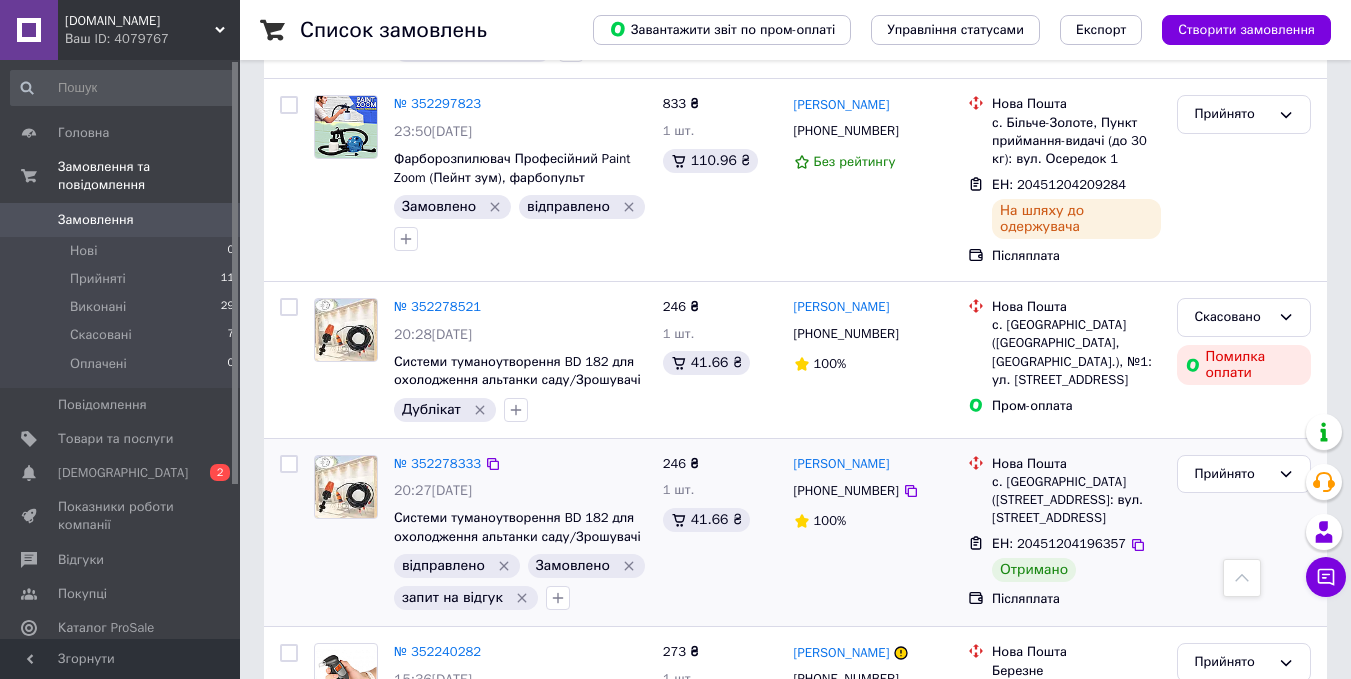 scroll, scrollTop: 2000, scrollLeft: 0, axis: vertical 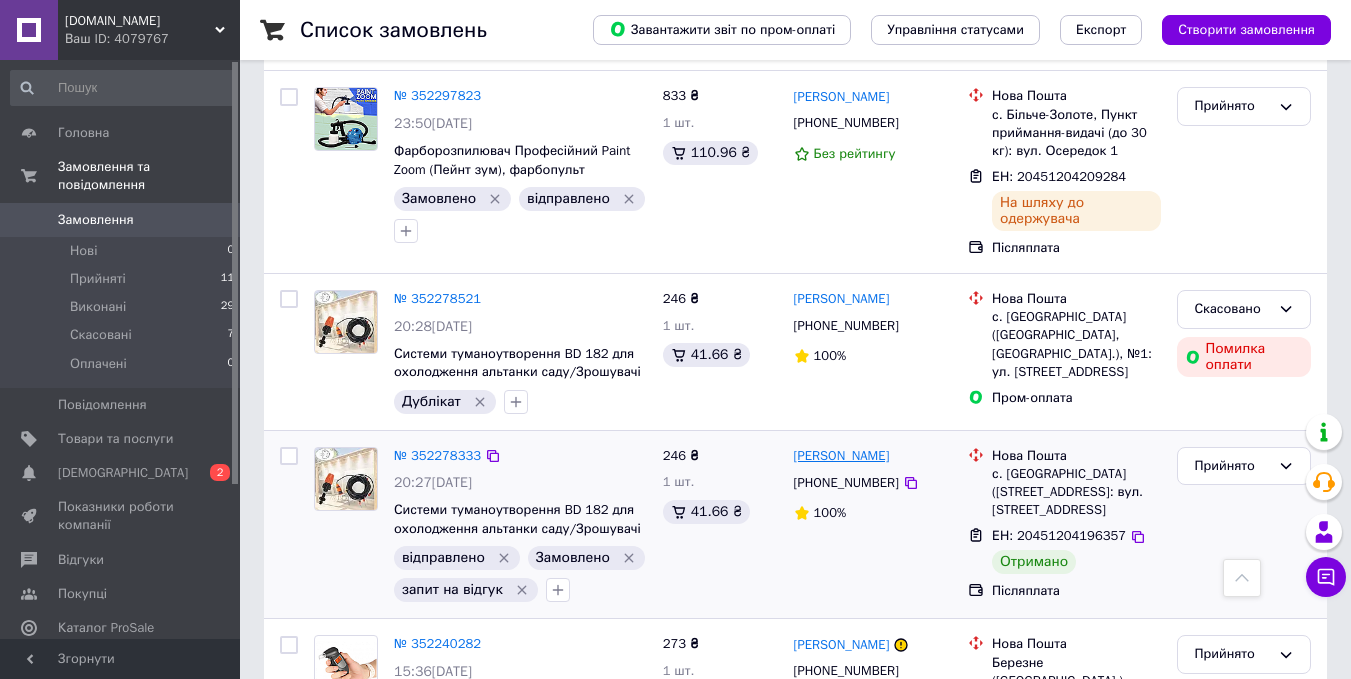 click on "[PERSON_NAME]" at bounding box center (842, 456) 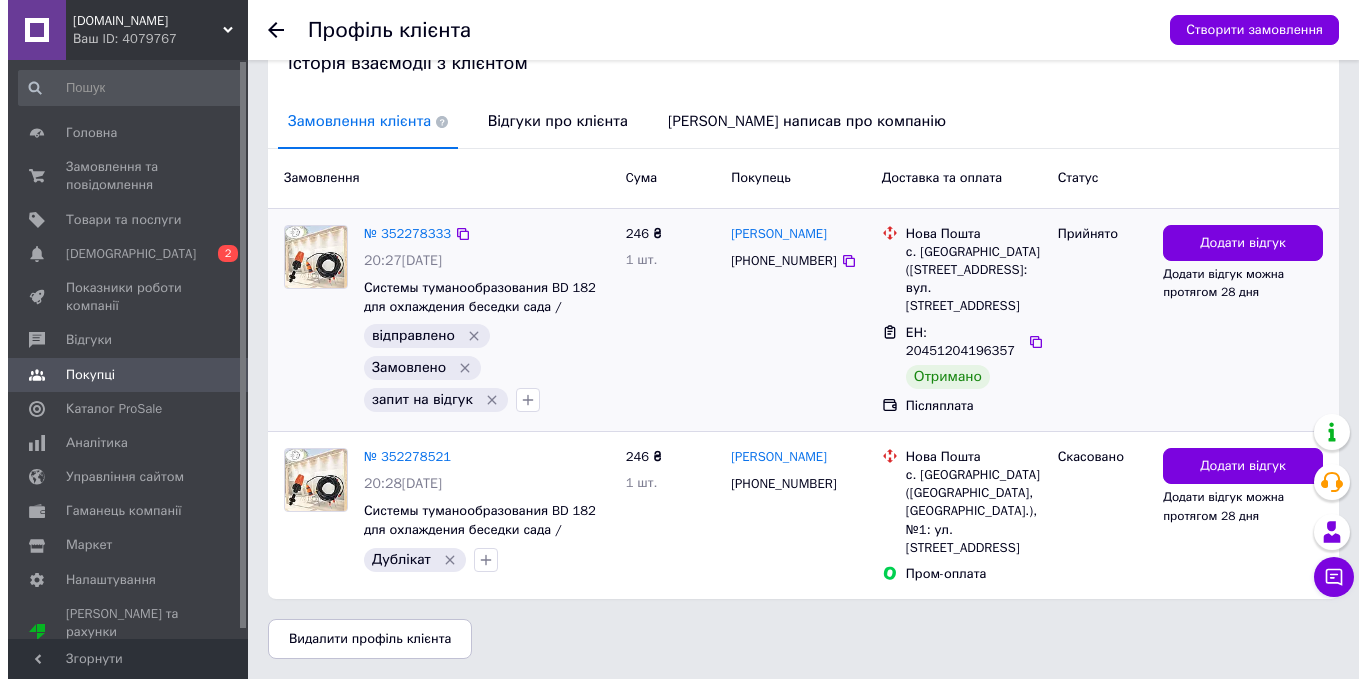 scroll, scrollTop: 442, scrollLeft: 0, axis: vertical 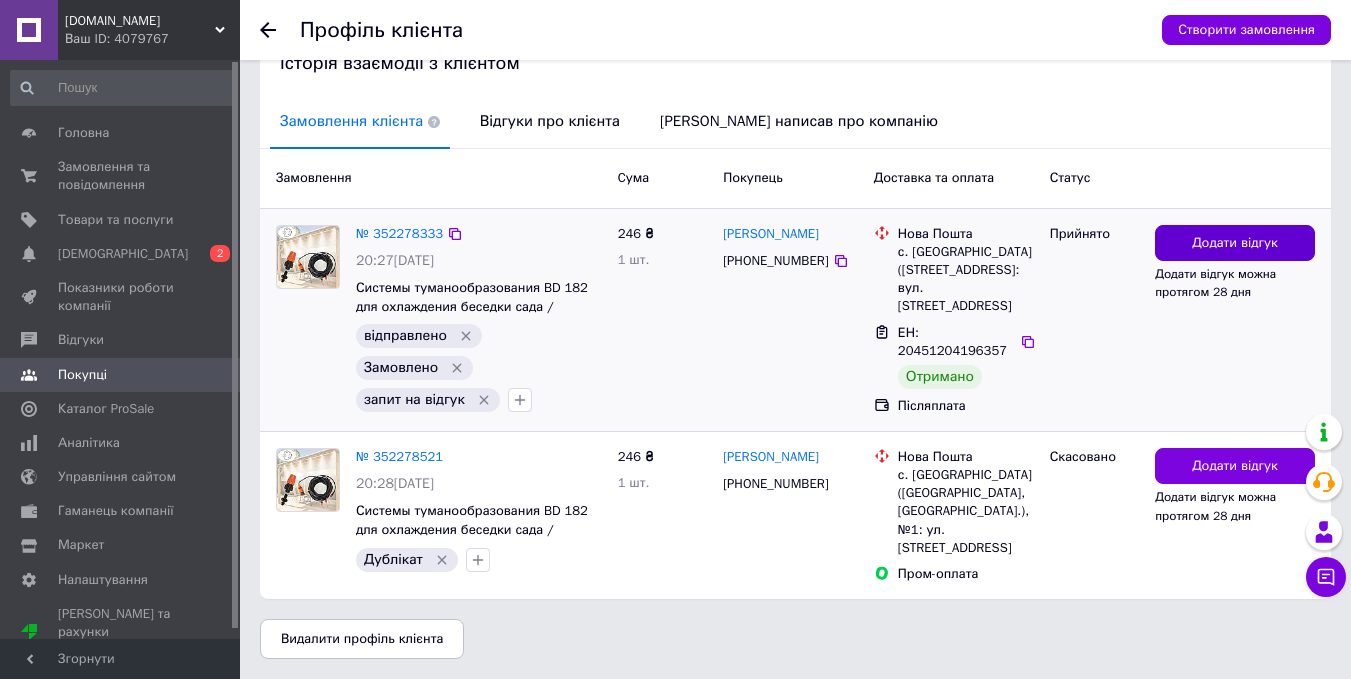 click on "Додати відгук" at bounding box center [1235, 243] 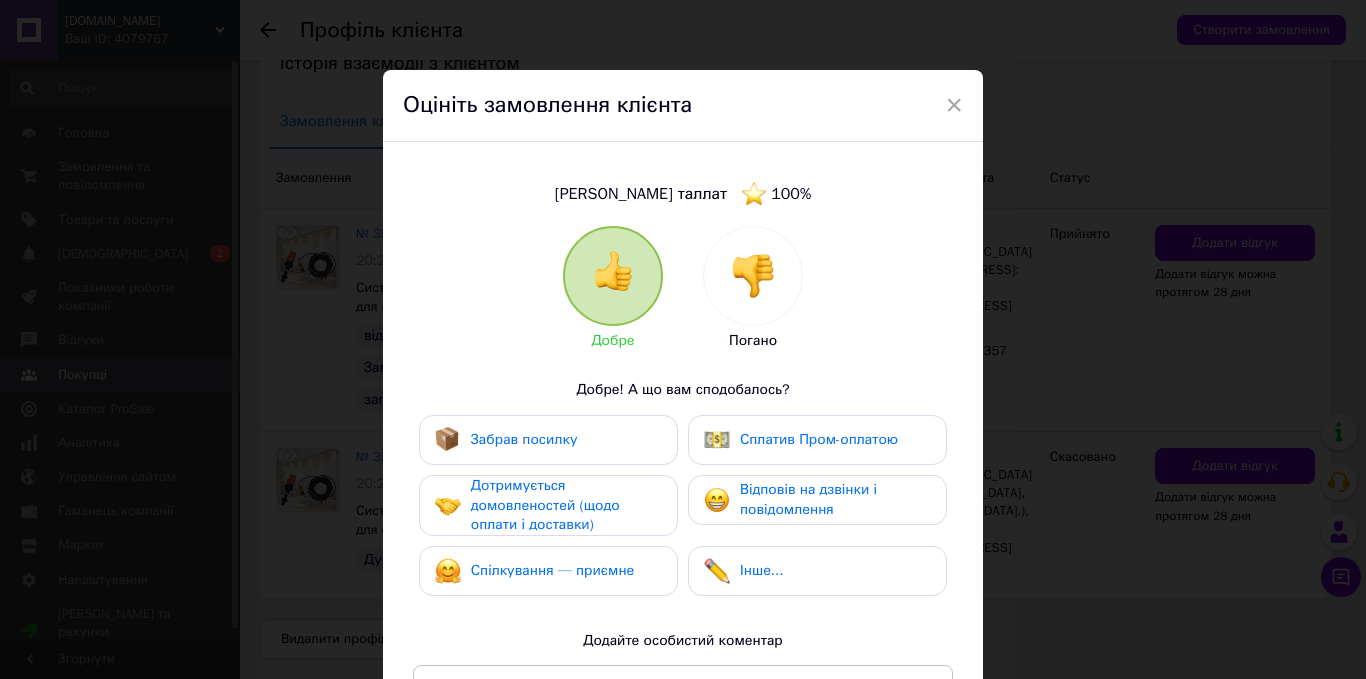 click on "Забрав посилку" at bounding box center [524, 439] 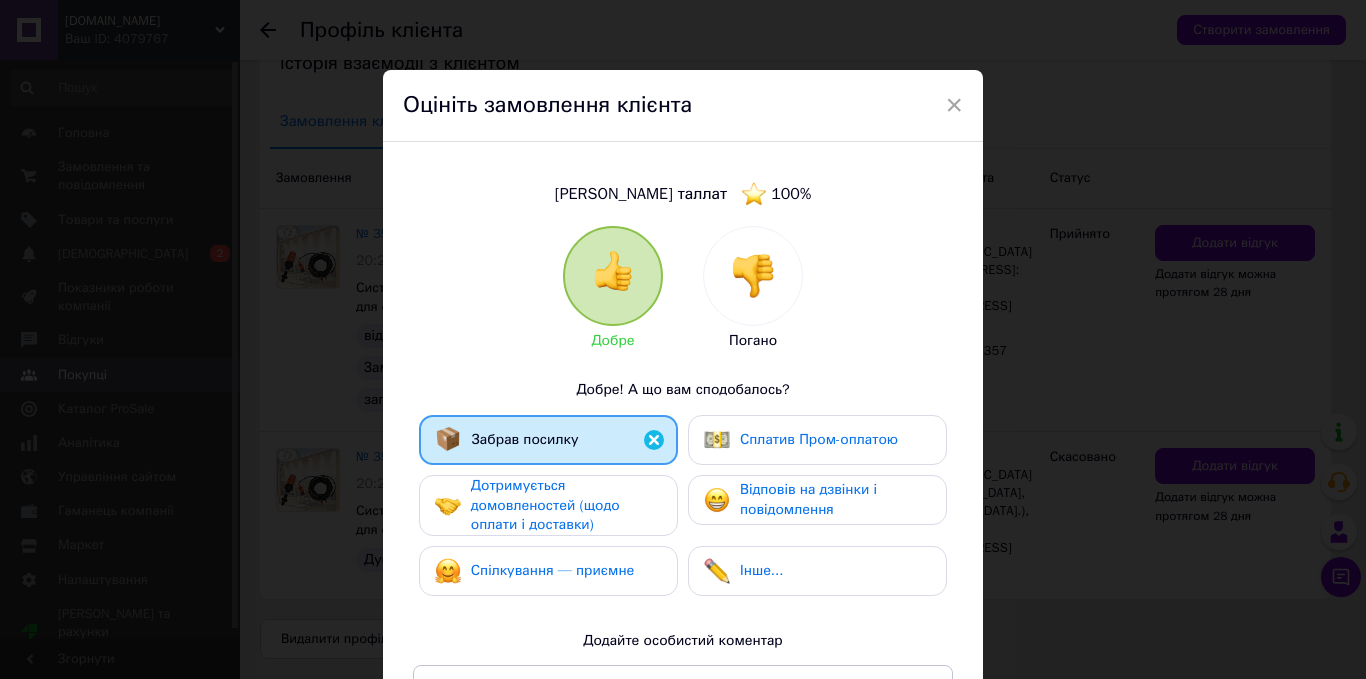 click on "Дотримується домовленостей (щодо оплати і доставки)" at bounding box center (545, 505) 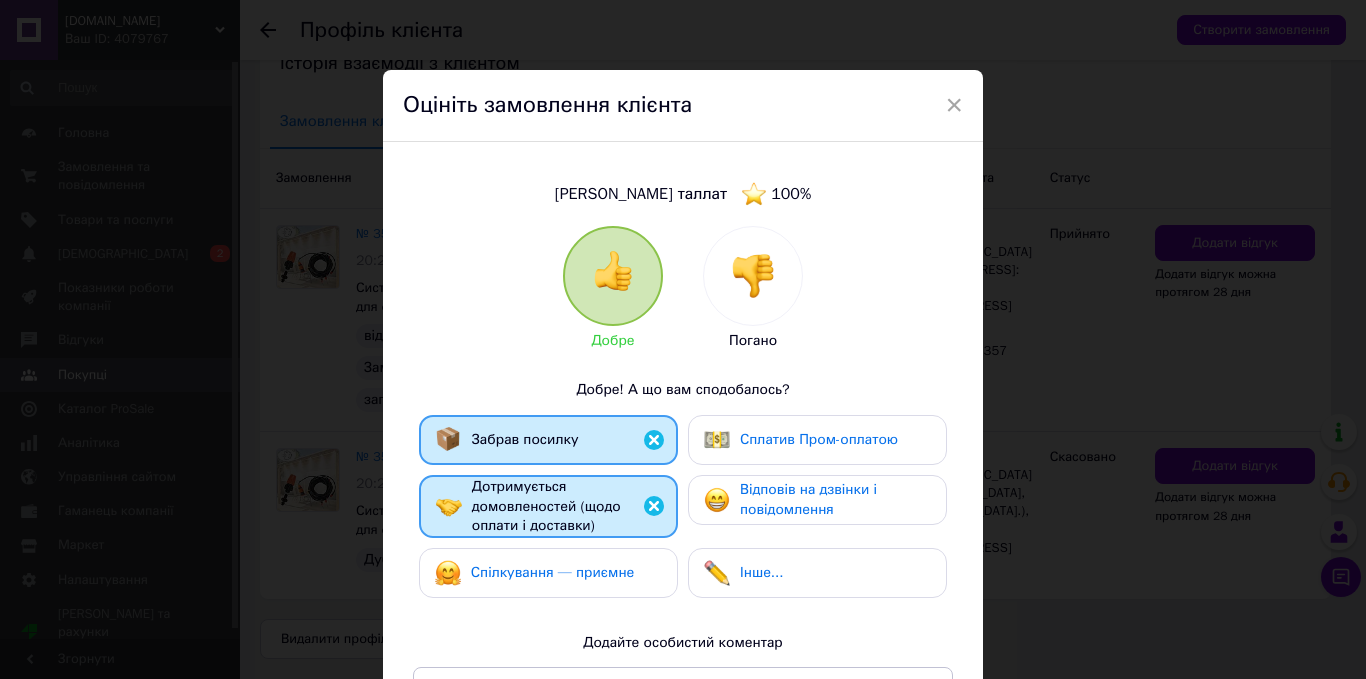 click on "Спілкування — приємне" at bounding box center [553, 572] 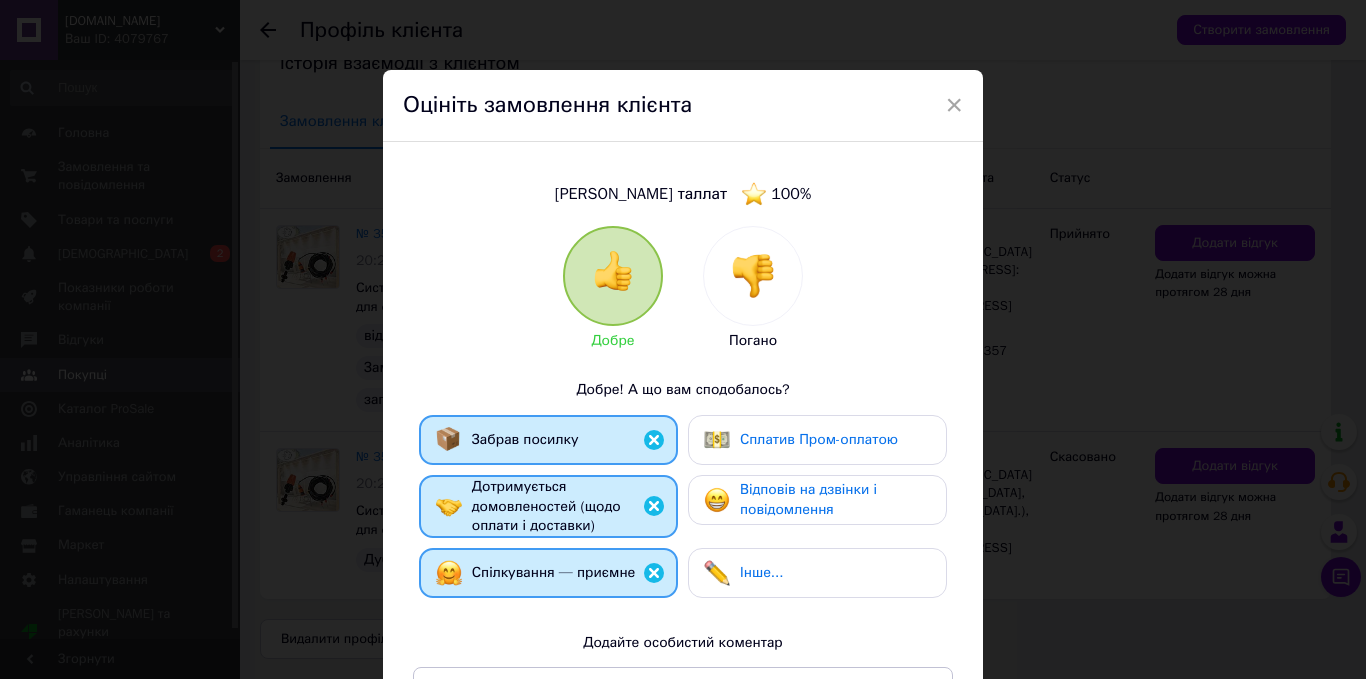 click on "Відповів на дзвінки і повідомлення" at bounding box center (808, 499) 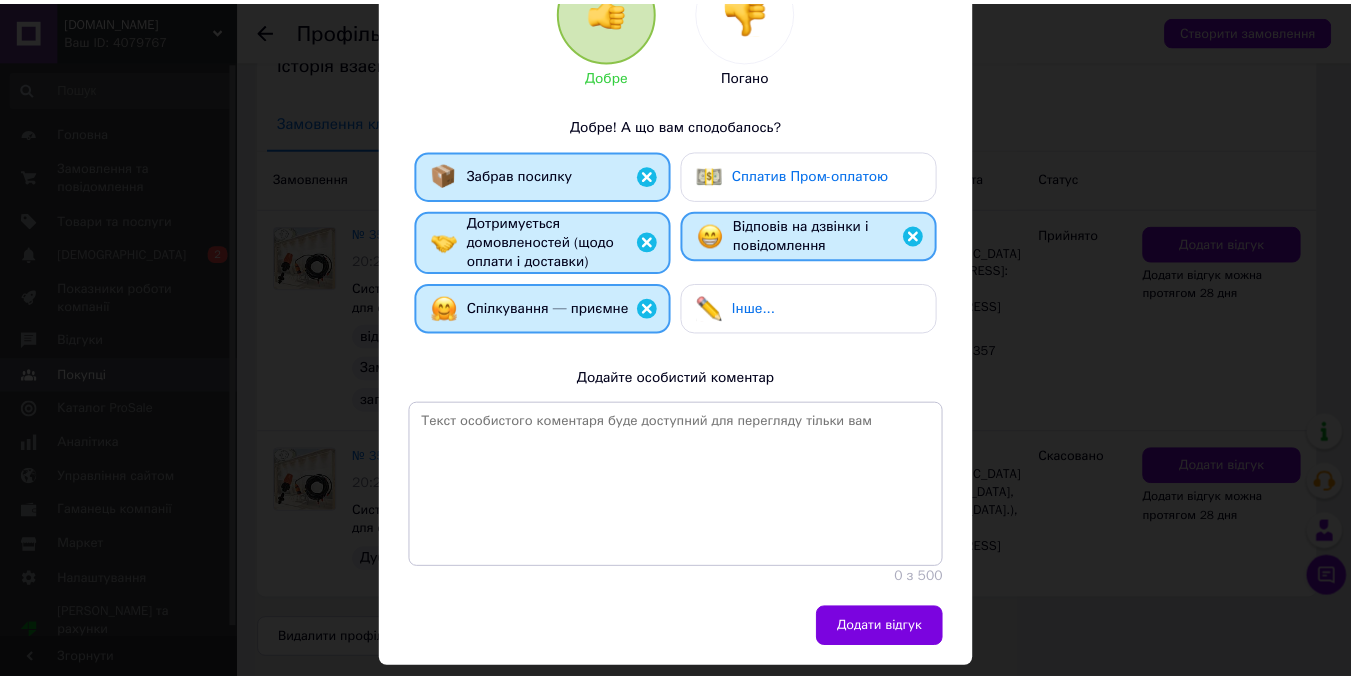 scroll, scrollTop: 316, scrollLeft: 0, axis: vertical 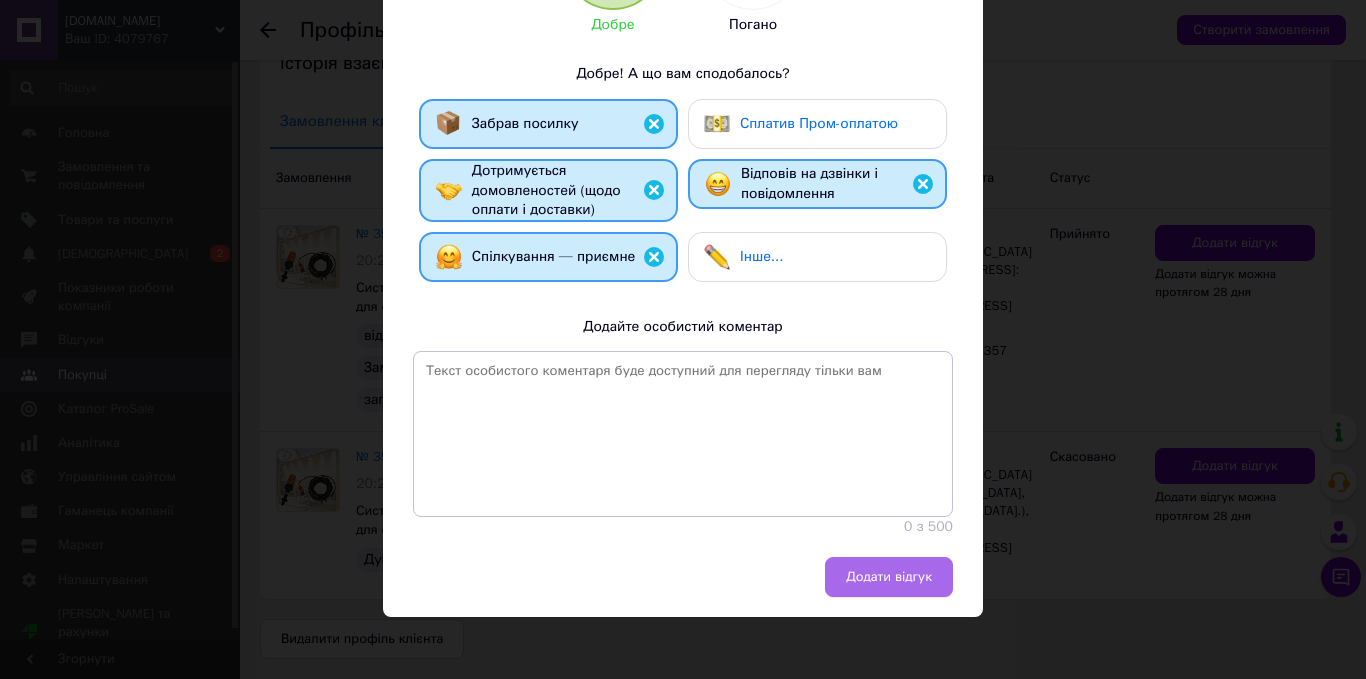 click on "Додати відгук" at bounding box center [889, 577] 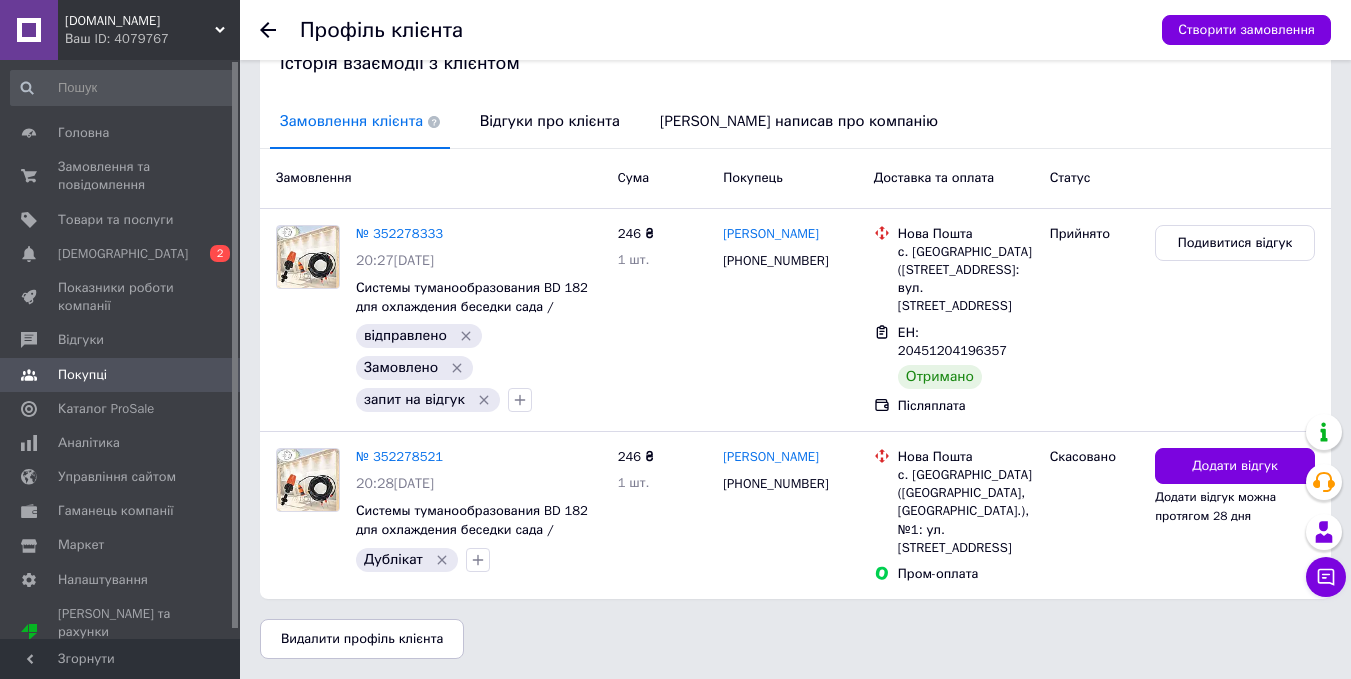 click 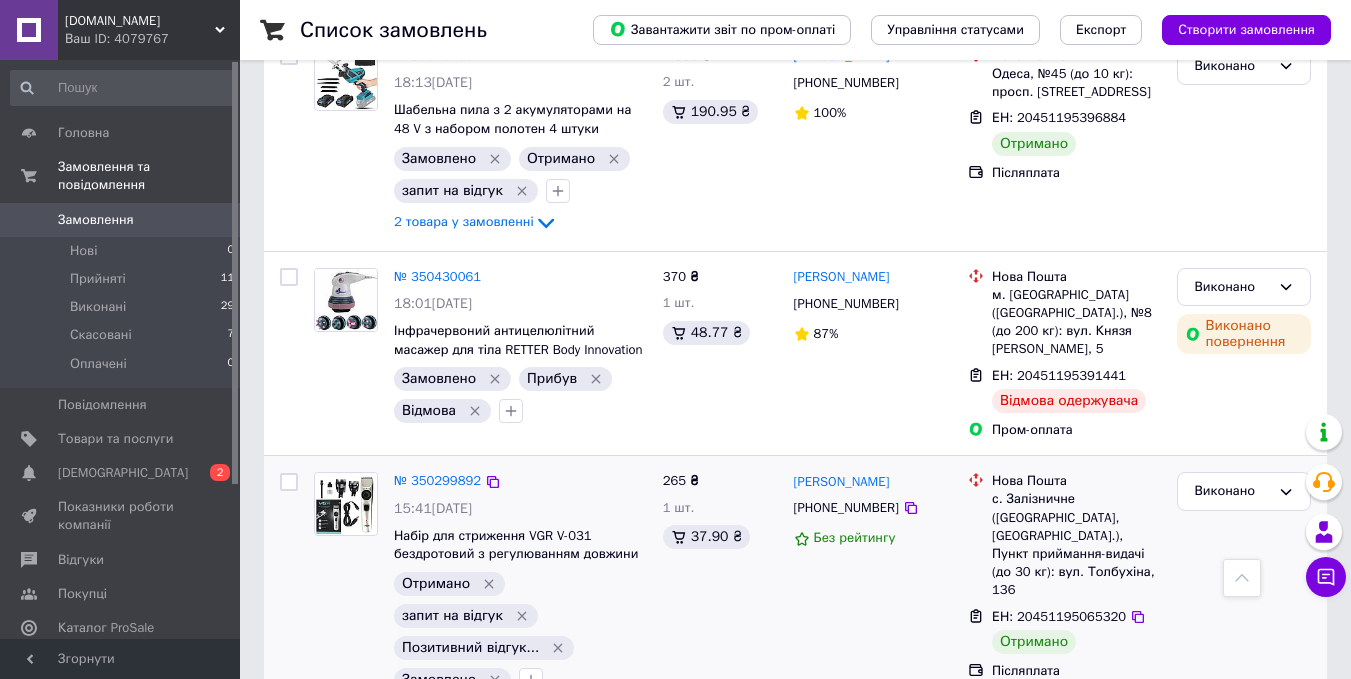 scroll, scrollTop: 3874, scrollLeft: 0, axis: vertical 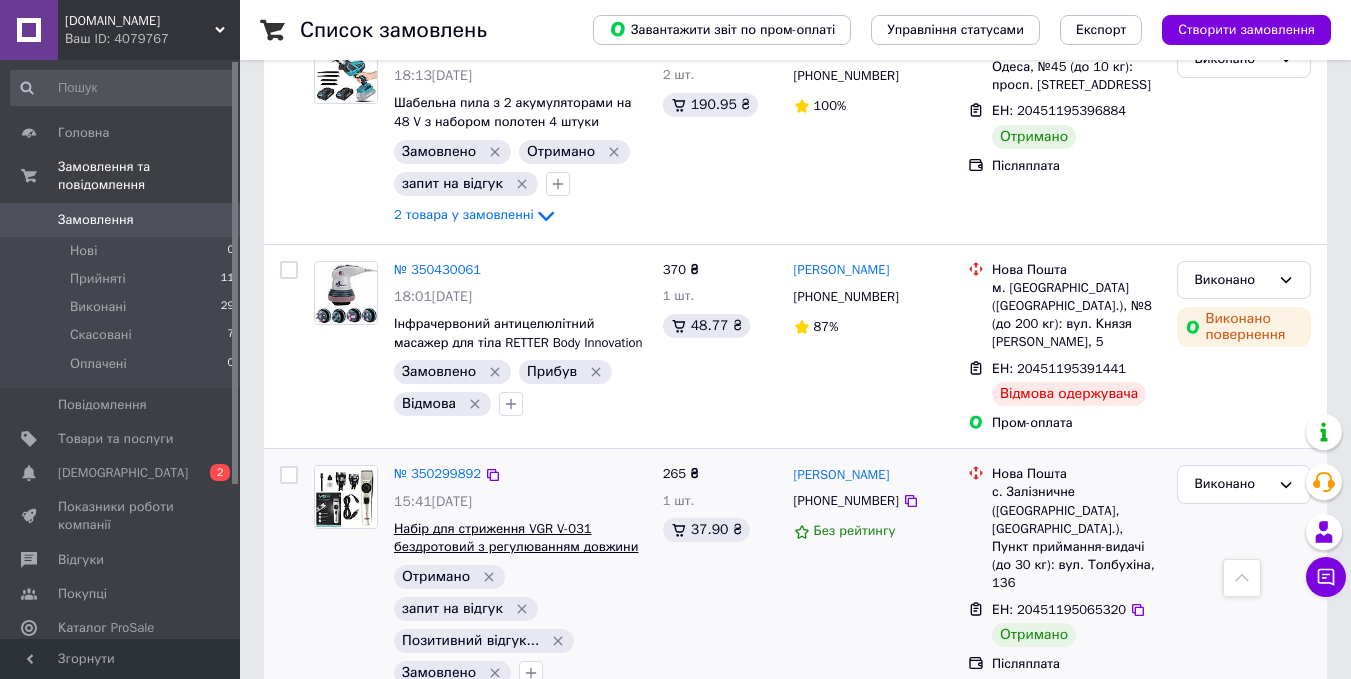 click on "Набір для стриження VGR V-031 бездротовий з регулюванням довжини" at bounding box center (516, 538) 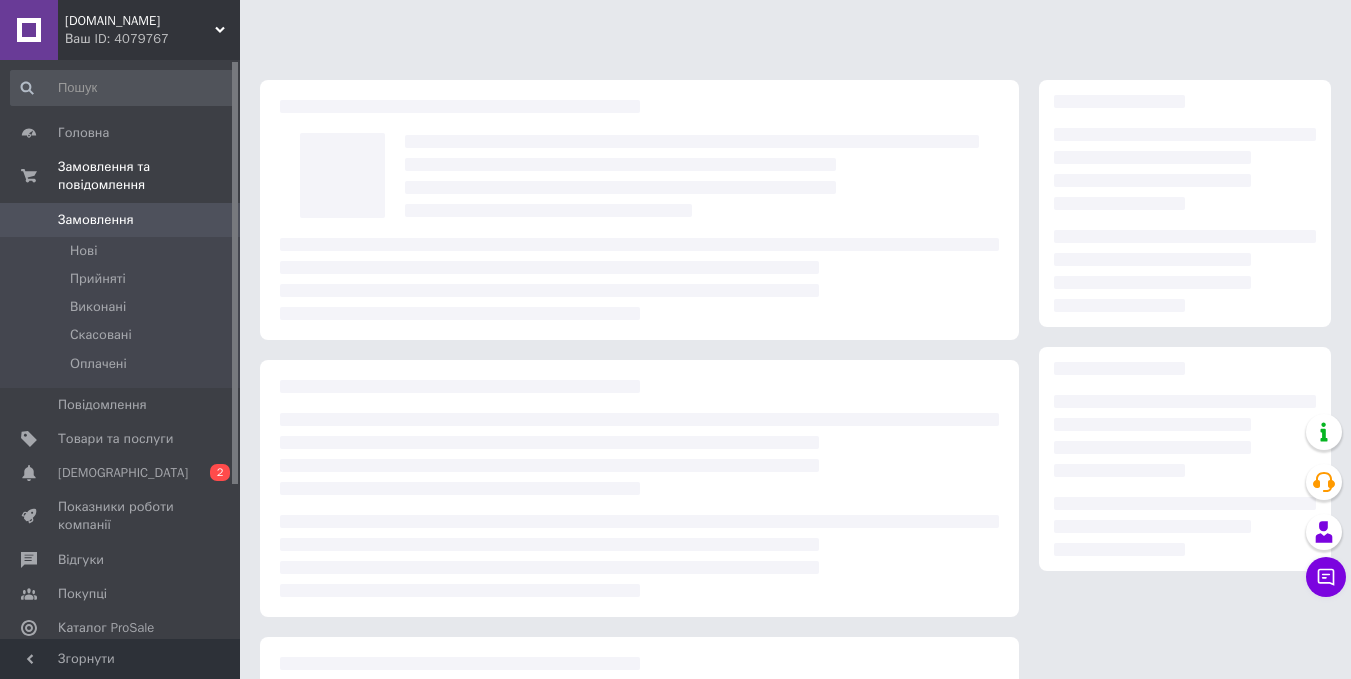 scroll, scrollTop: 0, scrollLeft: 0, axis: both 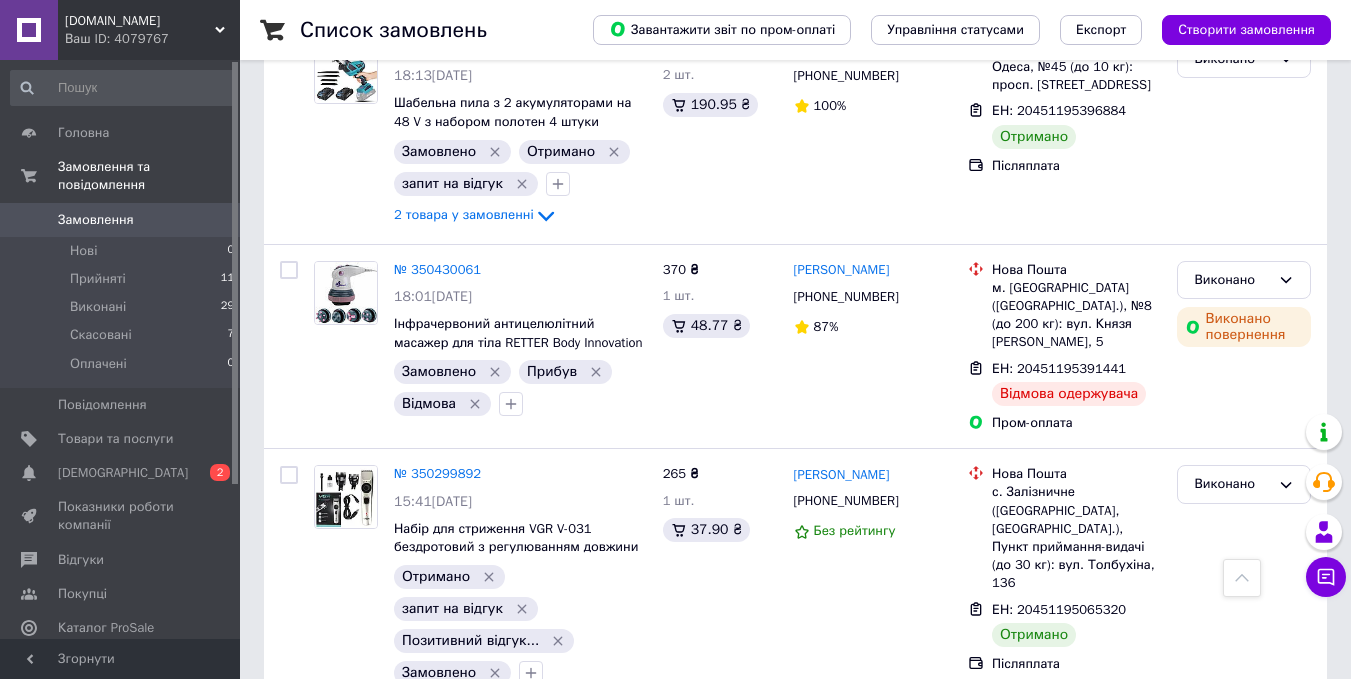 click on "[PERSON_NAME]" at bounding box center (842, 475) 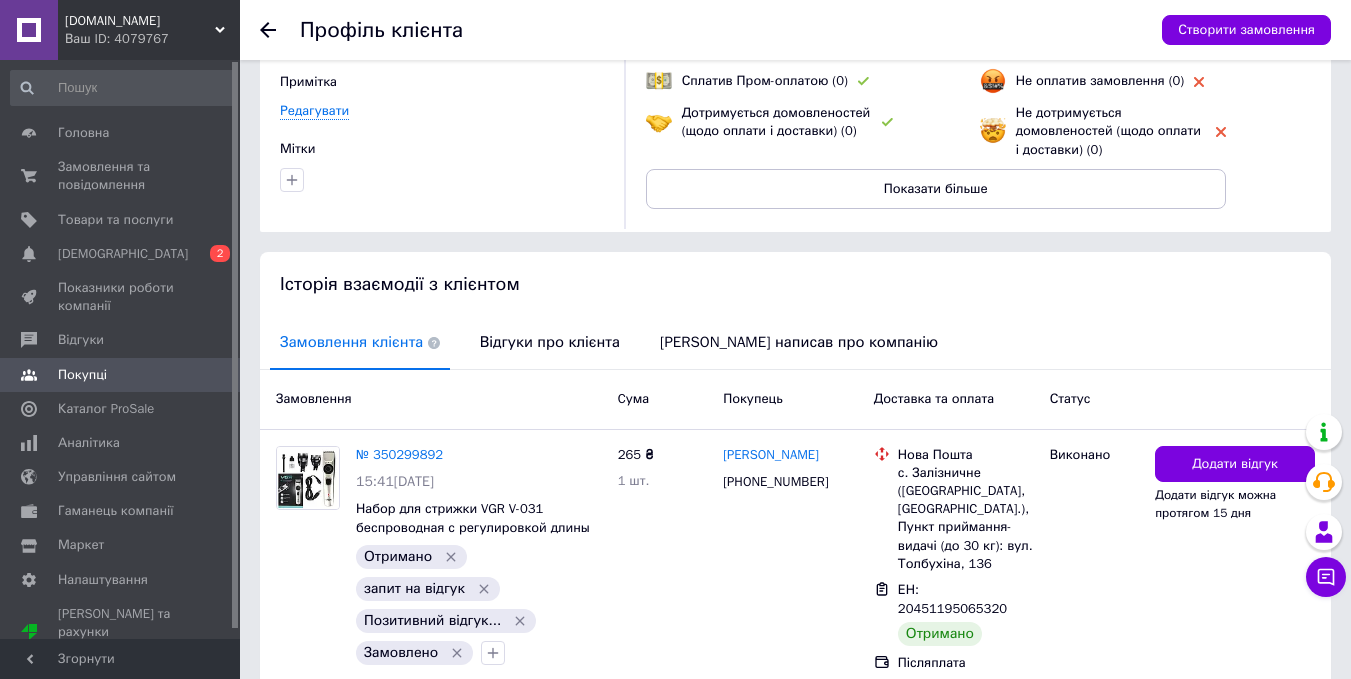 scroll, scrollTop: 288, scrollLeft: 0, axis: vertical 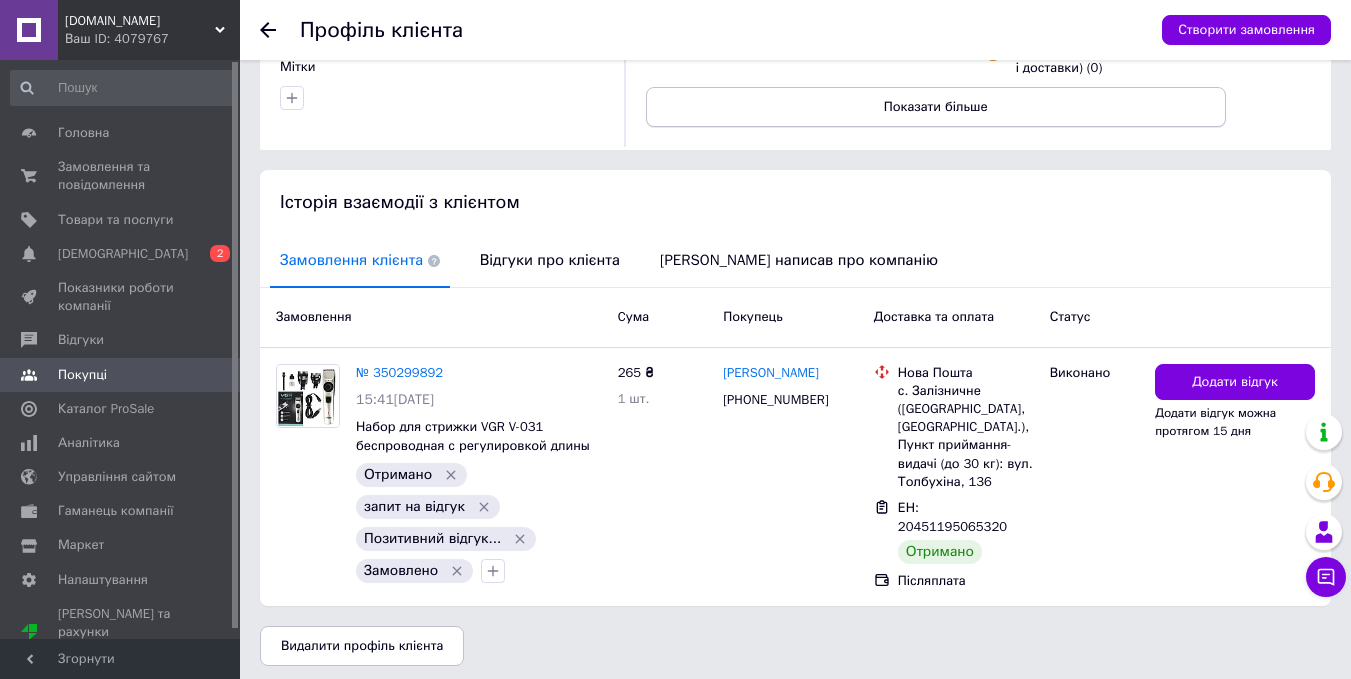click on "[PERSON_NAME] написав про компанію" at bounding box center [799, 260] 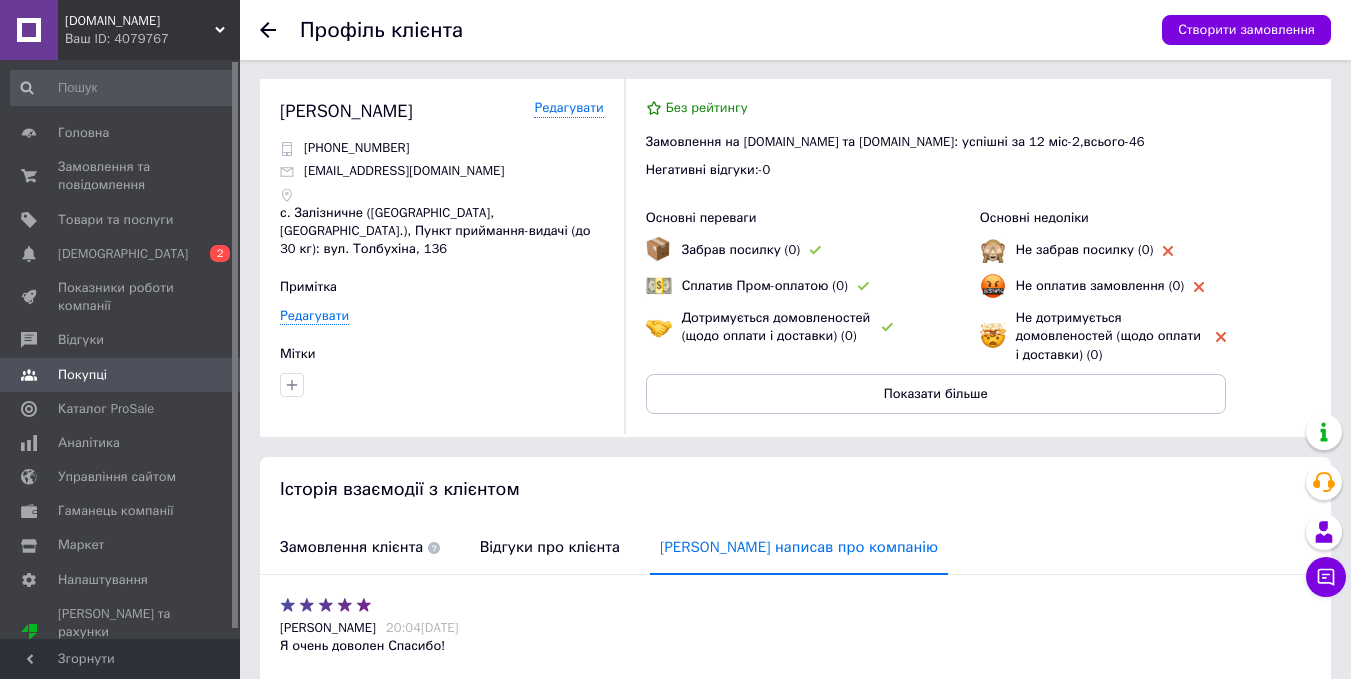 scroll, scrollTop: 0, scrollLeft: 0, axis: both 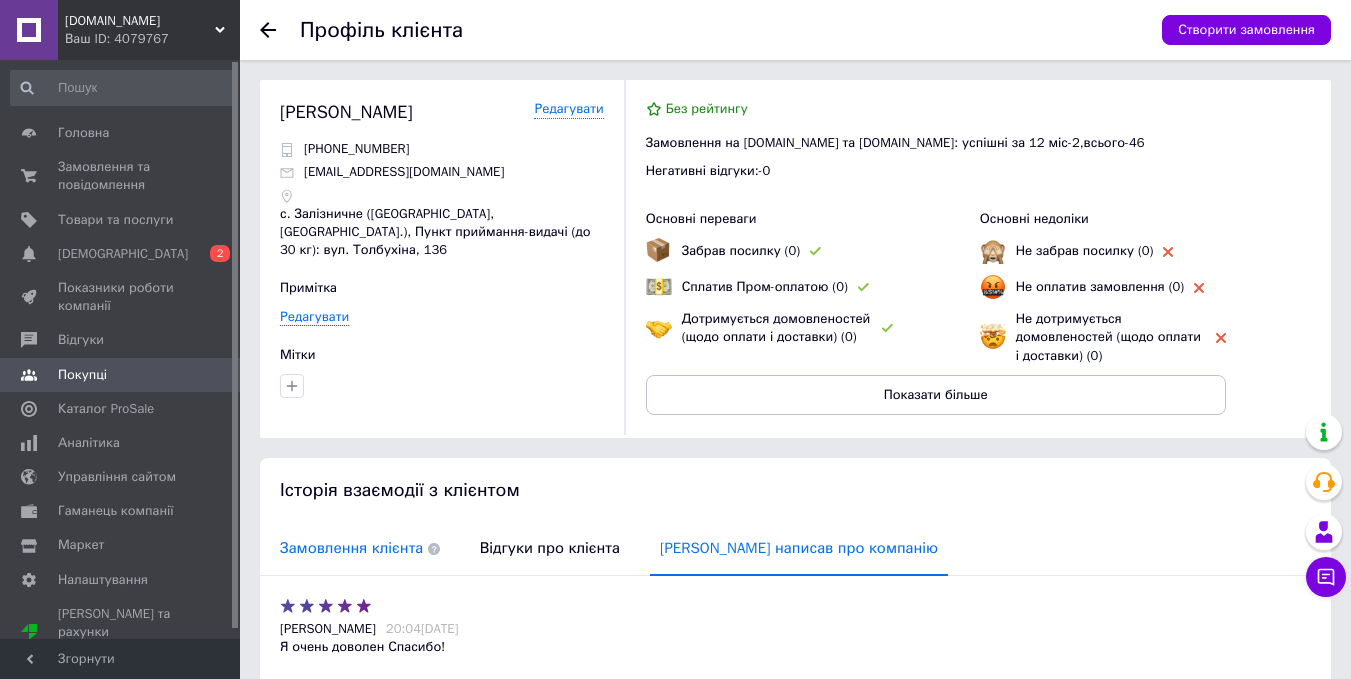 click on "Замовлення клієнта" at bounding box center (360, 548) 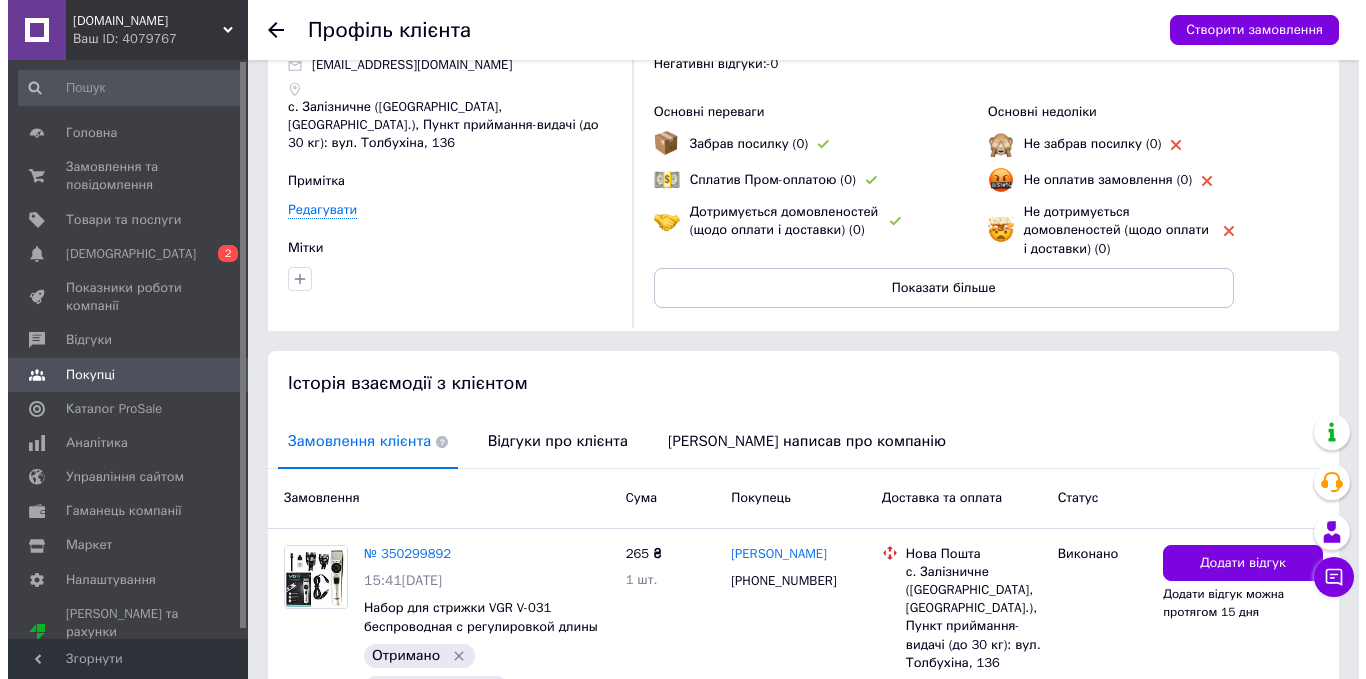 scroll, scrollTop: 200, scrollLeft: 0, axis: vertical 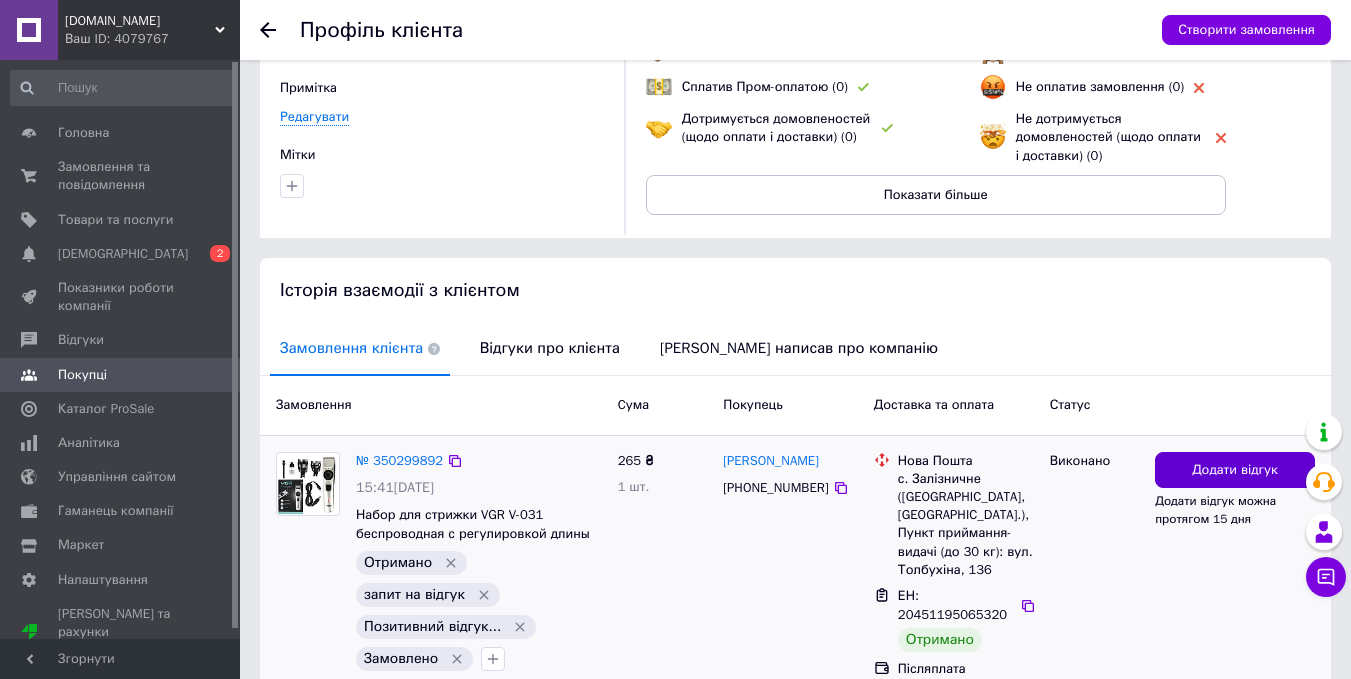 click on "Додати відгук" at bounding box center [1235, 470] 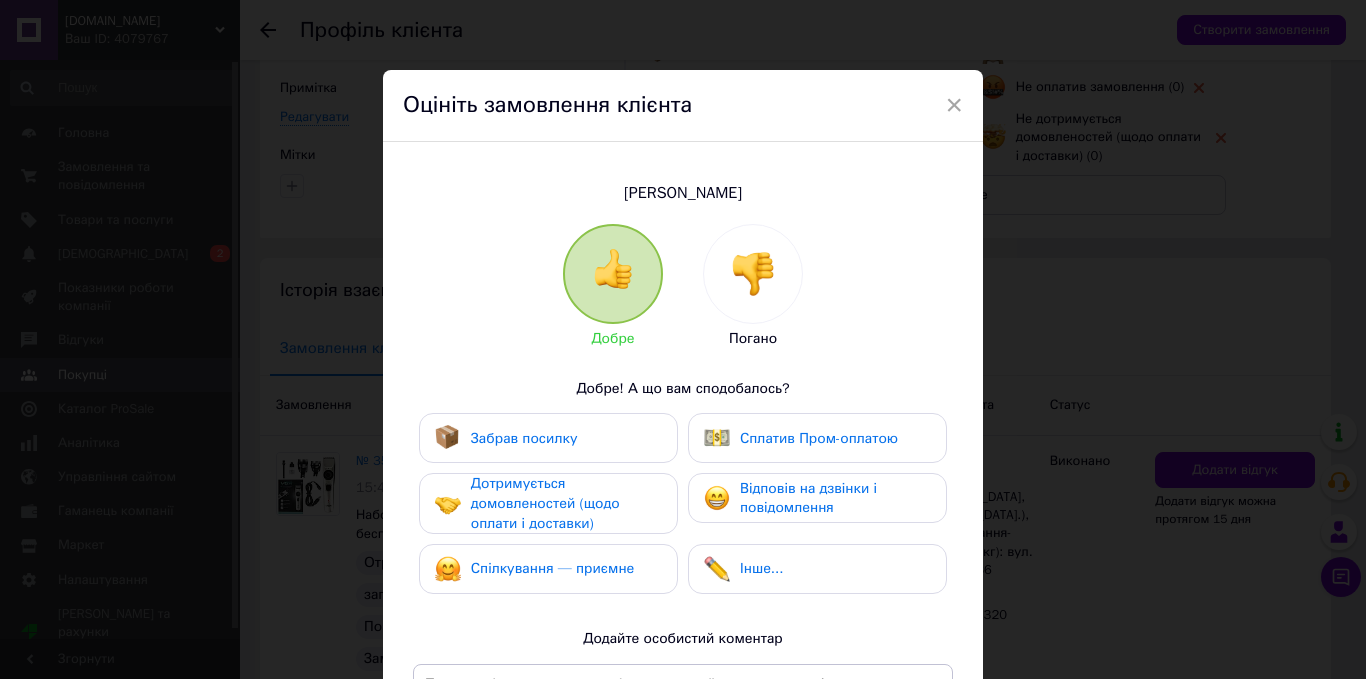 click on "Забрав посилку" at bounding box center (524, 438) 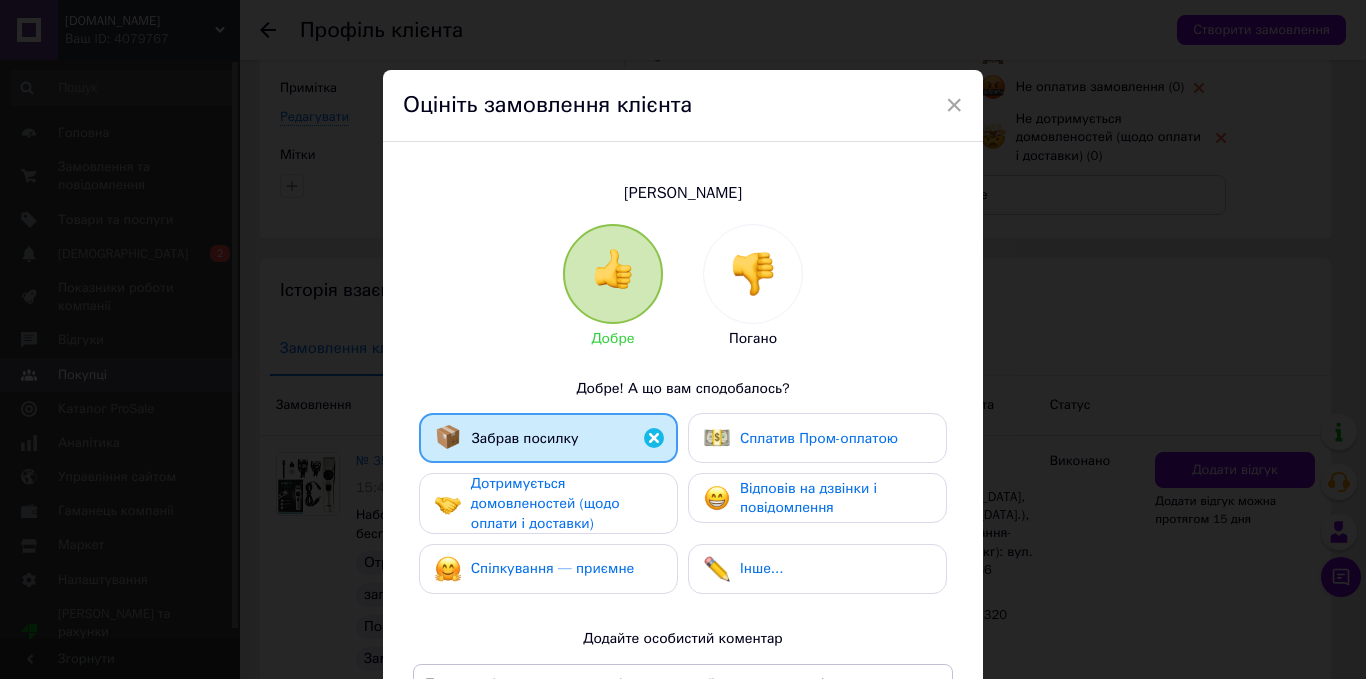 click on "Дотримується домовленостей (щодо оплати і доставки)" at bounding box center [545, 503] 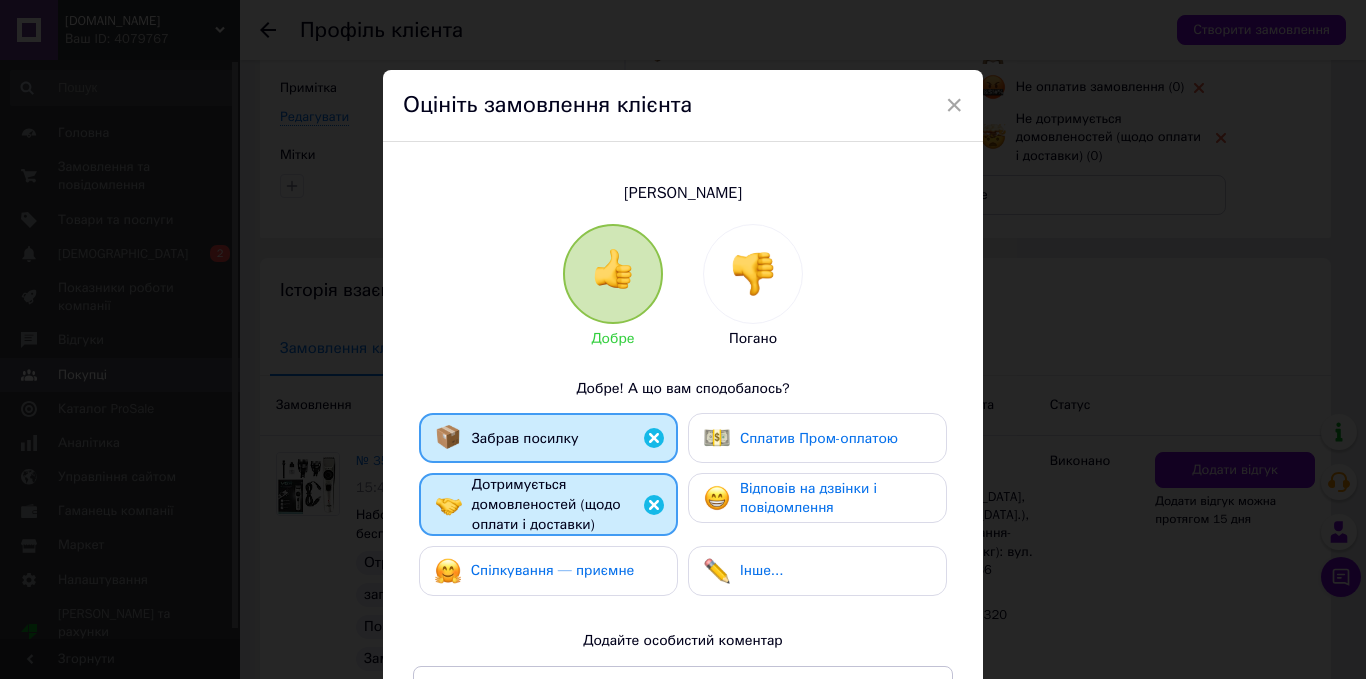 click on "Спілкування — приємне" at bounding box center [553, 570] 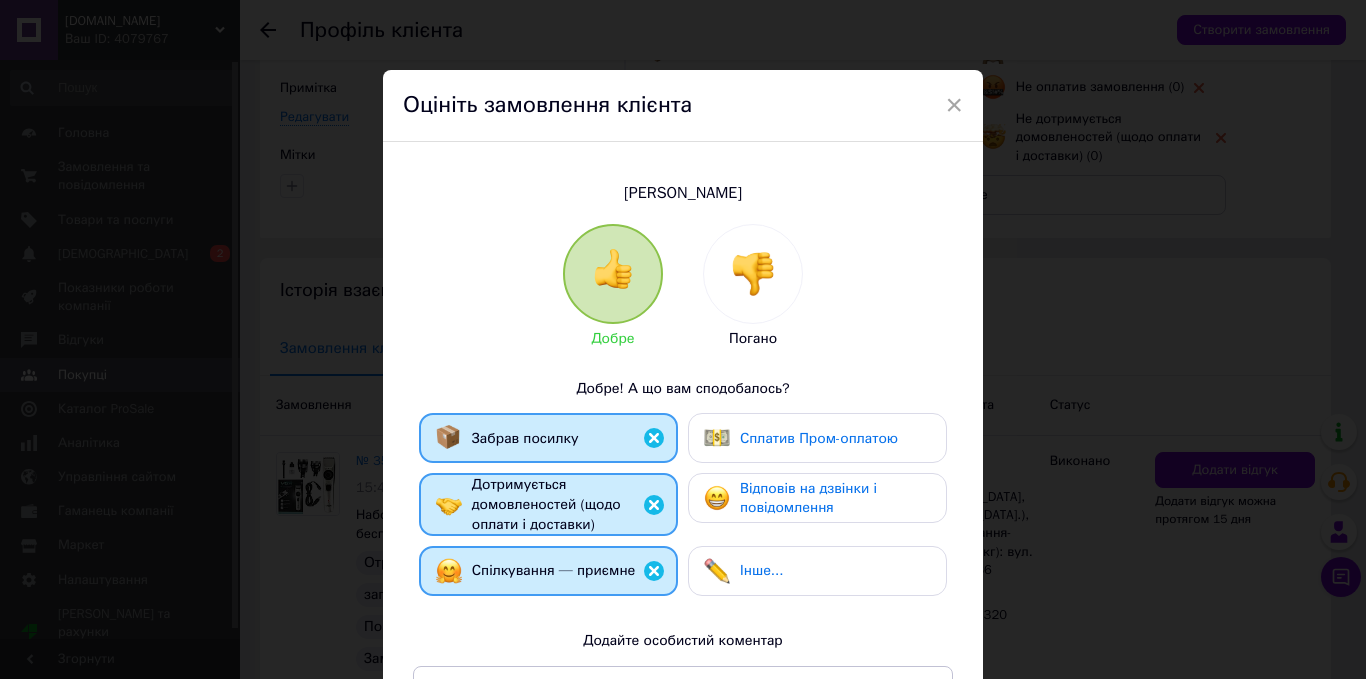 click on "Відповів на дзвінки і повідомлення" at bounding box center [808, 498] 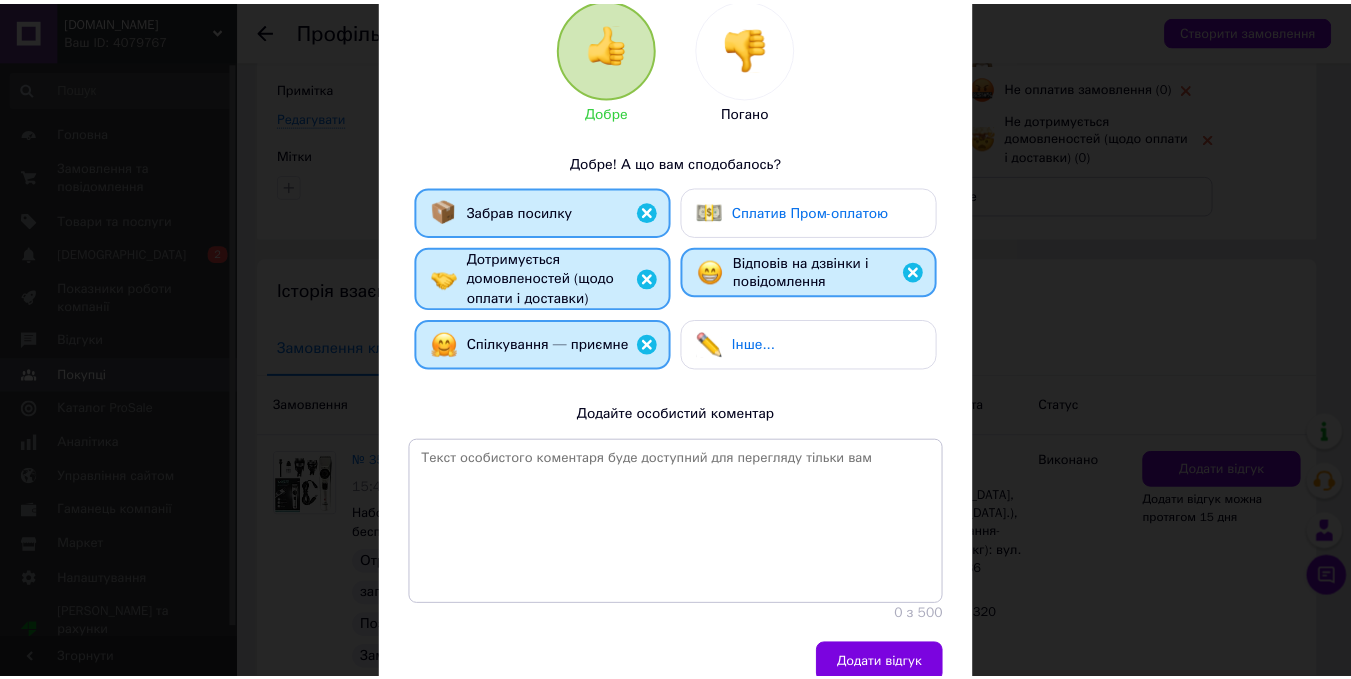 scroll, scrollTop: 300, scrollLeft: 0, axis: vertical 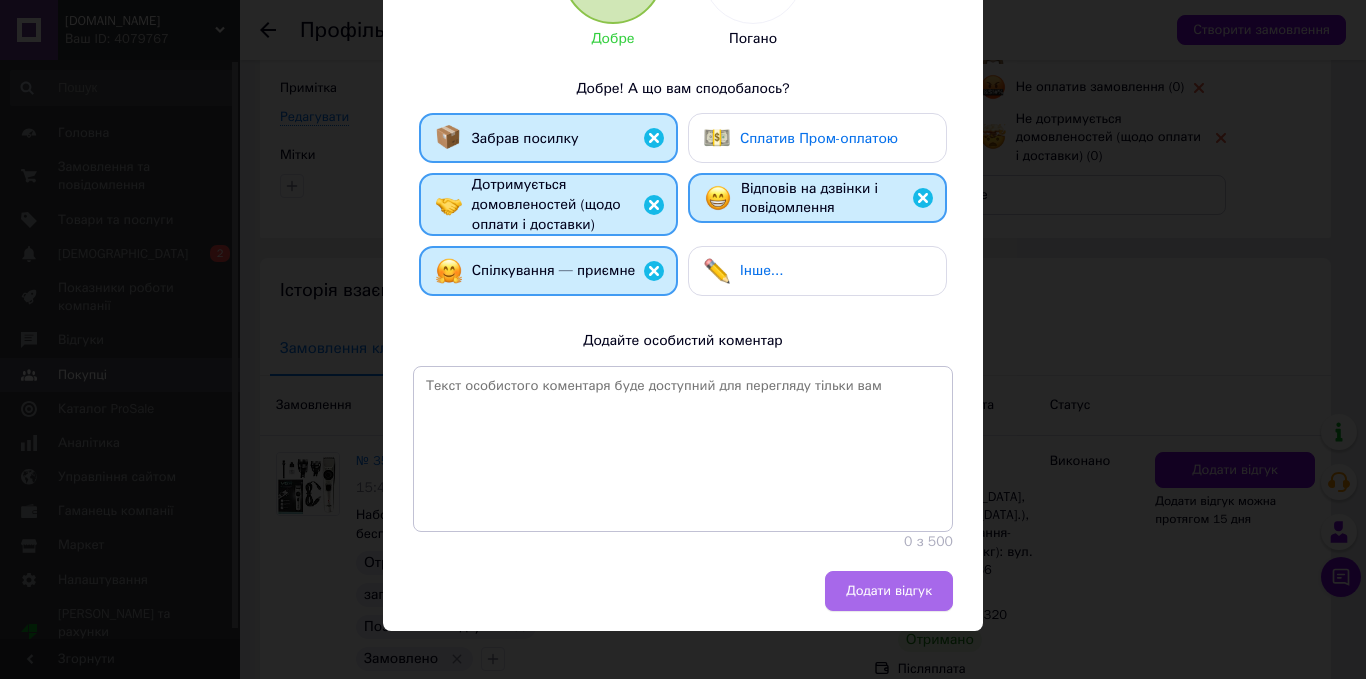 click on "Додати відгук" at bounding box center [889, 591] 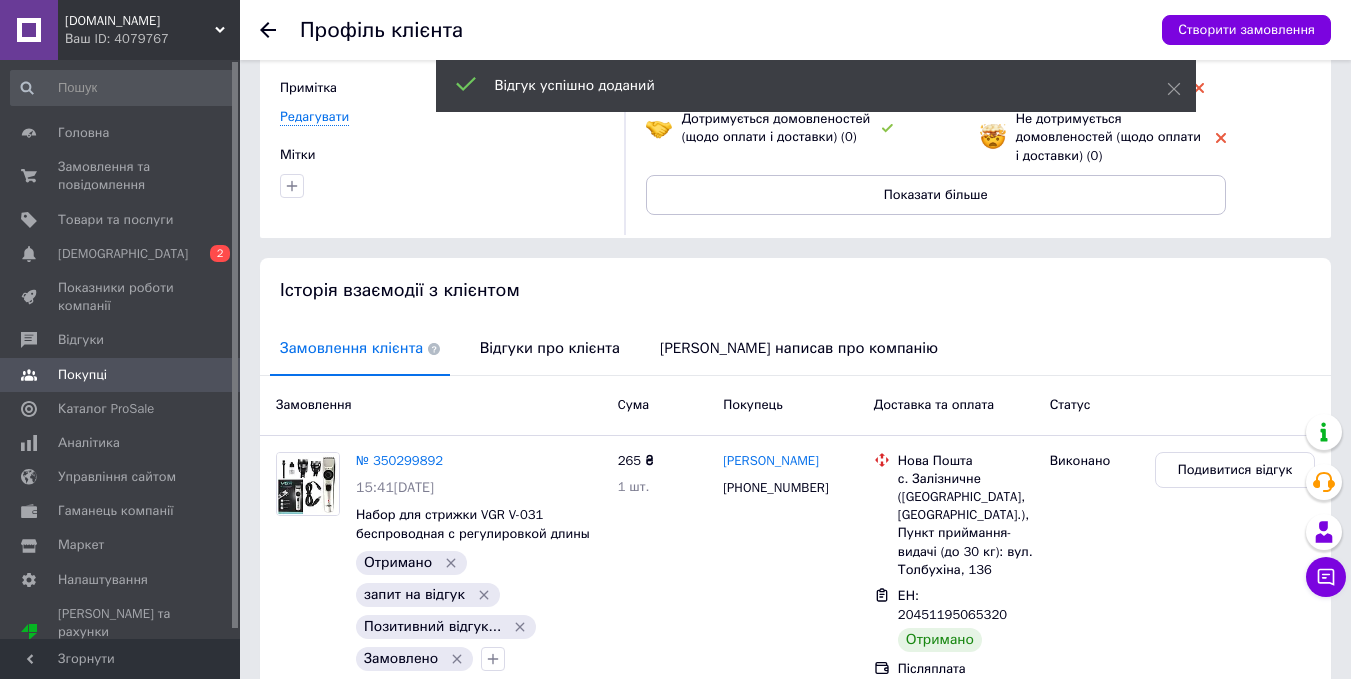 click 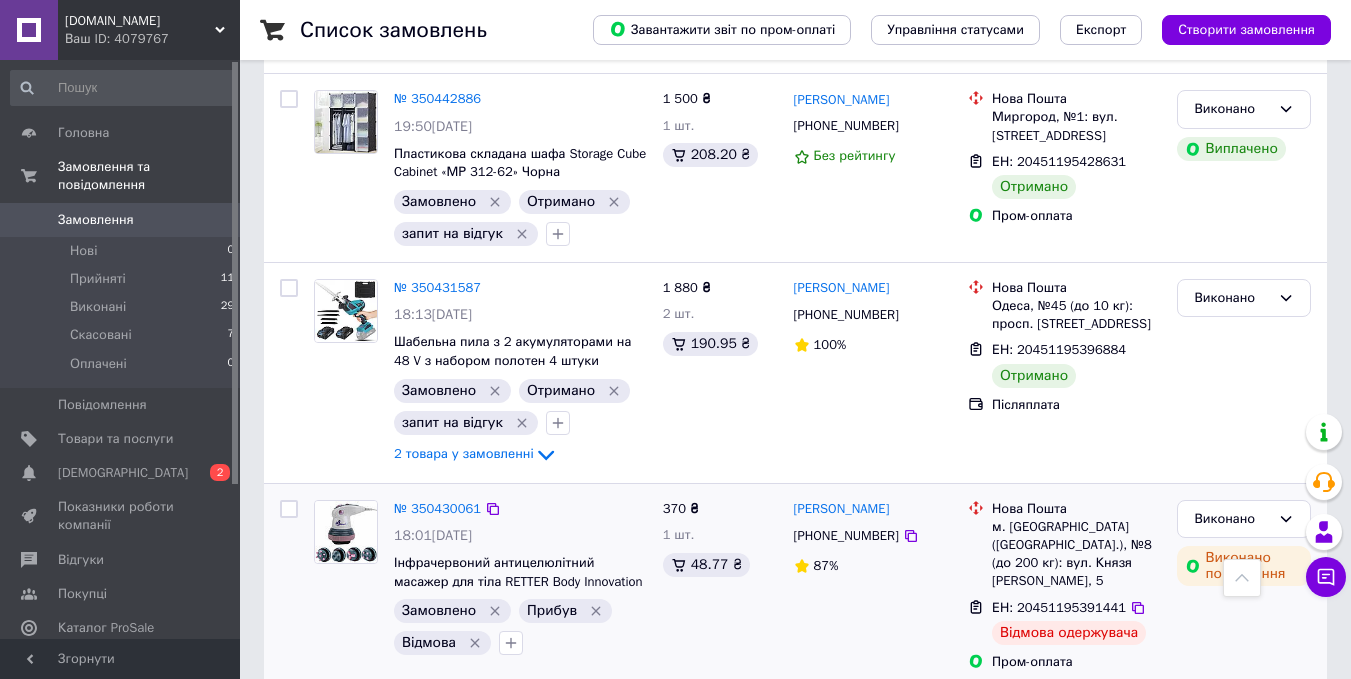 scroll, scrollTop: 3600, scrollLeft: 0, axis: vertical 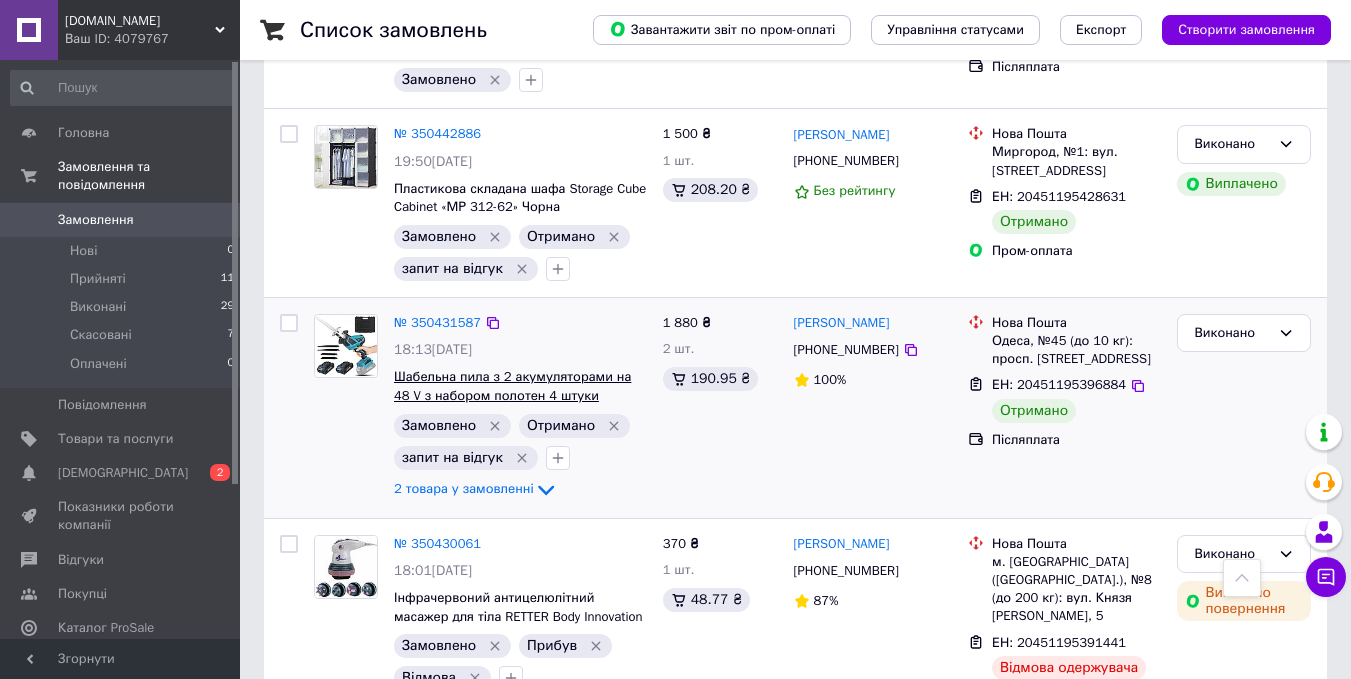 click on "Шабельна пила з 2 акумуляторами на 48 V з набором полотен 4 штуки Електрична пила для різання" at bounding box center (512, 395) 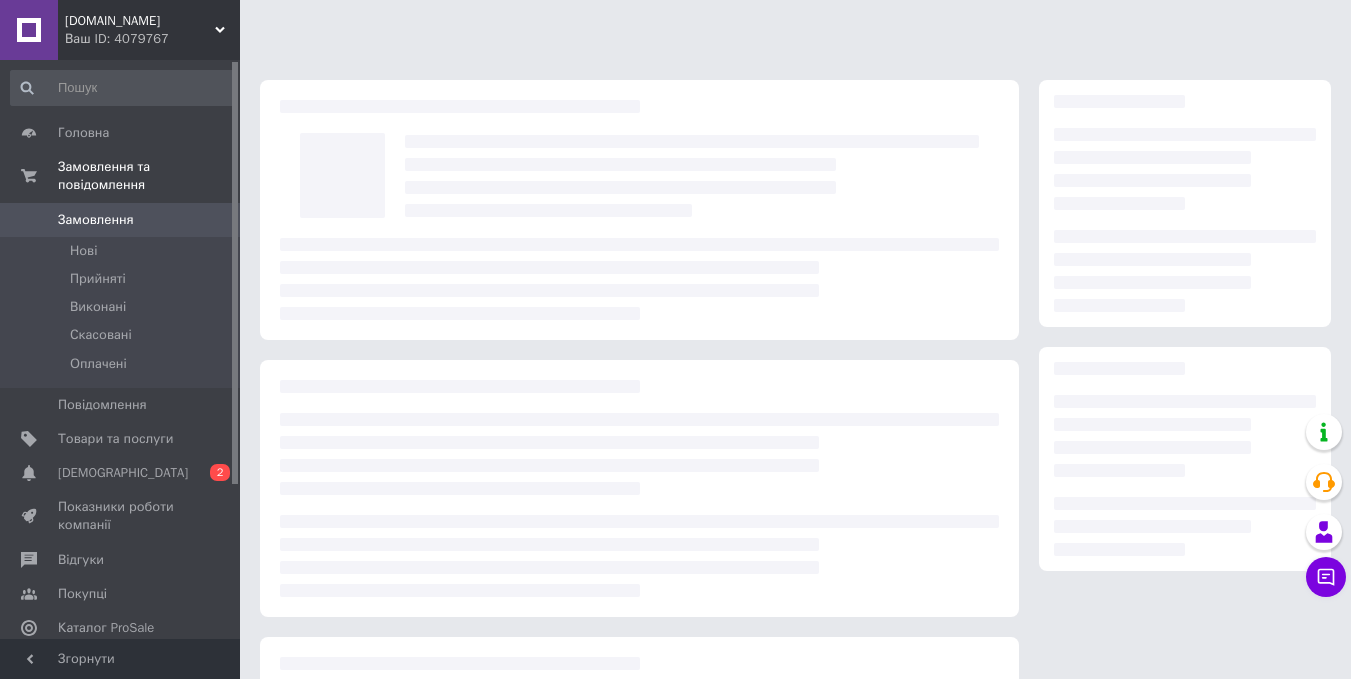 scroll, scrollTop: 0, scrollLeft: 0, axis: both 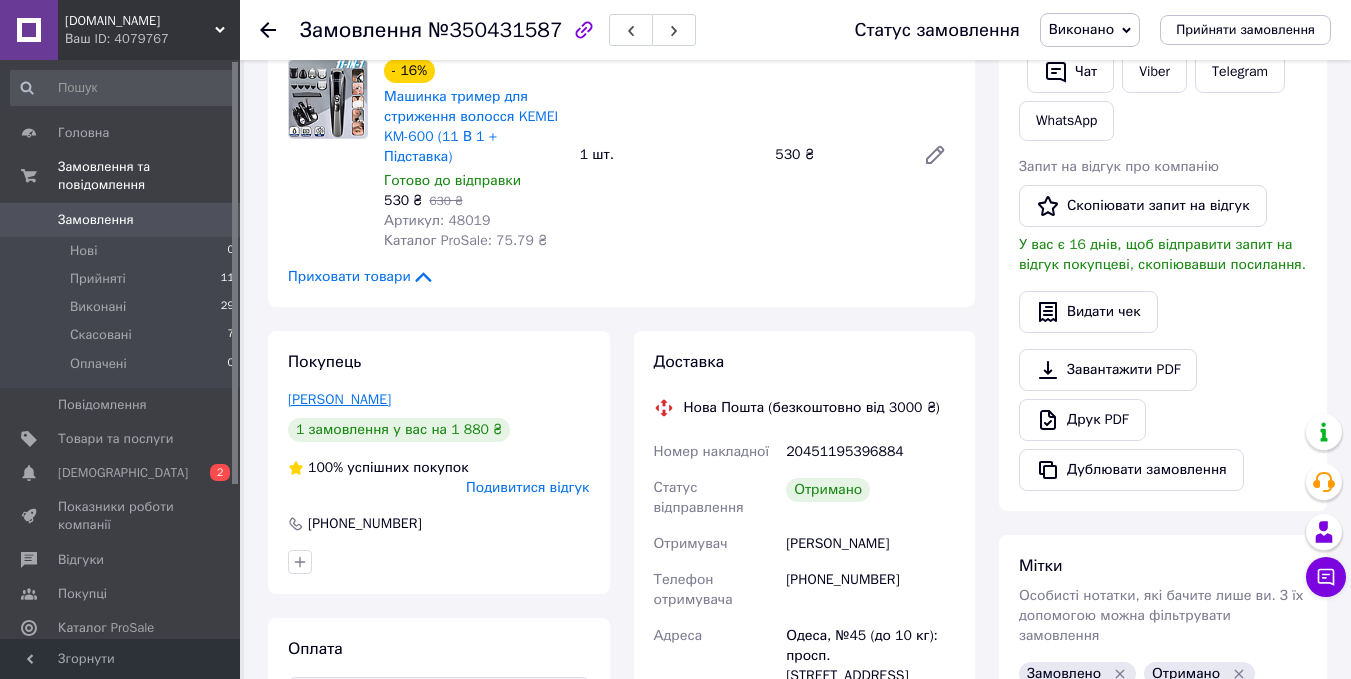 click on "[PERSON_NAME]" at bounding box center [339, 399] 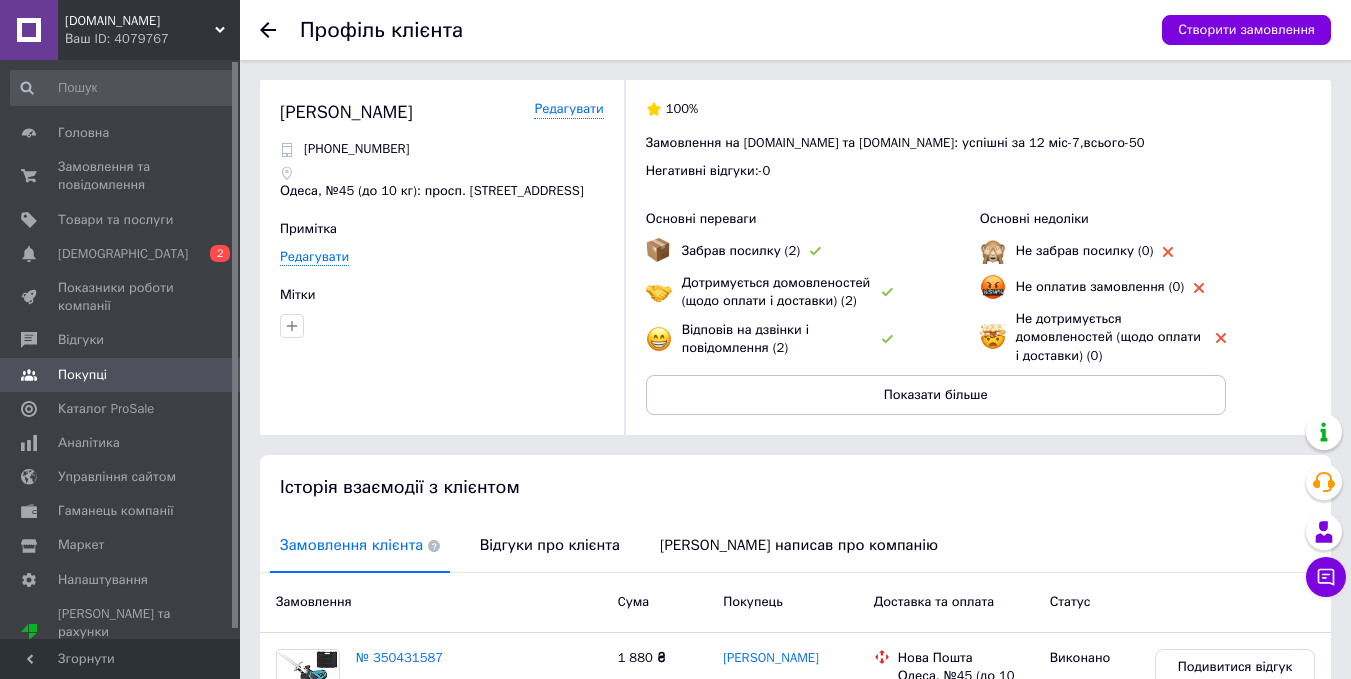 scroll, scrollTop: 200, scrollLeft: 0, axis: vertical 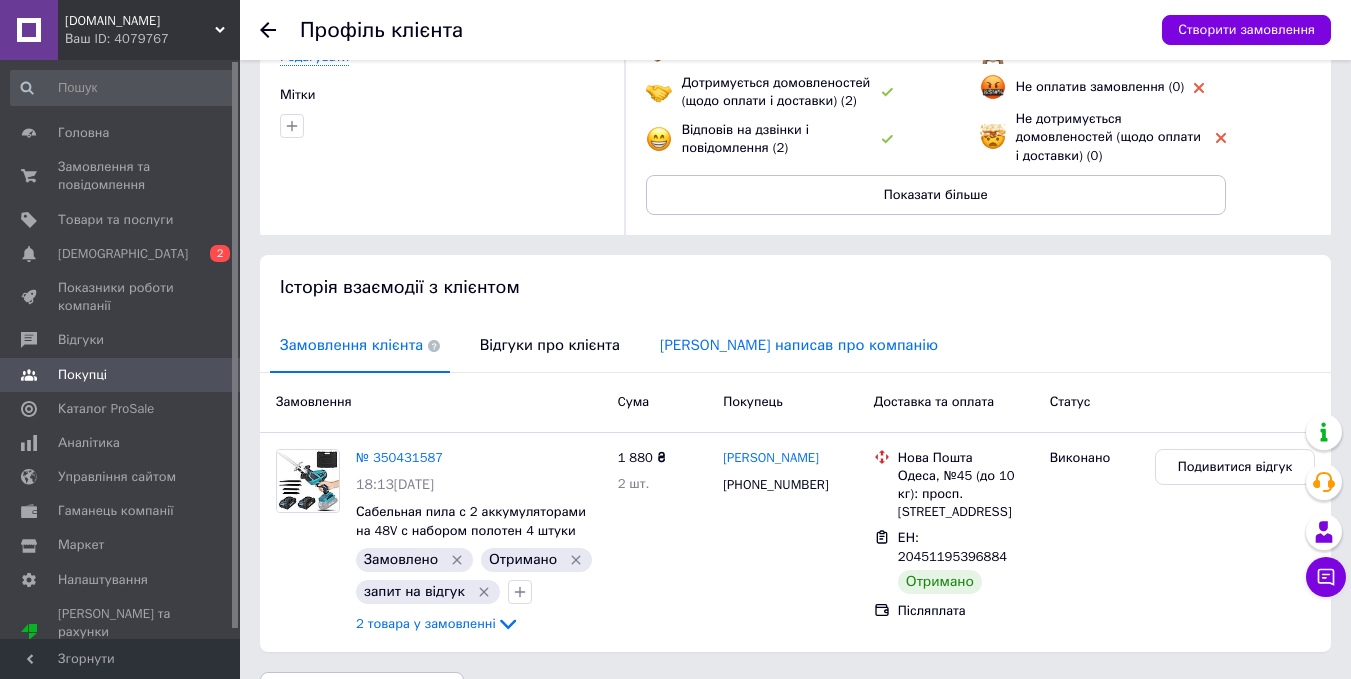 click on "[PERSON_NAME] написав про компанію" at bounding box center [799, 345] 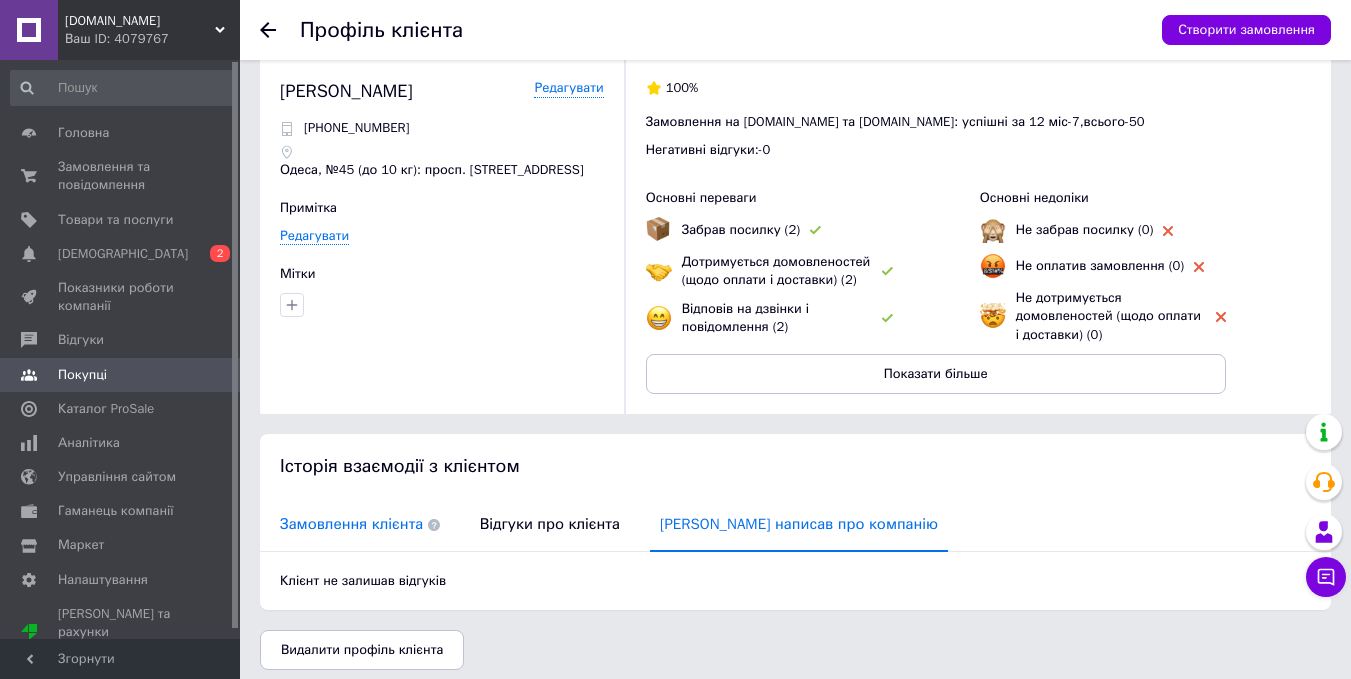 scroll, scrollTop: 32, scrollLeft: 0, axis: vertical 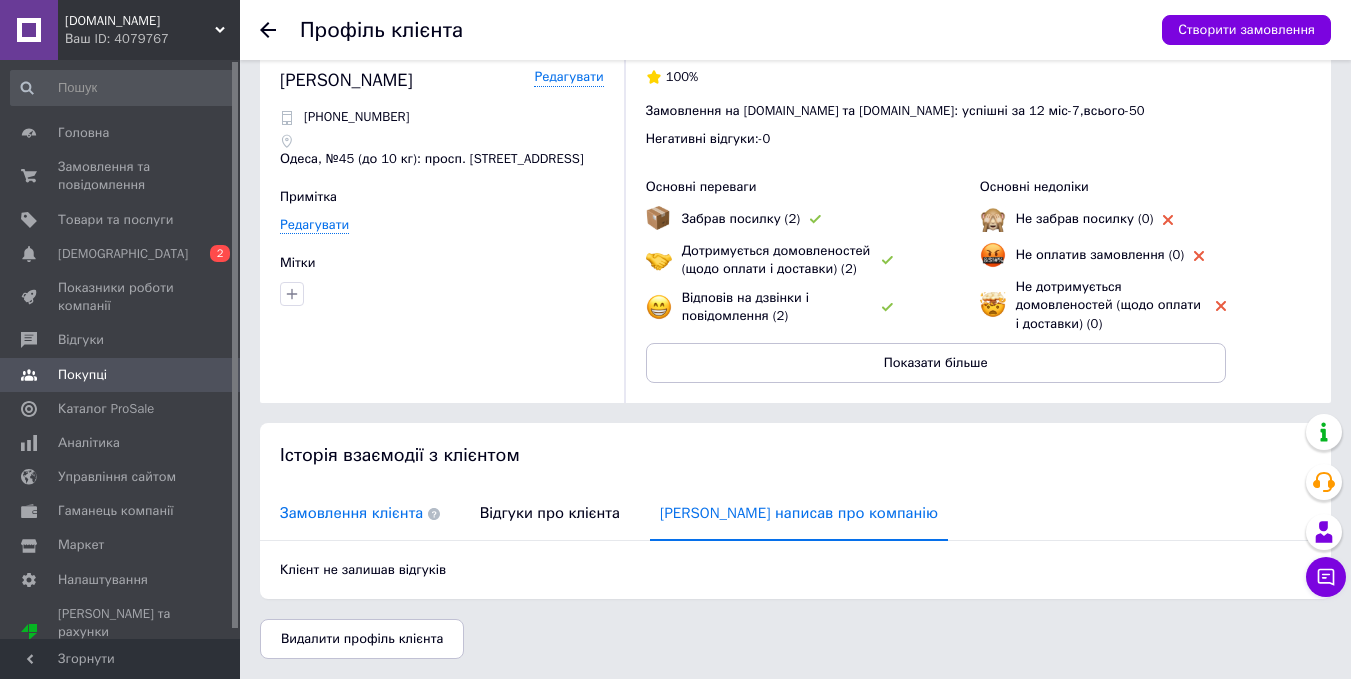 click on "Замовлення клієнта" at bounding box center (360, 513) 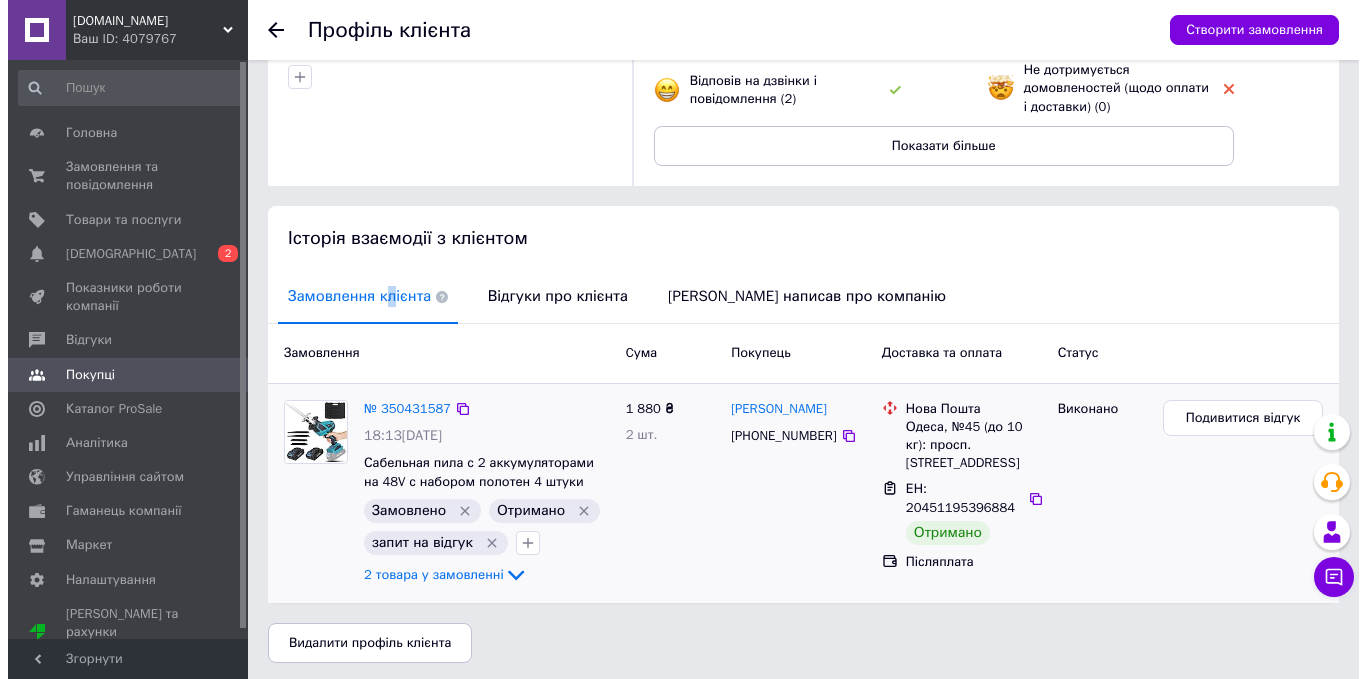 scroll, scrollTop: 253, scrollLeft: 0, axis: vertical 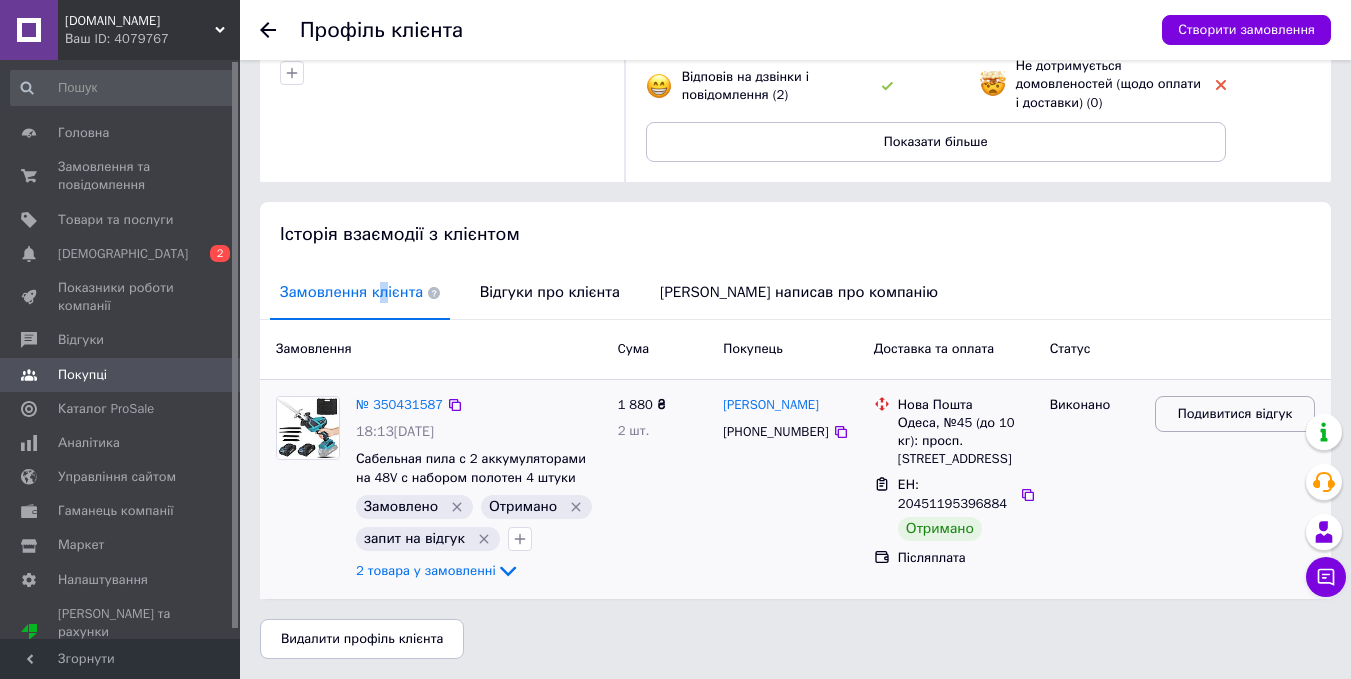click on "Подивитися відгук" at bounding box center (1235, 414) 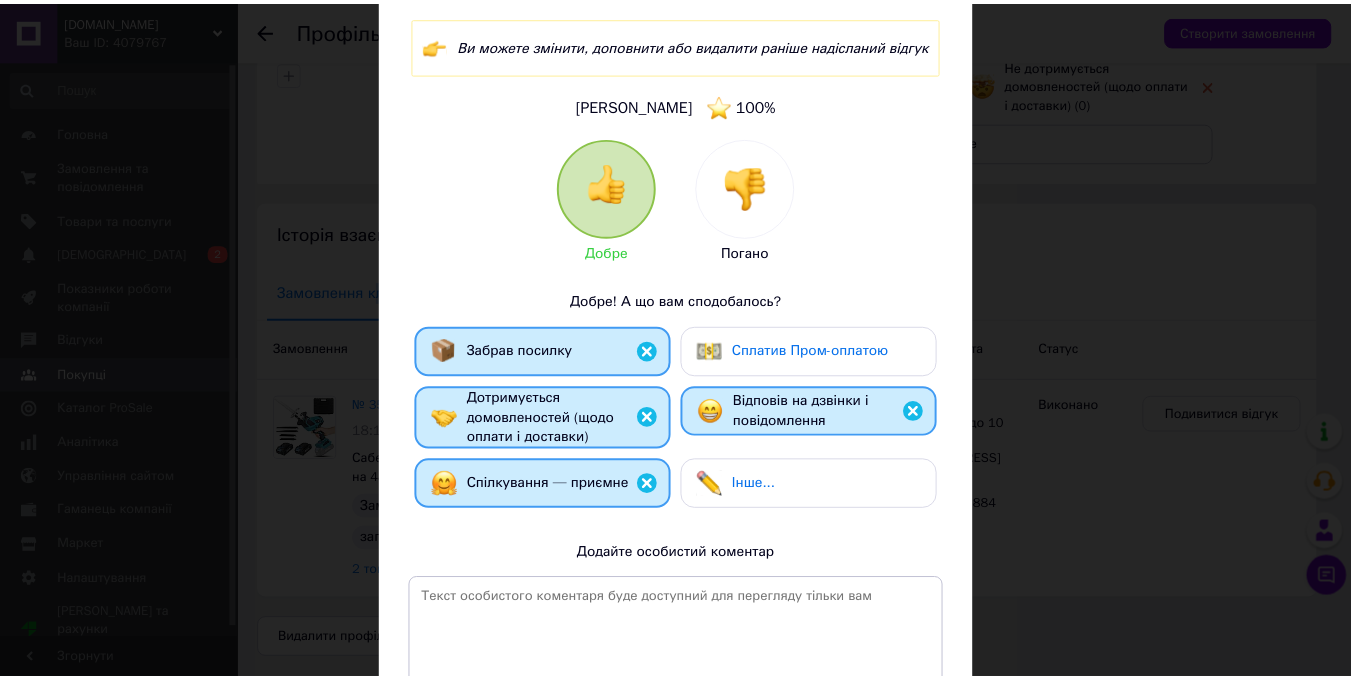 scroll, scrollTop: 373, scrollLeft: 0, axis: vertical 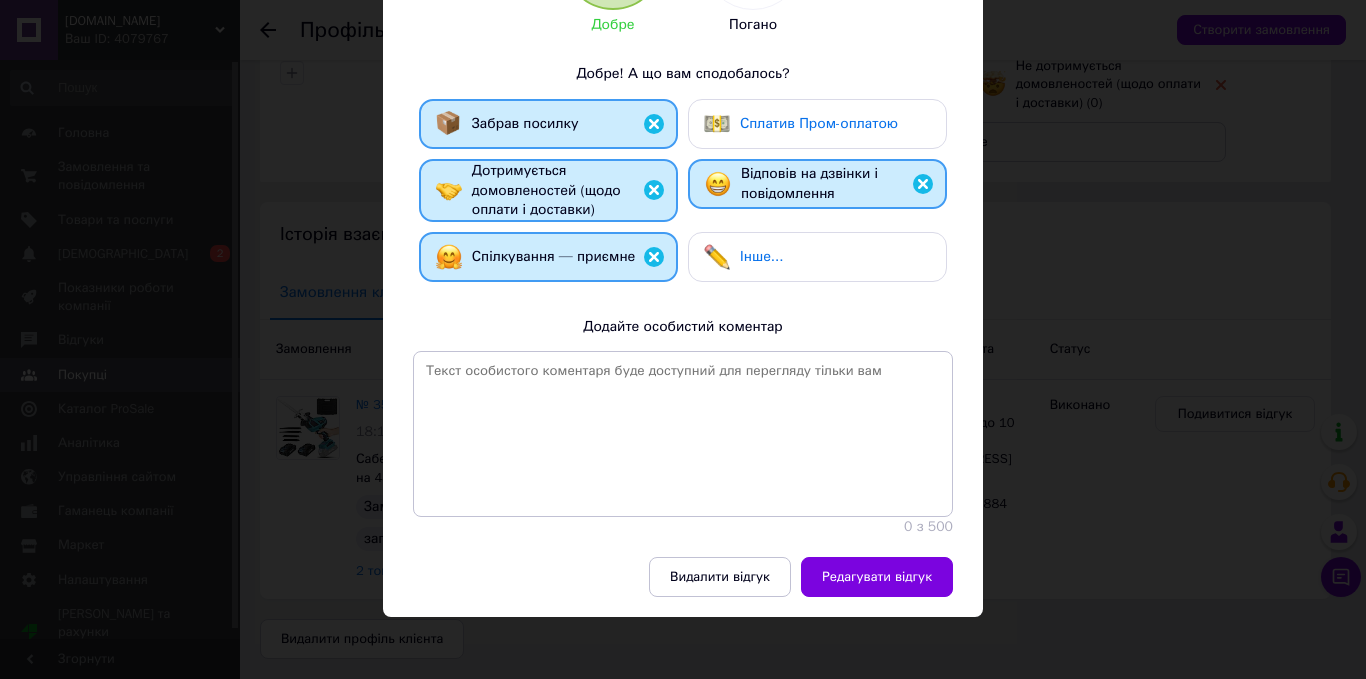 click on "× Оцініть замовлення клієнта Ви можете змінити, доповнити або видалити раніше надісланий відгук Засоба Виктория 100 % Добре Погано Добре! А що вам сподобалось? Забрав посилку Сплатив Пром-оплатою Дотримується домовленостей (щодо оплати і доставки) Відповів на дзвінки і повідомлення Спілкування — приємне Інше... Додайте особистий коментар 0   з   500 Видалити відгук Редагувати відгук" at bounding box center (683, 339) 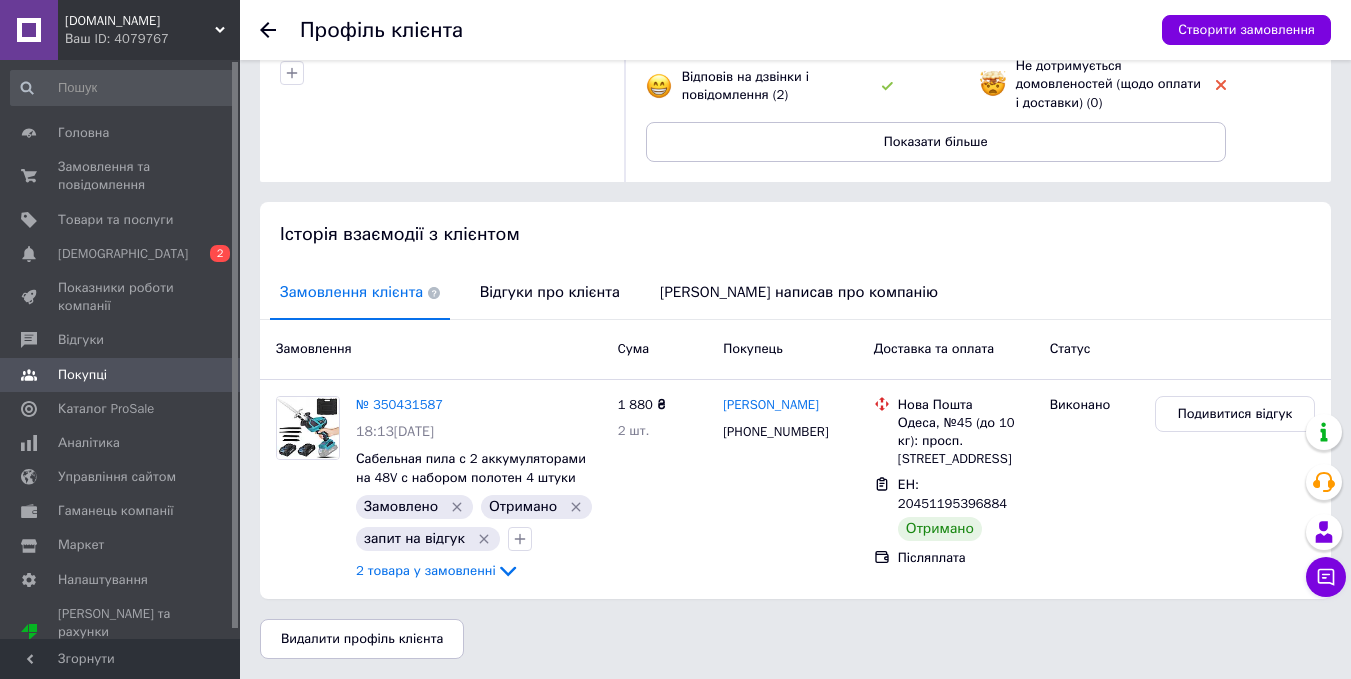 click 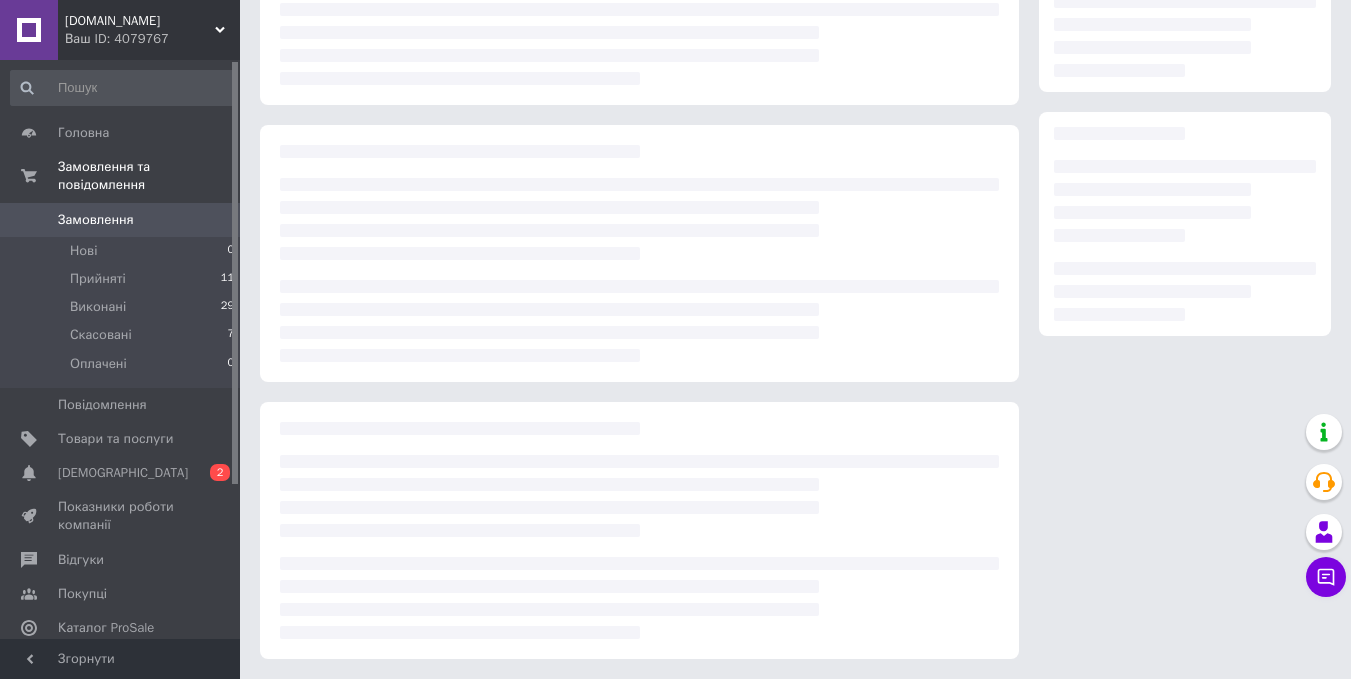 scroll, scrollTop: 235, scrollLeft: 0, axis: vertical 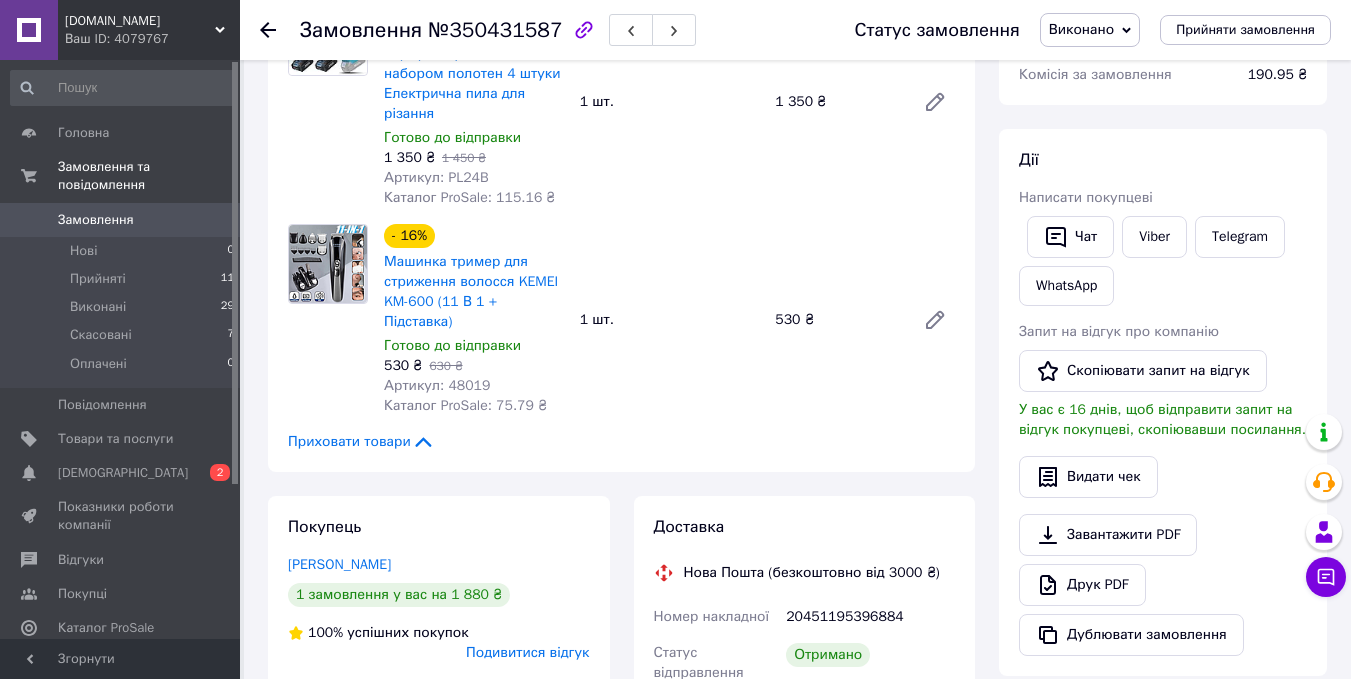 click at bounding box center [280, 30] 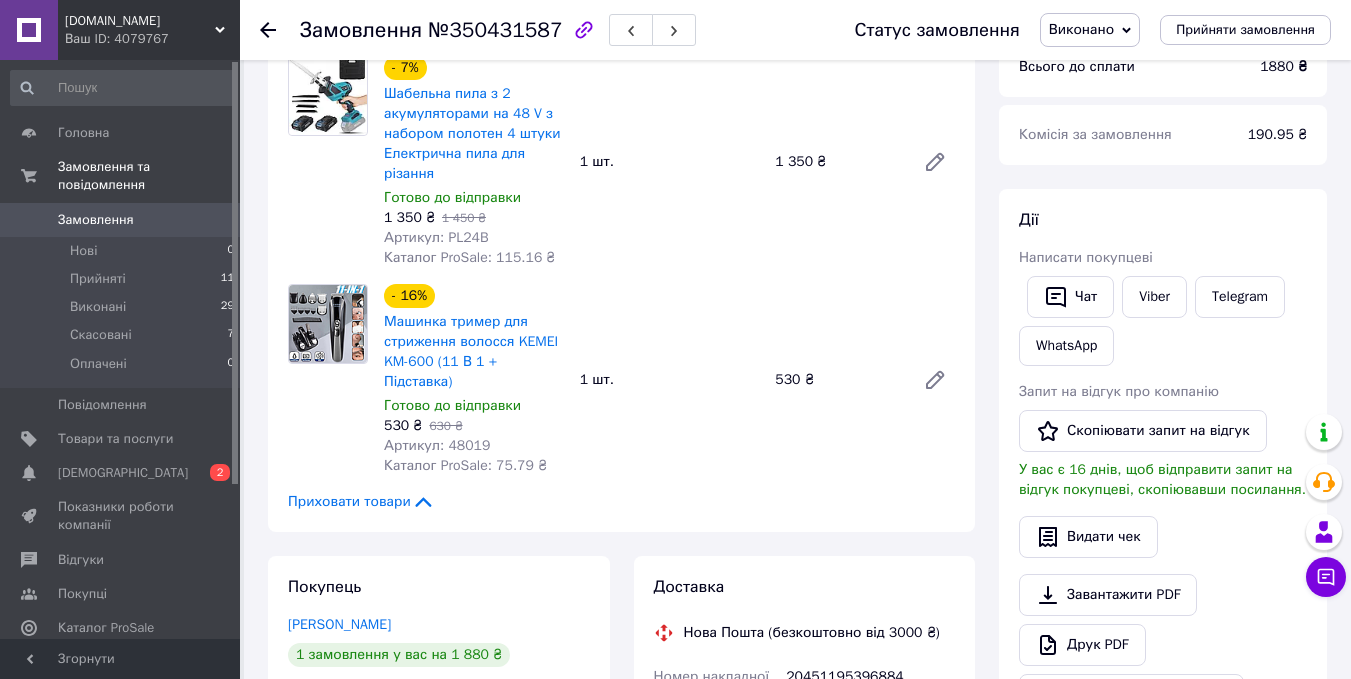scroll, scrollTop: 400, scrollLeft: 0, axis: vertical 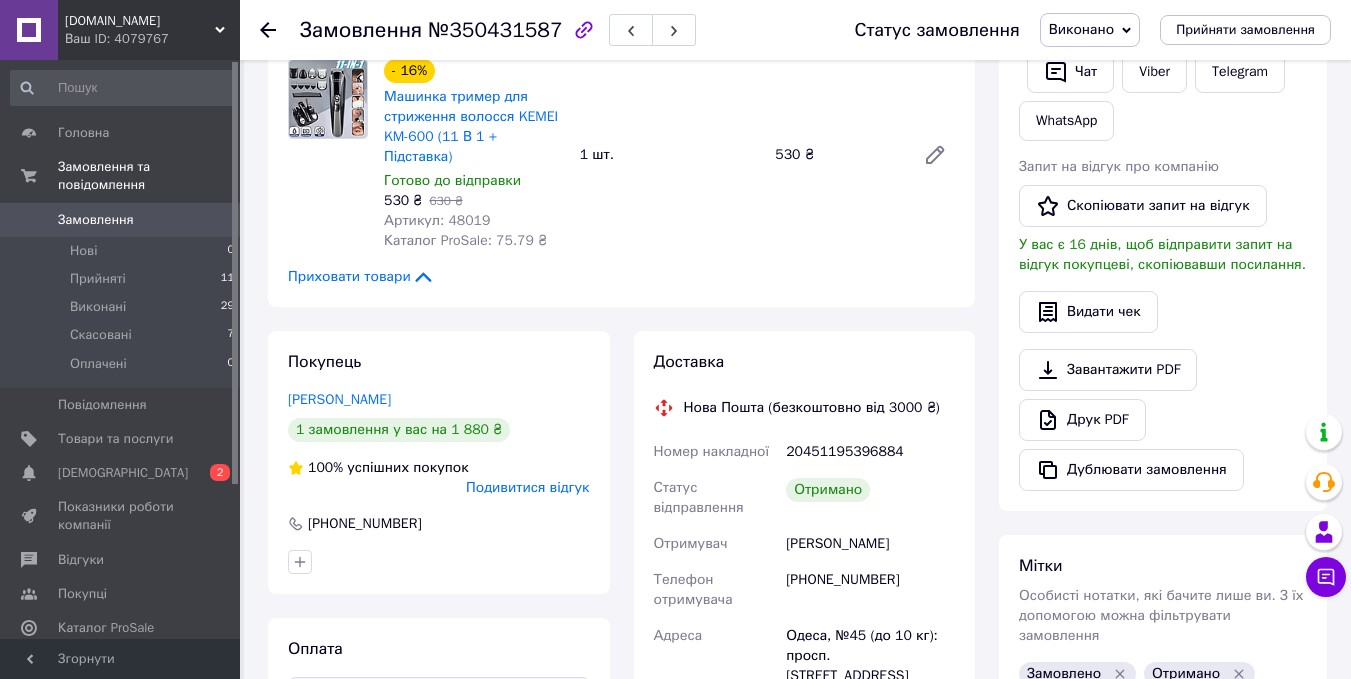 click 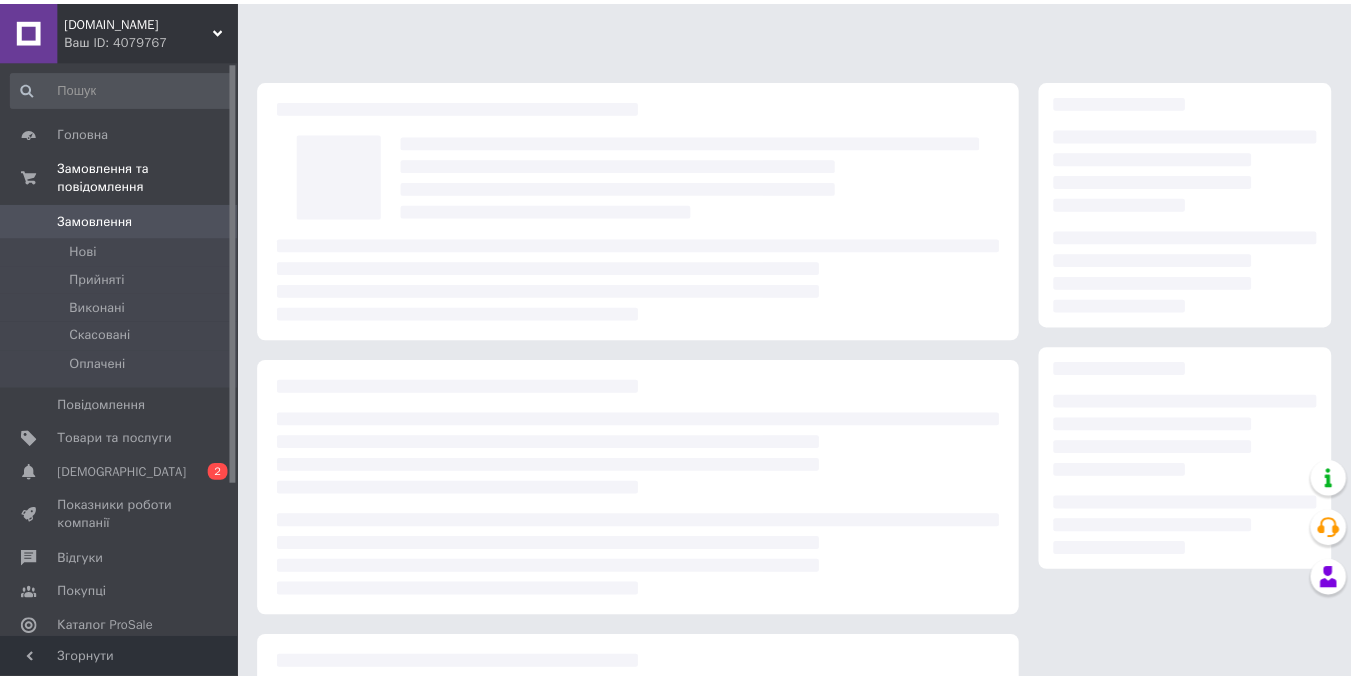 scroll, scrollTop: 0, scrollLeft: 0, axis: both 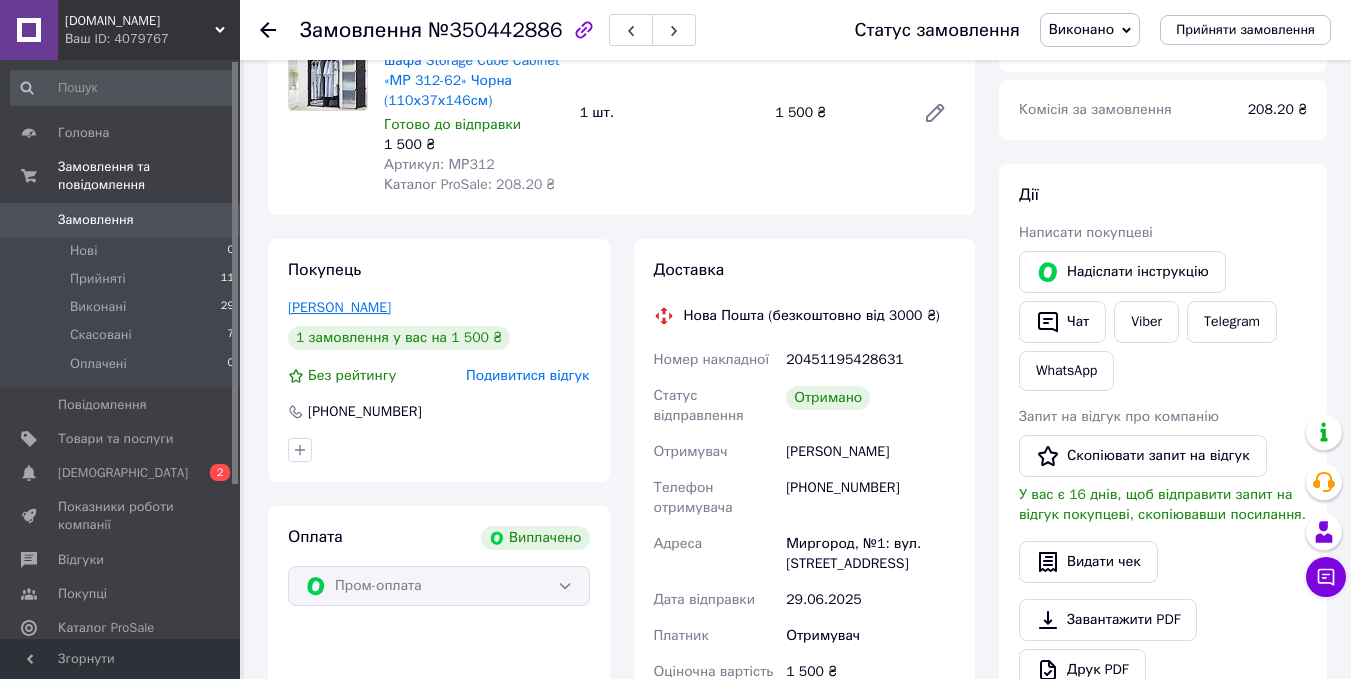click on "[PERSON_NAME]" at bounding box center (339, 307) 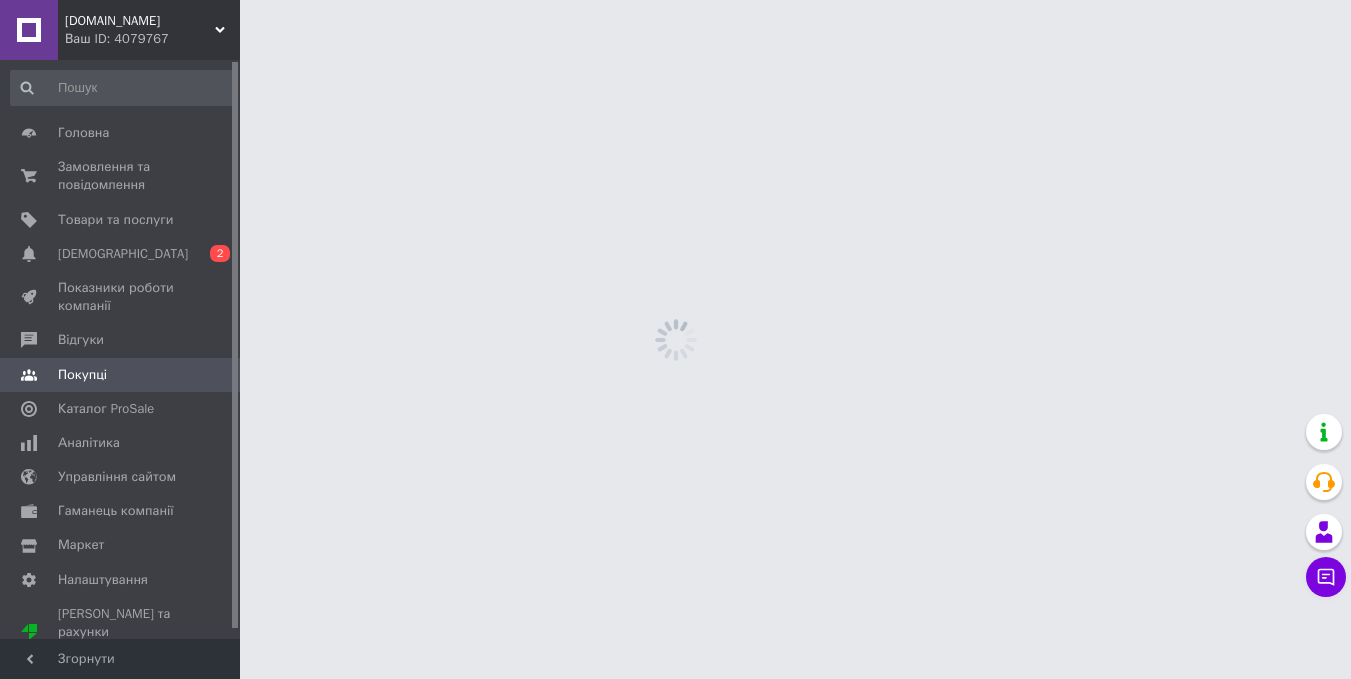 scroll, scrollTop: 0, scrollLeft: 0, axis: both 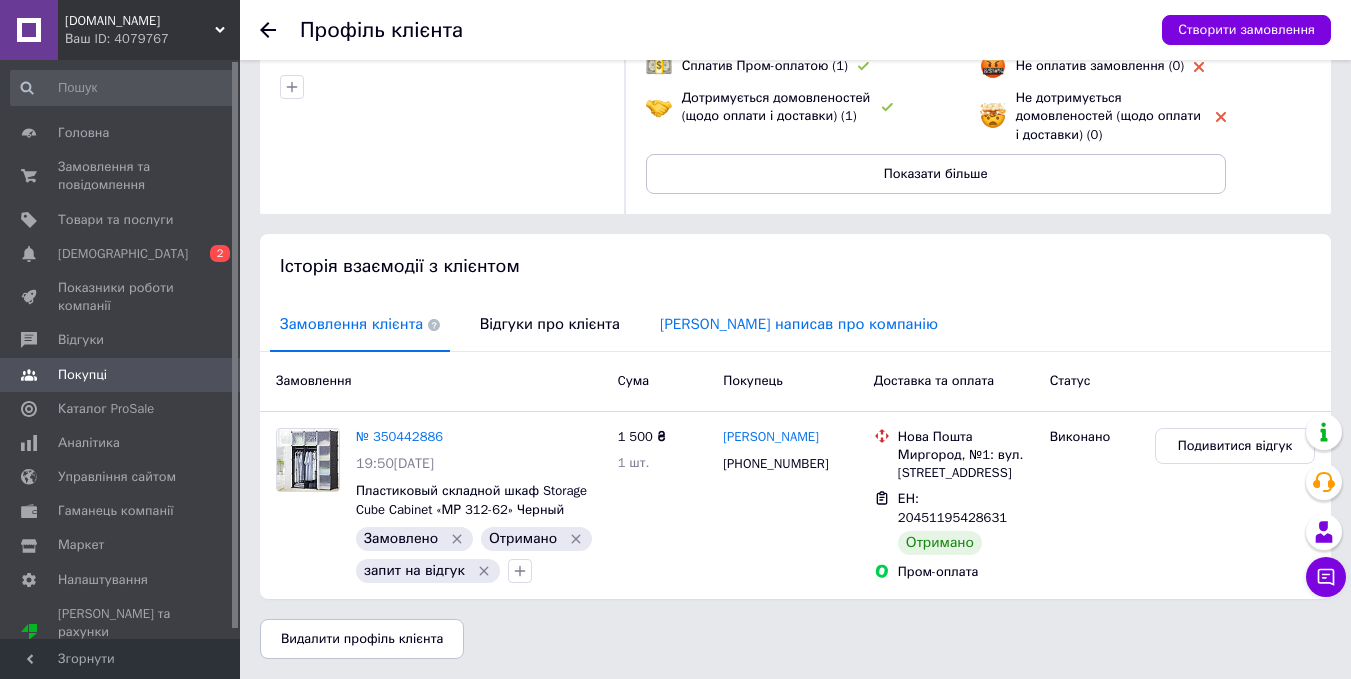 click on "[PERSON_NAME] написав про компанію" at bounding box center (799, 324) 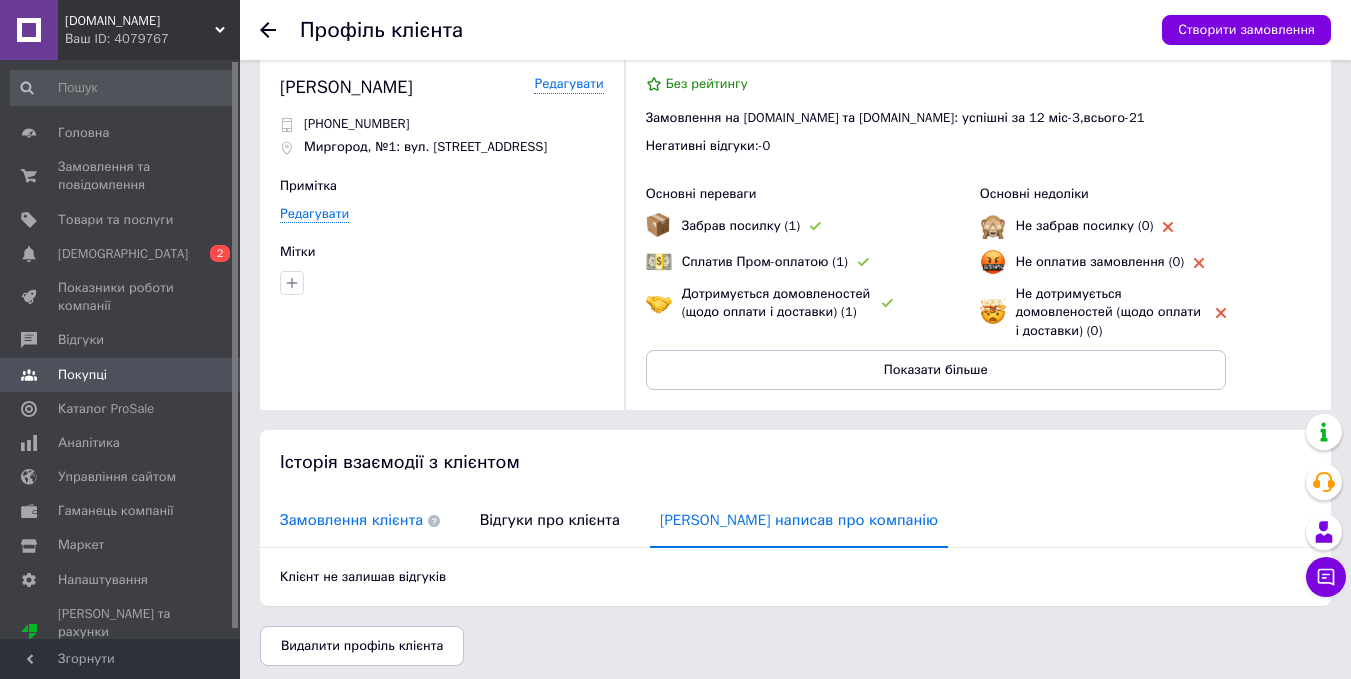 scroll, scrollTop: 32, scrollLeft: 0, axis: vertical 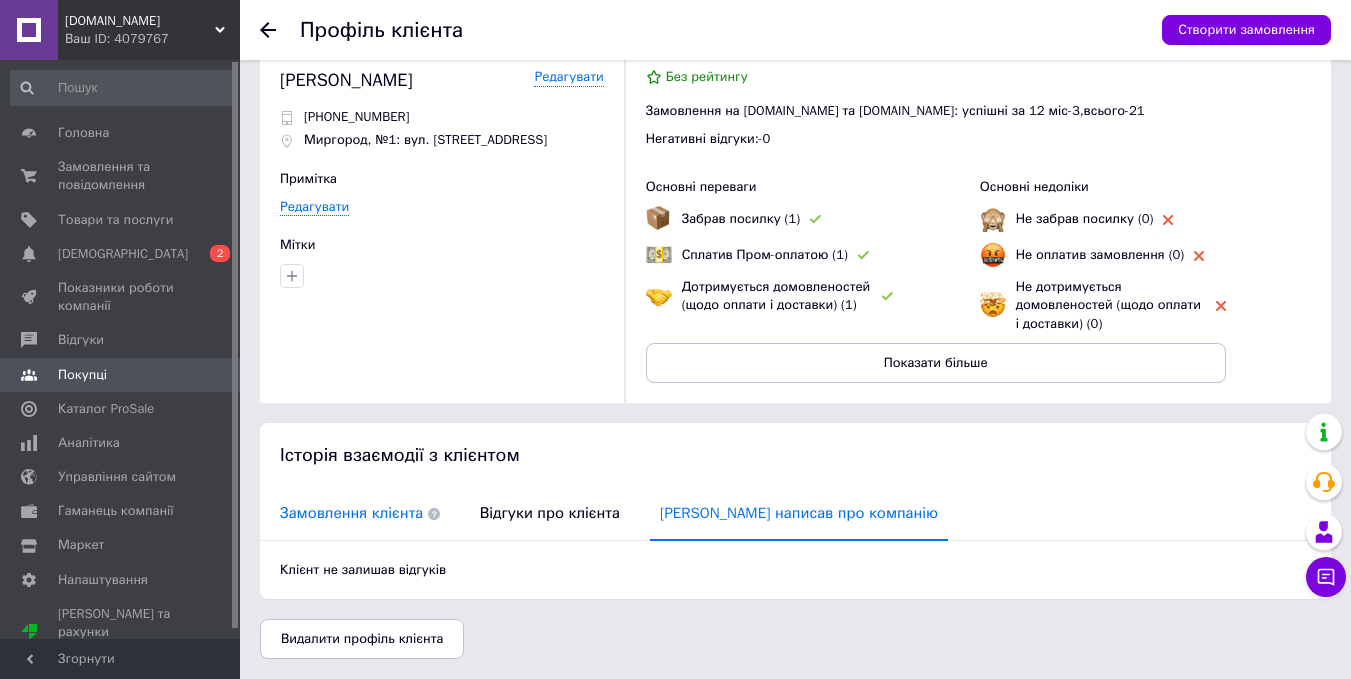 click on "Замовлення клієнта" at bounding box center [360, 513] 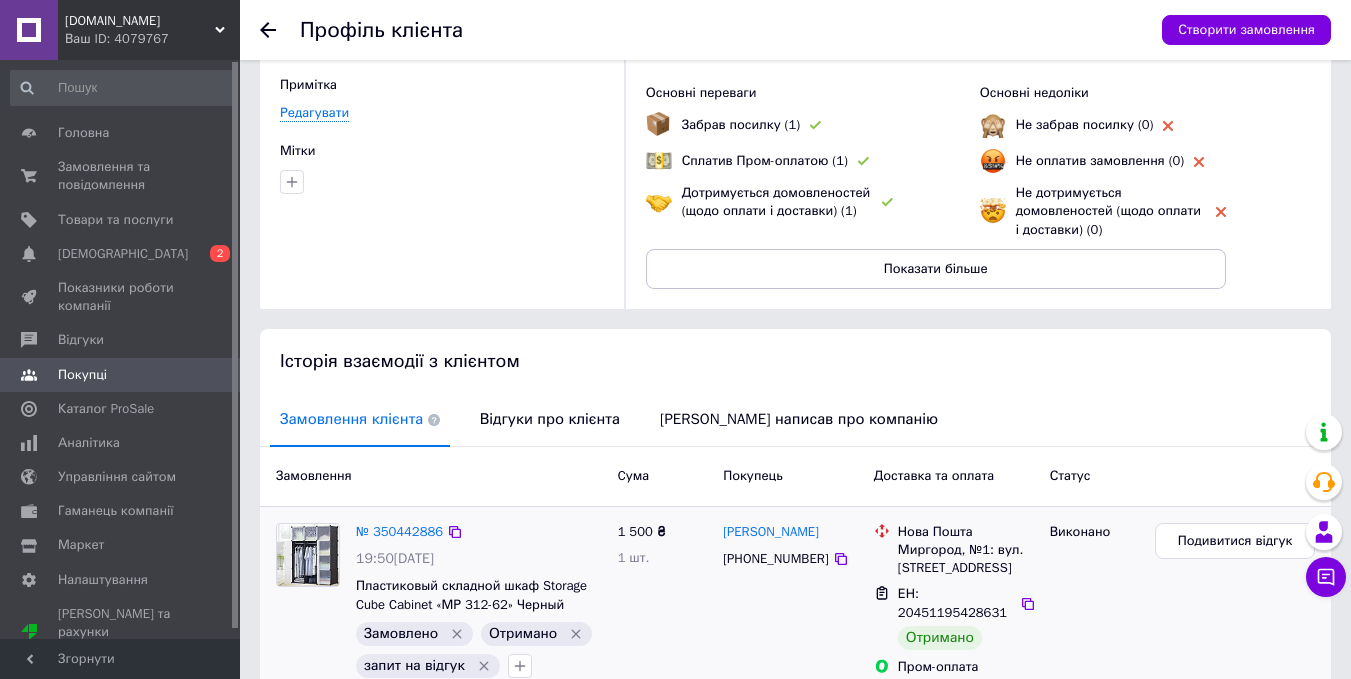 scroll, scrollTop: 221, scrollLeft: 0, axis: vertical 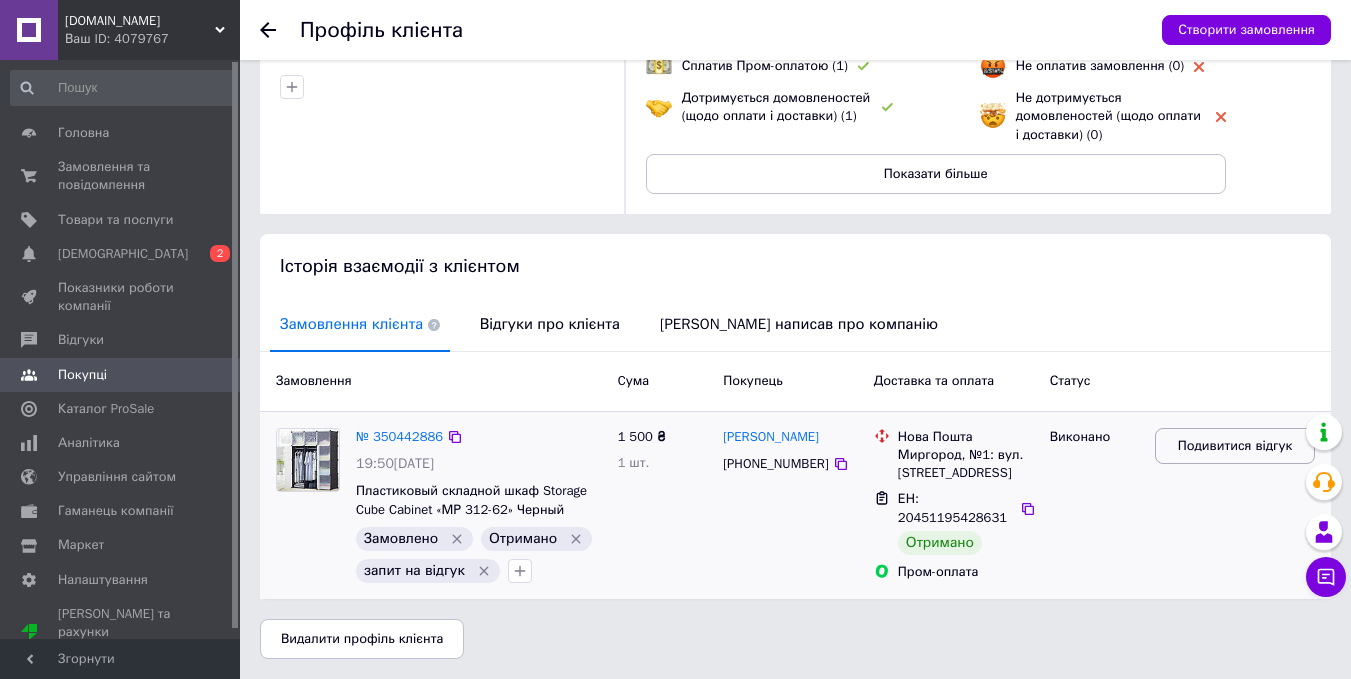 click on "Подивитися відгук" at bounding box center (1235, 446) 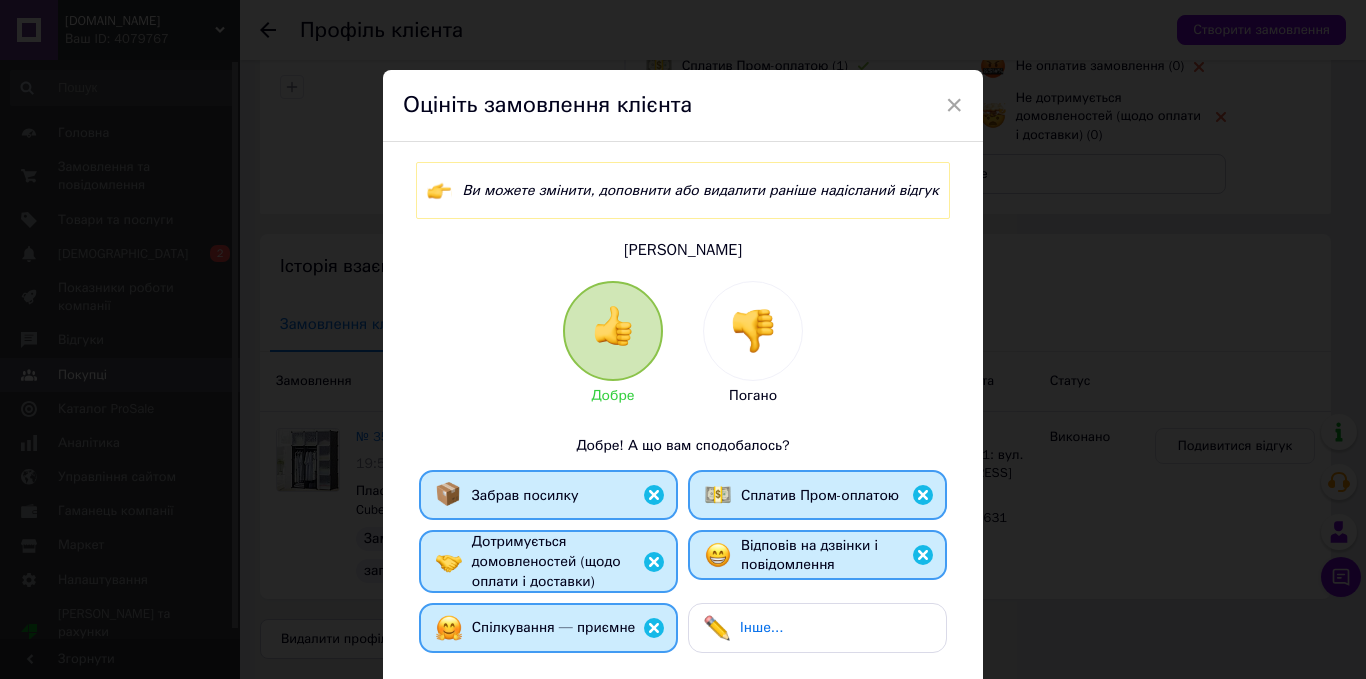 click on "× Оцініть замовлення клієнта Ви можете змінити, доповнити або видалити раніше надісланий відгук Базя Николай Добре Погано Добре! А що вам сподобалось? Забрав посилку Сплатив Пром-оплатою Дотримується домовленостей (щодо оплати і доставки) Відповів на дзвінки і повідомлення Спілкування — приємне Інше... Додайте особистий коментар 0   з   500 Видалити відгук Редагувати відгук" at bounding box center (683, 339) 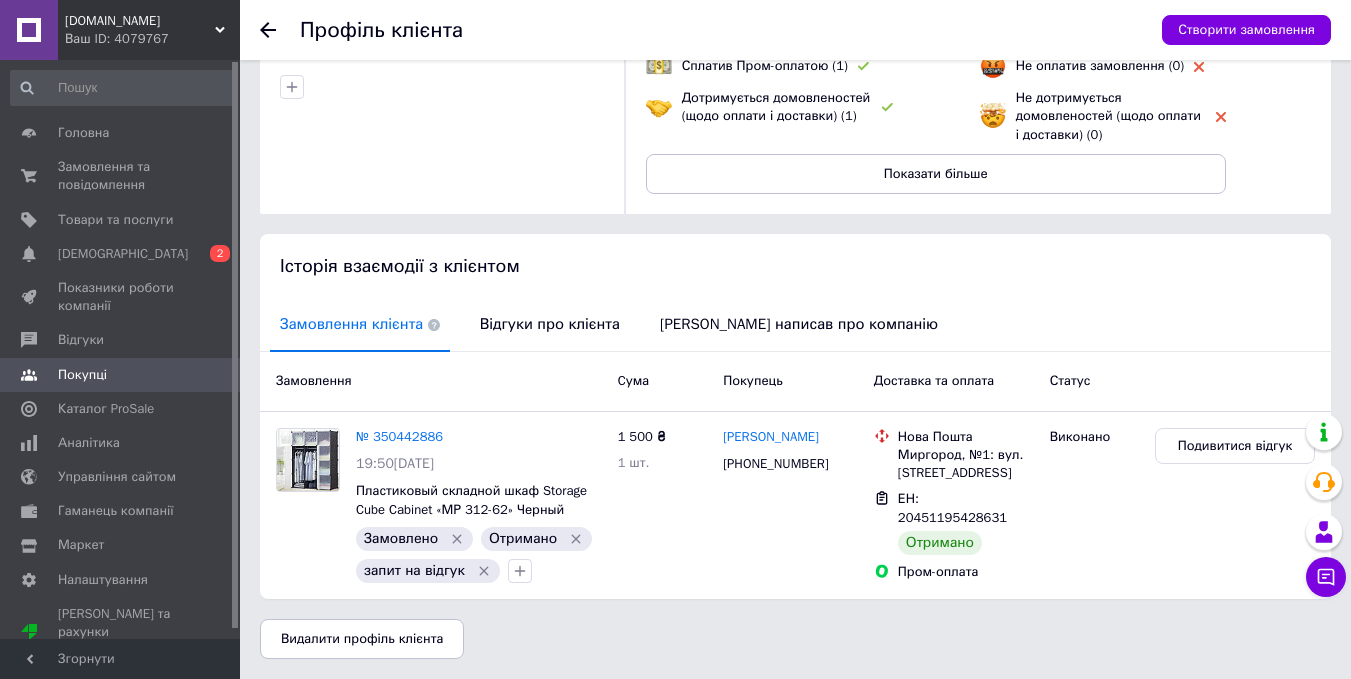 click 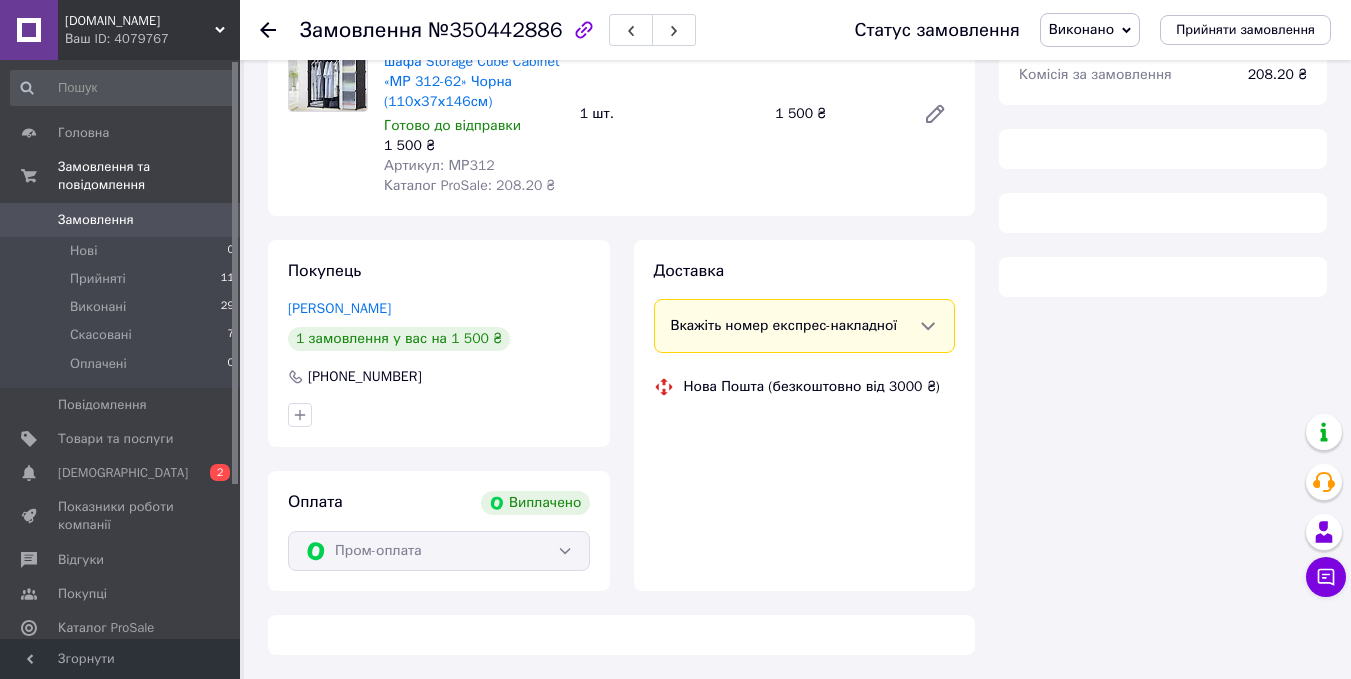 scroll, scrollTop: 200, scrollLeft: 0, axis: vertical 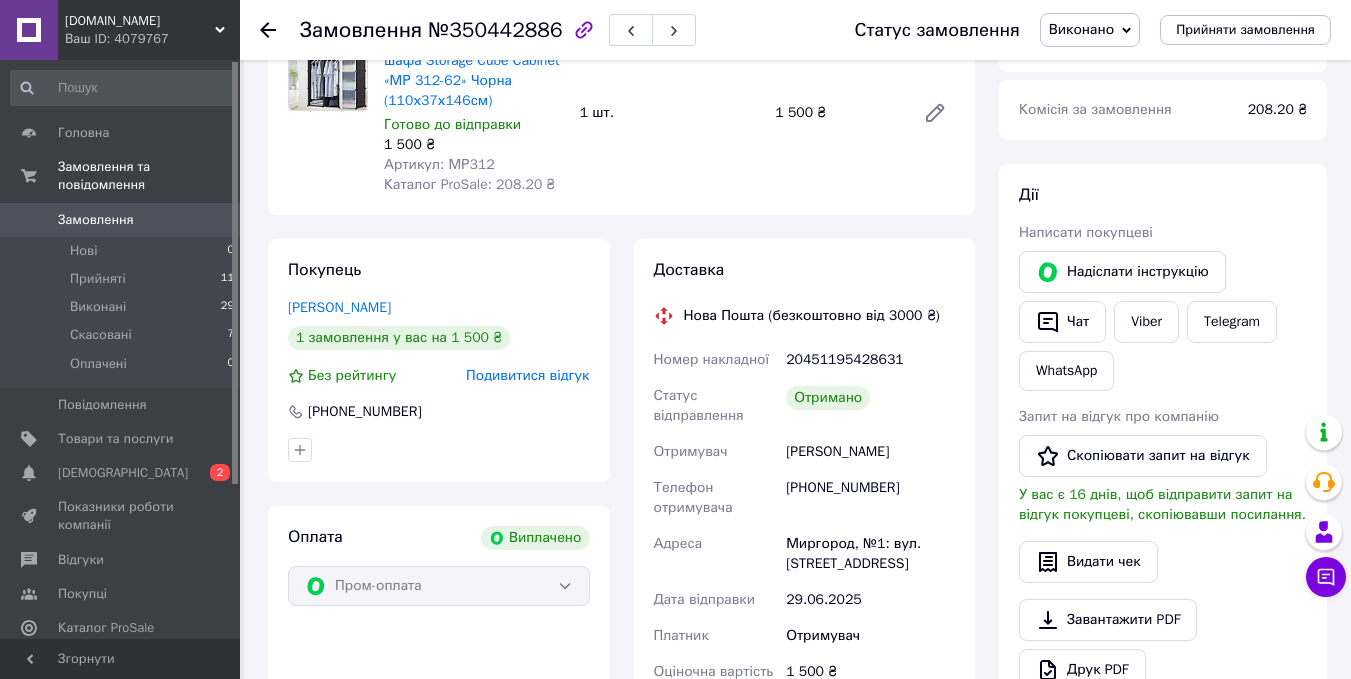 click 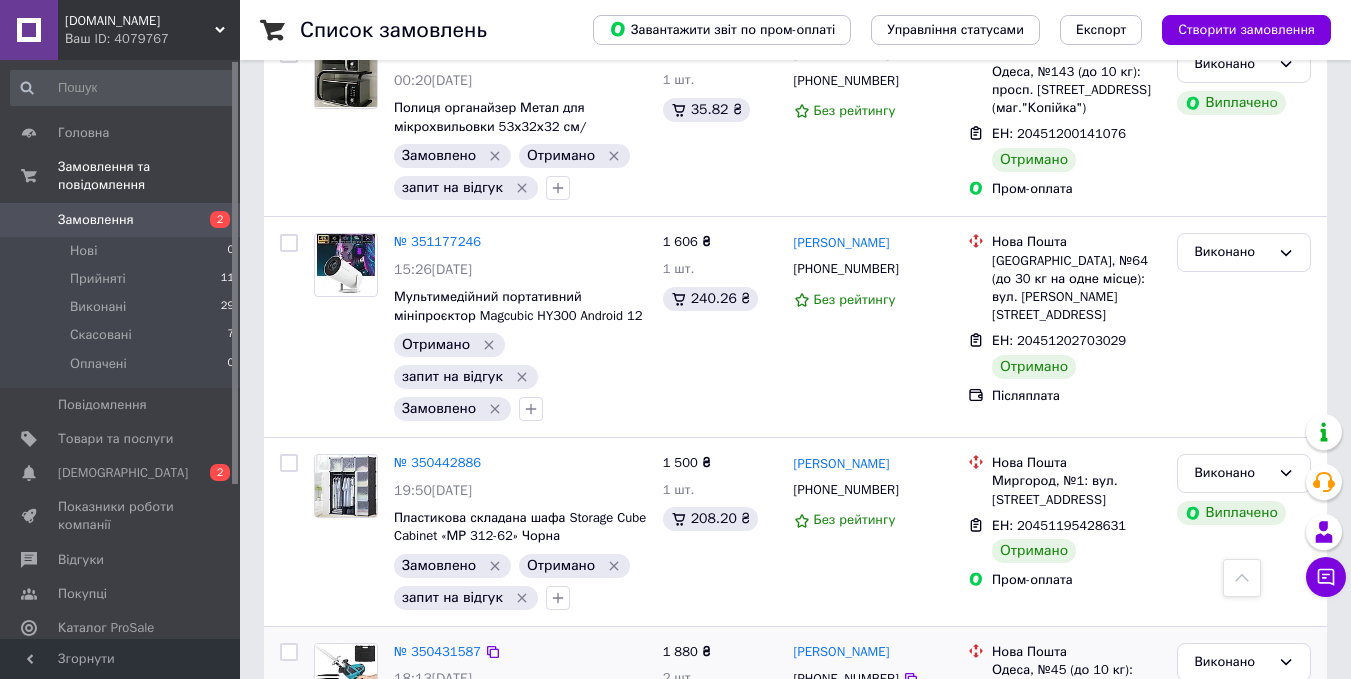 scroll, scrollTop: 3082, scrollLeft: 0, axis: vertical 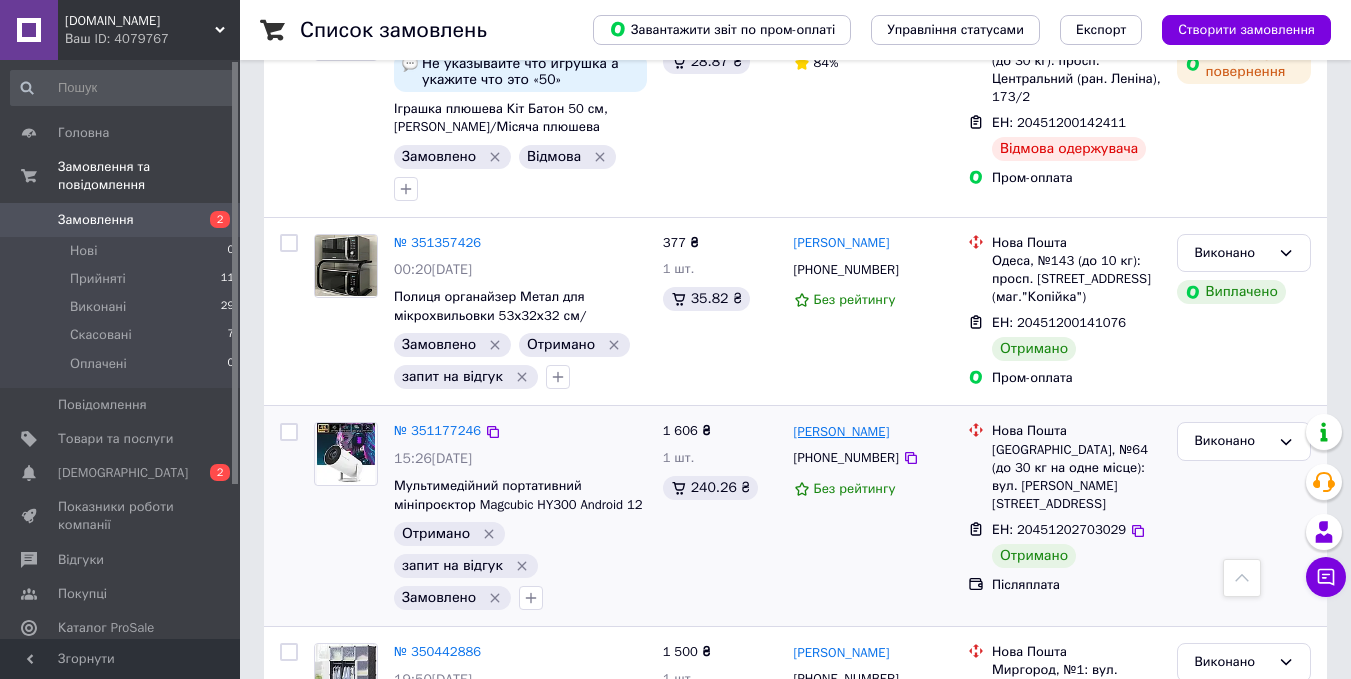 click on "[PERSON_NAME]" at bounding box center [842, 432] 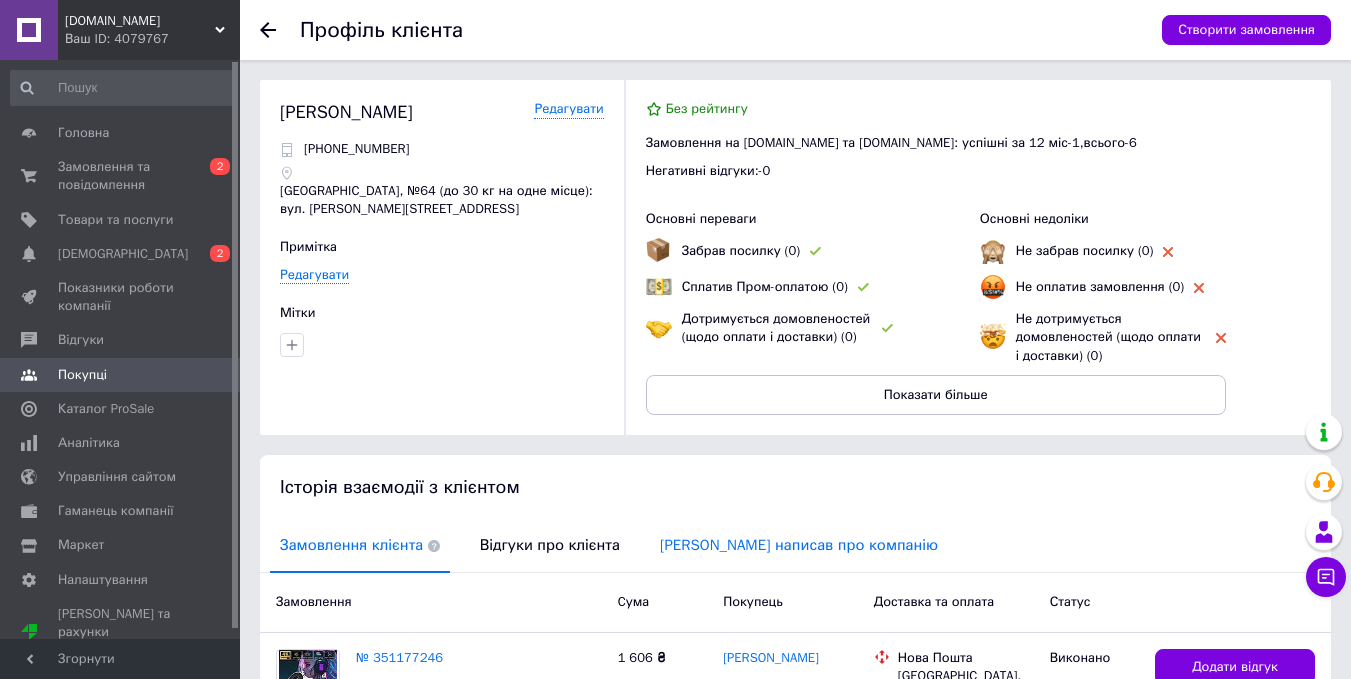 click on "[PERSON_NAME] написав про компанію" at bounding box center [799, 545] 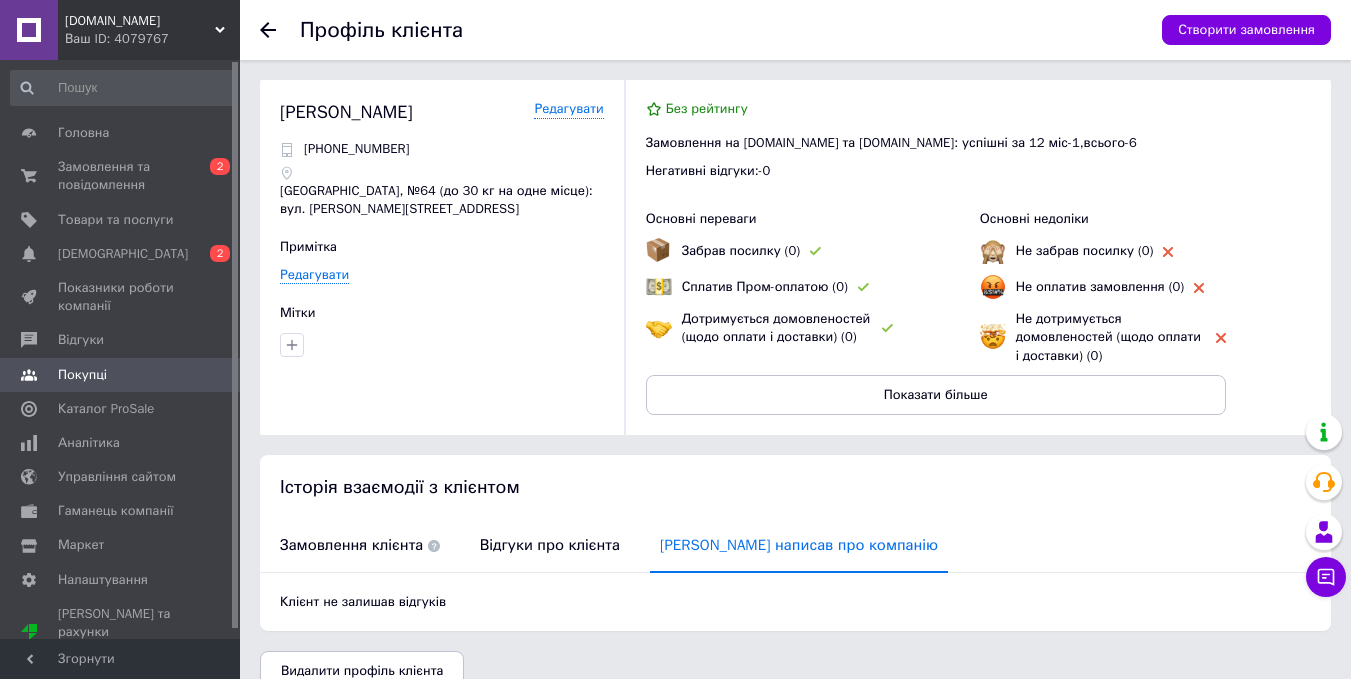 scroll, scrollTop: 32, scrollLeft: 0, axis: vertical 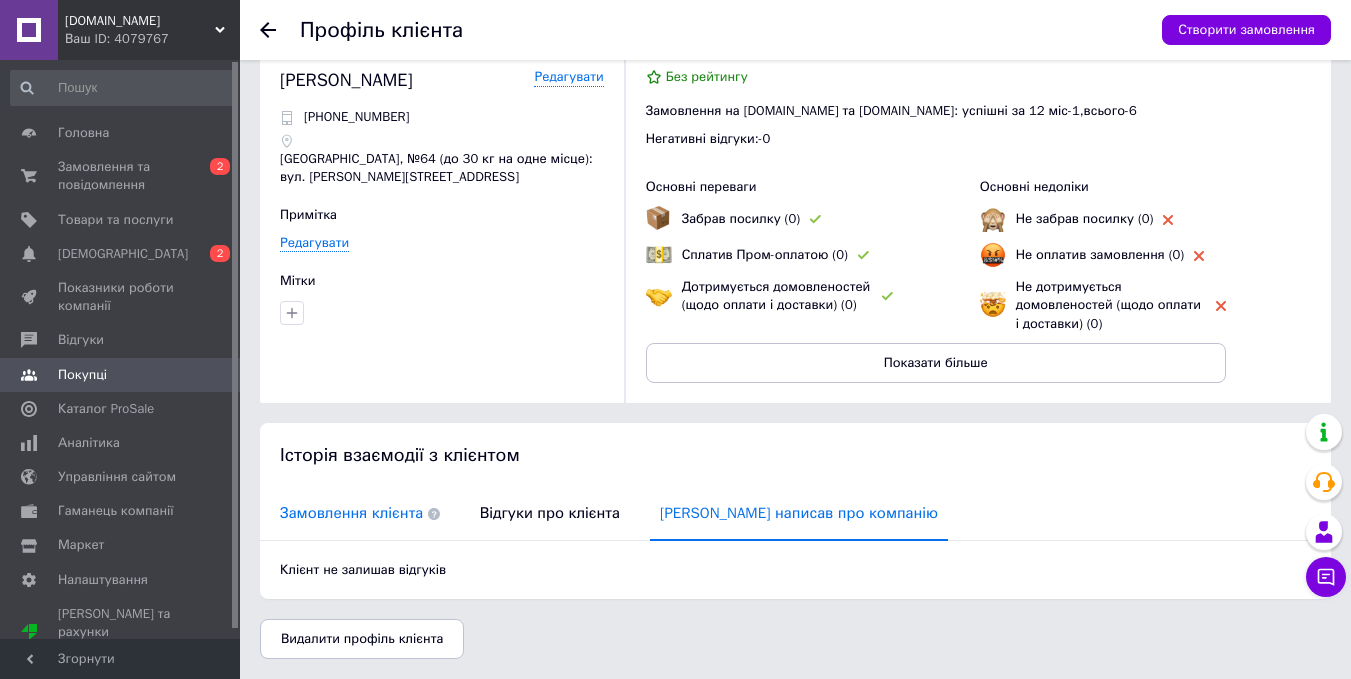 click on "Замовлення клієнта" at bounding box center (360, 513) 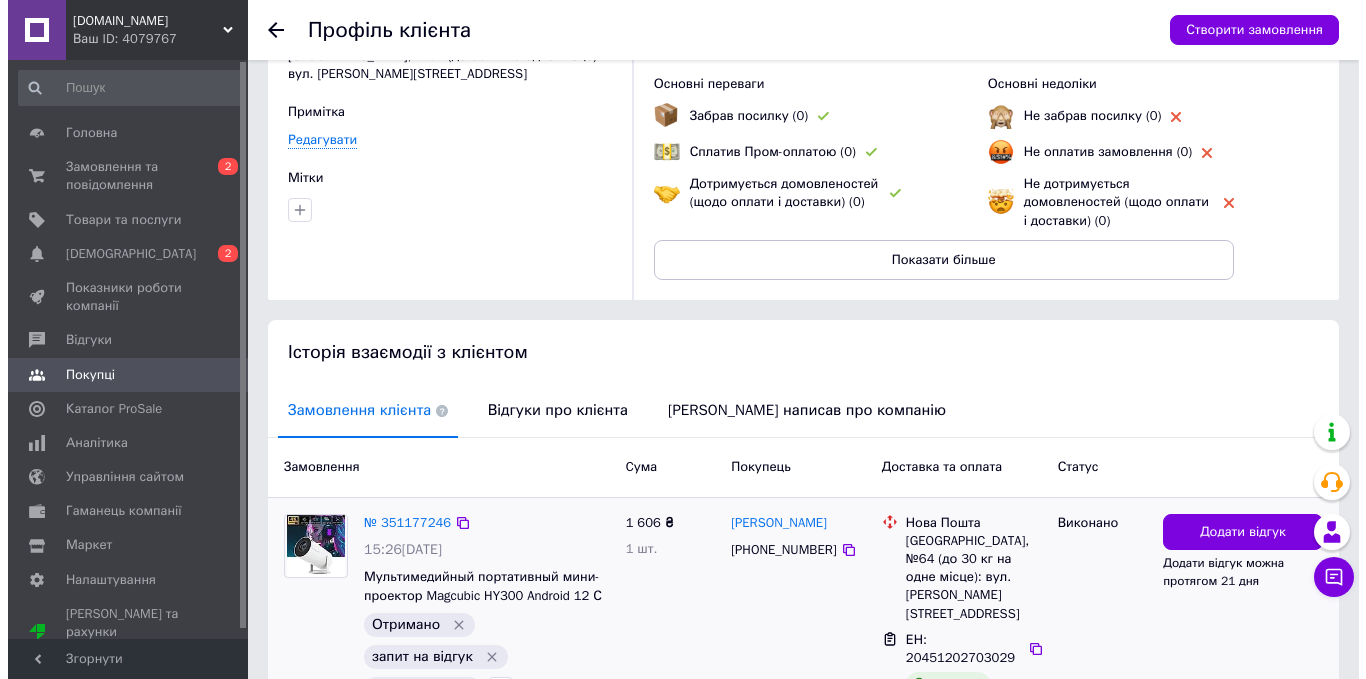 scroll, scrollTop: 256, scrollLeft: 0, axis: vertical 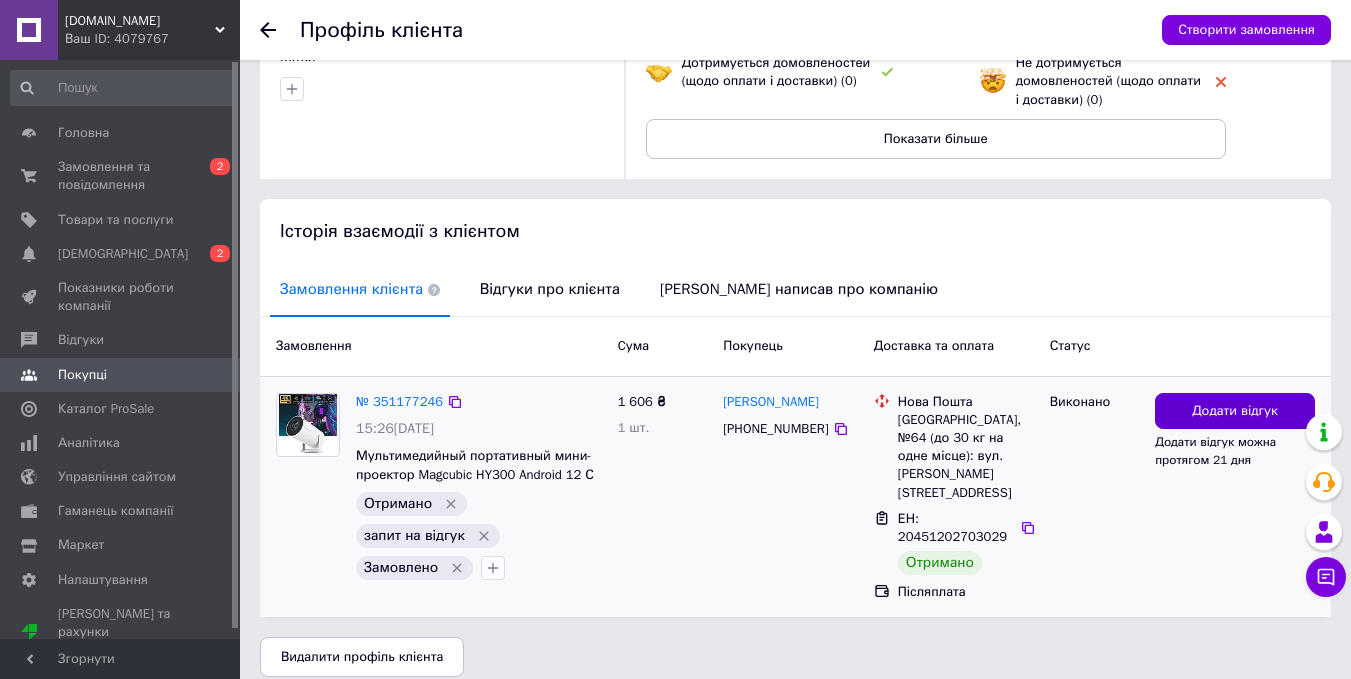click on "Додати відгук" at bounding box center (1235, 411) 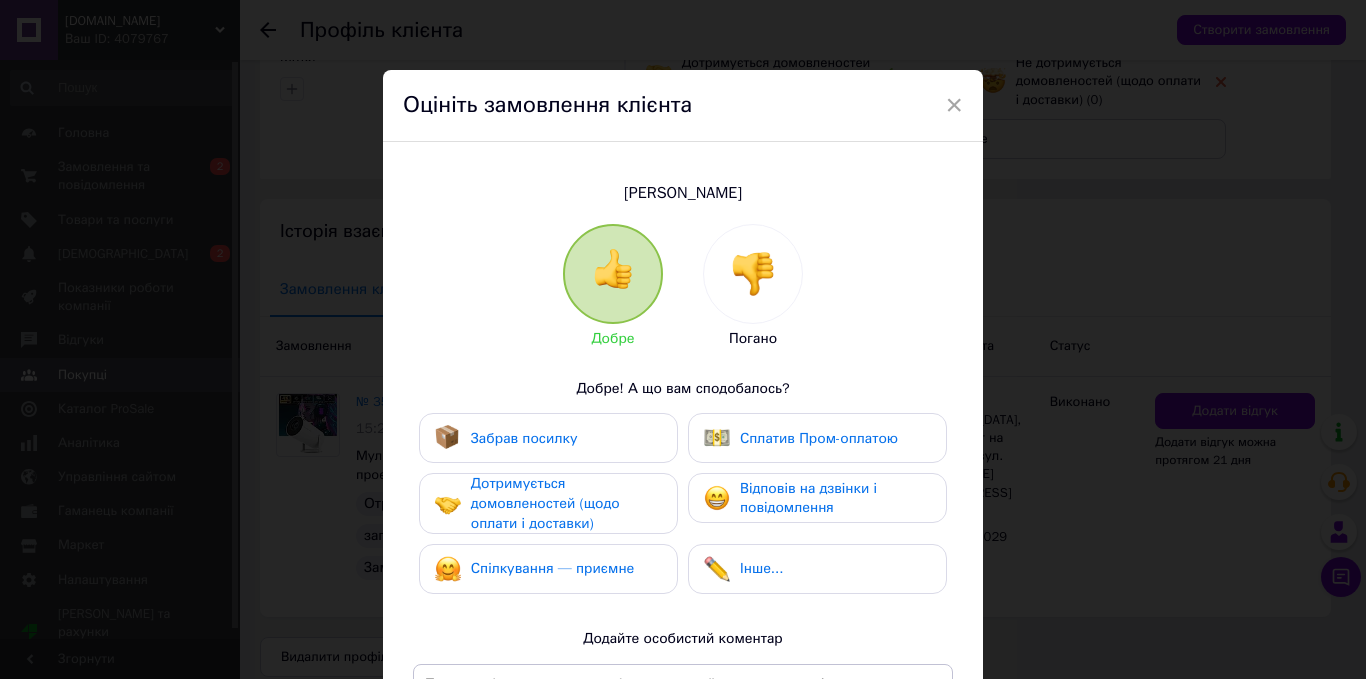 click on "× Оцініть замовлення клієнта Стадник Татьяна Добре Погано Добре! А що вам сподобалось? Забрав посилку Сплатив Пром-оплатою Дотримується домовленостей (щодо оплати і доставки) Відповів на дзвінки і повідомлення Спілкування — приємне Інше... Додайте особистий коментар 0   з   500 Додати відгук" at bounding box center (683, 339) 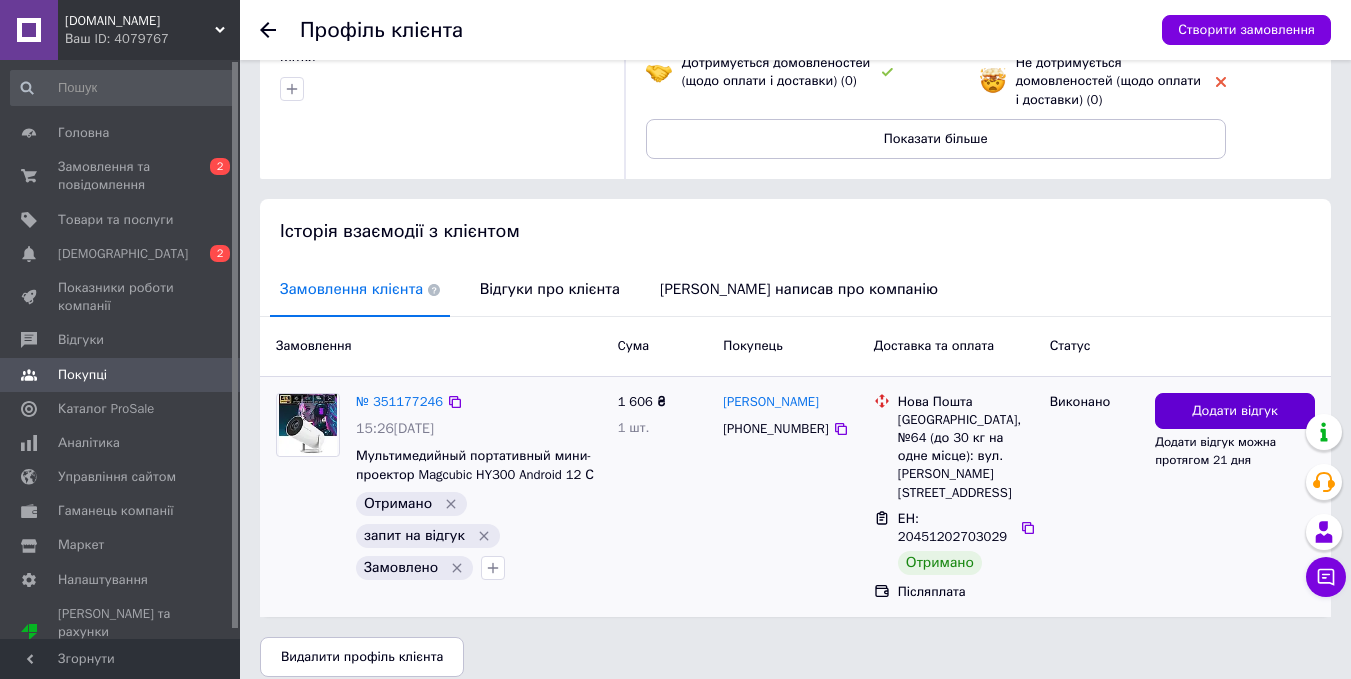 click on "Додати відгук" at bounding box center (1235, 411) 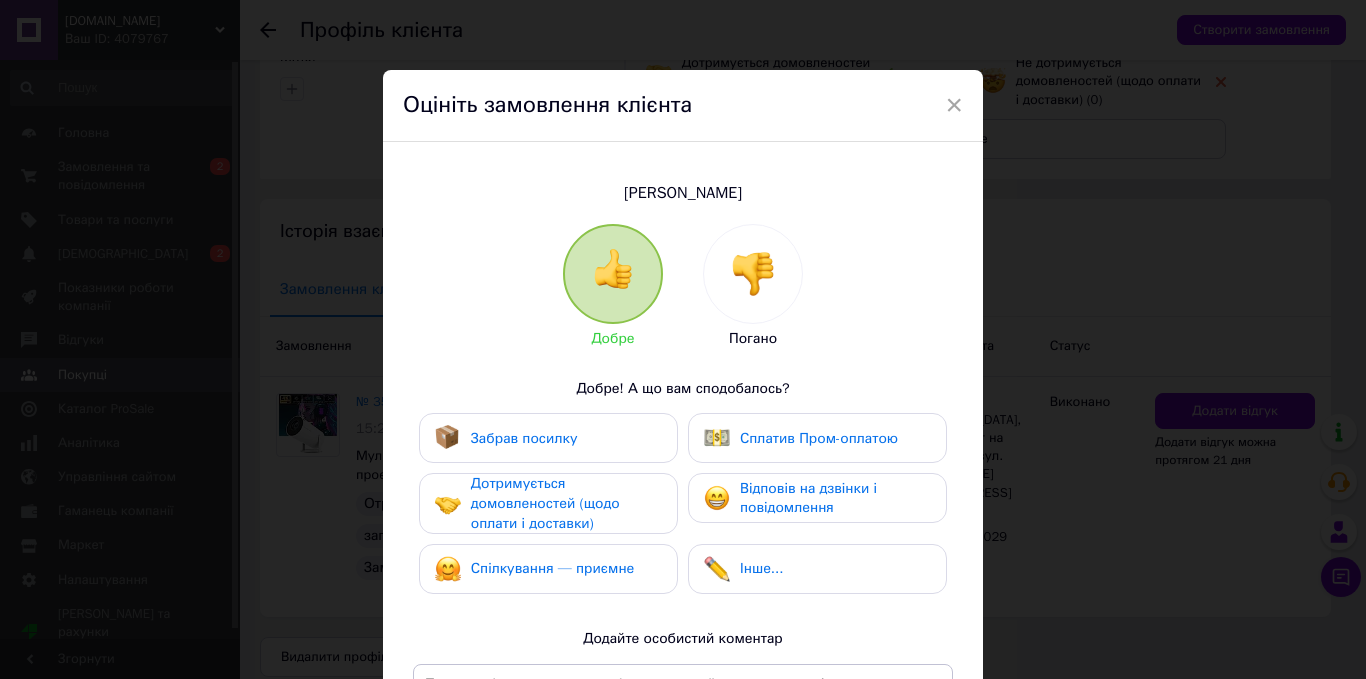 click on "Забрав посилку" at bounding box center [548, 438] 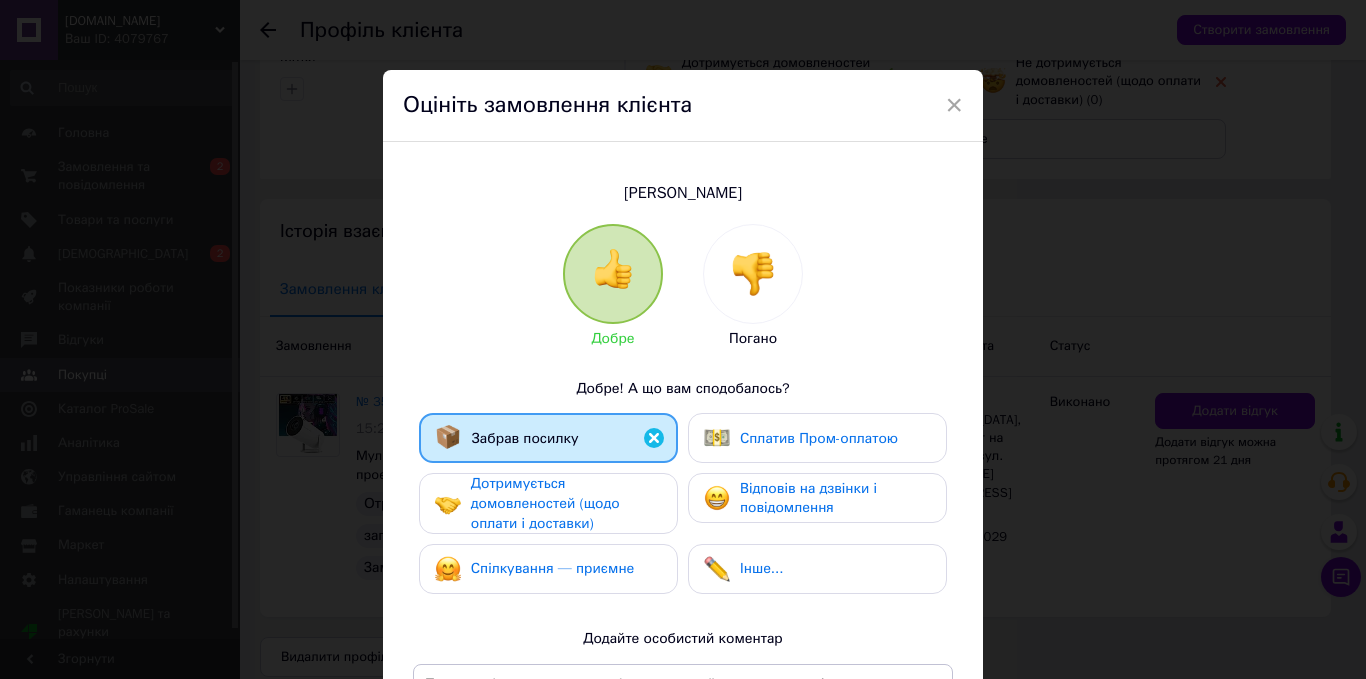 drag, startPoint x: 536, startPoint y: 507, endPoint x: 535, endPoint y: 524, distance: 17.029387 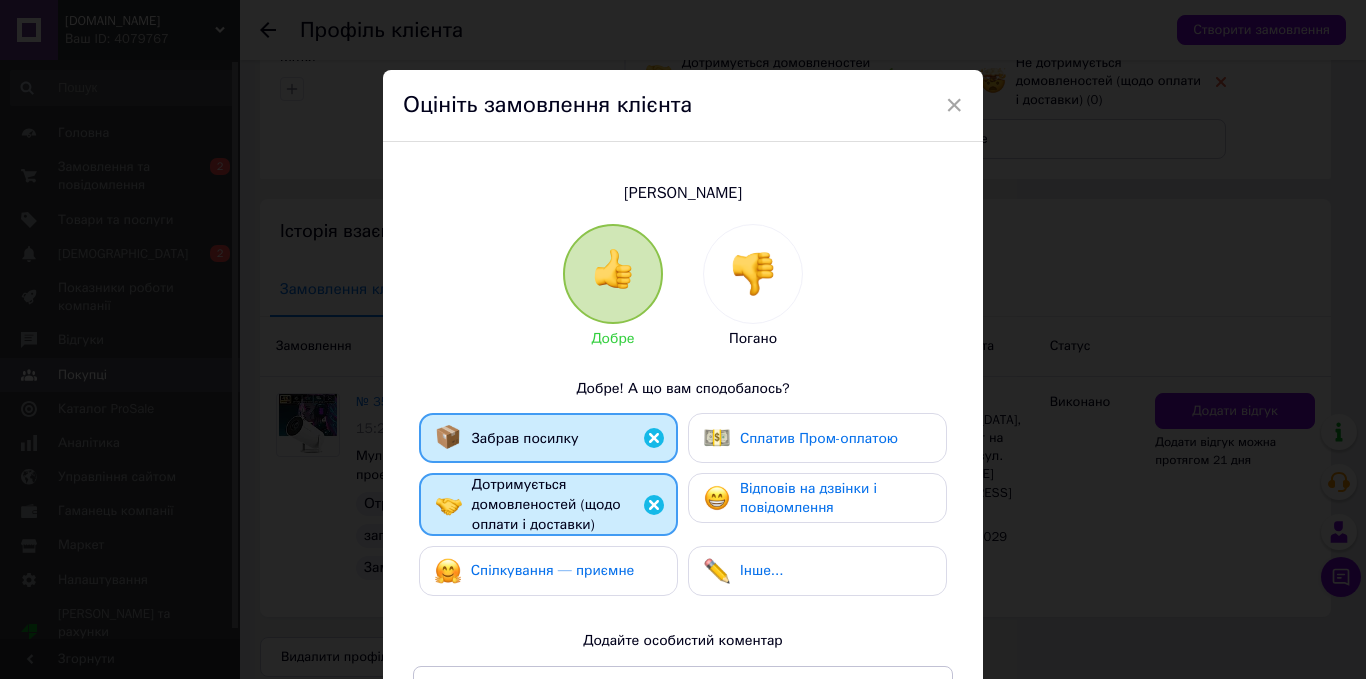 click on "Спілкування — приємне" at bounding box center (553, 570) 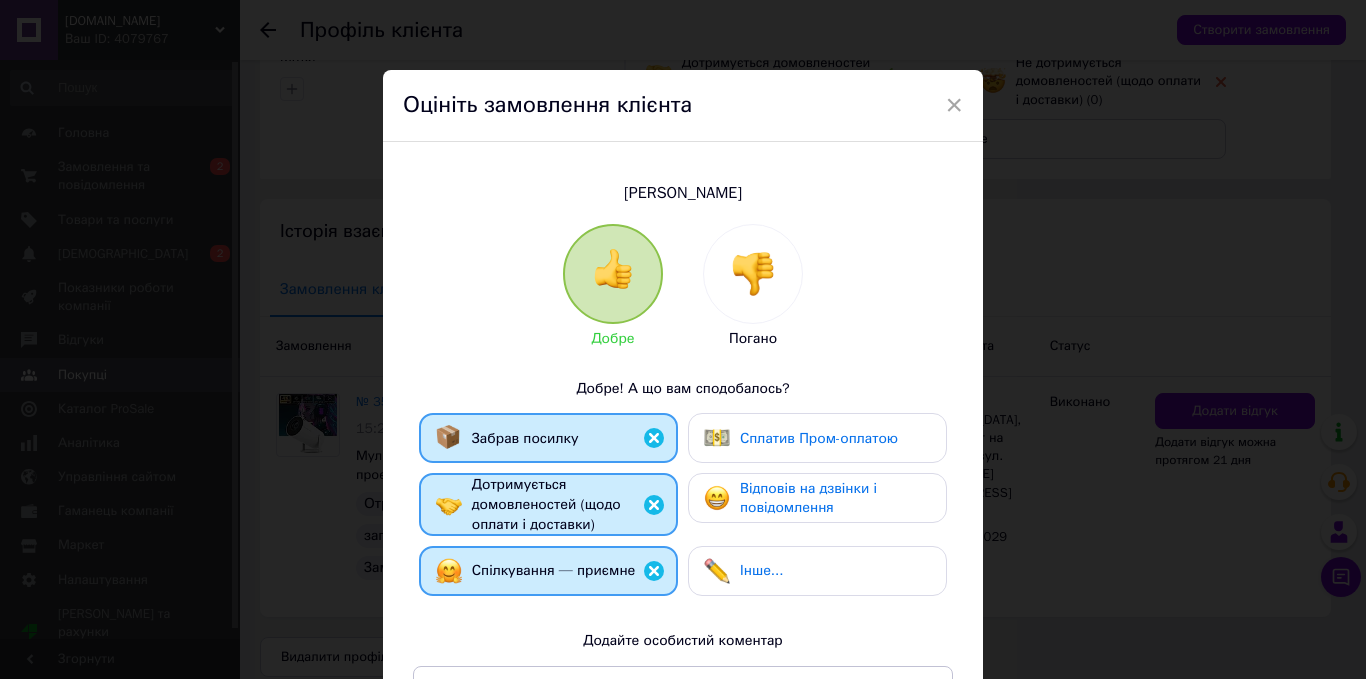click on "Відповів на дзвінки і повідомлення" at bounding box center (808, 498) 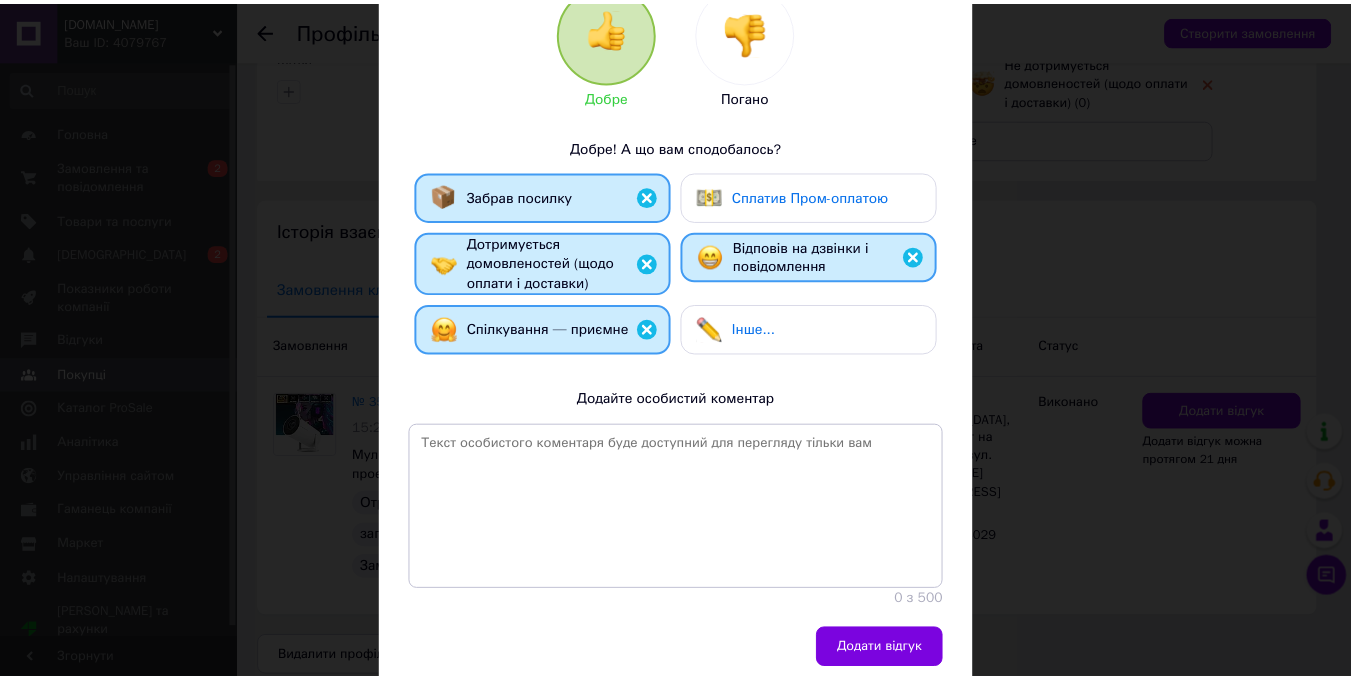 scroll, scrollTop: 314, scrollLeft: 0, axis: vertical 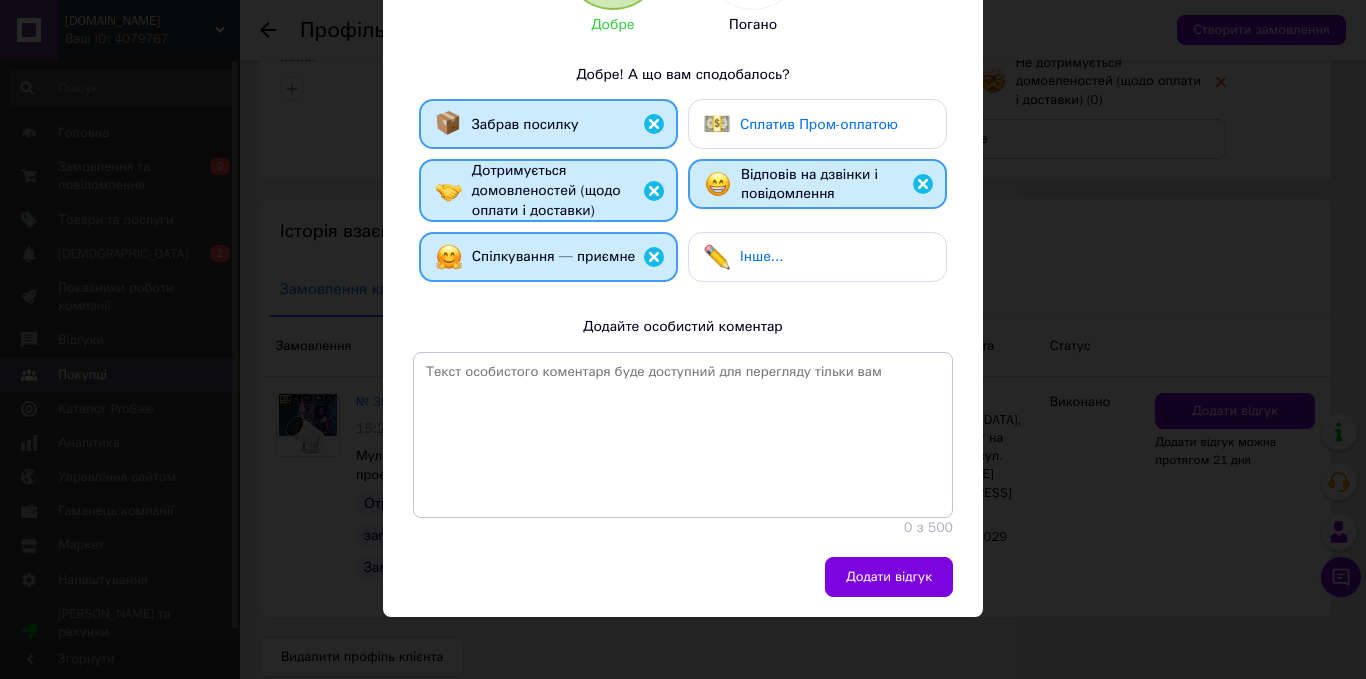 click on "Додати відгук" at bounding box center (889, 577) 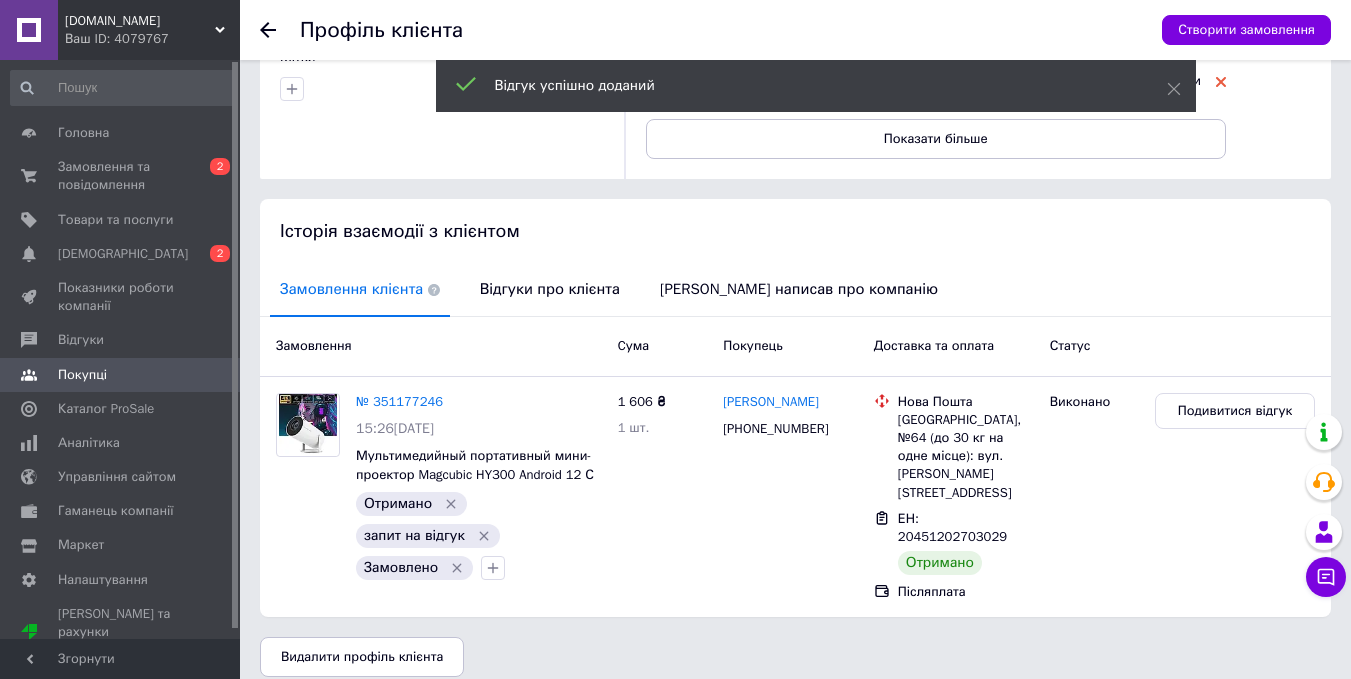 click 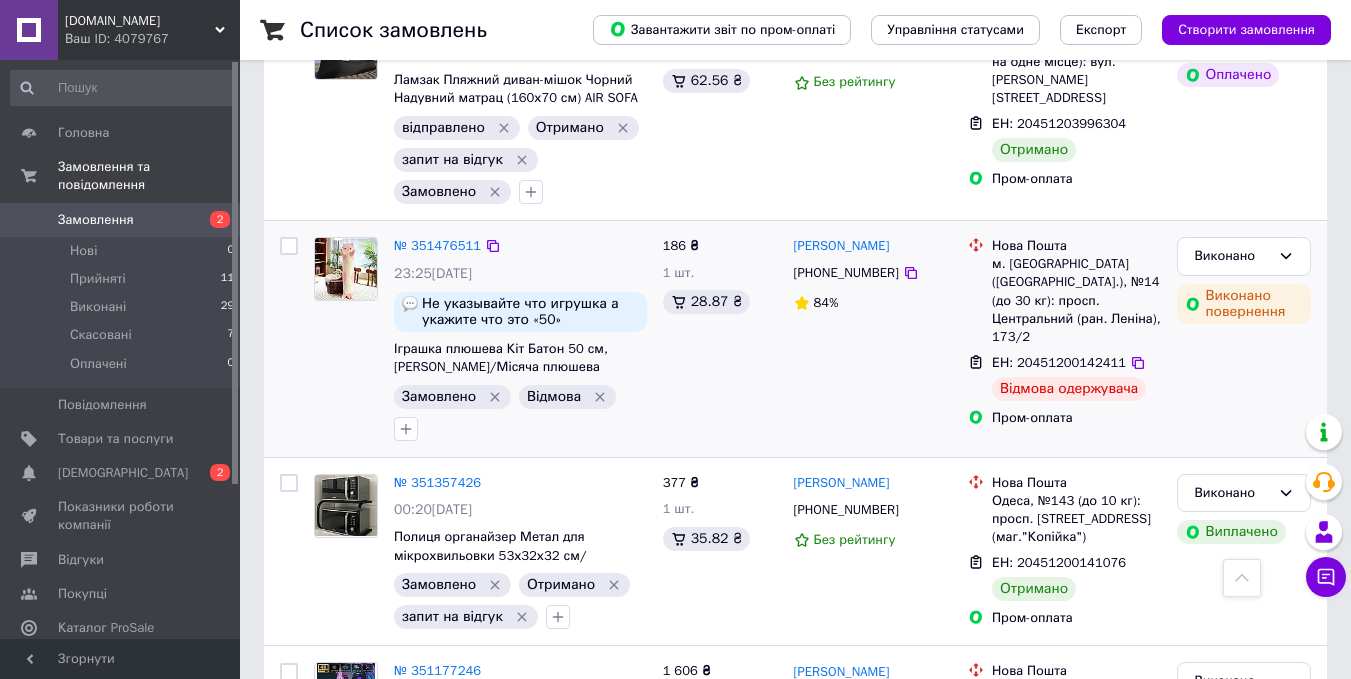 scroll, scrollTop: 3200, scrollLeft: 0, axis: vertical 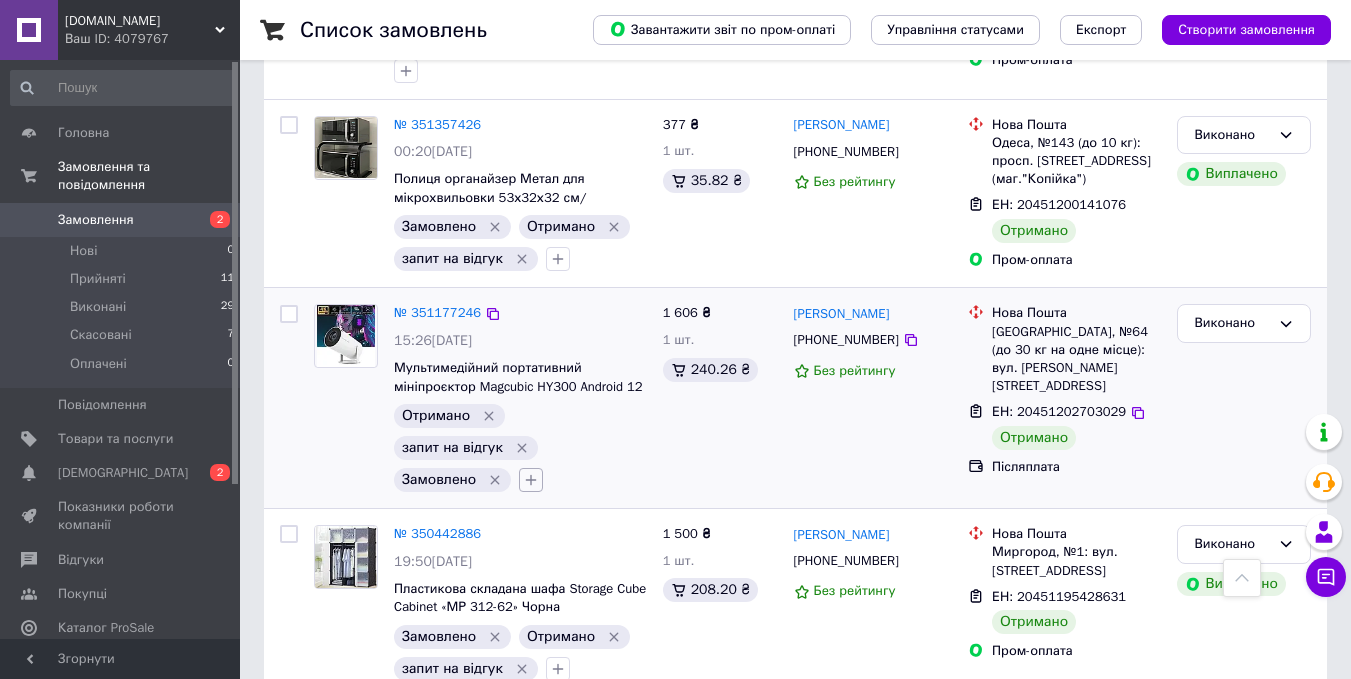 click 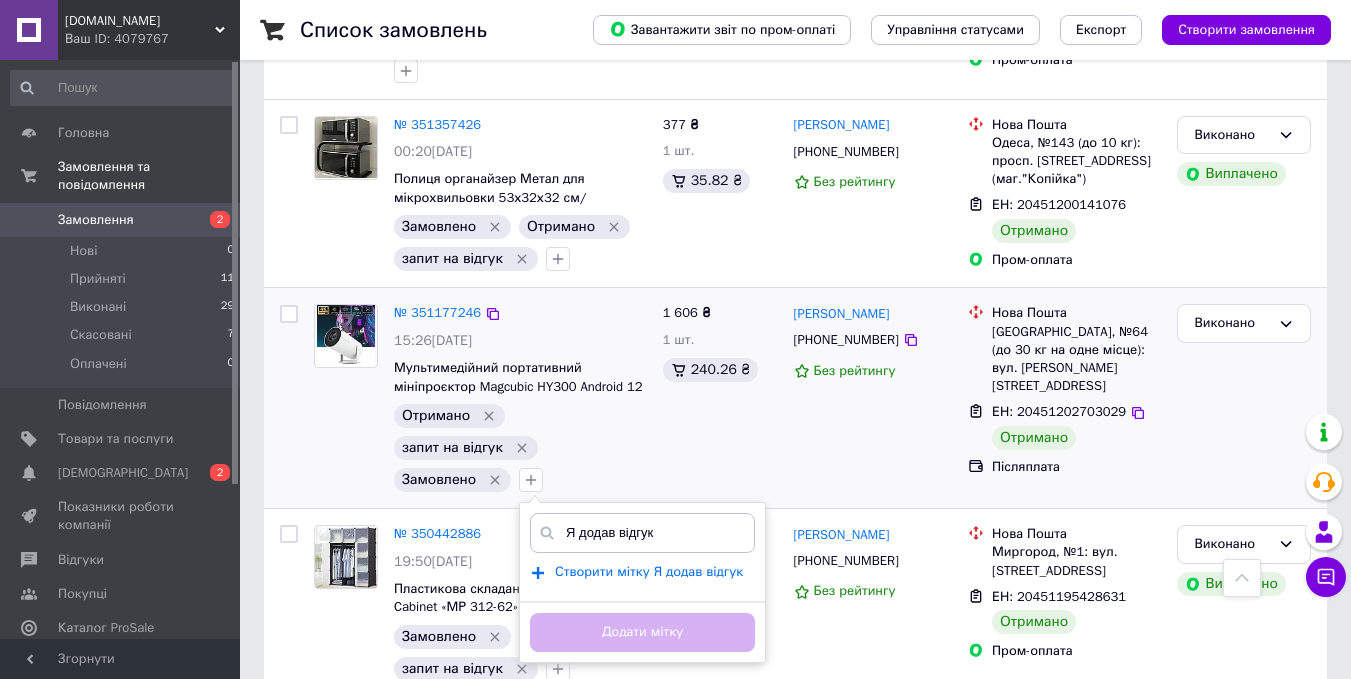 type on "Я додав відгук" 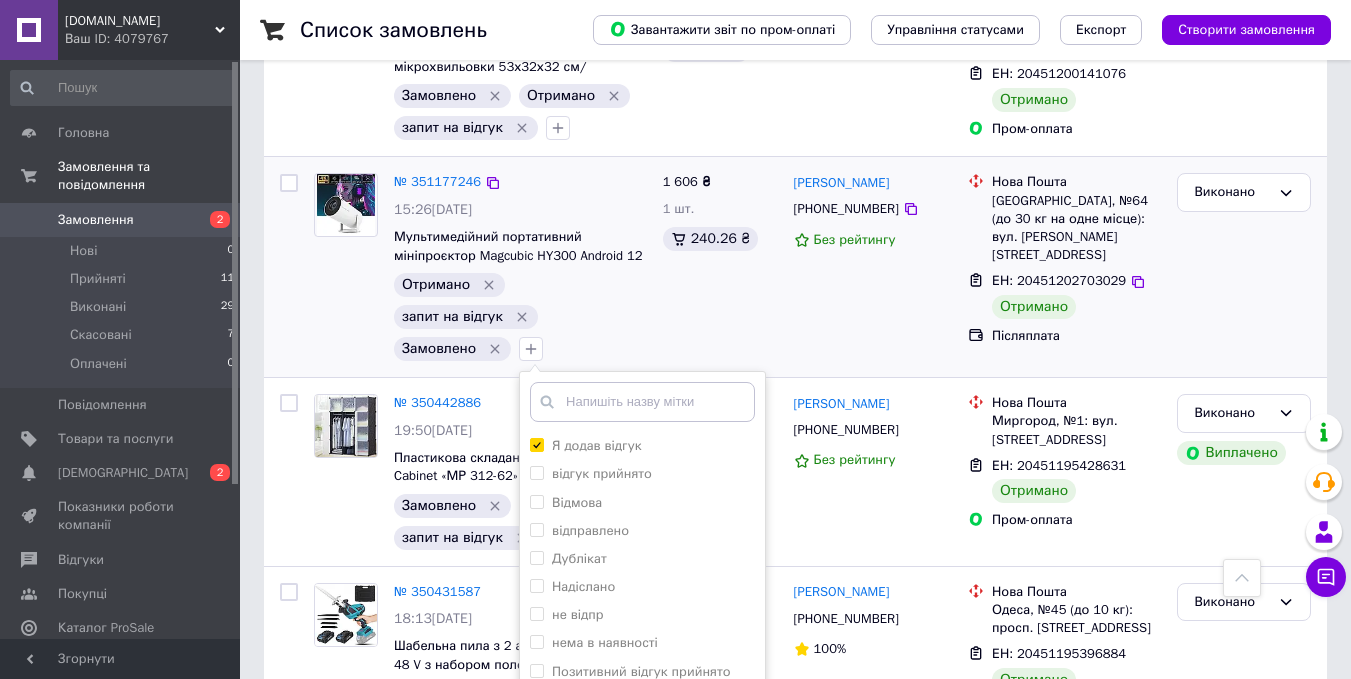 scroll, scrollTop: 3500, scrollLeft: 0, axis: vertical 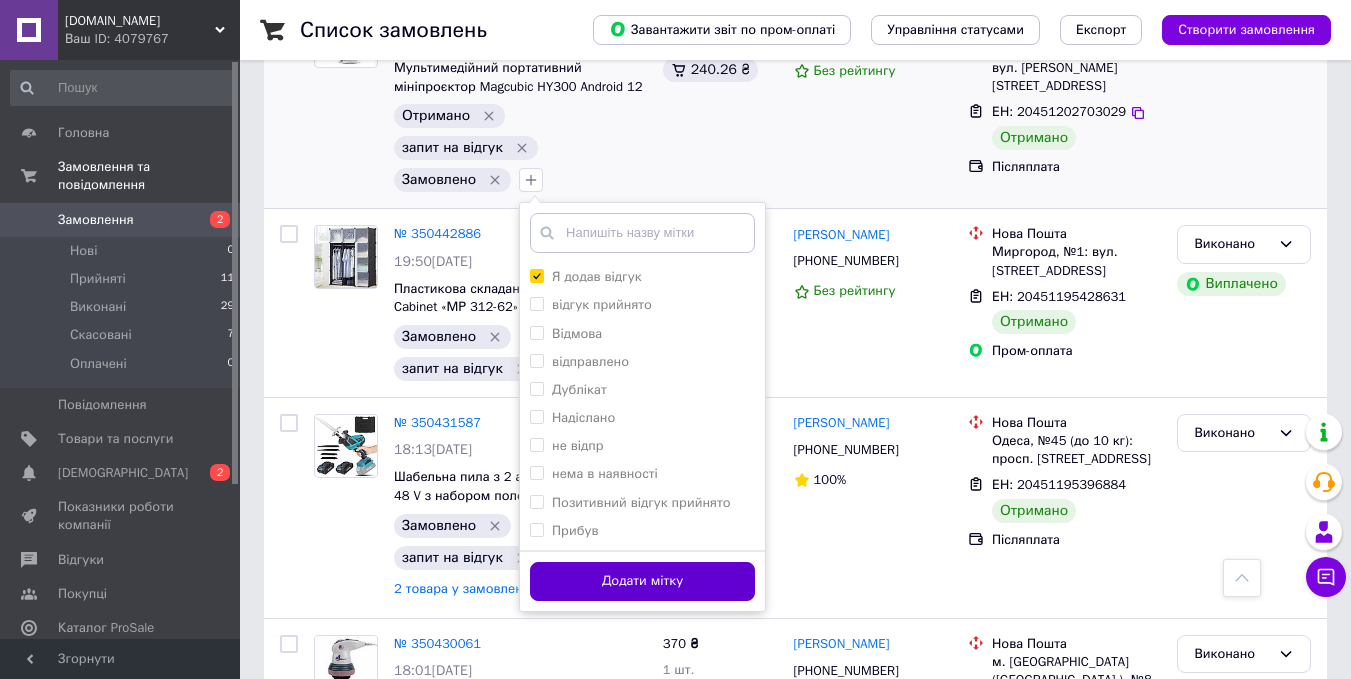 click on "Додати мітку" at bounding box center (642, 581) 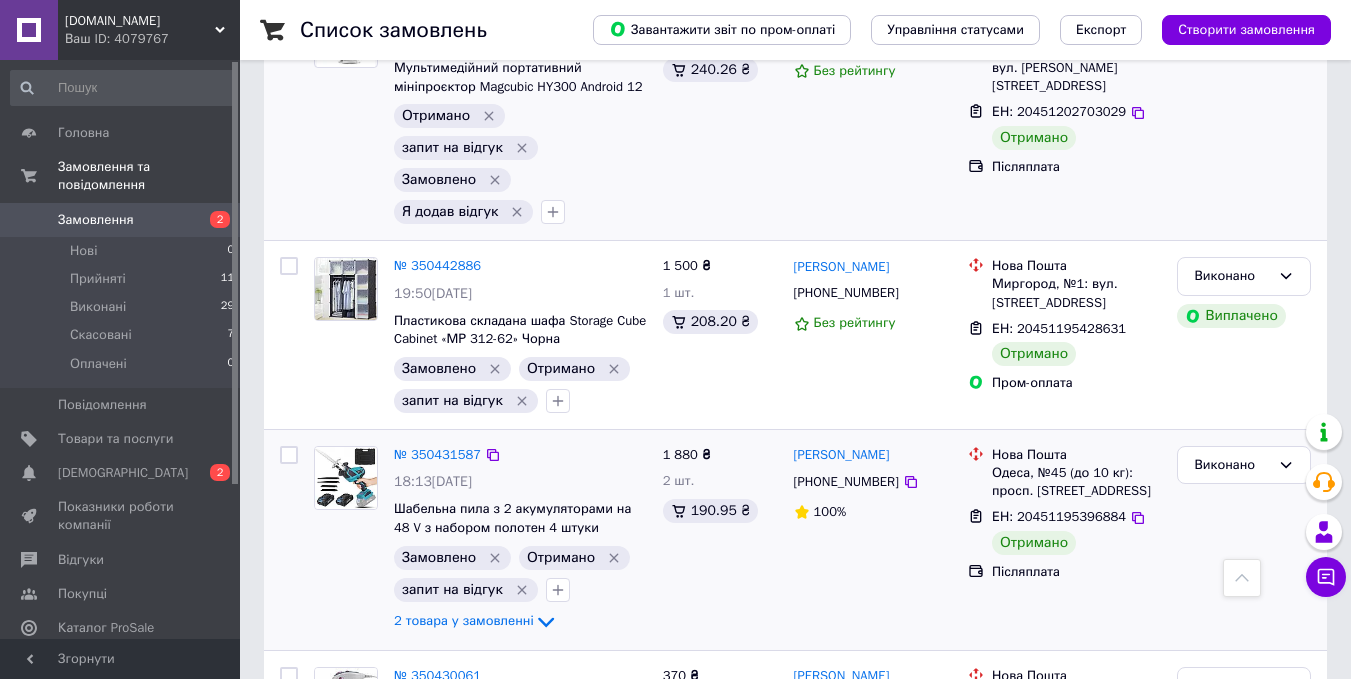 click at bounding box center (558, 590) 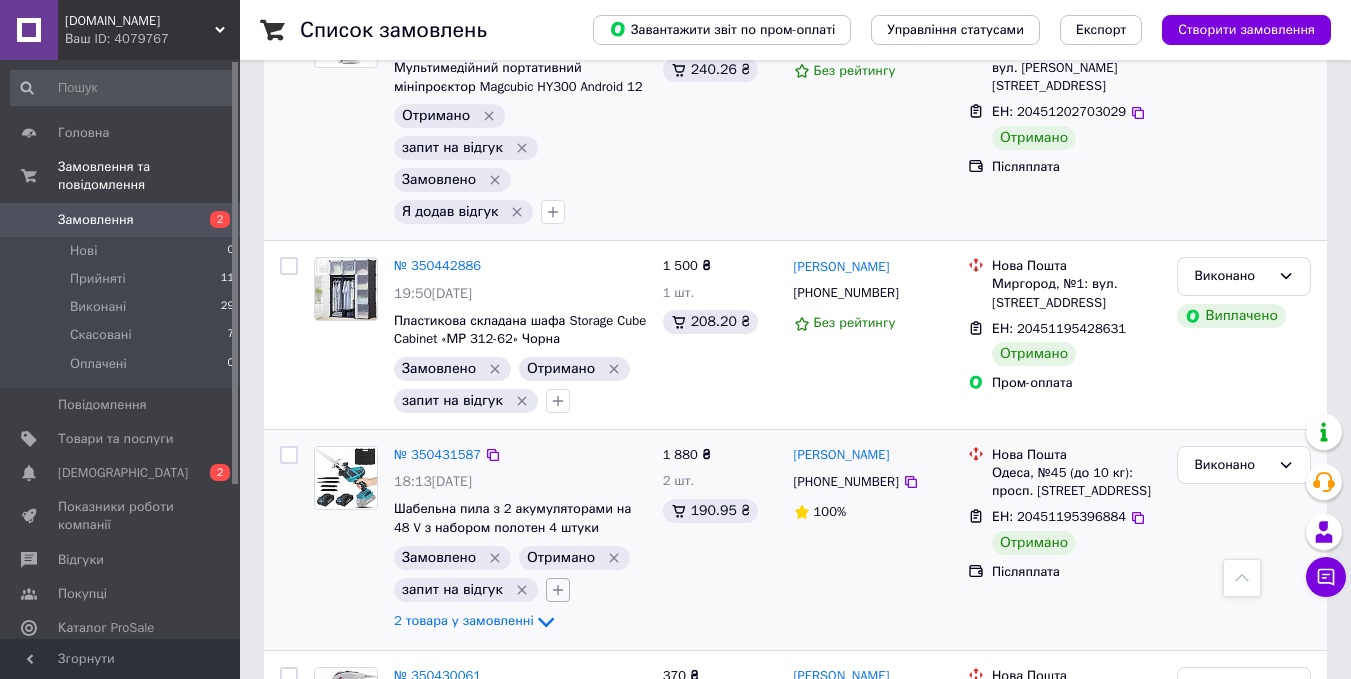 click 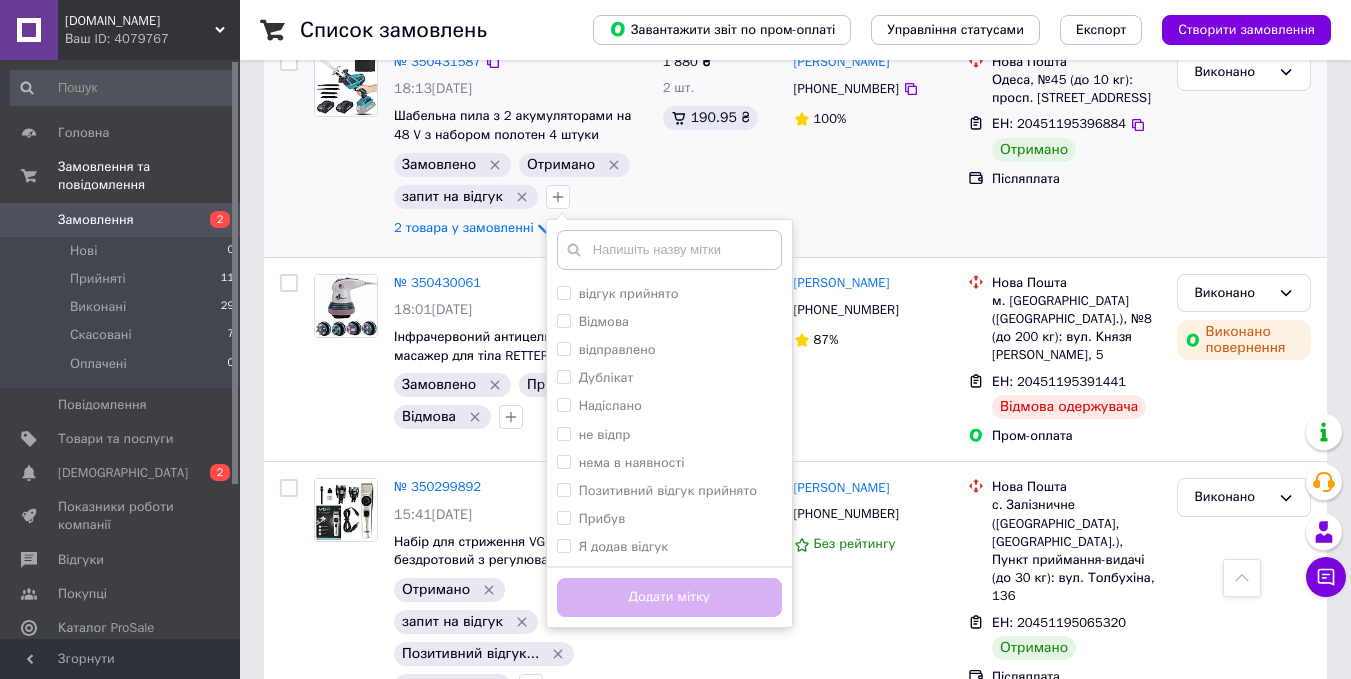 scroll, scrollTop: 3900, scrollLeft: 0, axis: vertical 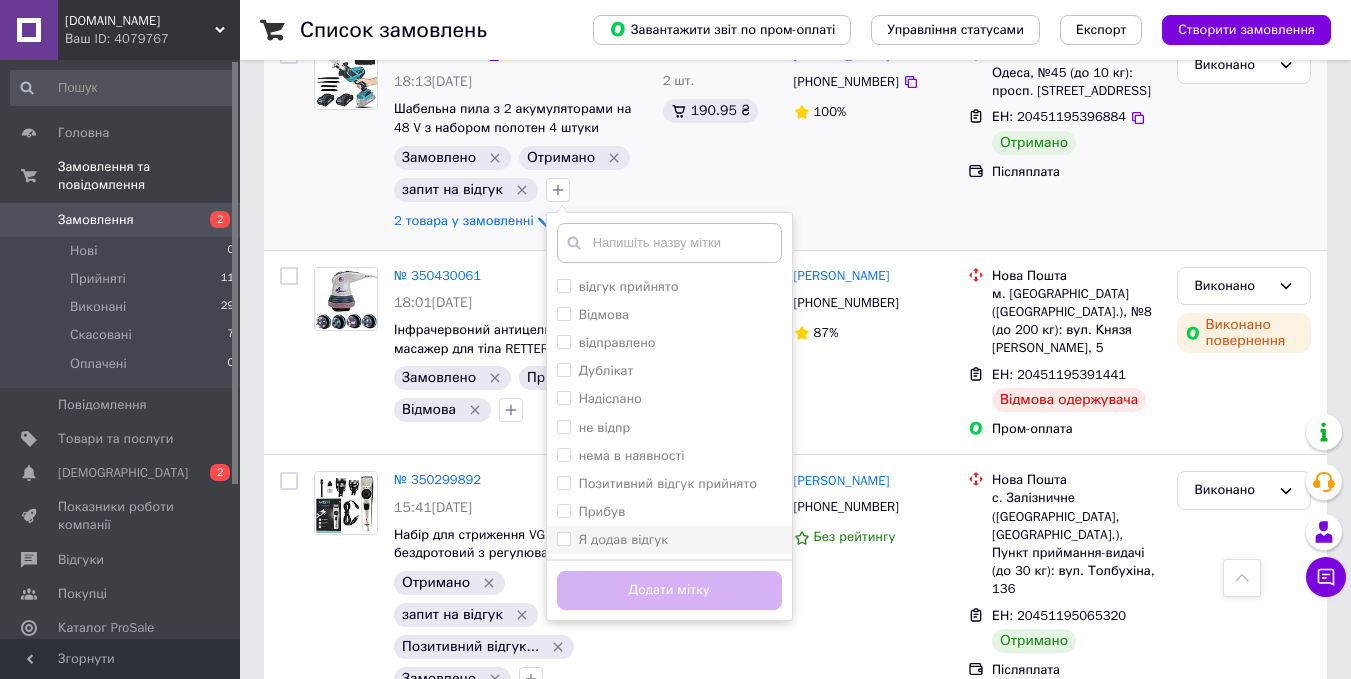 click on "Я додав відгук" at bounding box center [624, 539] 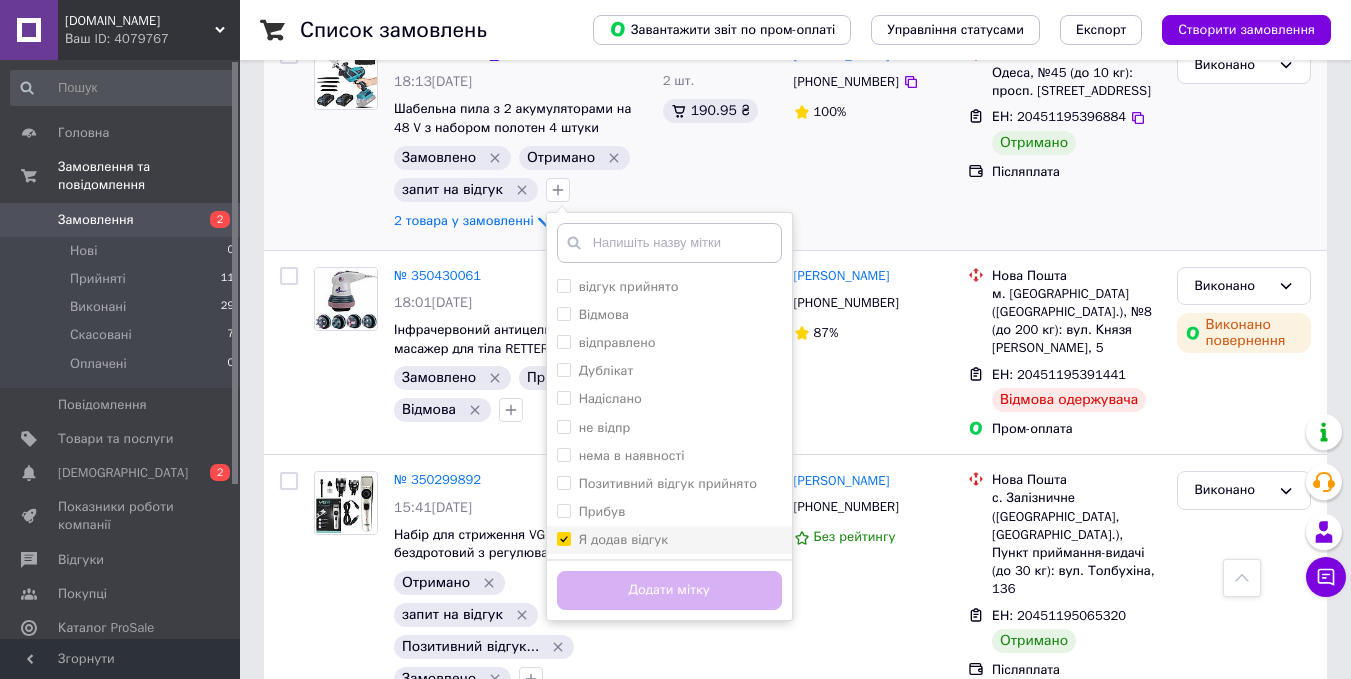 checkbox on "true" 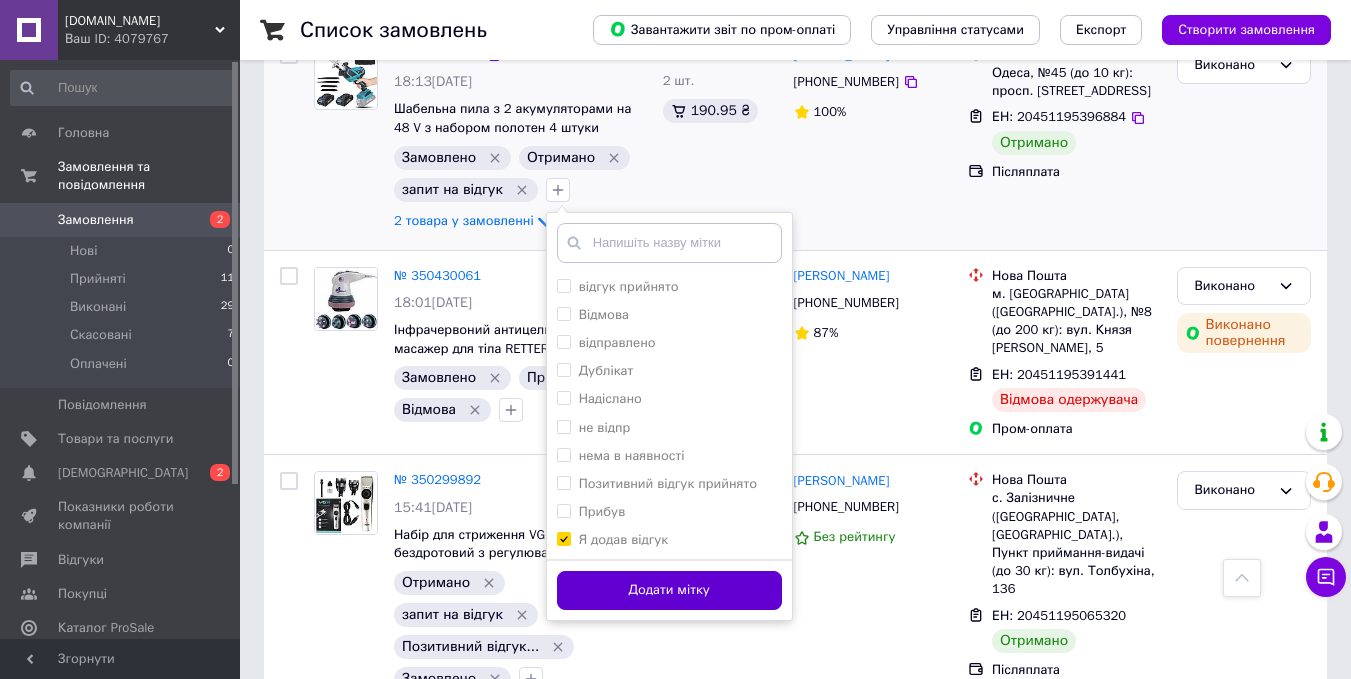 click on "Додати мітку" at bounding box center (669, 590) 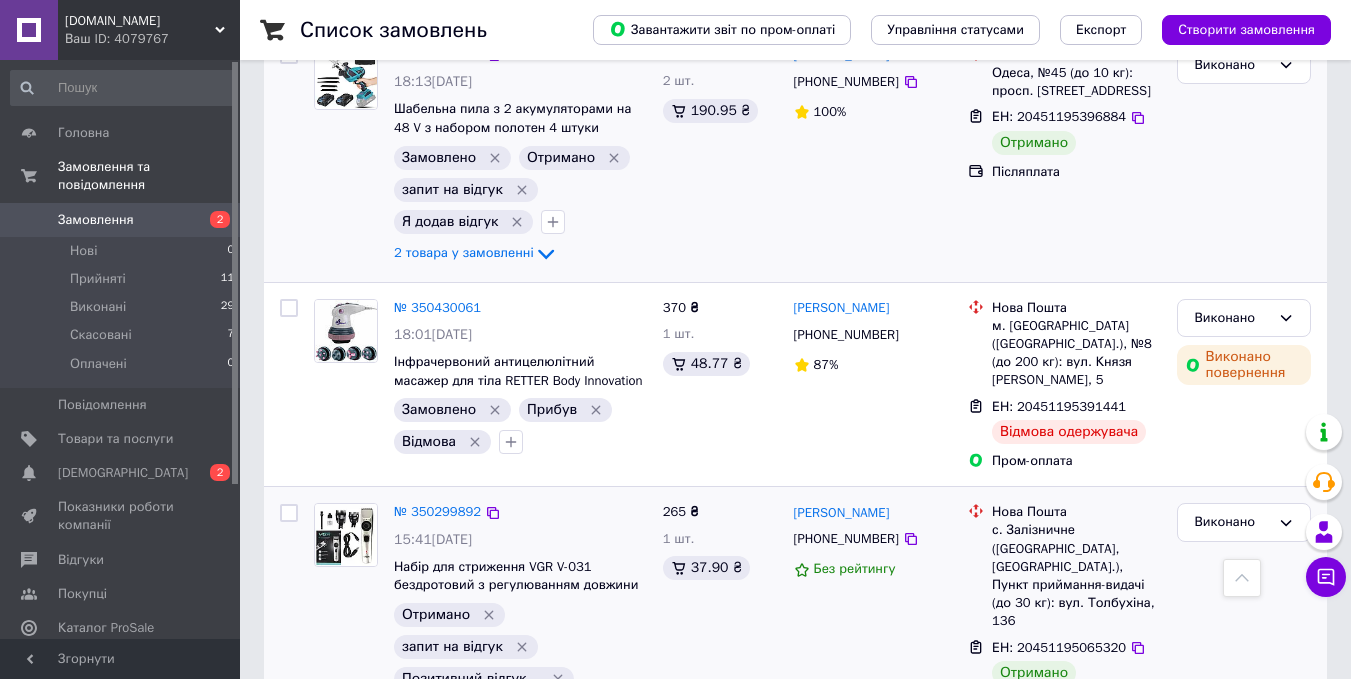 click 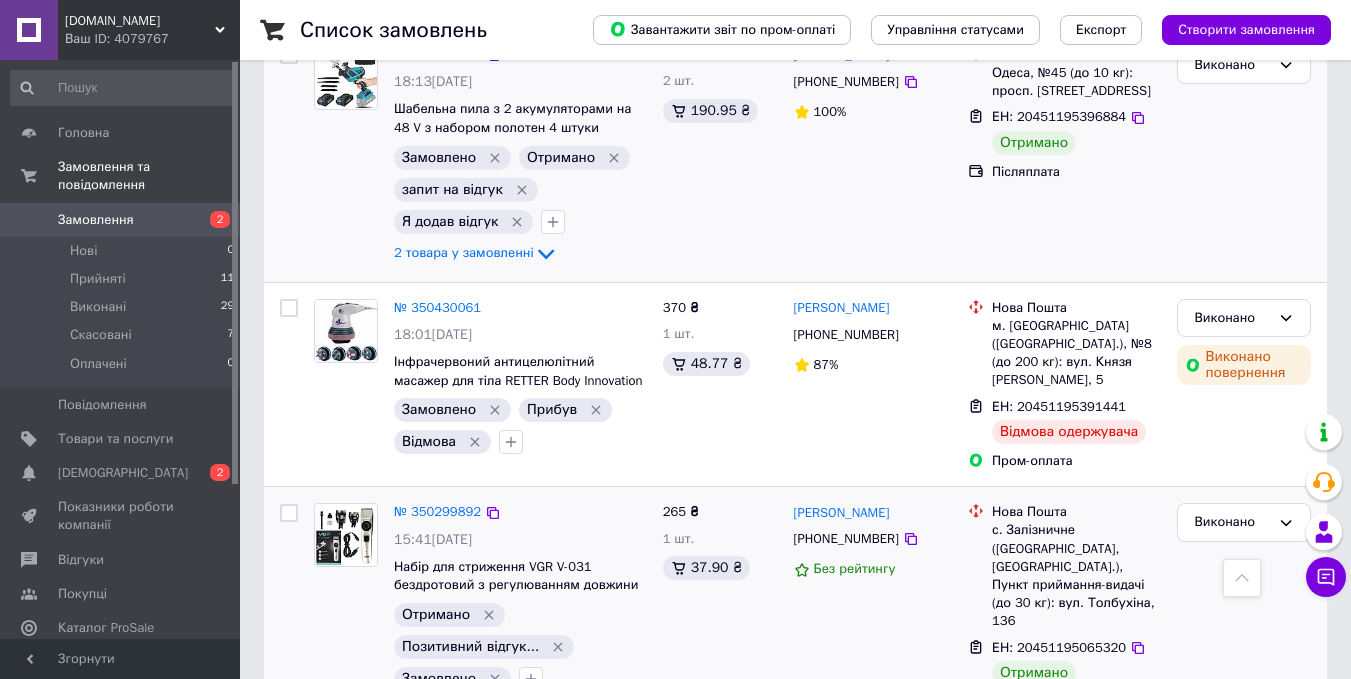 click 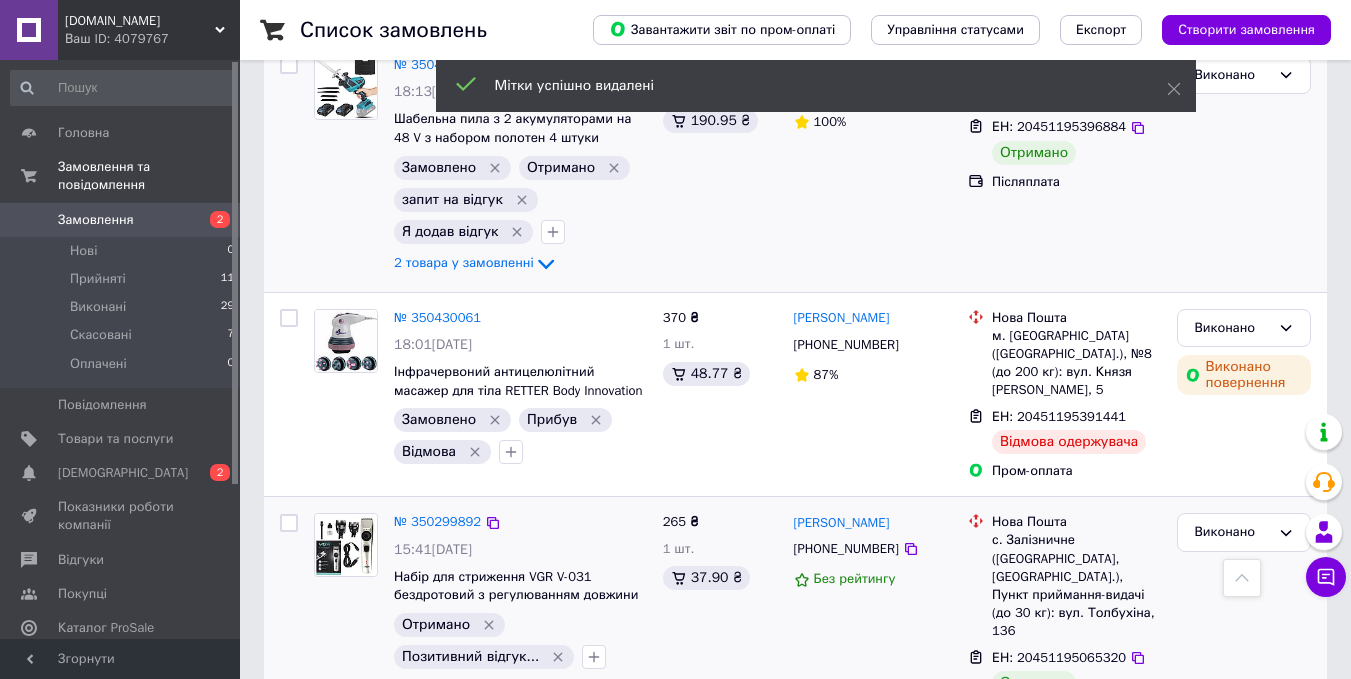 click 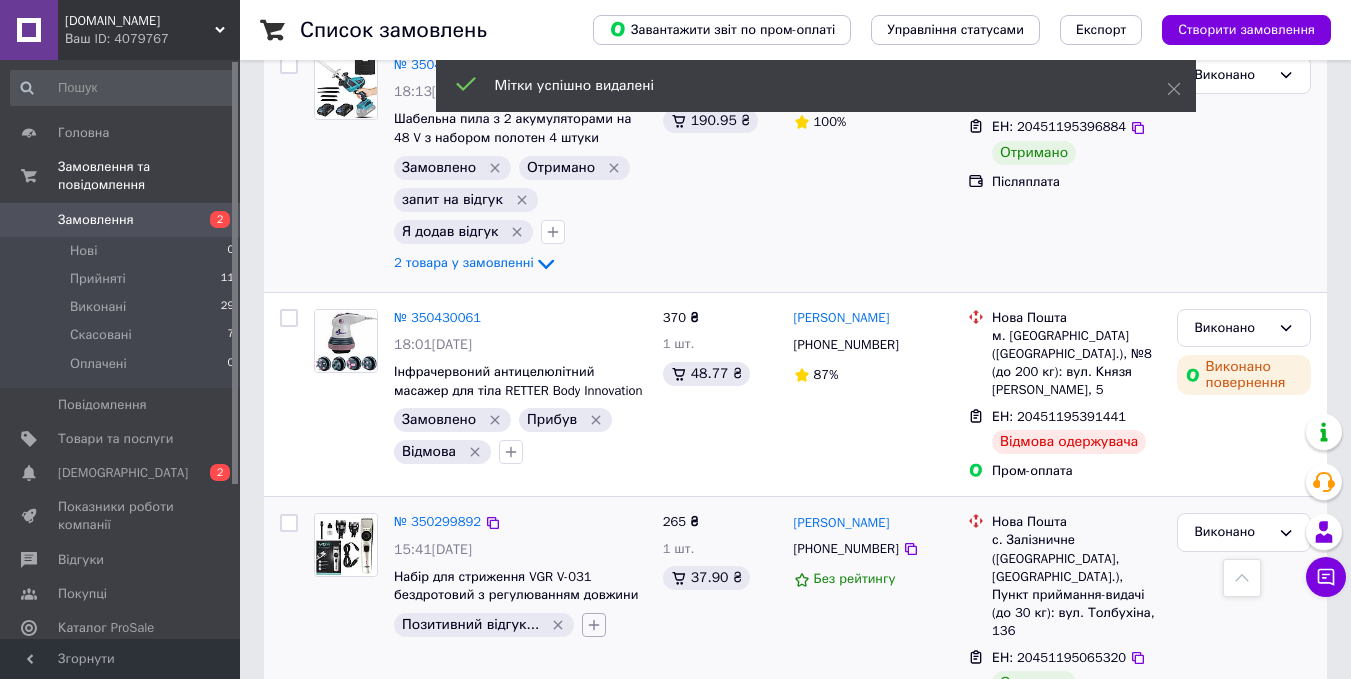 click 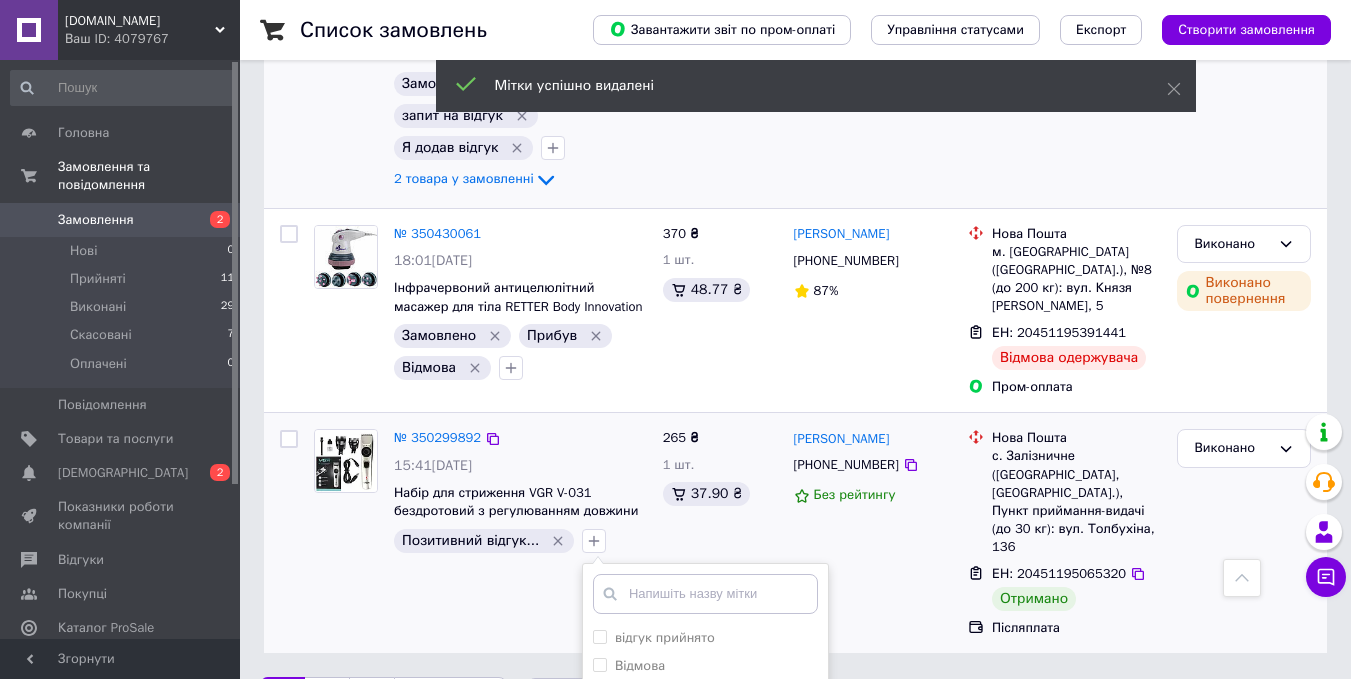 scroll, scrollTop: 4177, scrollLeft: 0, axis: vertical 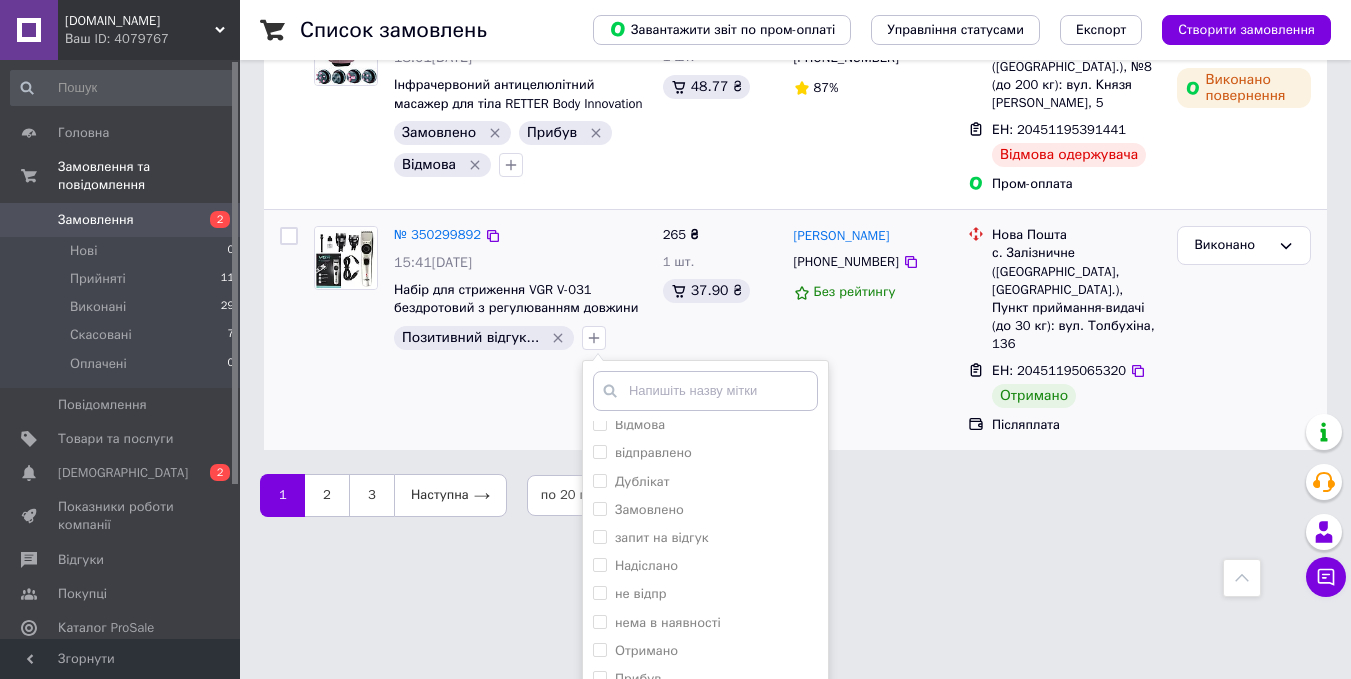 click on "Я додав відгук" at bounding box center (660, 706) 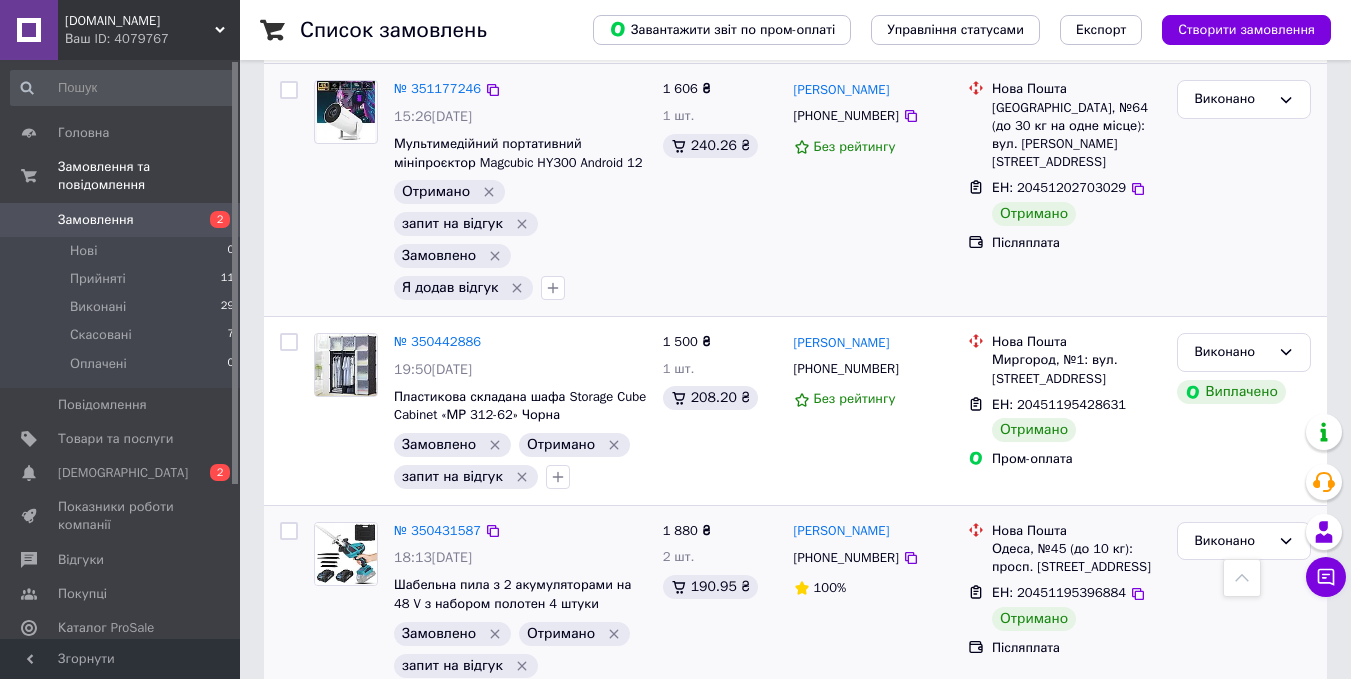 scroll, scrollTop: 3390, scrollLeft: 0, axis: vertical 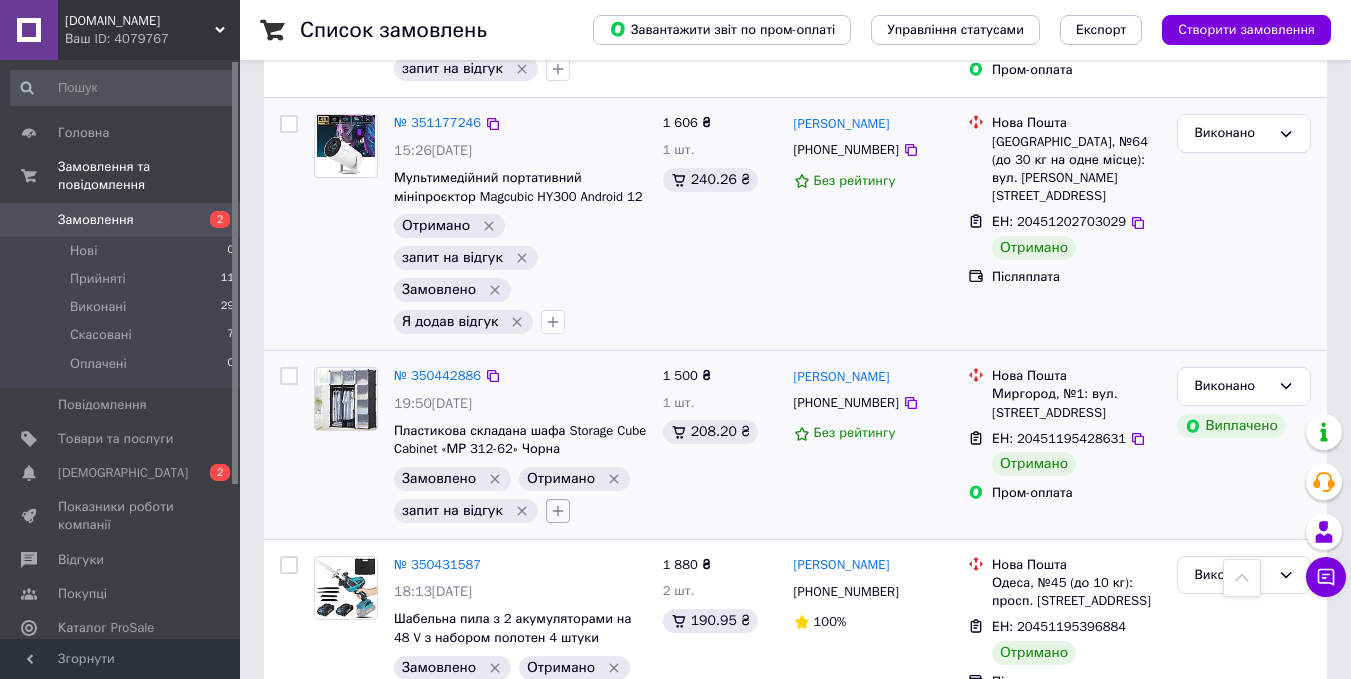 click 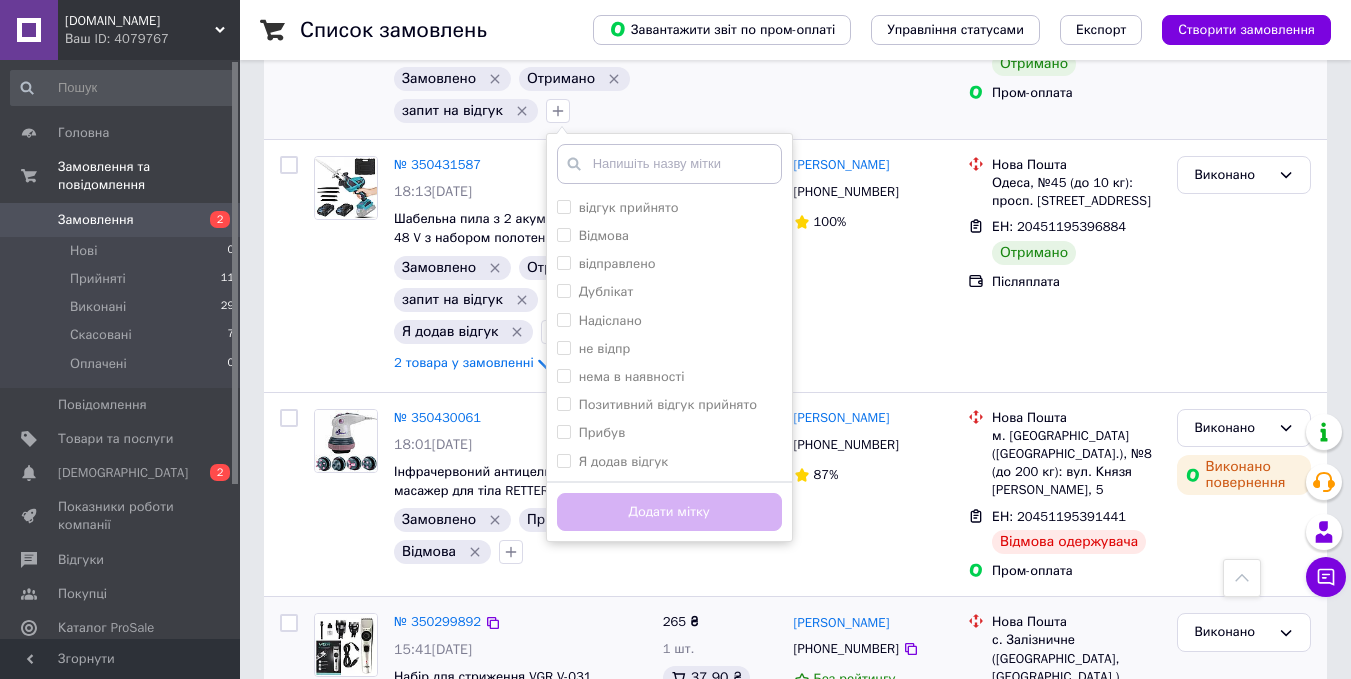 scroll, scrollTop: 3890, scrollLeft: 0, axis: vertical 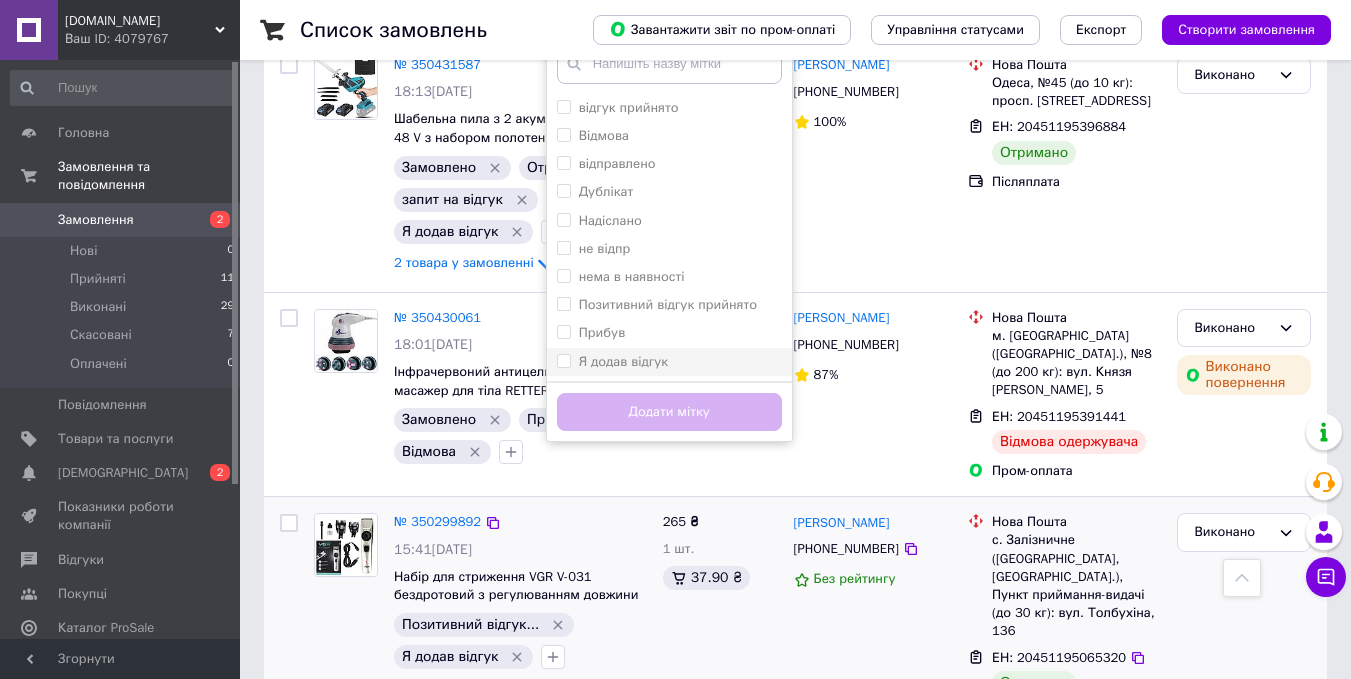 click on "Я додав відгук" at bounding box center [624, 361] 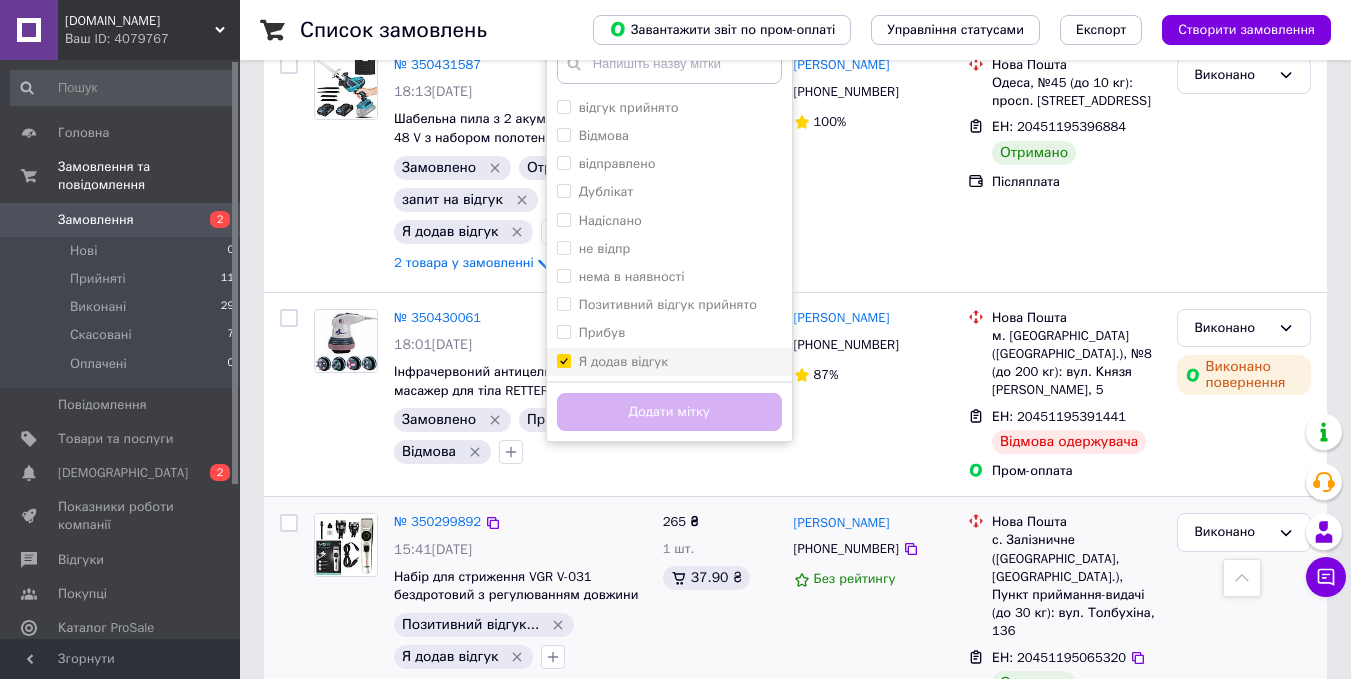 checkbox on "true" 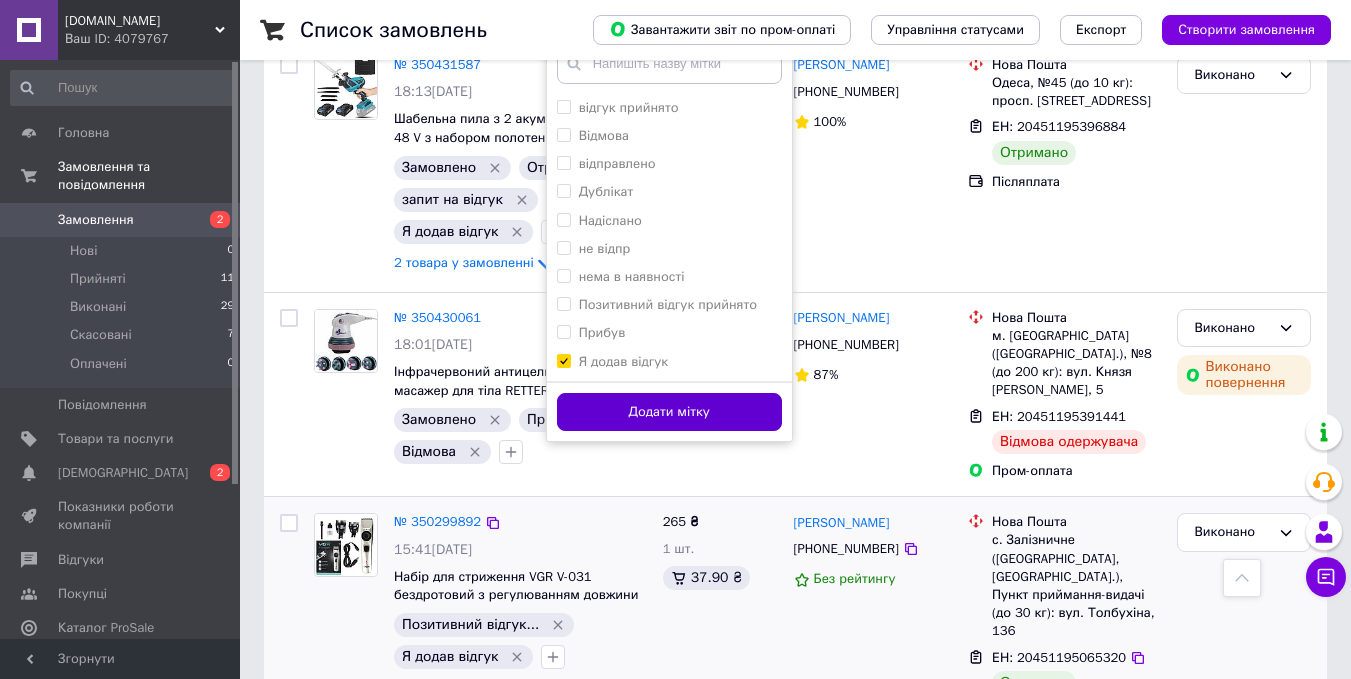 click on "Додати мітку" at bounding box center (669, 412) 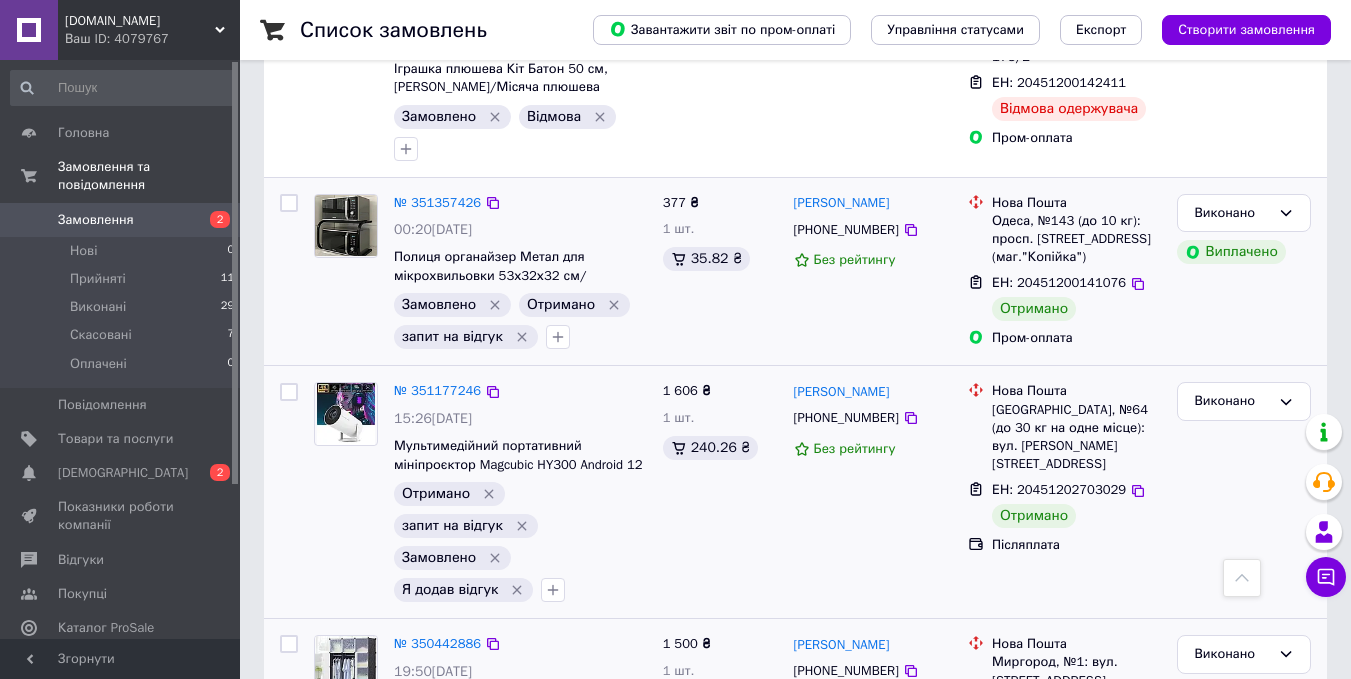 scroll, scrollTop: 3022, scrollLeft: 0, axis: vertical 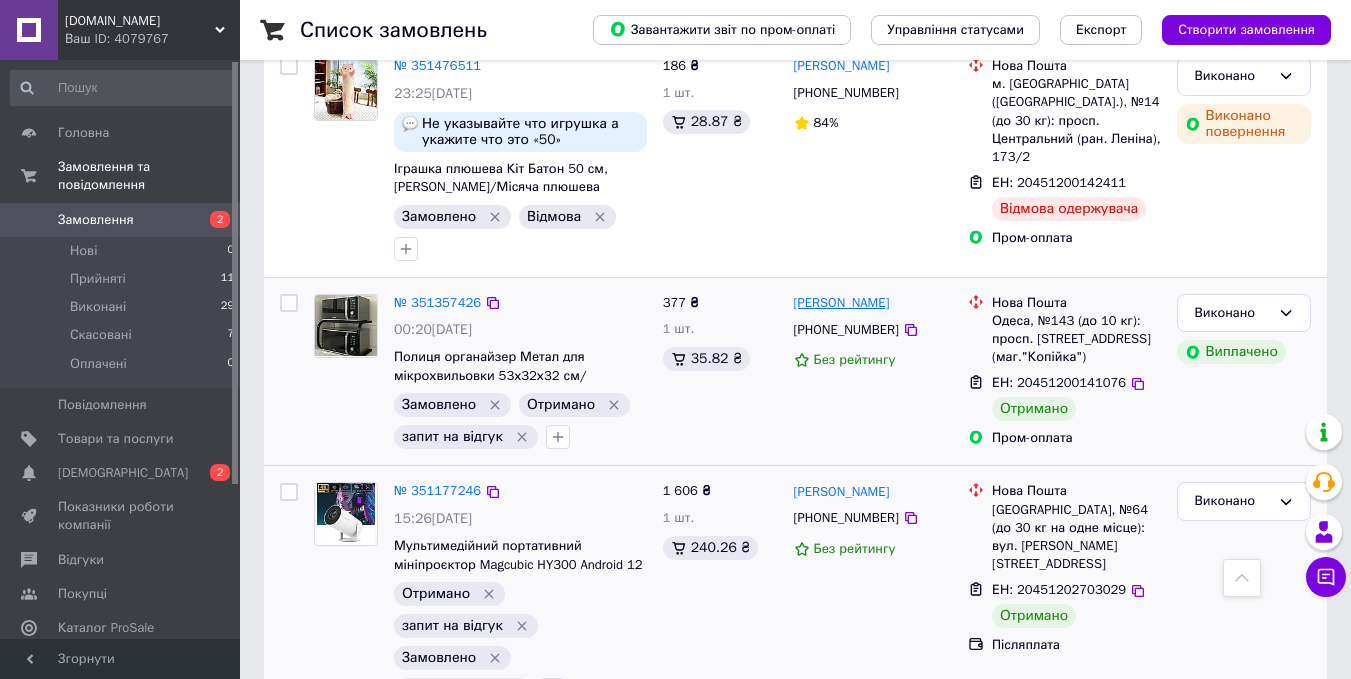 click on "[PERSON_NAME]" at bounding box center (842, 303) 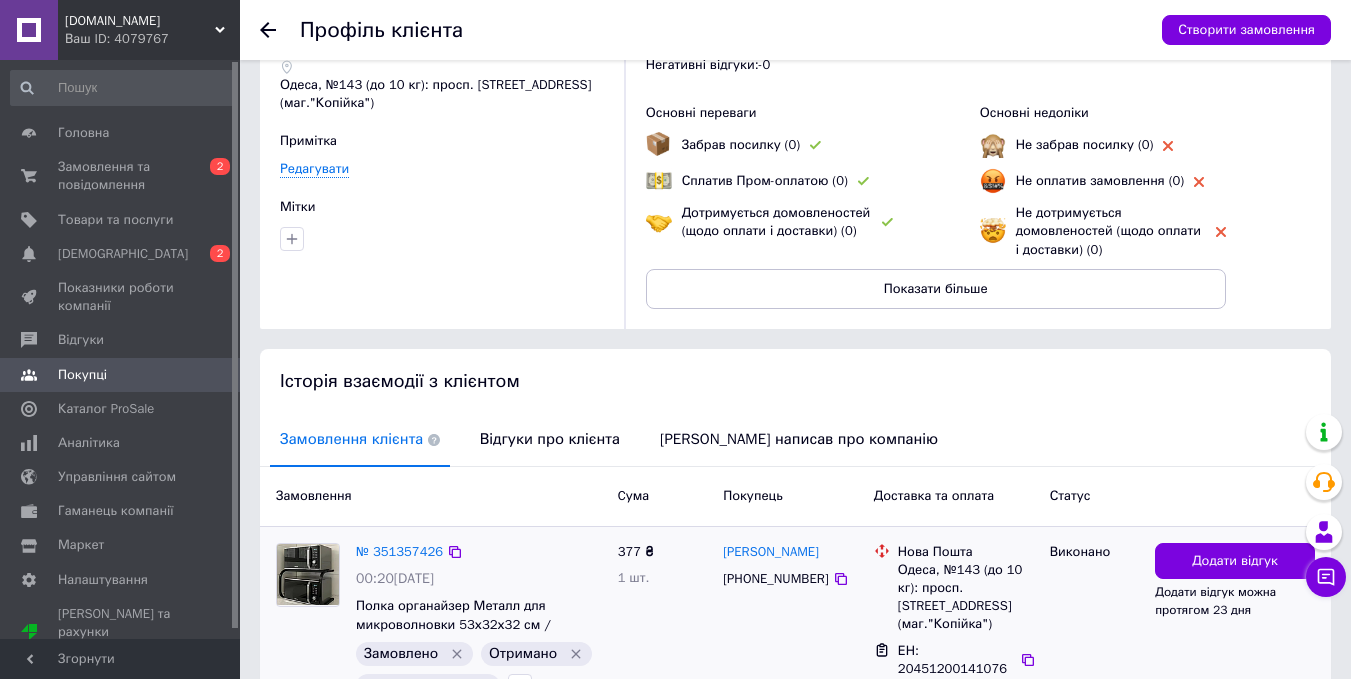 scroll, scrollTop: 256, scrollLeft: 0, axis: vertical 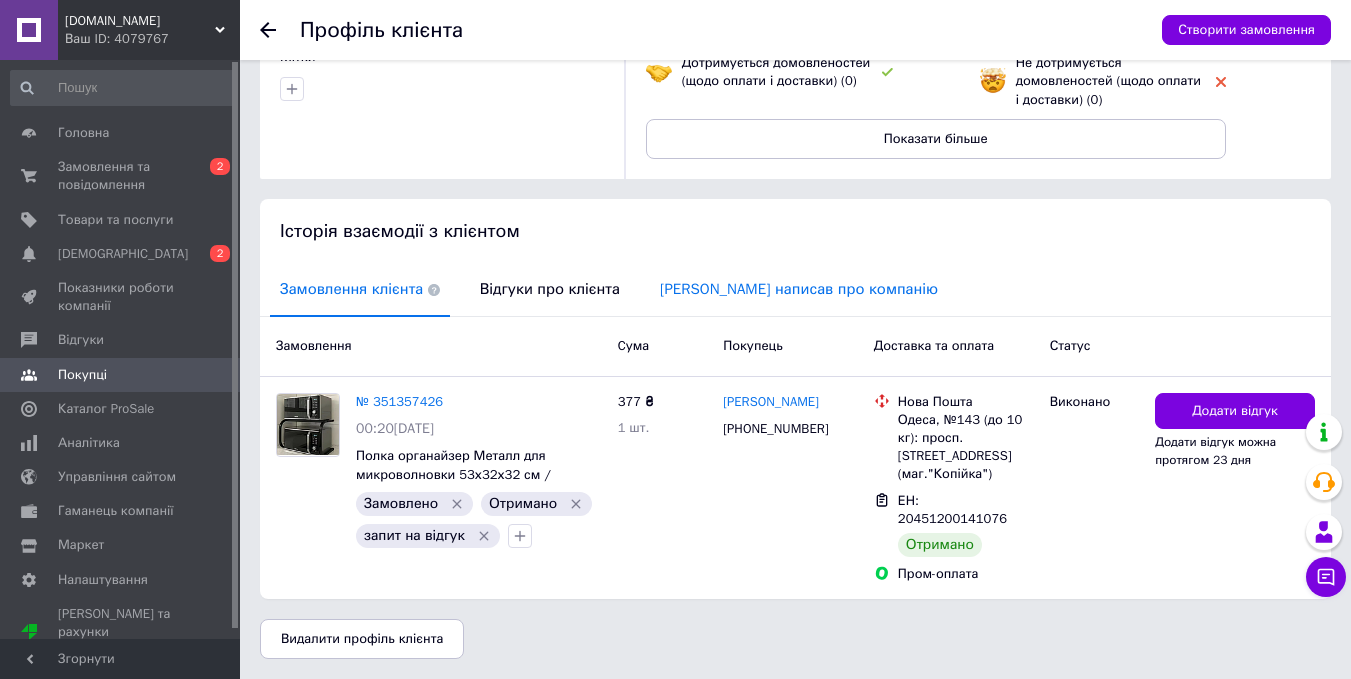 click on "Клієнт написав про компанію" at bounding box center [799, 289] 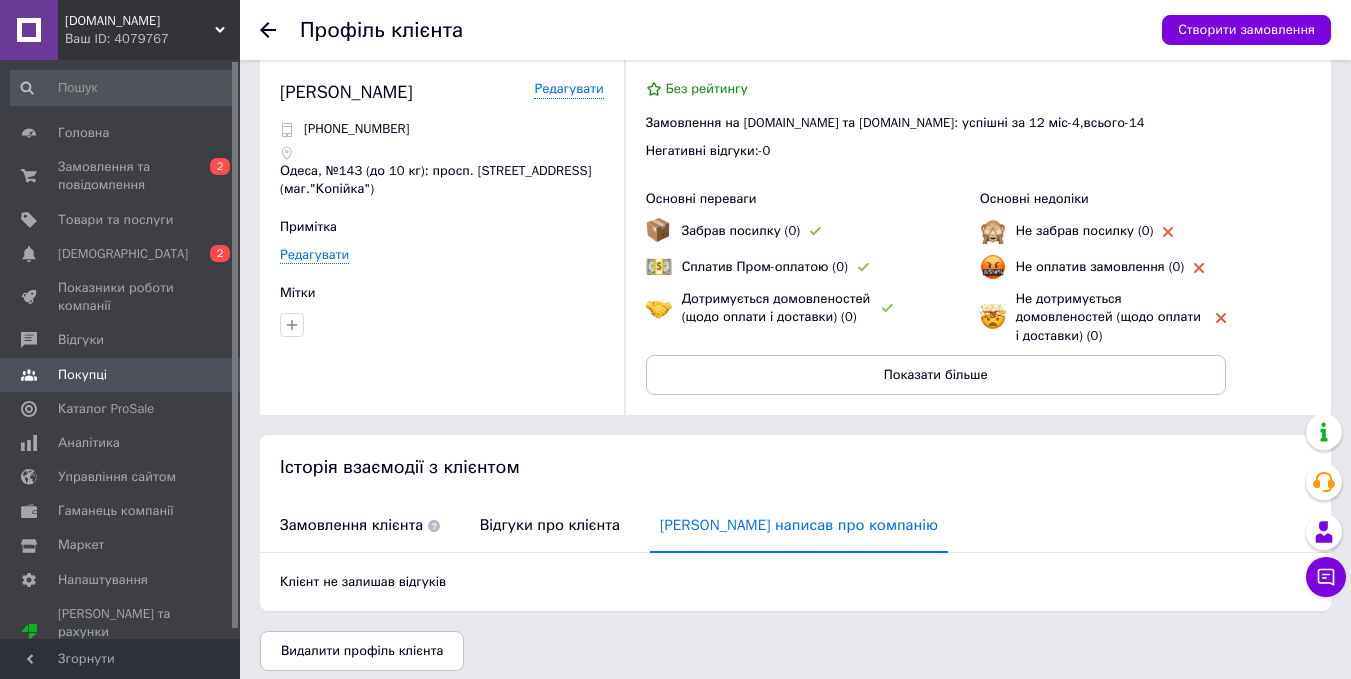 scroll, scrollTop: 0, scrollLeft: 0, axis: both 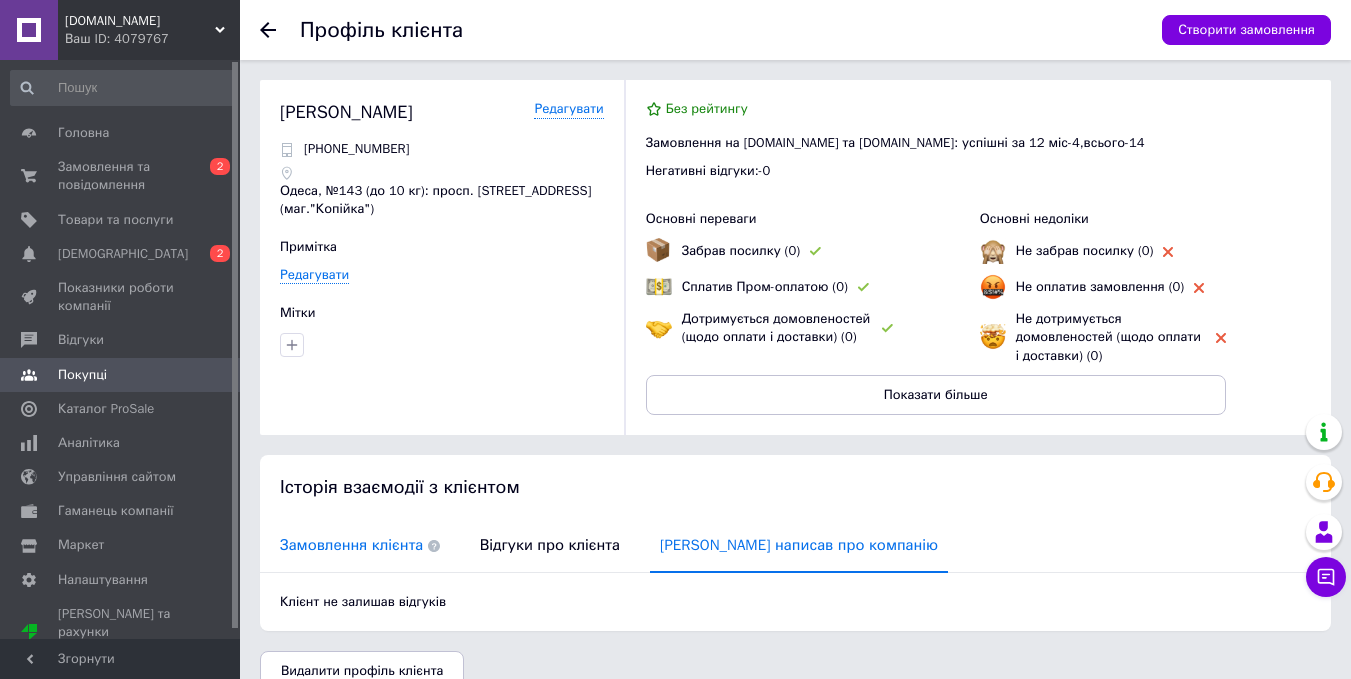 drag, startPoint x: 360, startPoint y: 538, endPoint x: 380, endPoint y: 542, distance: 20.396078 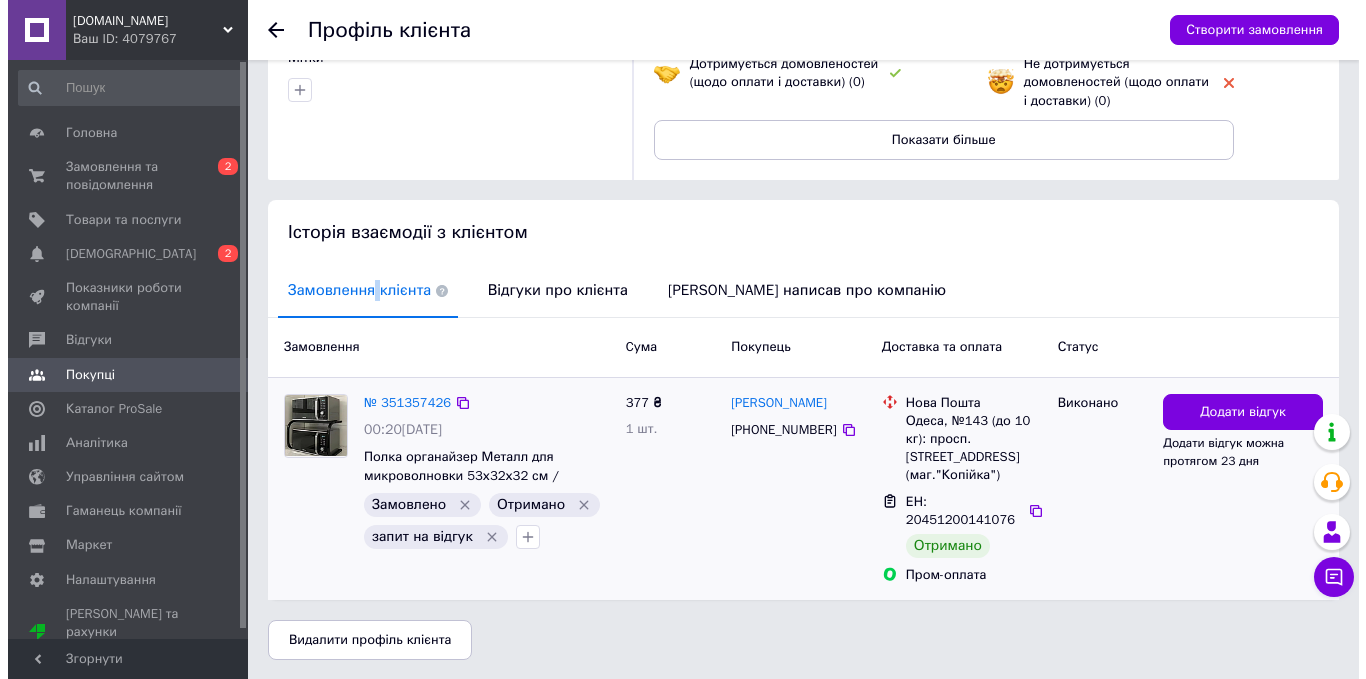 scroll, scrollTop: 256, scrollLeft: 0, axis: vertical 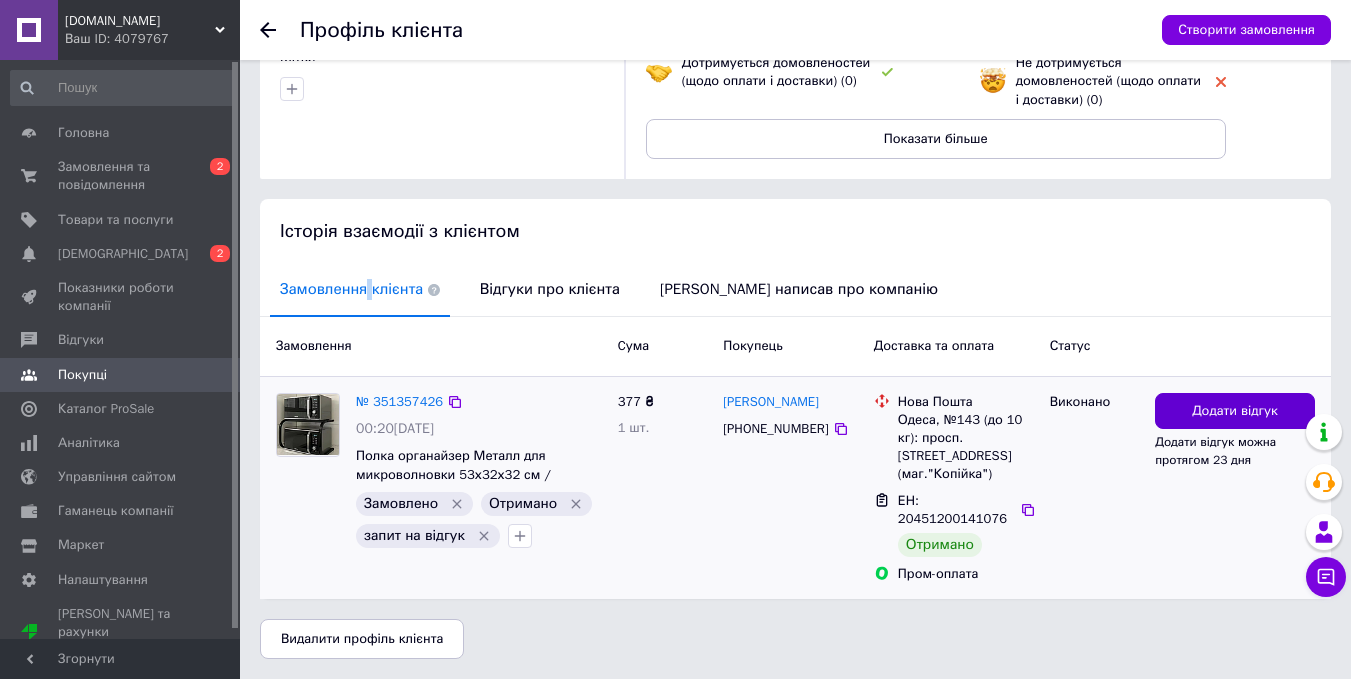click on "Додати відгук" at bounding box center (1235, 411) 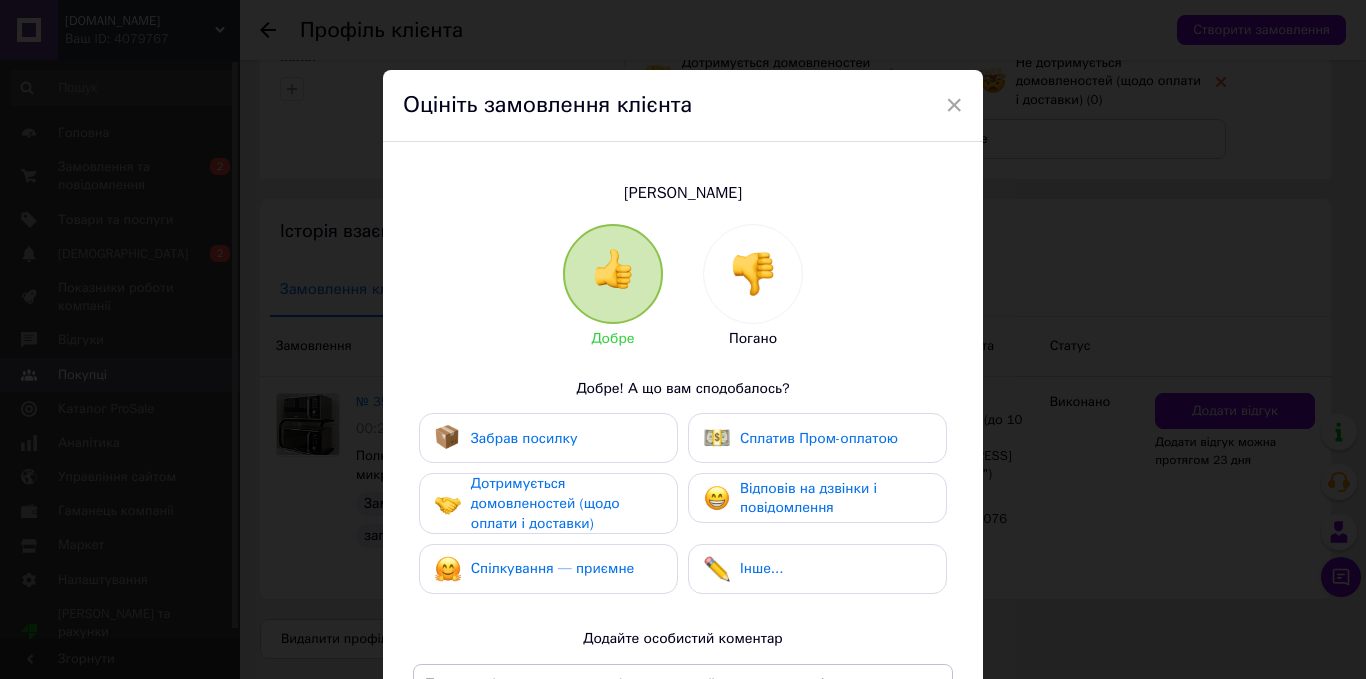 drag, startPoint x: 1103, startPoint y: 304, endPoint x: 1104, endPoint y: 294, distance: 10.049875 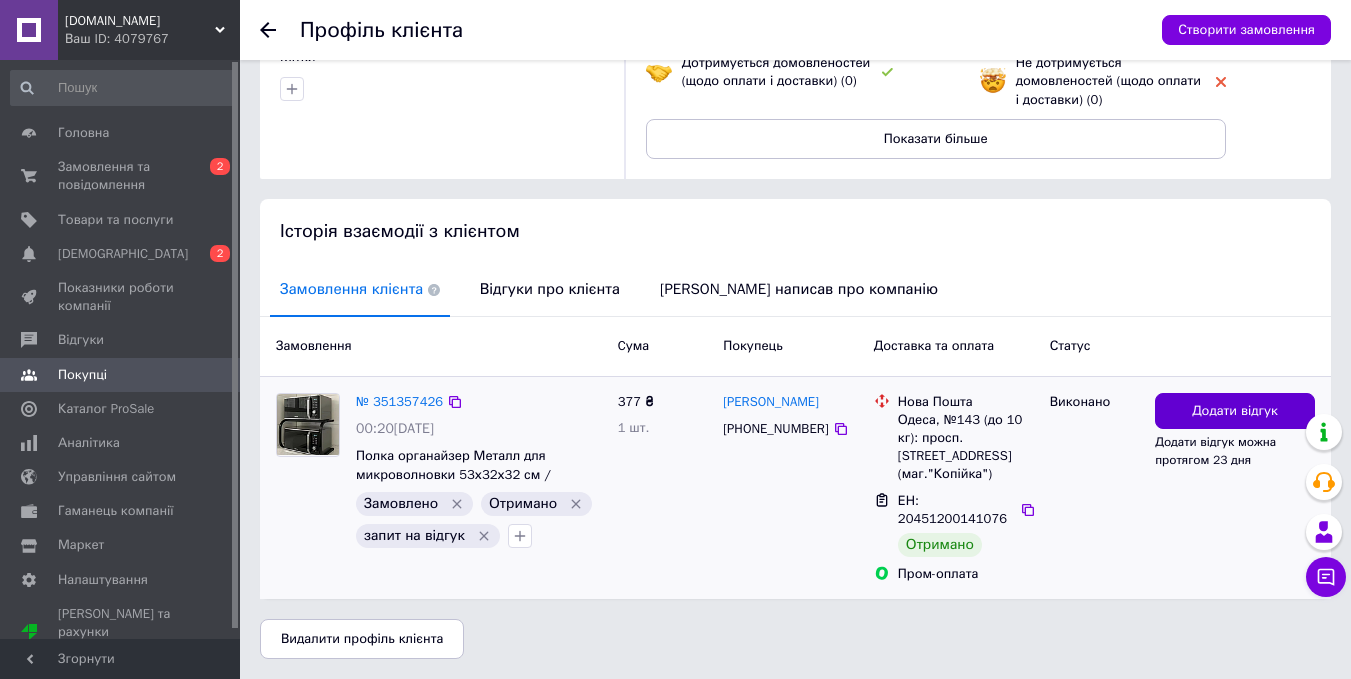 click on "Додати відгук" at bounding box center [1235, 411] 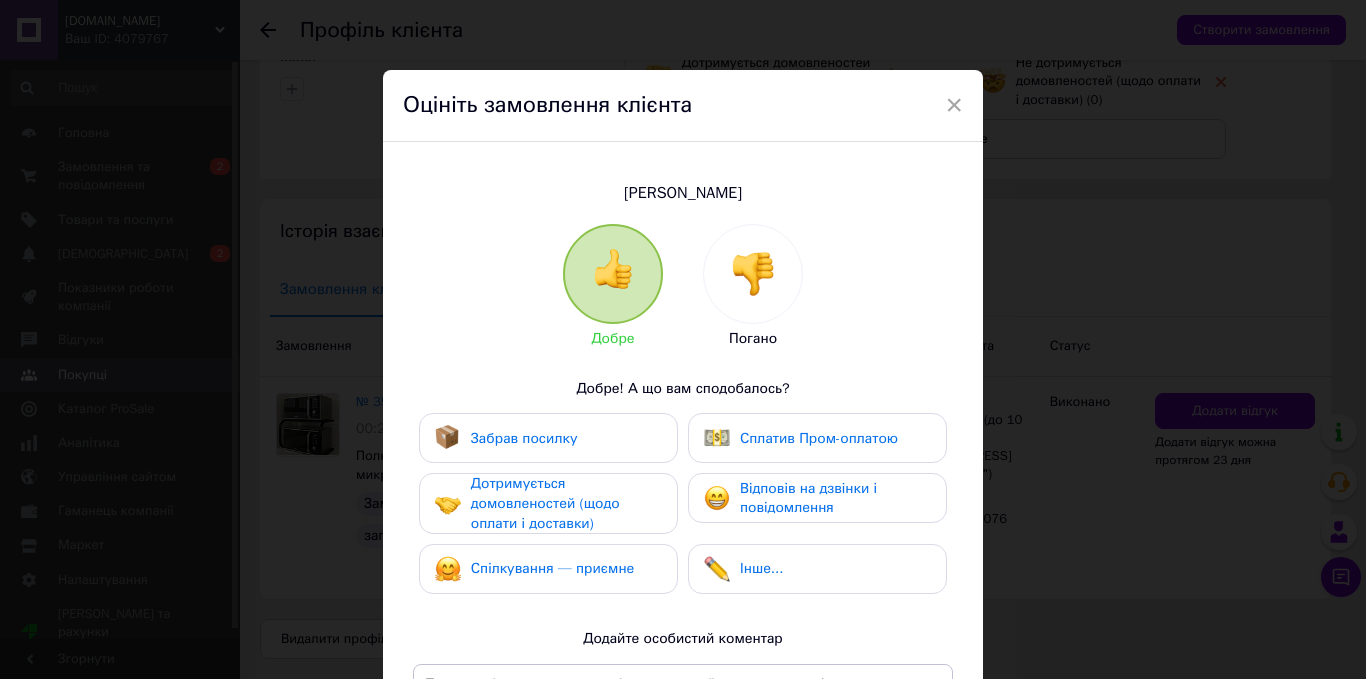 click on "Забрав посилку" at bounding box center (548, 438) 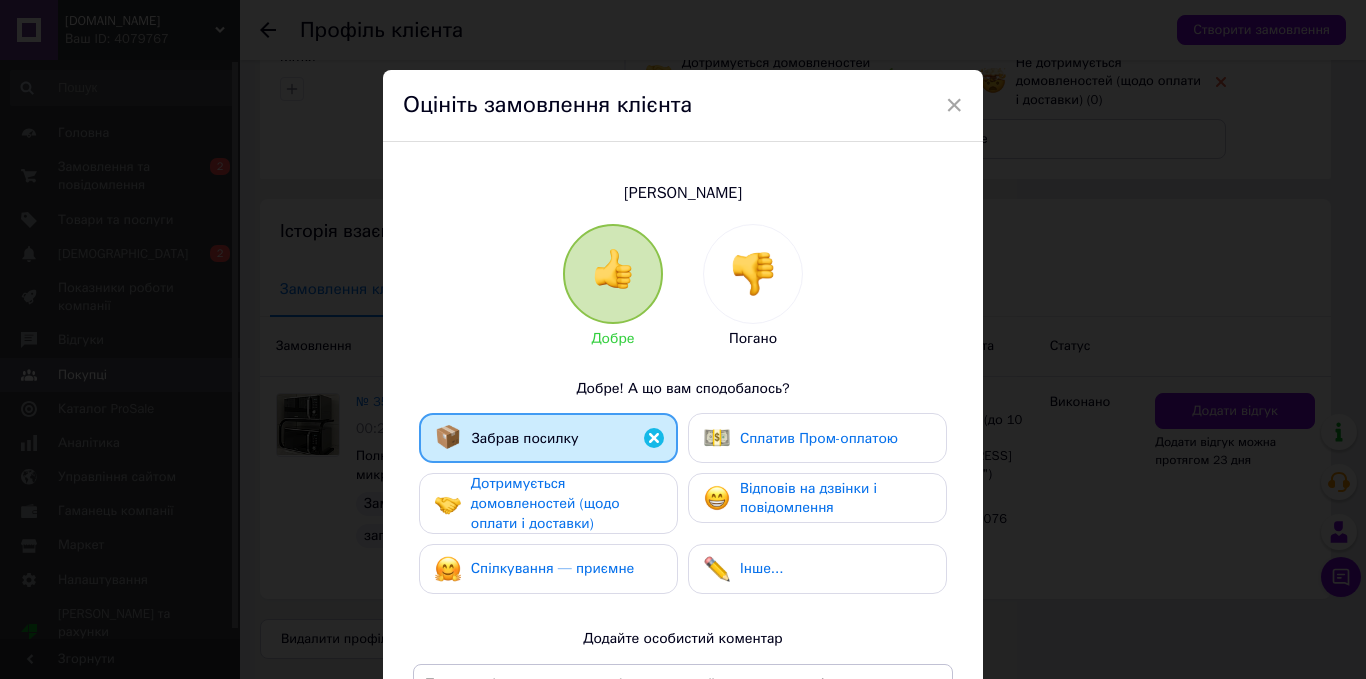 click on "Дотримується домовленостей (щодо оплати і доставки)" at bounding box center [545, 503] 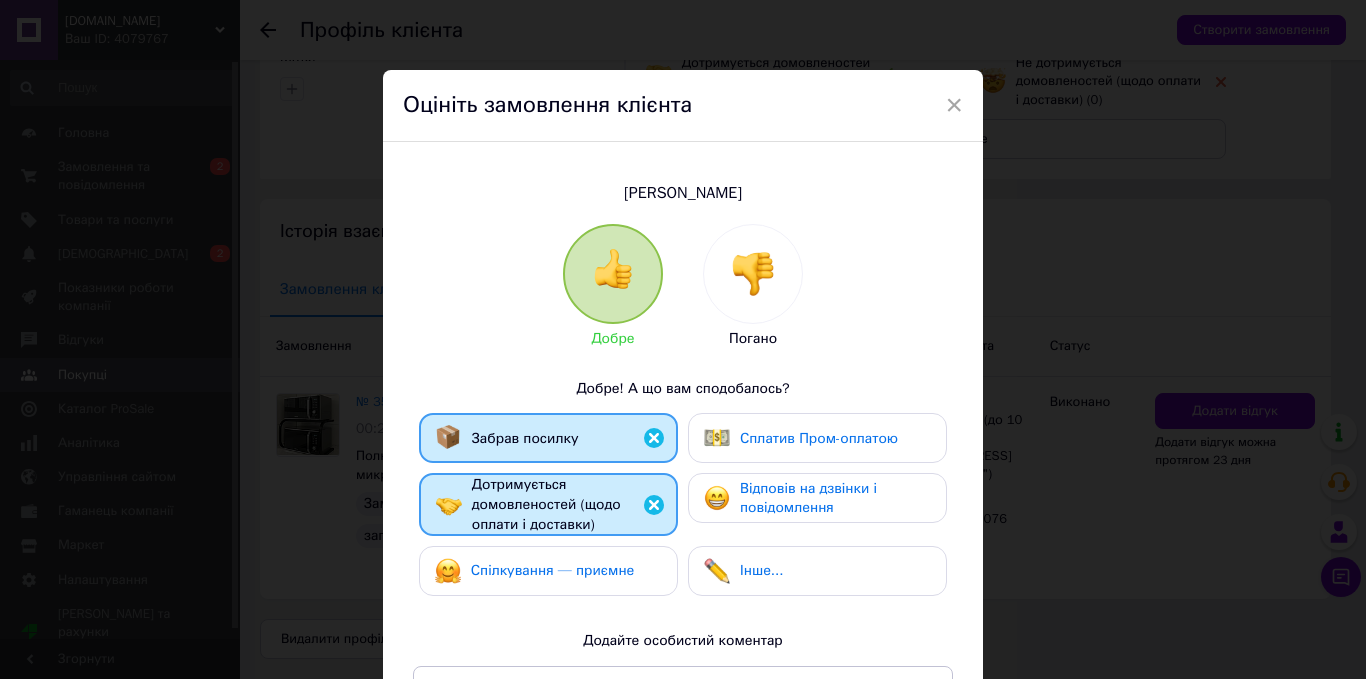 click on "Спілкування — приємне" at bounding box center [553, 570] 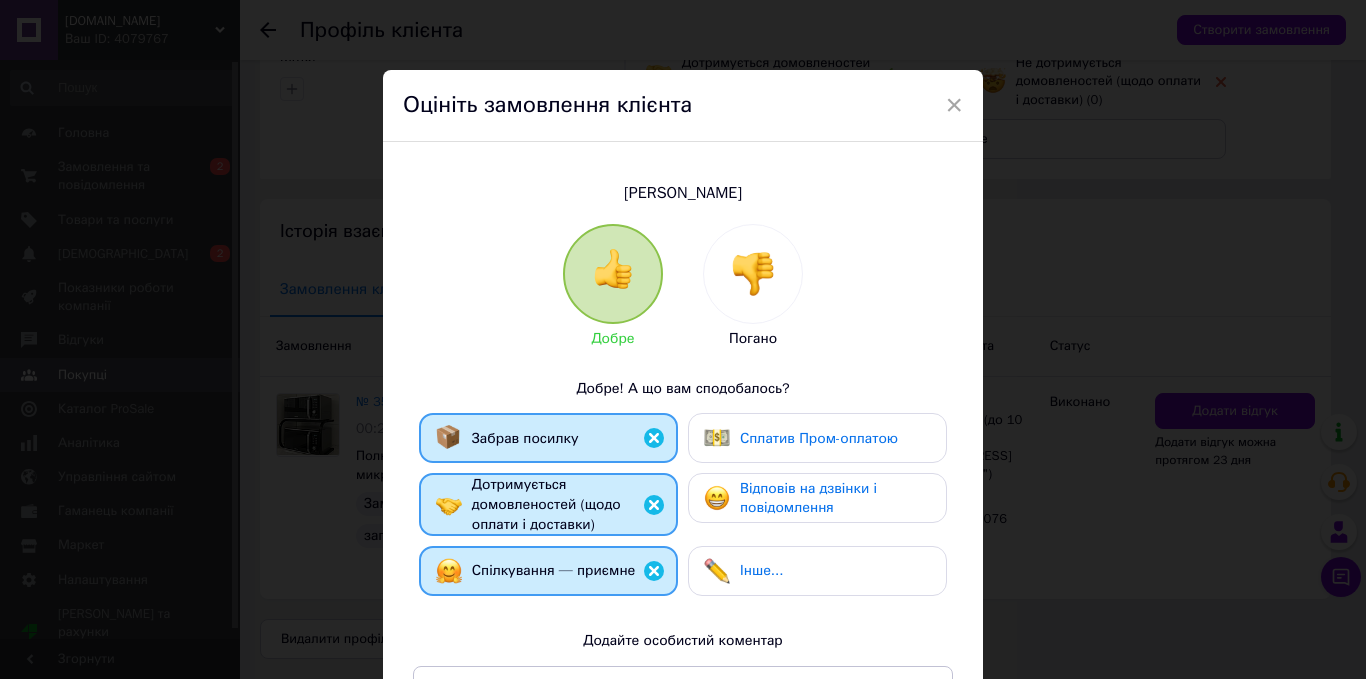 click on "Сплатив Пром-оплатою" at bounding box center [817, 438] 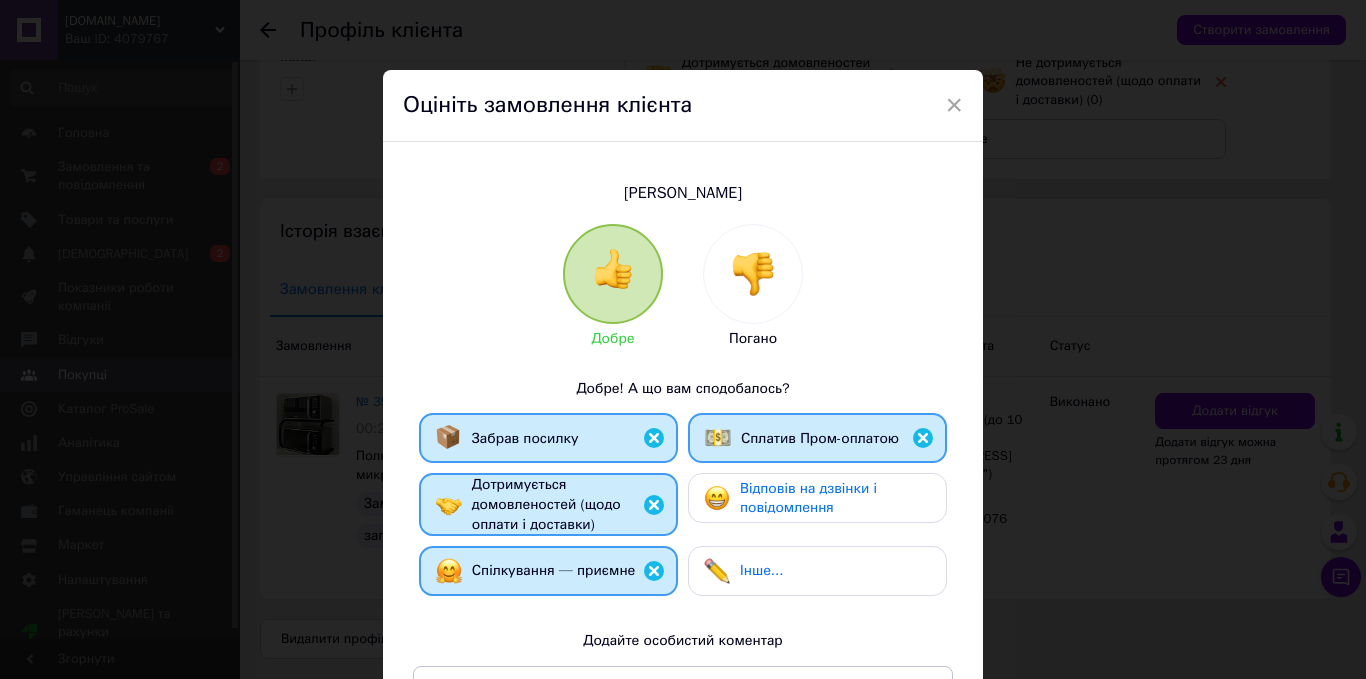 click on "Відповів на дзвінки і повідомлення" at bounding box center [835, 498] 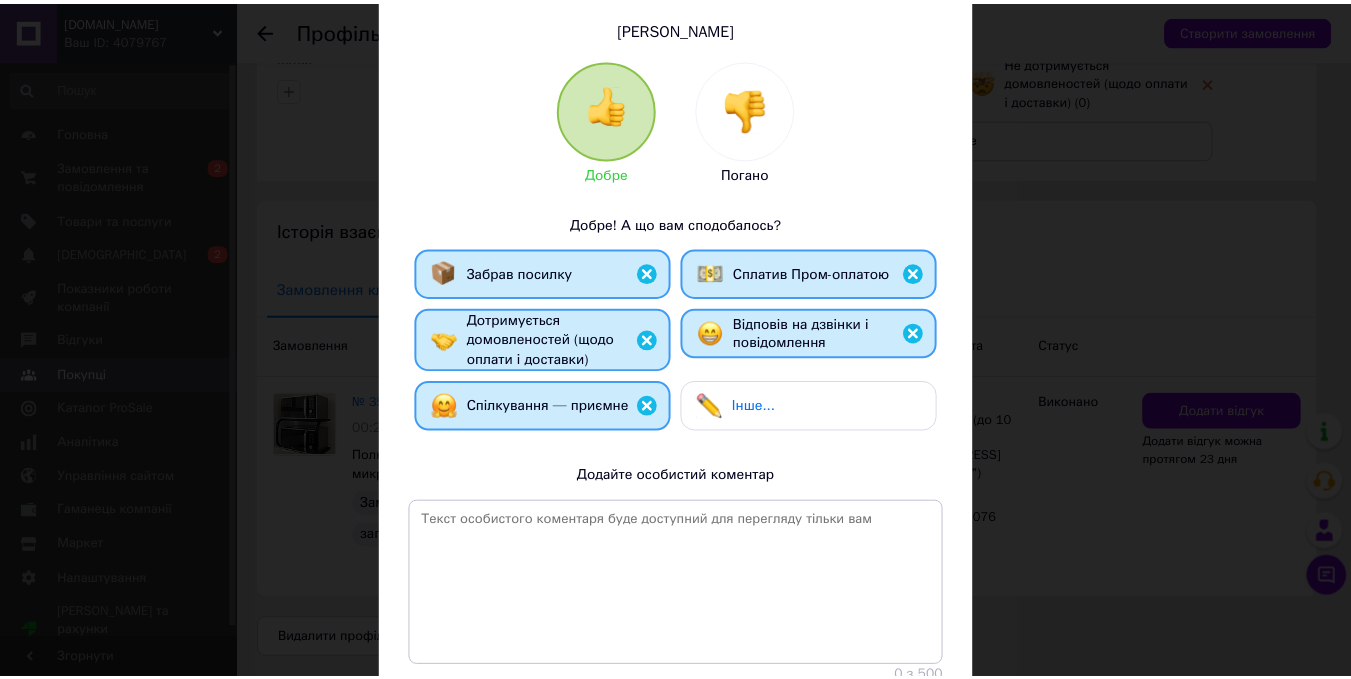 scroll, scrollTop: 314, scrollLeft: 0, axis: vertical 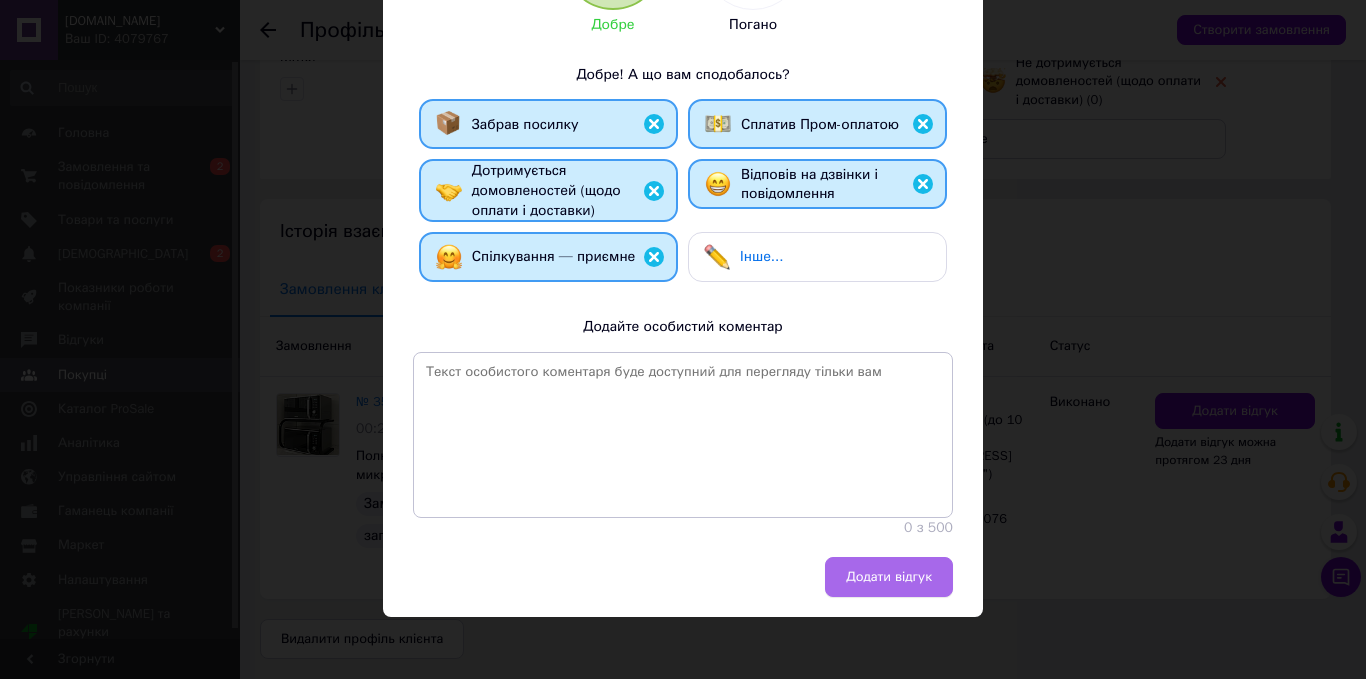 click on "Додати відгук" at bounding box center (889, 577) 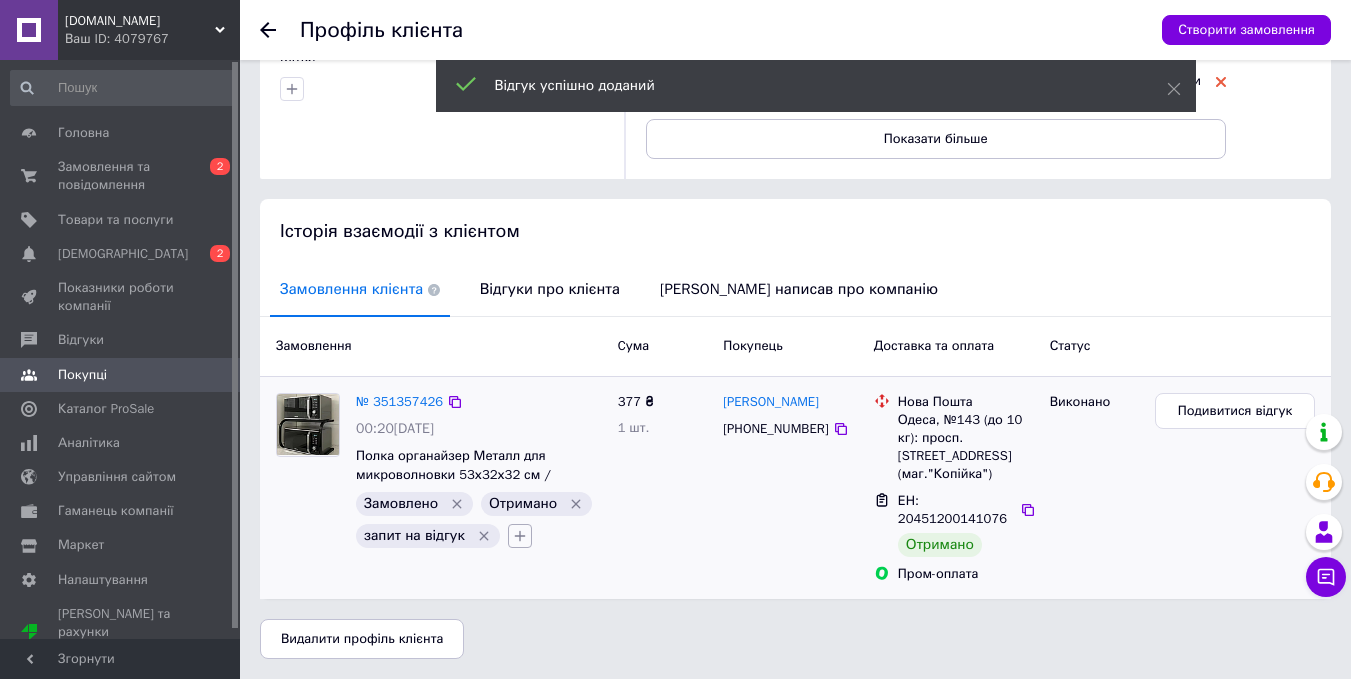 click 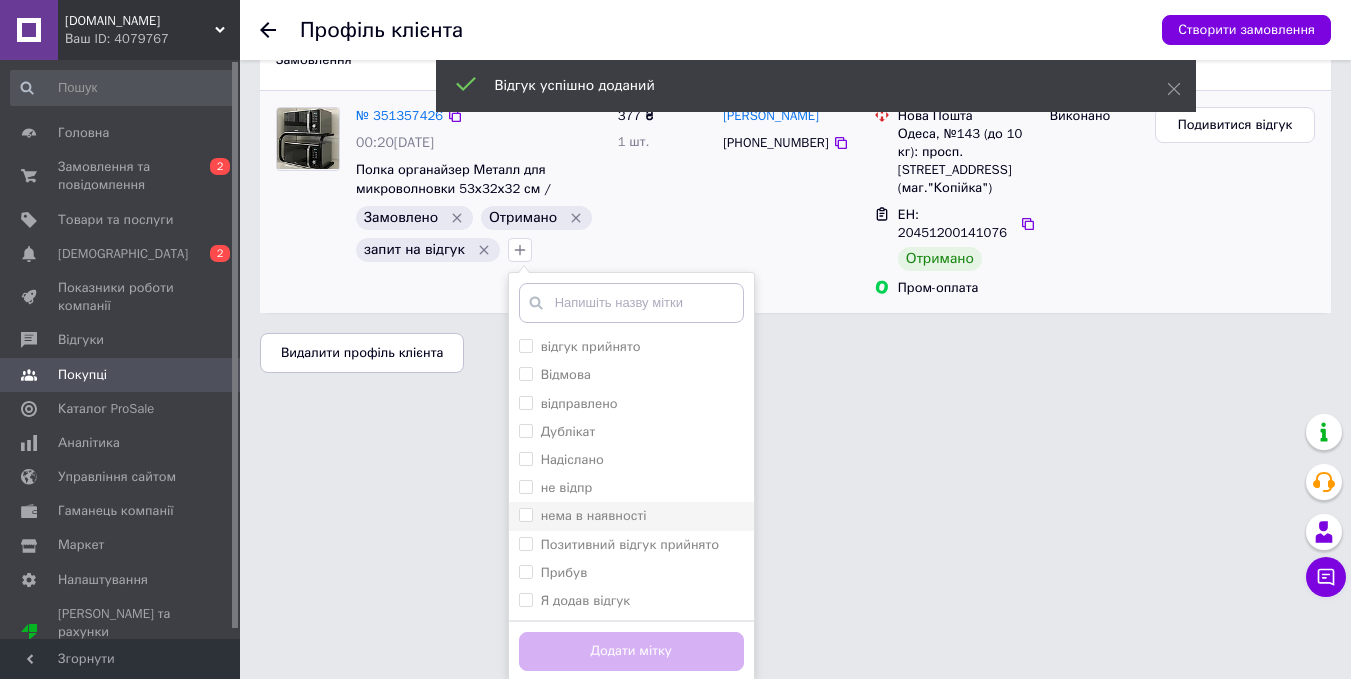 scroll, scrollTop: 545, scrollLeft: 0, axis: vertical 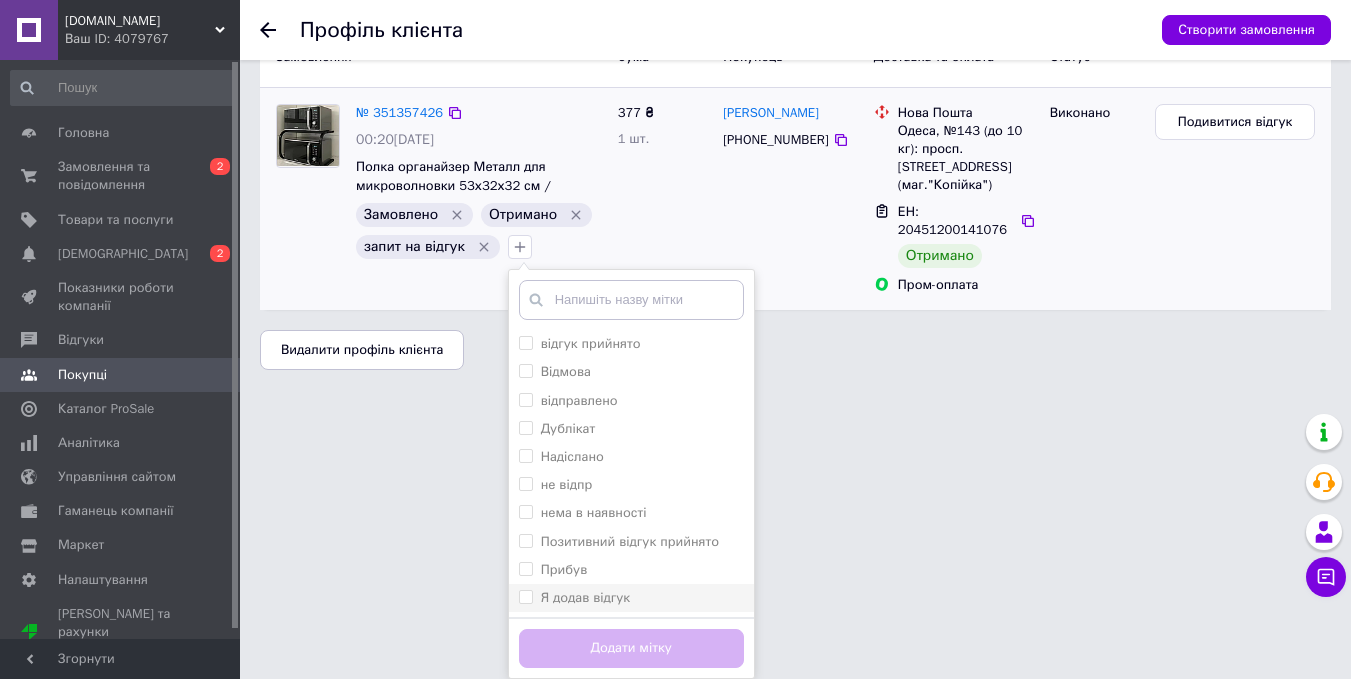 click on "Я додав відгук" at bounding box center (586, 597) 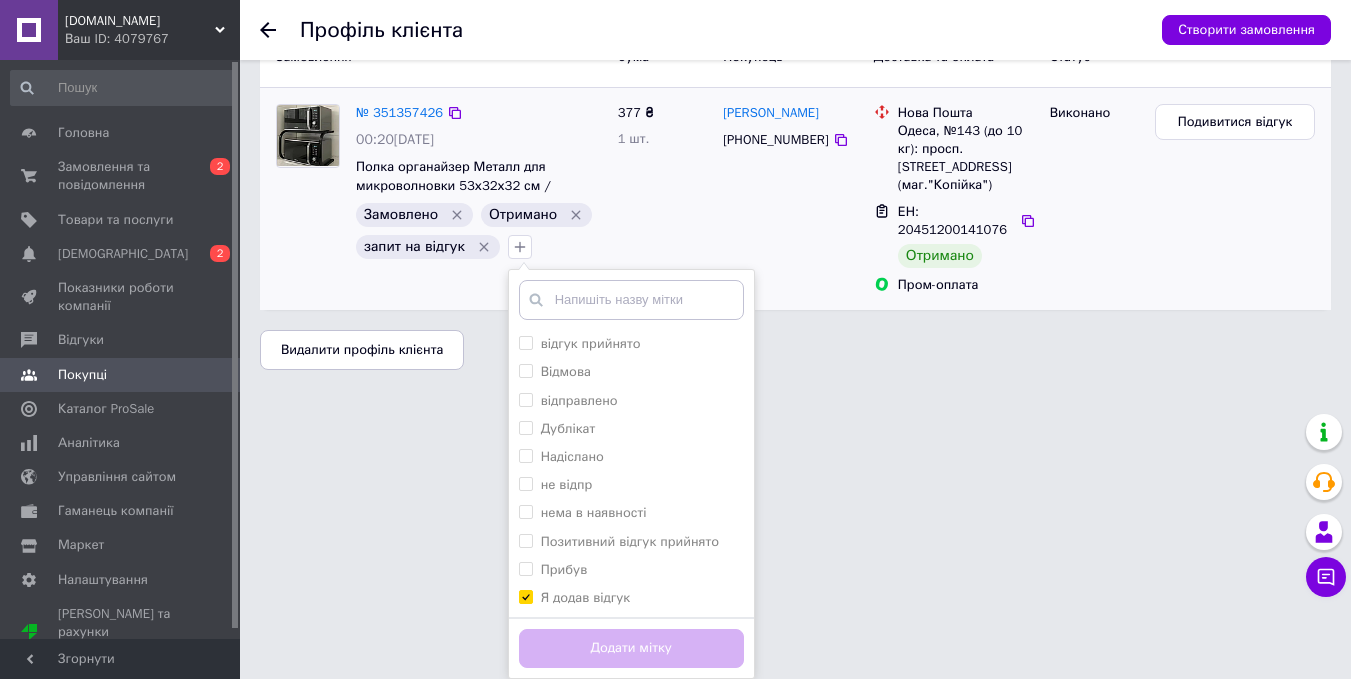 checkbox on "true" 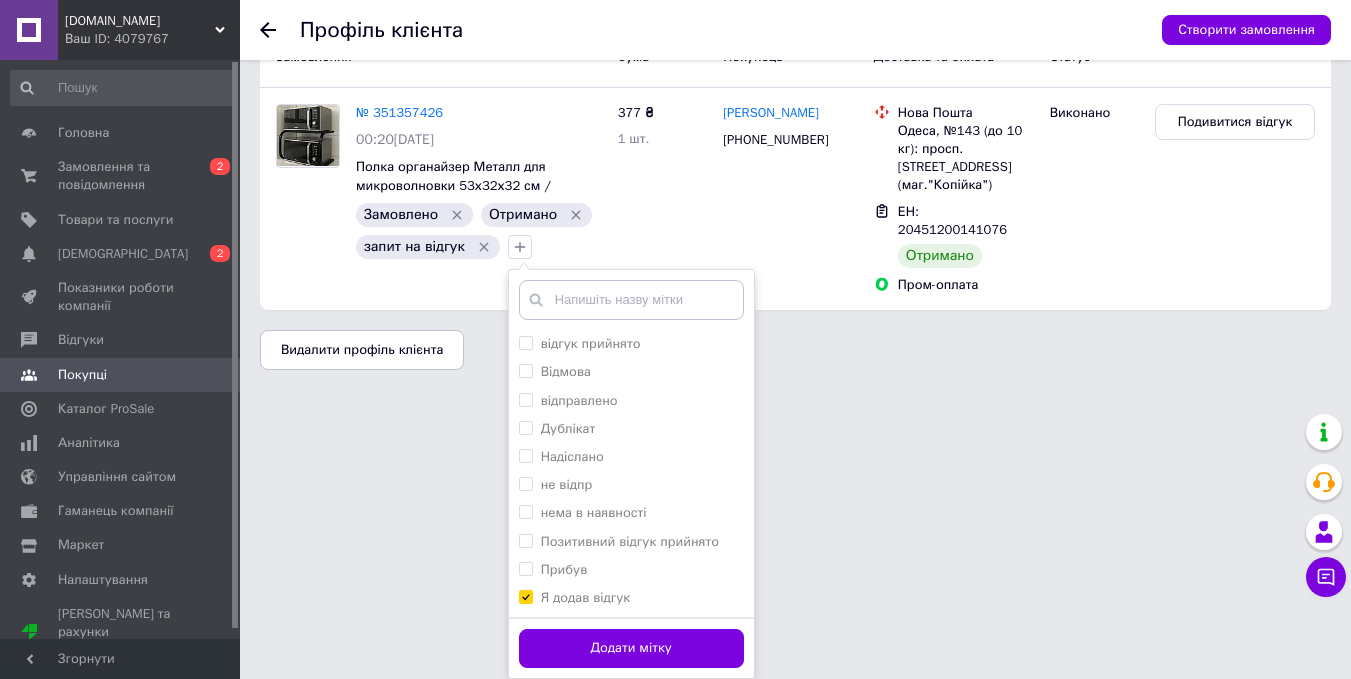 click on "Додати мітку" at bounding box center [631, 648] 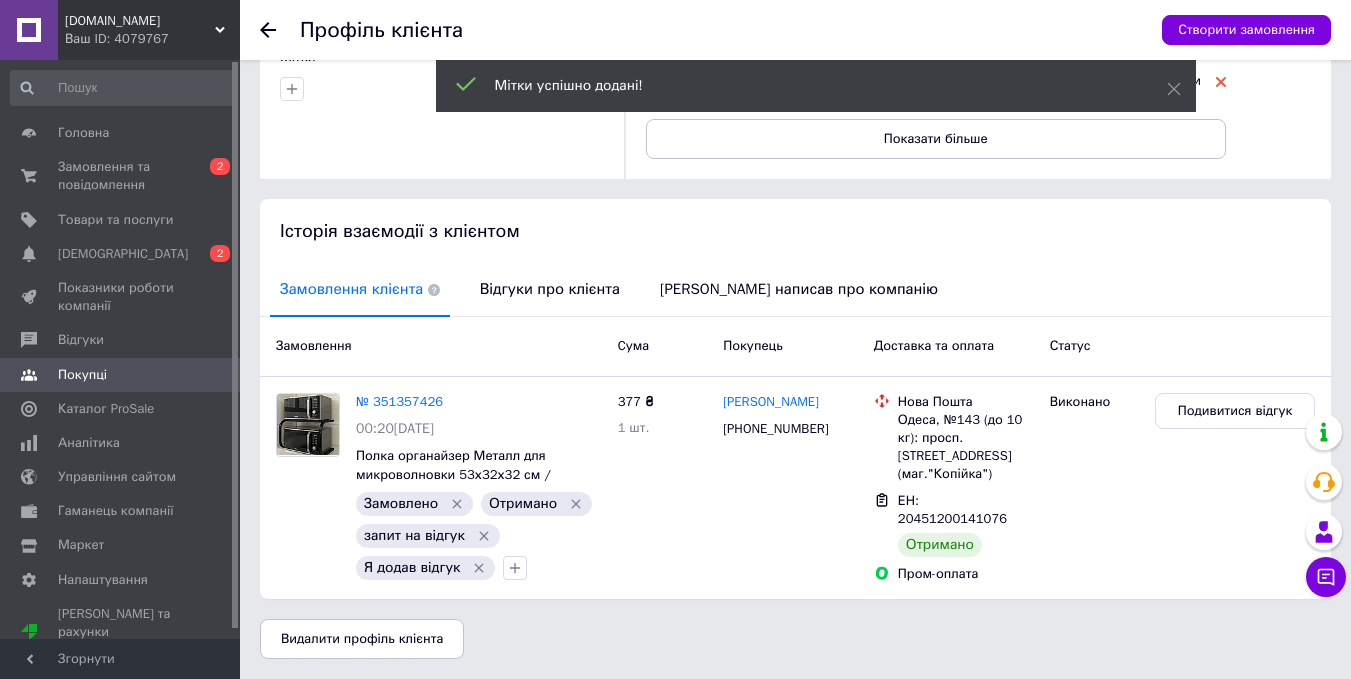 scroll, scrollTop: 0, scrollLeft: 0, axis: both 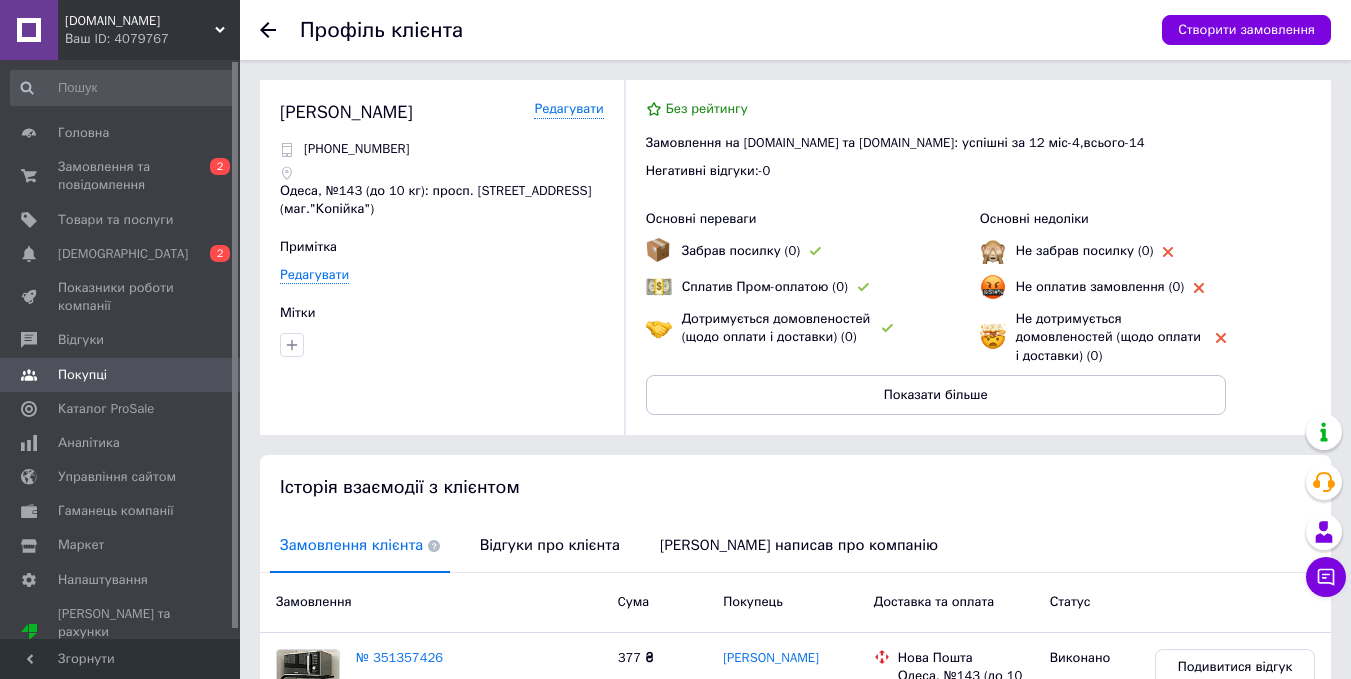 click 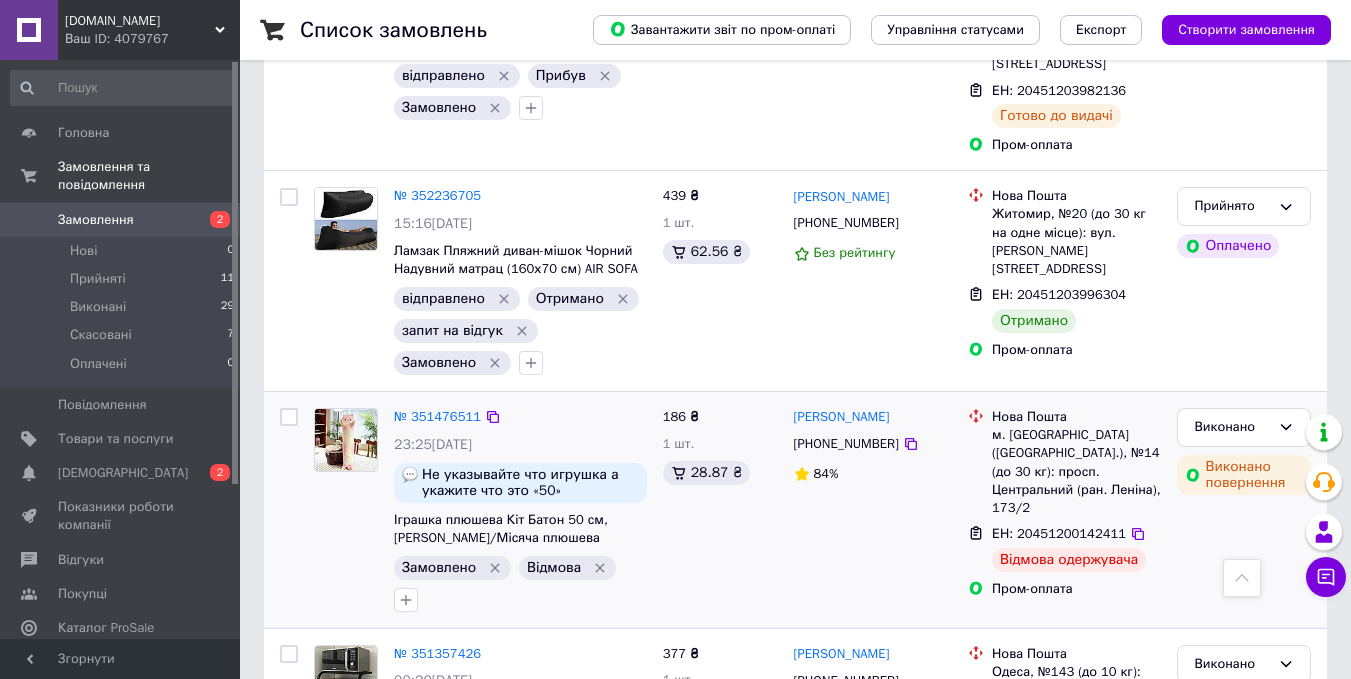 scroll, scrollTop: 2700, scrollLeft: 0, axis: vertical 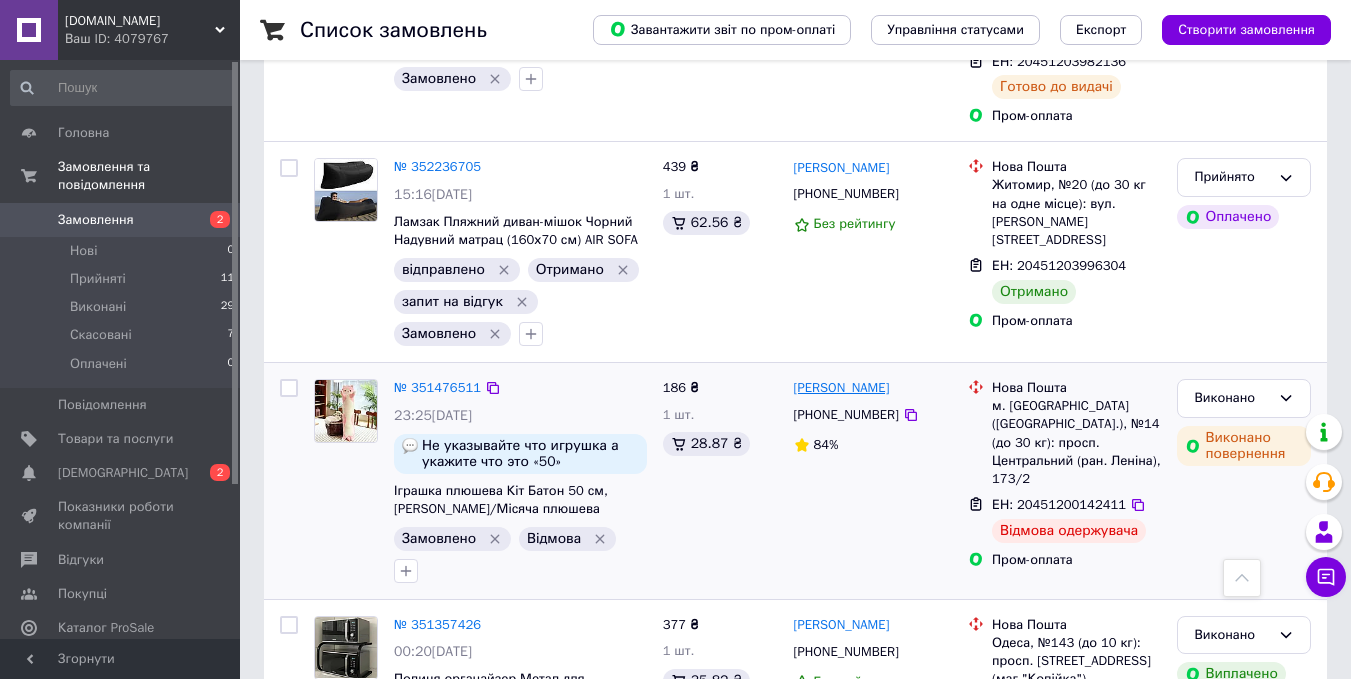 click on "Наталия Колбасникова" at bounding box center (842, 388) 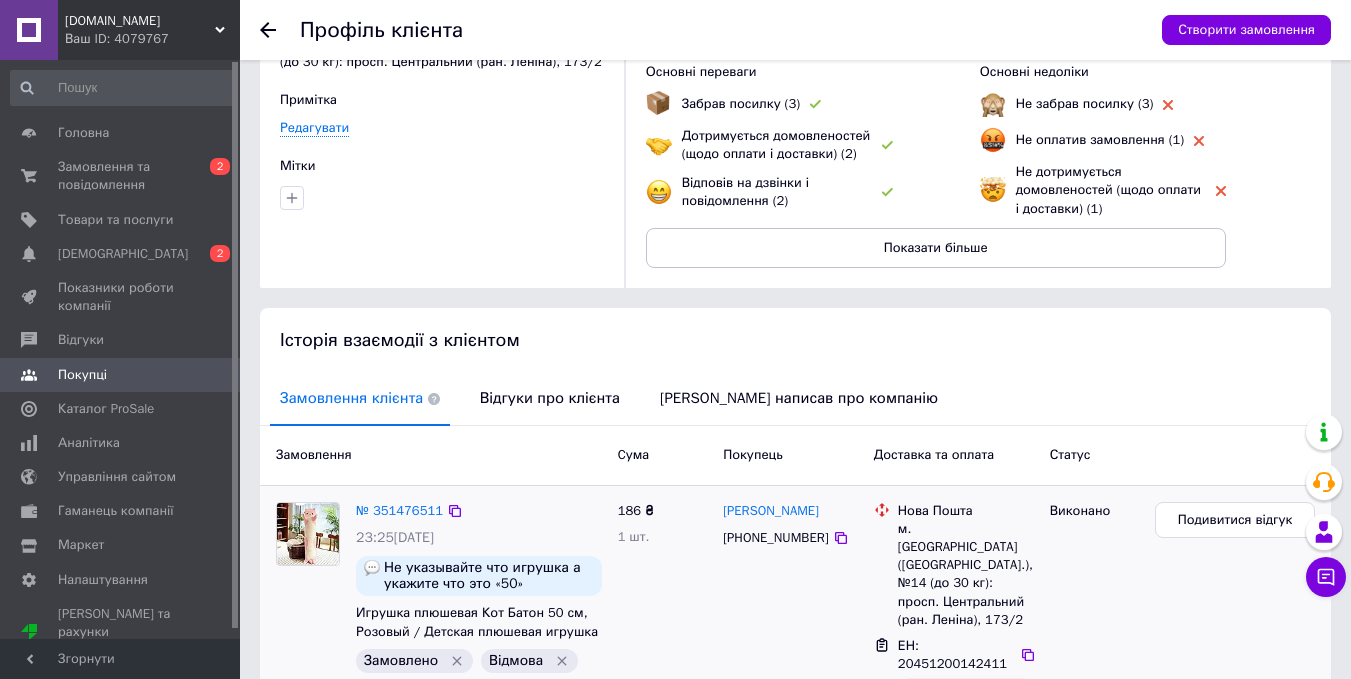 scroll, scrollTop: 290, scrollLeft: 0, axis: vertical 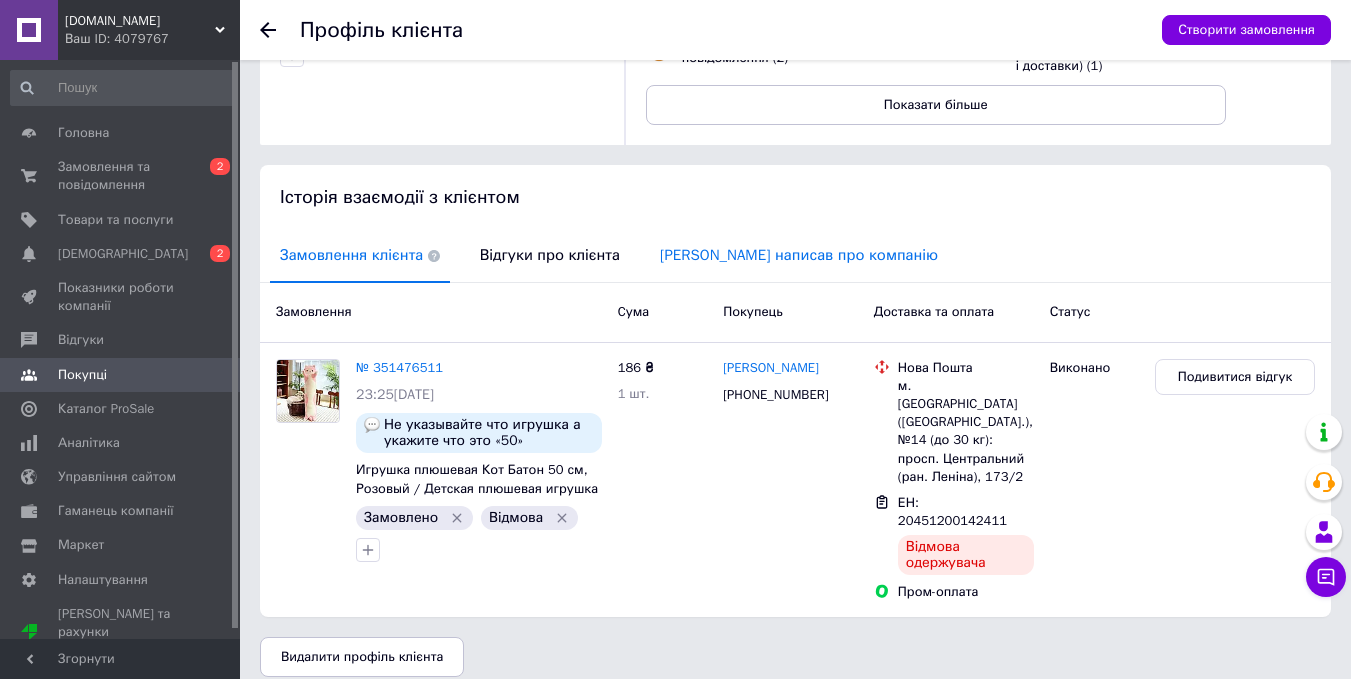 click on "Клієнт написав про компанію" at bounding box center [799, 255] 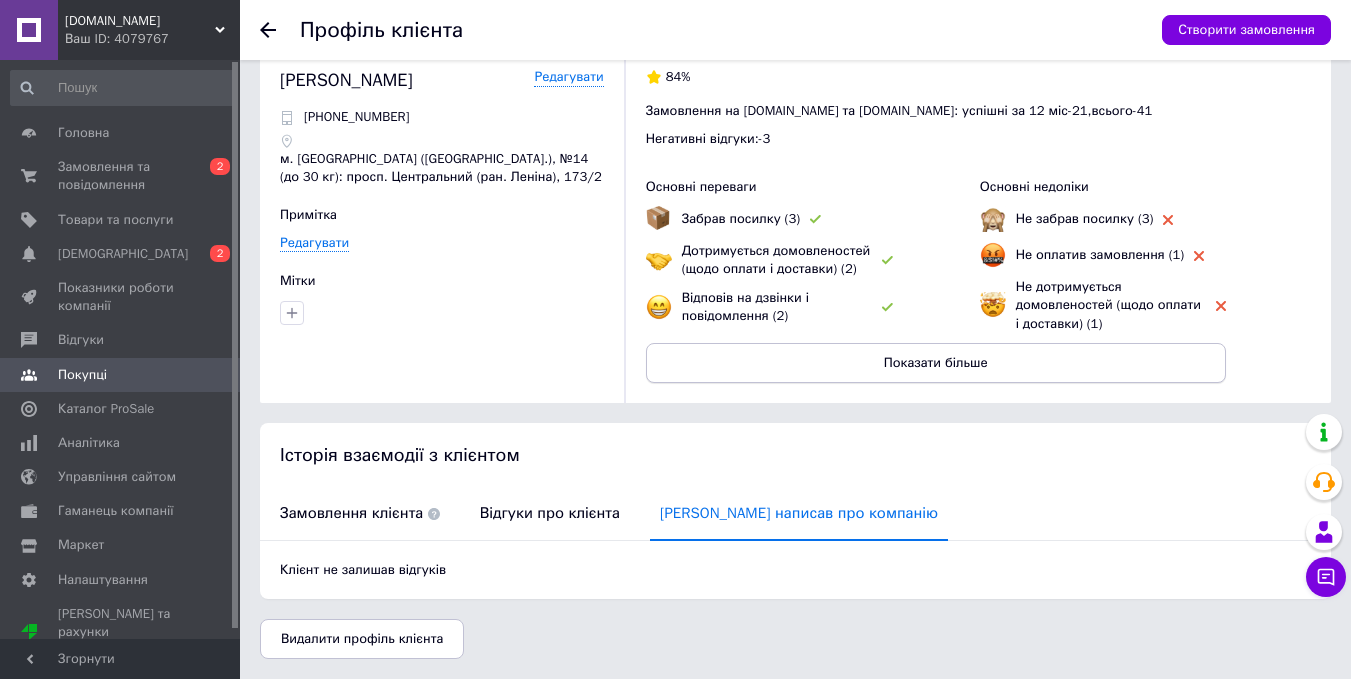 scroll, scrollTop: 0, scrollLeft: 0, axis: both 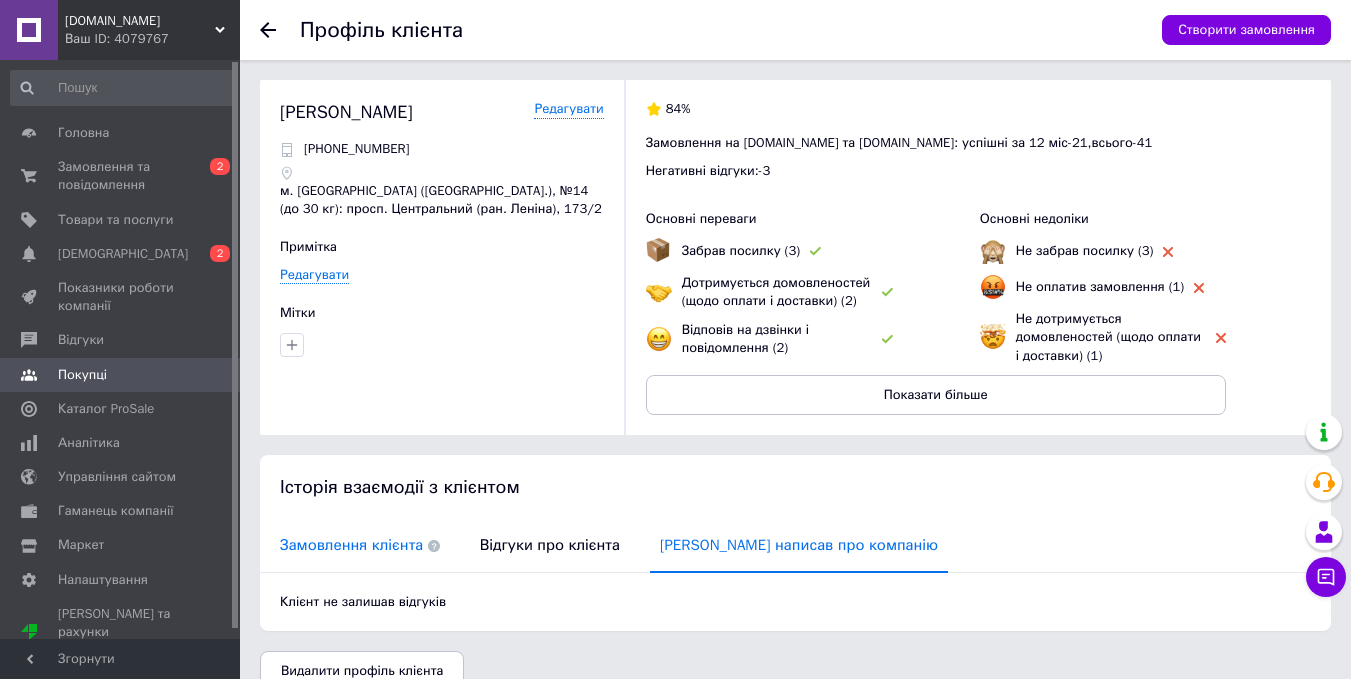click on "Замовлення клієнта" at bounding box center (360, 545) 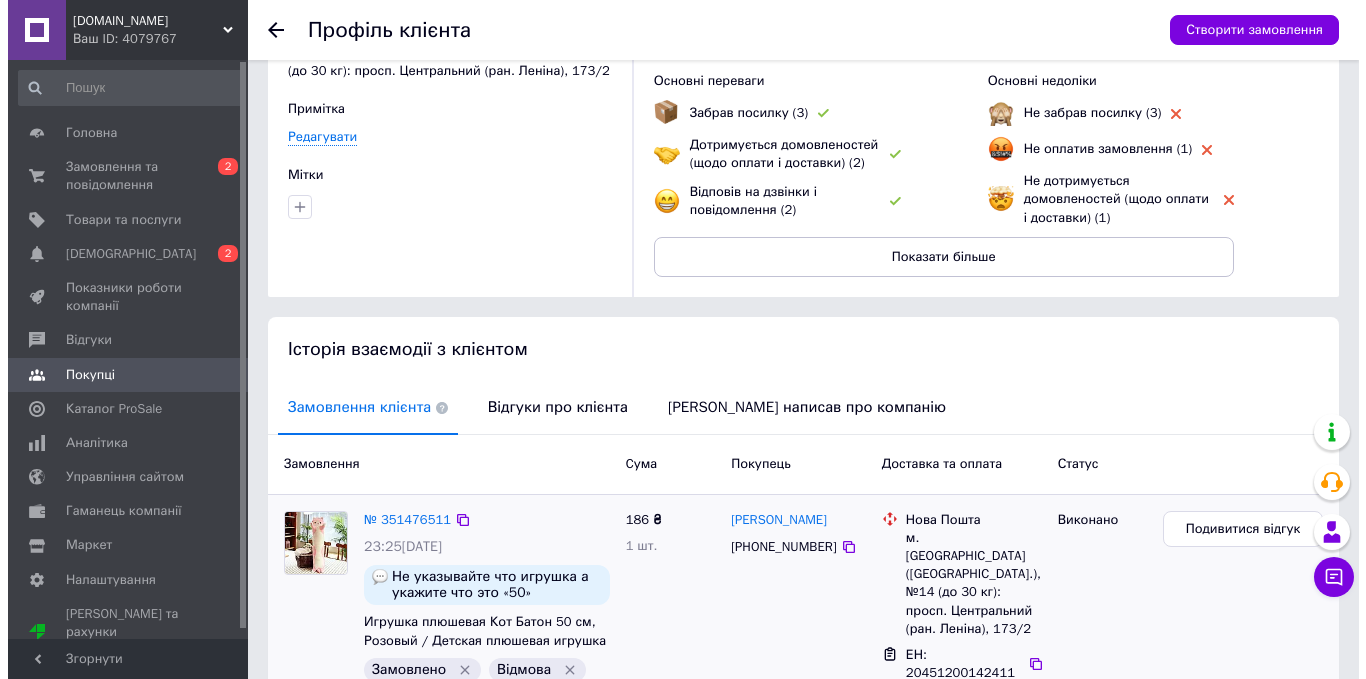 scroll, scrollTop: 290, scrollLeft: 0, axis: vertical 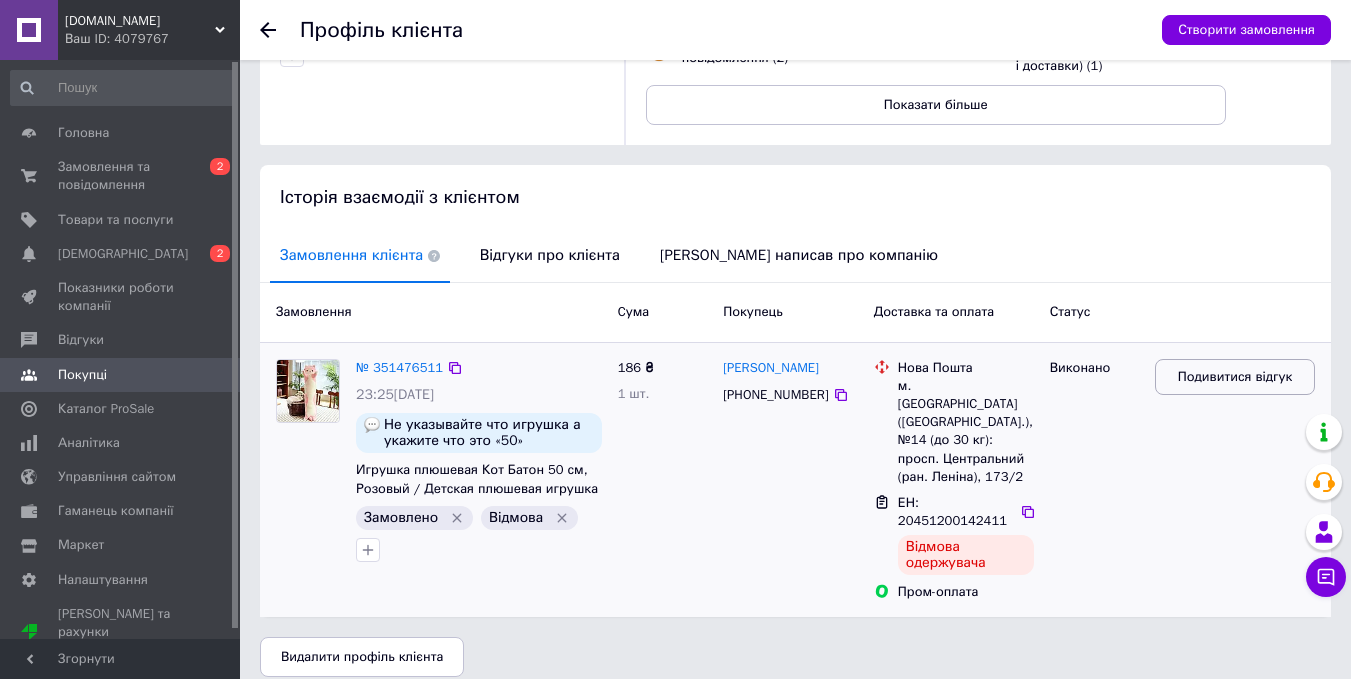 click on "Подивитися відгук" at bounding box center [1235, 377] 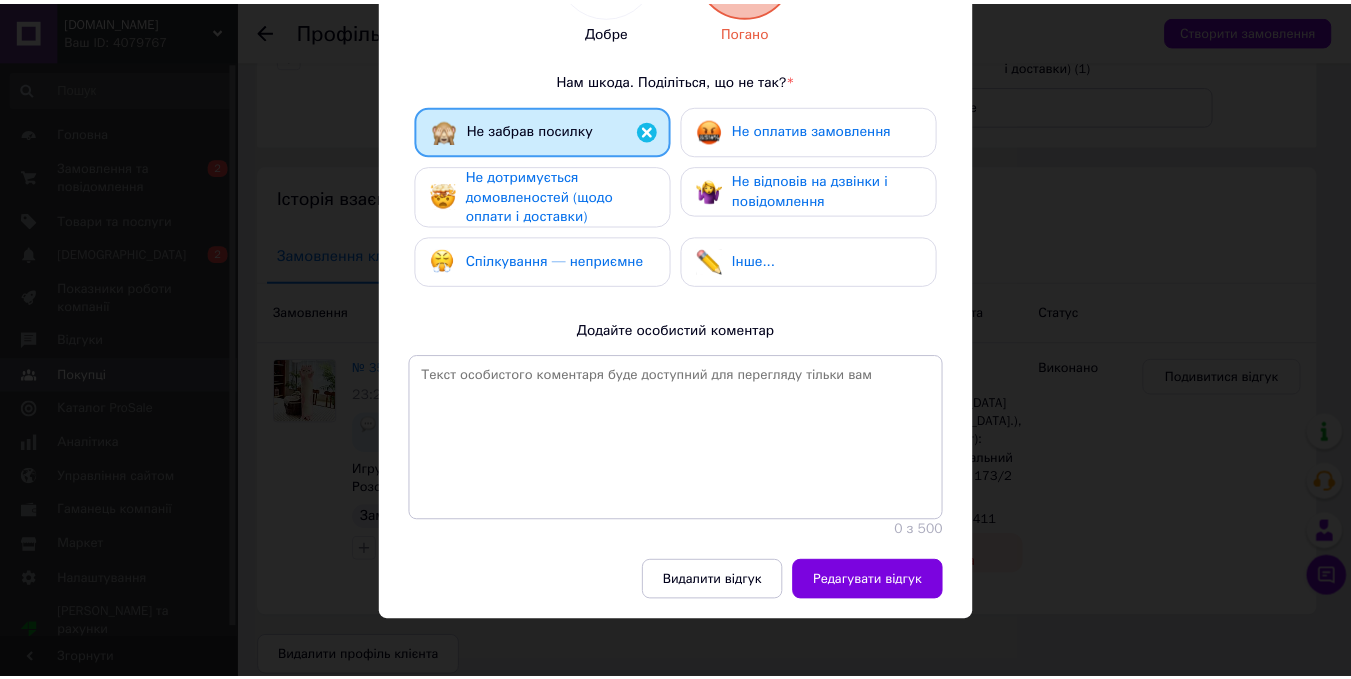 scroll, scrollTop: 371, scrollLeft: 0, axis: vertical 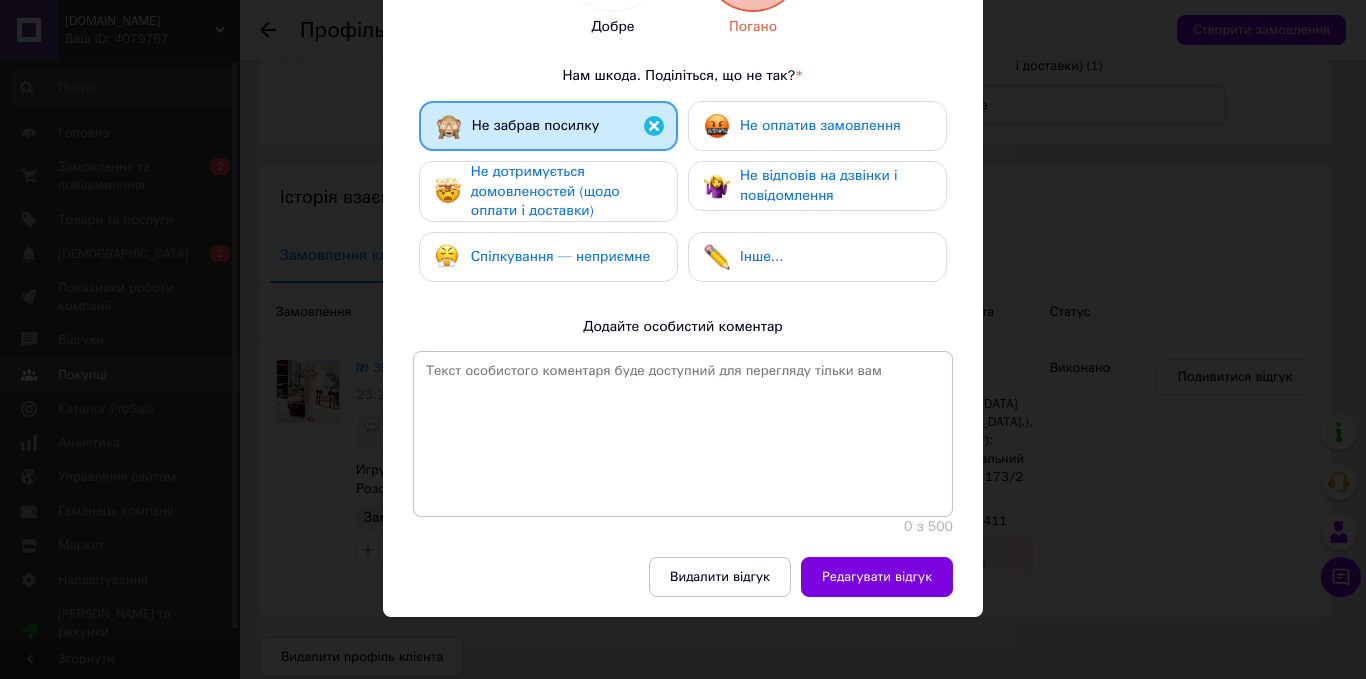 click on "× Оцініть замовлення клієнта Ви можете змінити, доповнити або видалити раніше надісланий відгук Колбасникова Наталия 84 % Добре Погано Нам шкода. Поділіться, що не так?  * Не забрав посилку Не оплатив замовлення Не дотримується домовленостей (щодо оплати і доставки) Не відповів на дзвінки і повідомлення Спілкування — неприємне Інше... Додайте особистий коментар 0   з   500 Видалити відгук Редагувати відгук" at bounding box center [683, 339] 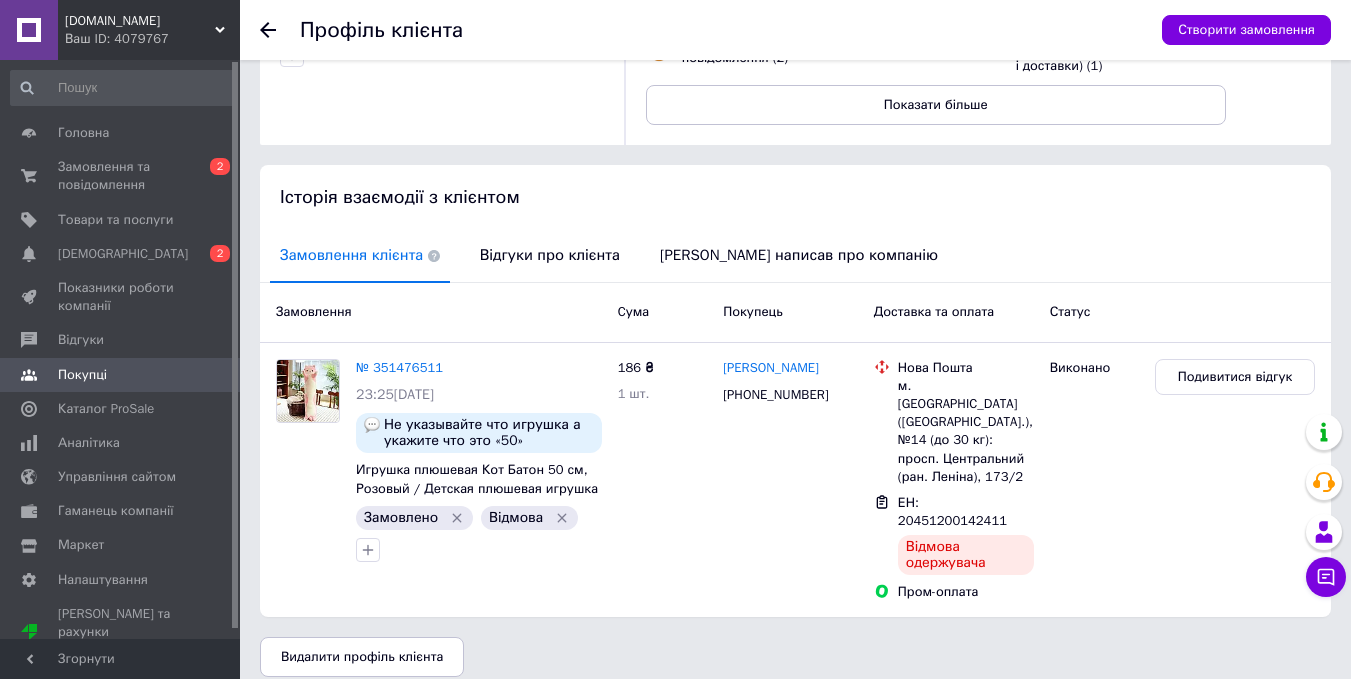 click 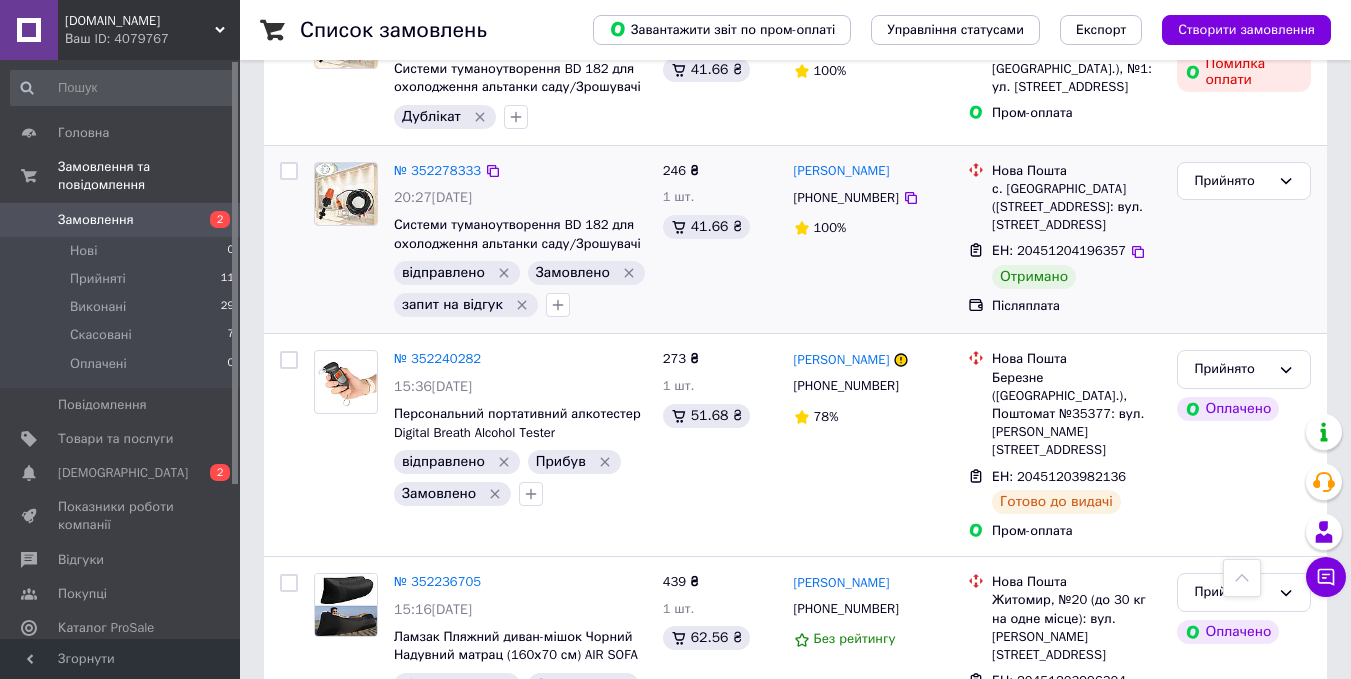 scroll, scrollTop: 2600, scrollLeft: 0, axis: vertical 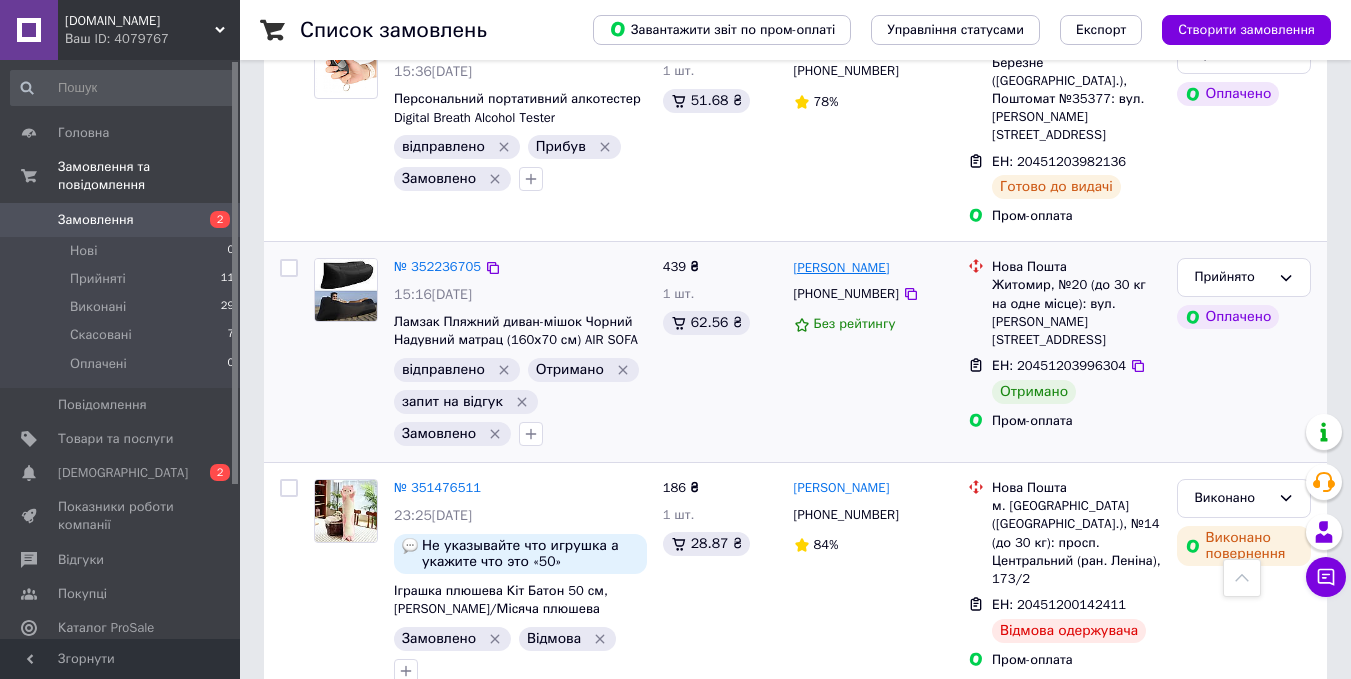 click on "Владимир Мазур" at bounding box center [842, 268] 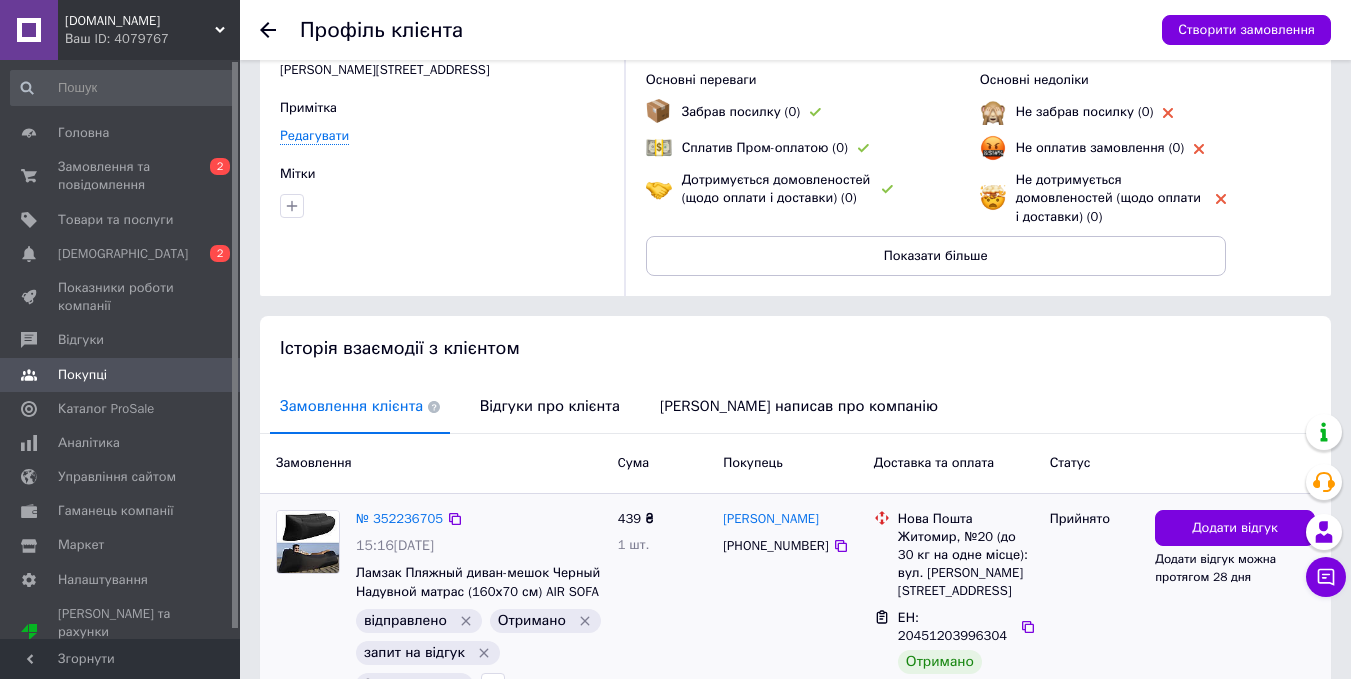 scroll, scrollTop: 253, scrollLeft: 0, axis: vertical 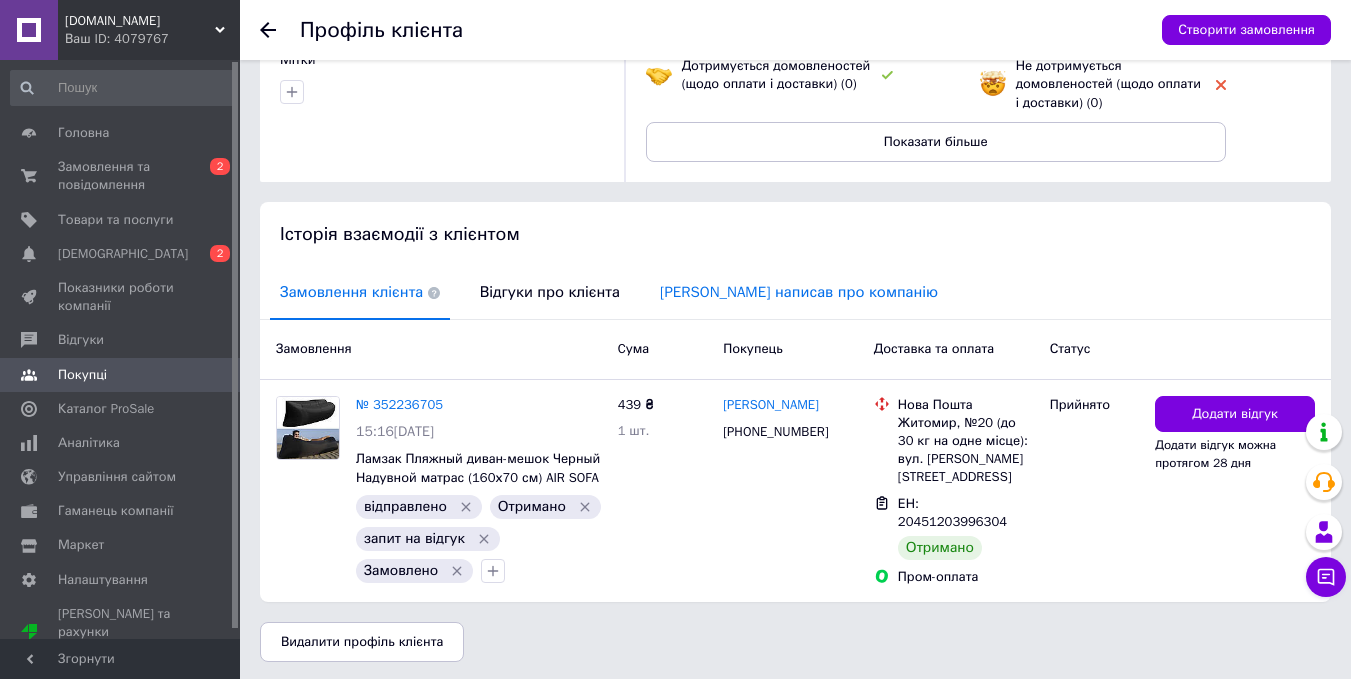 click on "Клієнт написав про компанію" at bounding box center (799, 292) 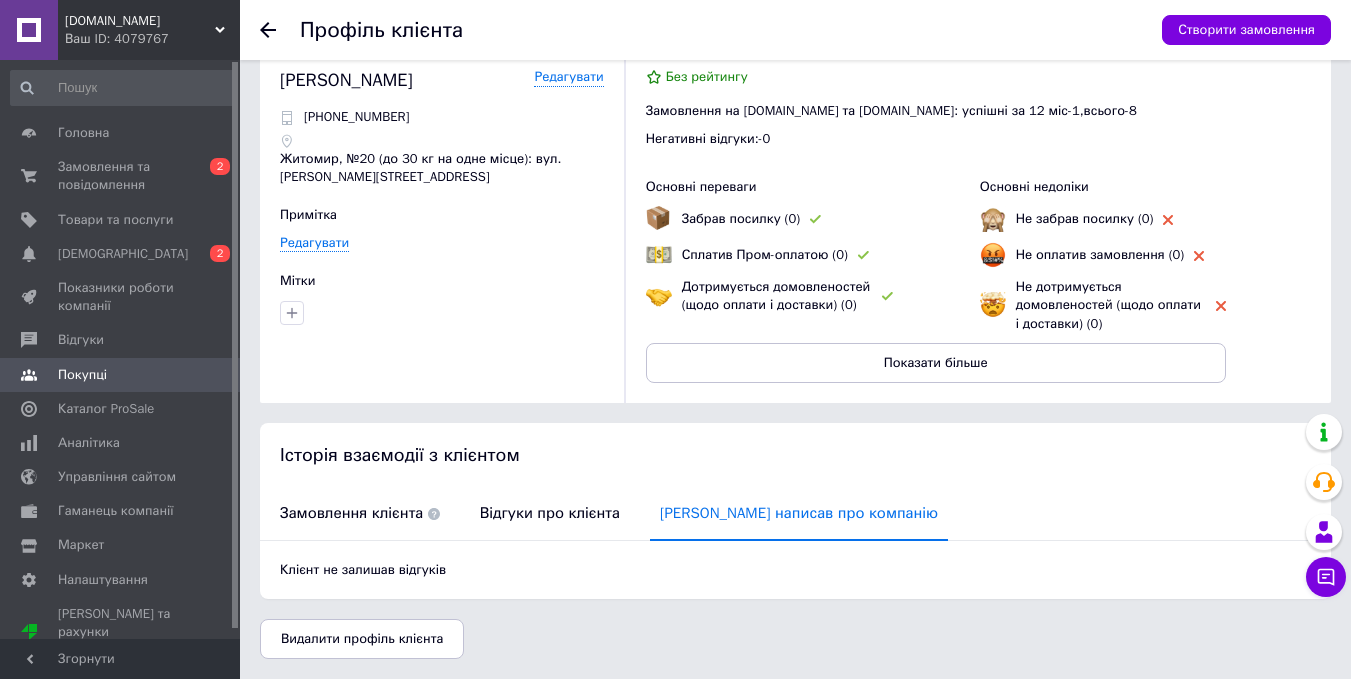scroll, scrollTop: 32, scrollLeft: 0, axis: vertical 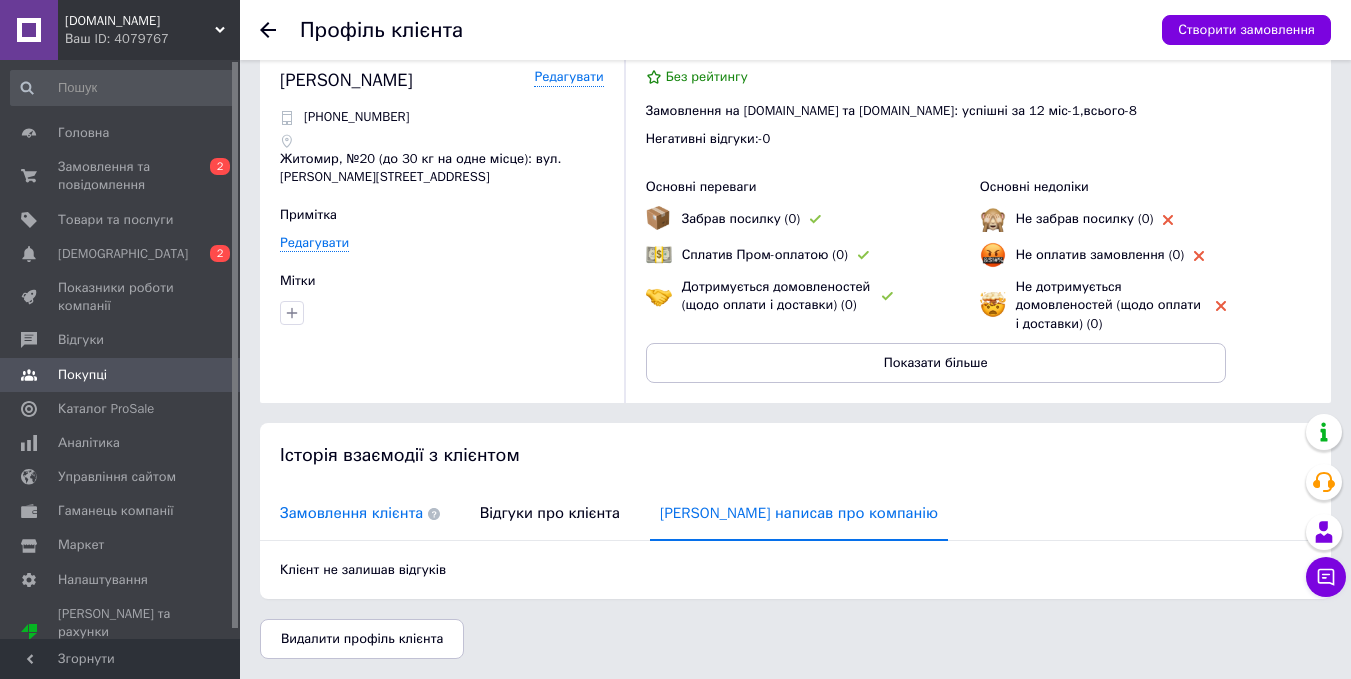 click on "Замовлення клієнта" at bounding box center (360, 513) 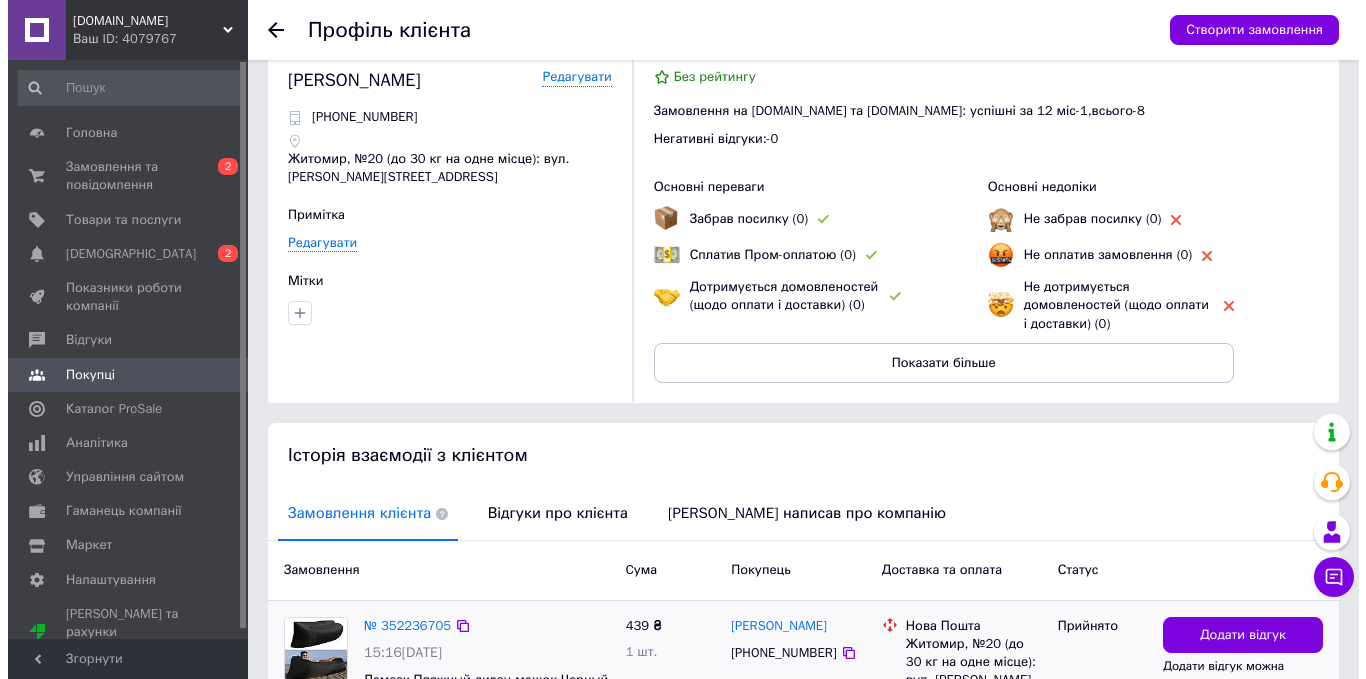 scroll, scrollTop: 253, scrollLeft: 0, axis: vertical 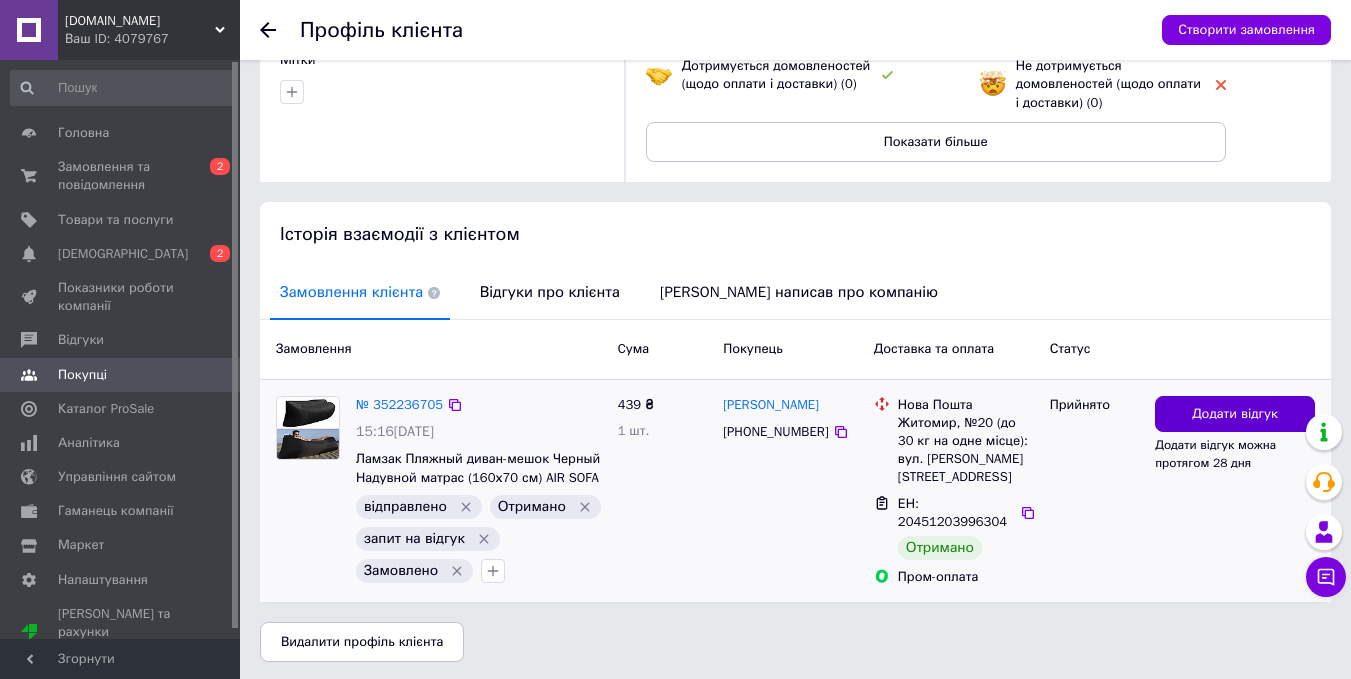 click on "Додати відгук" at bounding box center (1235, 414) 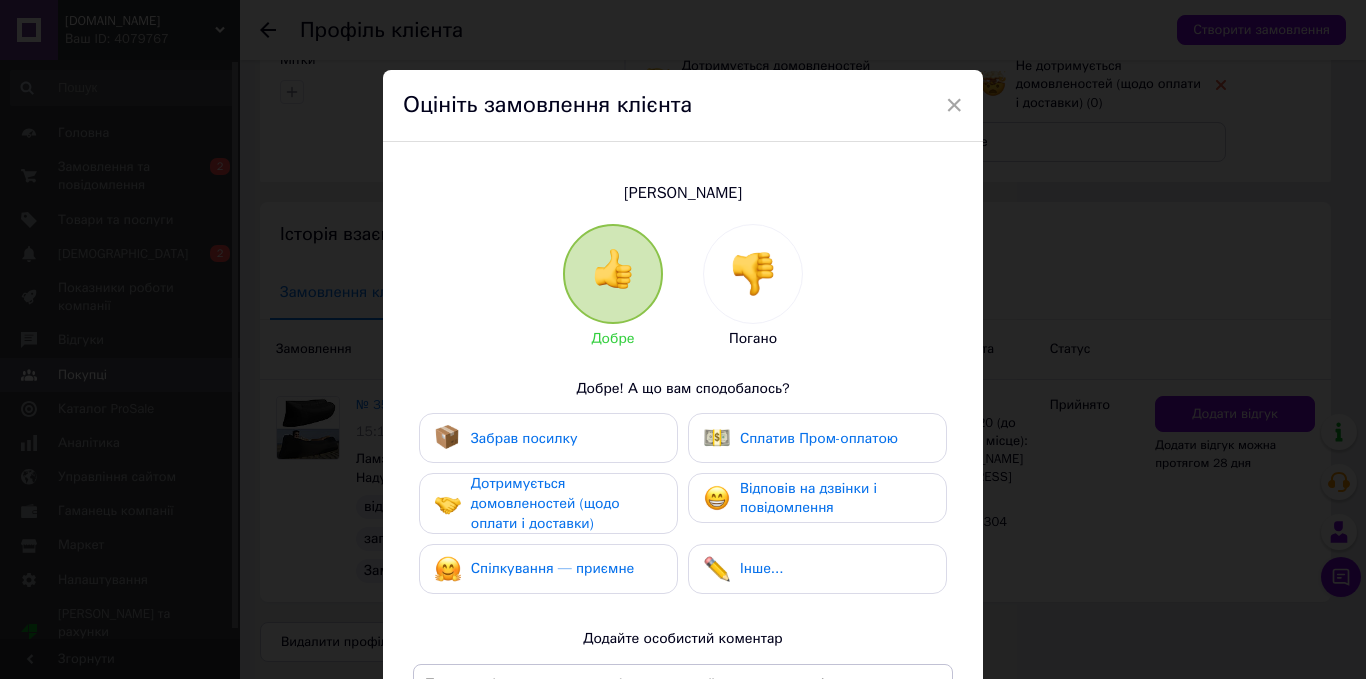 click on "Забрав посилку" at bounding box center [524, 438] 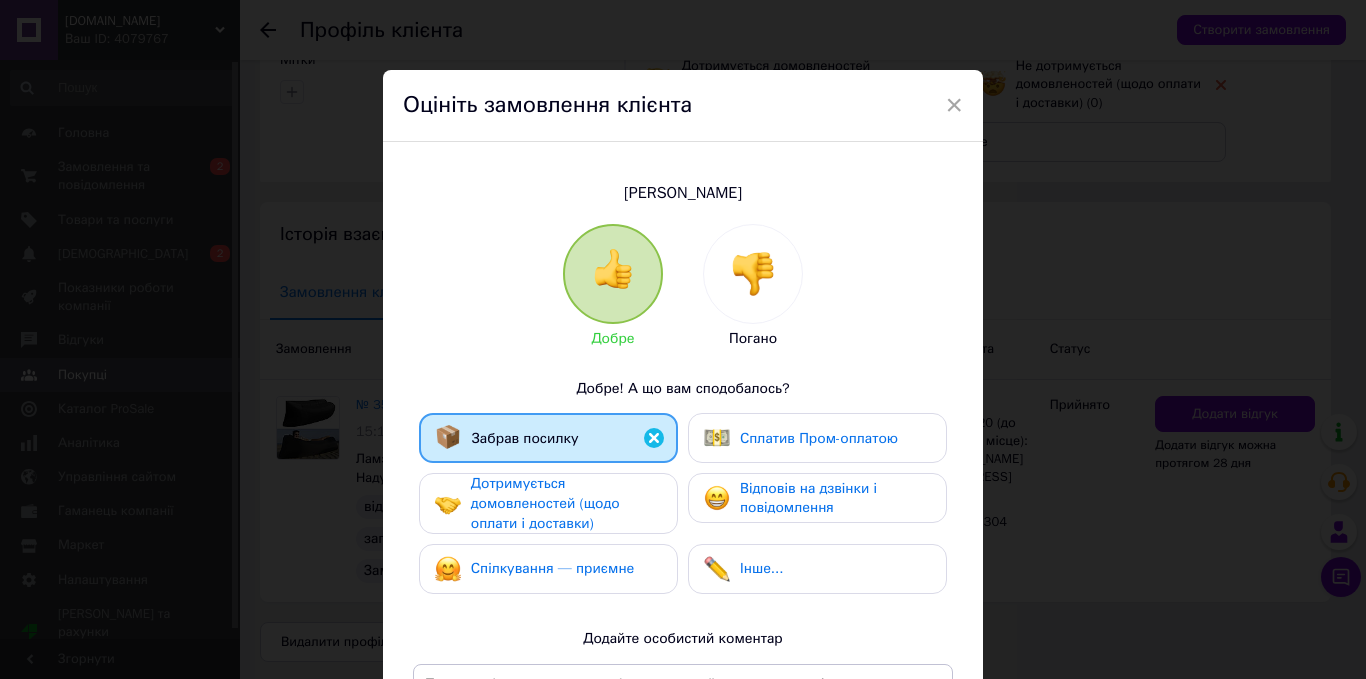 click on "Дотримується домовленостей (щодо оплати і доставки)" at bounding box center [545, 503] 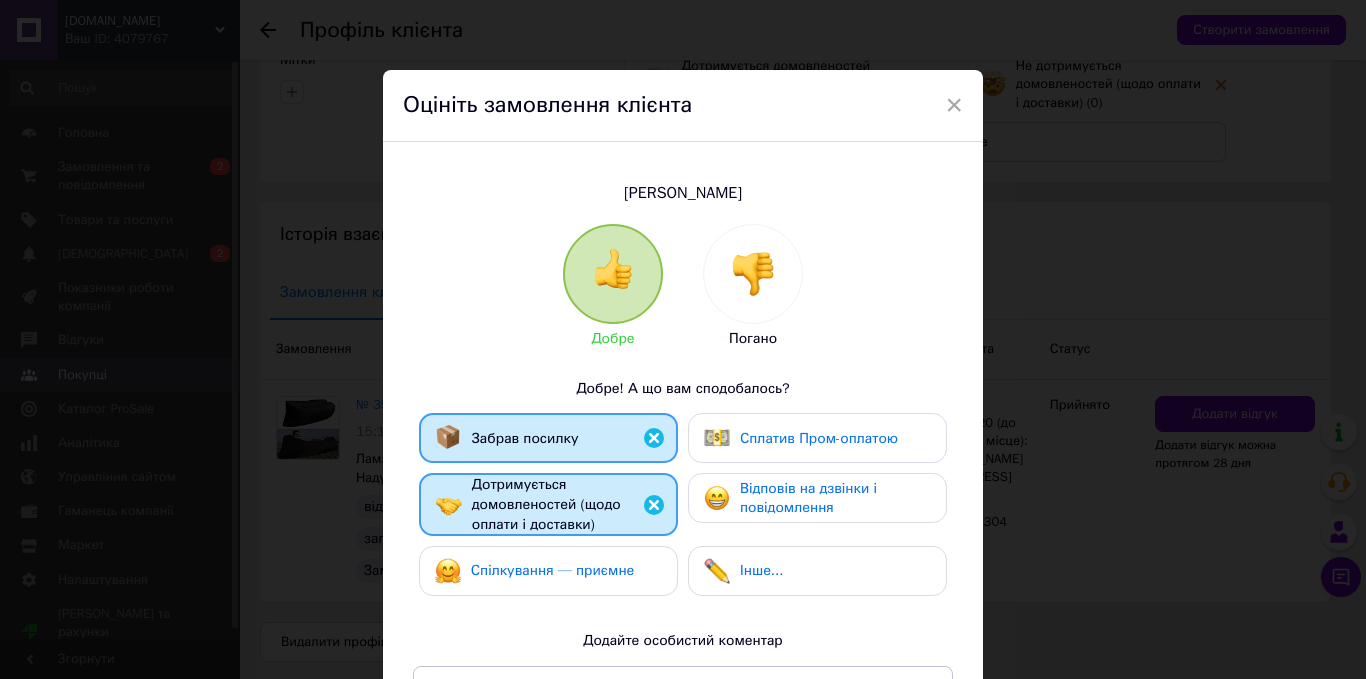 click on "Спілкування — приємне" at bounding box center (535, 571) 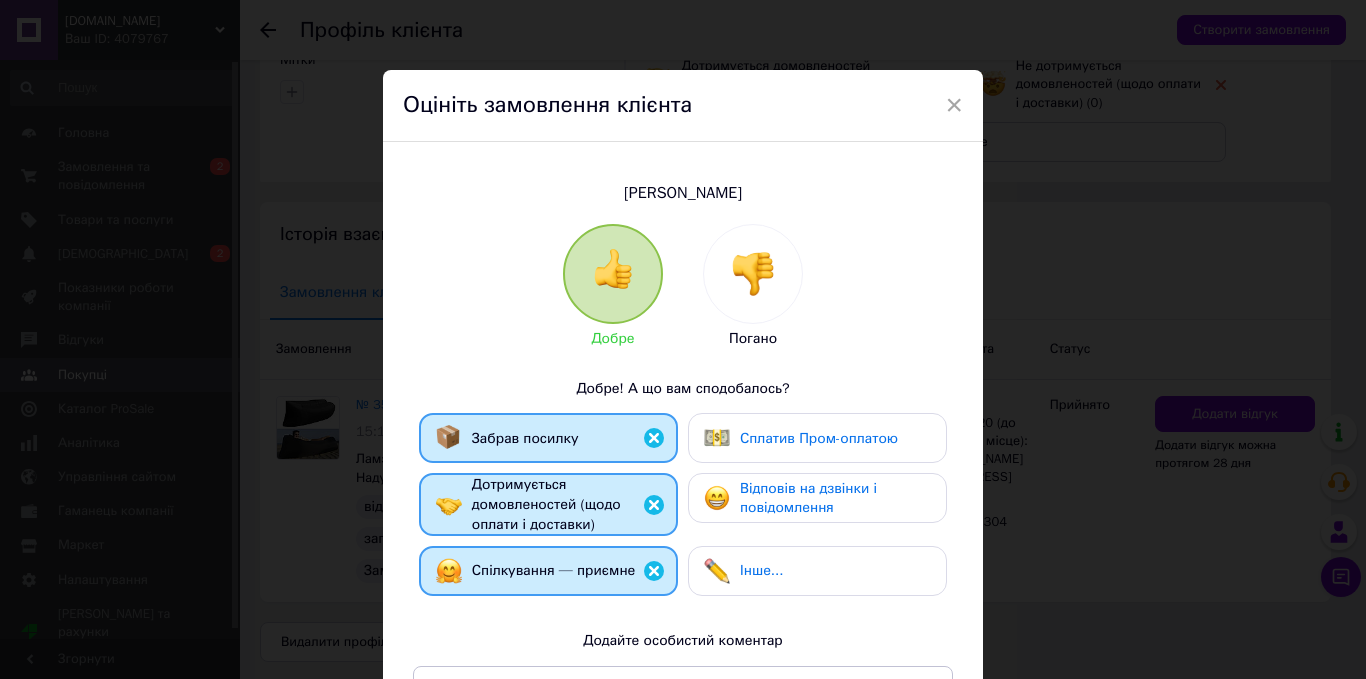click on "Сплатив Пром-оплатою" at bounding box center (801, 438) 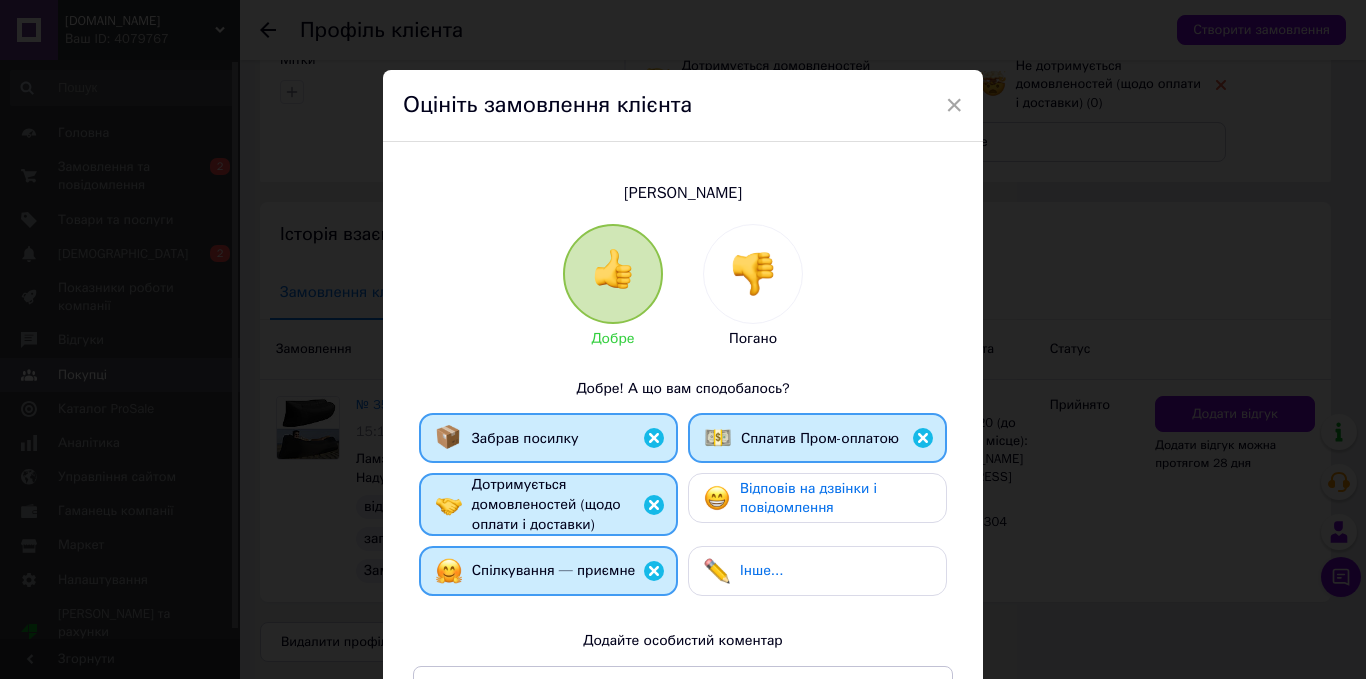 click on "Відповів на дзвінки і повідомлення" at bounding box center (808, 498) 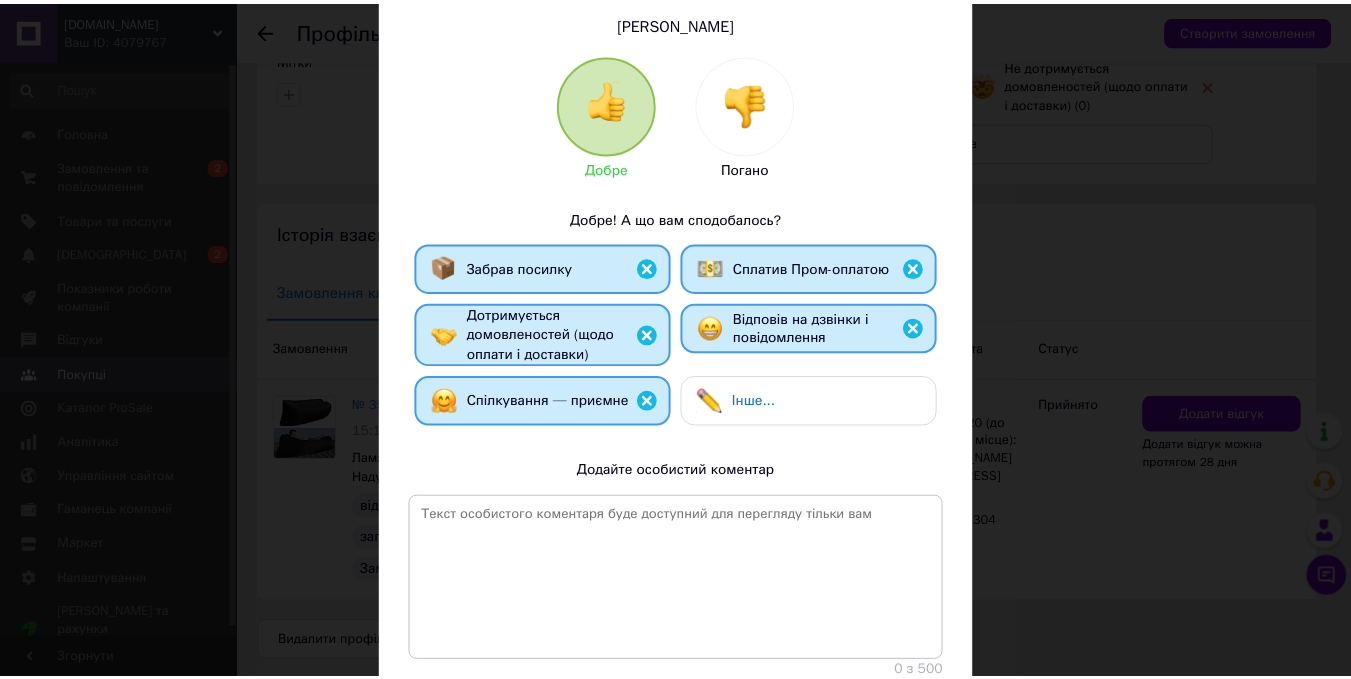 scroll, scrollTop: 314, scrollLeft: 0, axis: vertical 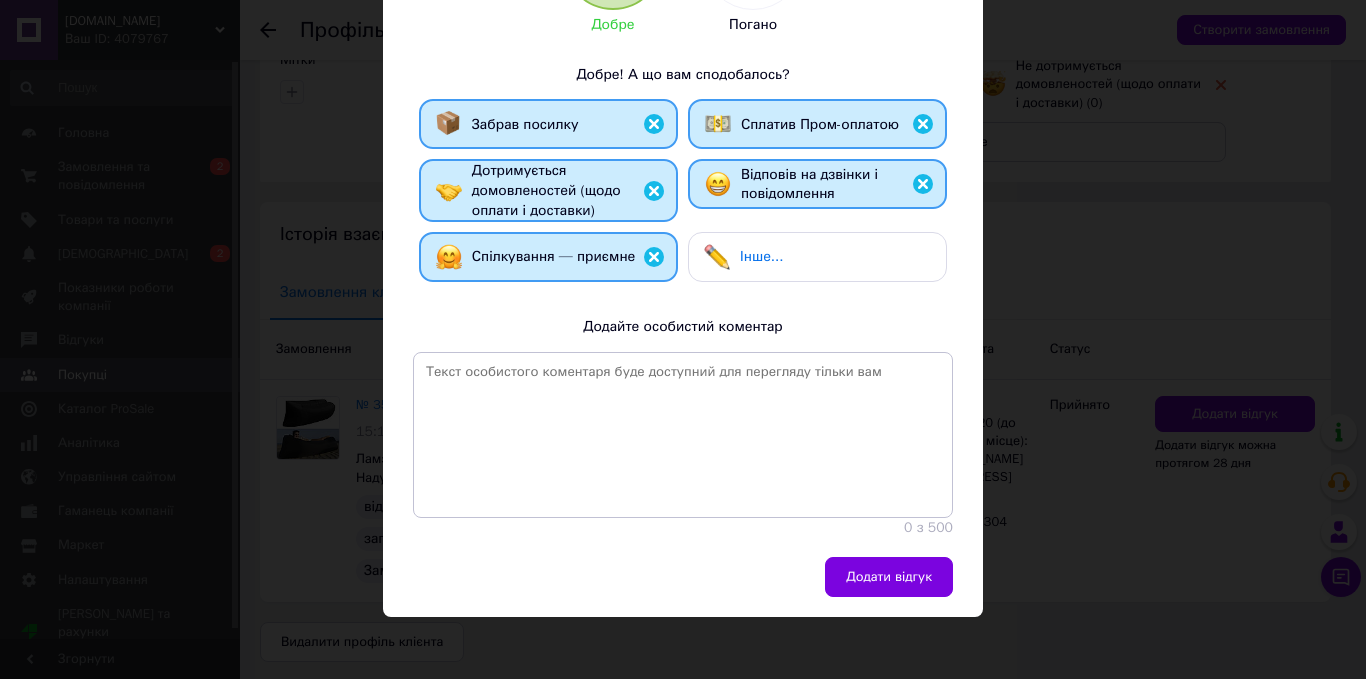 click on "Додати відгук" at bounding box center [889, 577] 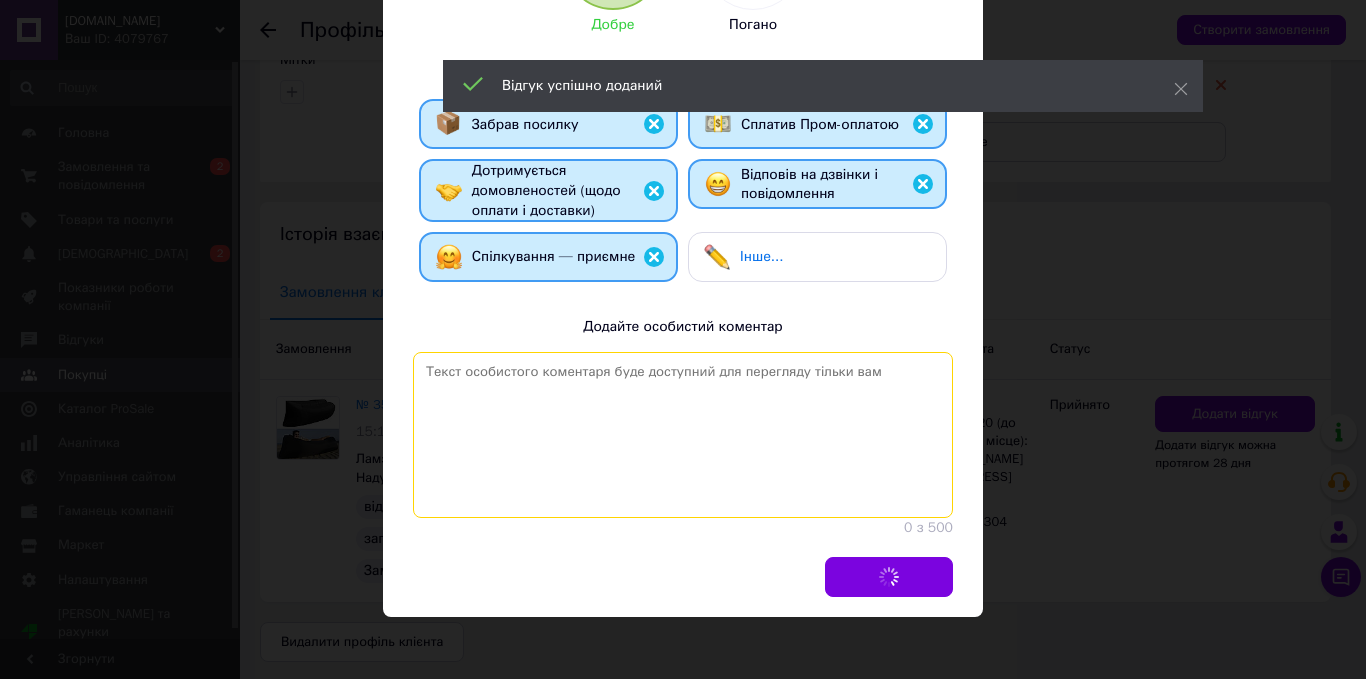 click at bounding box center [683, 435] 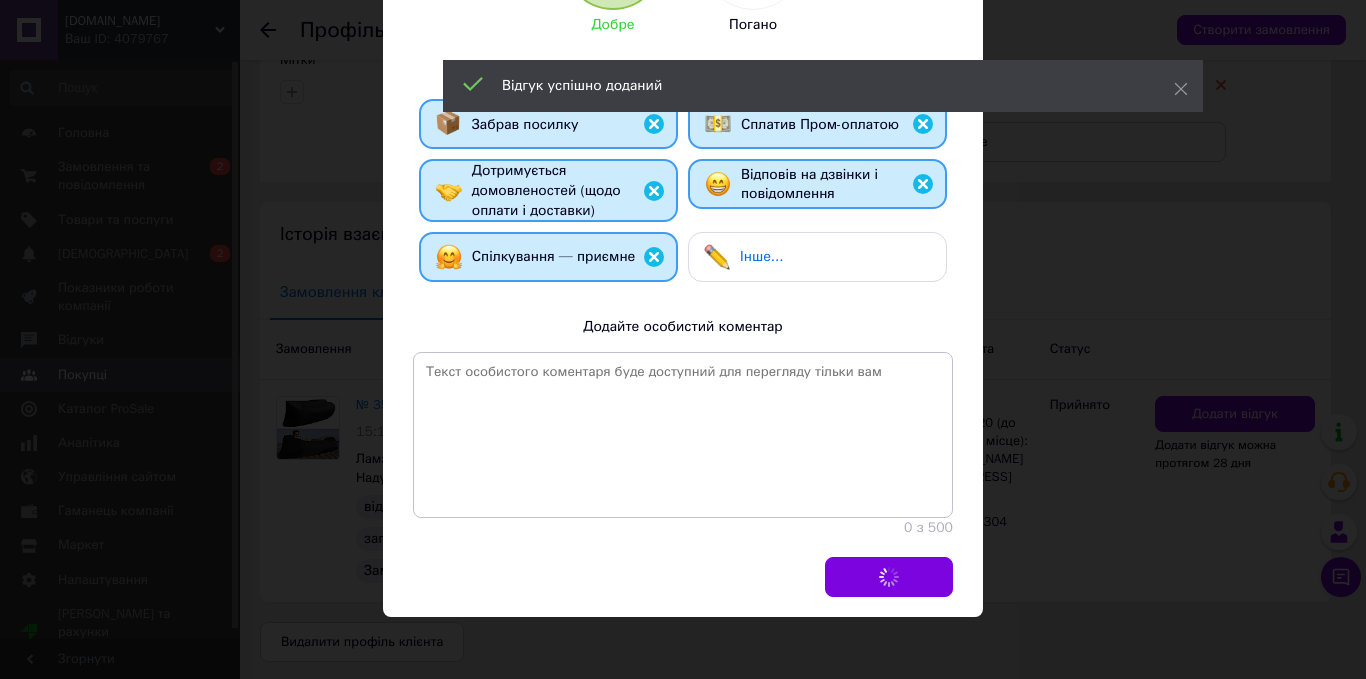 click on "Додати відгук" at bounding box center (678, 577) 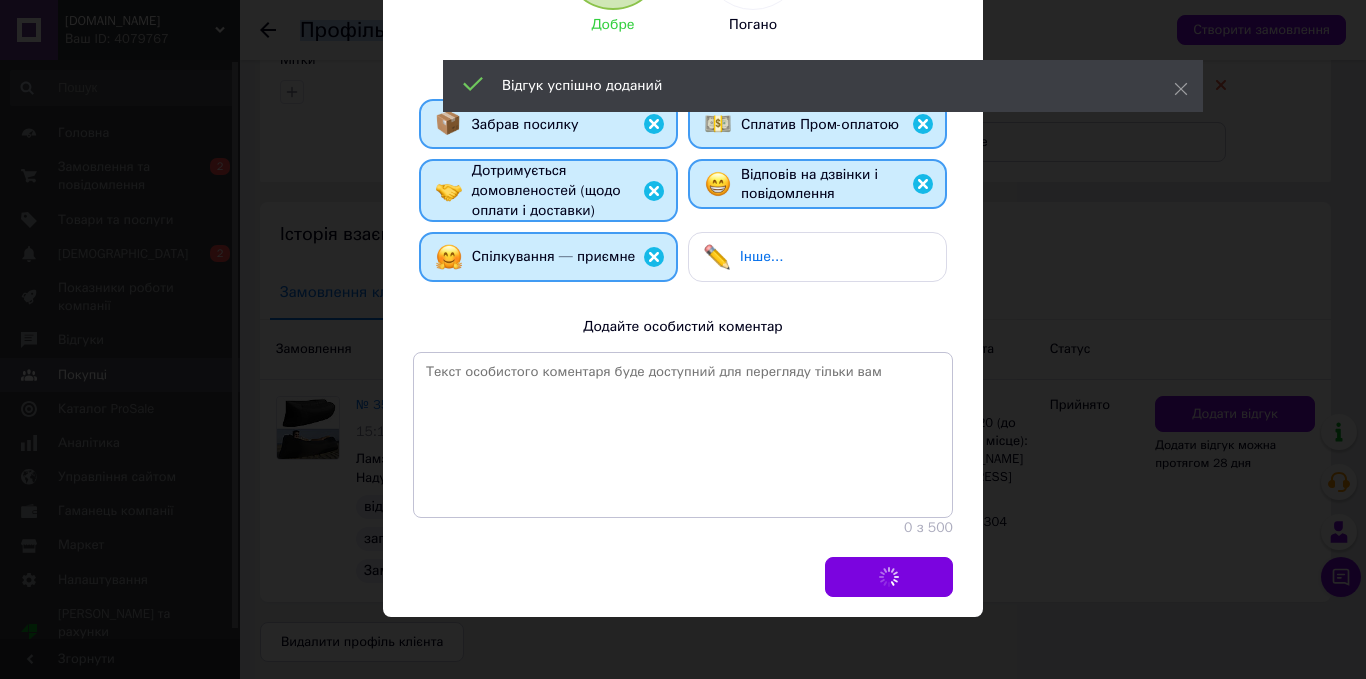 click on "Додати відгук" at bounding box center [678, 577] 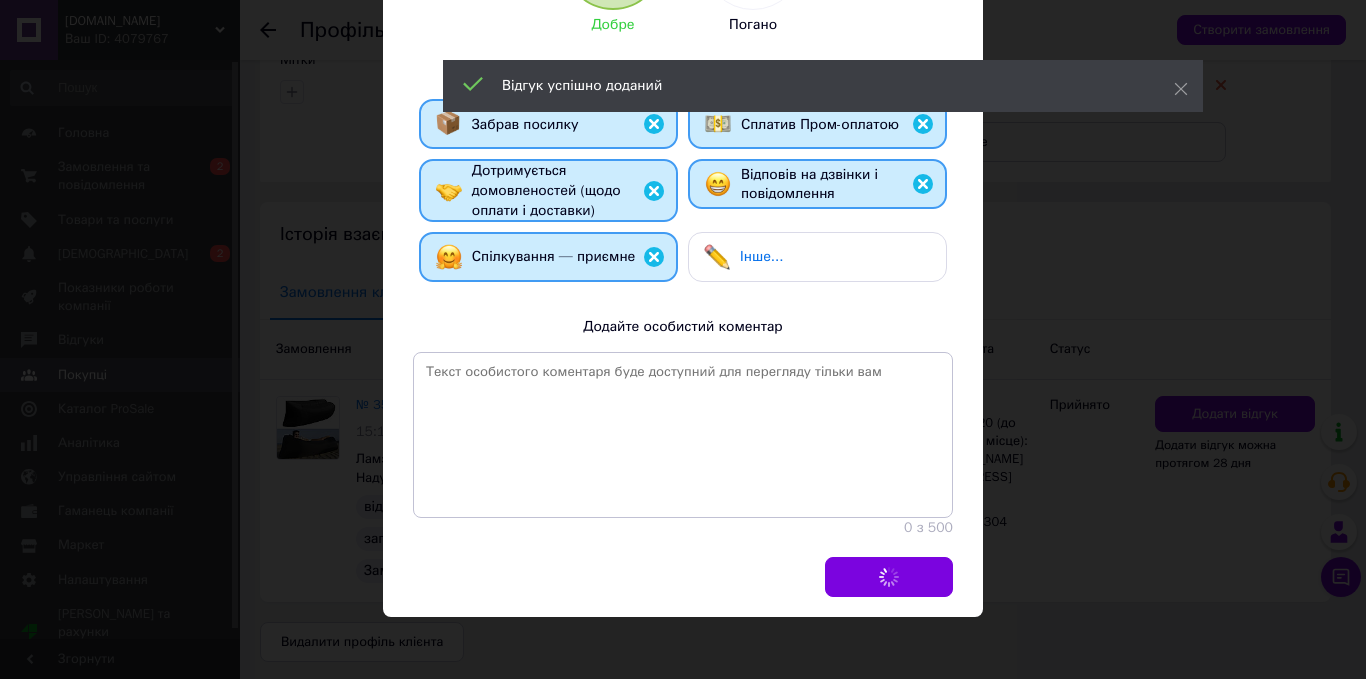 click on "× Оцініть замовлення клієнта Мазур Владимир Добре Погано Добре! А що вам сподобалось? Забрав посилку Сплатив Пром-оплатою Дотримується домовленостей (щодо оплати і доставки) Відповів на дзвінки і повідомлення Спілкування — приємне Інше... Додайте особистий коментар 0   з   500 Додати відгук" at bounding box center (683, 339) 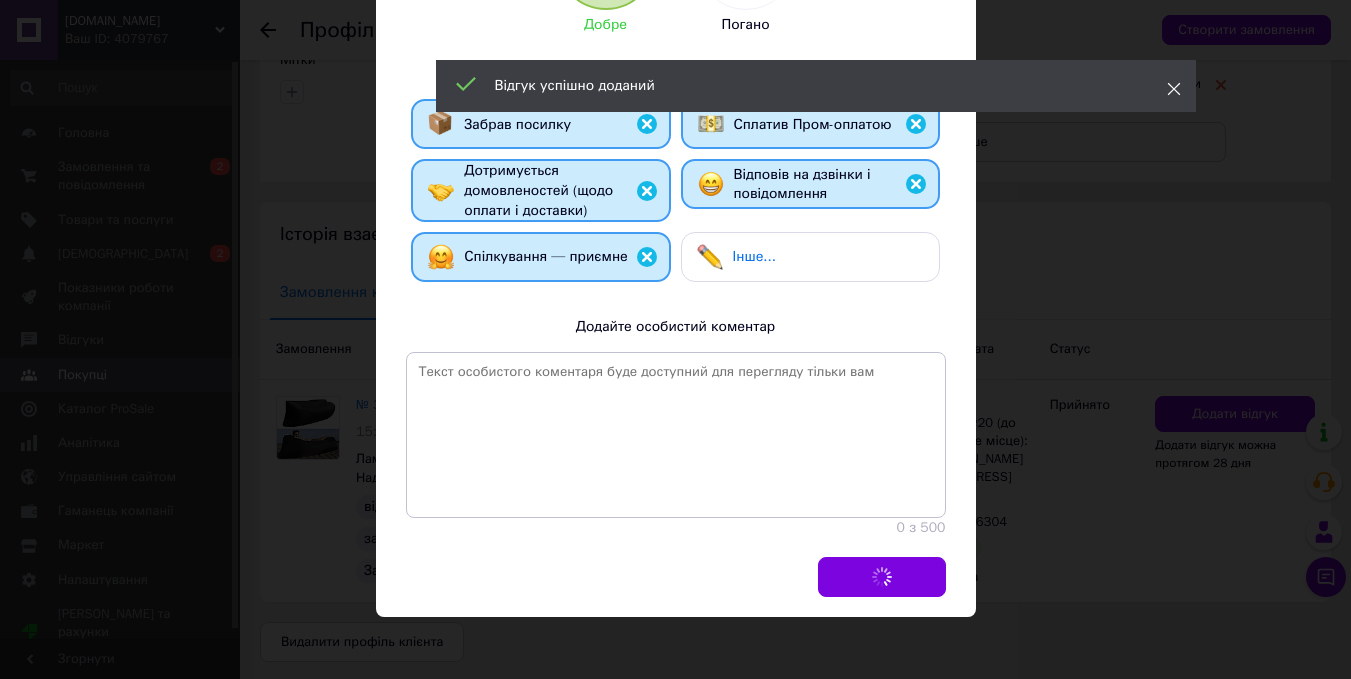 click 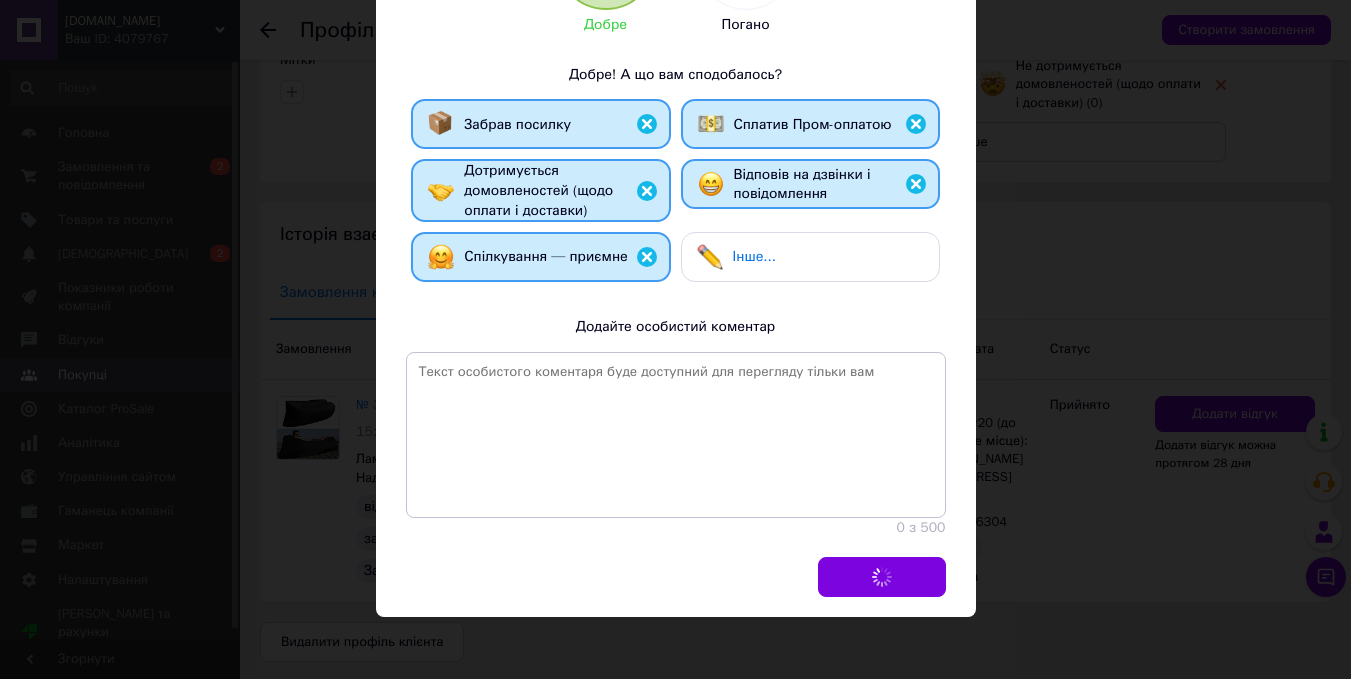 click on "× Оцініть замовлення клієнта Мазур Владимир Добре Погано Добре! А що вам сподобалось? Забрав посилку Сплатив Пром-оплатою Дотримується домовленостей (щодо оплати і доставки) Відповів на дзвінки і повідомлення Спілкування — приємне Інше... Додайте особистий коментар 0   з   500 Додати відгук" at bounding box center [675, 339] 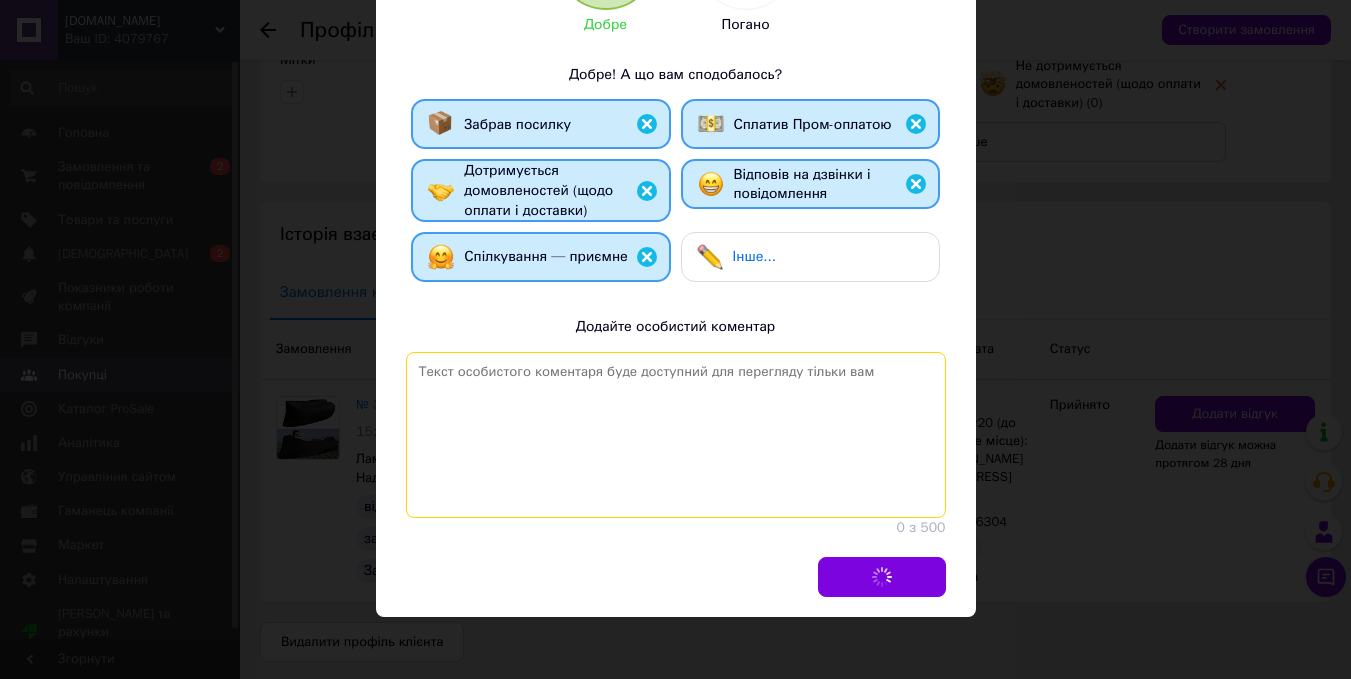 click at bounding box center (676, 435) 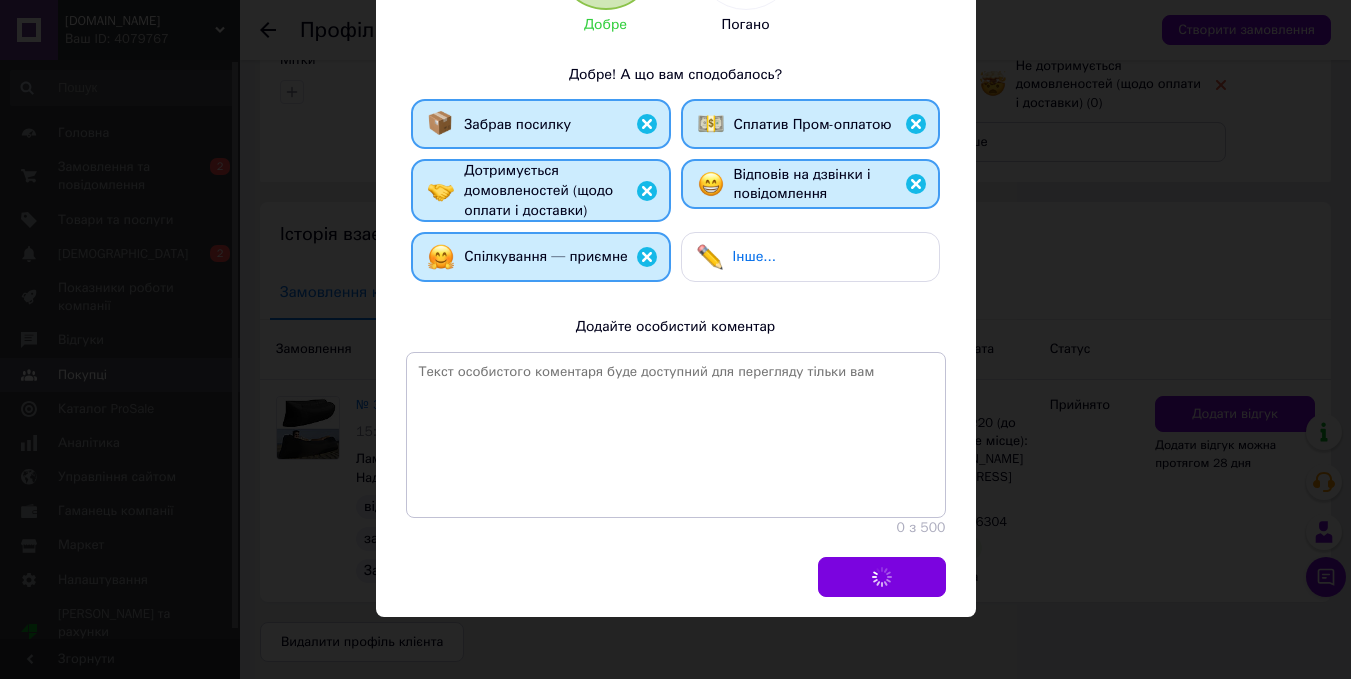 click on "× Оцініть замовлення клієнта Мазур Владимир Добре Погано Добре! А що вам сподобалось? Забрав посилку Сплатив Пром-оплатою Дотримується домовленостей (щодо оплати і доставки) Відповів на дзвінки і повідомлення Спілкування — приємне Інше... Додайте особистий коментар 0   з   500 Додати відгук" at bounding box center (675, 339) 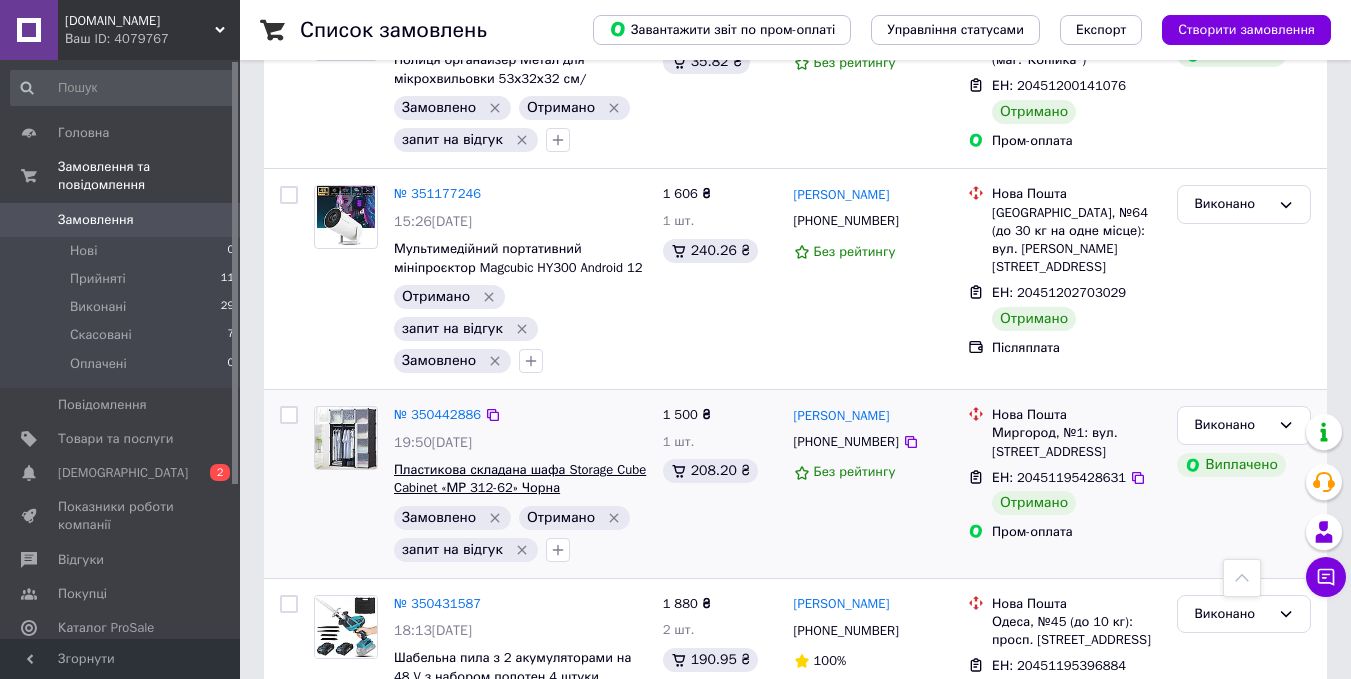 scroll, scrollTop: 3208, scrollLeft: 0, axis: vertical 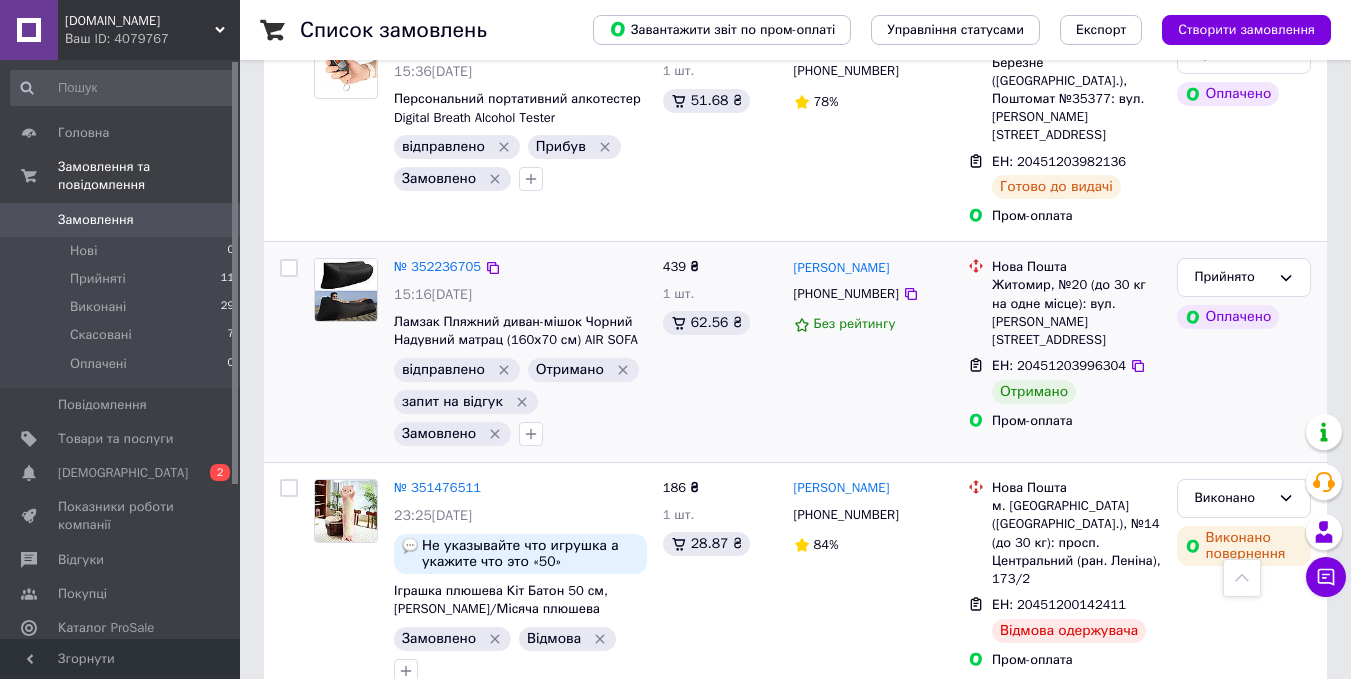 click at bounding box center (531, 434) 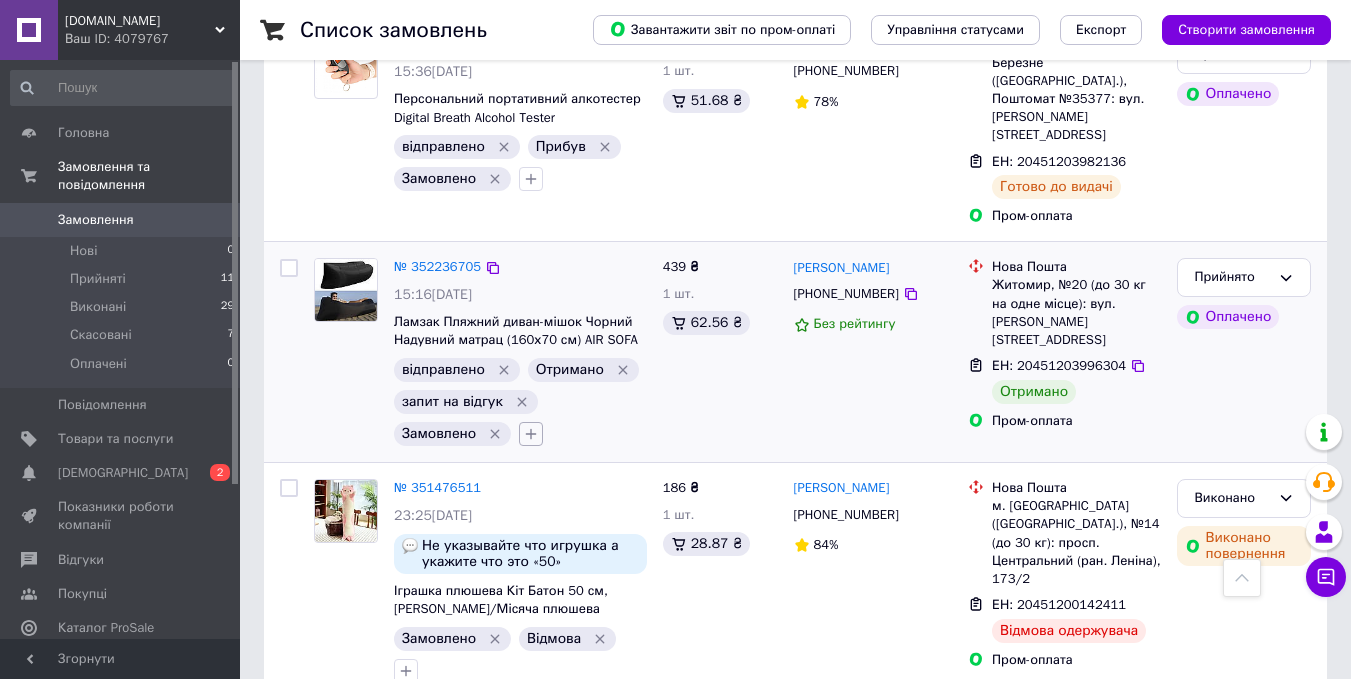 click 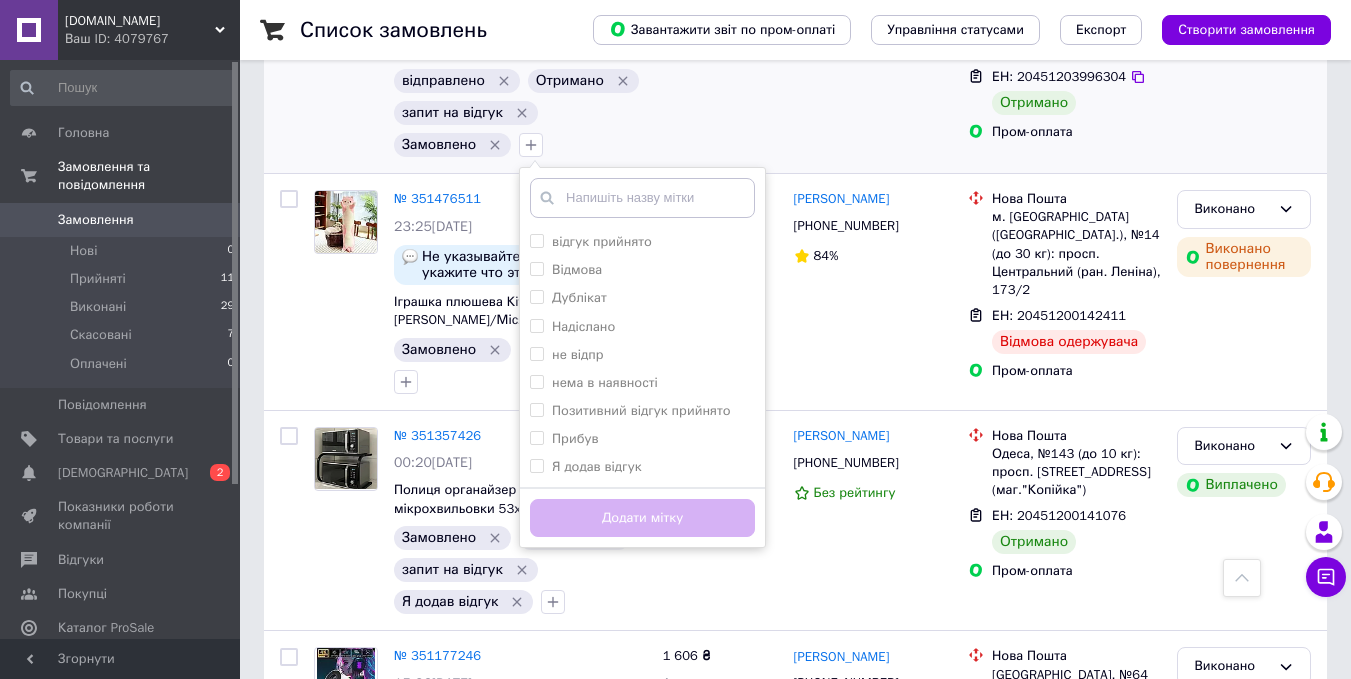 scroll, scrollTop: 2900, scrollLeft: 0, axis: vertical 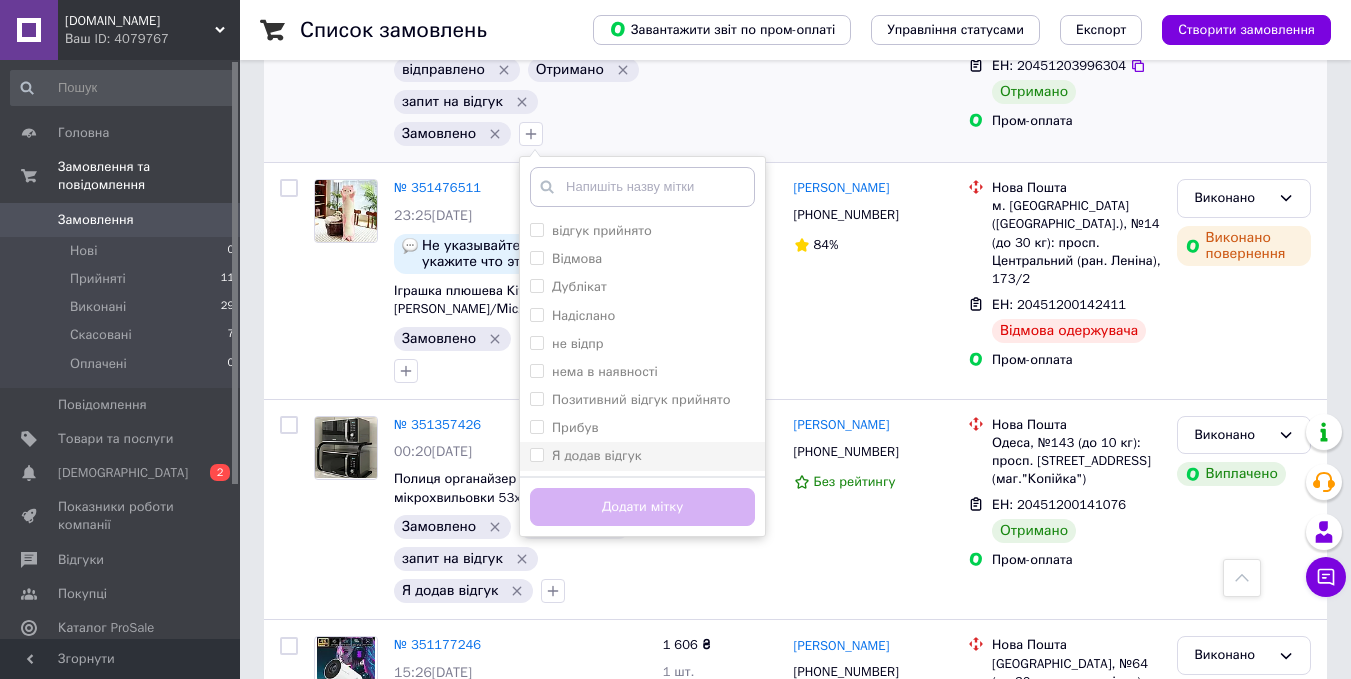 click on "Я додав відгук" at bounding box center [597, 455] 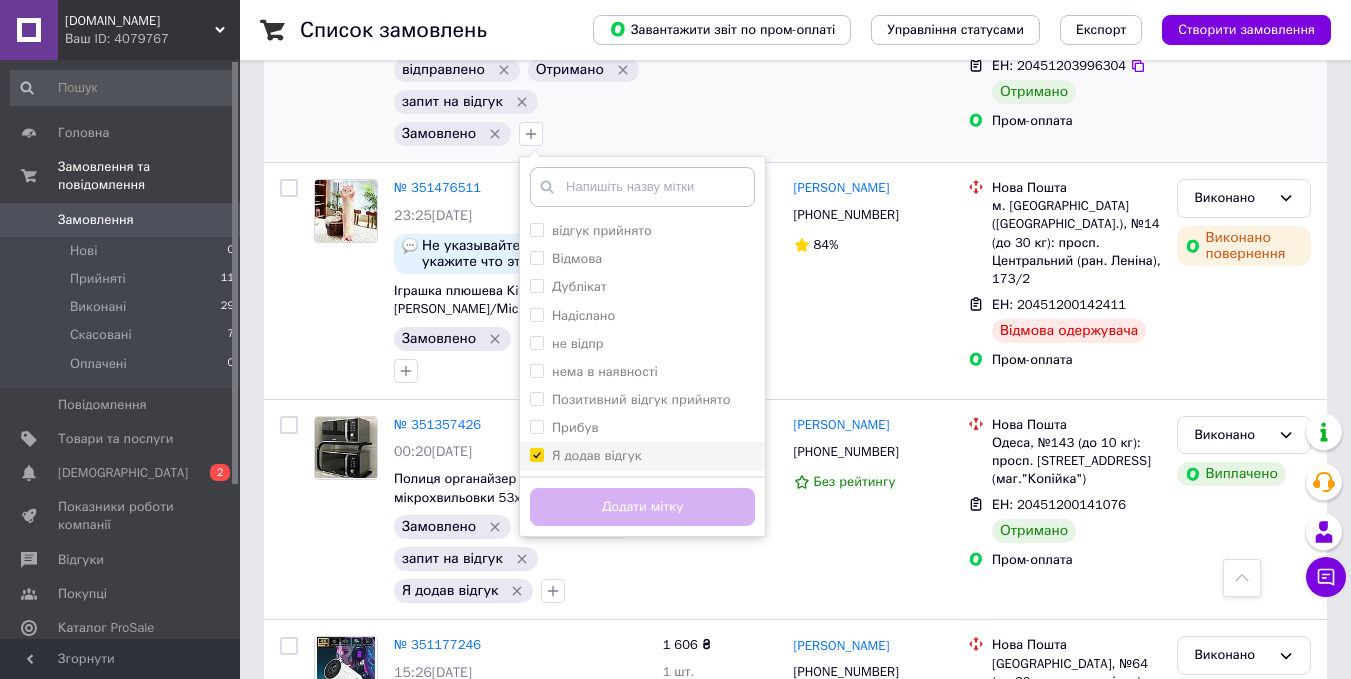 checkbox on "true" 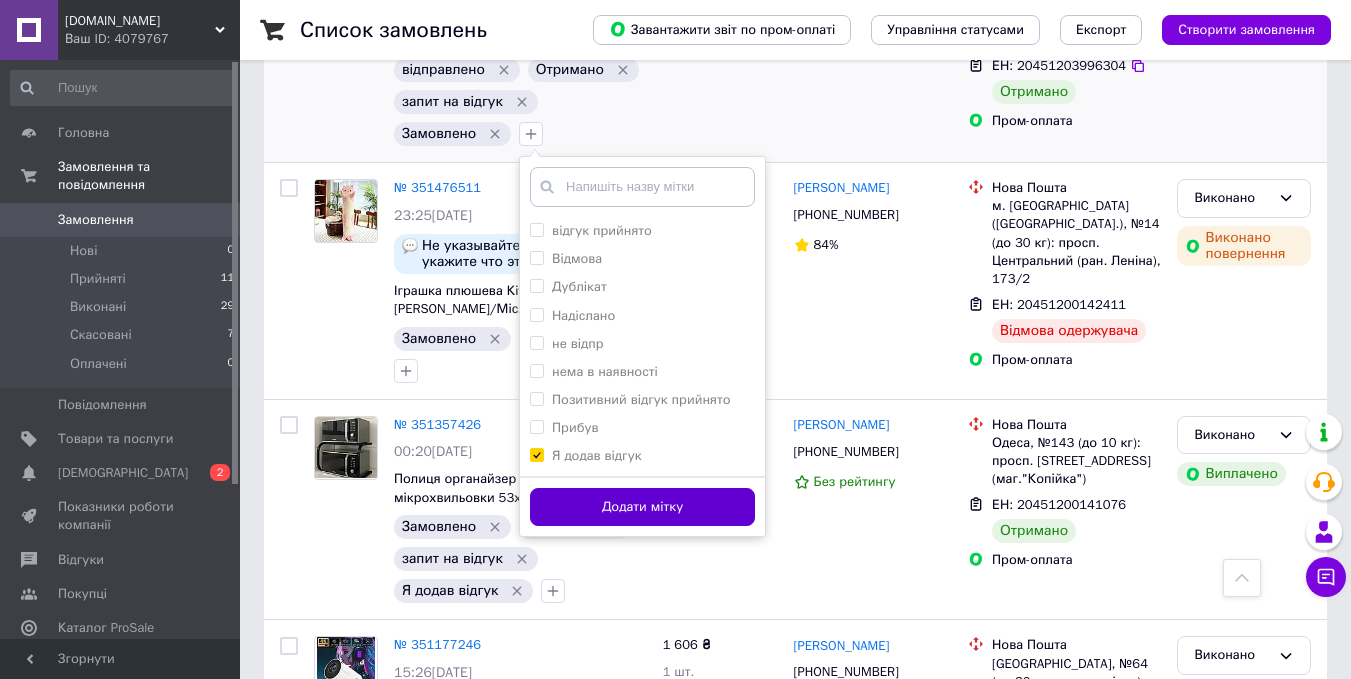 click on "Додати мітку" at bounding box center (642, 507) 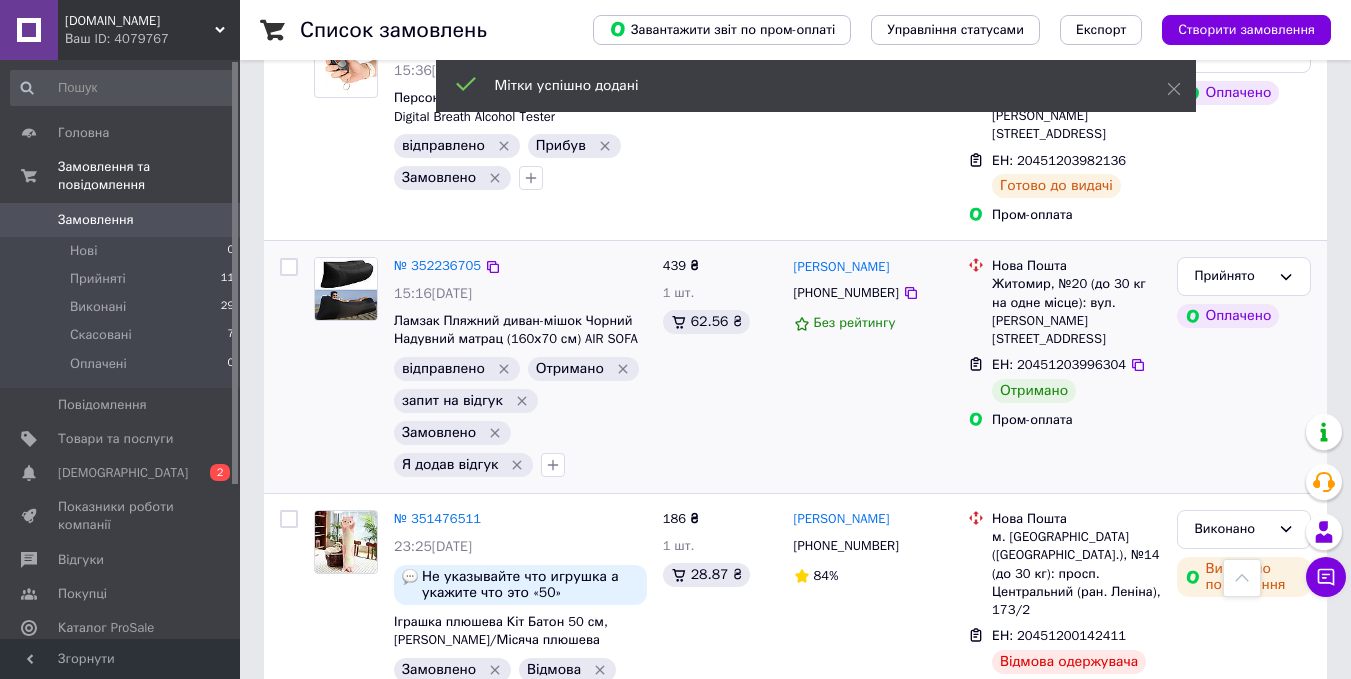 scroll, scrollTop: 2600, scrollLeft: 0, axis: vertical 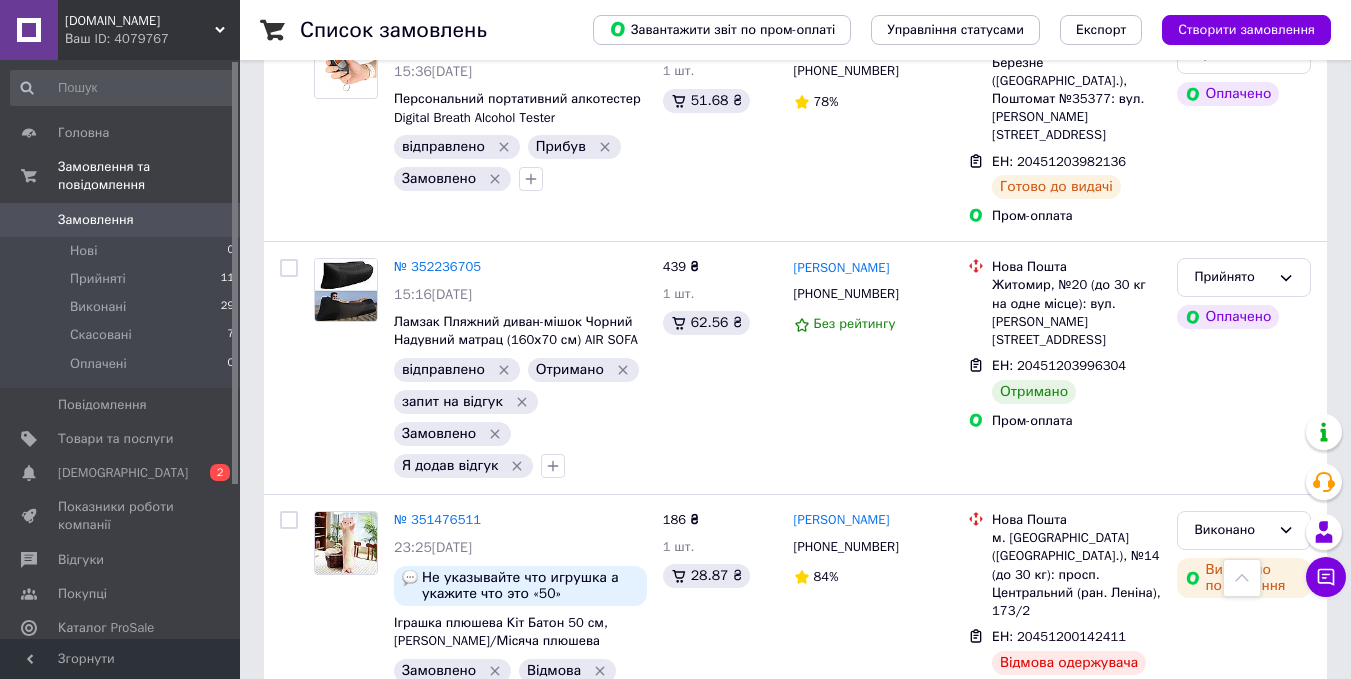 click on "Владимир Мазур" at bounding box center [842, 268] 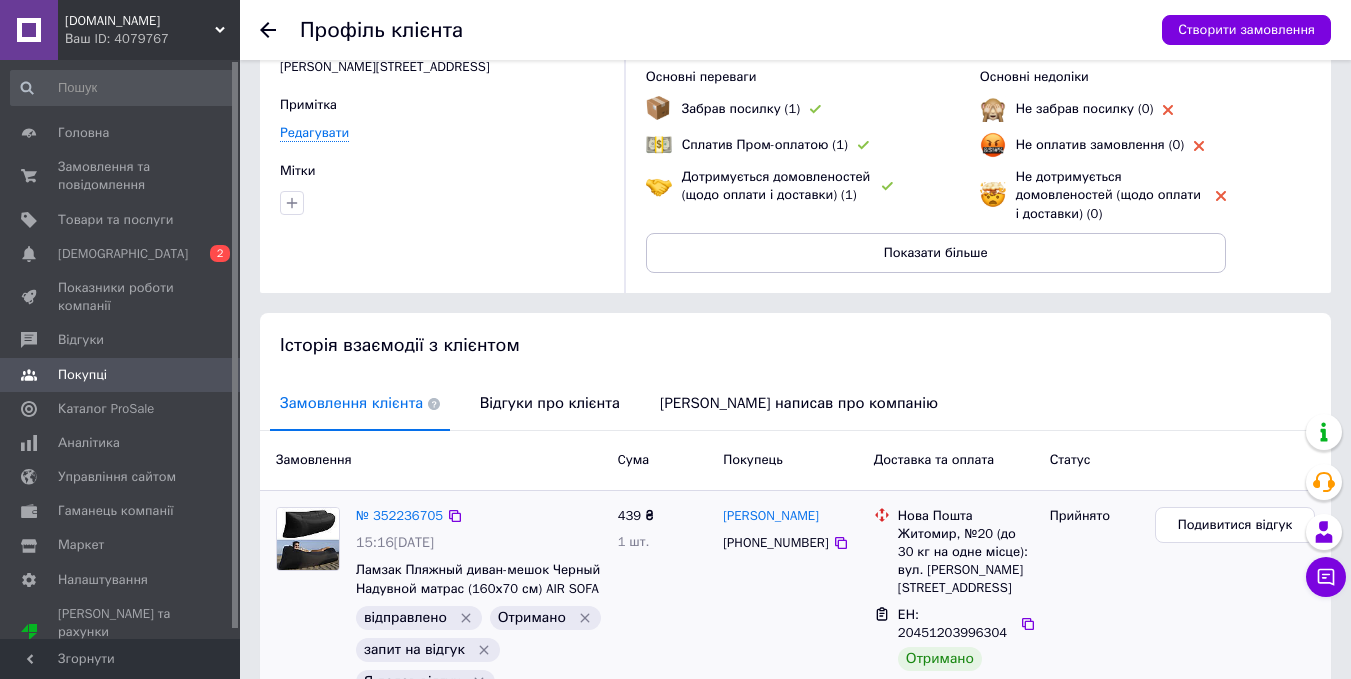 scroll, scrollTop: 285, scrollLeft: 0, axis: vertical 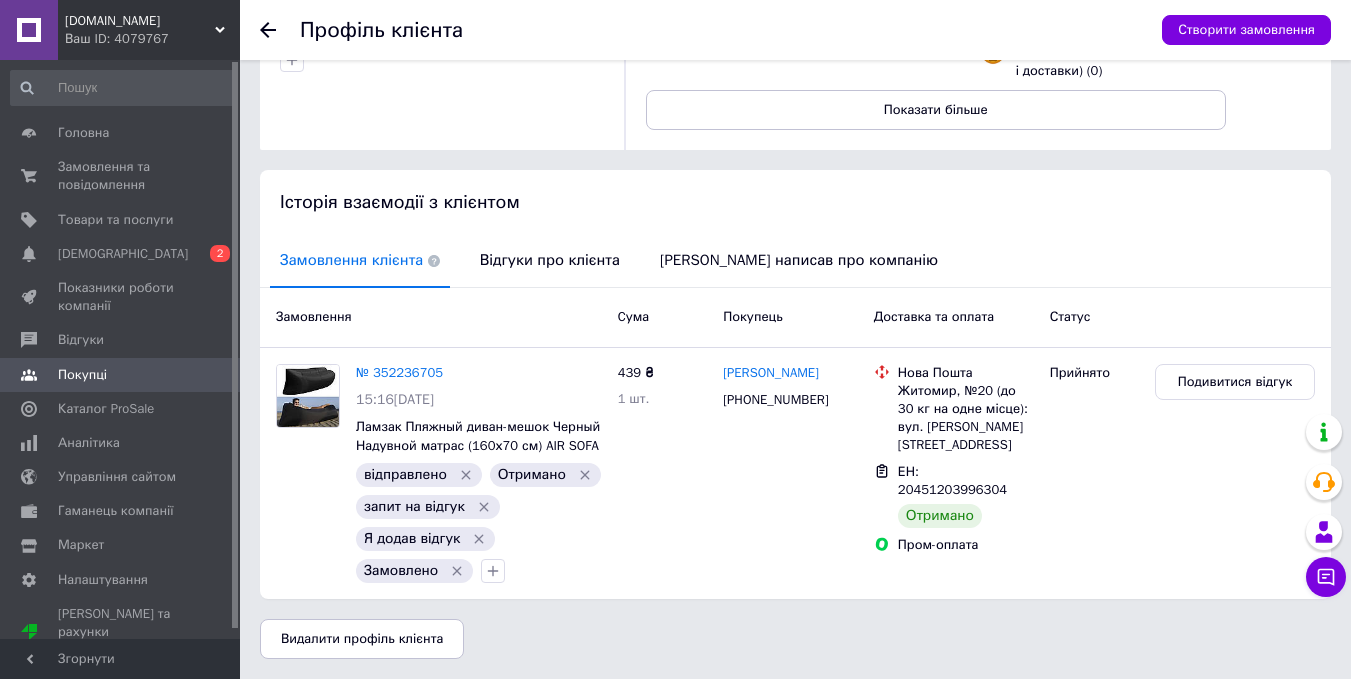 click on "Клієнт написав про компанію" at bounding box center [799, 260] 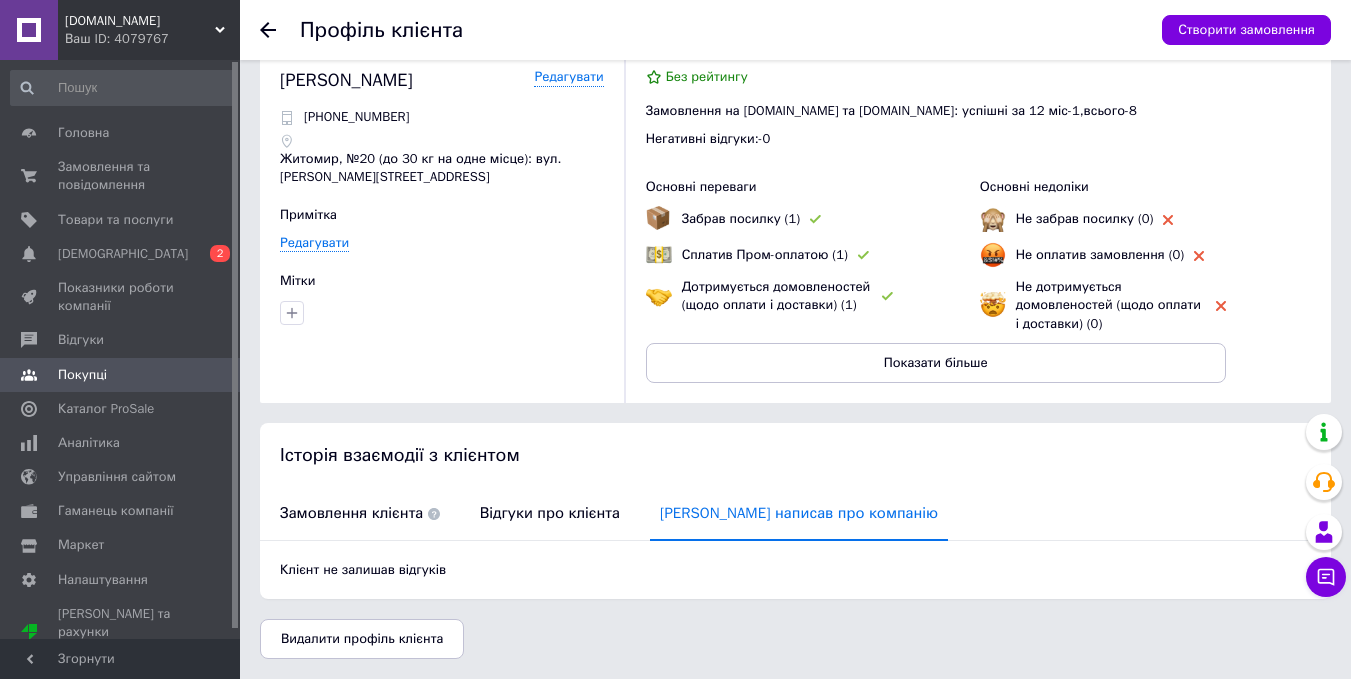 scroll, scrollTop: 32, scrollLeft: 0, axis: vertical 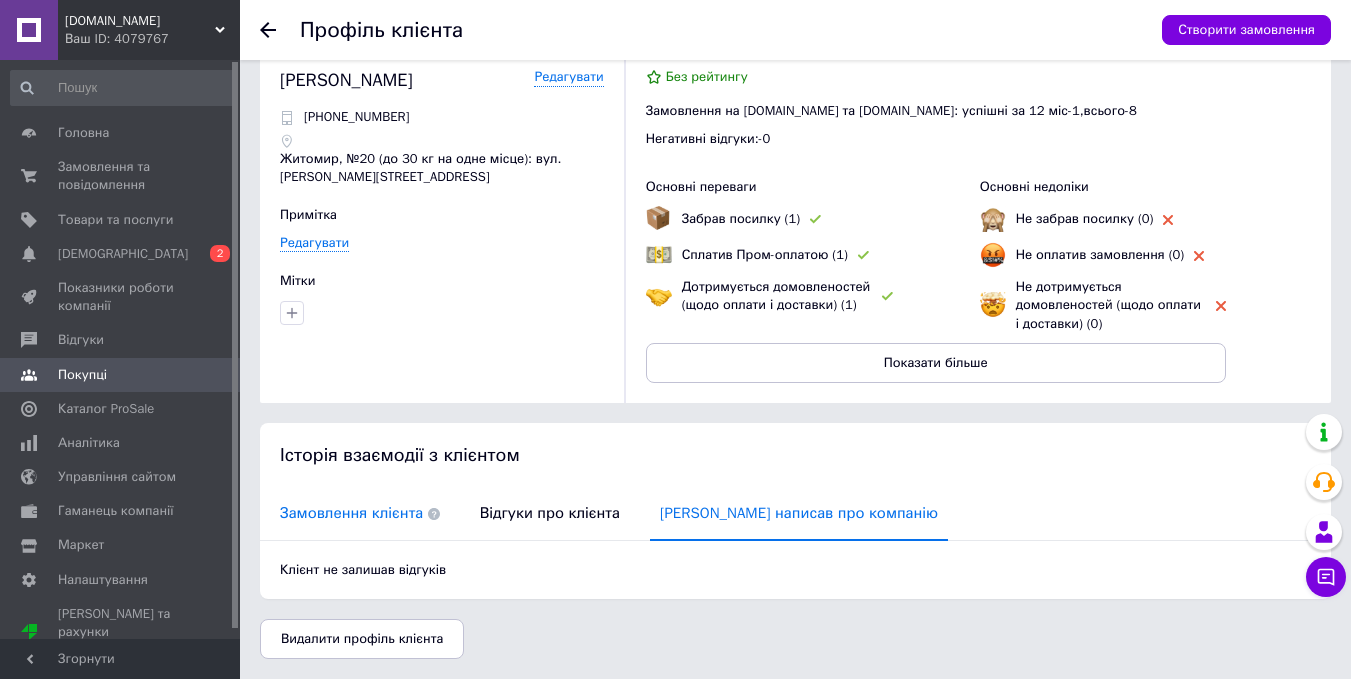 click on "Замовлення клієнта" at bounding box center (360, 513) 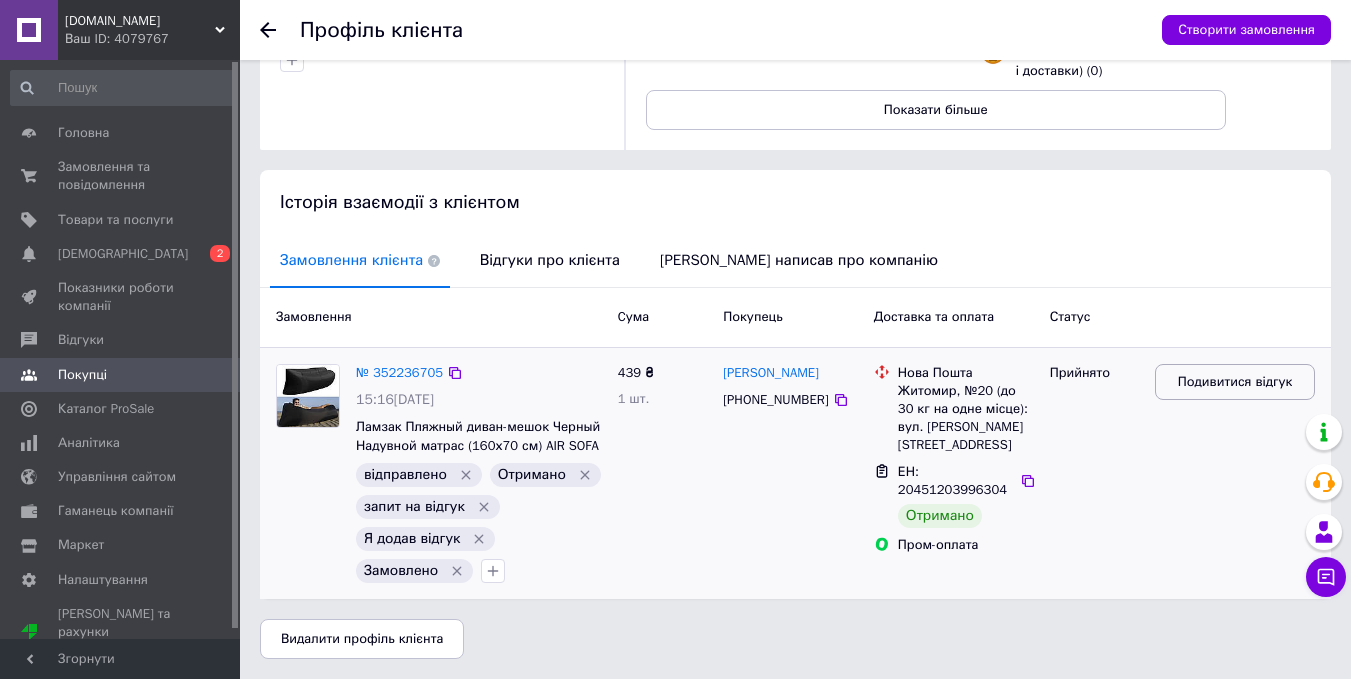 click on "Подивитися відгук" at bounding box center (1235, 382) 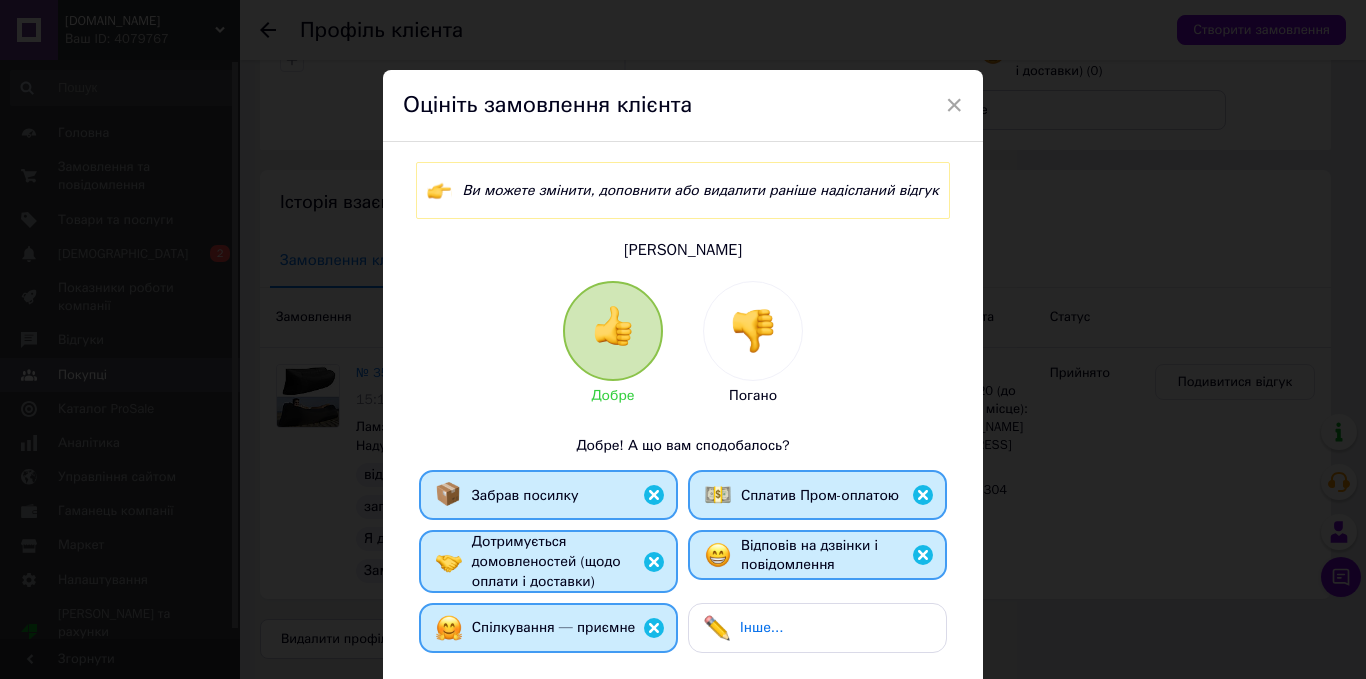 drag, startPoint x: 1134, startPoint y: 312, endPoint x: 1131, endPoint y: 299, distance: 13.341664 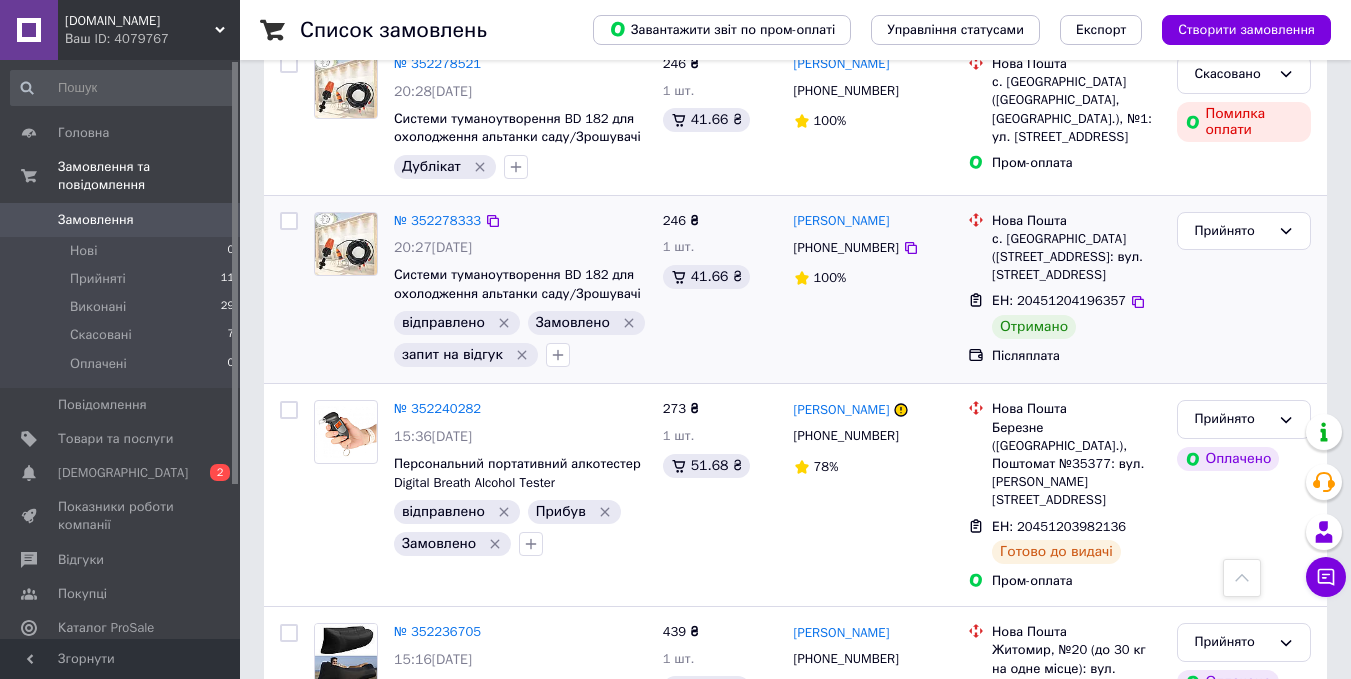 scroll, scrollTop: 2200, scrollLeft: 0, axis: vertical 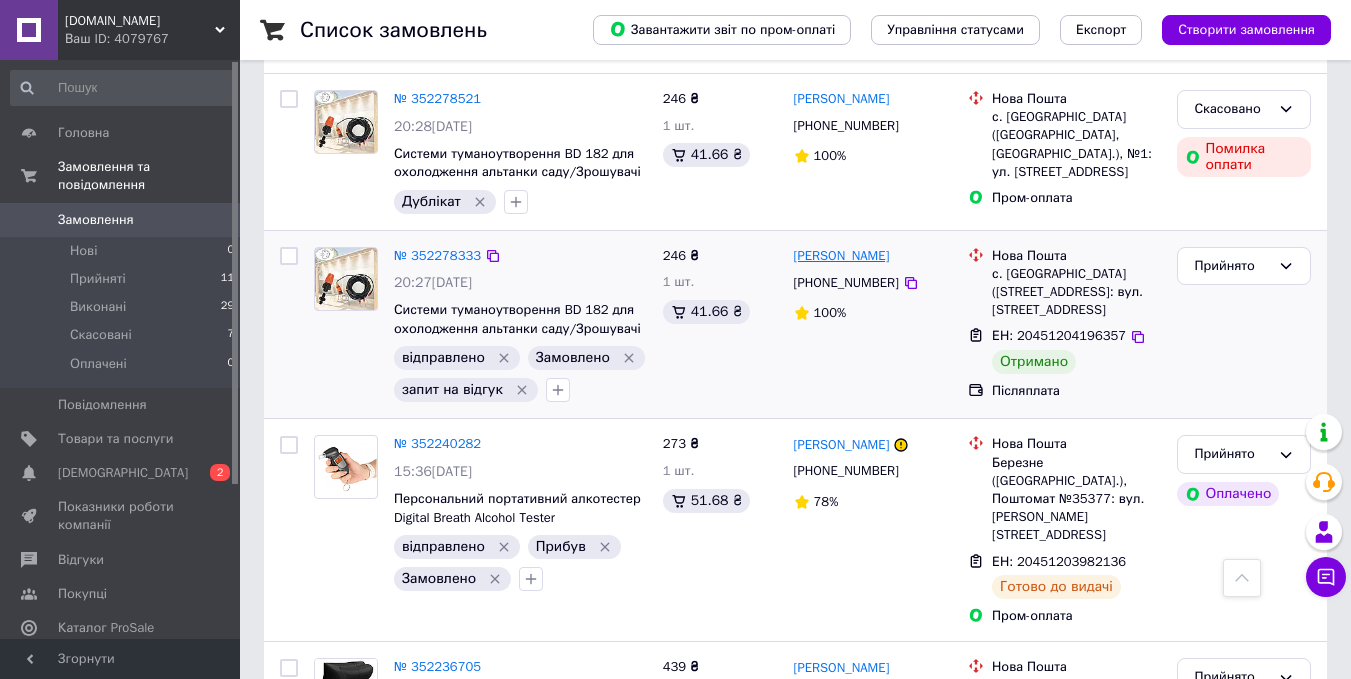 click on "таллат бурганов" at bounding box center (842, 256) 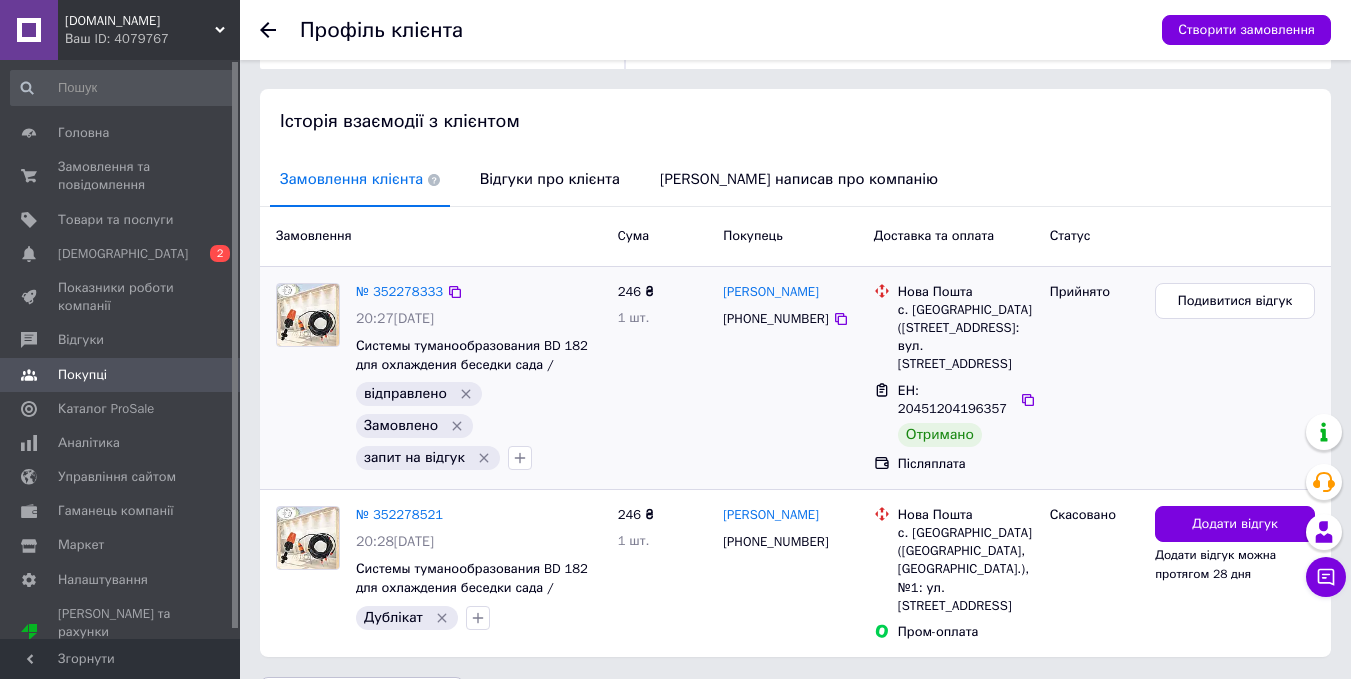 scroll, scrollTop: 442, scrollLeft: 0, axis: vertical 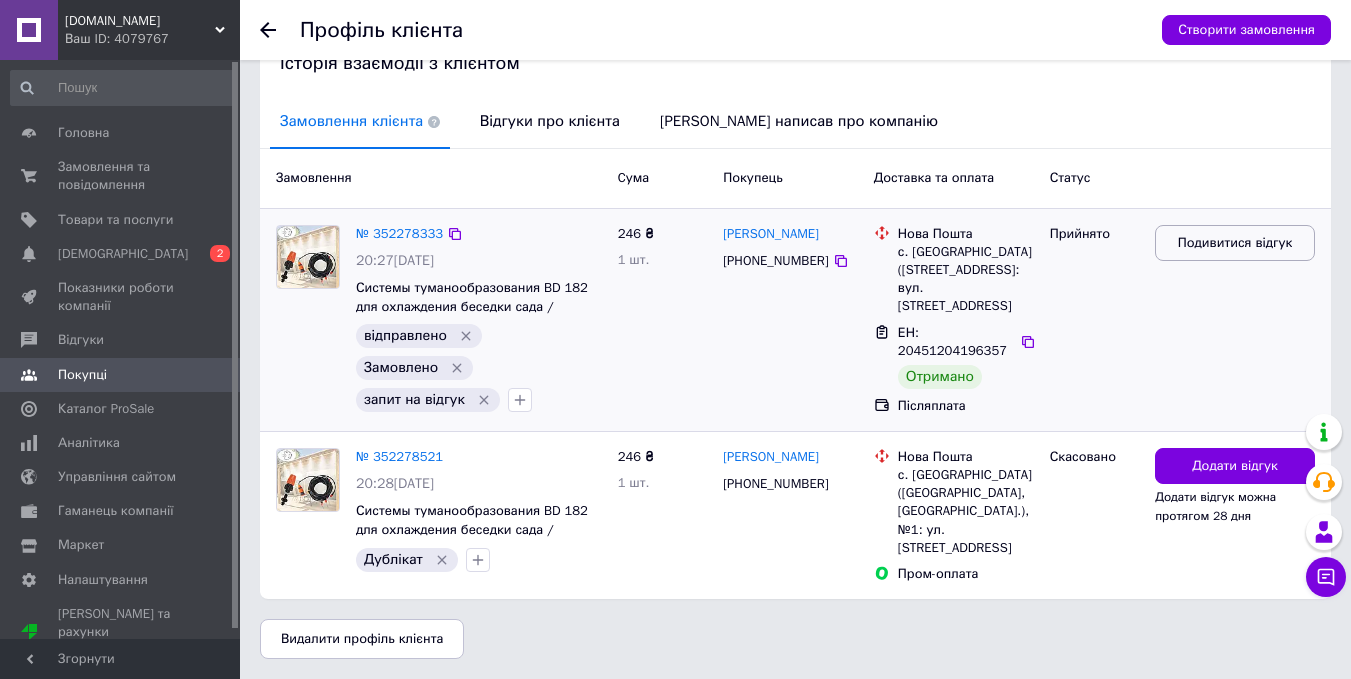 click on "Подивитися відгук" at bounding box center [1235, 243] 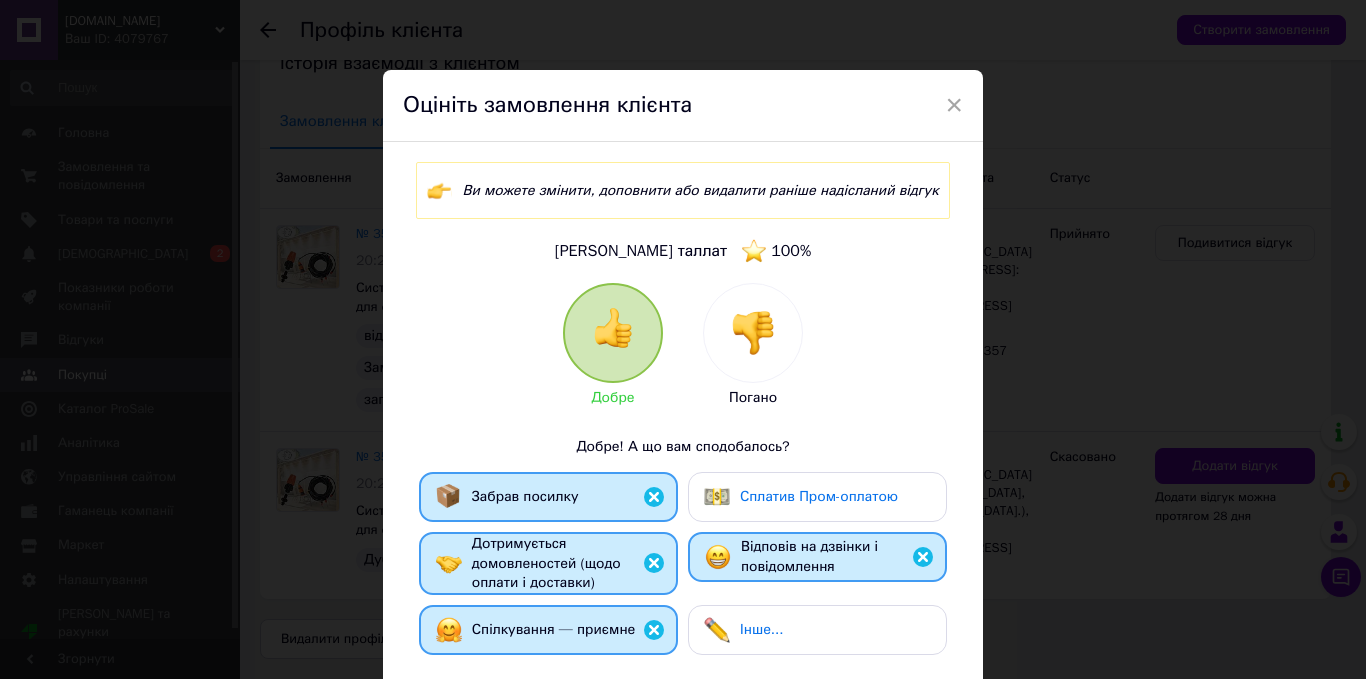 click on "× Оцініть замовлення клієнта Ви можете змінити, доповнити або видалити раніше надісланий відгук бурганов таллат 100 % Добре Погано Добре! А що вам сподобалось? Забрав посилку Сплатив Пром-оплатою Дотримується домовленостей (щодо оплати і доставки) Відповів на дзвінки і повідомлення Спілкування — приємне Інше... Додайте особистий коментар 0   з   500 Видалити відгук Редагувати відгук" at bounding box center (683, 339) 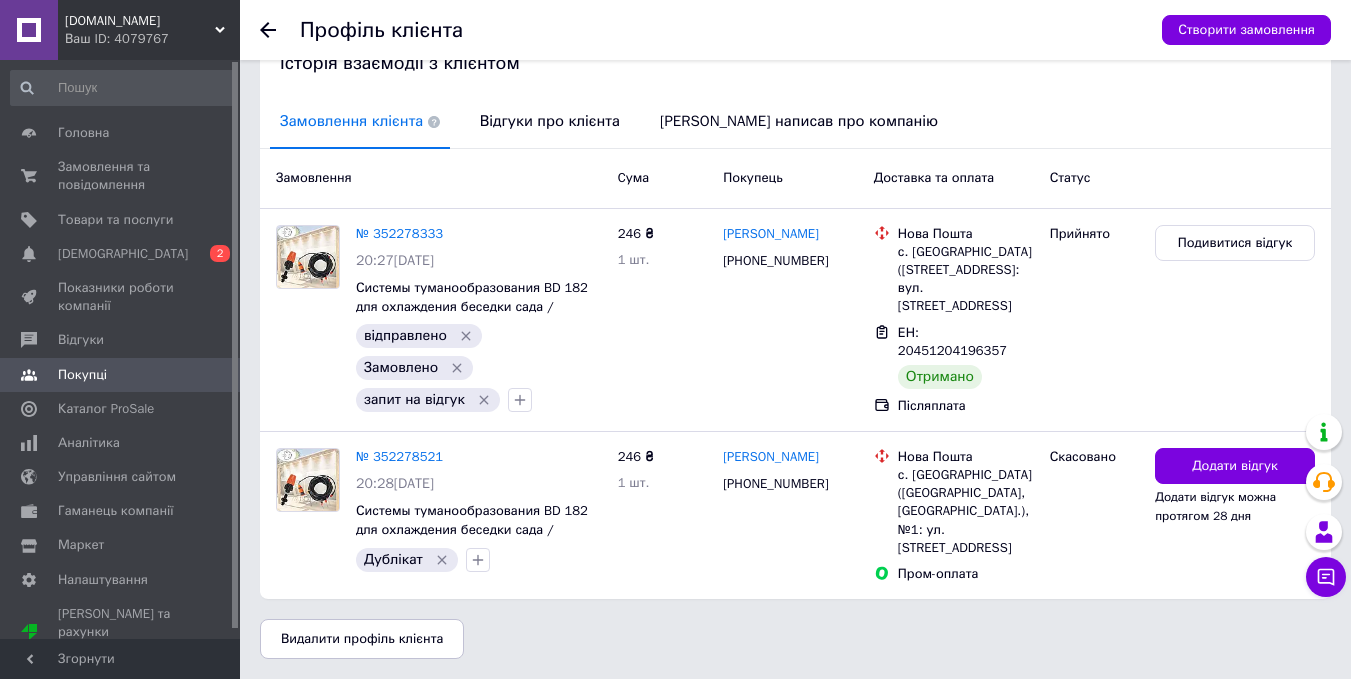 click 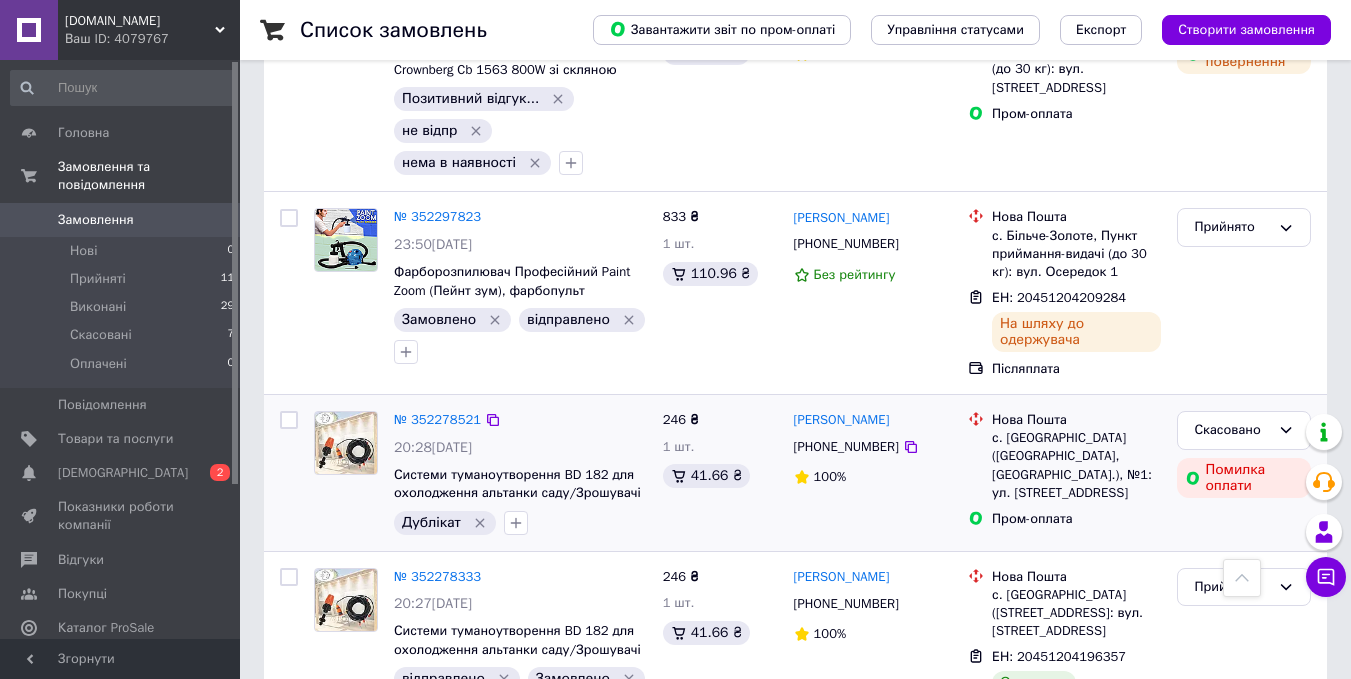 scroll, scrollTop: 2100, scrollLeft: 0, axis: vertical 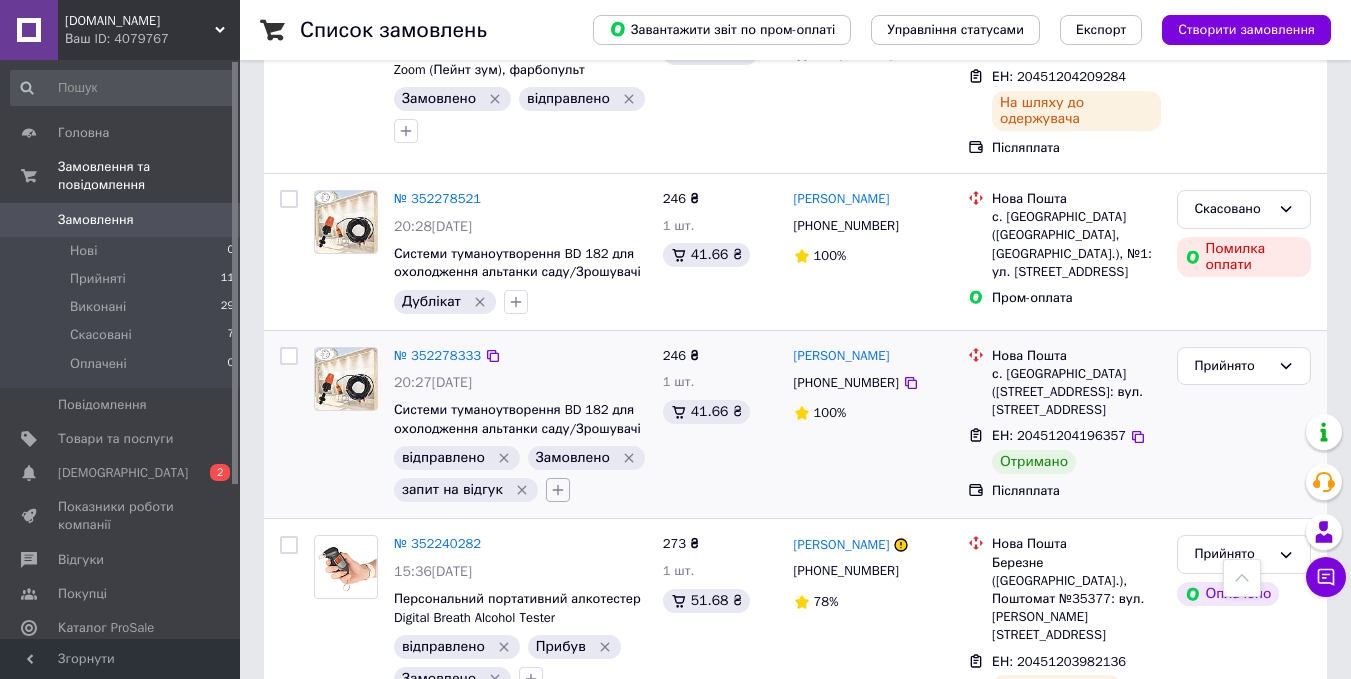 click 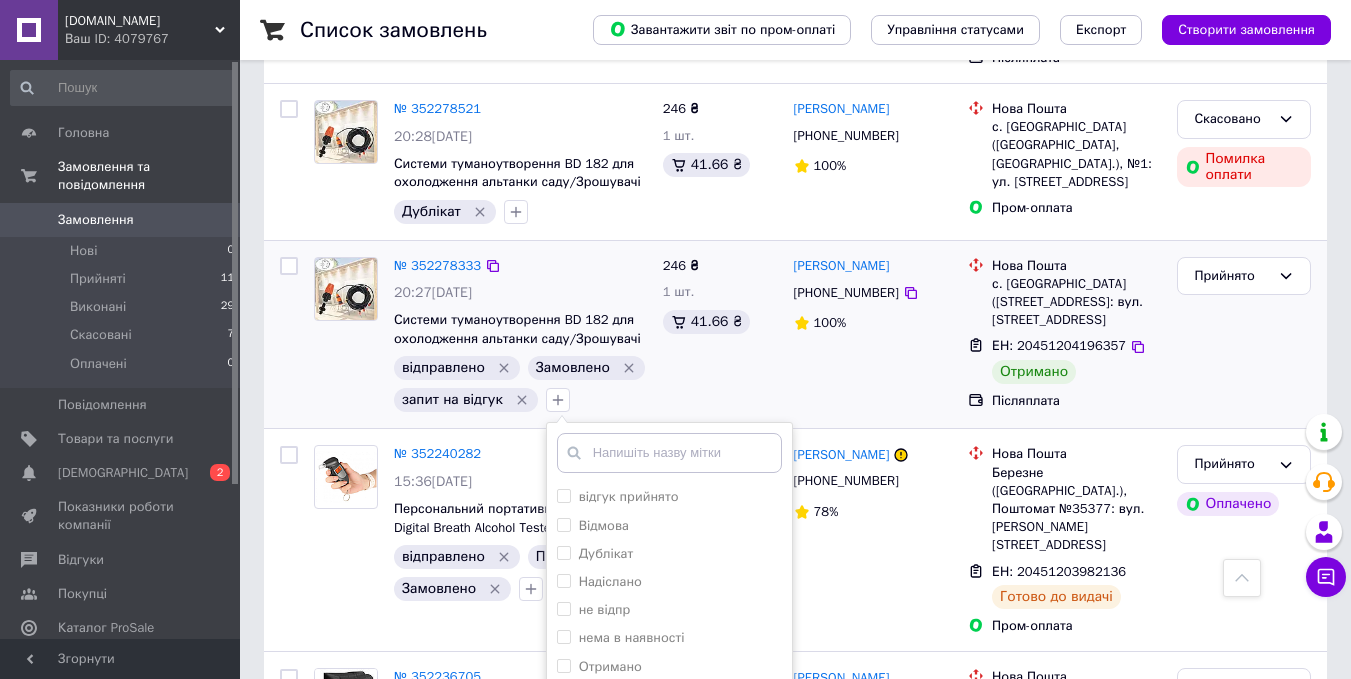 scroll, scrollTop: 2300, scrollLeft: 0, axis: vertical 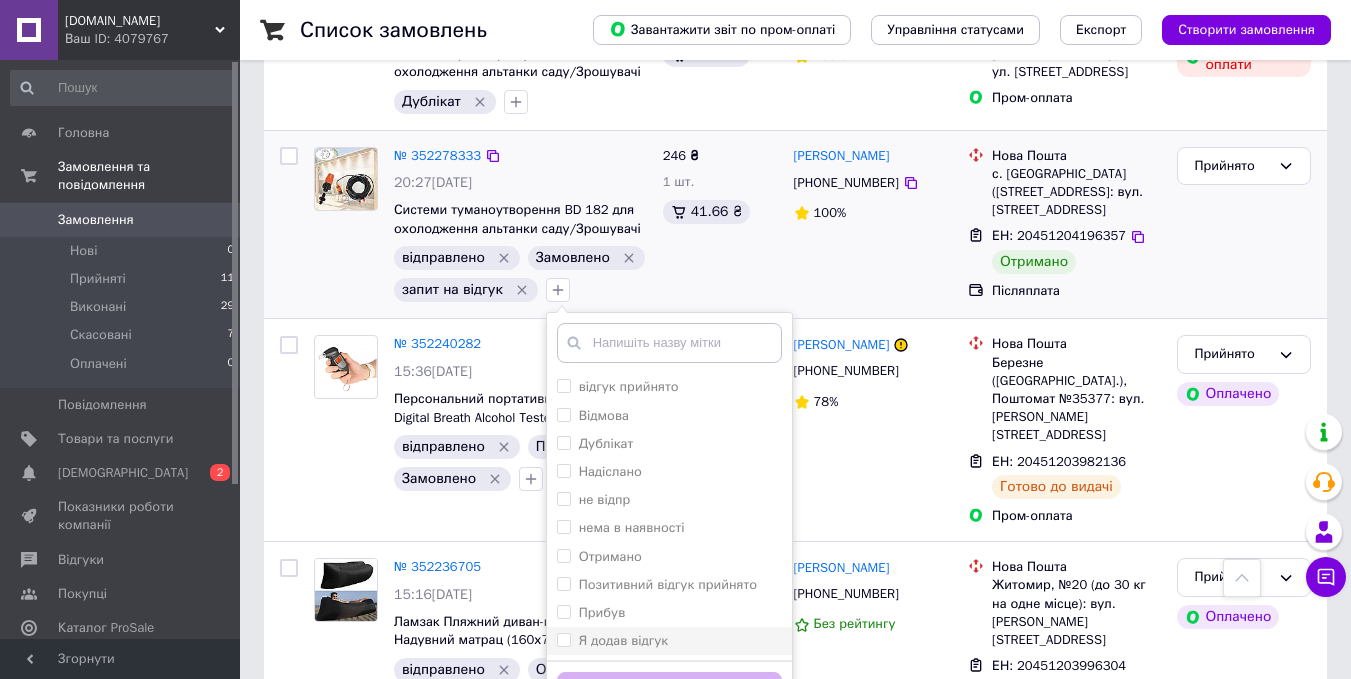 click on "Я додав відгук" at bounding box center (624, 640) 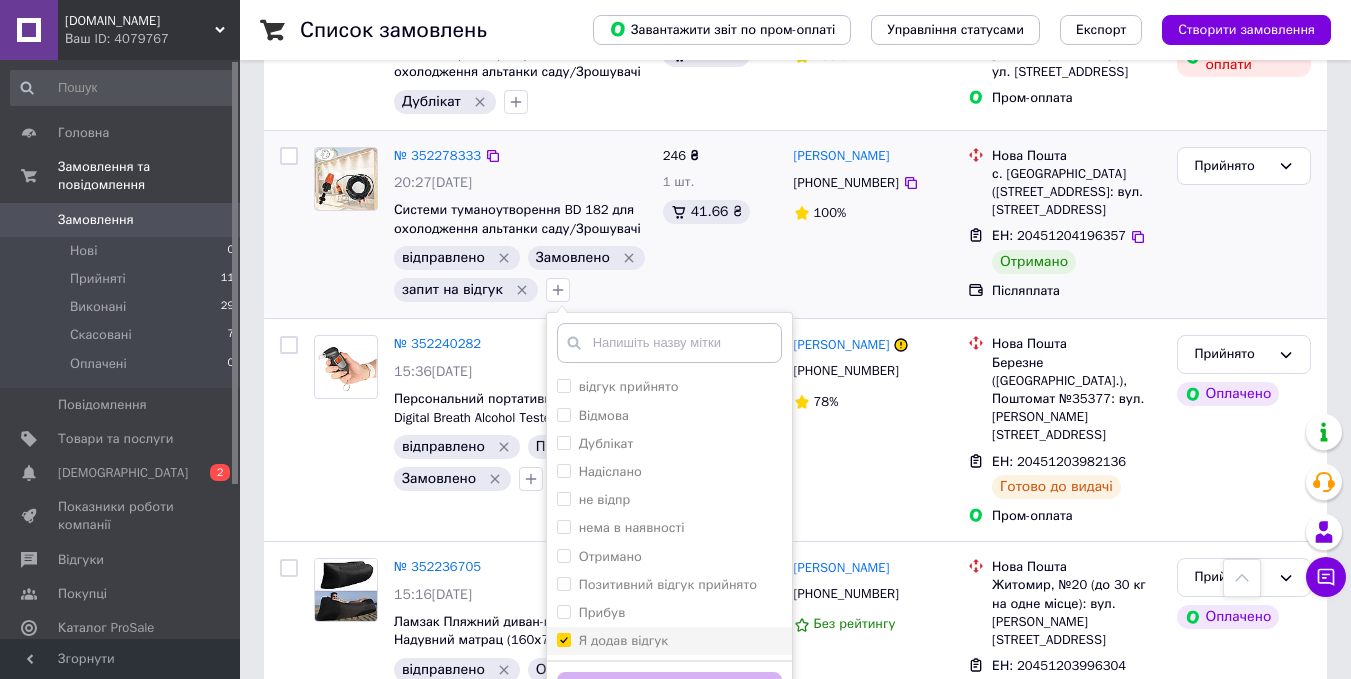 checkbox on "true" 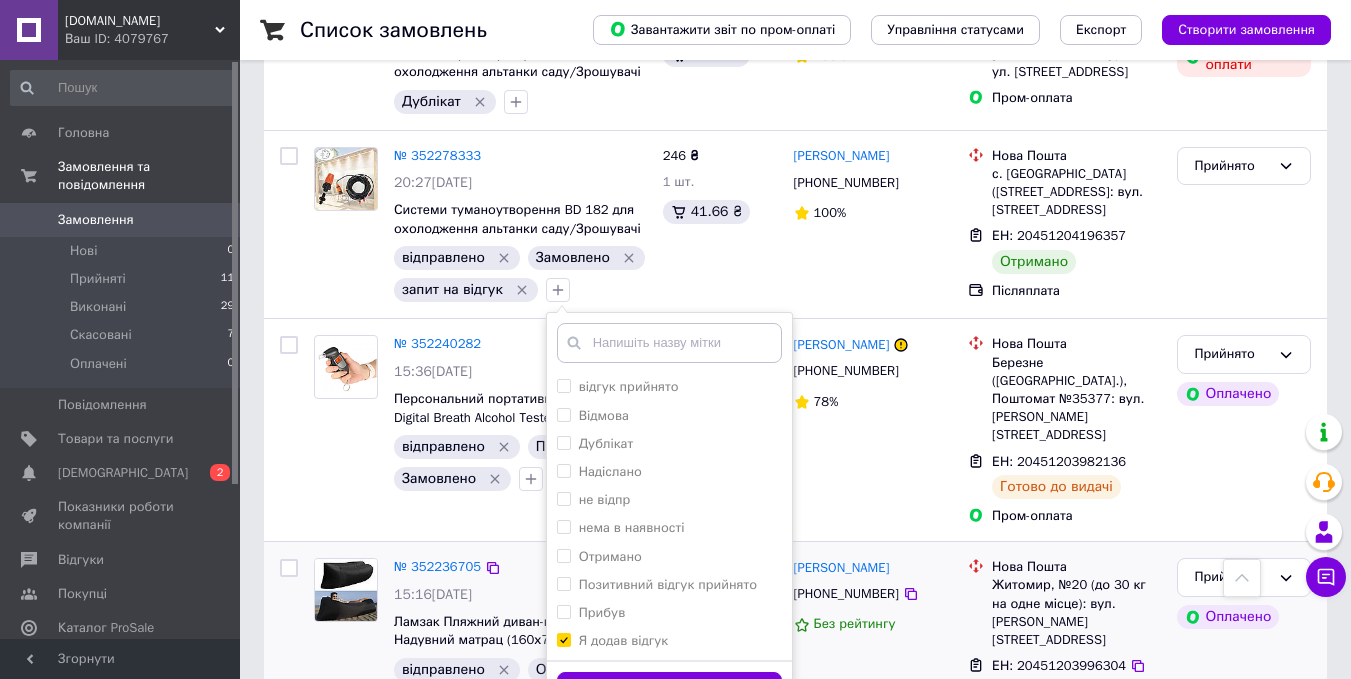 click on "Додати мітку" at bounding box center (669, 691) 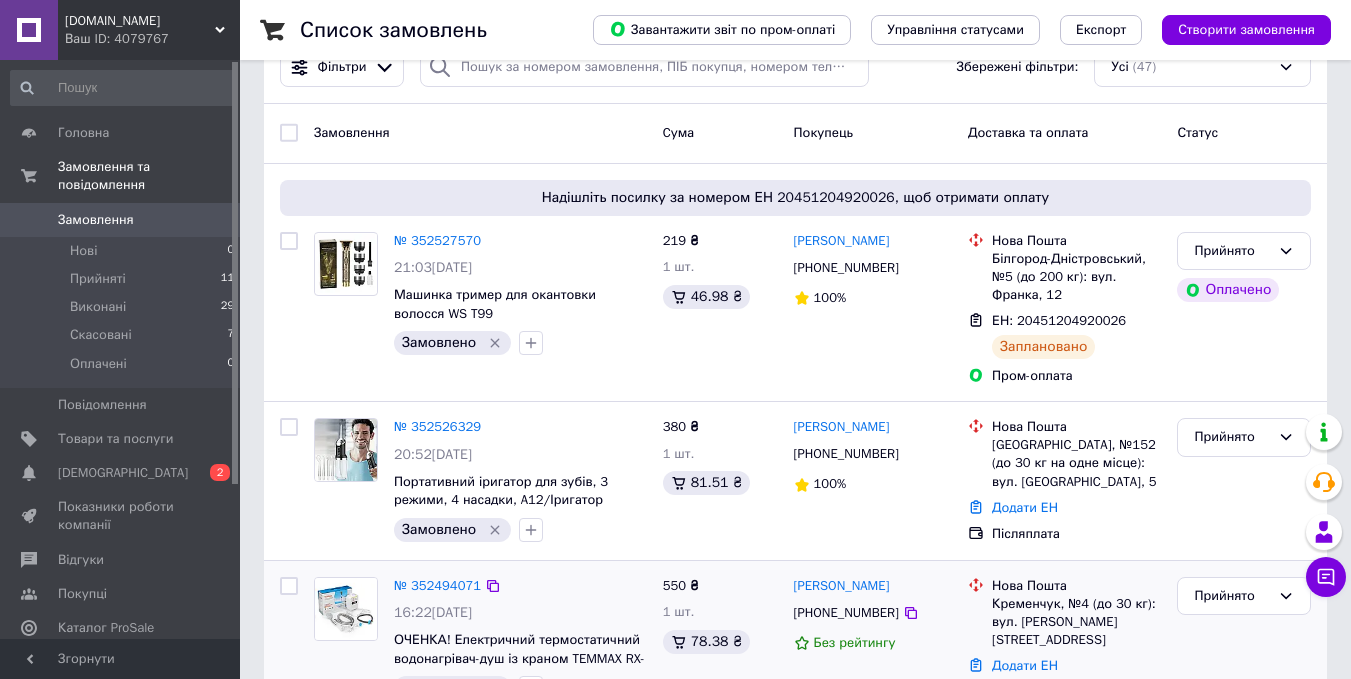 scroll, scrollTop: 0, scrollLeft: 0, axis: both 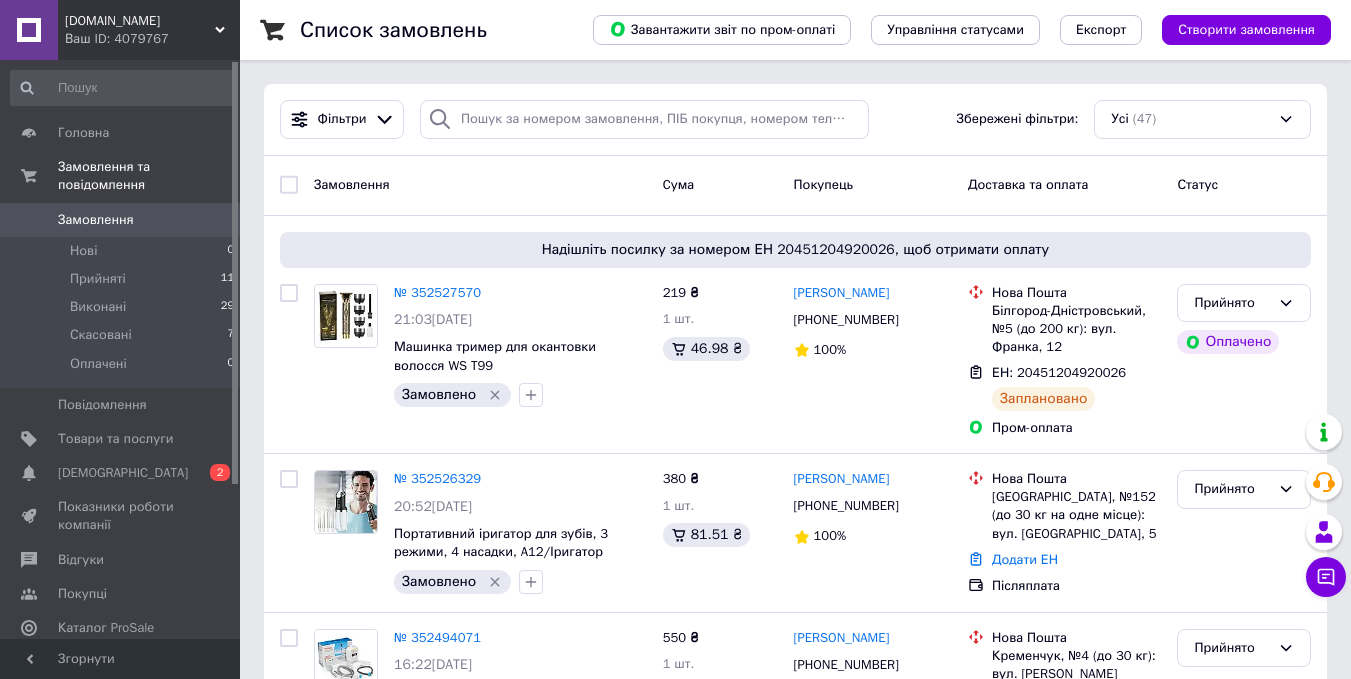 click on "Замовлення" at bounding box center (121, 220) 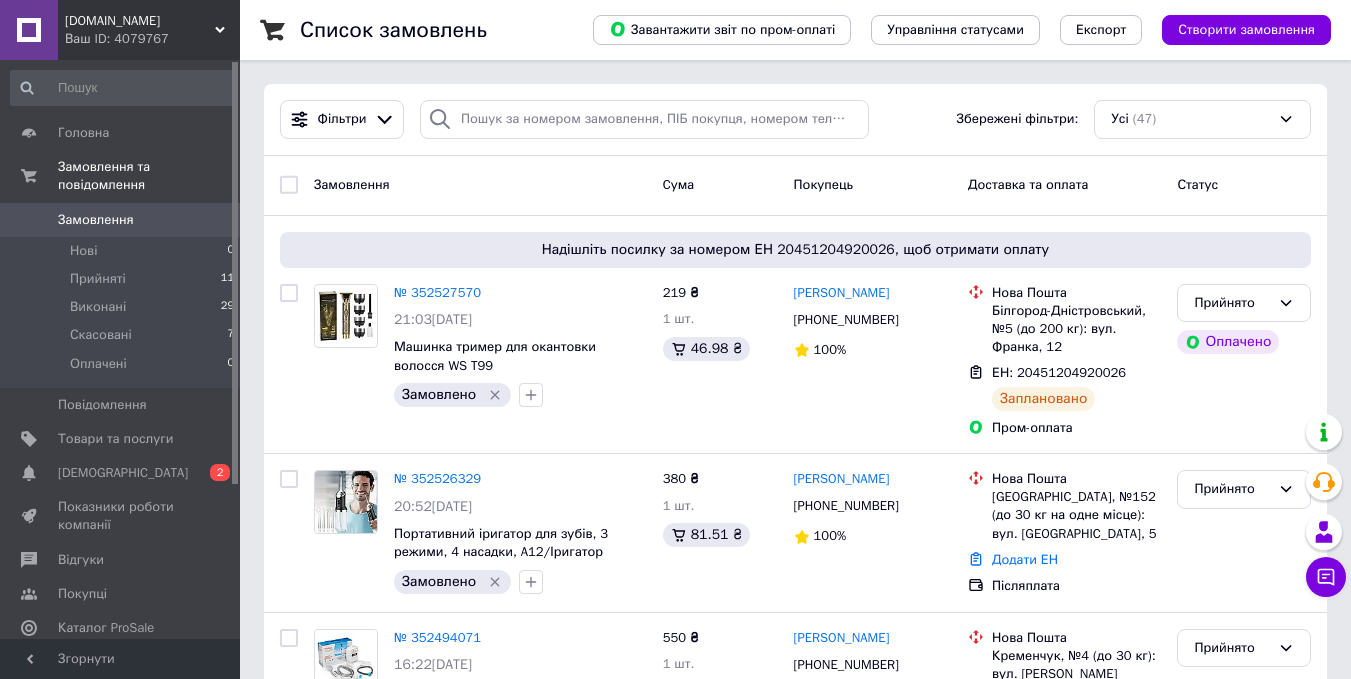 click on "Замовлення" at bounding box center [96, 220] 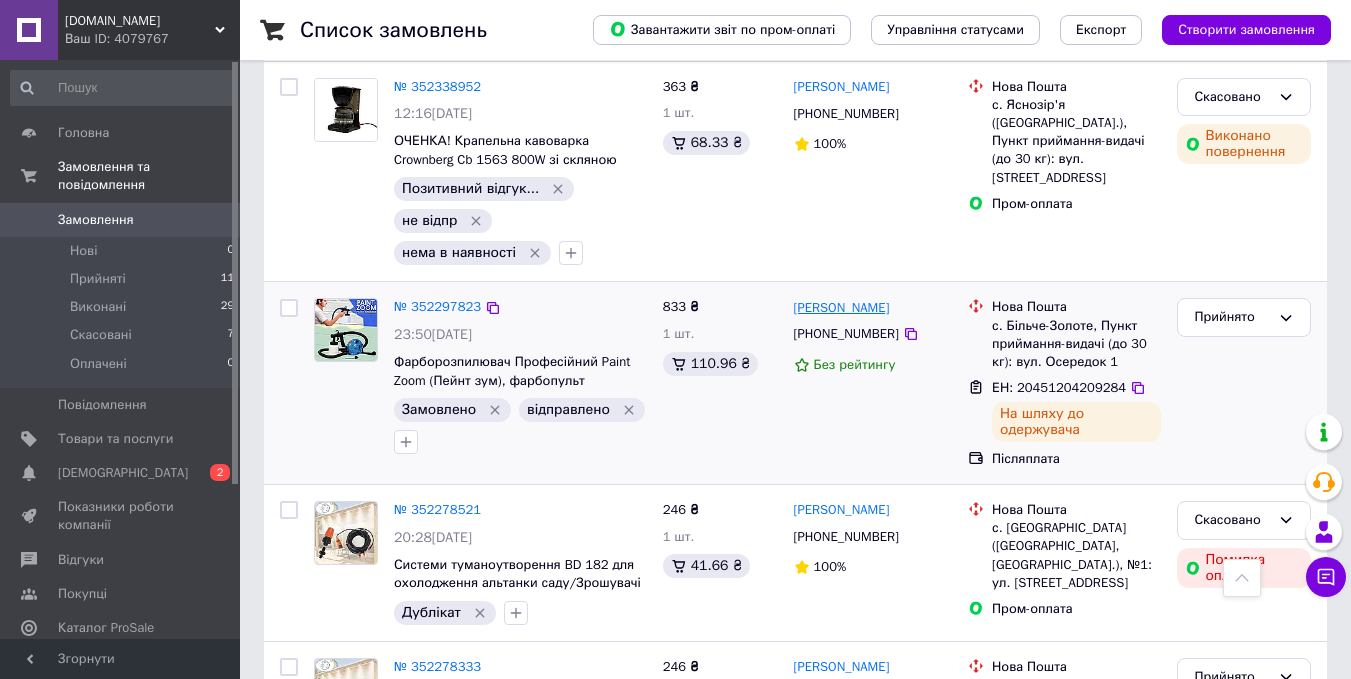 scroll, scrollTop: 1800, scrollLeft: 0, axis: vertical 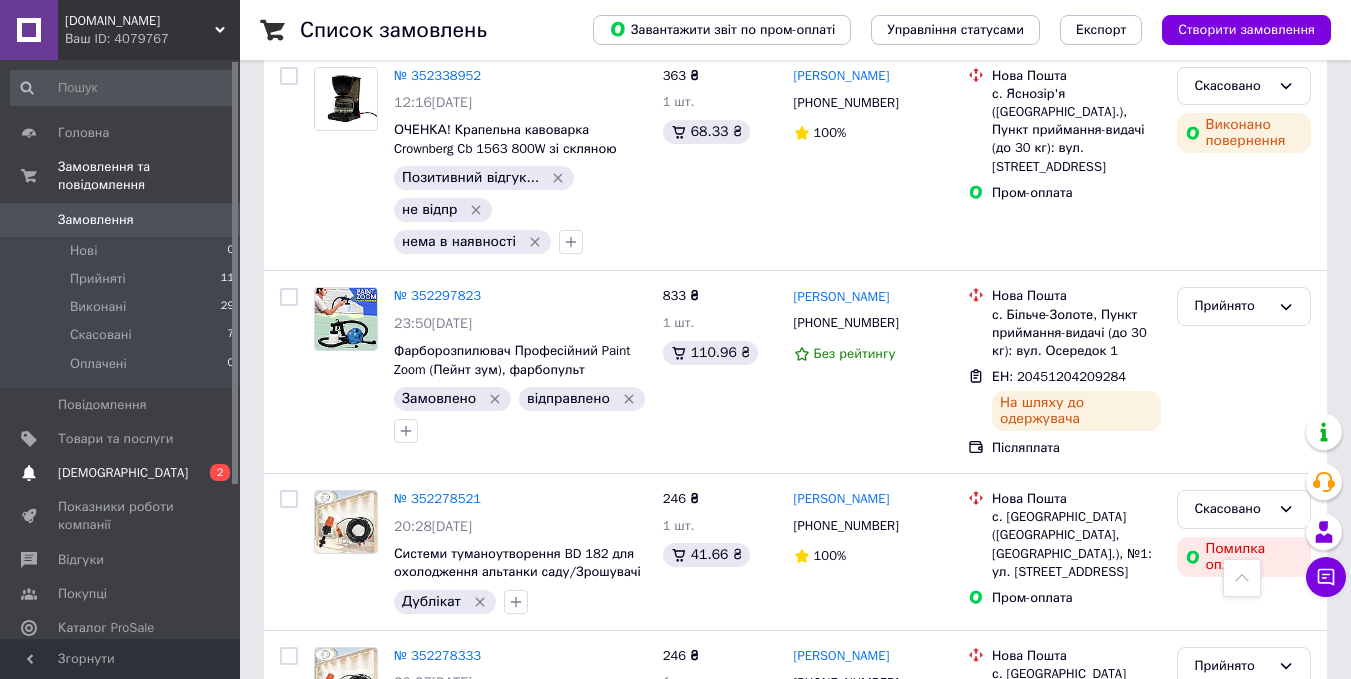 click on "[DEMOGRAPHIC_DATA]" at bounding box center (123, 473) 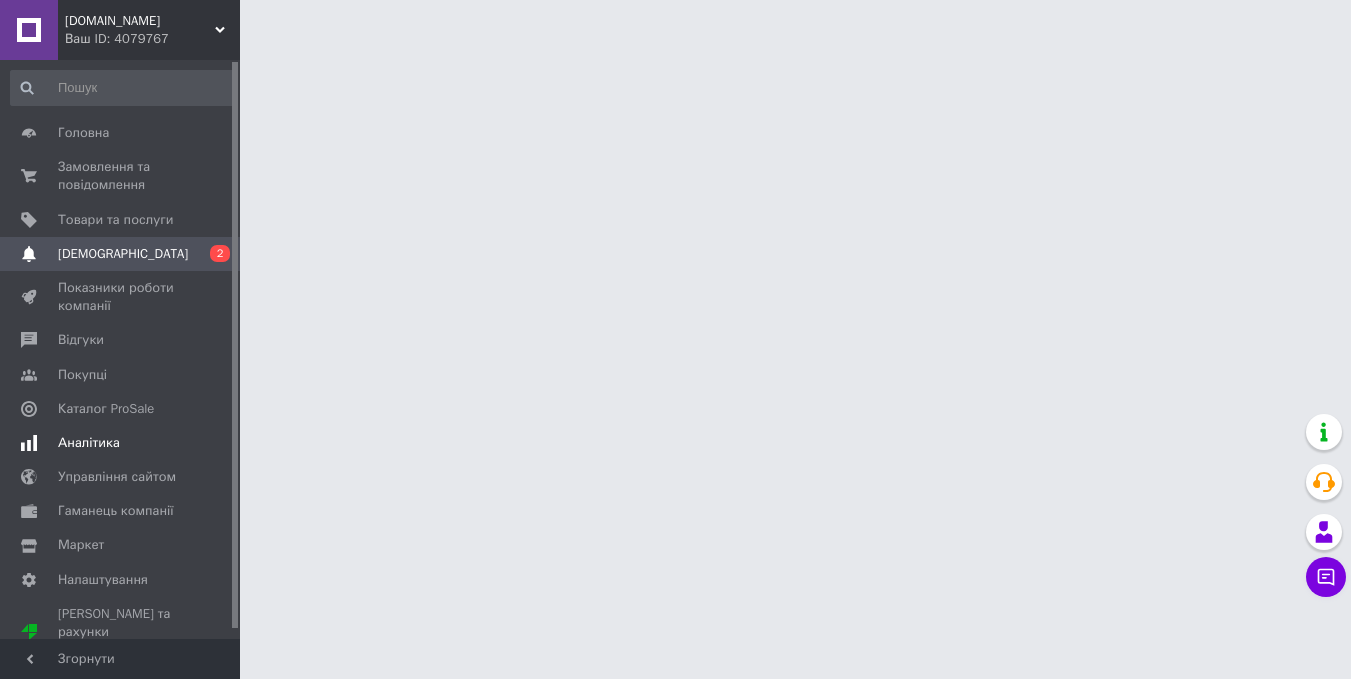 scroll, scrollTop: 0, scrollLeft: 0, axis: both 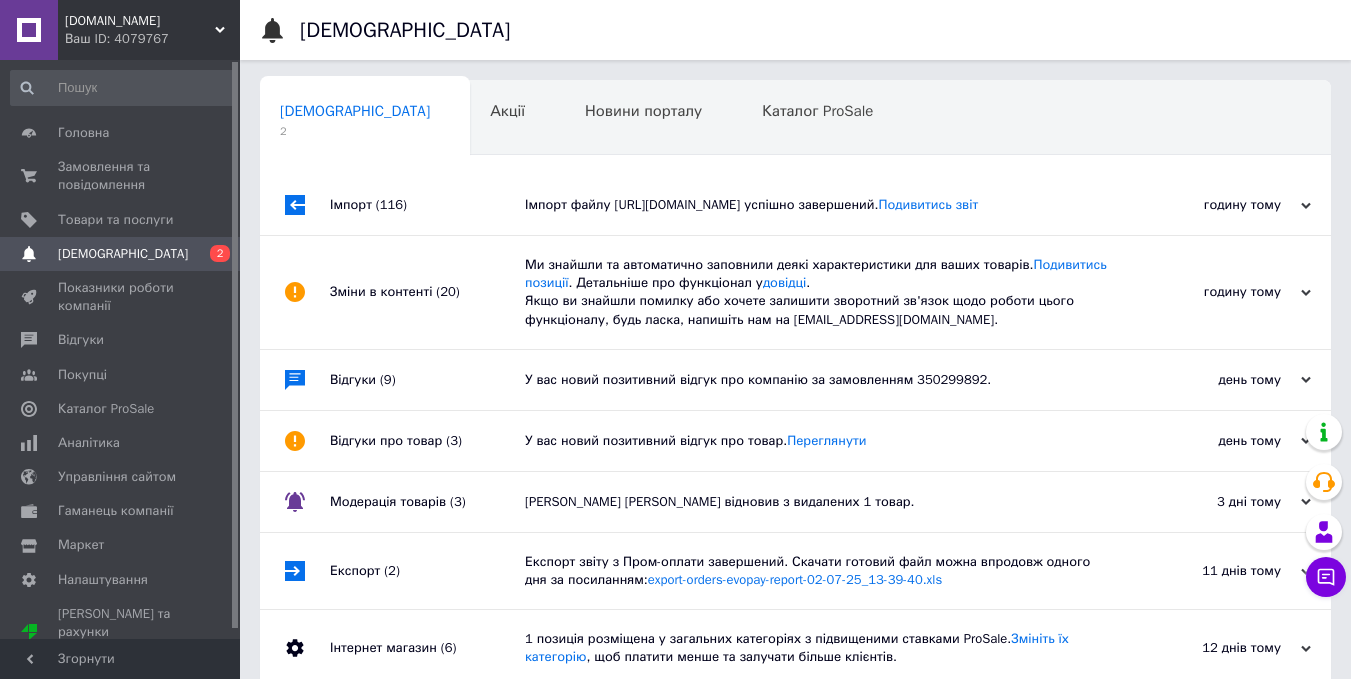 click on "Імпорт файлу [URL][DOMAIN_NAME] успішно завершений.  Подивитись звіт" at bounding box center (818, 205) 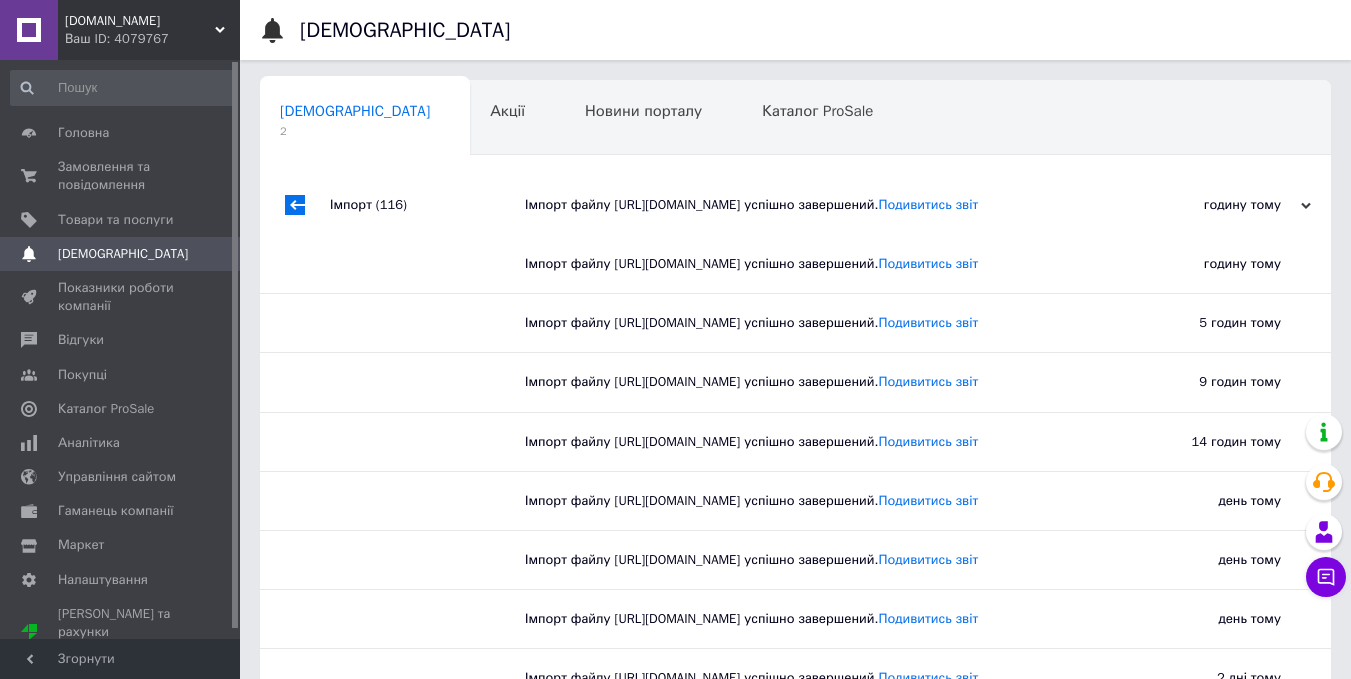 click on "Імпорт файлу [URL][DOMAIN_NAME] успішно завершений.  Подивитись звіт" at bounding box center [818, 205] 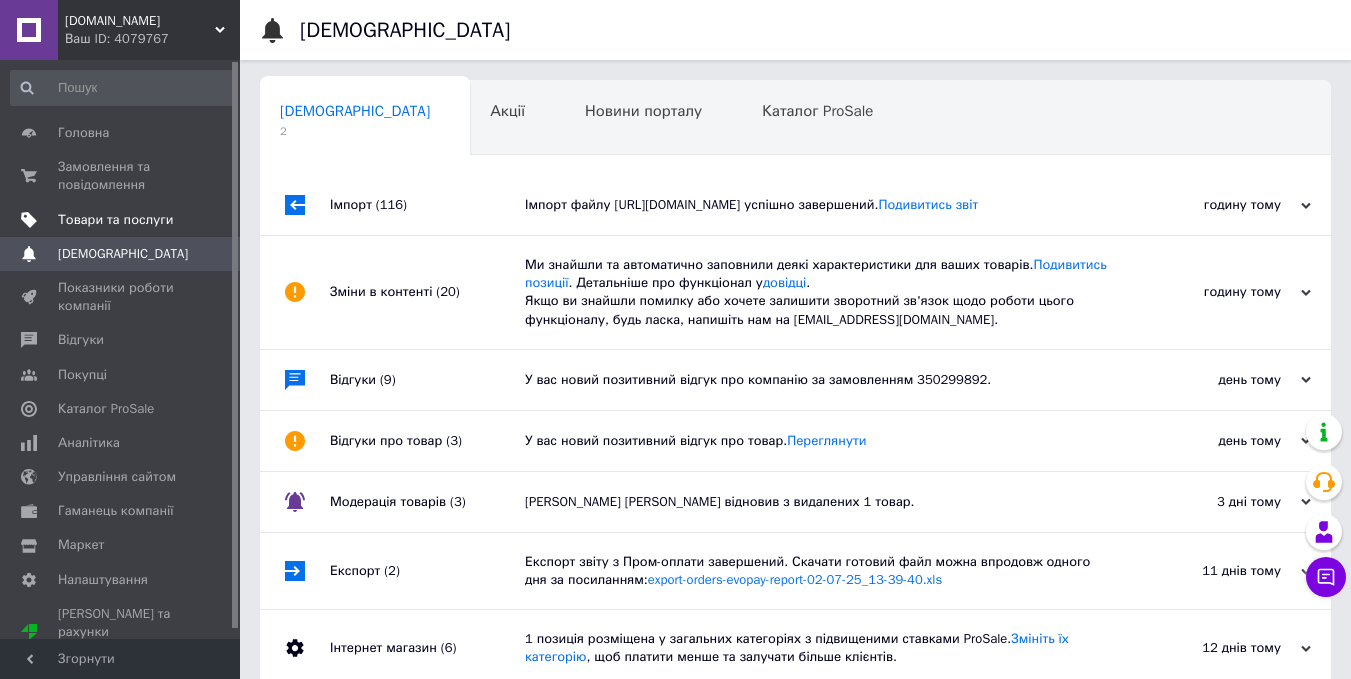 click on "Товари та послуги" at bounding box center [115, 220] 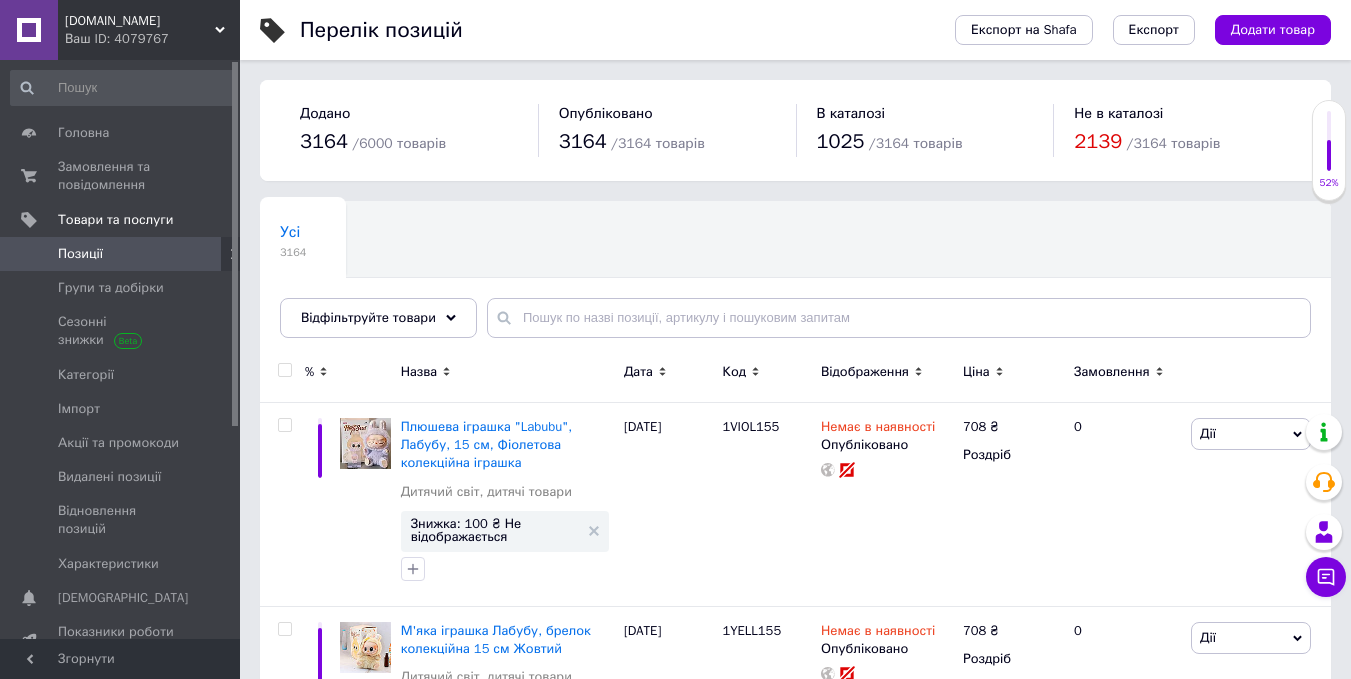 click on "Позиції" at bounding box center [121, 254] 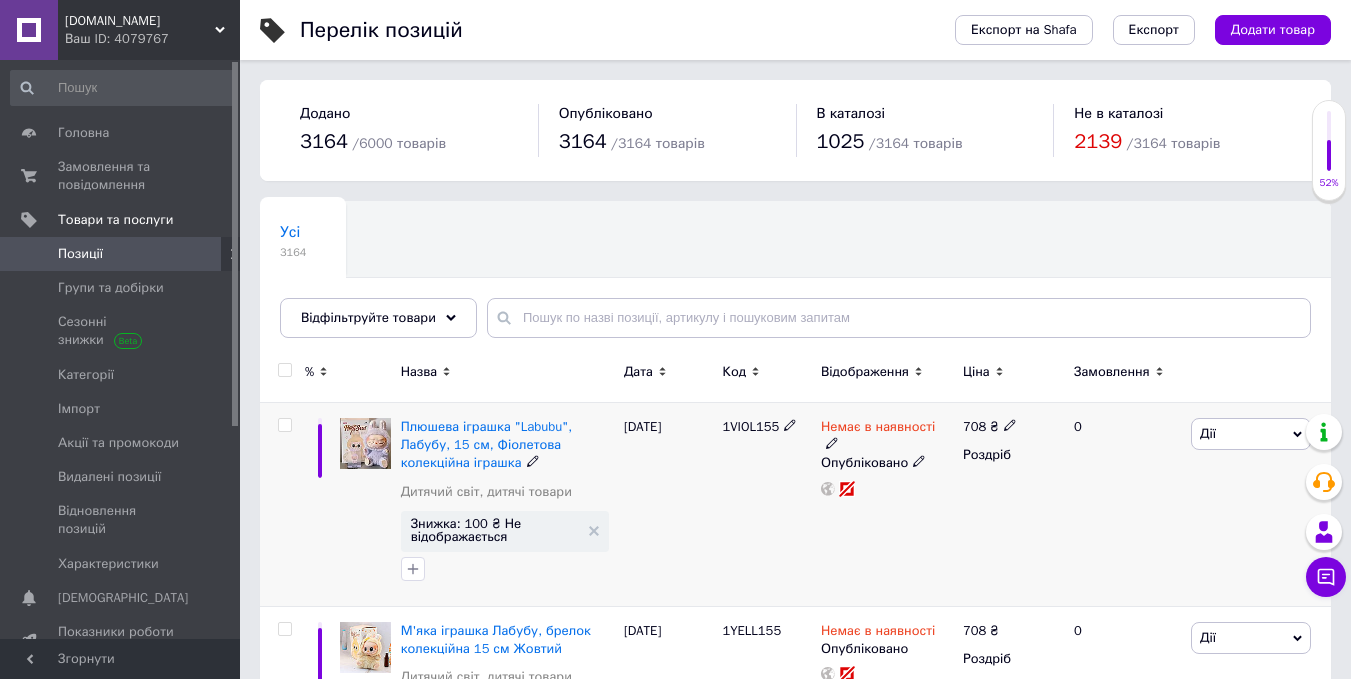 click on "1VIOL155" at bounding box center [750, 426] 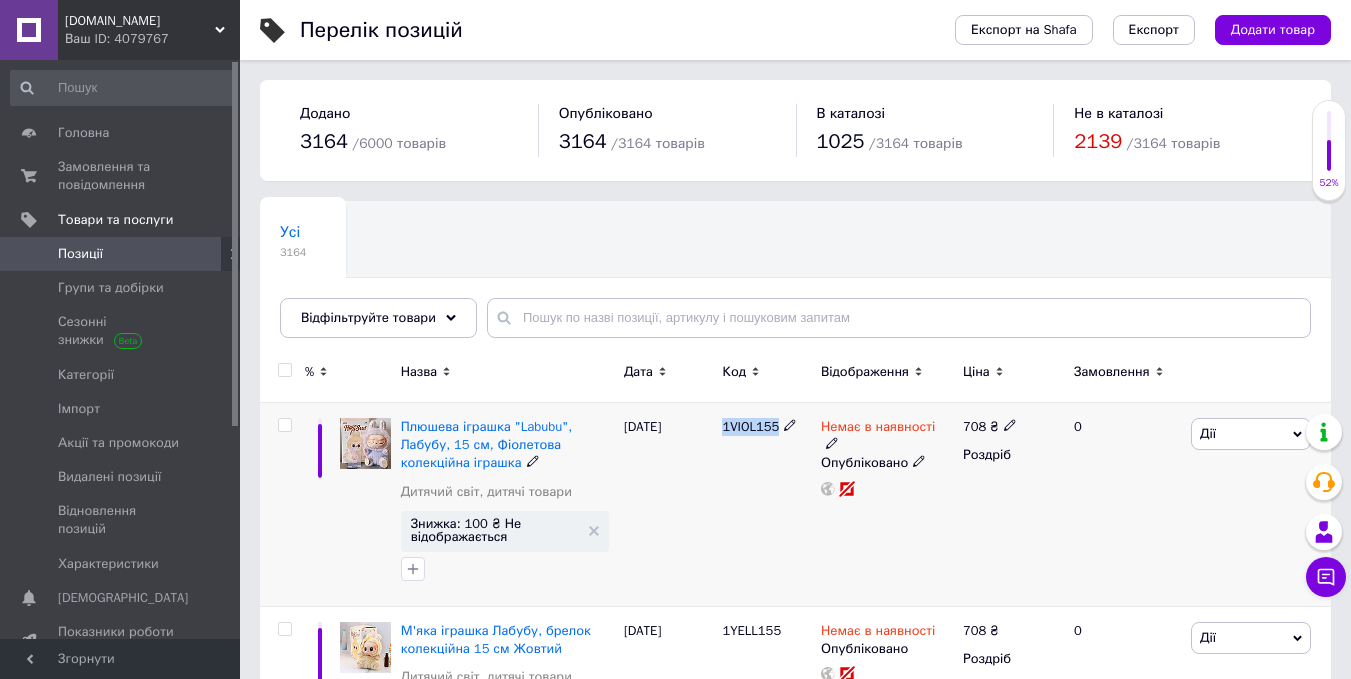 click on "1VIOL155" at bounding box center (750, 426) 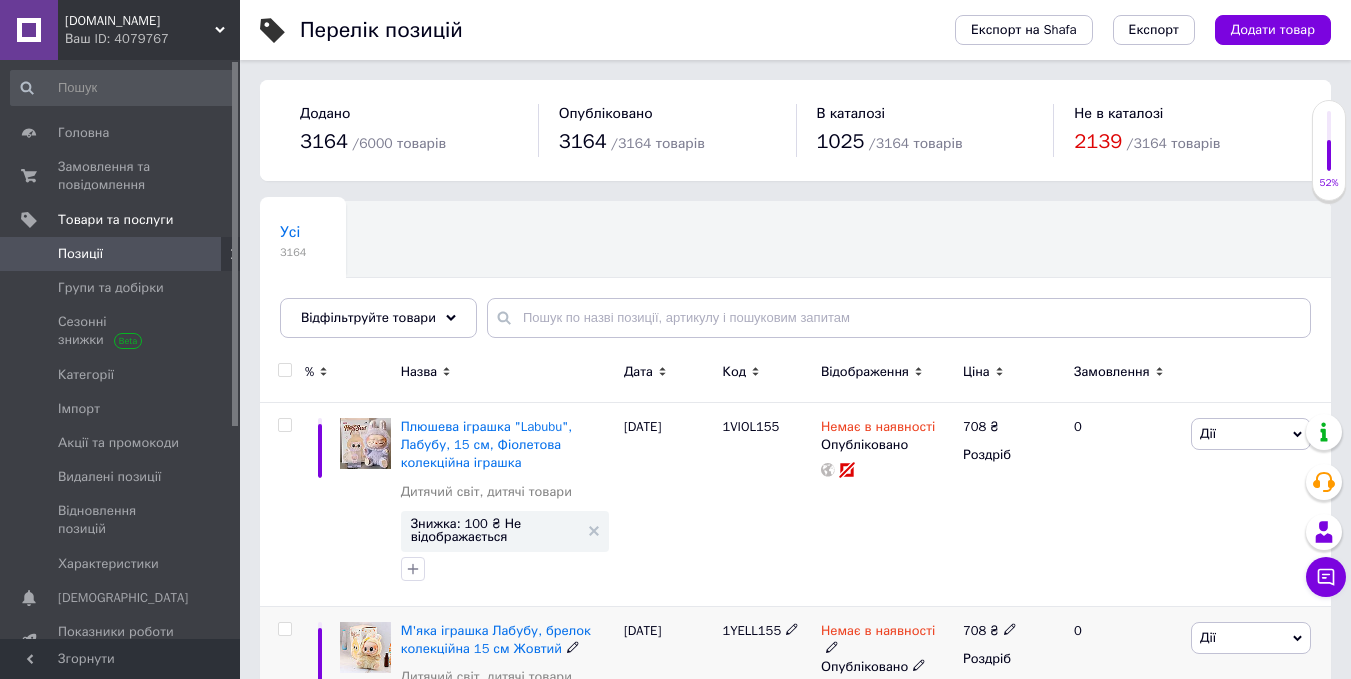 click on "1YELL155" at bounding box center [751, 630] 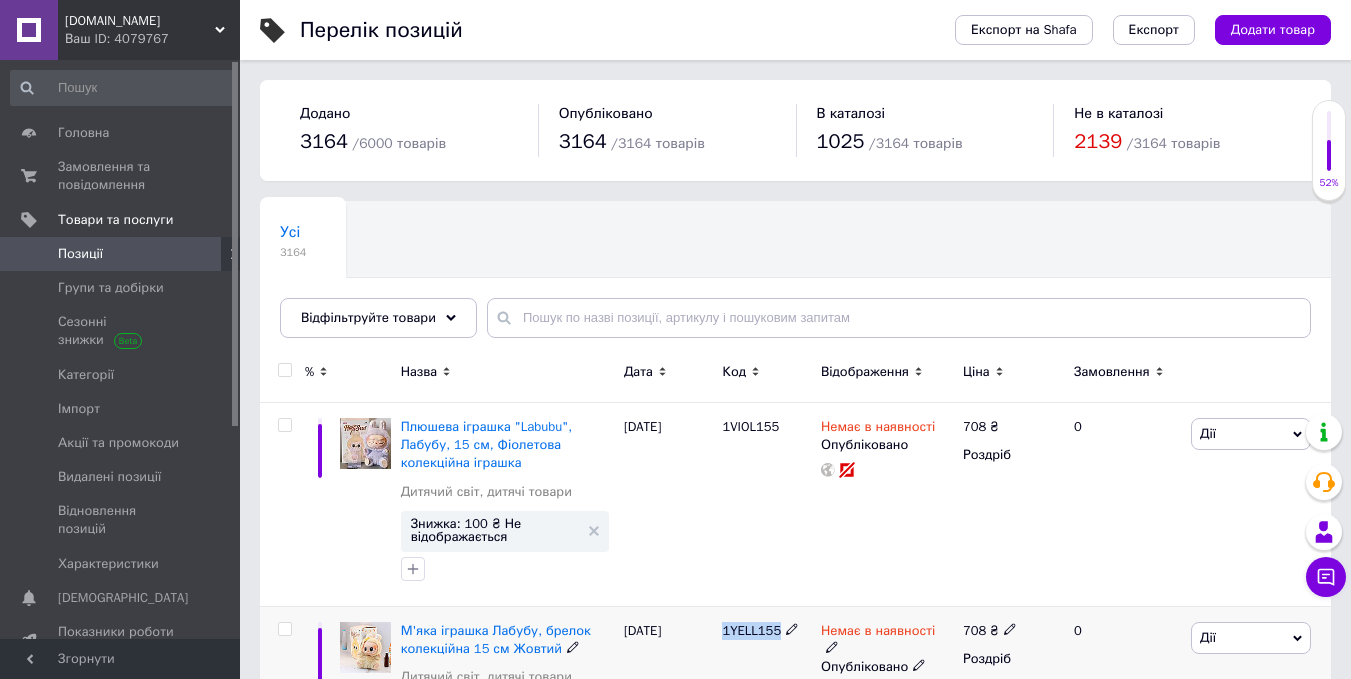 click on "1YELL155" at bounding box center [751, 630] 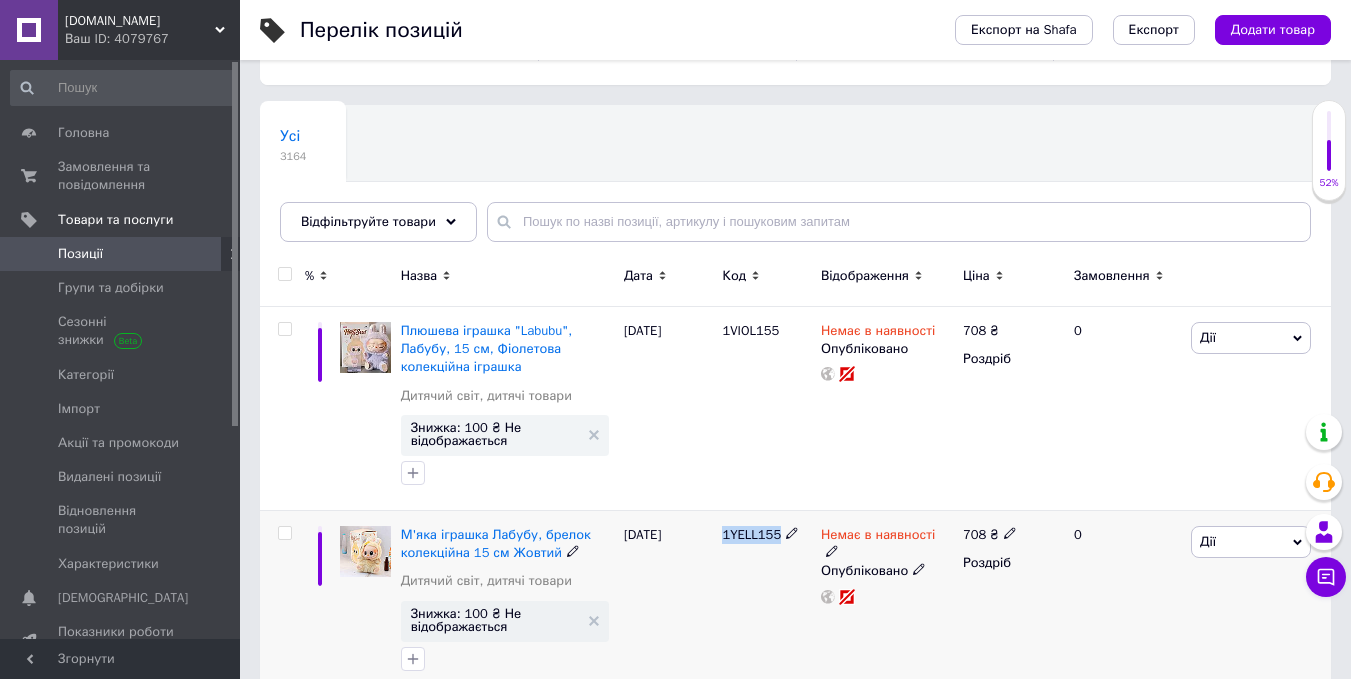 scroll, scrollTop: 300, scrollLeft: 0, axis: vertical 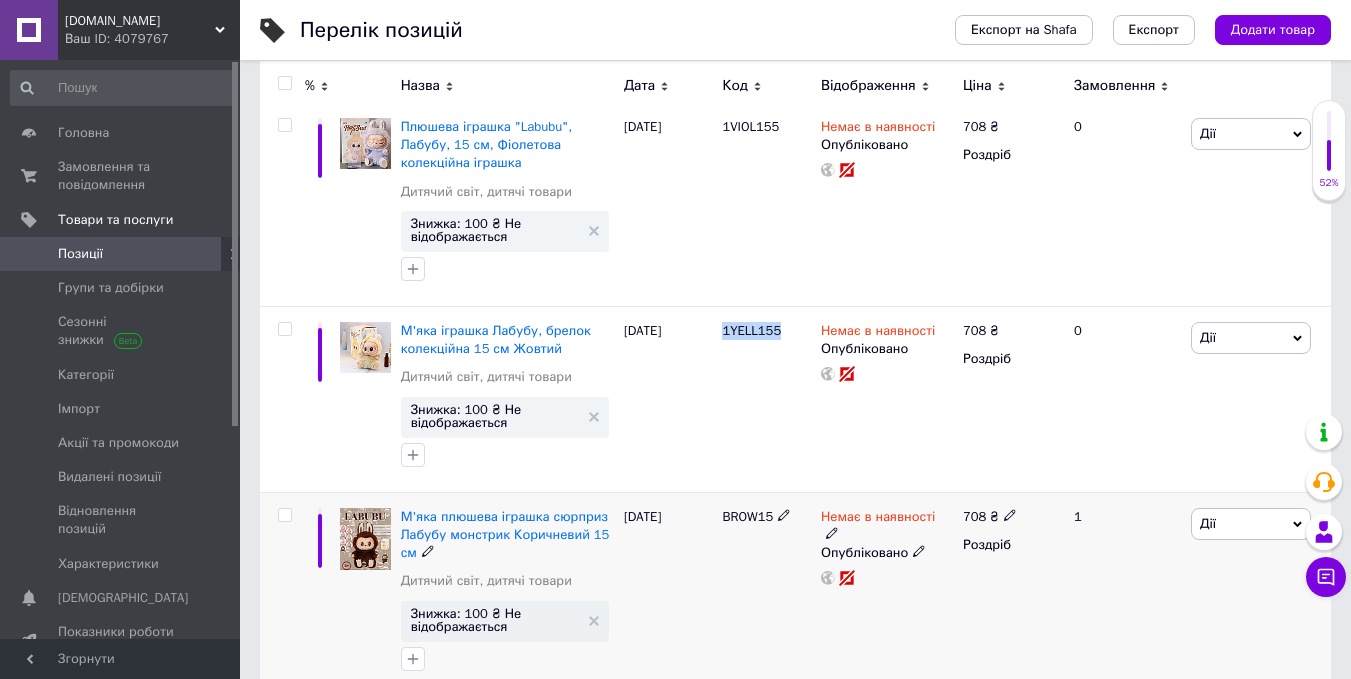 click on "BROW15" at bounding box center (747, 516) 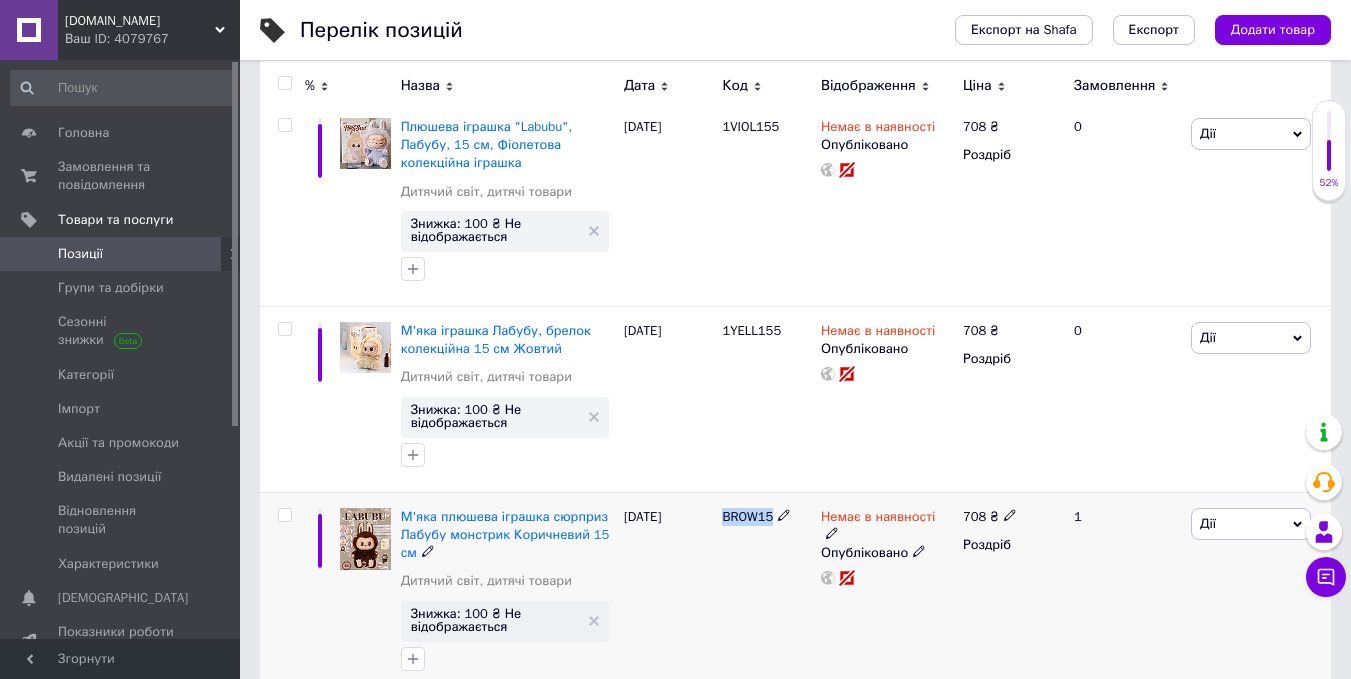 click on "BROW15" at bounding box center (747, 516) 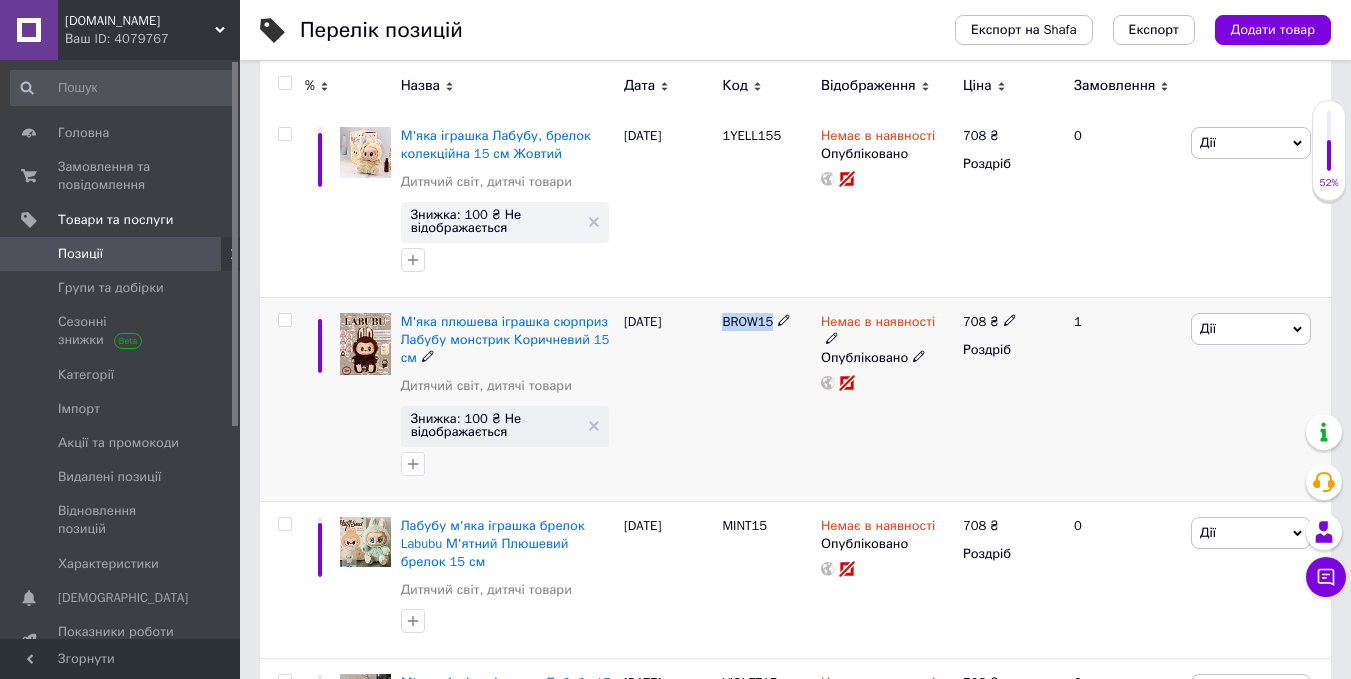 scroll, scrollTop: 500, scrollLeft: 0, axis: vertical 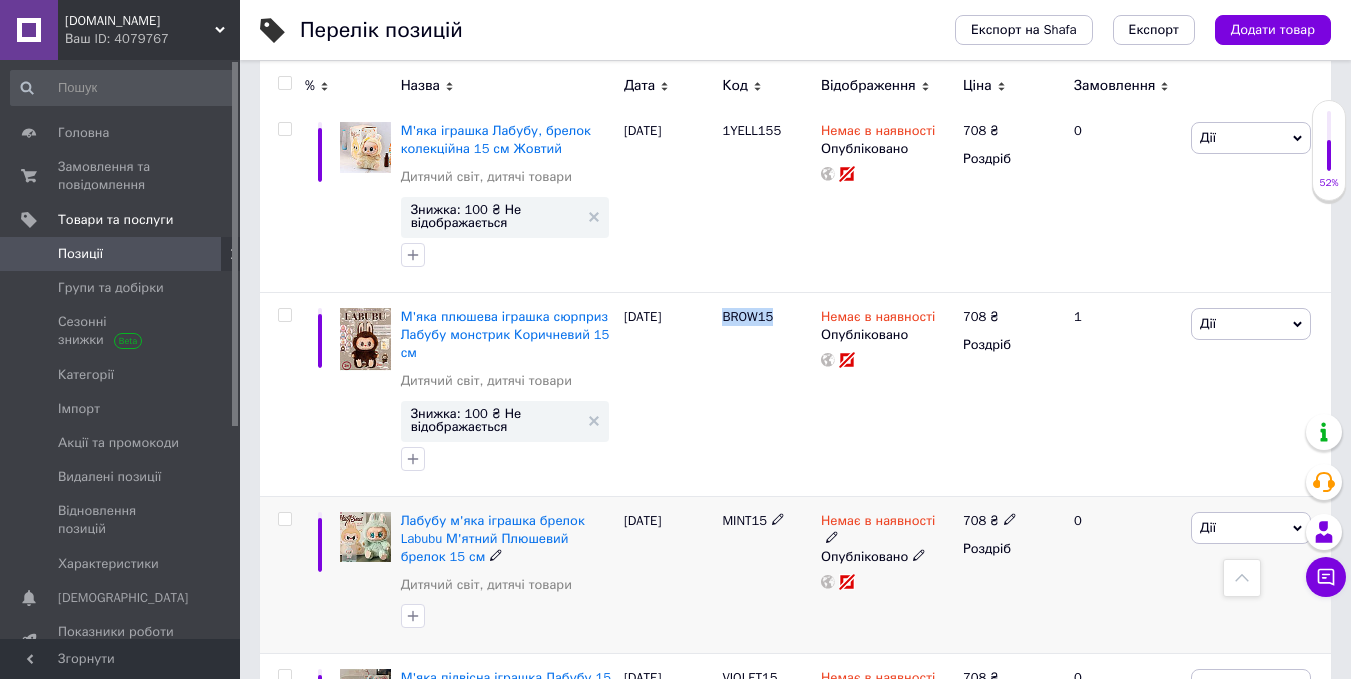 click on "MINT15" at bounding box center (744, 520) 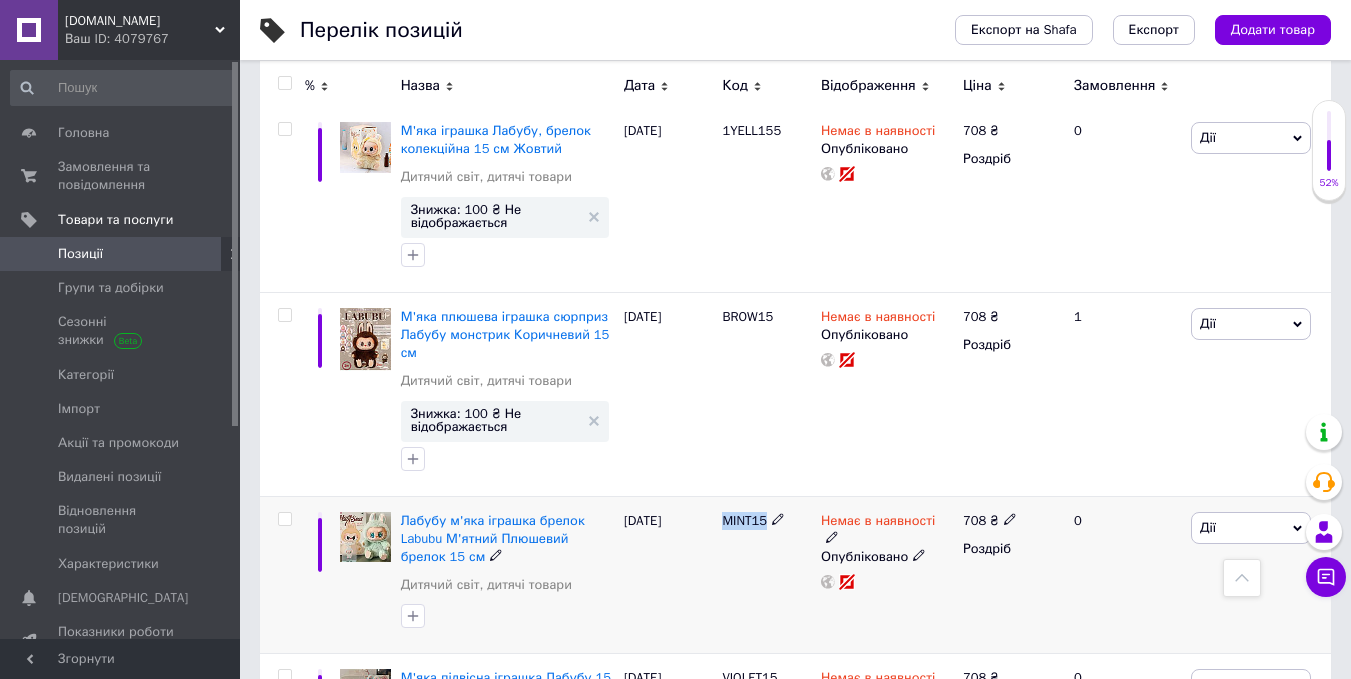 click on "MINT15" at bounding box center (744, 520) 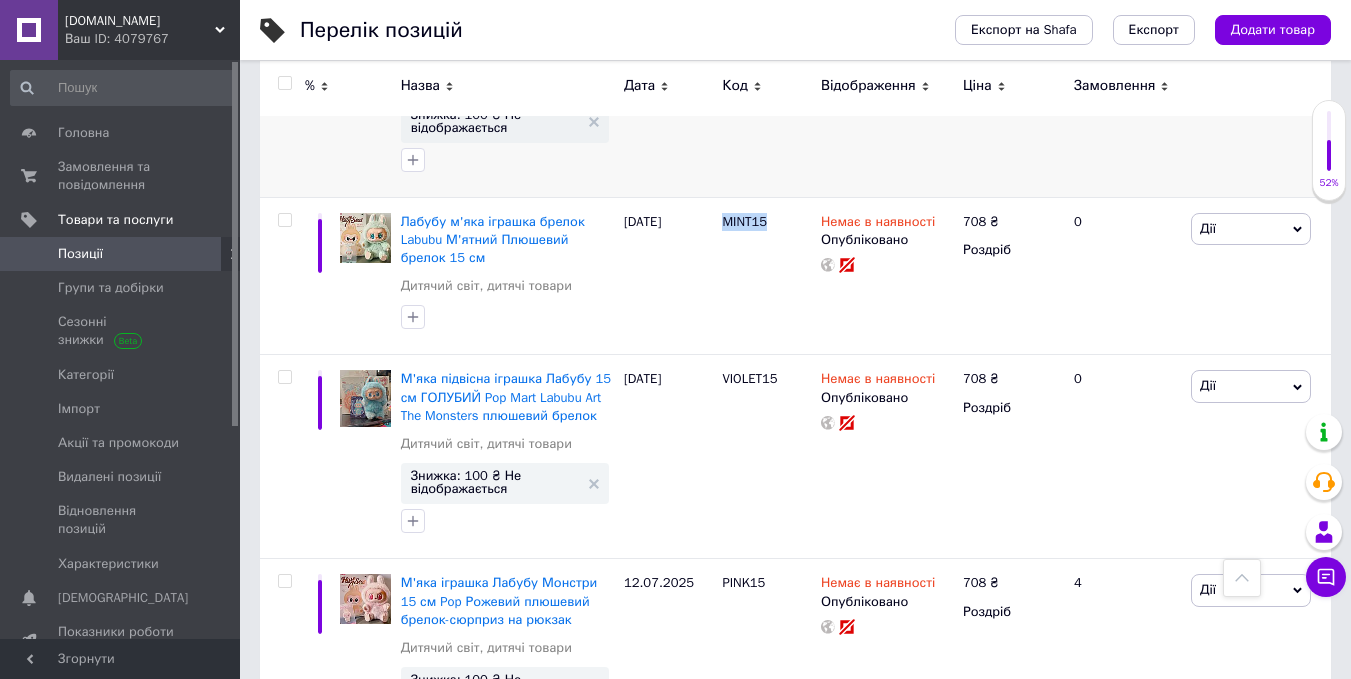 scroll, scrollTop: 800, scrollLeft: 0, axis: vertical 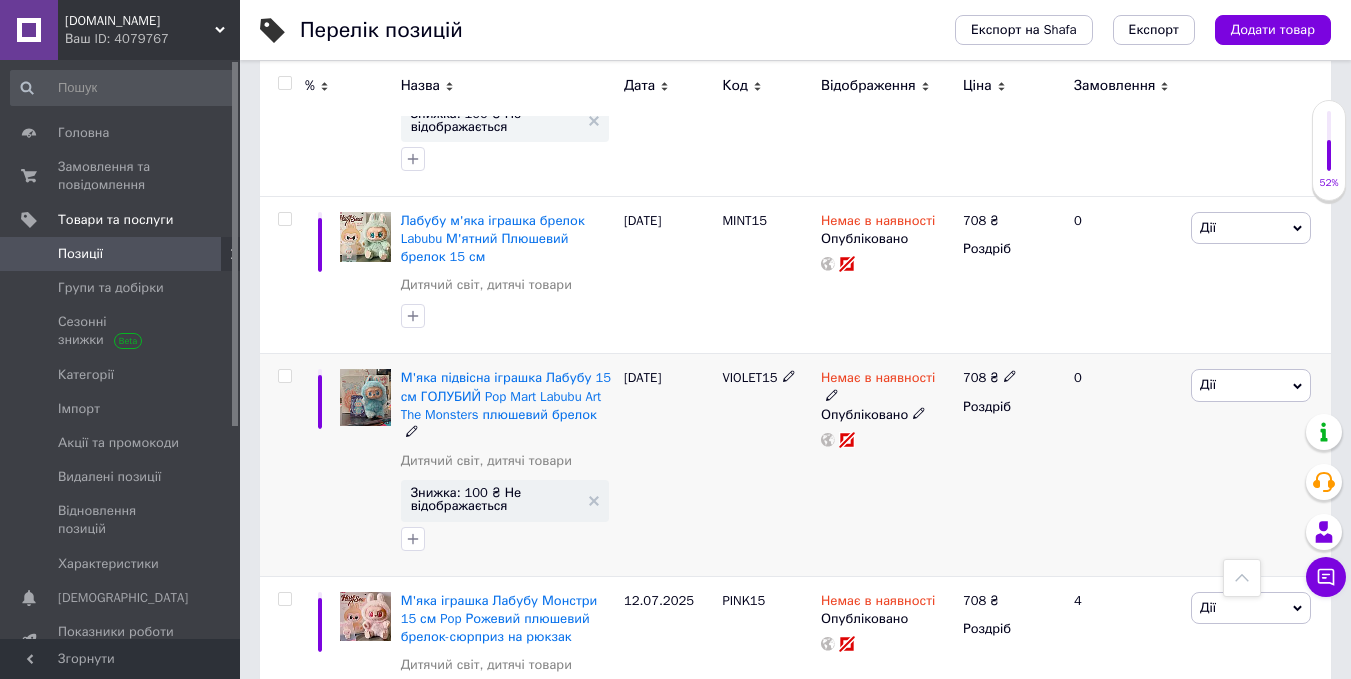 click on "VIOLET15" at bounding box center [749, 377] 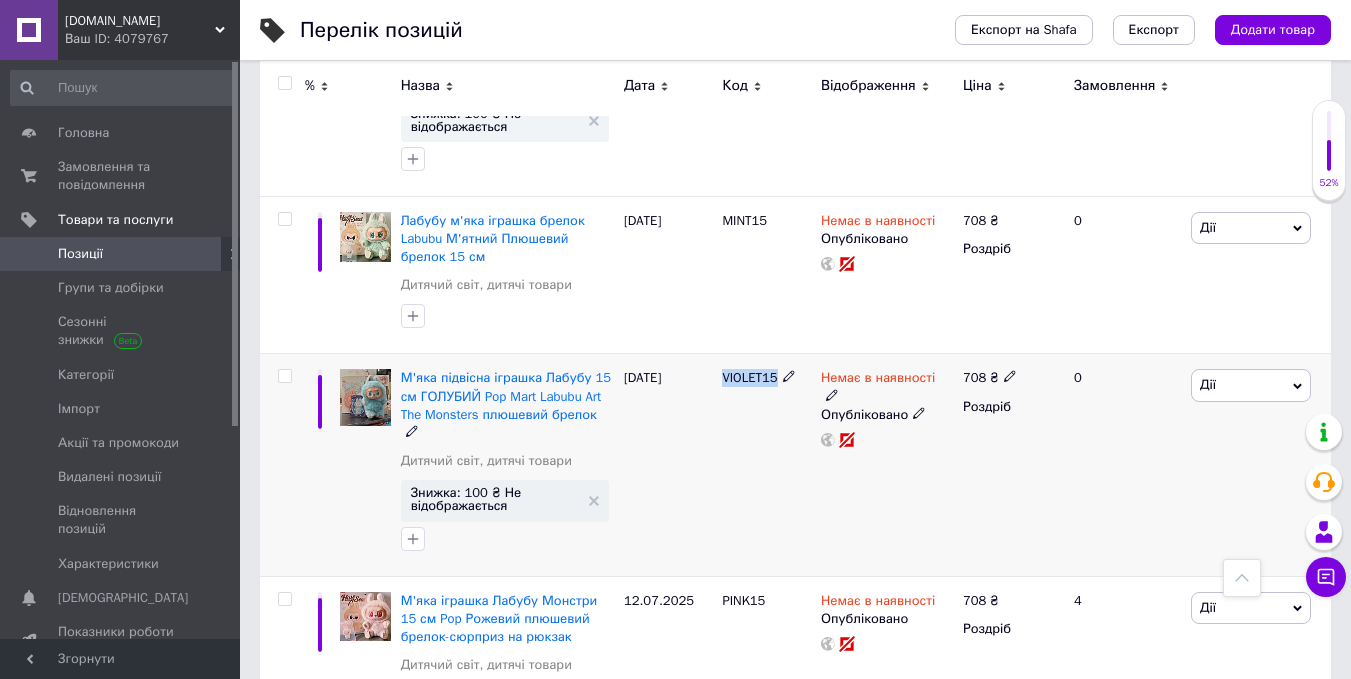 click on "VIOLET15" at bounding box center [749, 377] 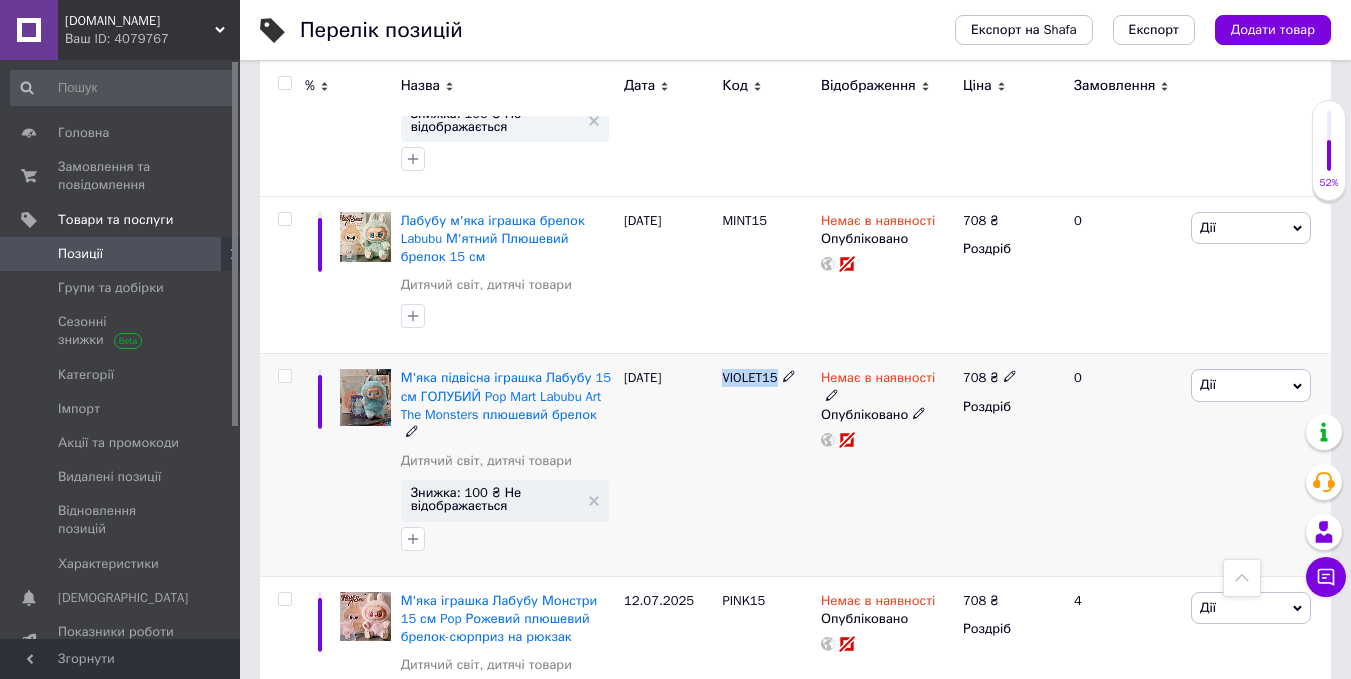 copy on "VIOLET15" 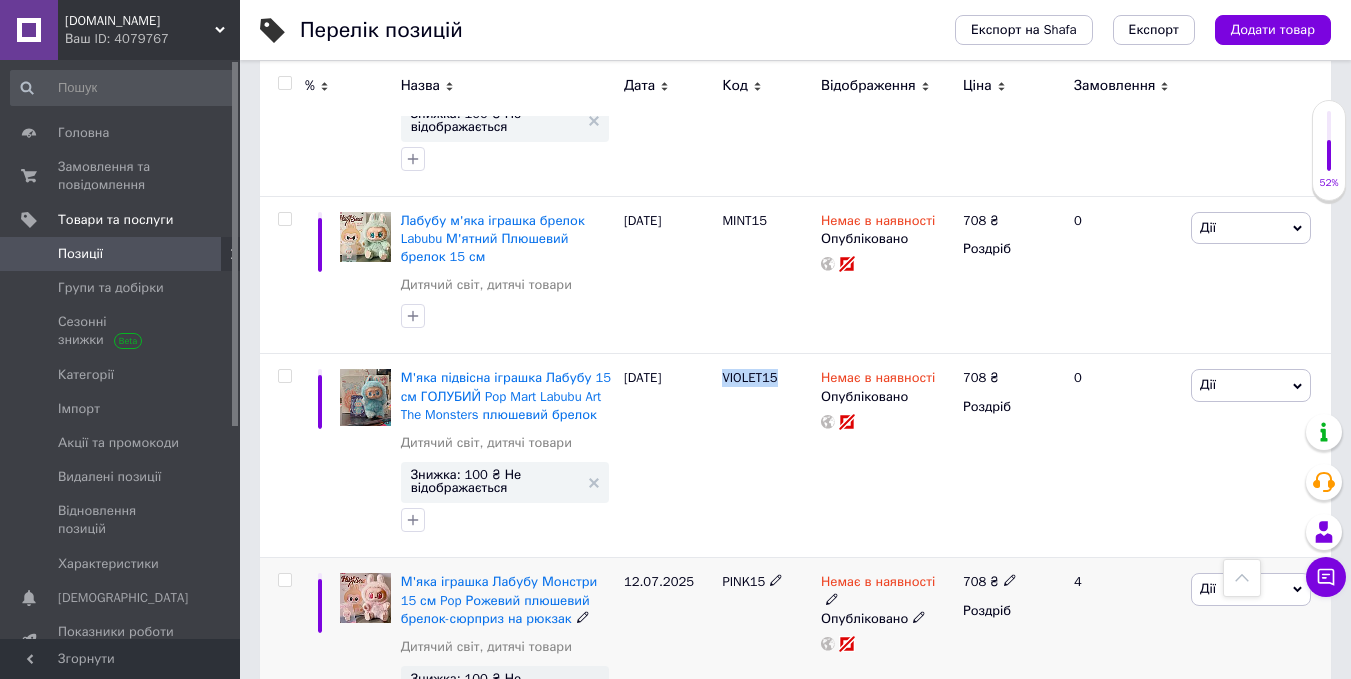 click on "PINK15" at bounding box center (743, 581) 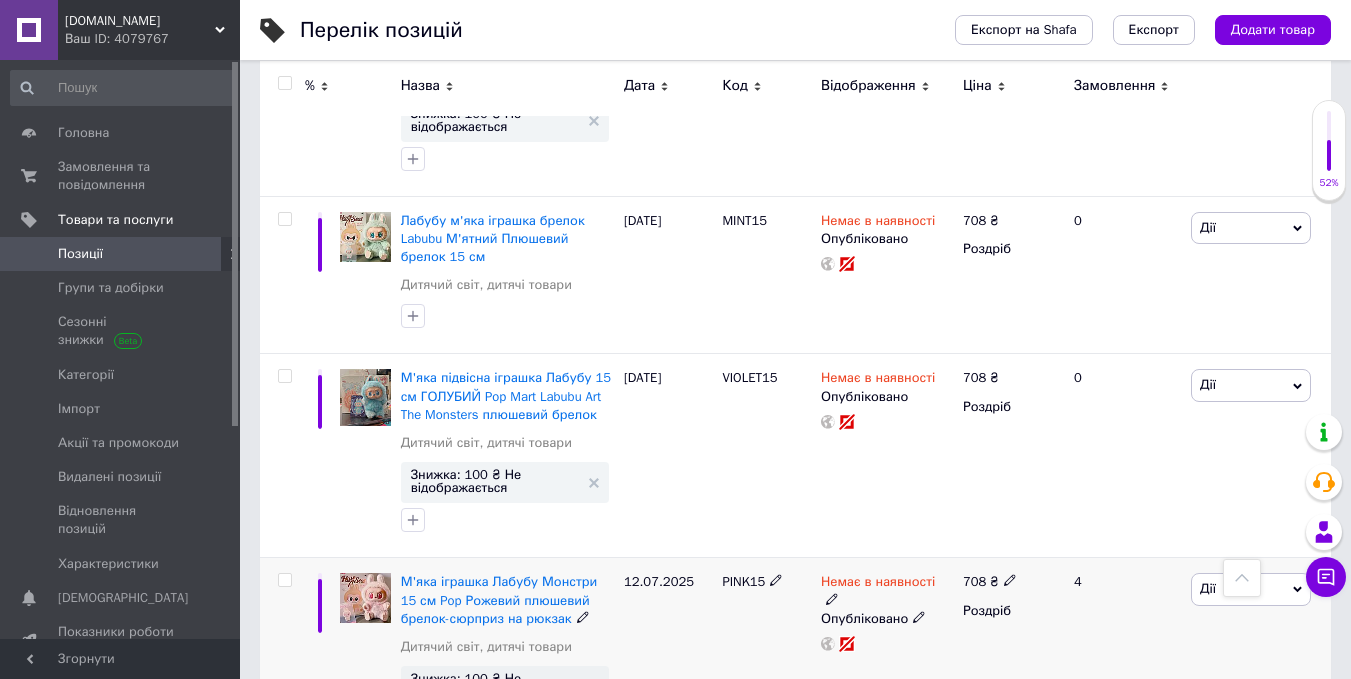 click on "PINK15" at bounding box center (743, 581) 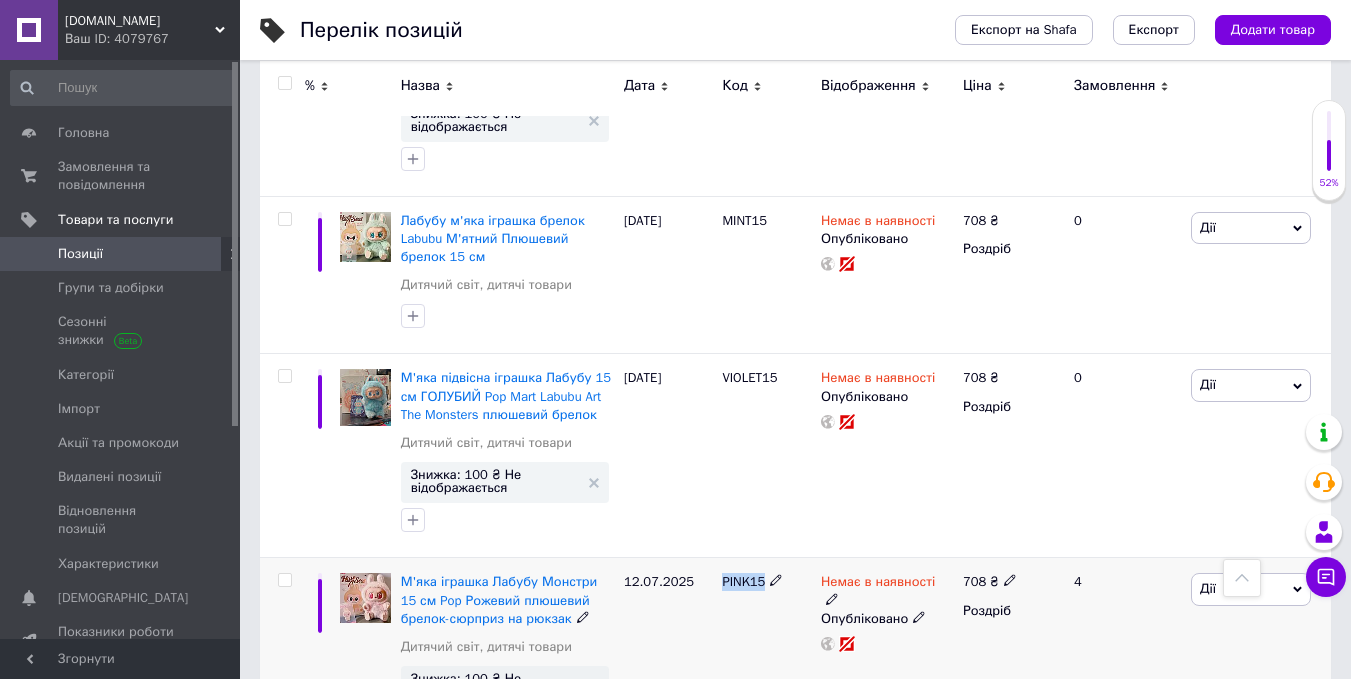 copy on "PINK15" 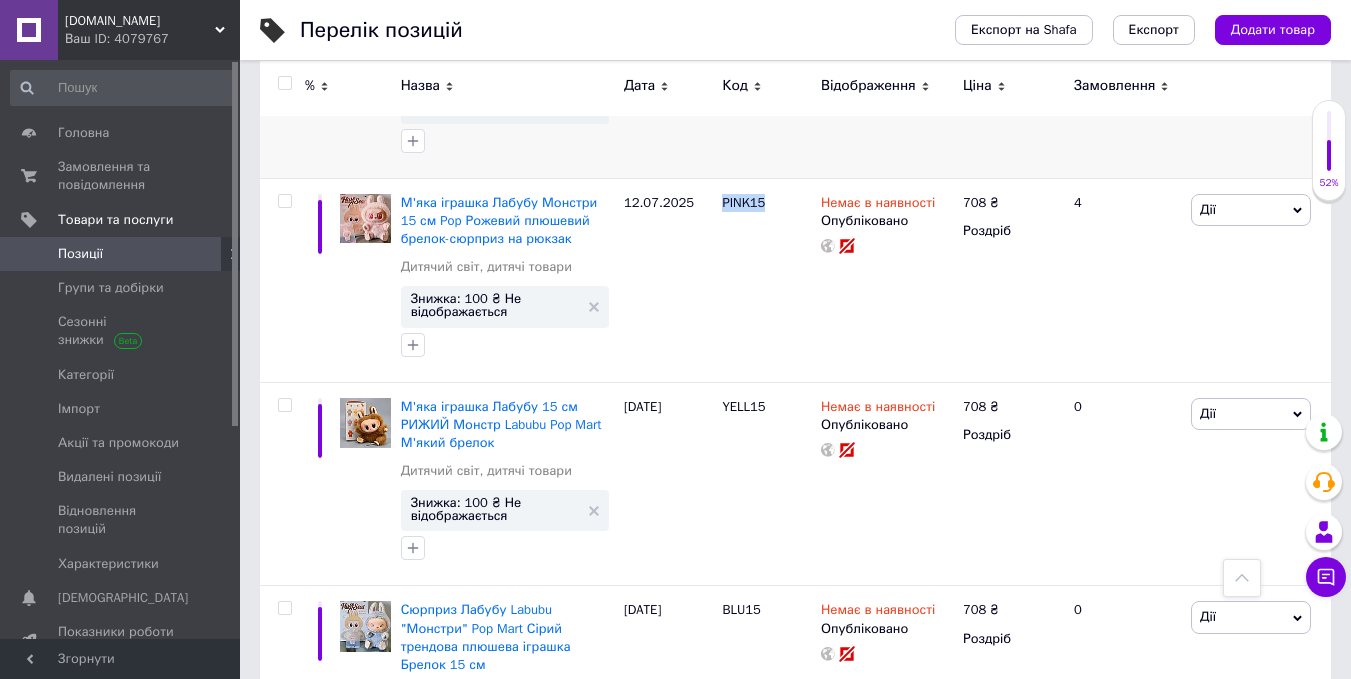 scroll, scrollTop: 1200, scrollLeft: 0, axis: vertical 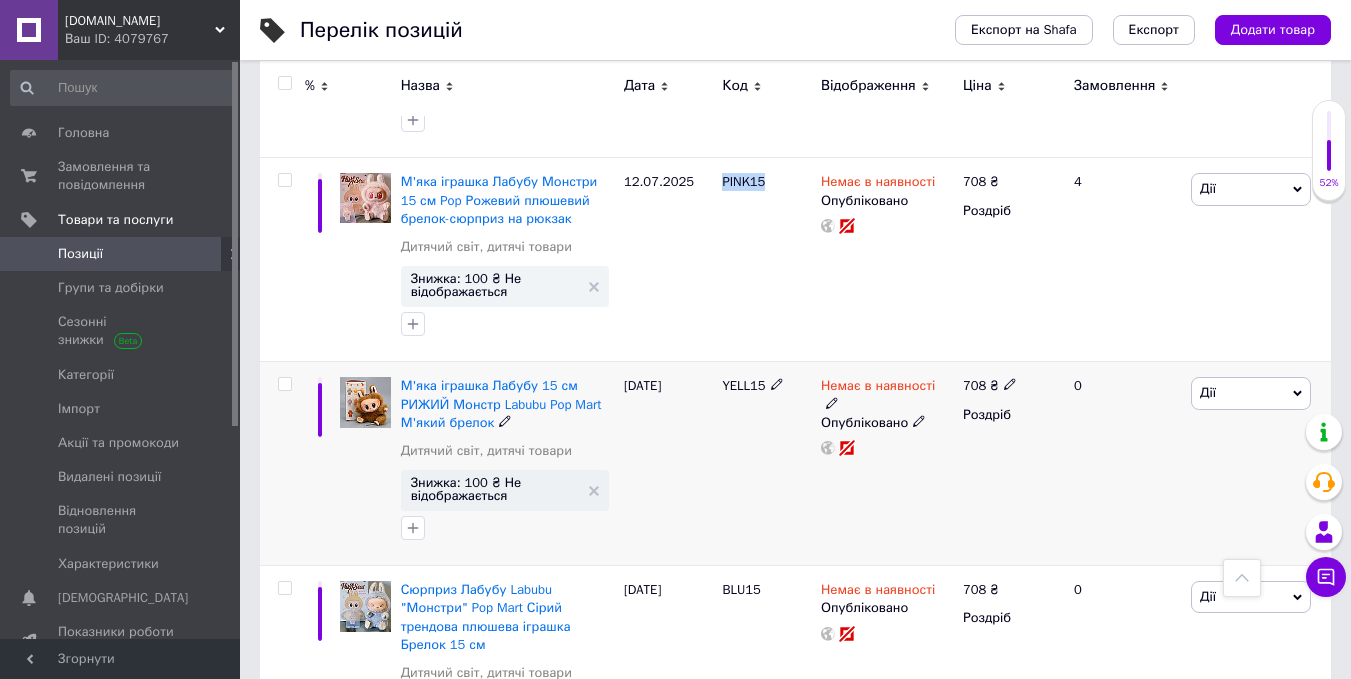 click on "YELL15" at bounding box center (743, 385) 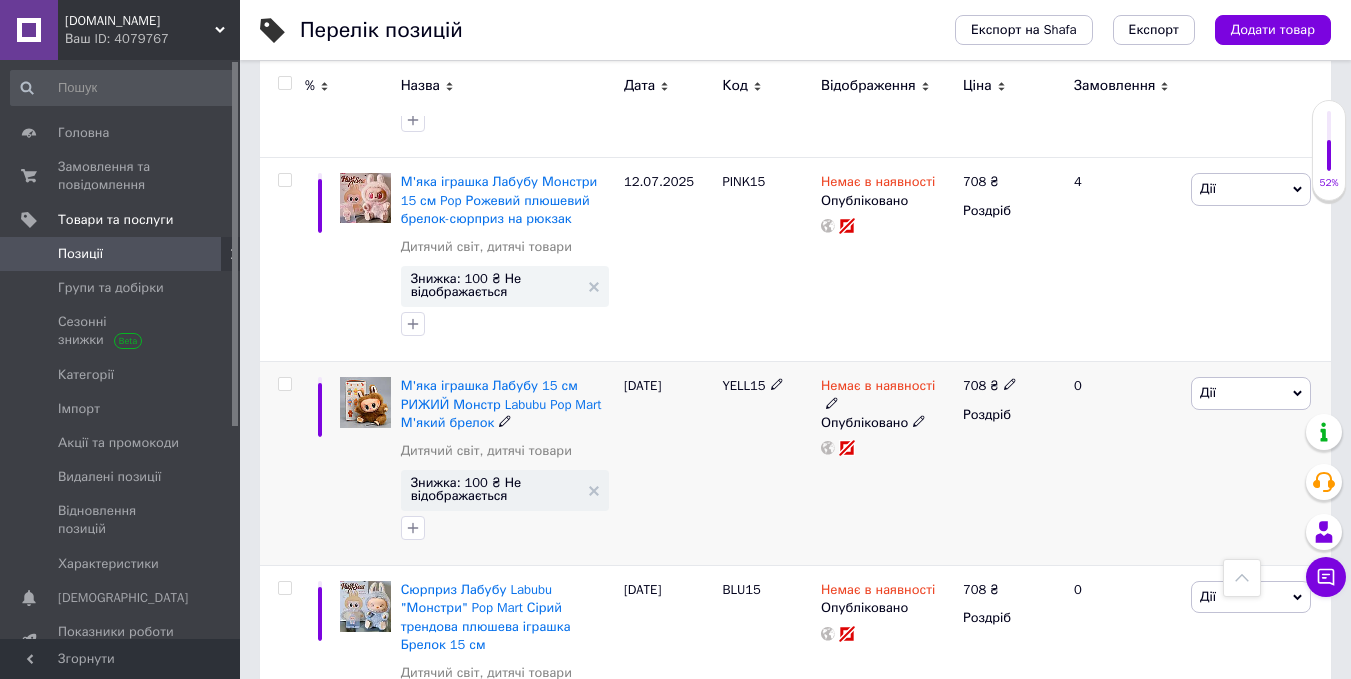click on "YELL15" at bounding box center (743, 385) 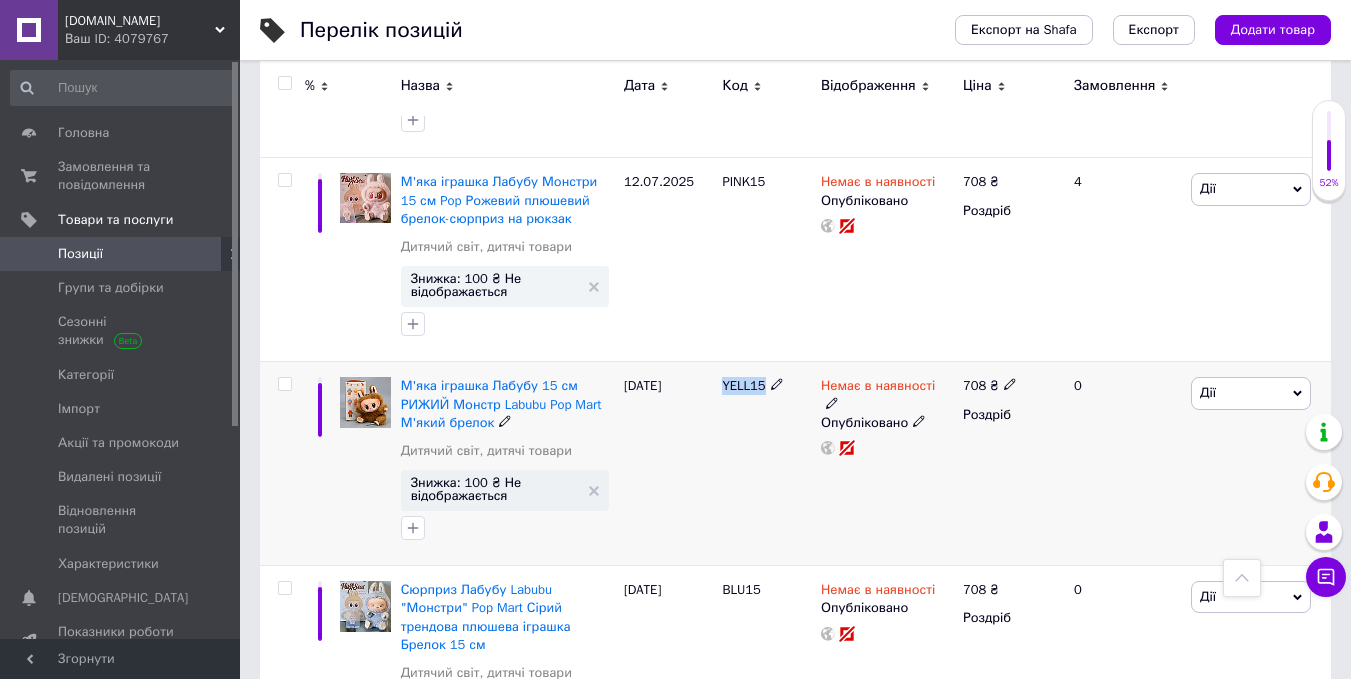 copy on "YELL15" 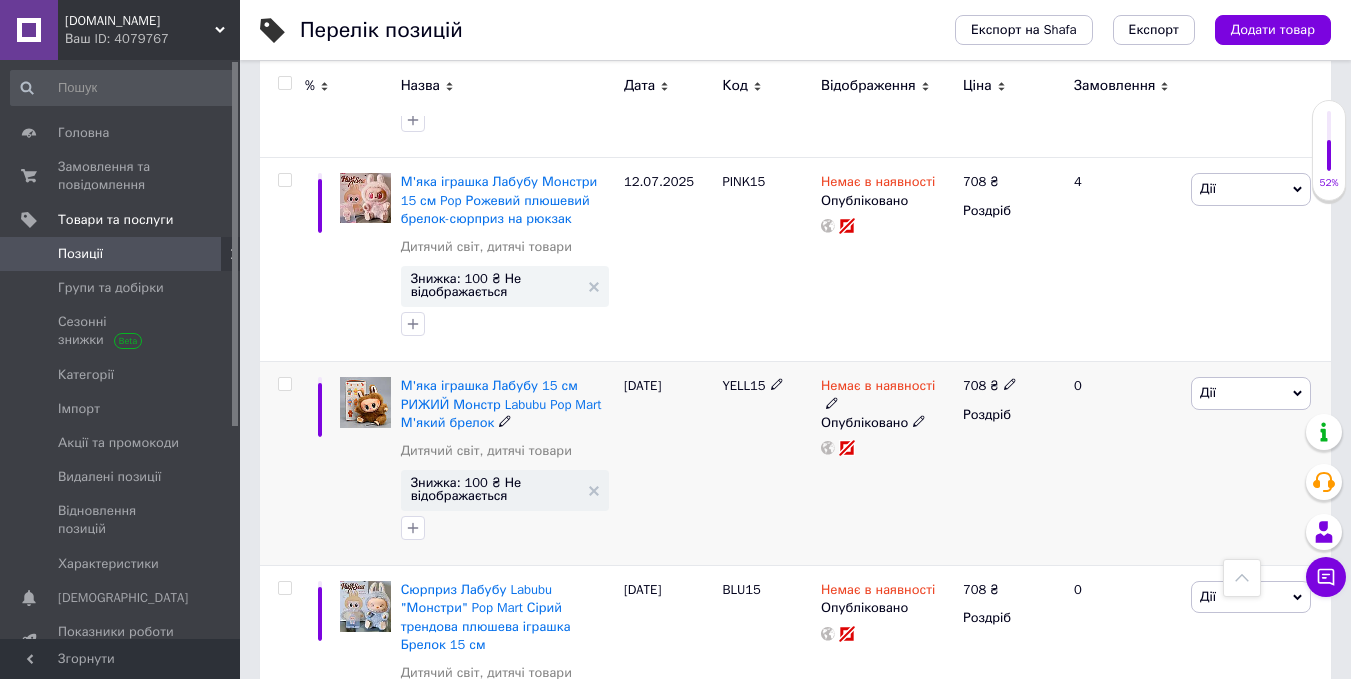 click 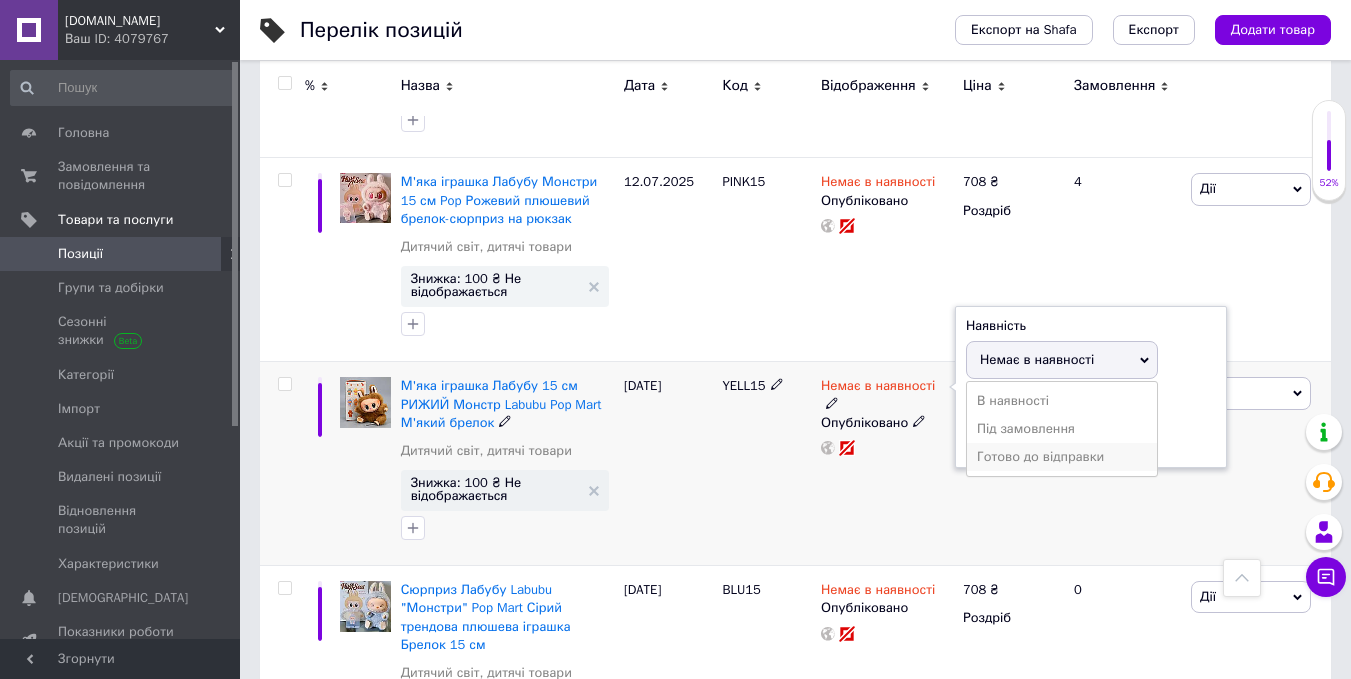 click on "Готово до відправки" at bounding box center [1062, 457] 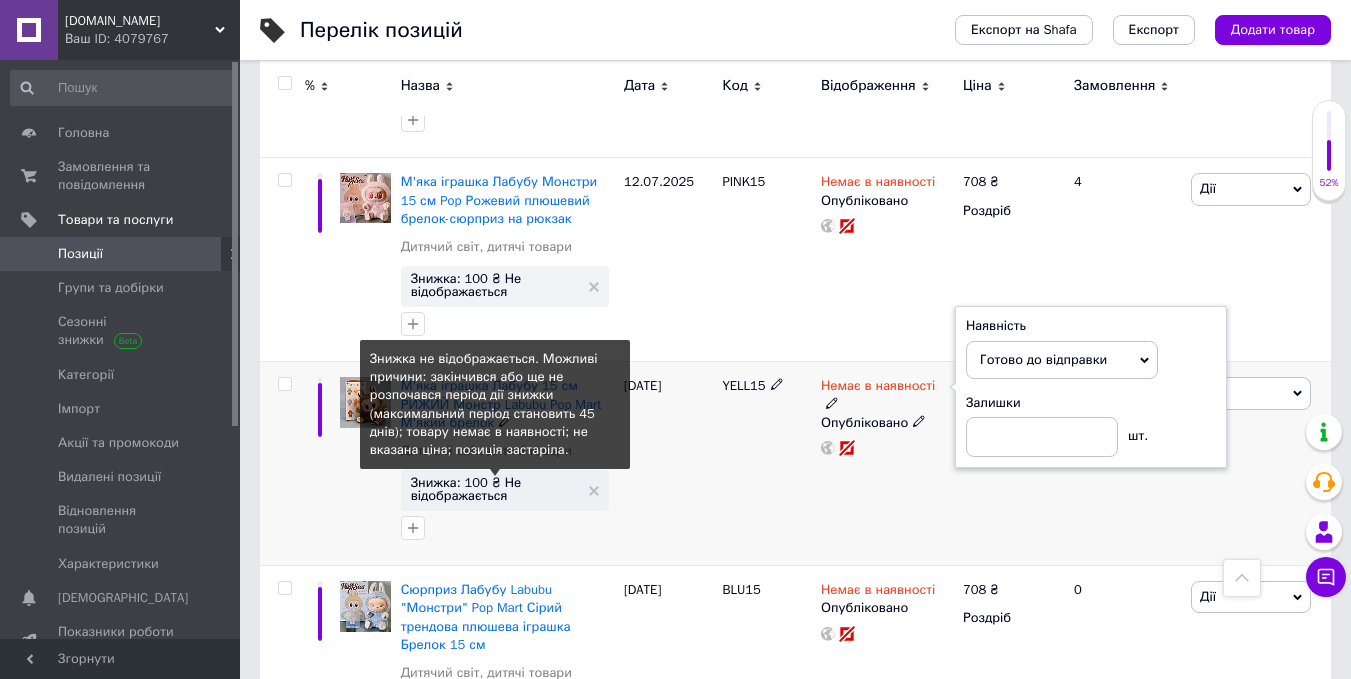 click on "Знижка: 100 ₴ Не відображається" at bounding box center [495, 489] 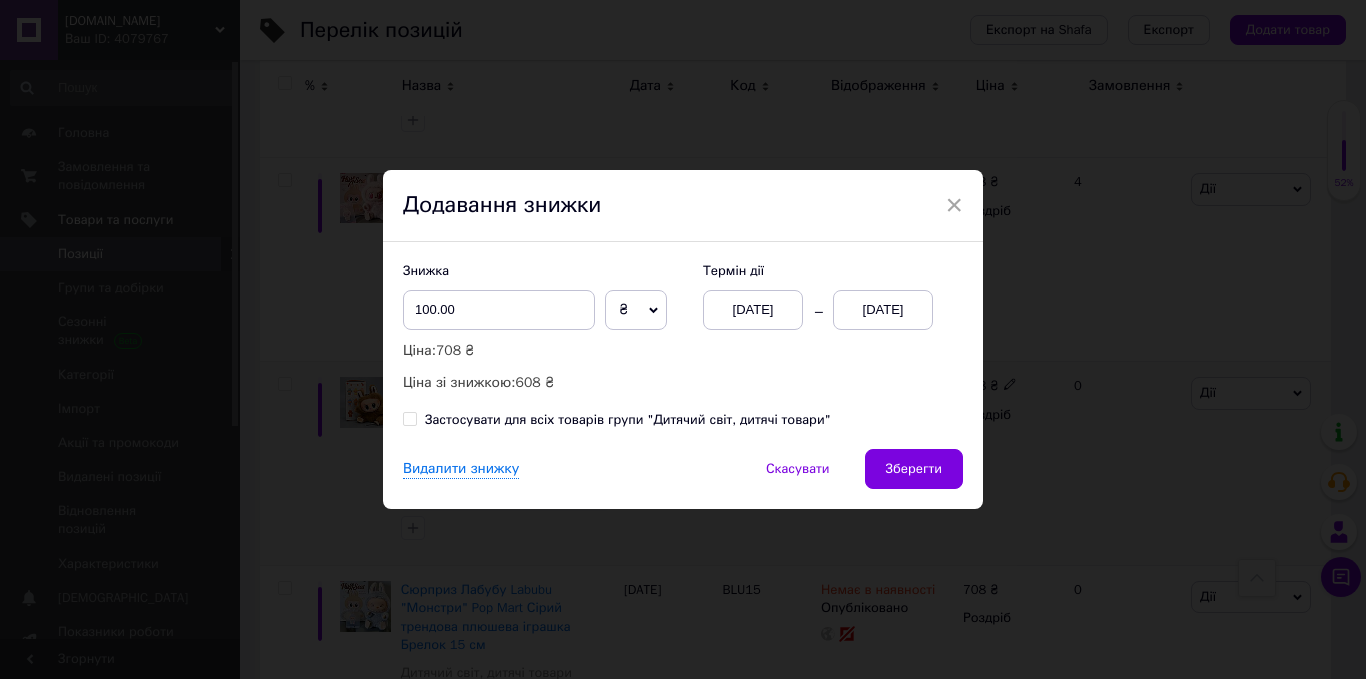 click on "13.07.2025" at bounding box center [883, 310] 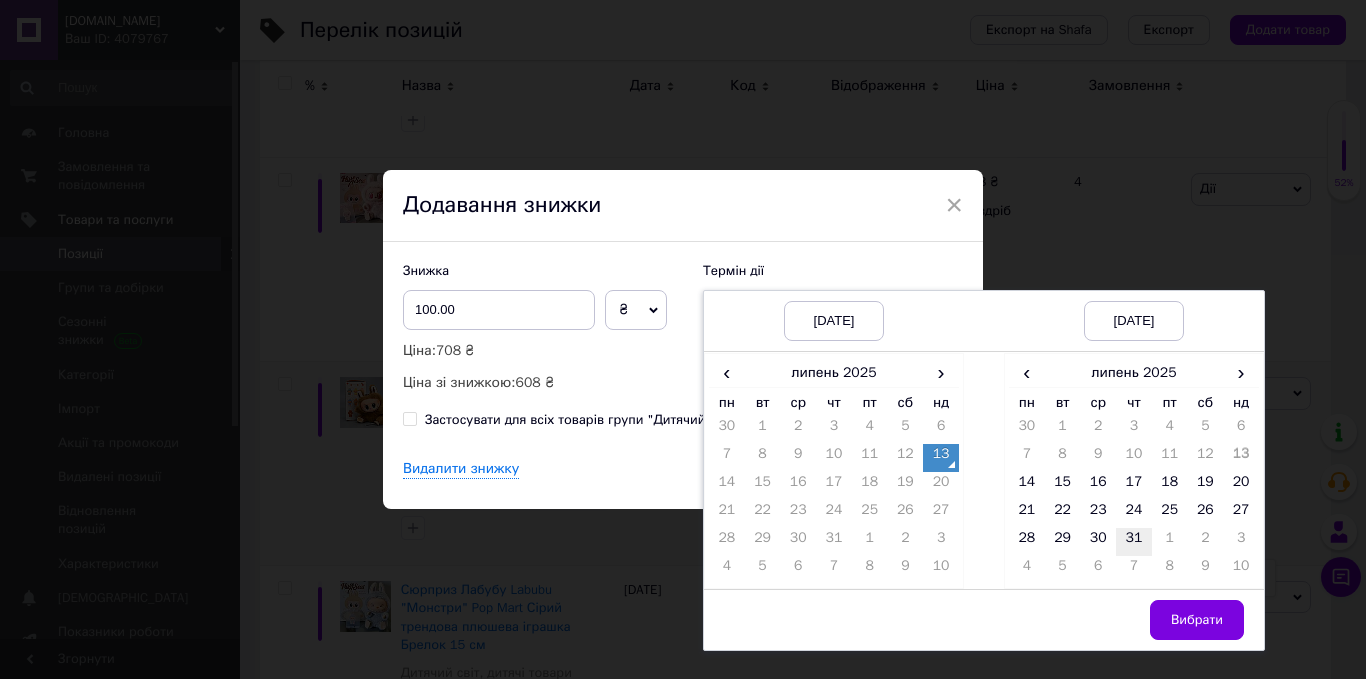 click on "31" at bounding box center (1134, 542) 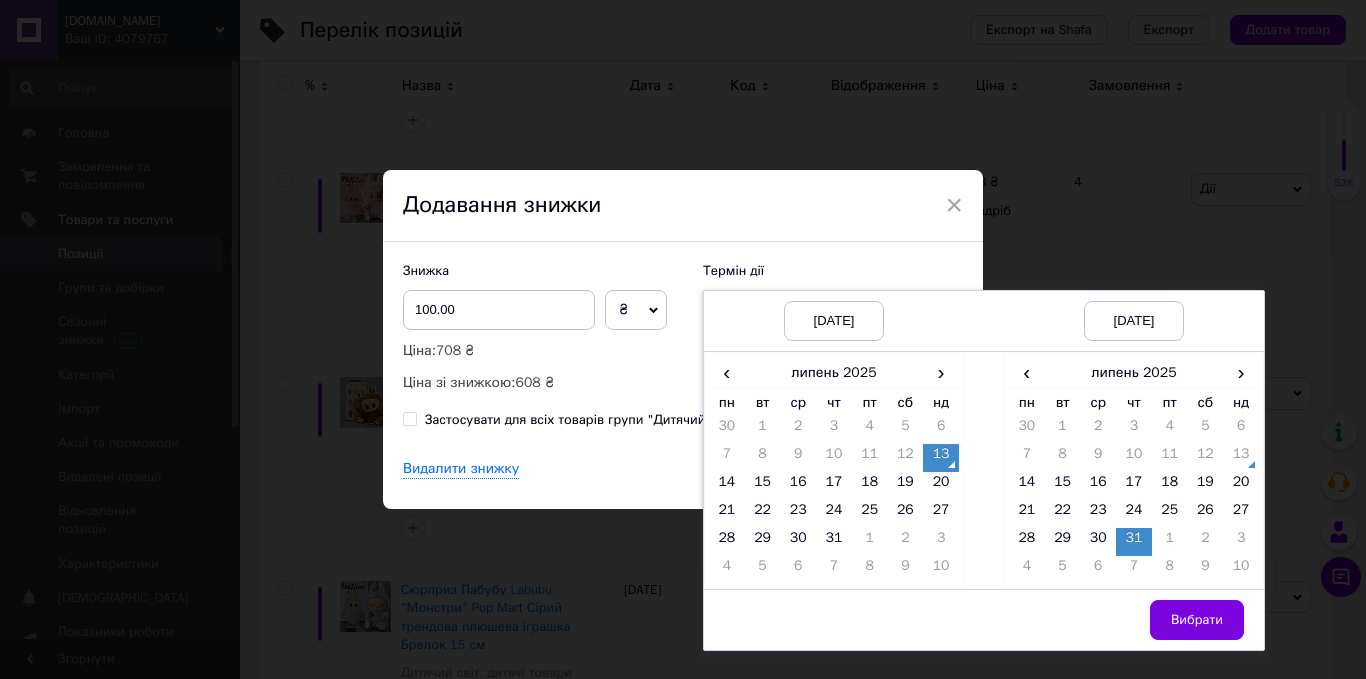 click on "Вибрати" at bounding box center (1197, 620) 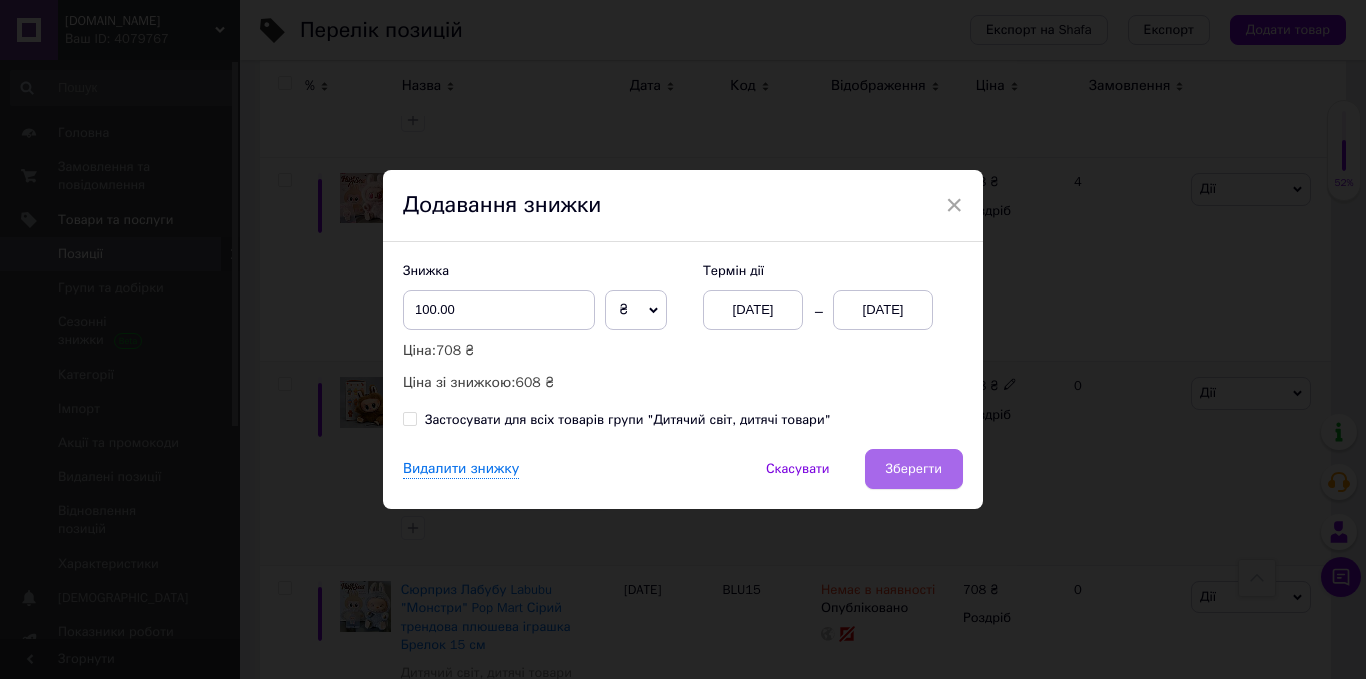 click on "Зберегти" at bounding box center [914, 469] 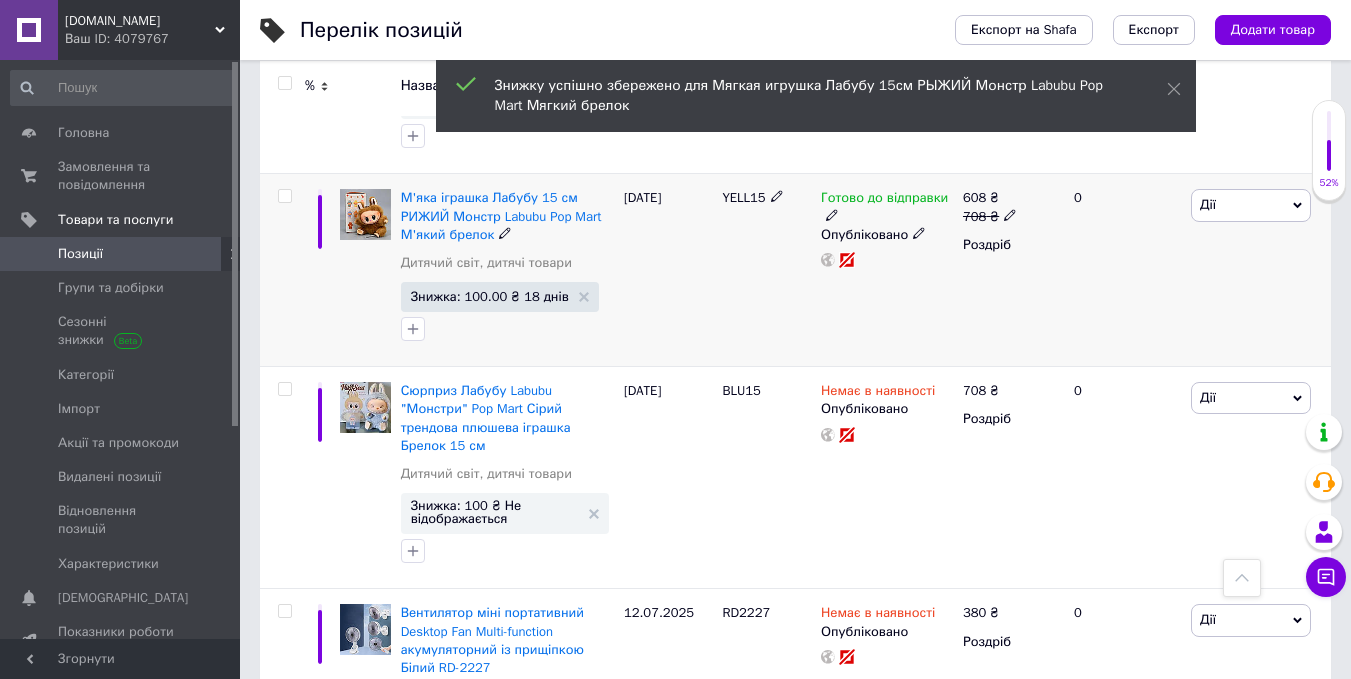 scroll, scrollTop: 1400, scrollLeft: 0, axis: vertical 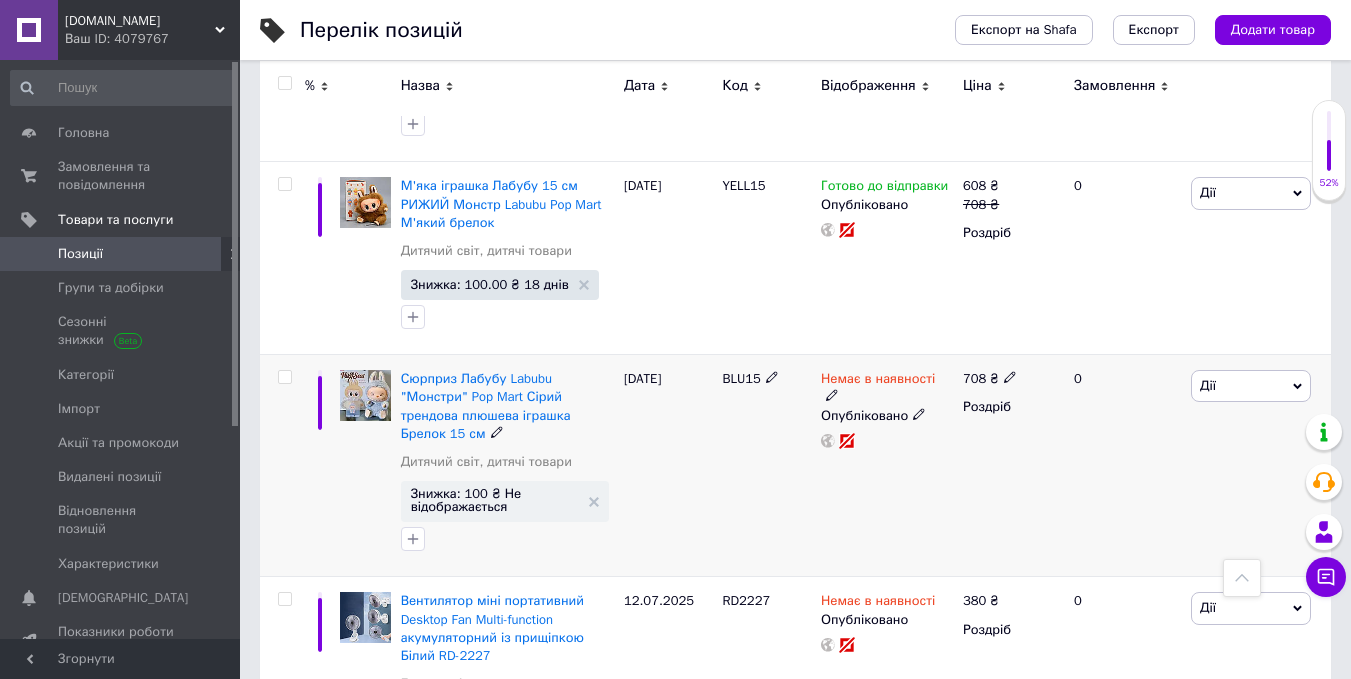 click on "BLU15" at bounding box center (741, 378) 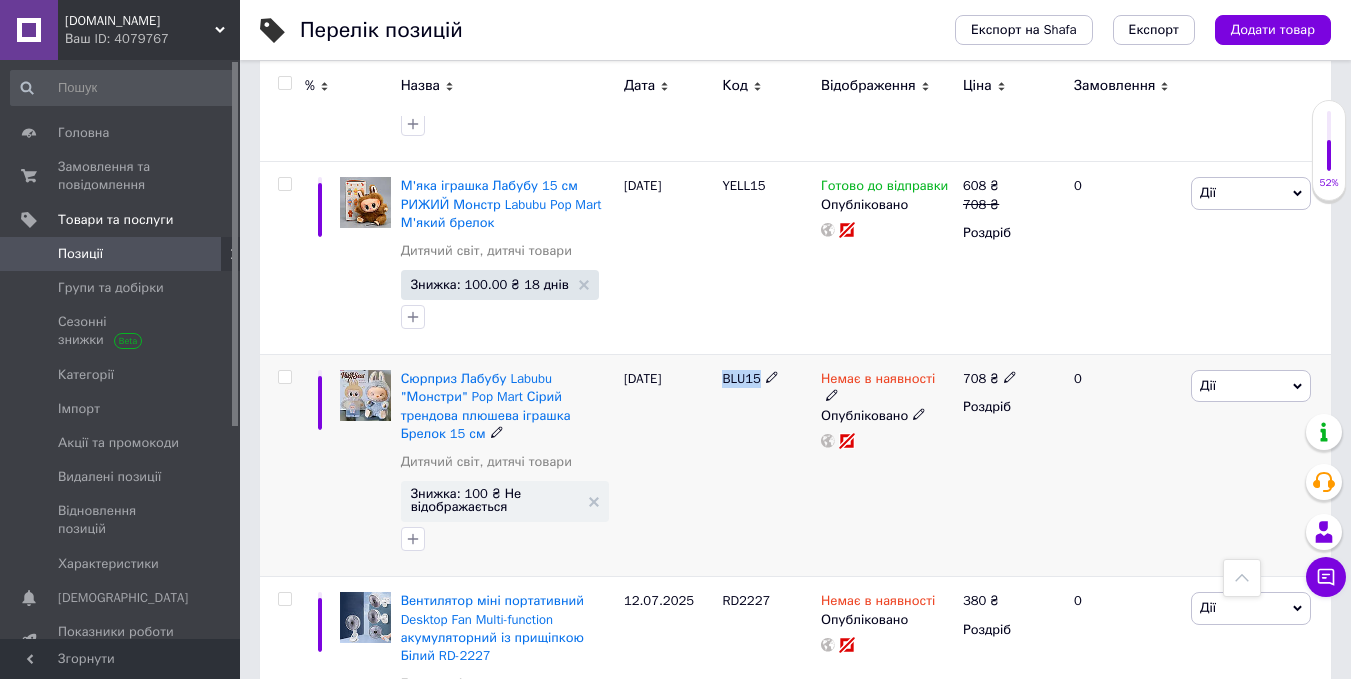 copy on "BLU15" 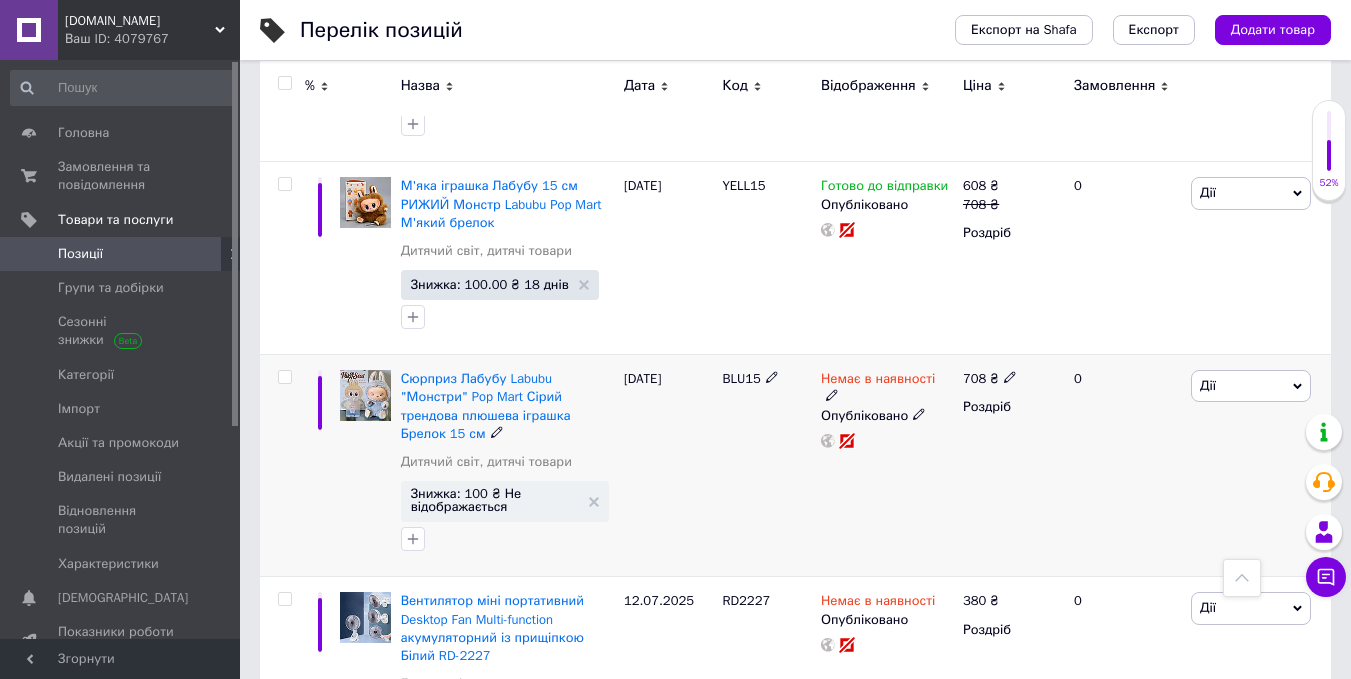 click 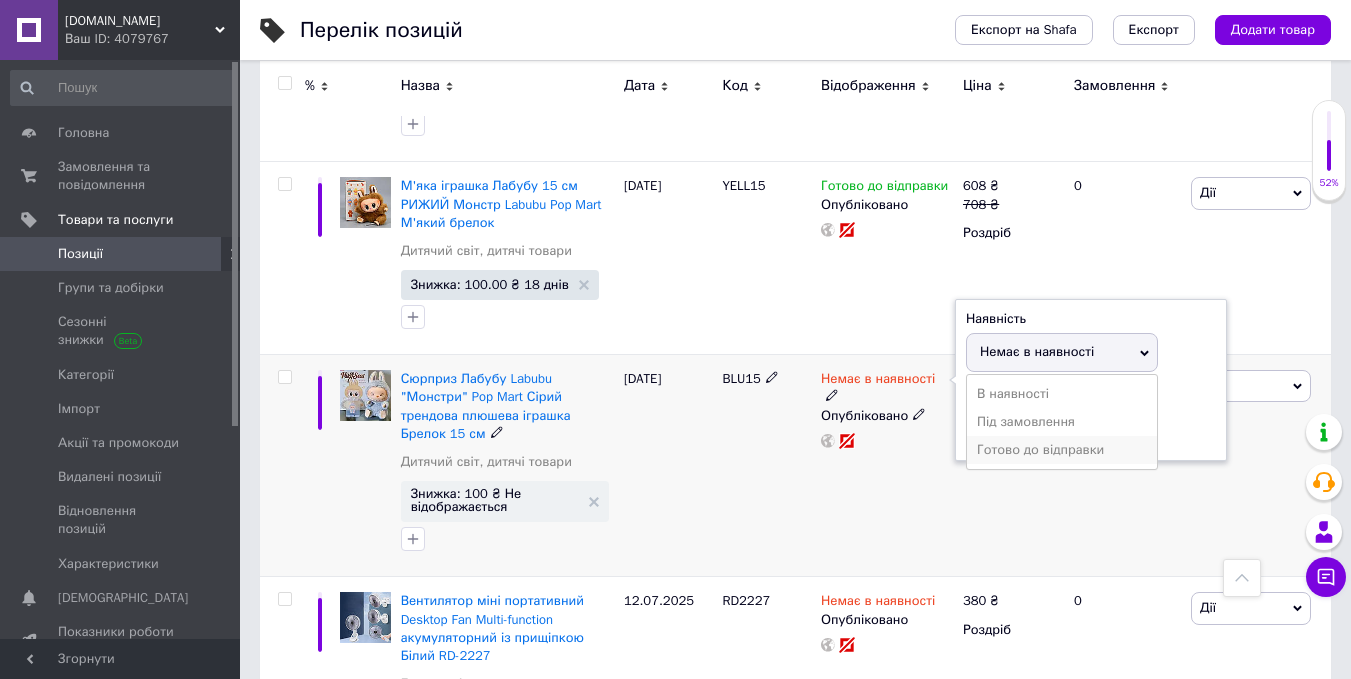 click on "Готово до відправки" at bounding box center [1062, 450] 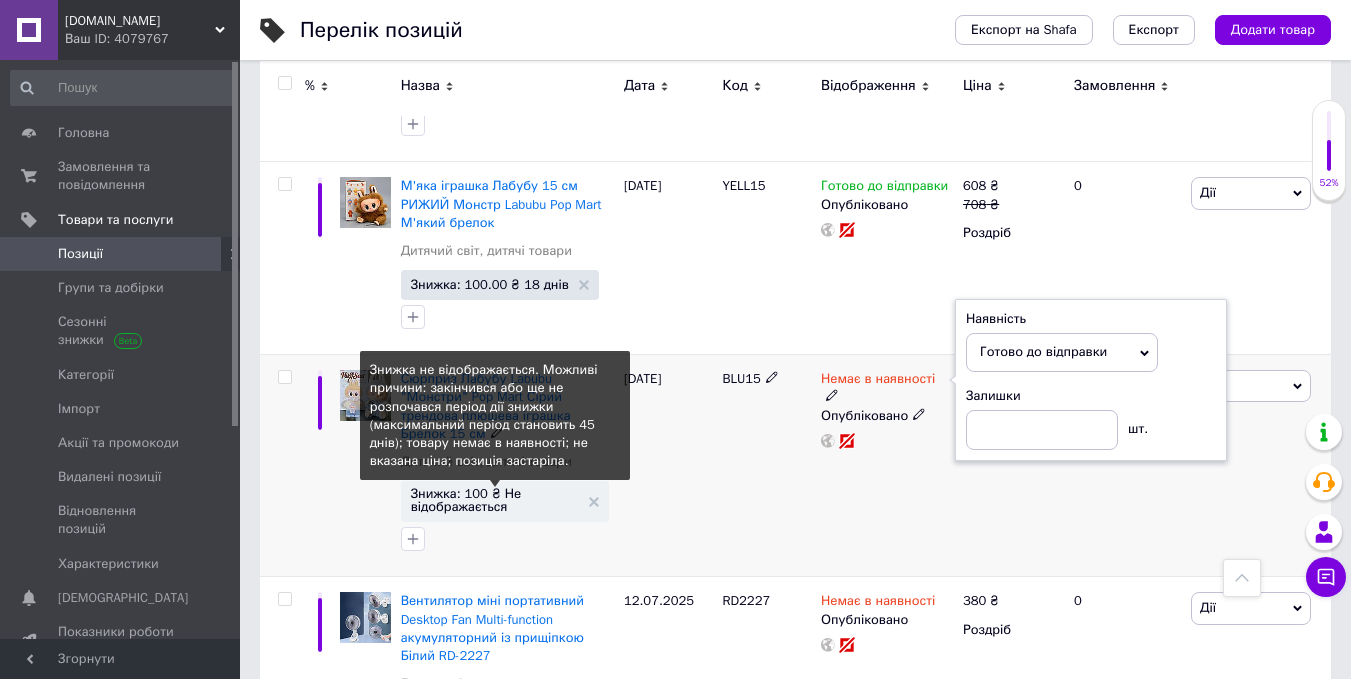 click on "Знижка: 100 ₴ Не відображається" at bounding box center [495, 500] 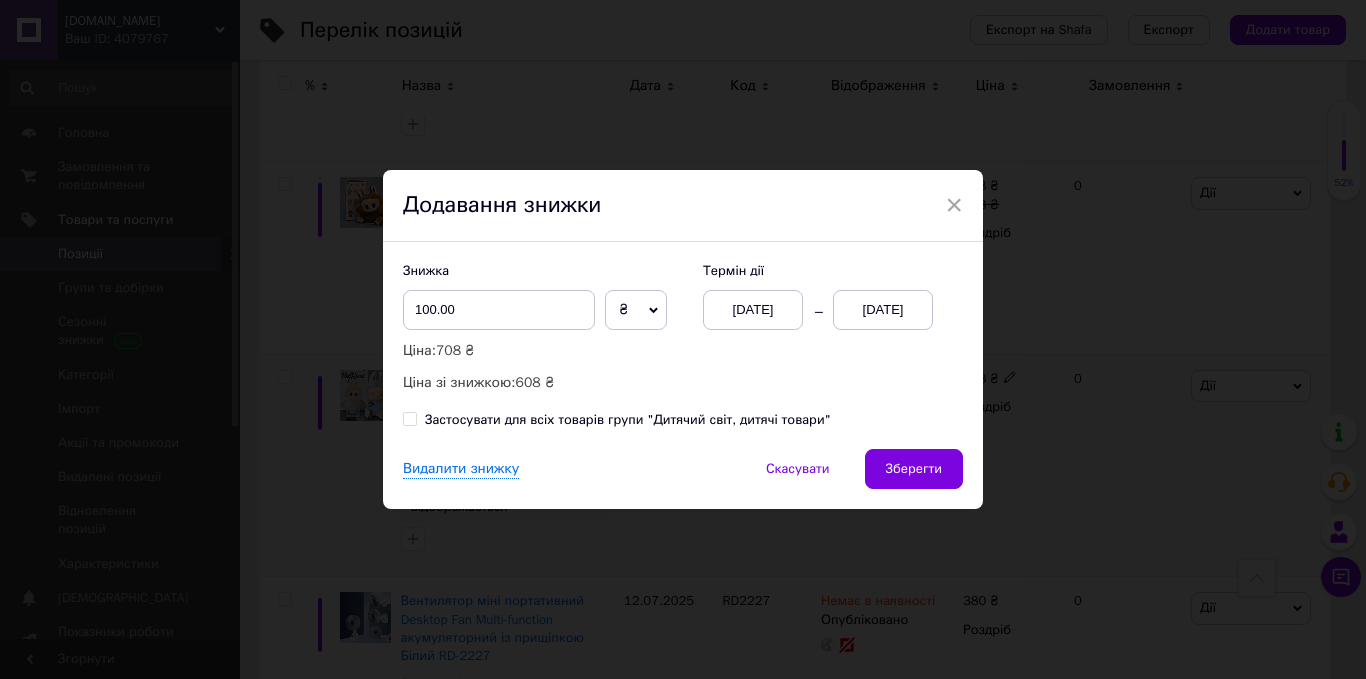 click on "13.07.2025" at bounding box center (883, 310) 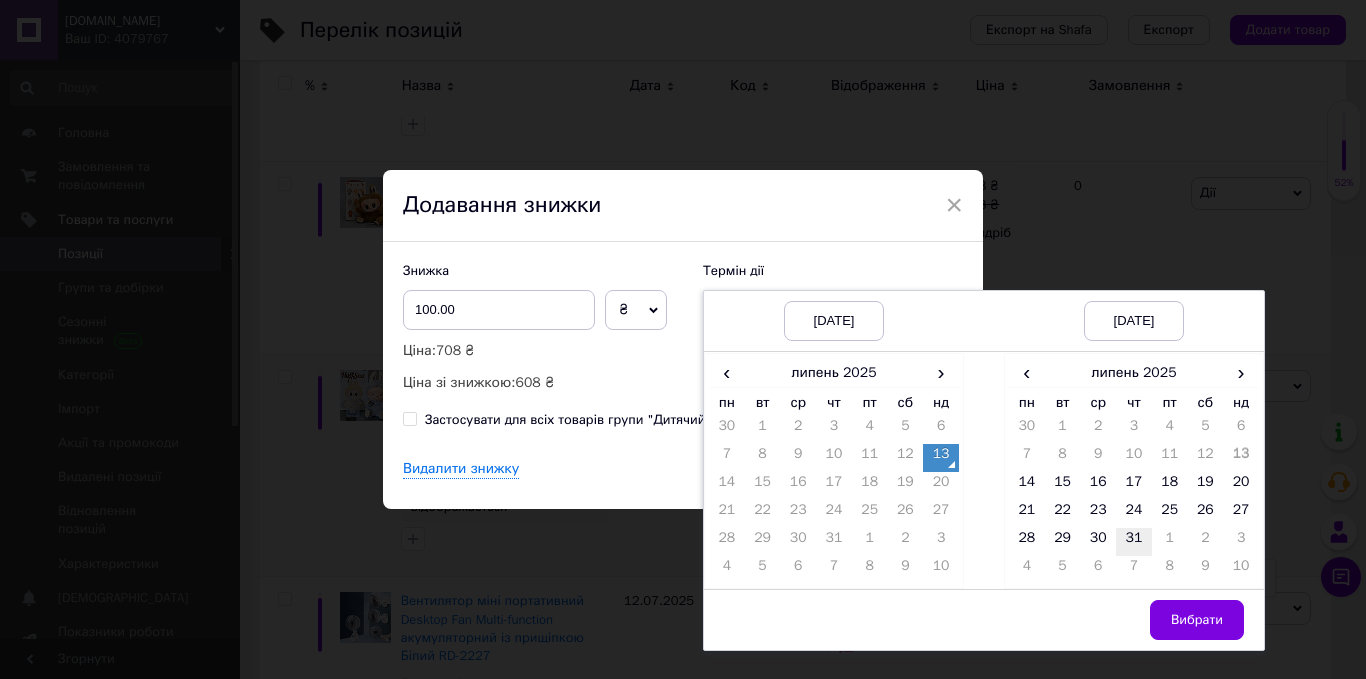 click on "31" at bounding box center [1134, 542] 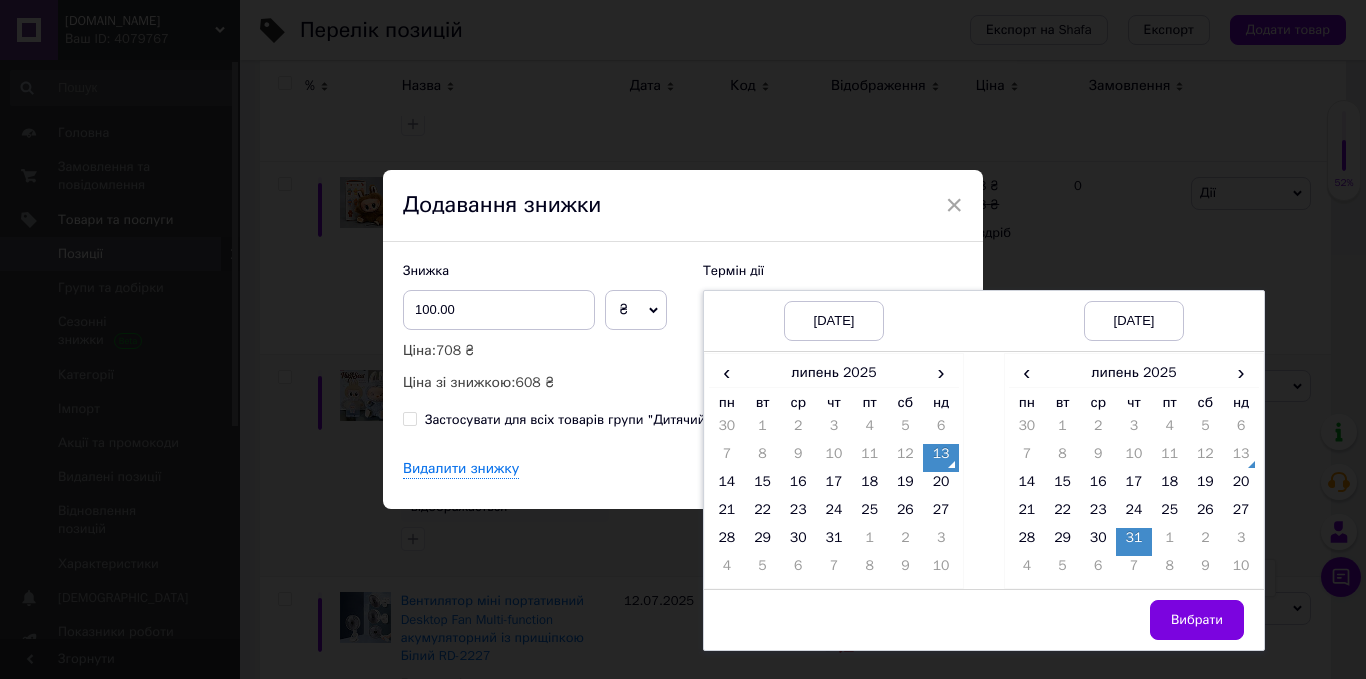 click on "Вибрати" at bounding box center [1197, 620] 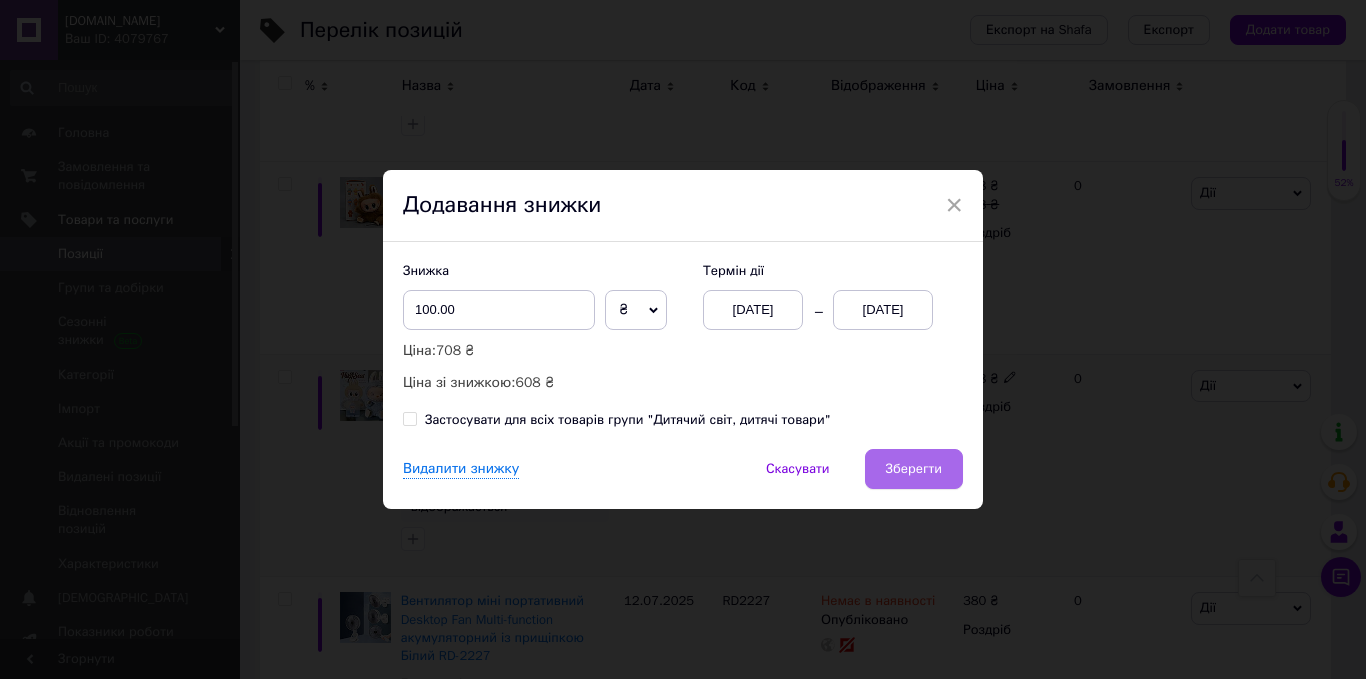 click on "Зберегти" at bounding box center [914, 469] 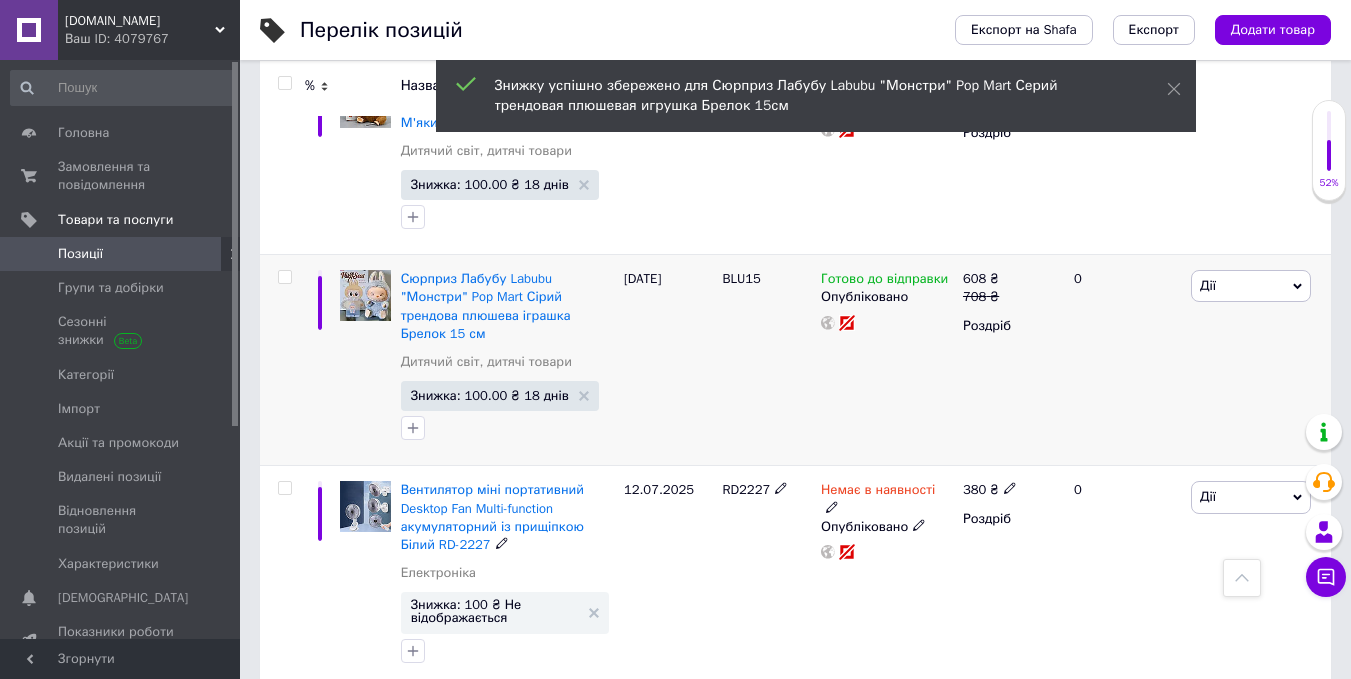 scroll, scrollTop: 1600, scrollLeft: 0, axis: vertical 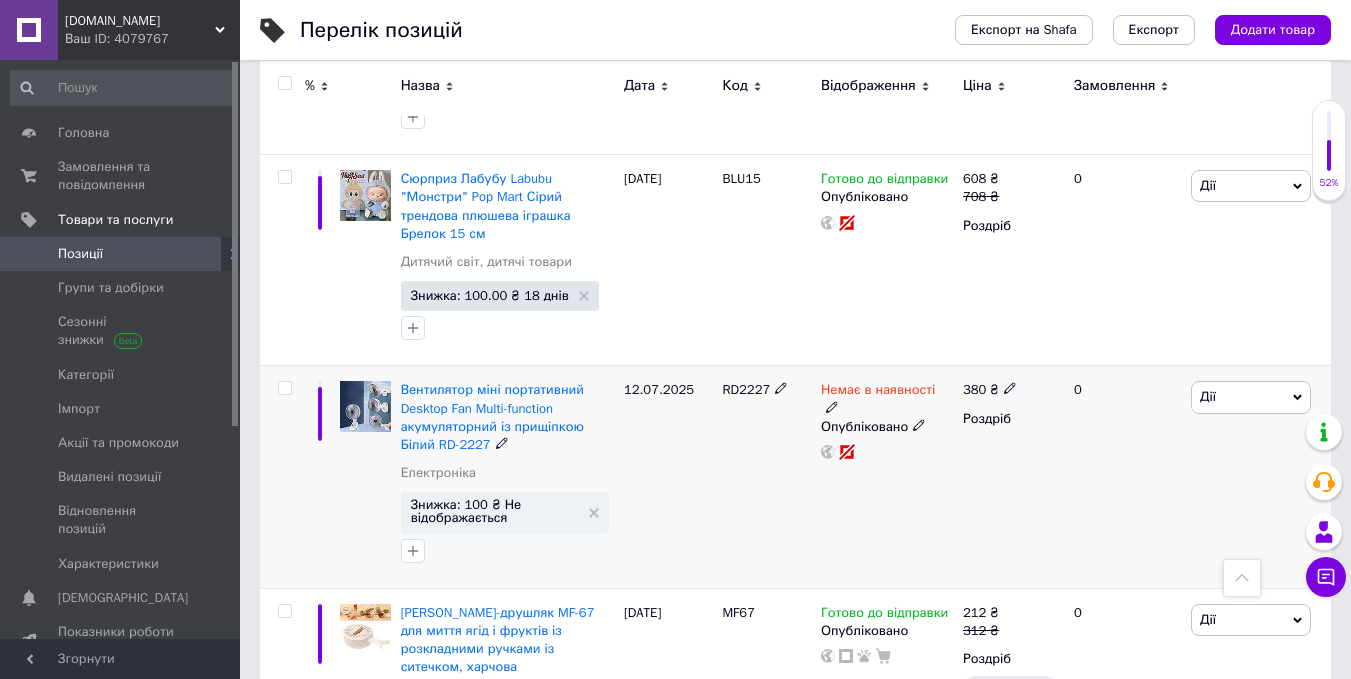 click on "RD2227" at bounding box center (746, 389) 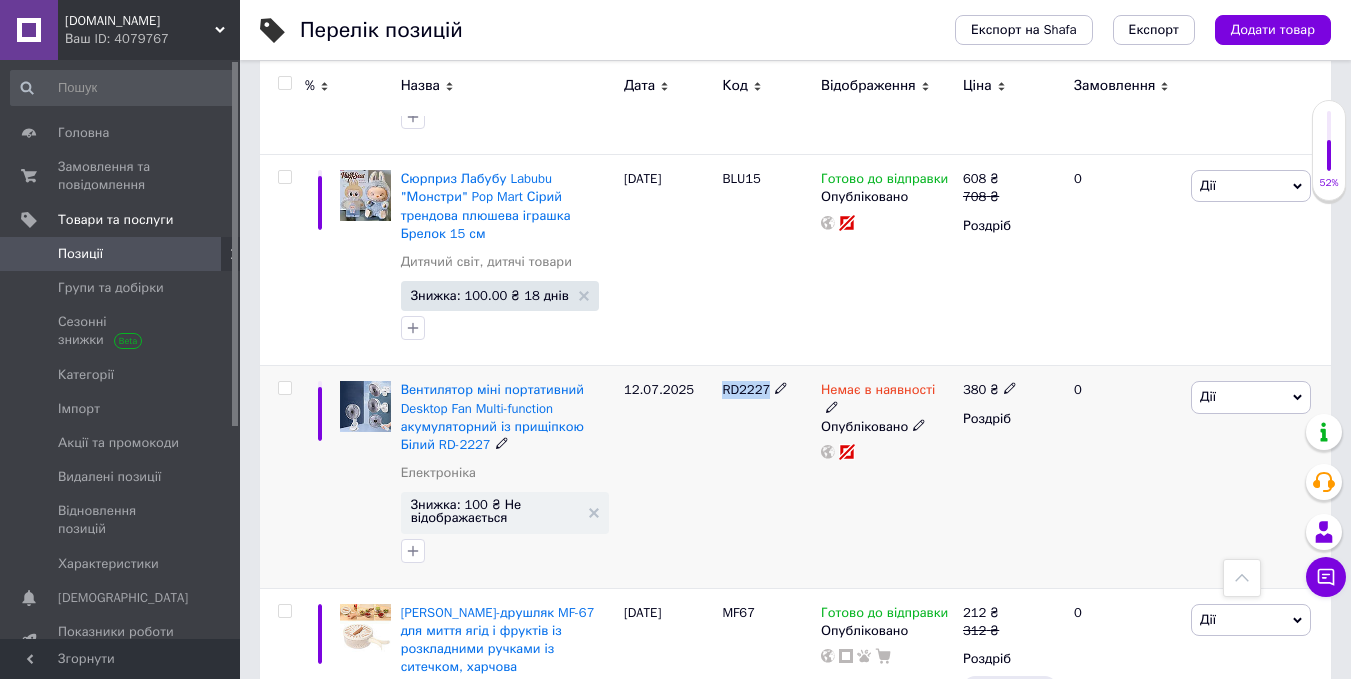 copy on "RD2227" 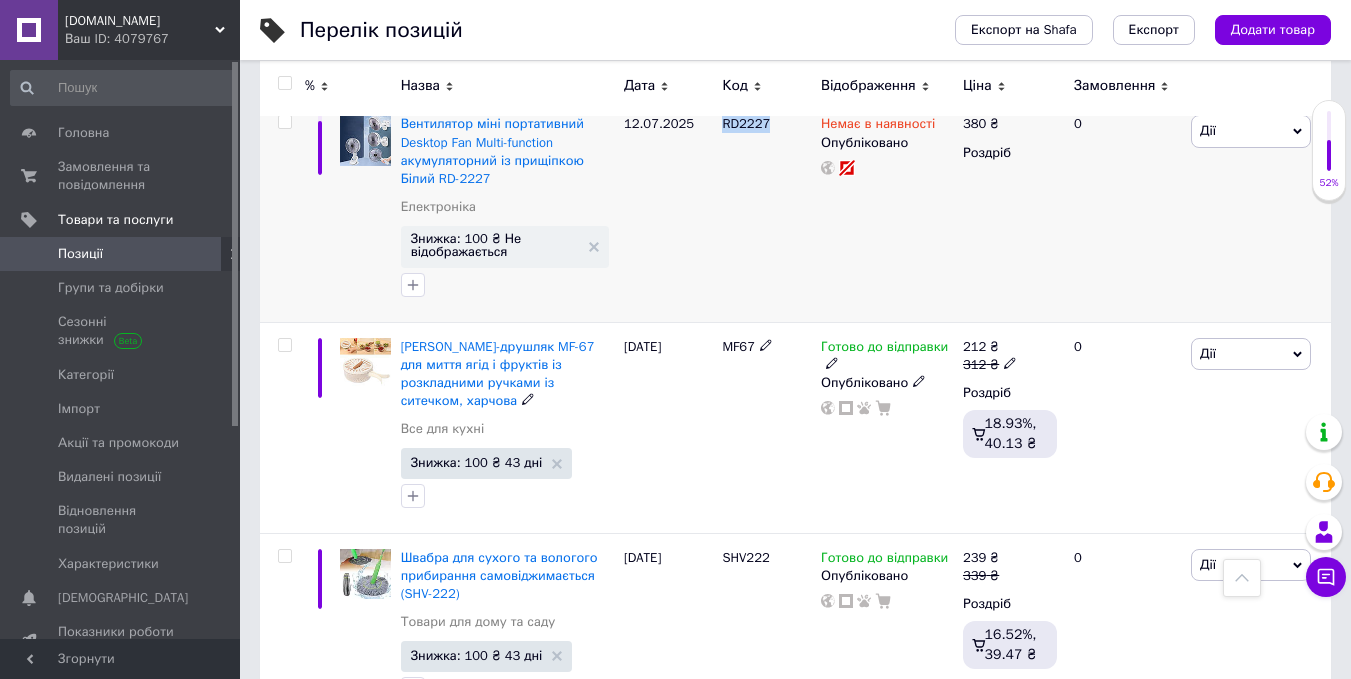 scroll, scrollTop: 1900, scrollLeft: 0, axis: vertical 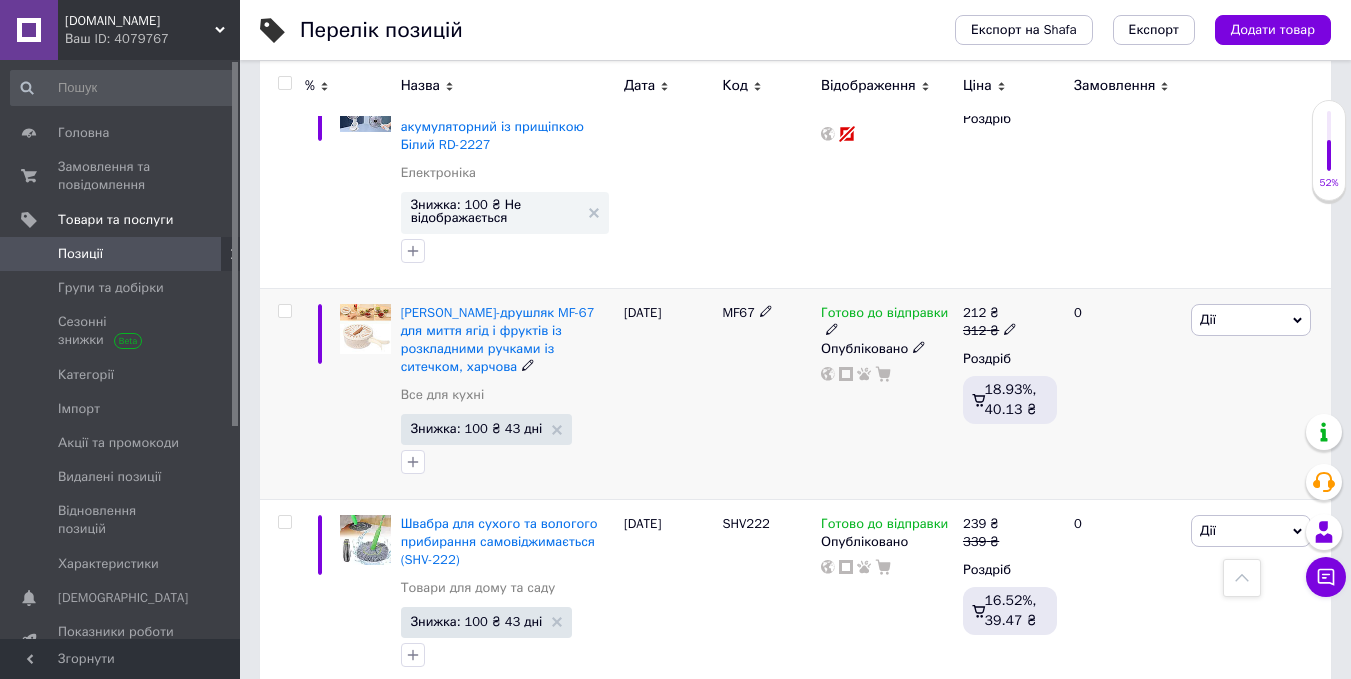 click on "MF67" at bounding box center (738, 312) 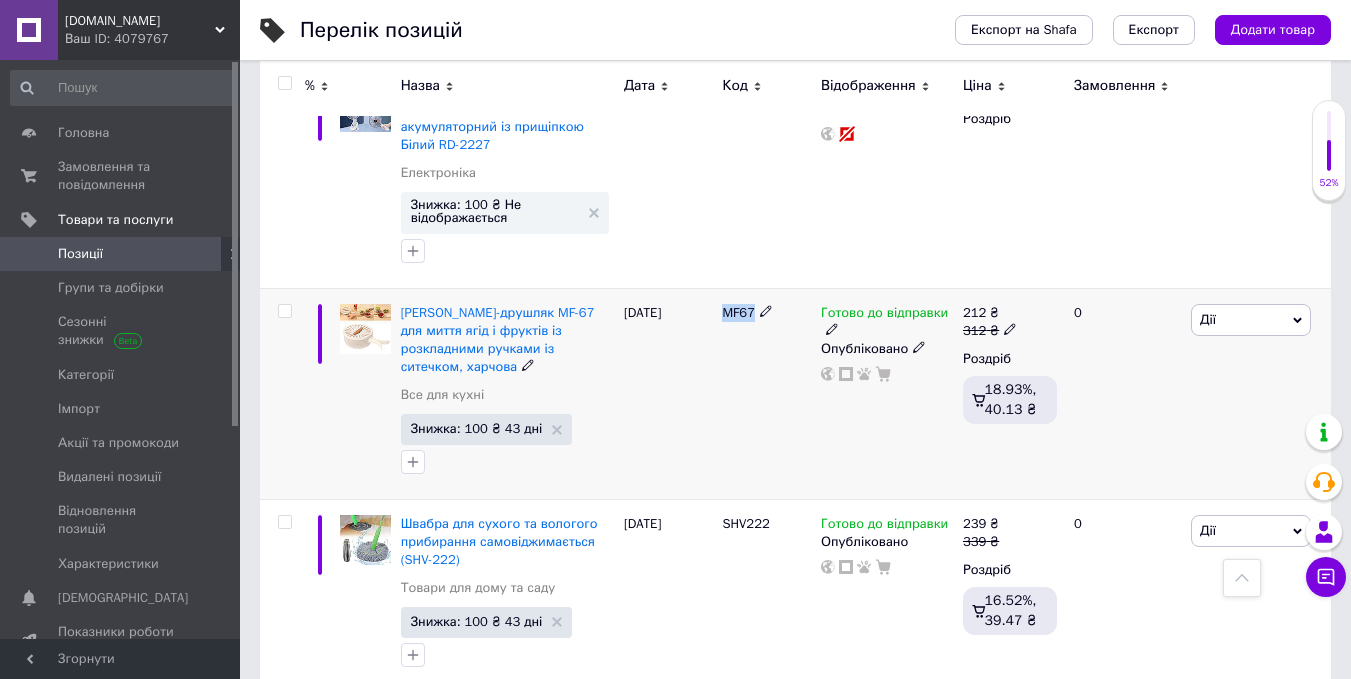 copy on "MF67" 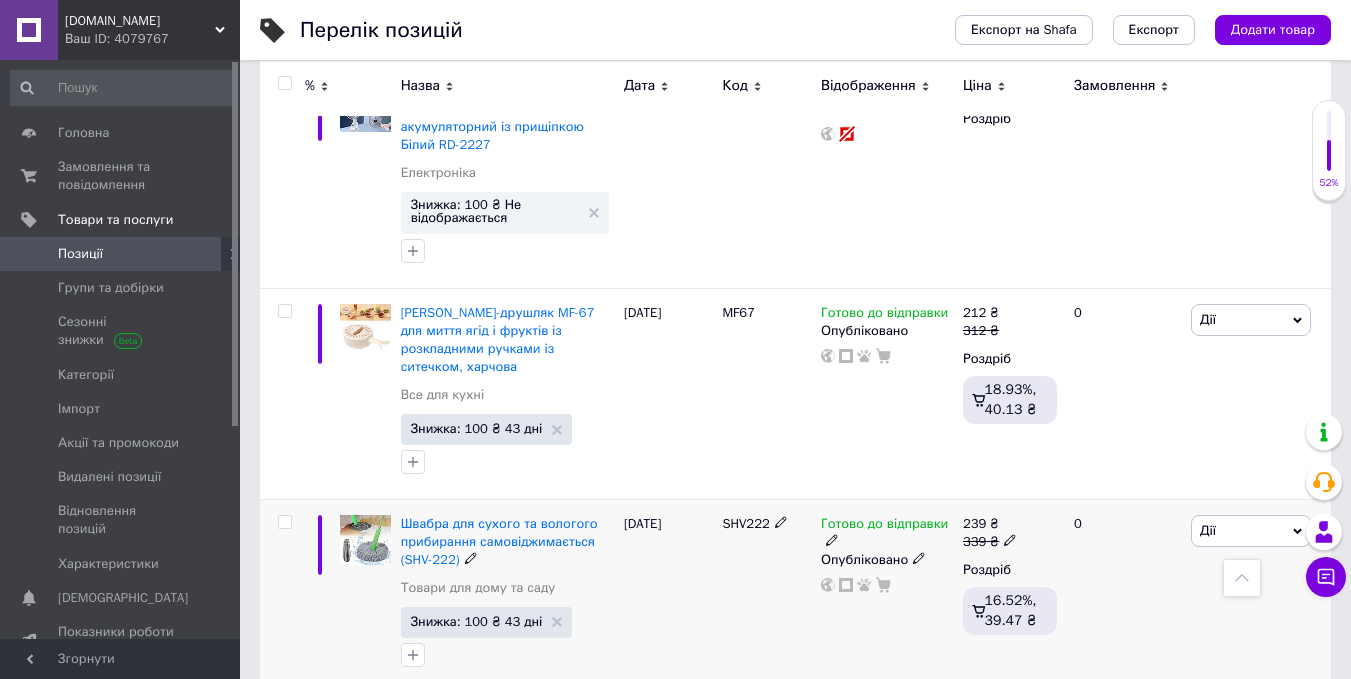 click on "SHV222" at bounding box center [745, 523] 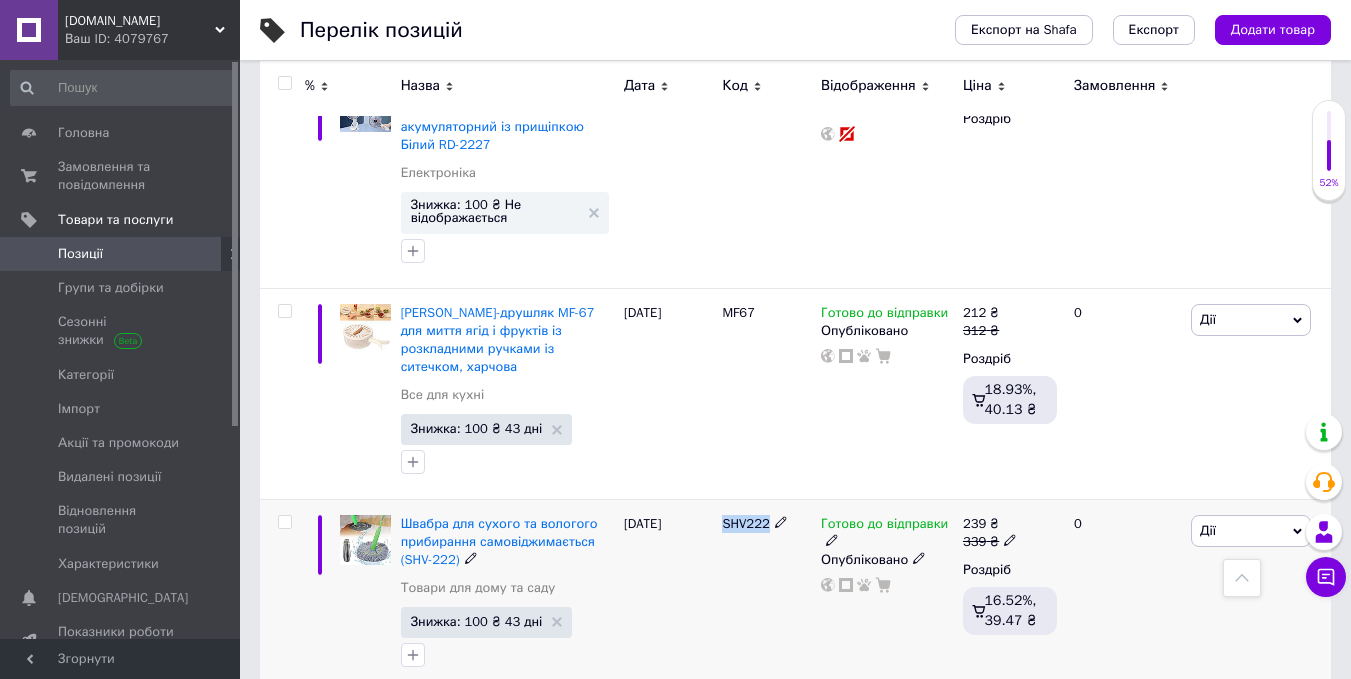 click on "SHV222" at bounding box center (745, 523) 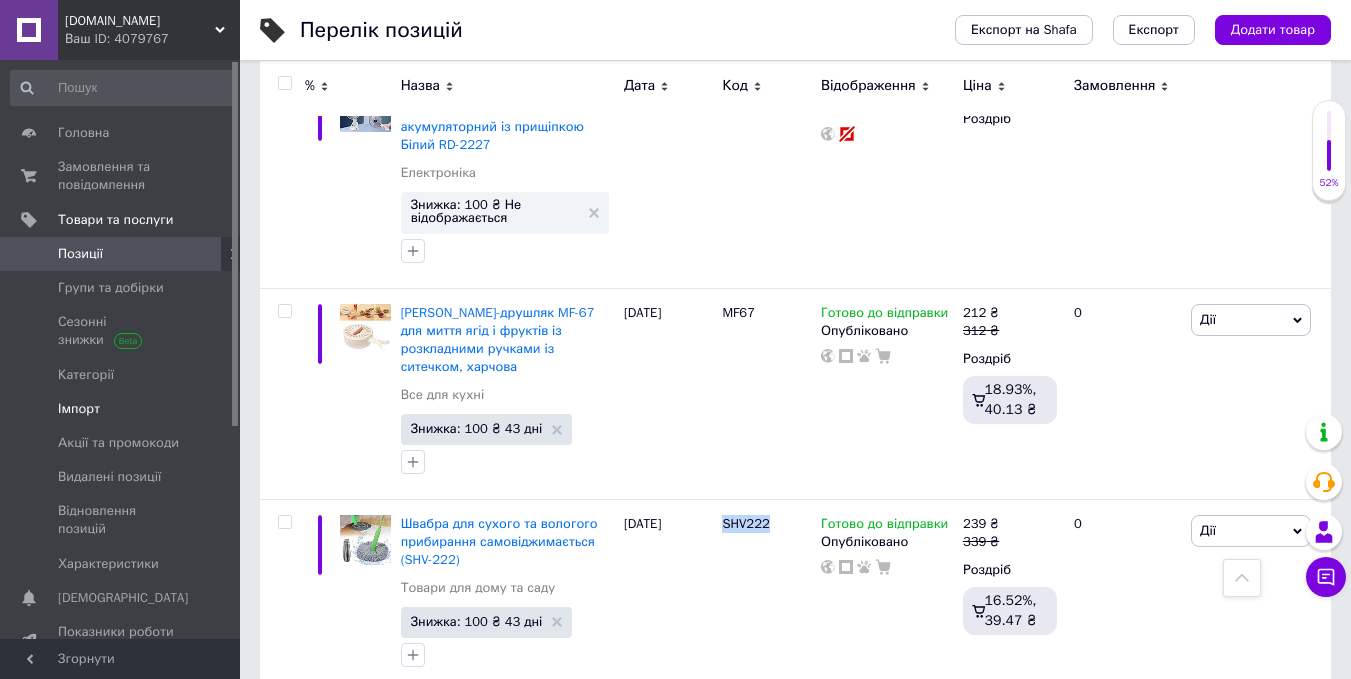 click on "Імпорт" at bounding box center [79, 409] 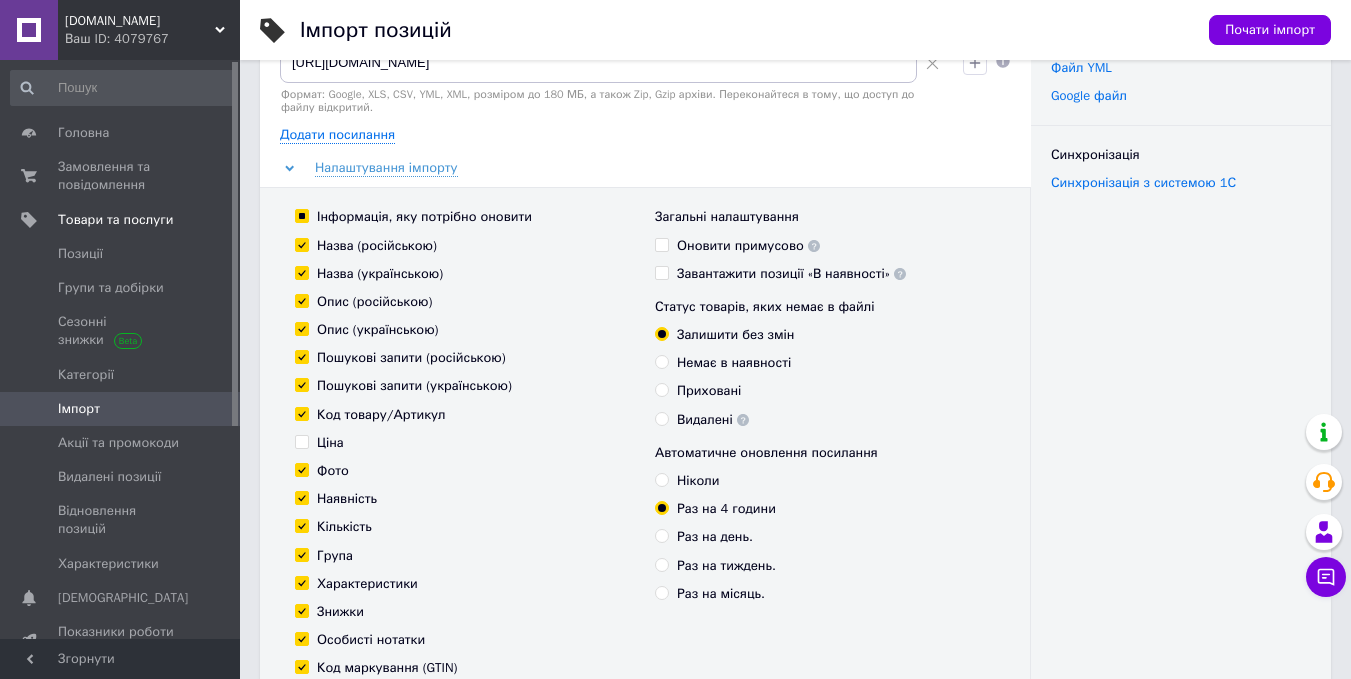 scroll, scrollTop: 200, scrollLeft: 0, axis: vertical 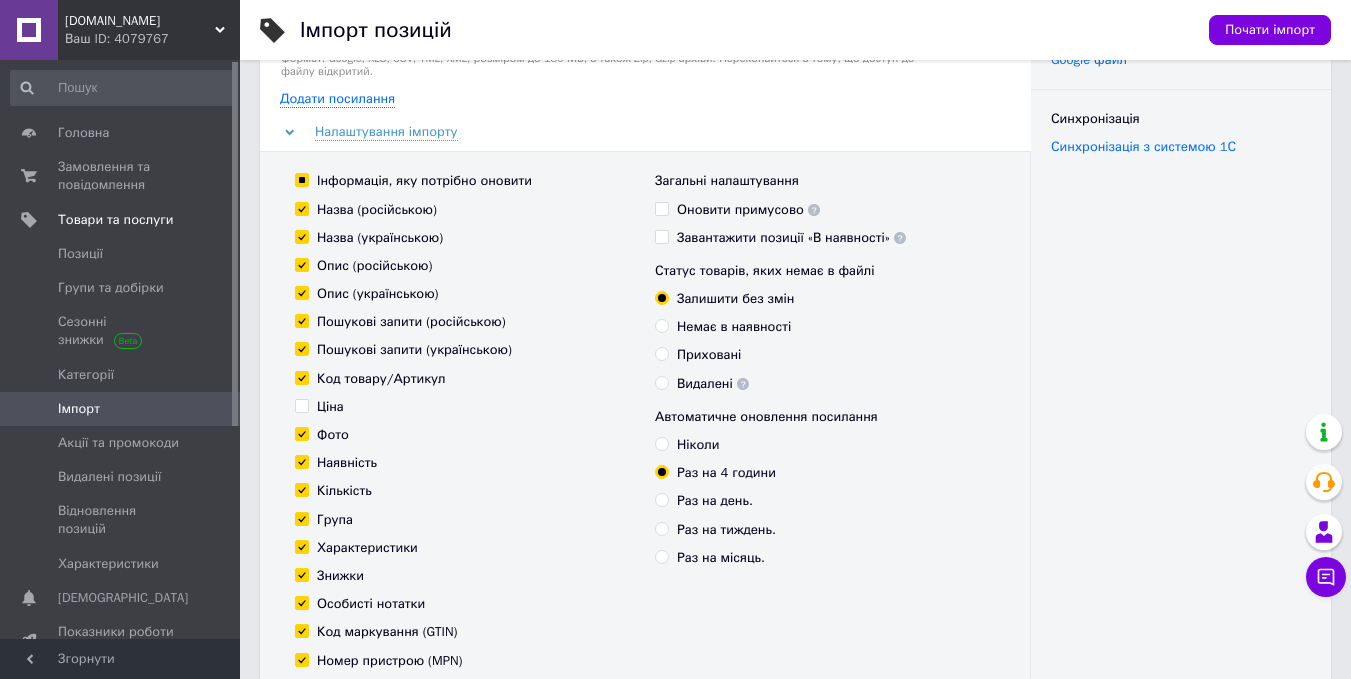 click on "Оновити примусово" at bounding box center [661, 208] 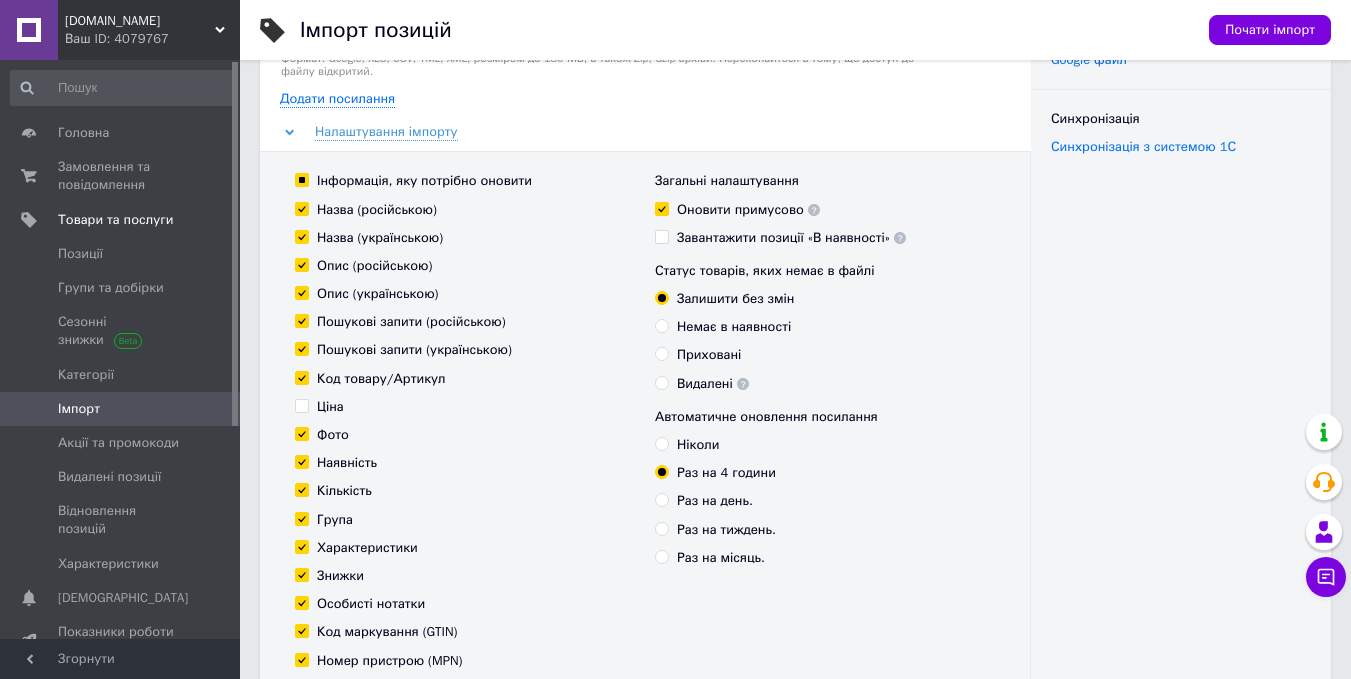 checkbox on "true" 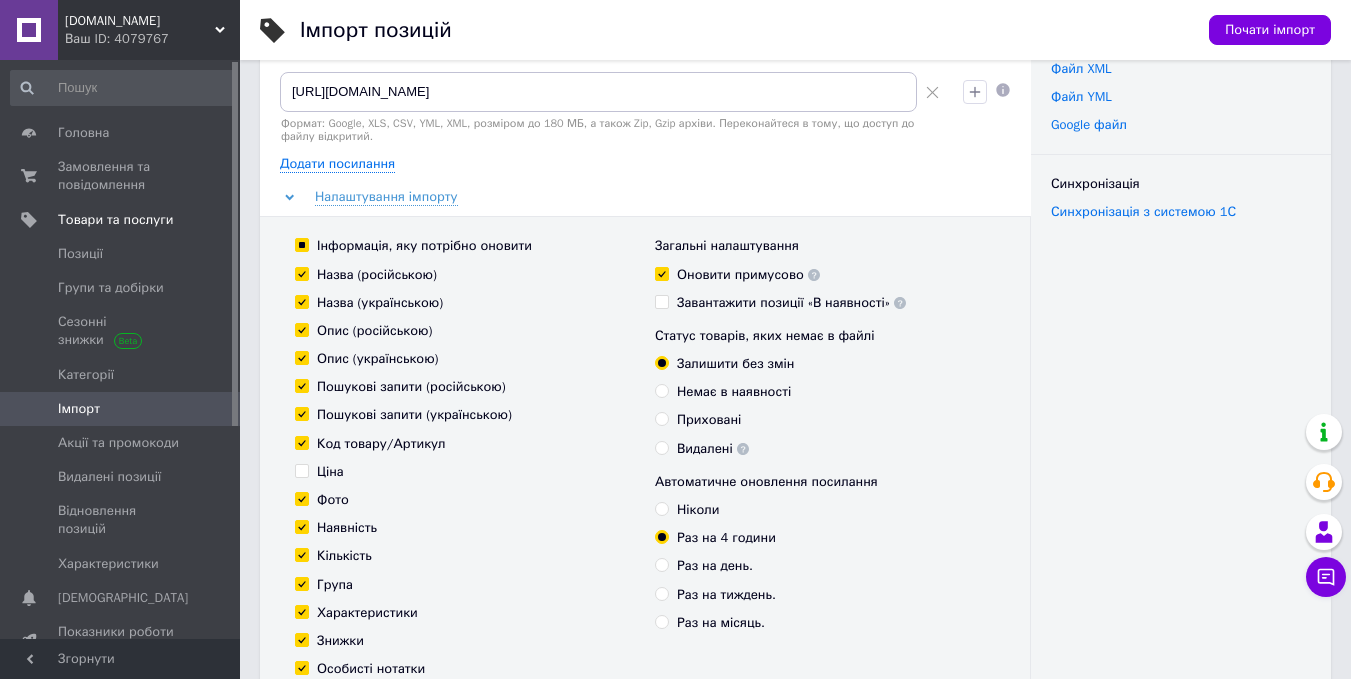 scroll, scrollTop: 100, scrollLeft: 0, axis: vertical 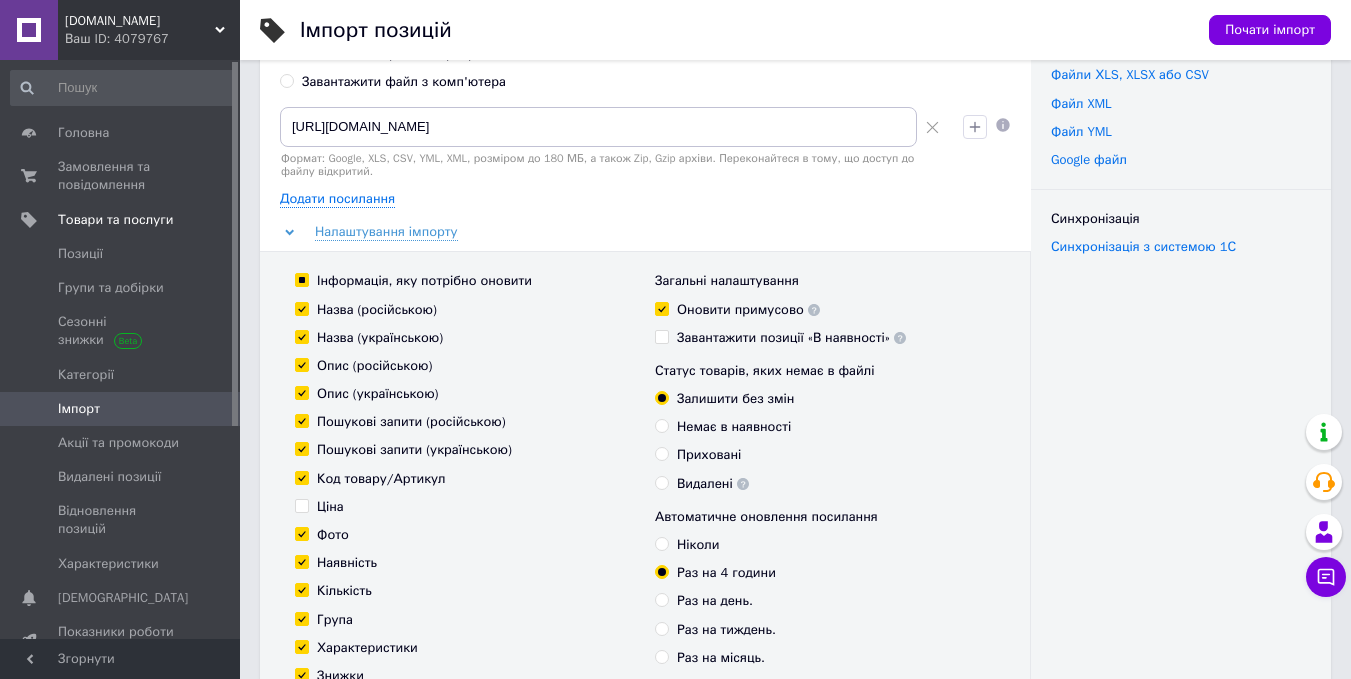 click on "Завантажити позиції «В наявності»" at bounding box center (791, 338) 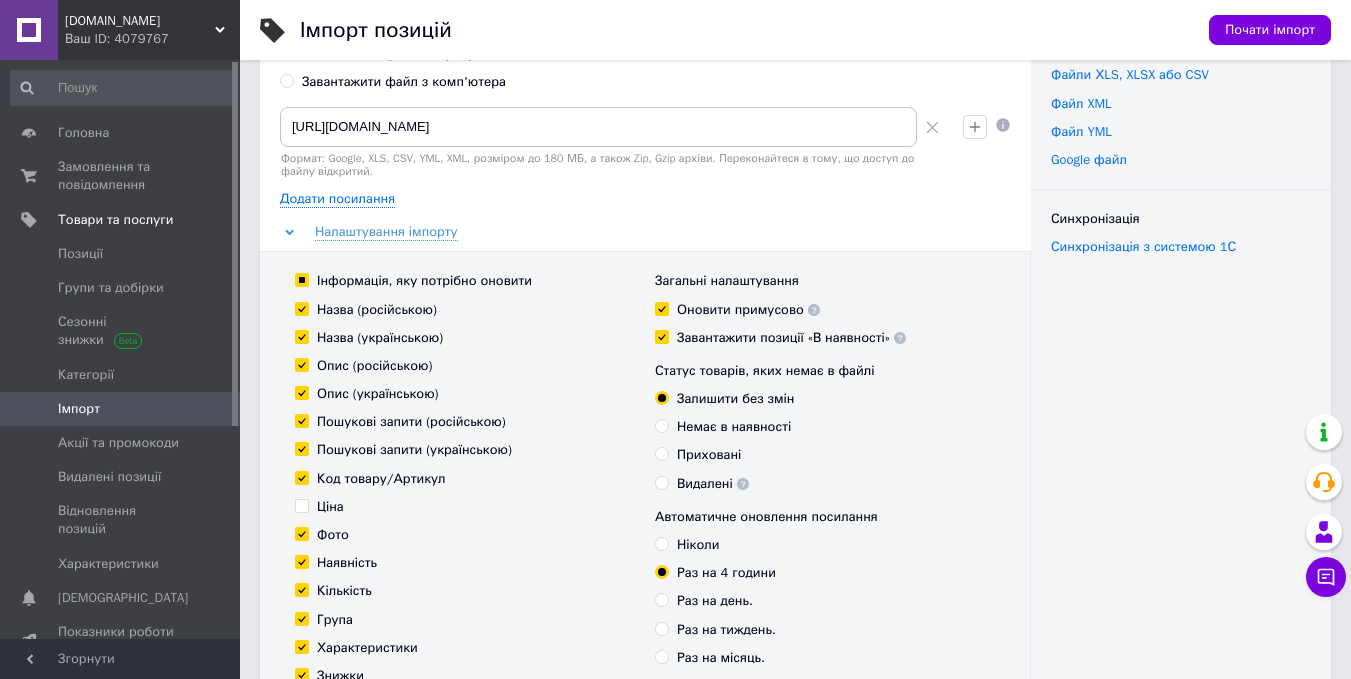 click on "Завантажити позиції «В наявності»" at bounding box center [661, 336] 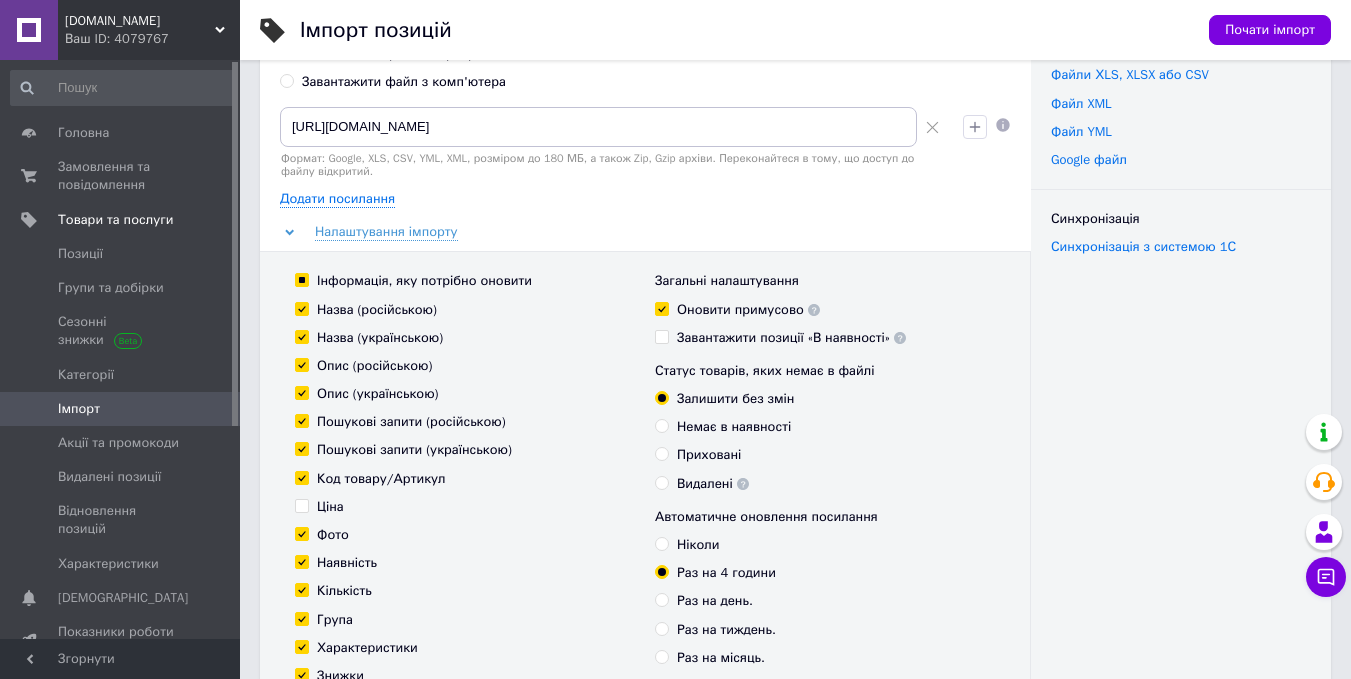 click 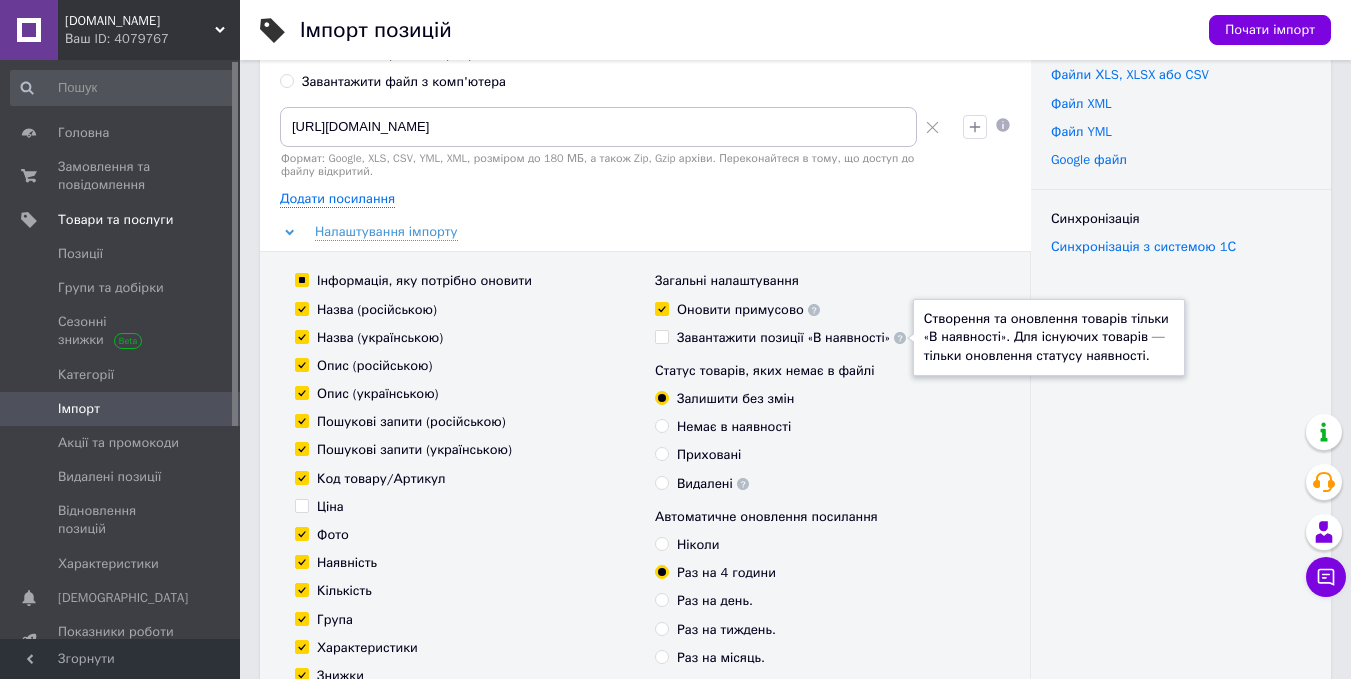 click on "Завантажити позиції «В наявності»   Створення та оновлення товарів тільки «В наявності». Для існуючих товарів  — тільки оновлення статусу наявності." at bounding box center (661, 336) 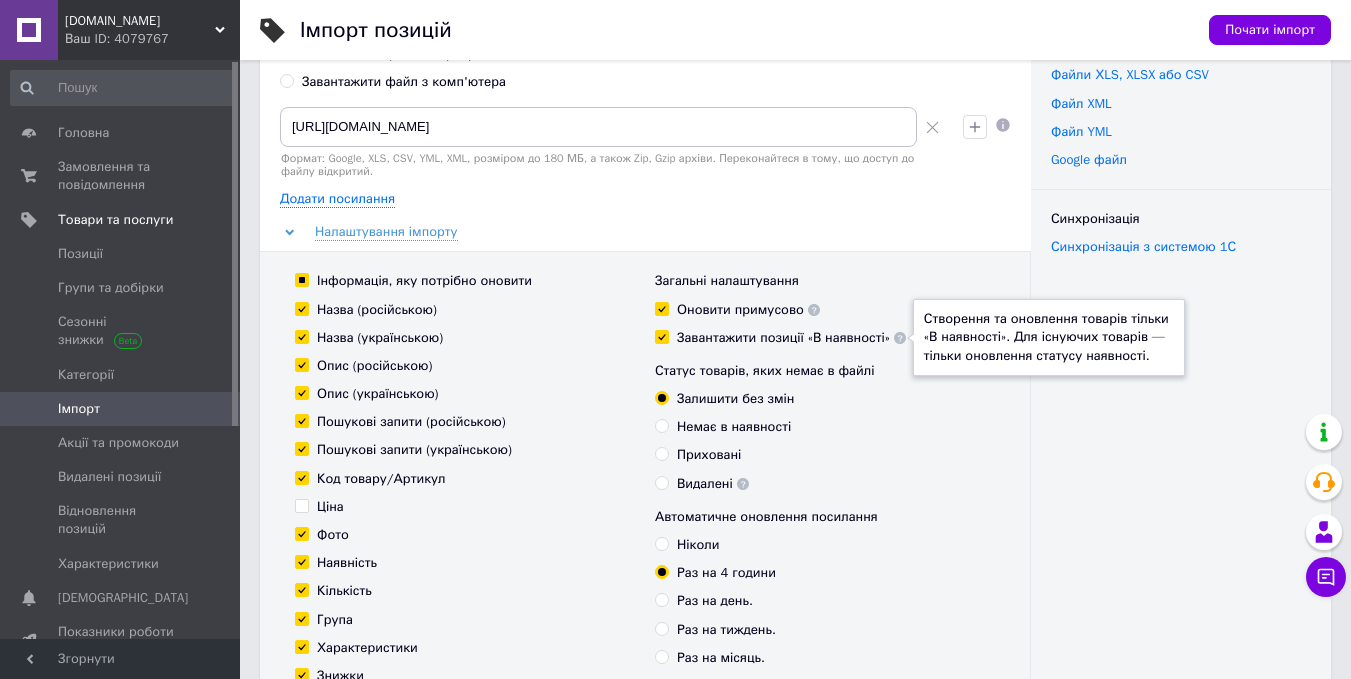 checkbox on "true" 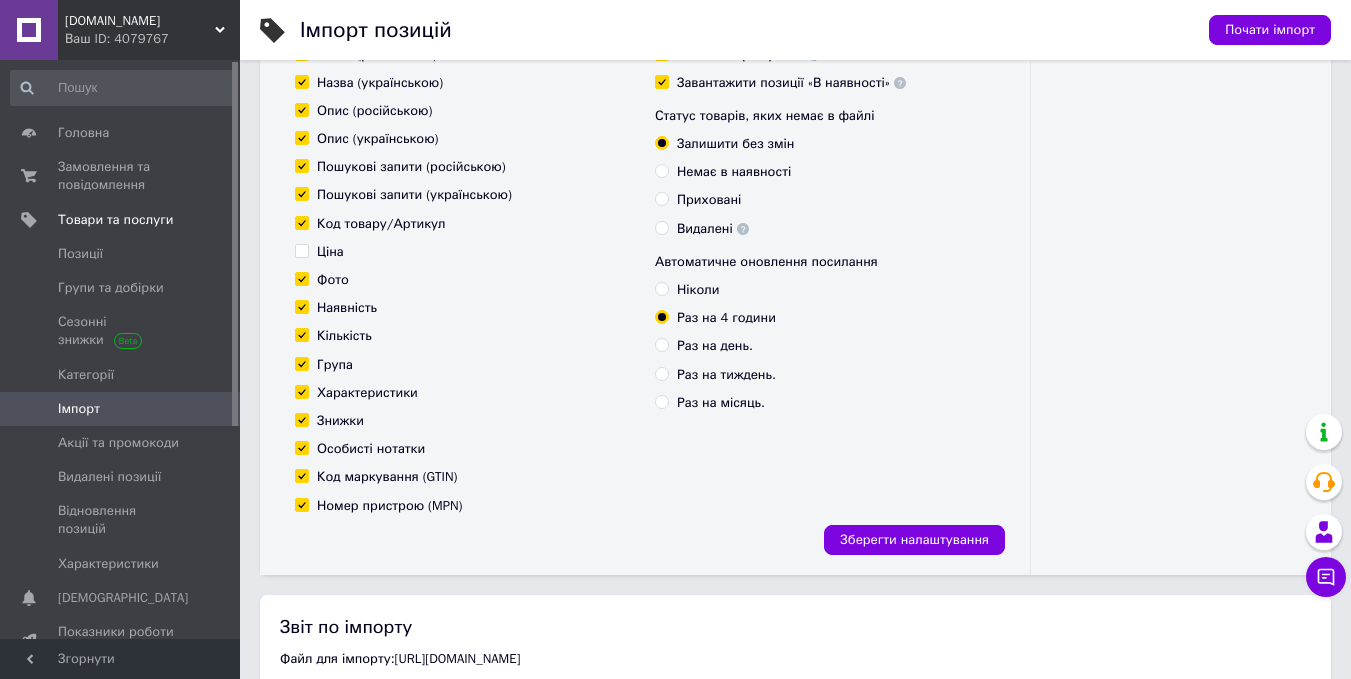 scroll, scrollTop: 400, scrollLeft: 0, axis: vertical 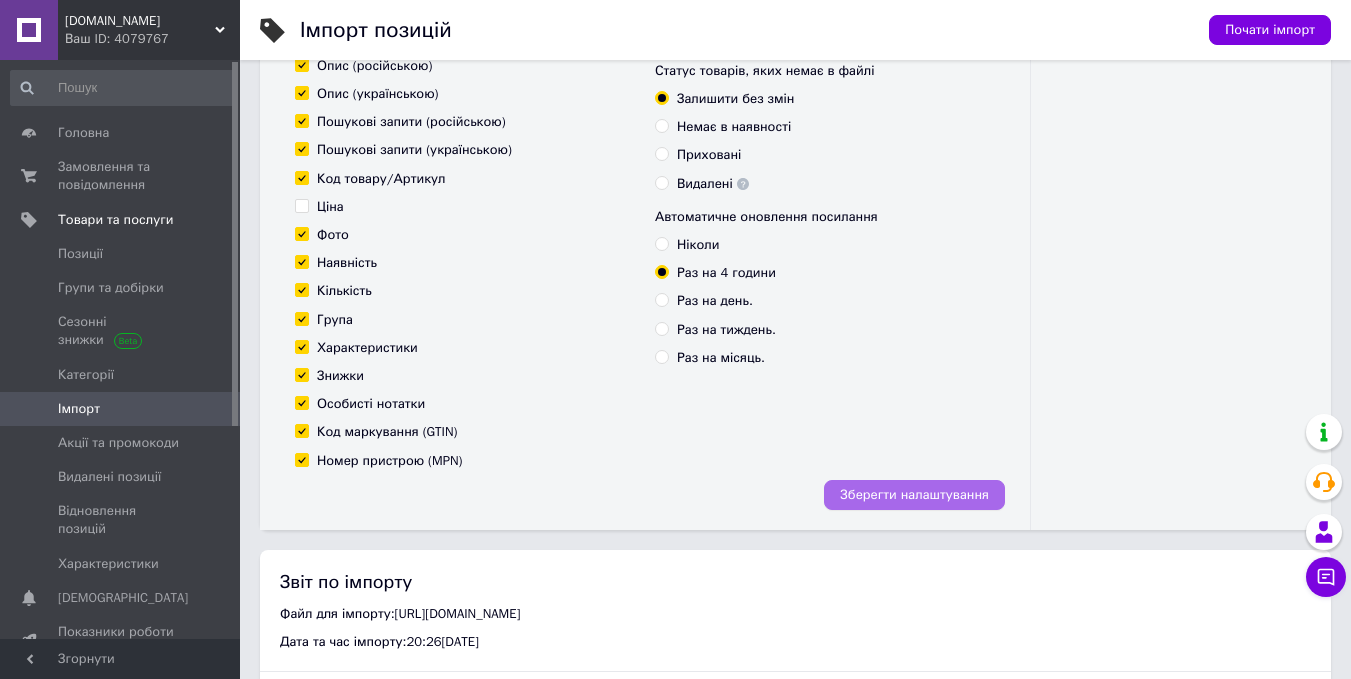 click on "Зберегти налаштування" at bounding box center (914, 495) 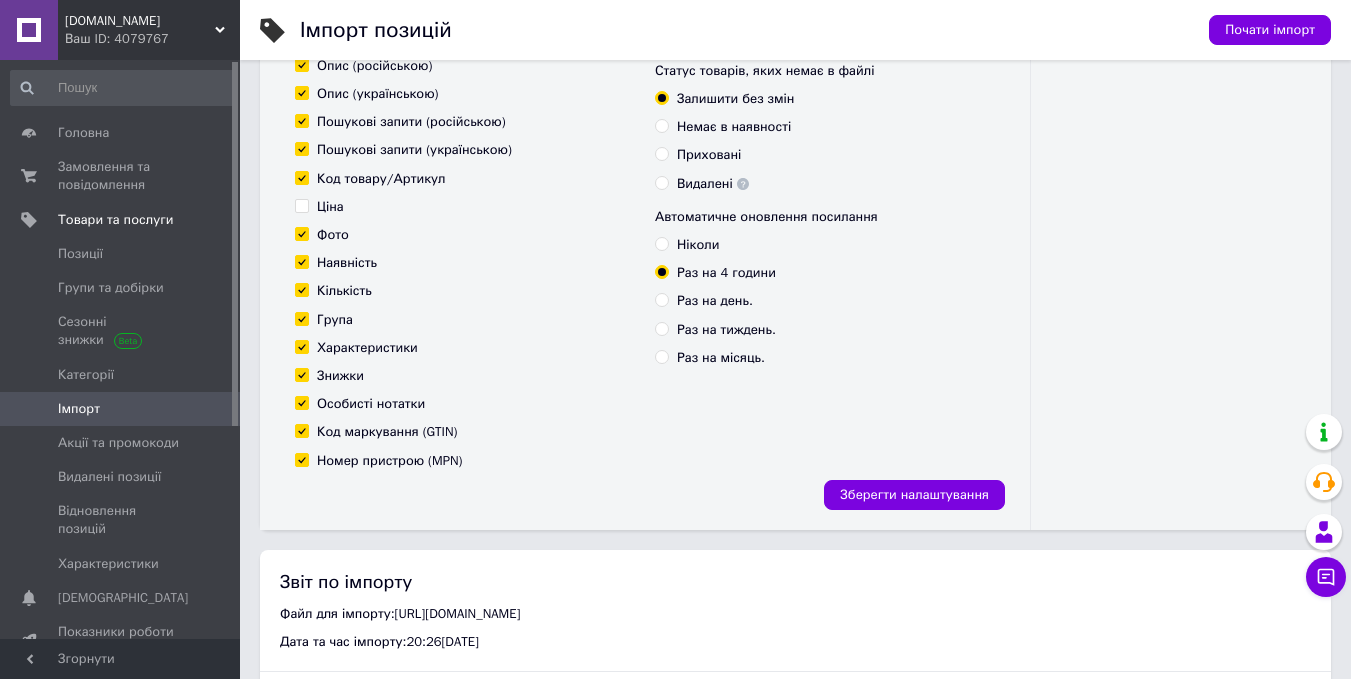 click on "Знижки" at bounding box center [301, 374] 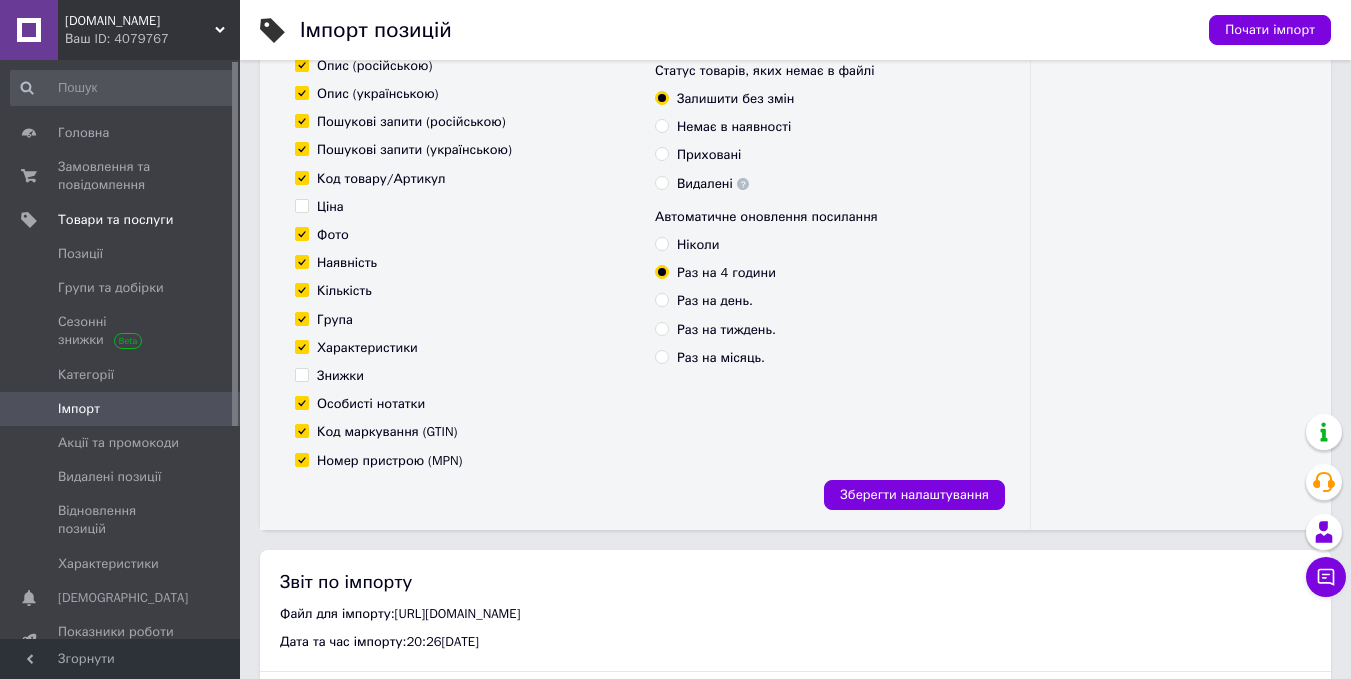 checkbox on "false" 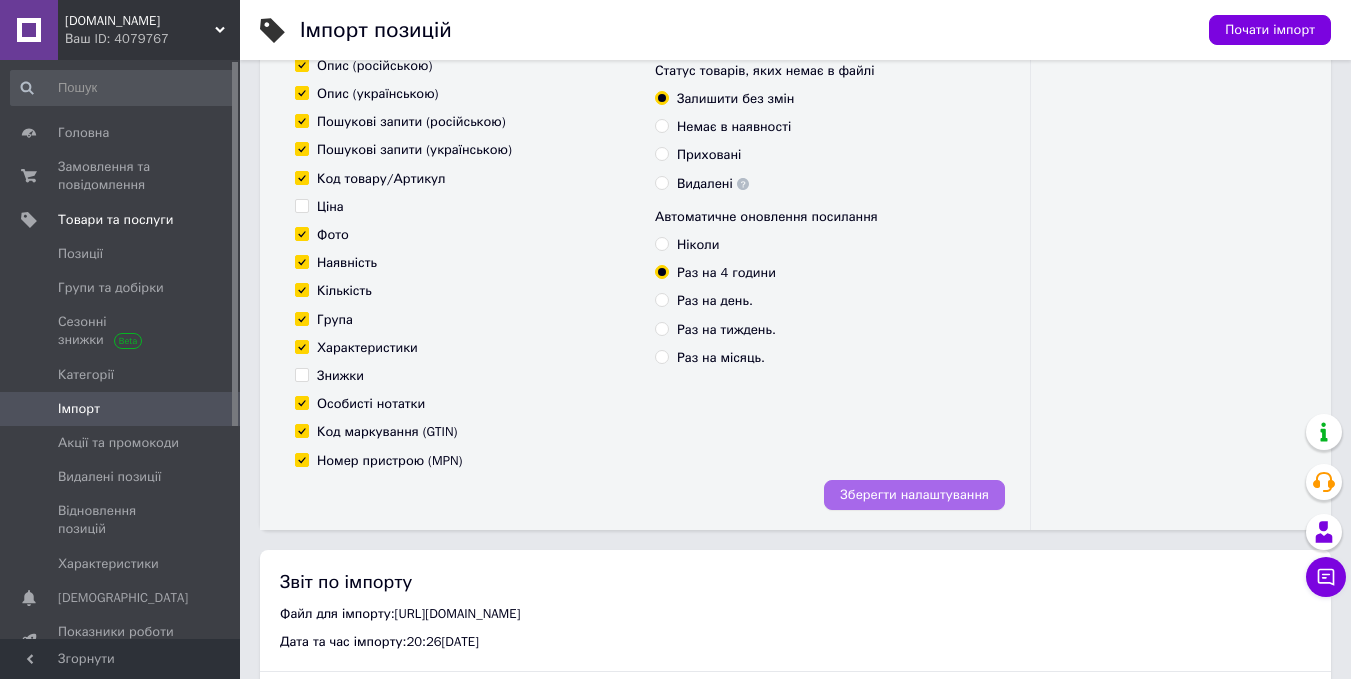 click on "Зберегти налаштування" at bounding box center [914, 495] 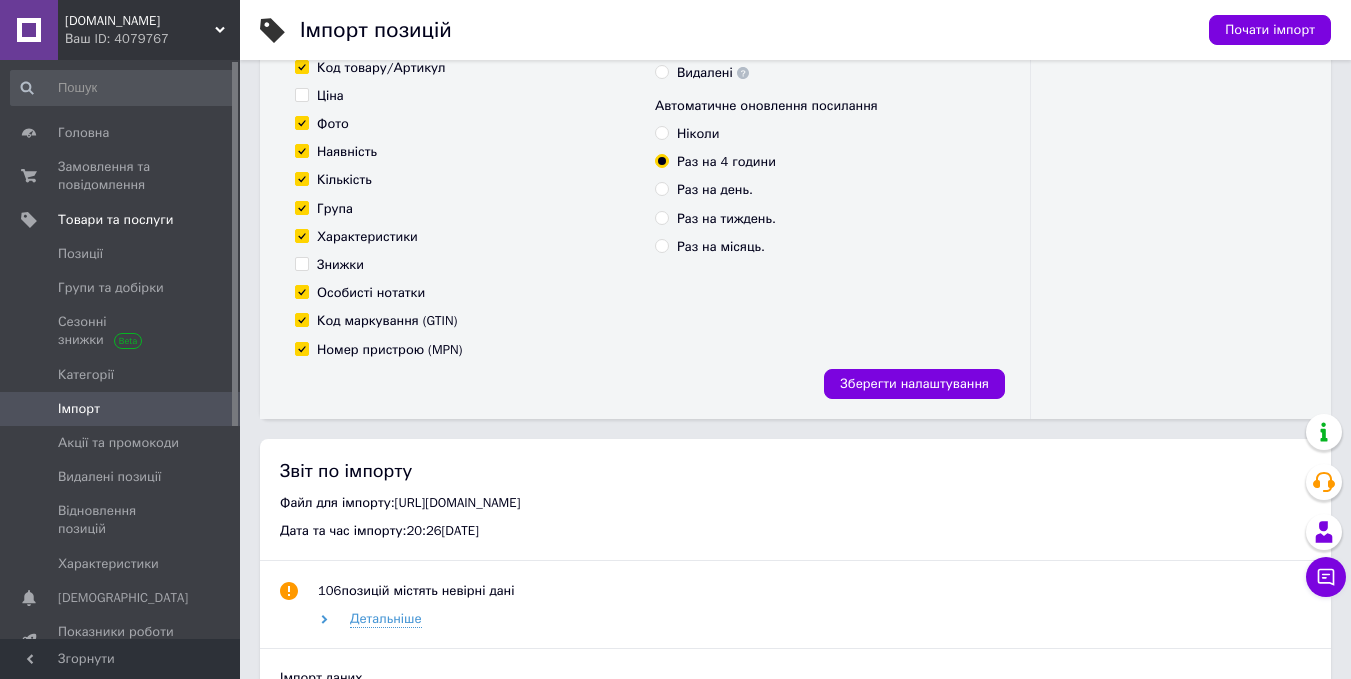 scroll, scrollTop: 700, scrollLeft: 0, axis: vertical 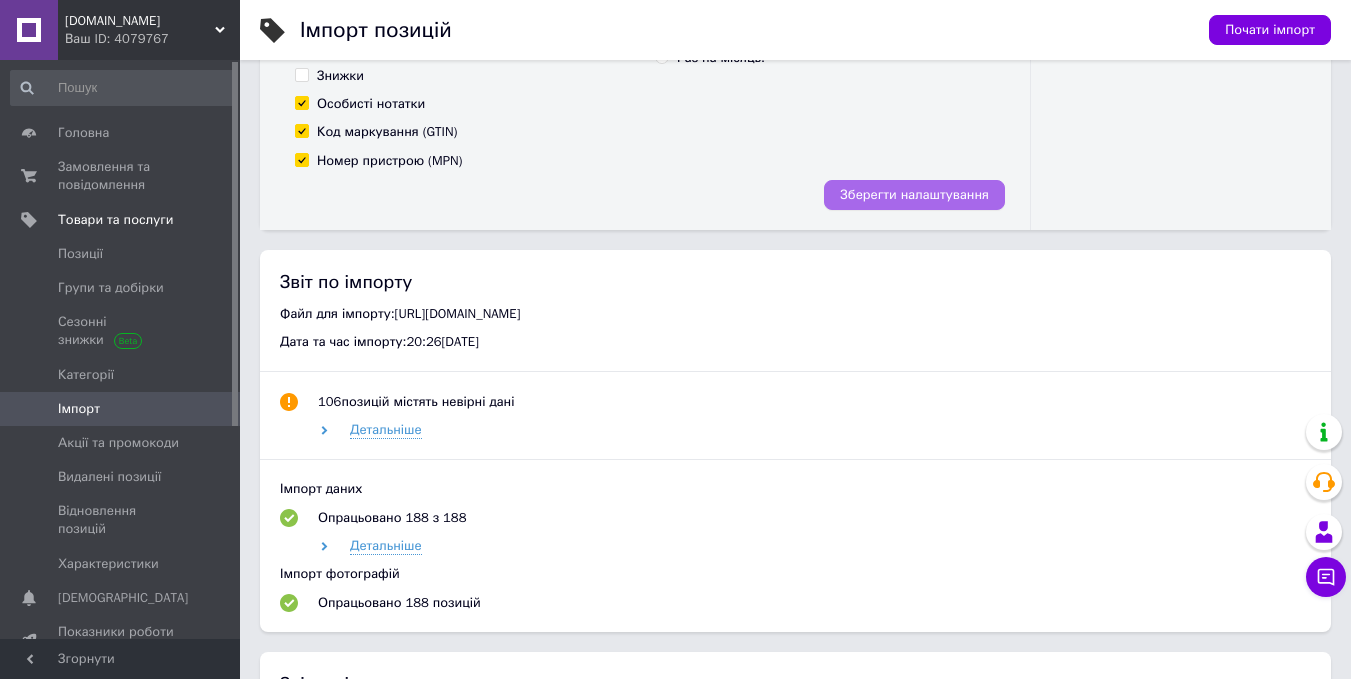 click on "Зберегти налаштування" at bounding box center [914, 195] 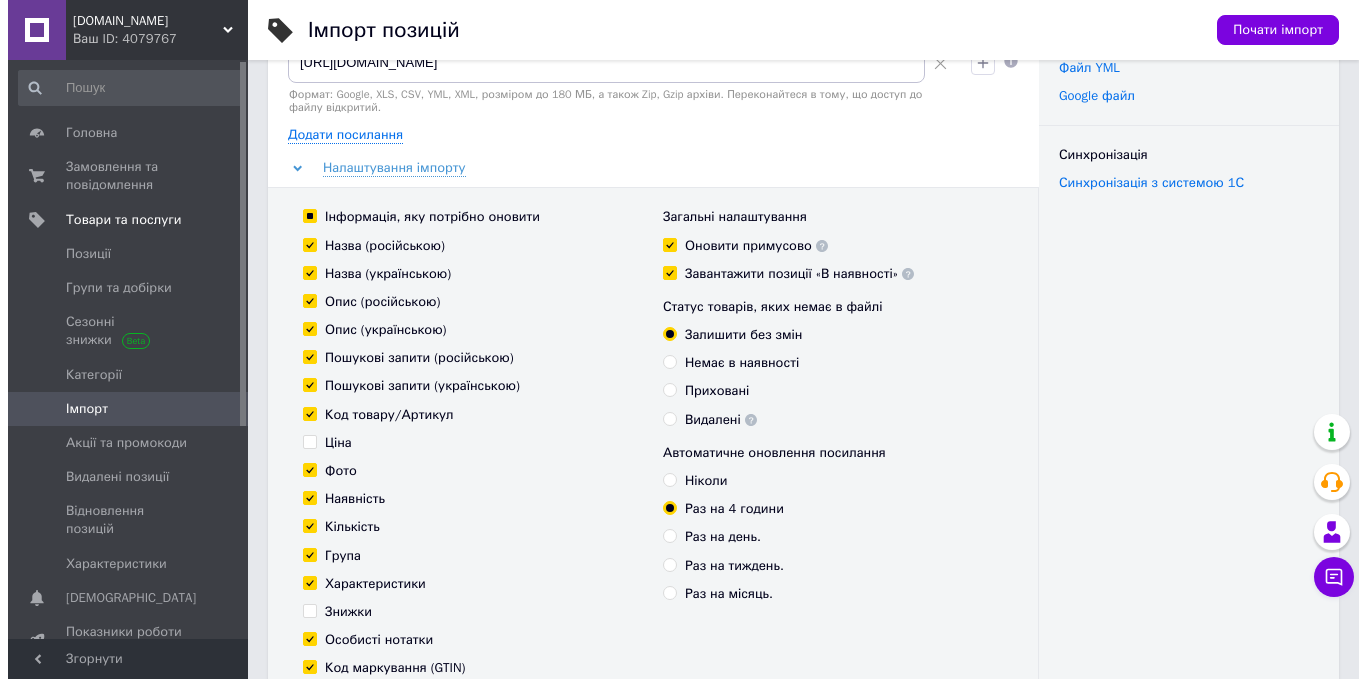 scroll, scrollTop: 0, scrollLeft: 0, axis: both 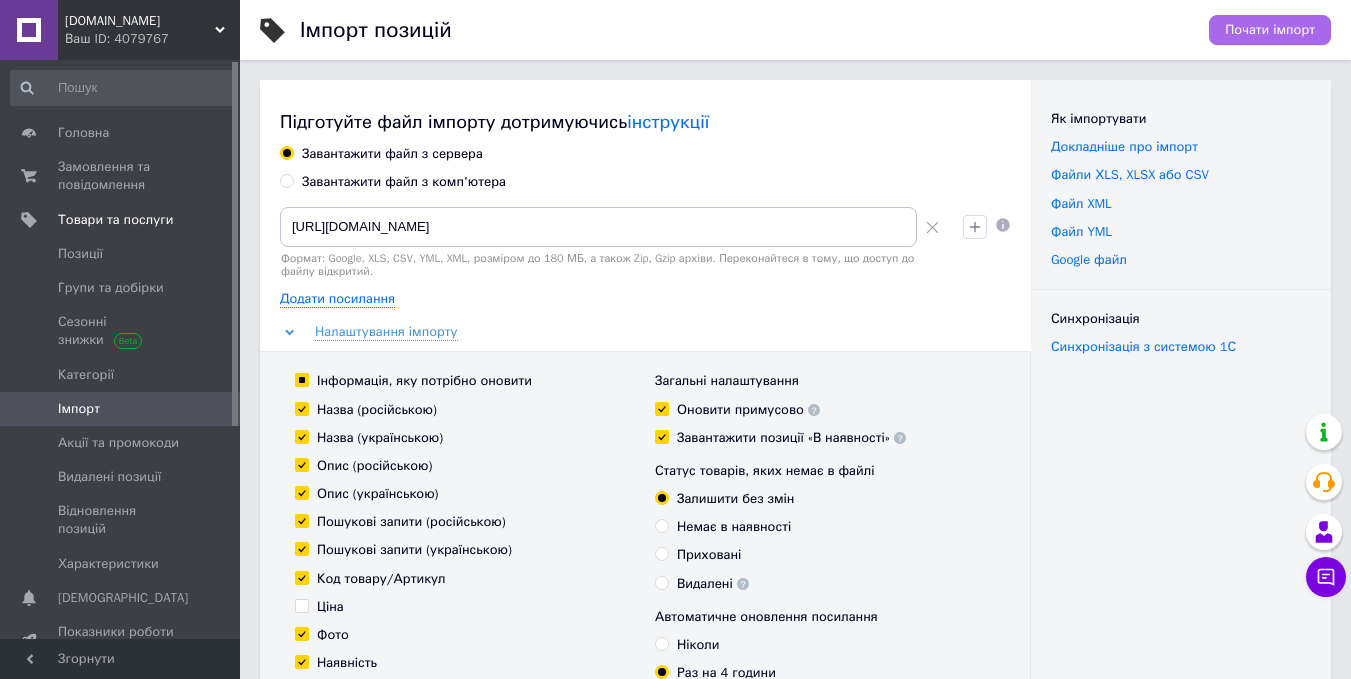 click on "Почати імпорт" at bounding box center (1270, 30) 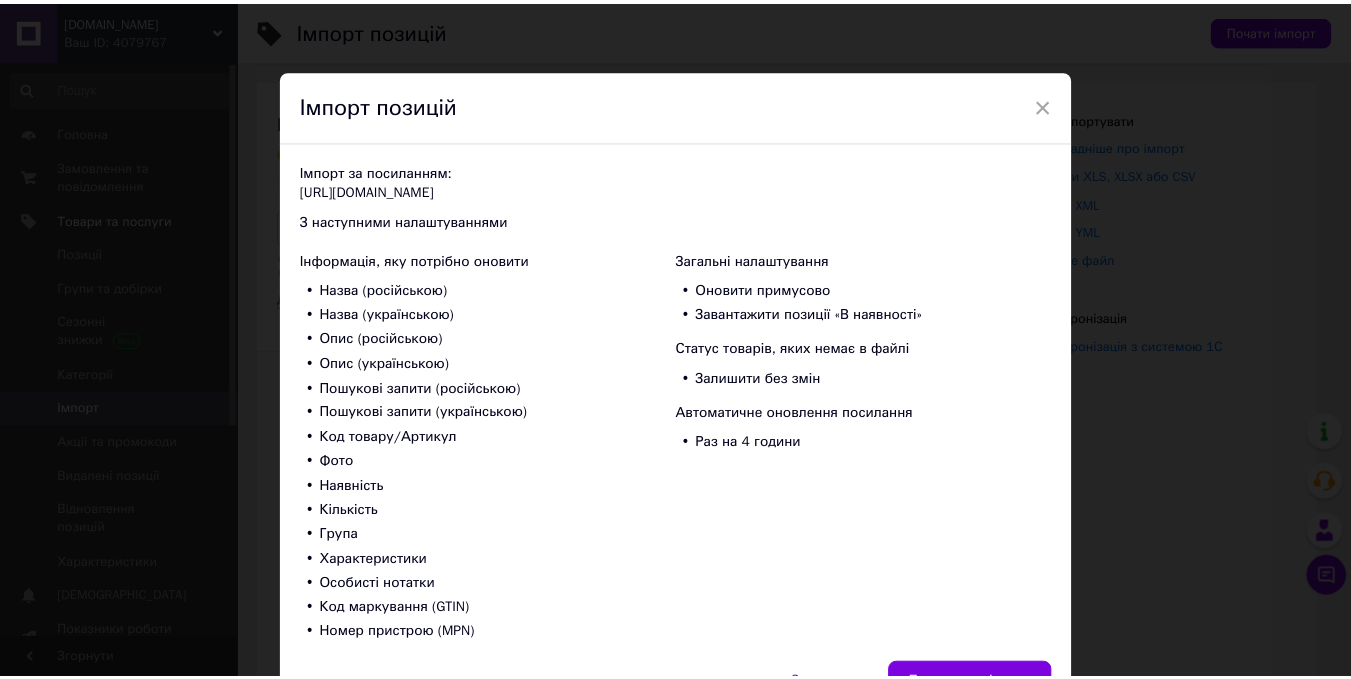 scroll, scrollTop: 100, scrollLeft: 0, axis: vertical 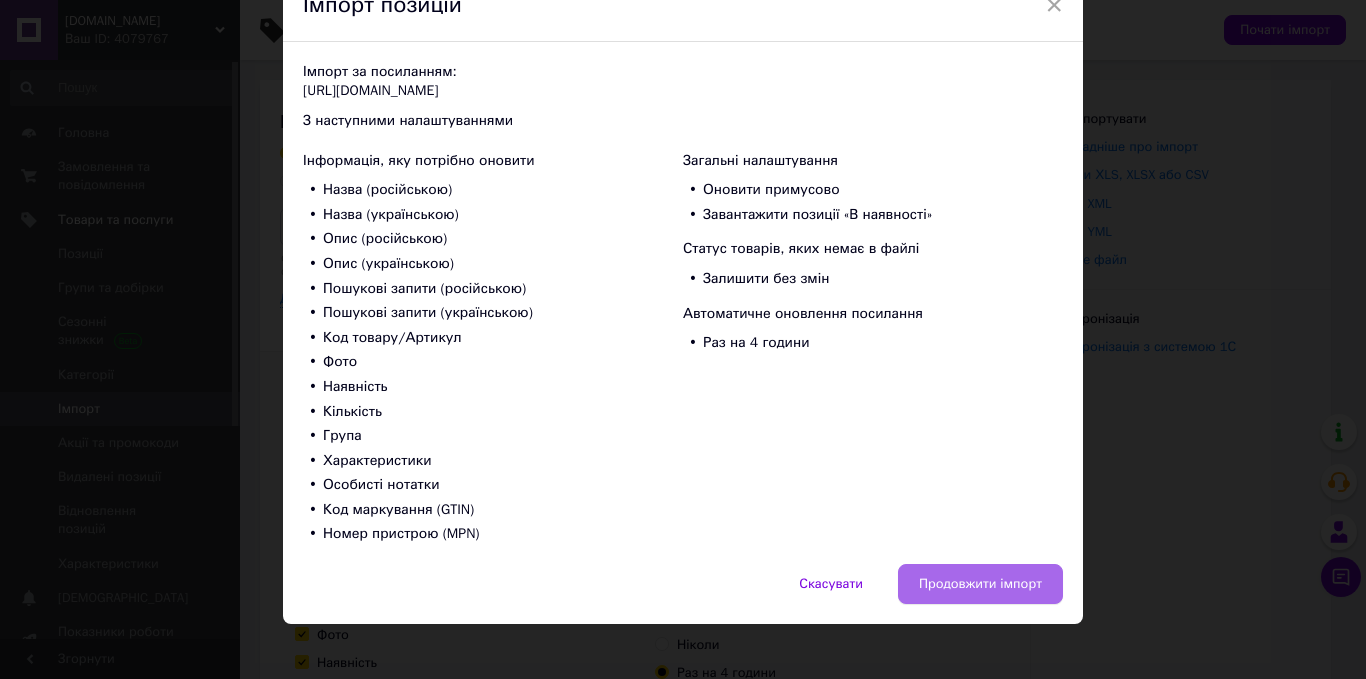 click on "Продовжити імпорт" at bounding box center [980, 584] 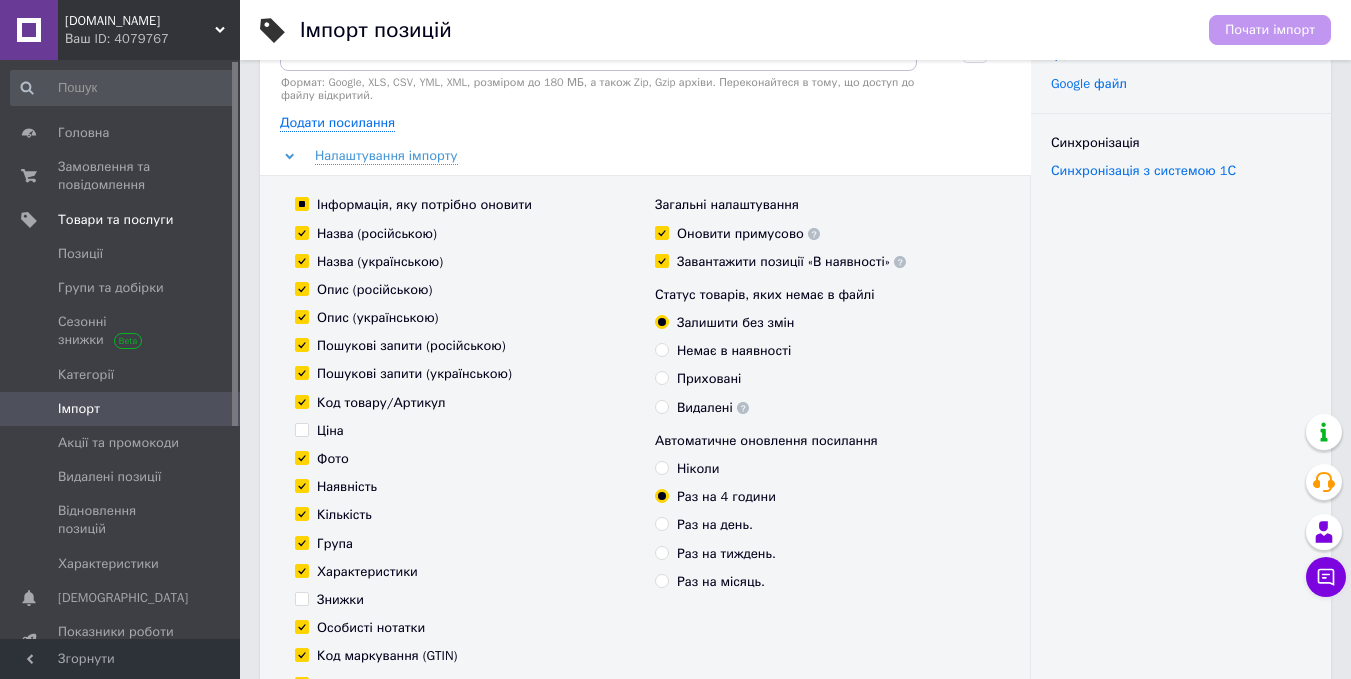scroll, scrollTop: 0, scrollLeft: 0, axis: both 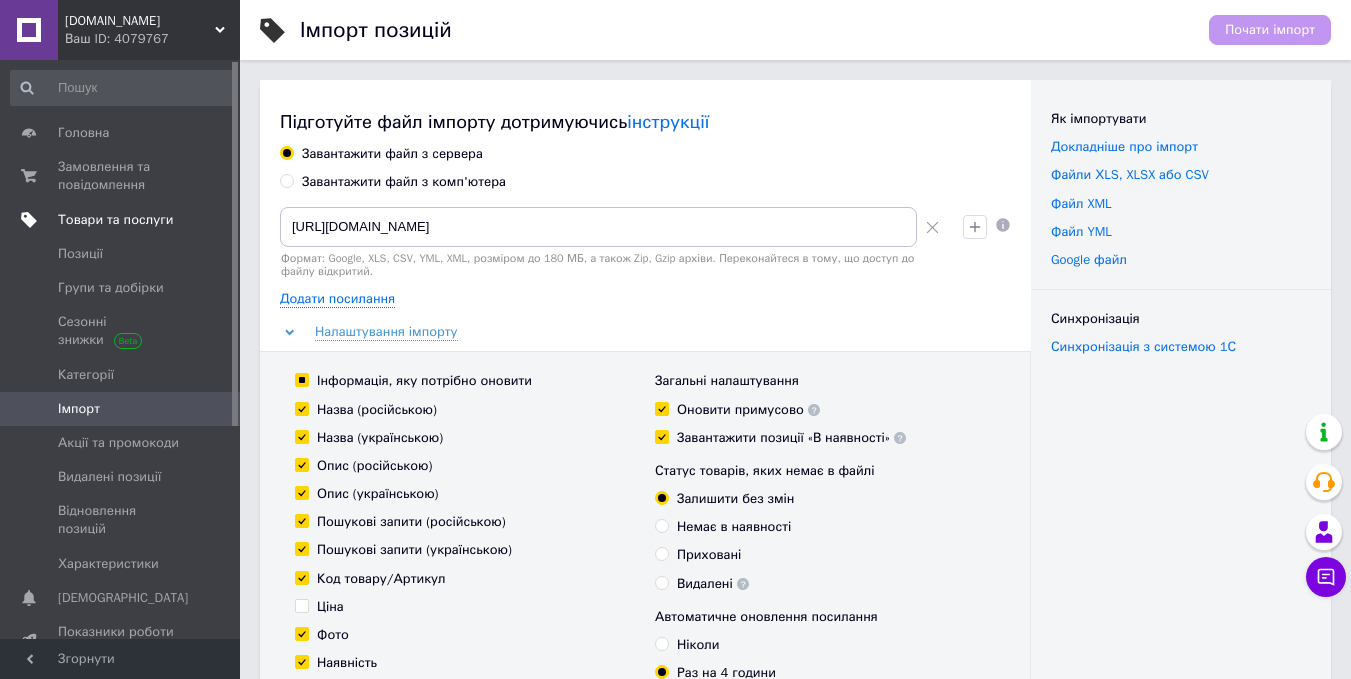 click on "Товари та послуги" at bounding box center [115, 220] 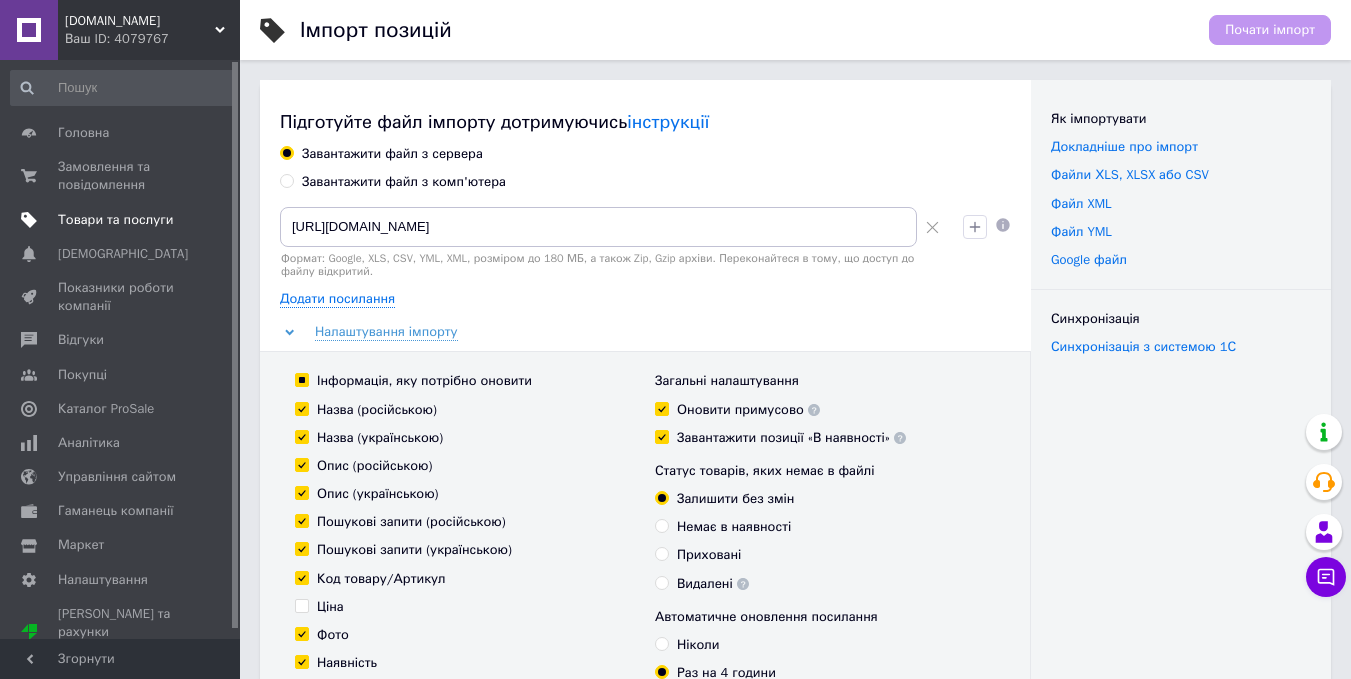 click on "Товари та послуги" at bounding box center [115, 220] 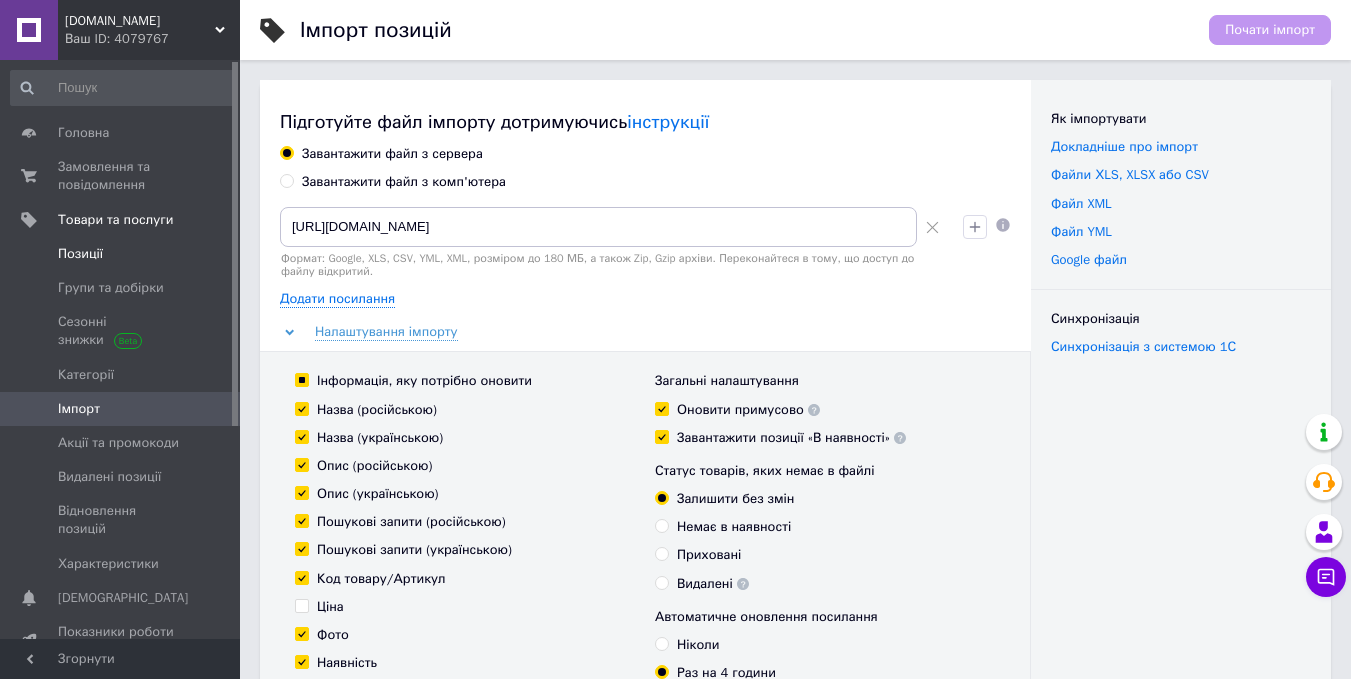click on "Позиції" at bounding box center [80, 254] 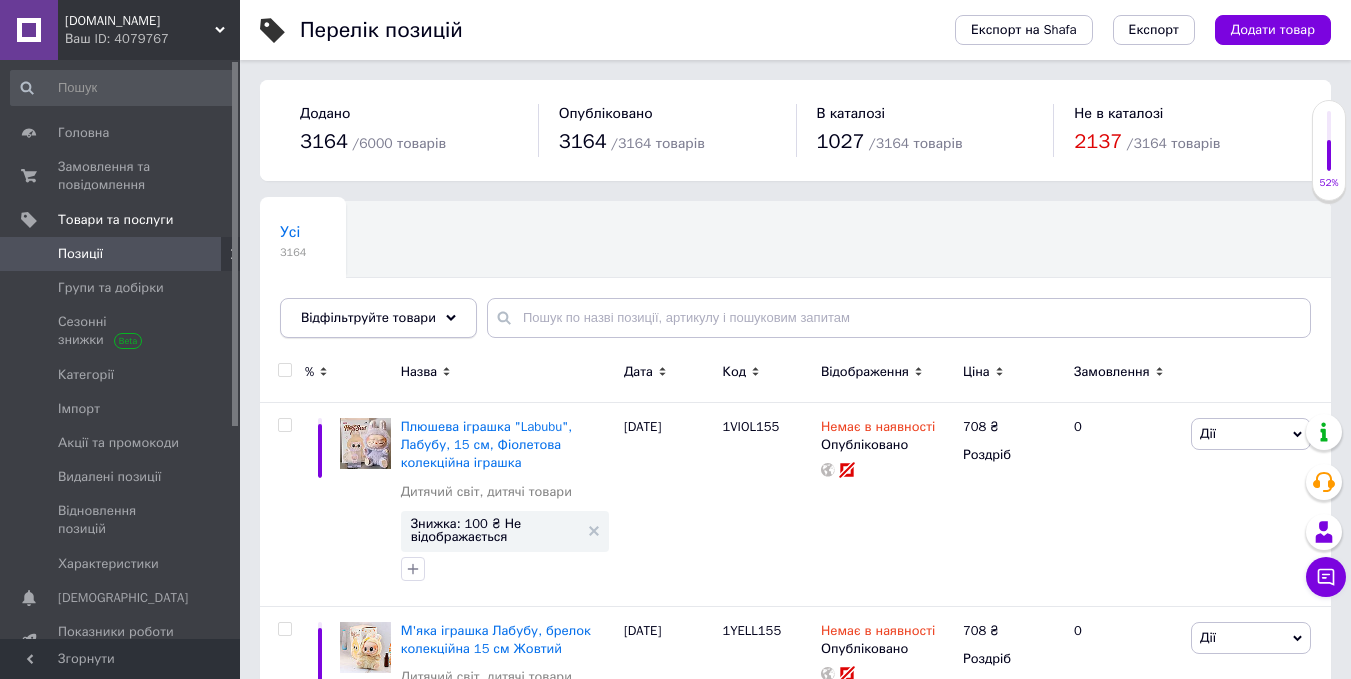 click on "Відфільтруйте товари" at bounding box center (368, 317) 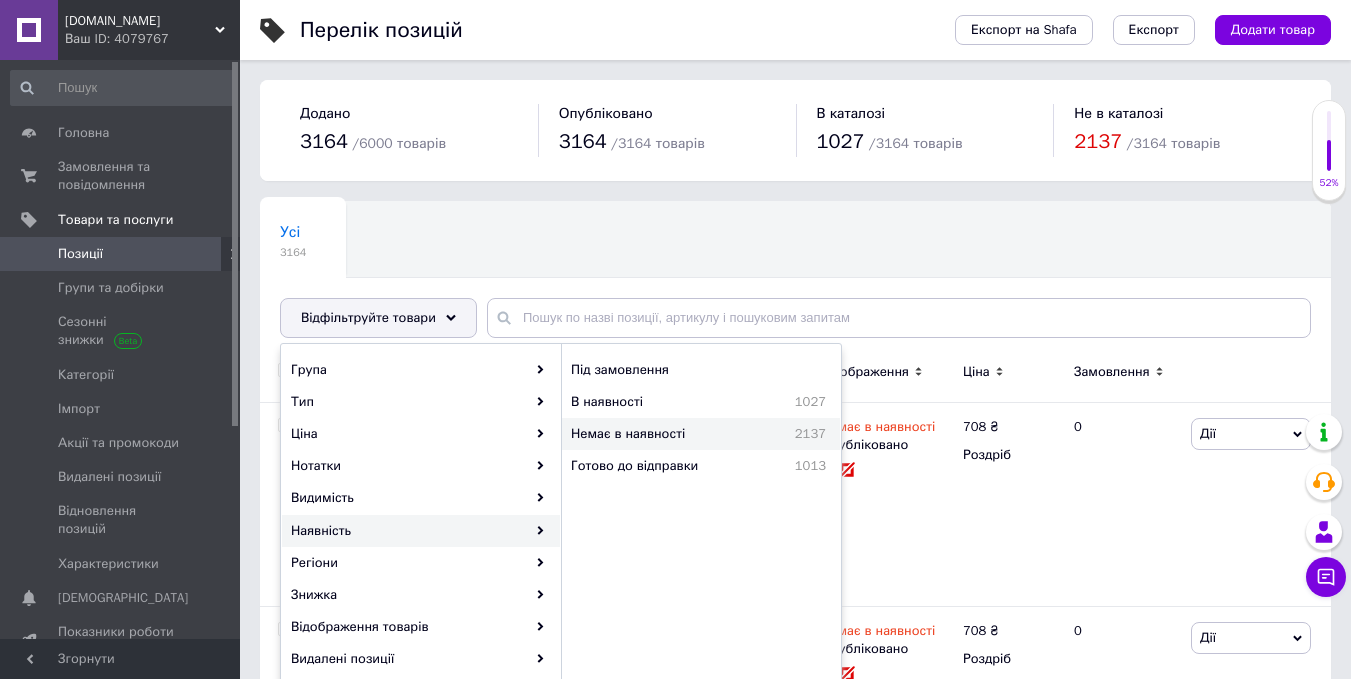 click on "Немає в наявності" at bounding box center [664, 434] 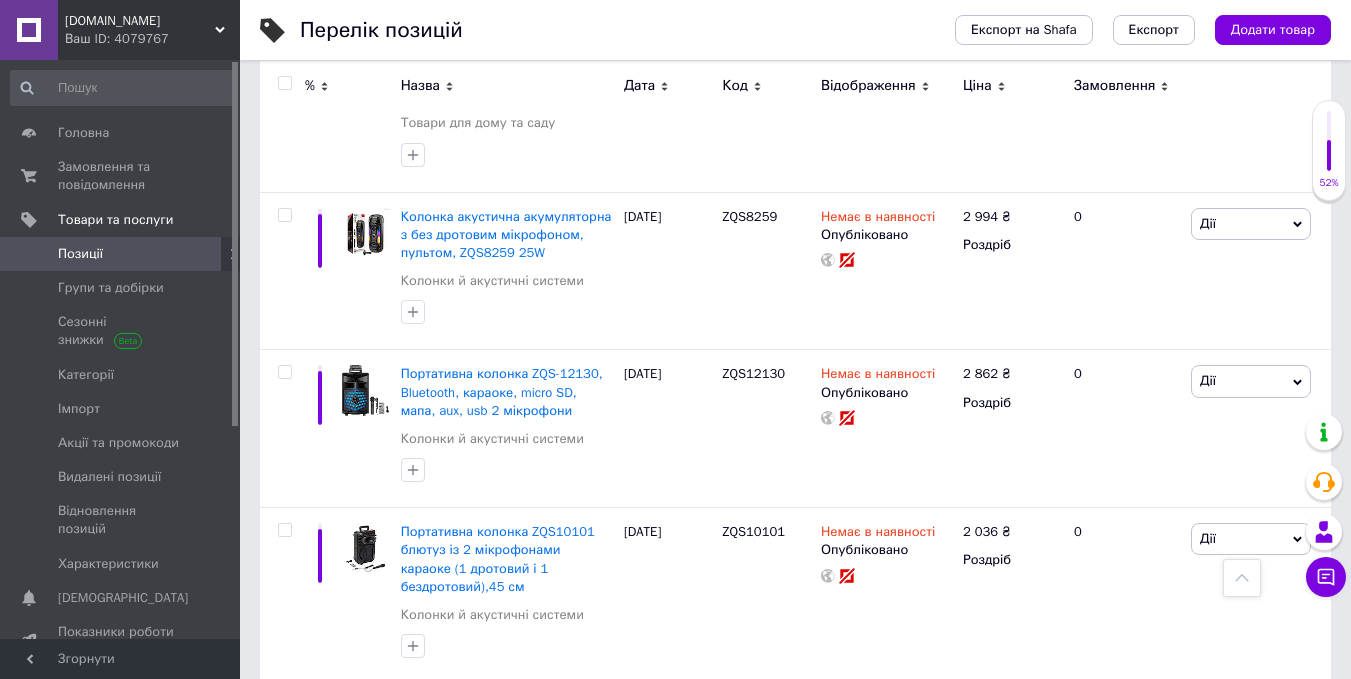 scroll, scrollTop: 16264, scrollLeft: 0, axis: vertical 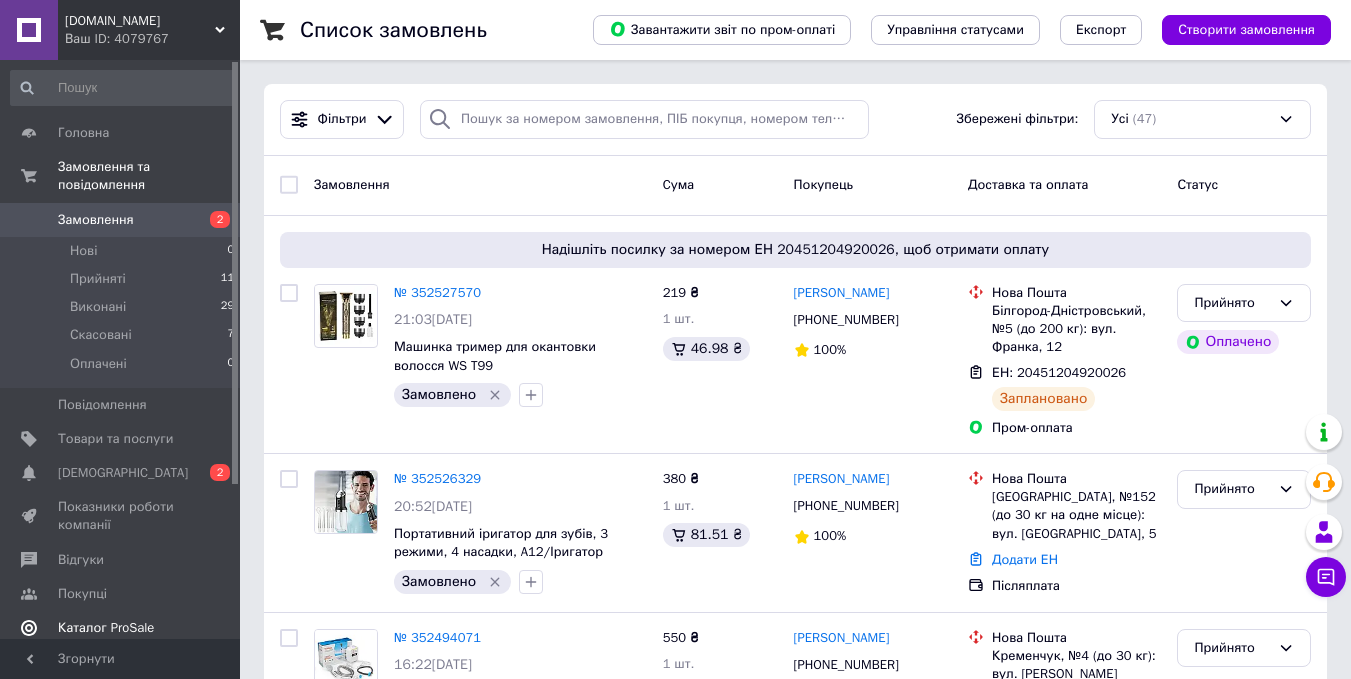 click on "Каталог ProSale" at bounding box center (106, 628) 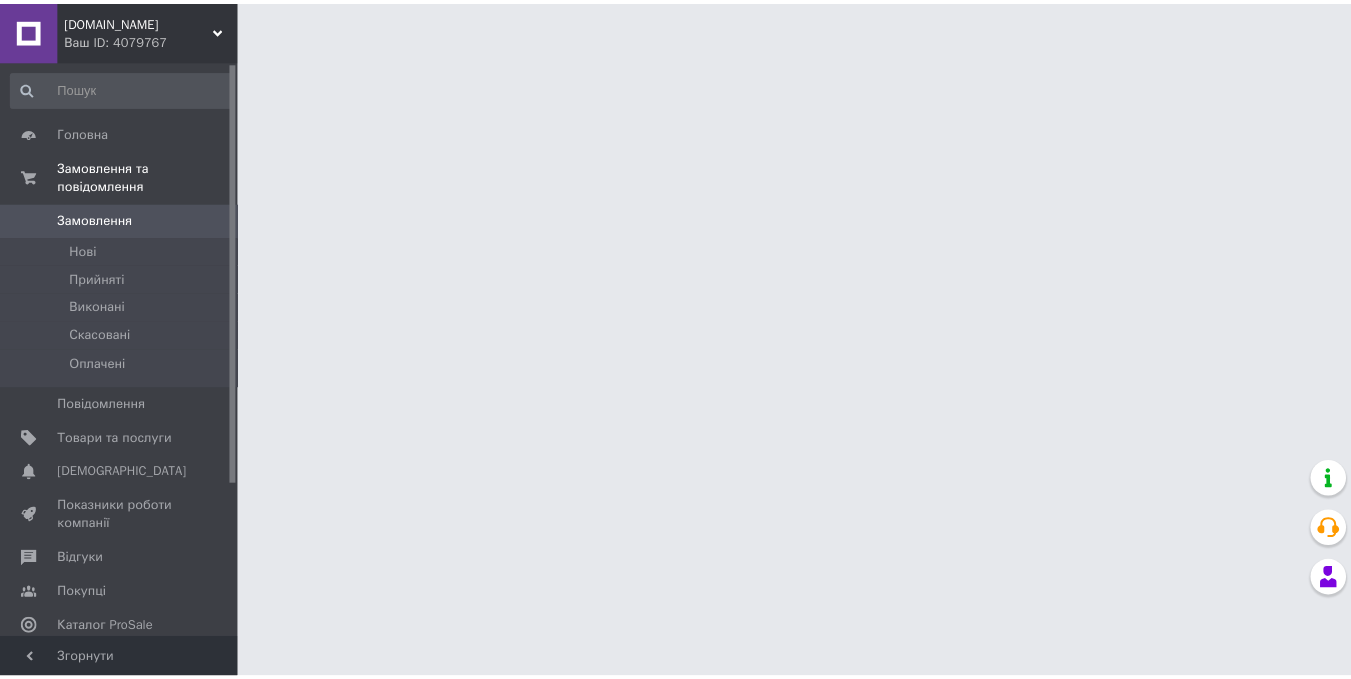 scroll, scrollTop: 0, scrollLeft: 0, axis: both 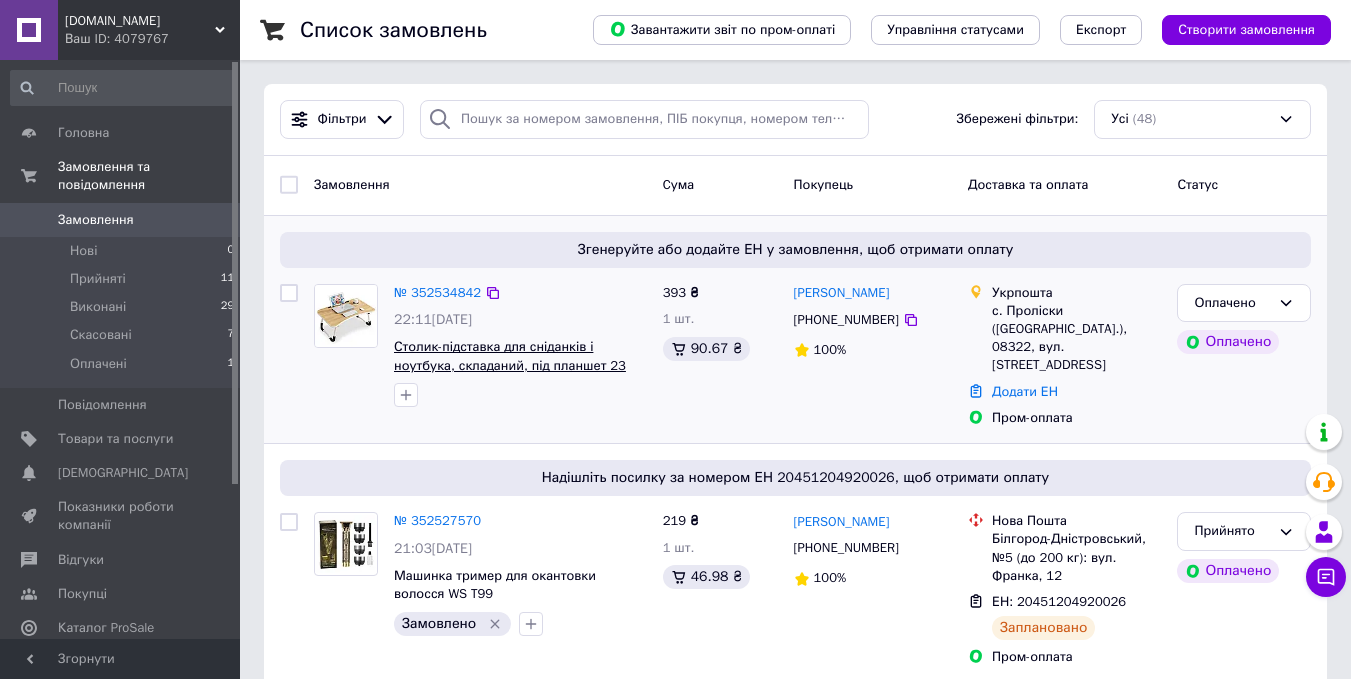 click on "Столик-підставка для сніданків і ноутбука, складаний, під планшет 23 дюйми, зі знімним підсклянником" at bounding box center (510, 365) 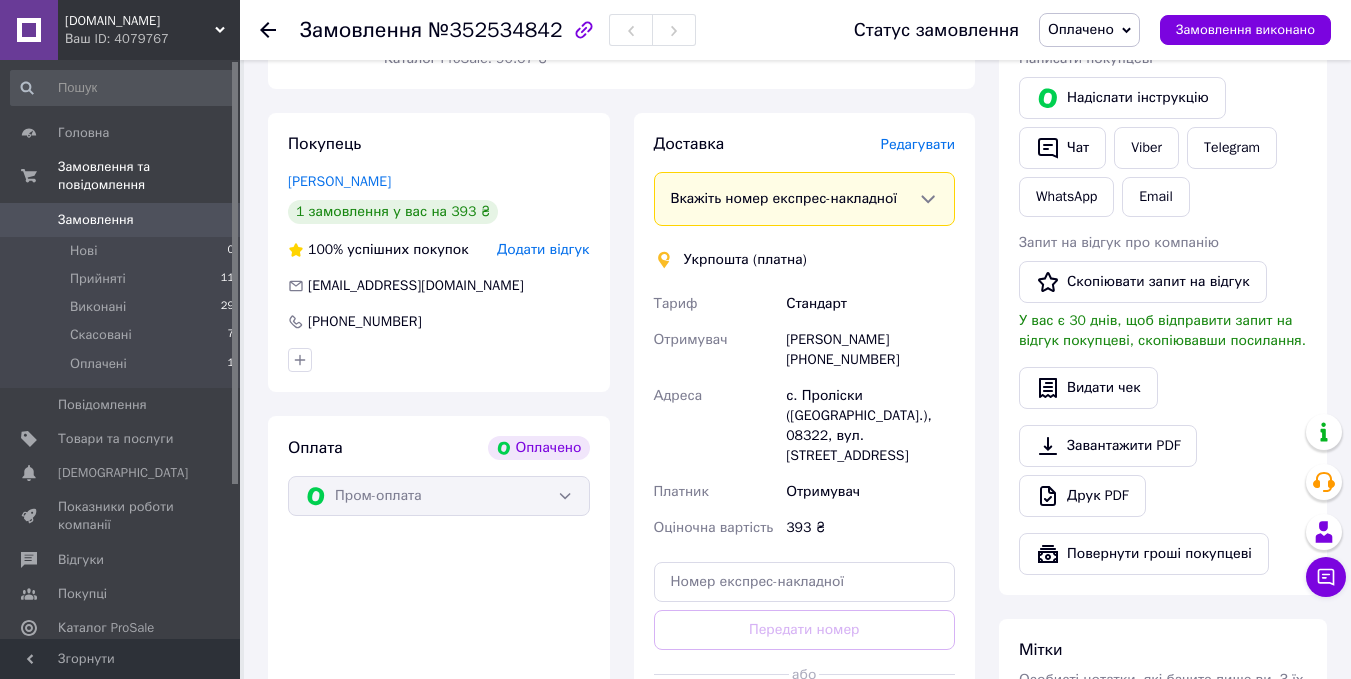 scroll, scrollTop: 140, scrollLeft: 0, axis: vertical 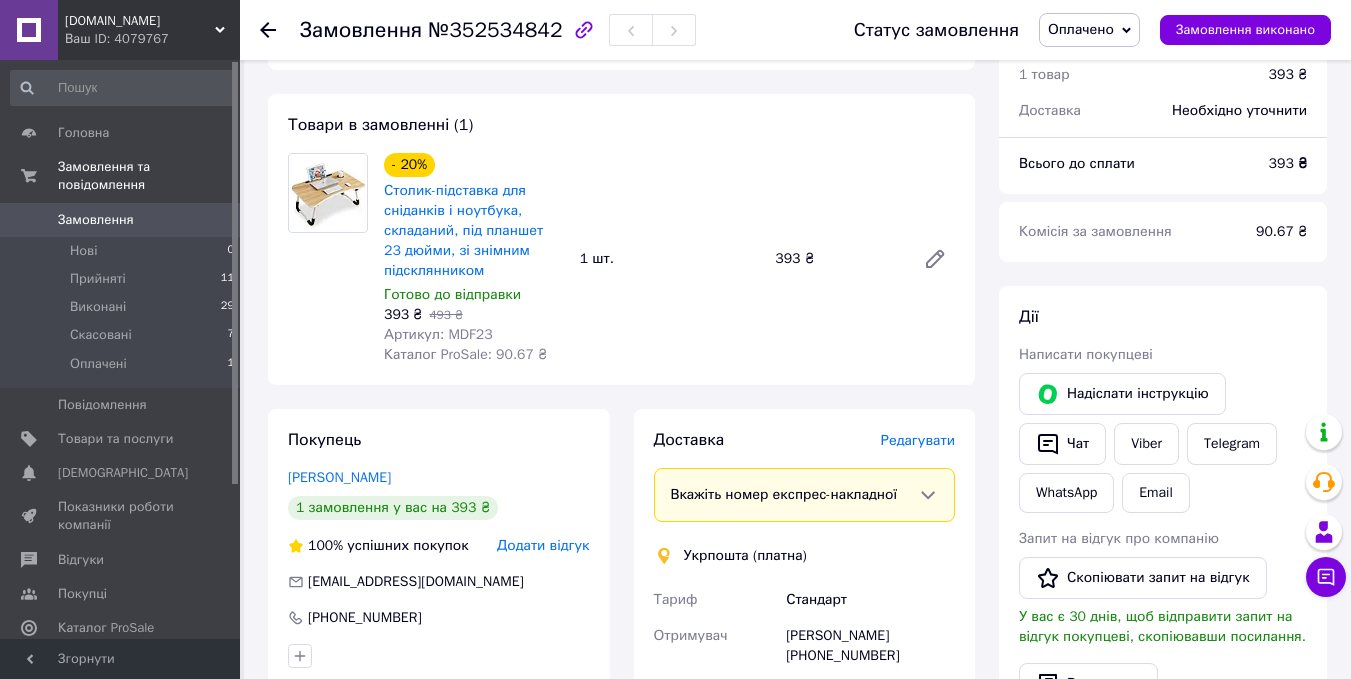 click on "Замовлення" at bounding box center [96, 220] 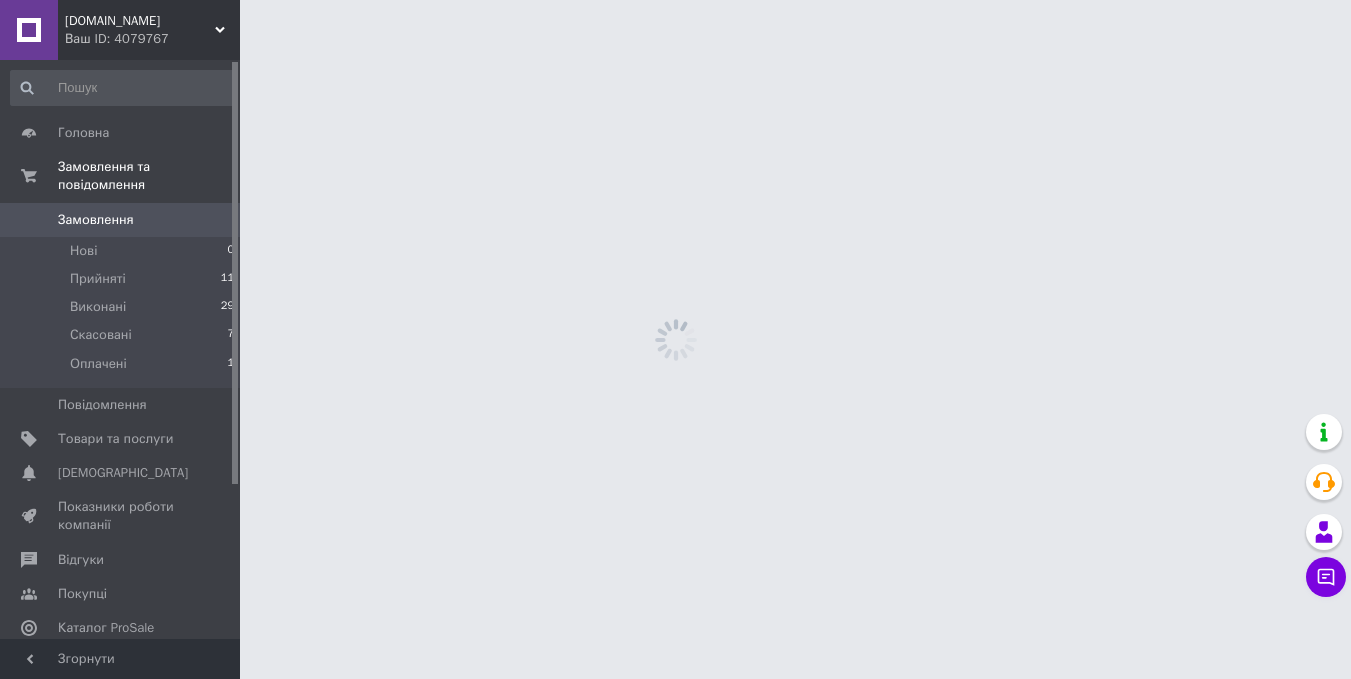 scroll, scrollTop: 0, scrollLeft: 0, axis: both 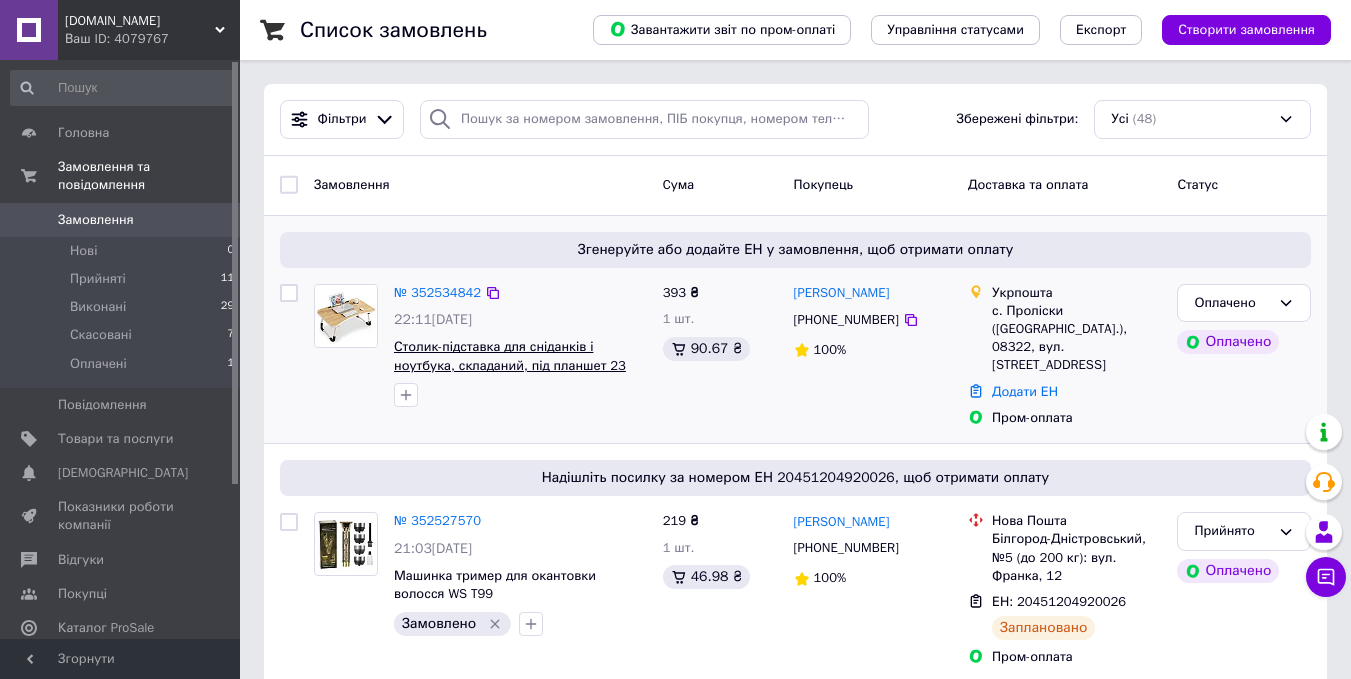 click on "Столик-підставка для сніданків і ноутбука, складаний, під планшет 23 дюйми, зі знімним підсклянником" at bounding box center [510, 365] 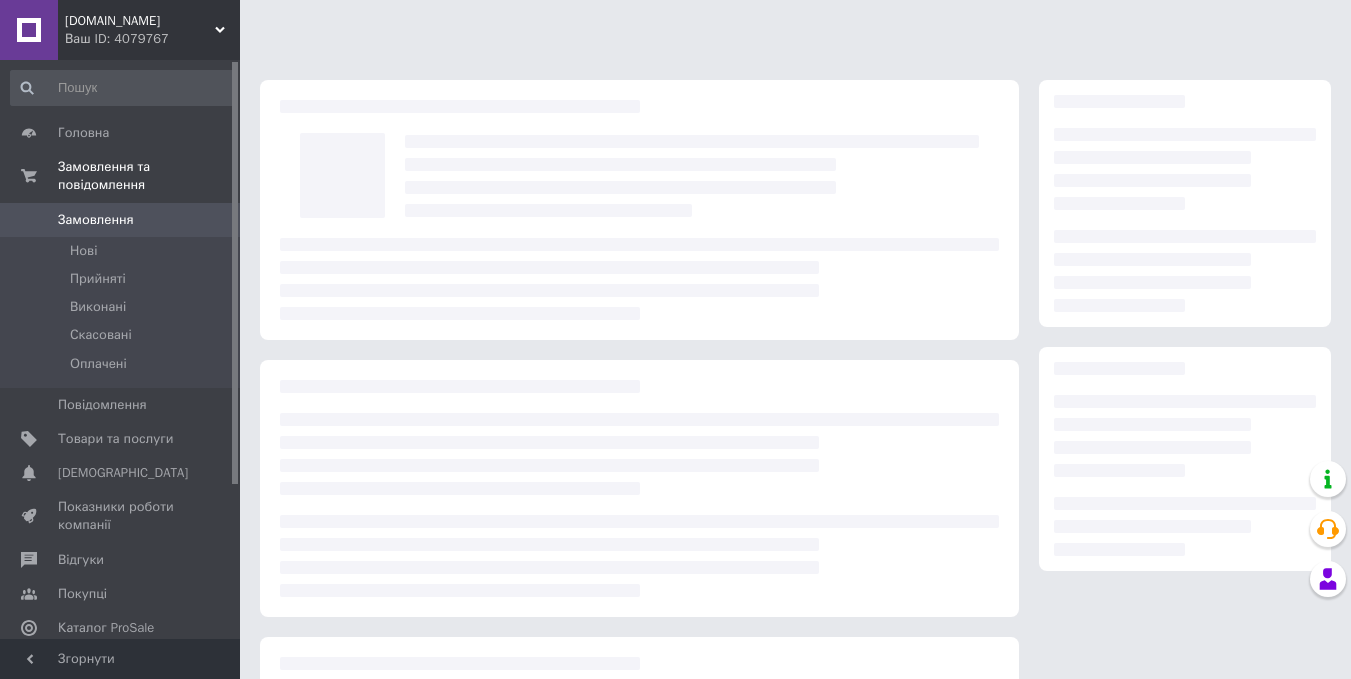 scroll, scrollTop: 0, scrollLeft: 0, axis: both 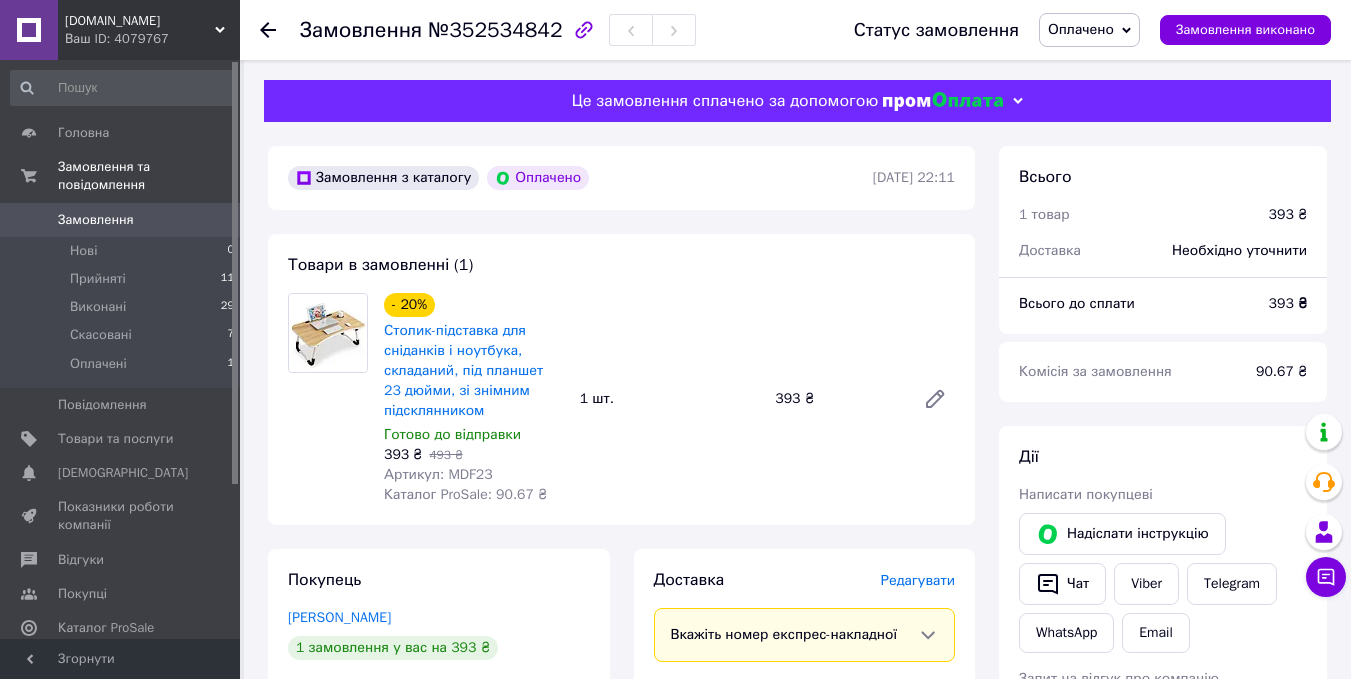 click on "Артикул: MDF23" at bounding box center (438, 474) 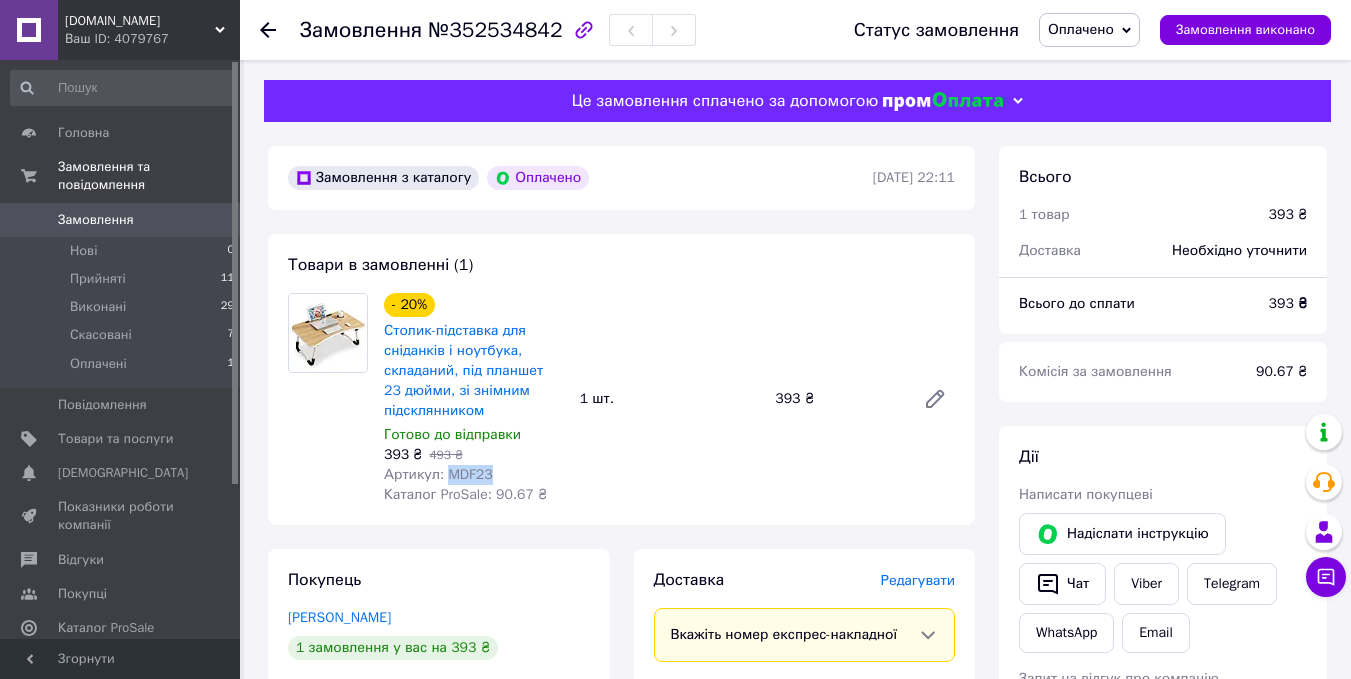 click on "Артикул: MDF23" at bounding box center [438, 474] 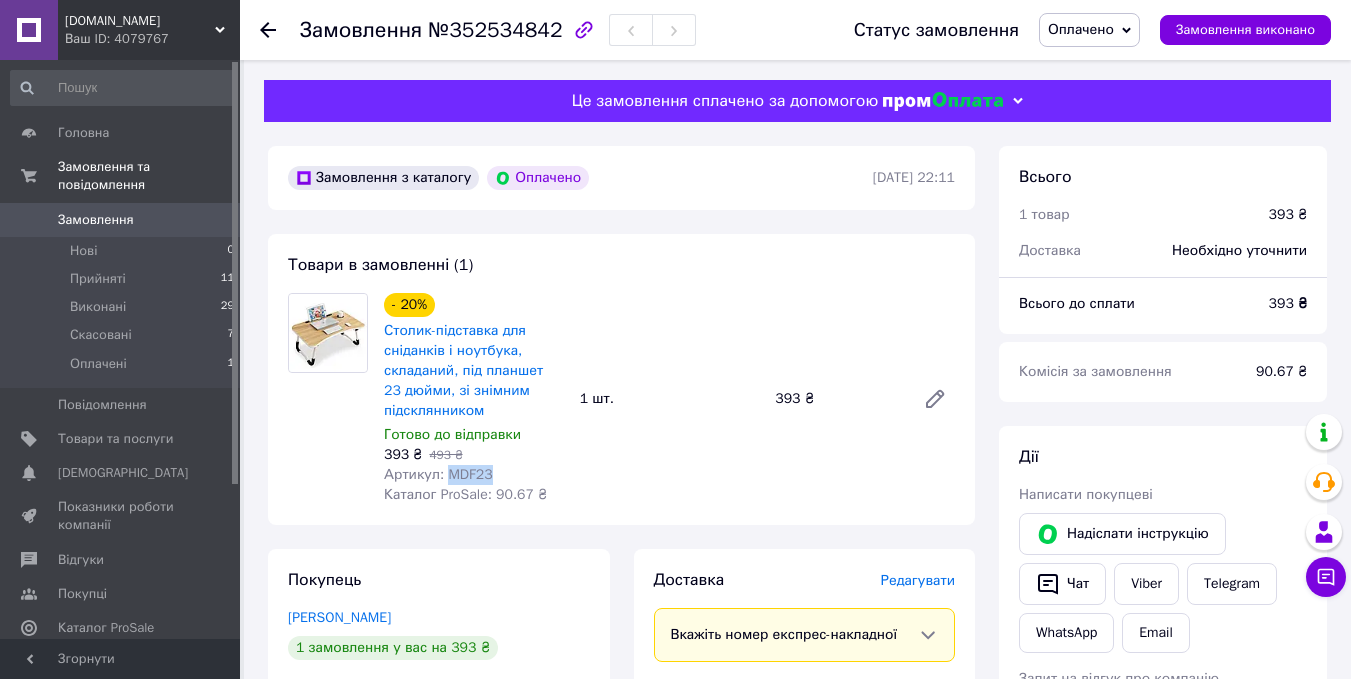 click on "Оплачено" at bounding box center [1081, 29] 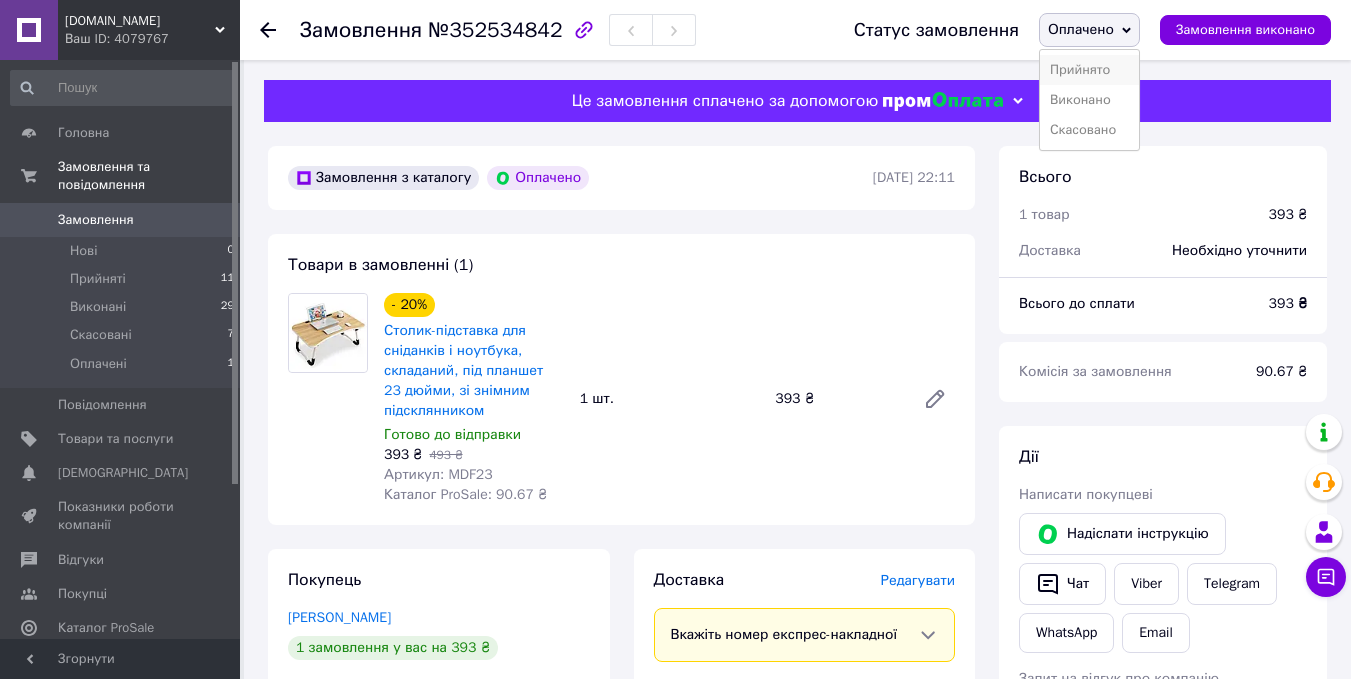 click on "Прийнято" at bounding box center [1089, 70] 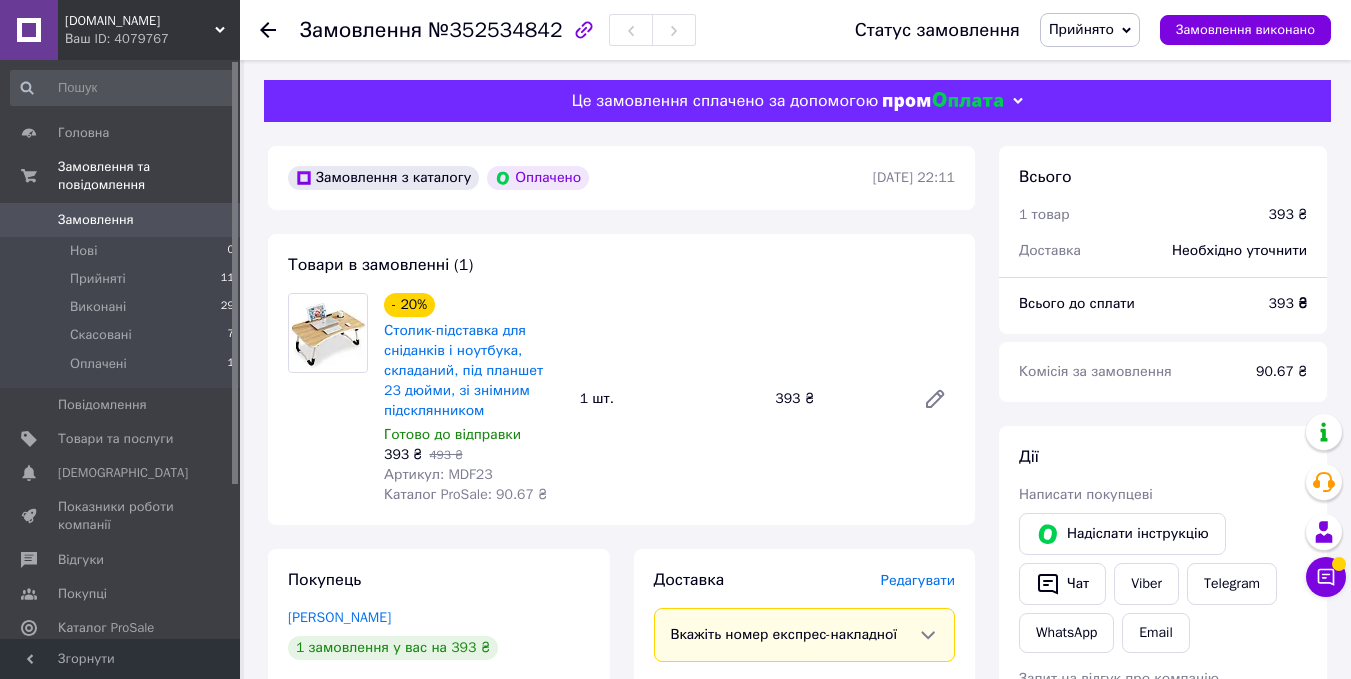 click on "Артикул: MDF23" at bounding box center (438, 474) 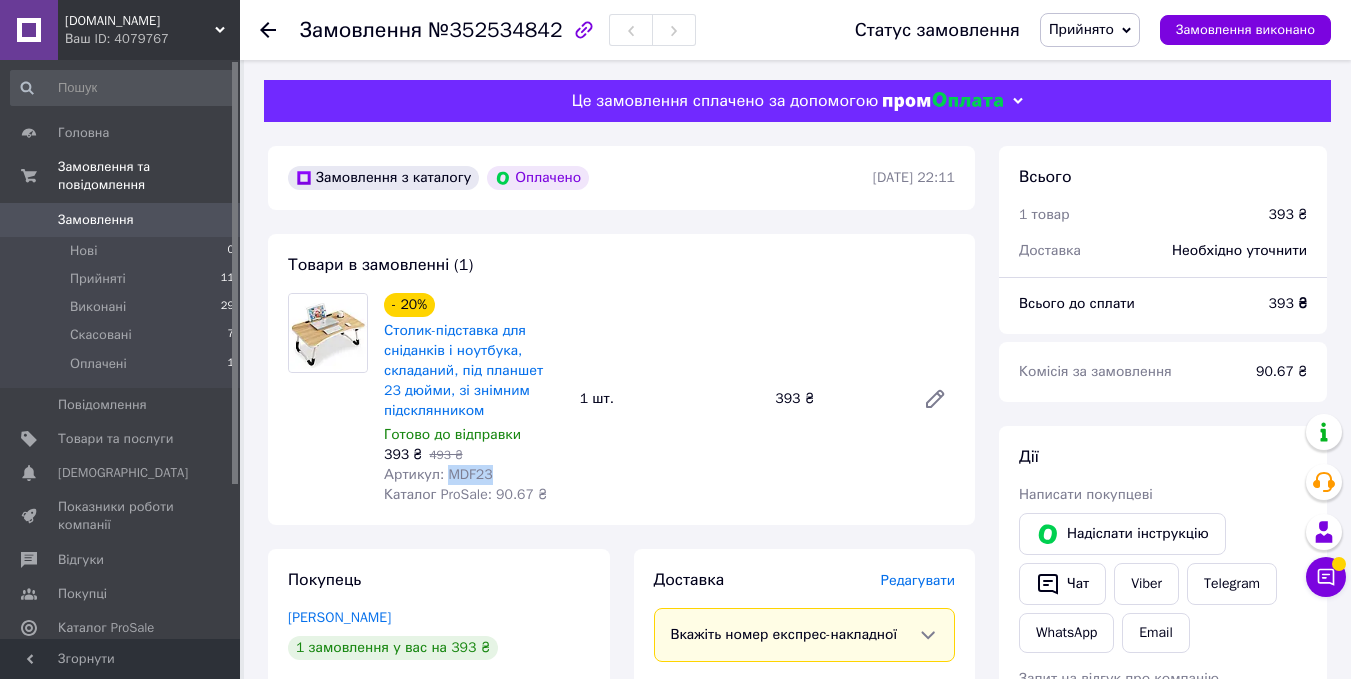 click on "Артикул: MDF23" at bounding box center (438, 474) 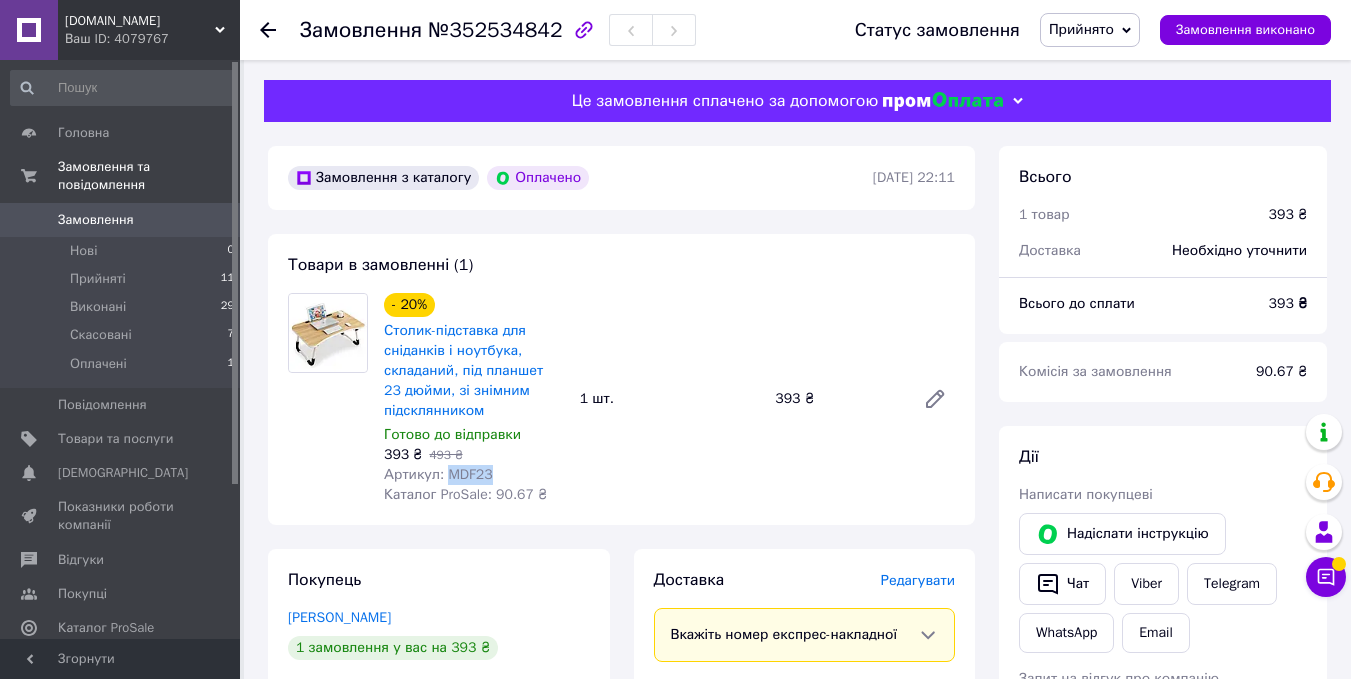 copy on "MDF23" 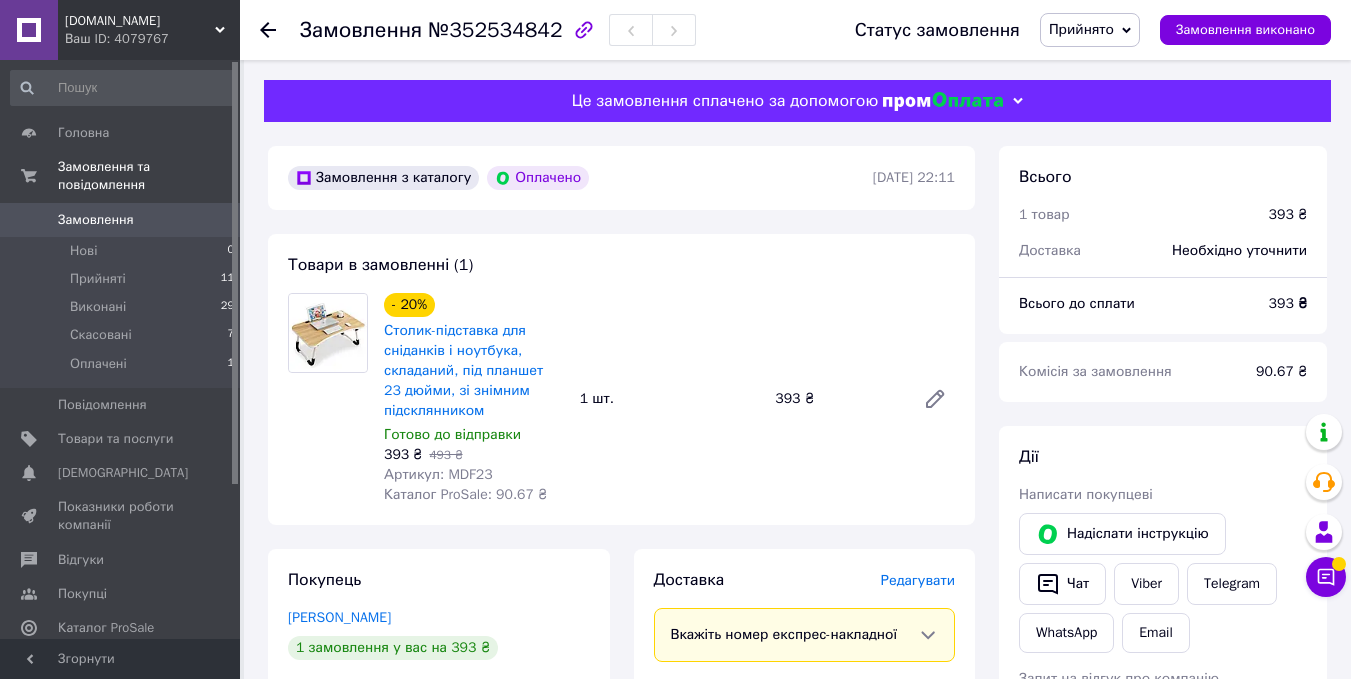 click 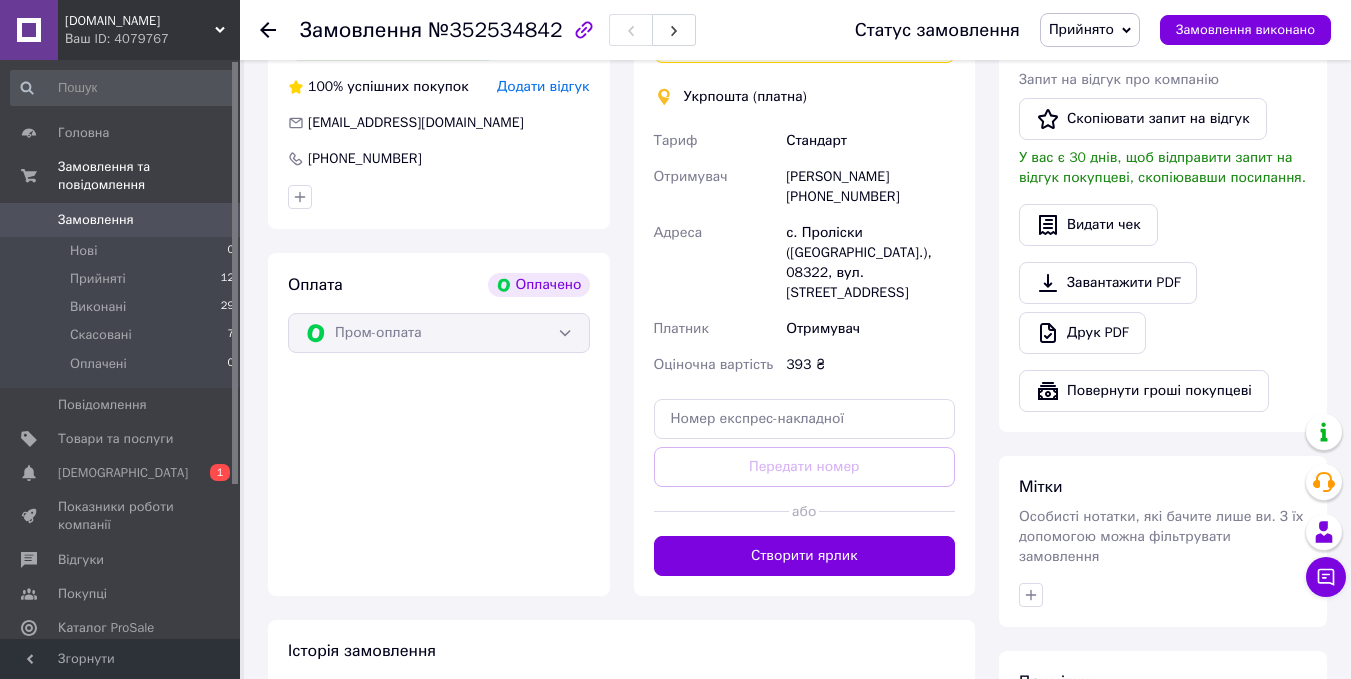scroll, scrollTop: 600, scrollLeft: 0, axis: vertical 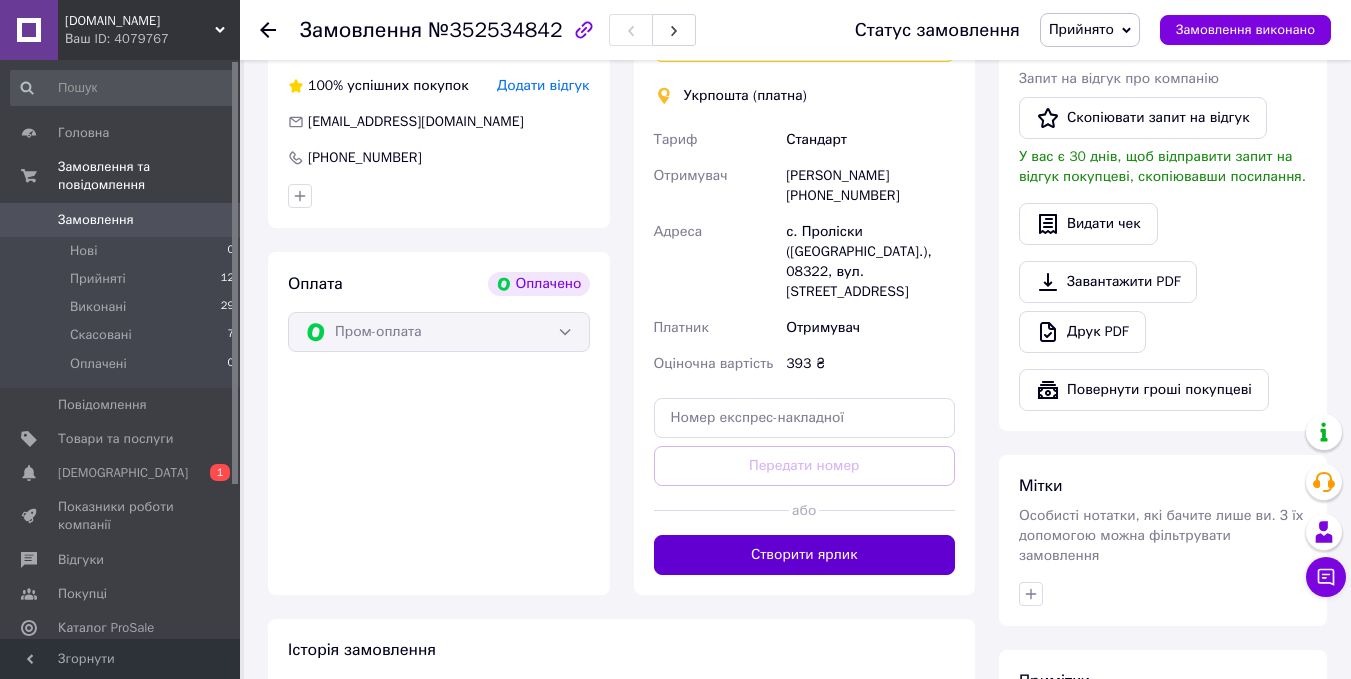 click on "Створити ярлик" at bounding box center (805, 555) 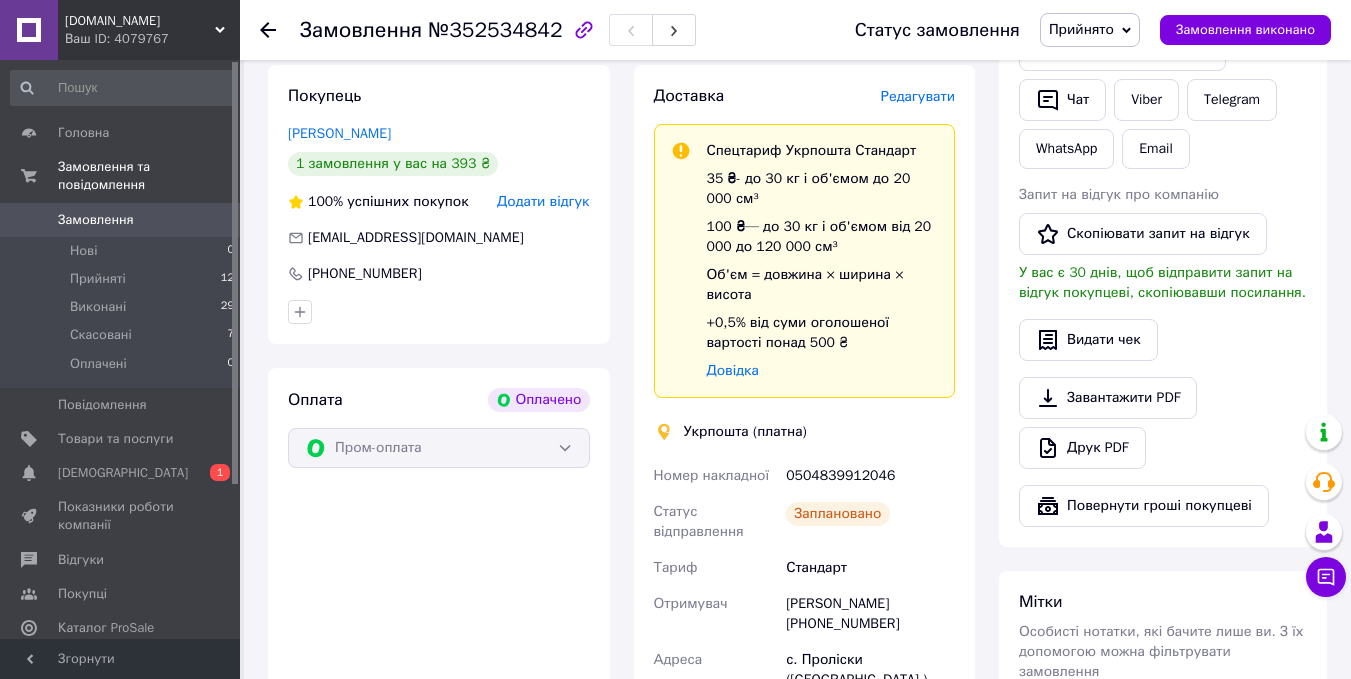 scroll, scrollTop: 500, scrollLeft: 0, axis: vertical 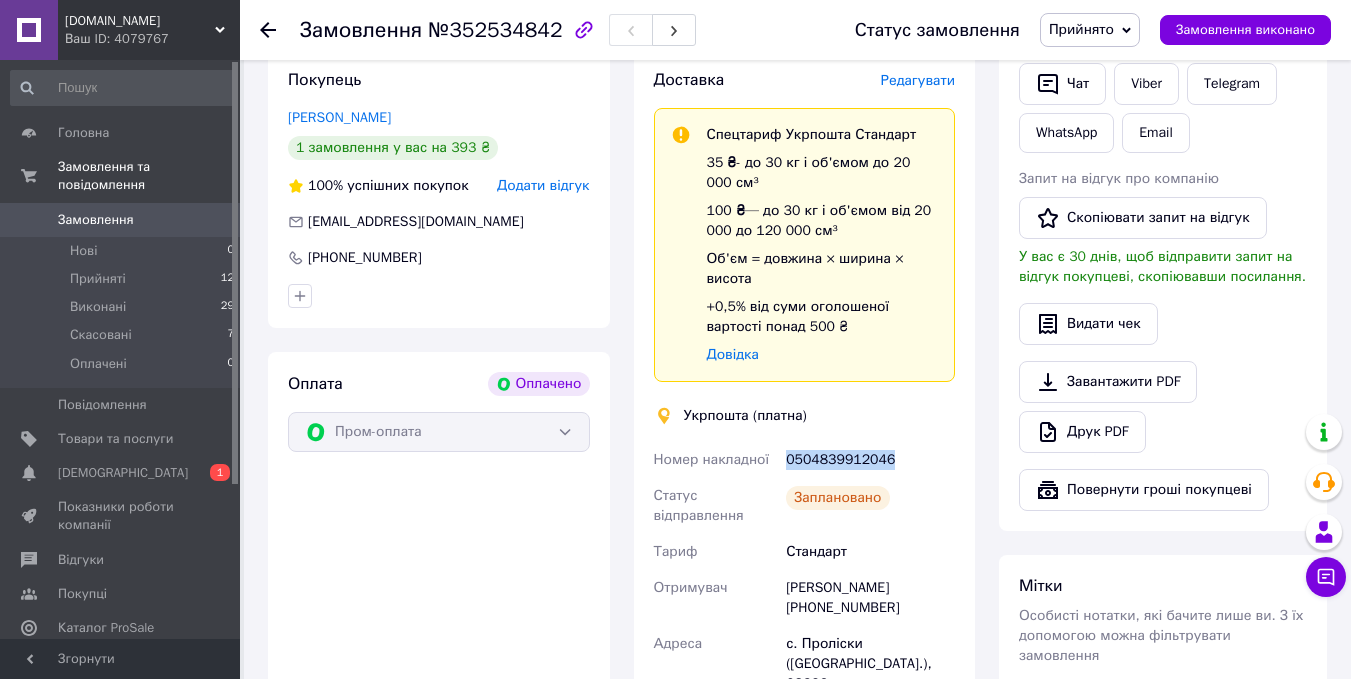 drag, startPoint x: 788, startPoint y: 460, endPoint x: 897, endPoint y: 466, distance: 109.165016 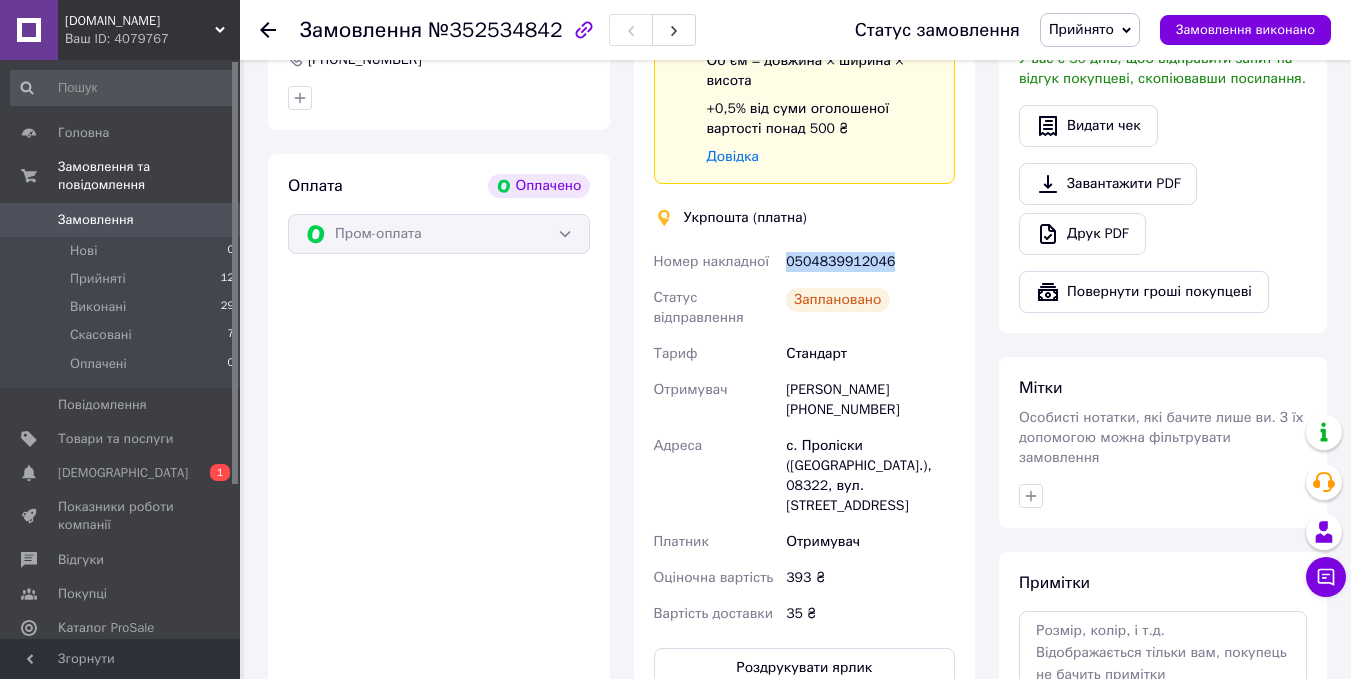 scroll, scrollTop: 700, scrollLeft: 0, axis: vertical 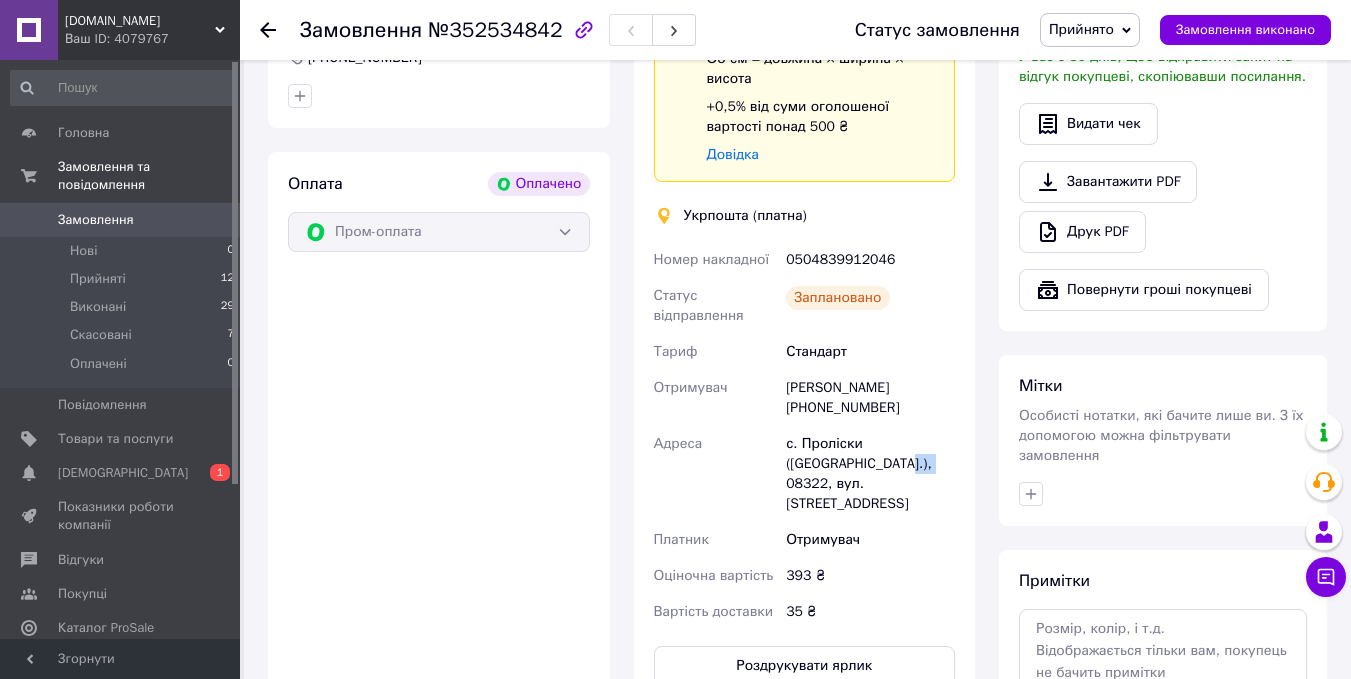 drag, startPoint x: 825, startPoint y: 468, endPoint x: 859, endPoint y: 467, distance: 34.0147 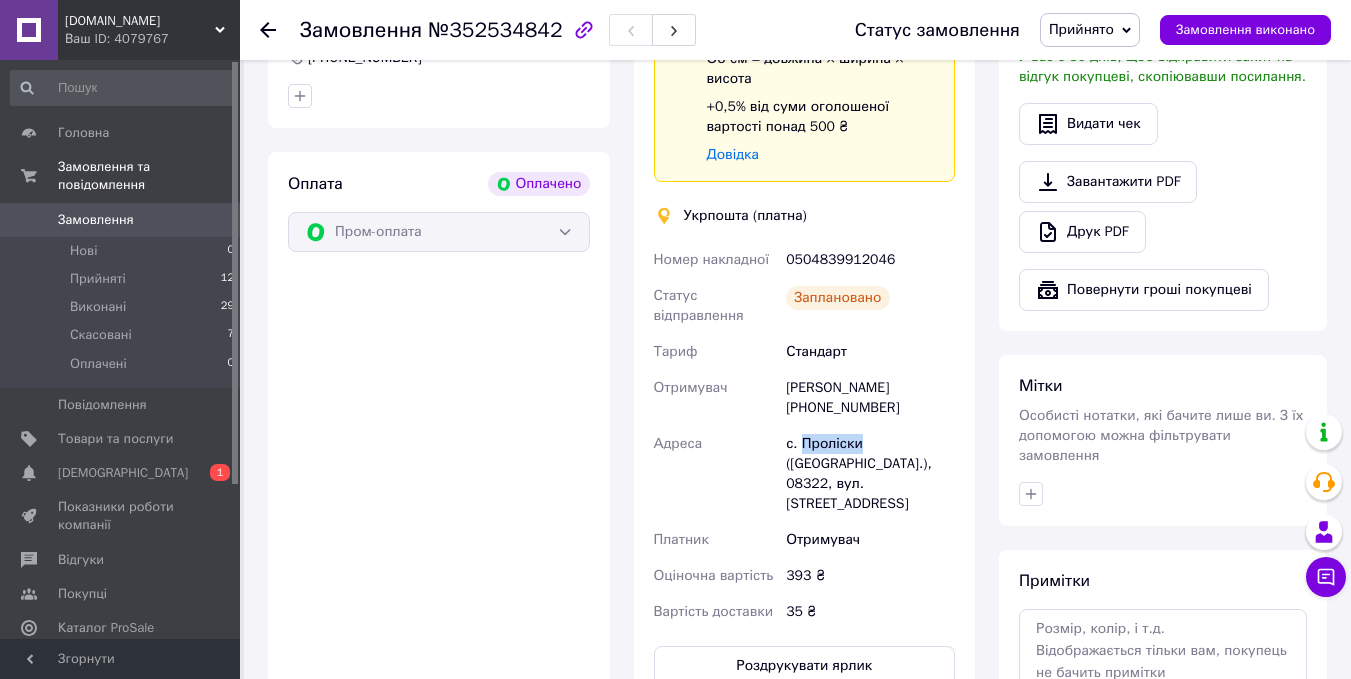 drag, startPoint x: 799, startPoint y: 439, endPoint x: 859, endPoint y: 445, distance: 60.299255 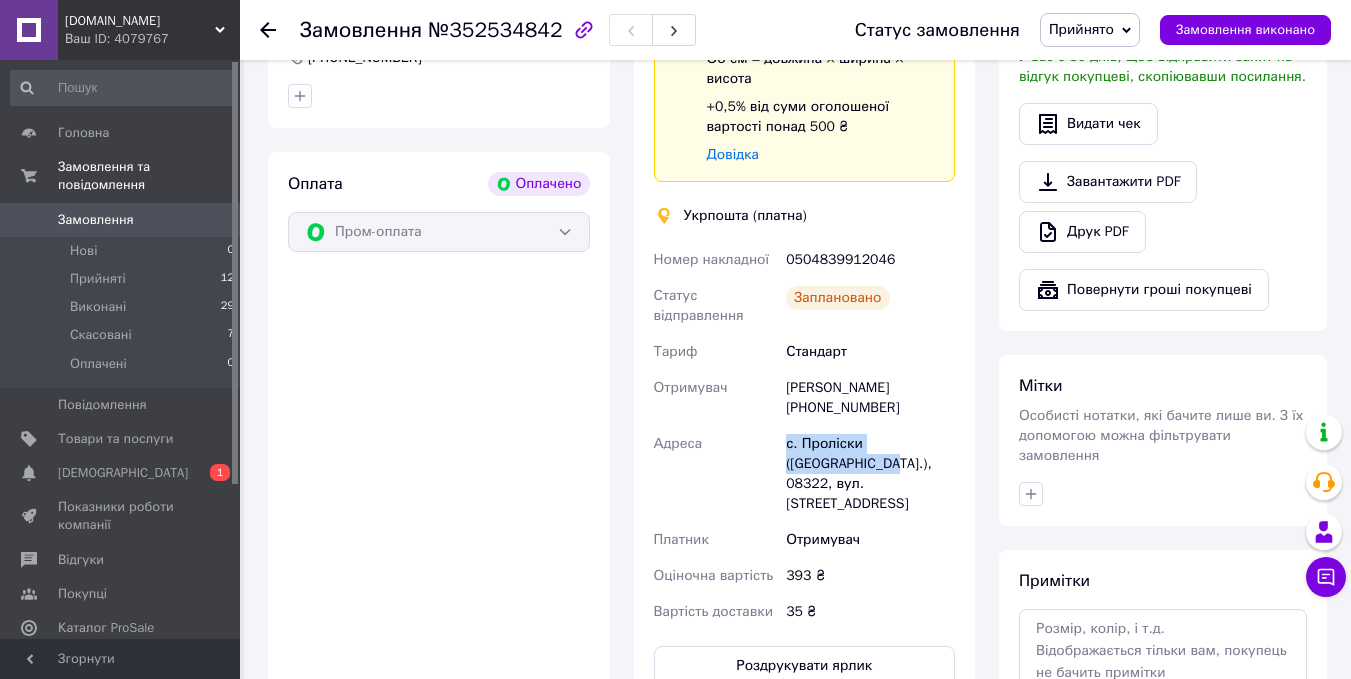 drag, startPoint x: 785, startPoint y: 447, endPoint x: 818, endPoint y: 466, distance: 38.078865 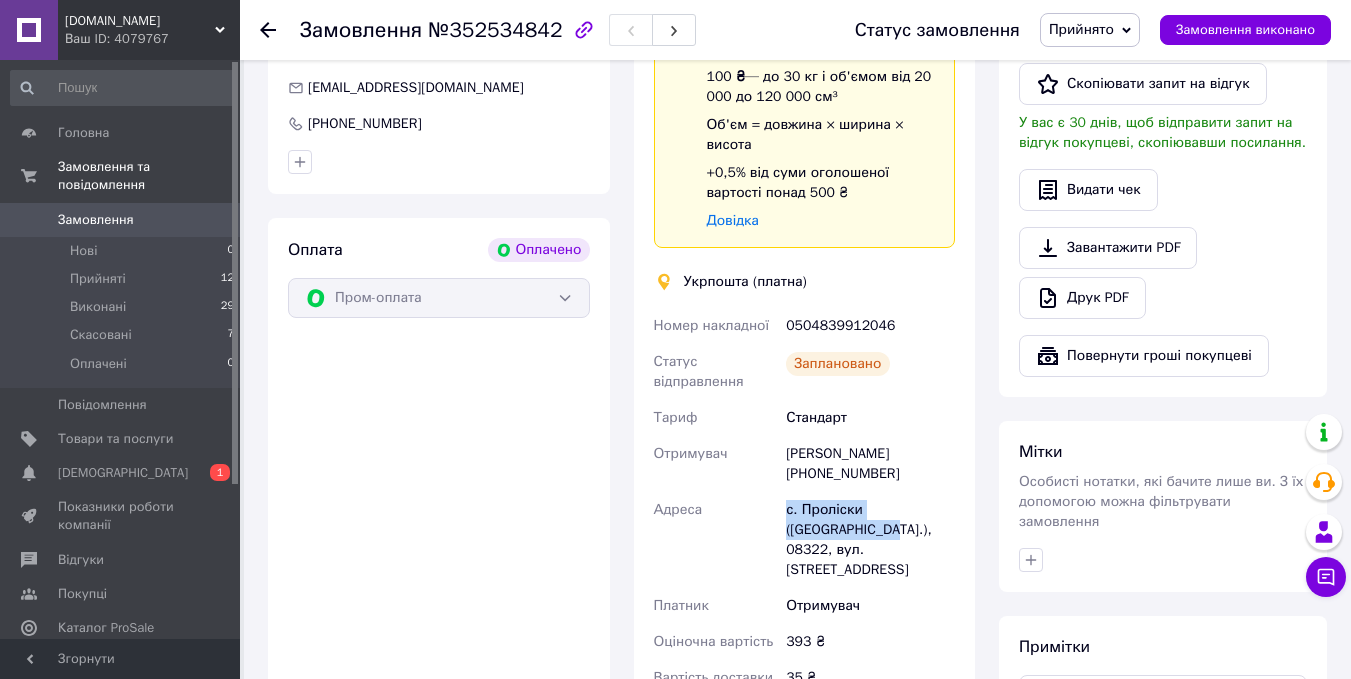 scroll, scrollTop: 600, scrollLeft: 0, axis: vertical 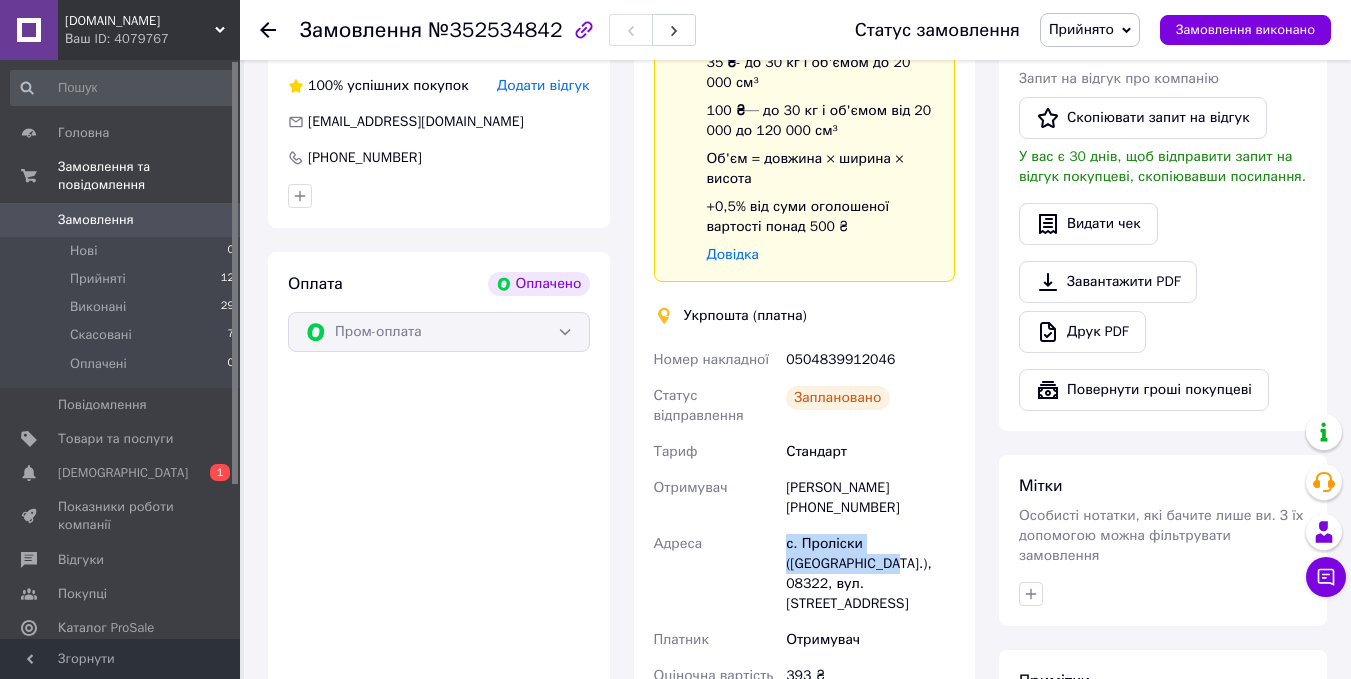 drag, startPoint x: 790, startPoint y: 455, endPoint x: 800, endPoint y: 553, distance: 98.50888 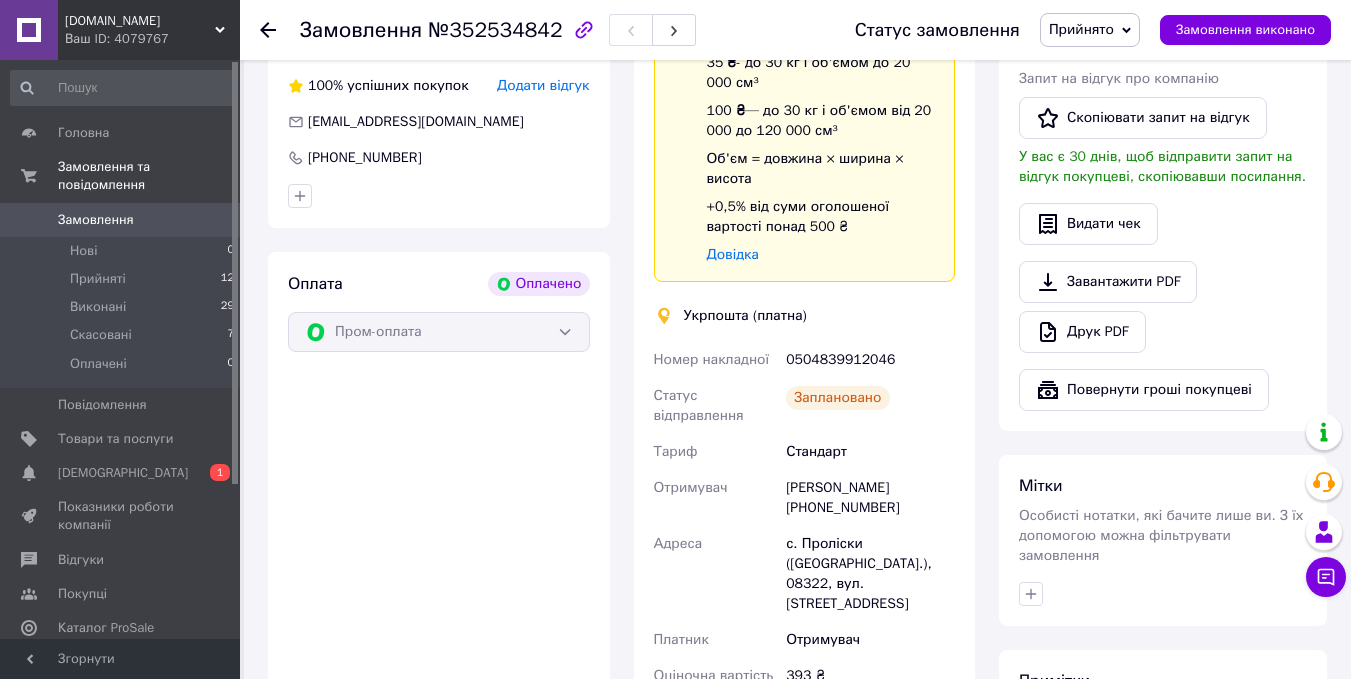 click on "Доставка Редагувати Спецтариф Укрпошта Стандарт 35 ₴  - до 30 кг і об'ємом до 20 000 см³ 100 ₴  — до 30 кг і об'ємом від 20 000 до 120 000 см³ Об'єм = довжина × ширина × висота +0,5% від суми оголошеної вартості понад 500 ₴ Довідка Укрпошта (платна) Номер накладної 0504839912046 Статус відправлення Заплановано Тариф Стандарт Отримувач Нина Гарнага +380674907879 Адреса с. Проліски (Київська обл.), 08322, вул. Паркова, 8 Платник Отримувач Оціночна вартість 393 ₴ Вартість доставки 35 ₴ Роздрукувати ярлик Тариф     * Стандарт Платник   * Отримувач Прізвище отримувача   * Гарнага Ім'я отримувача   *" at bounding box center (805, 377) 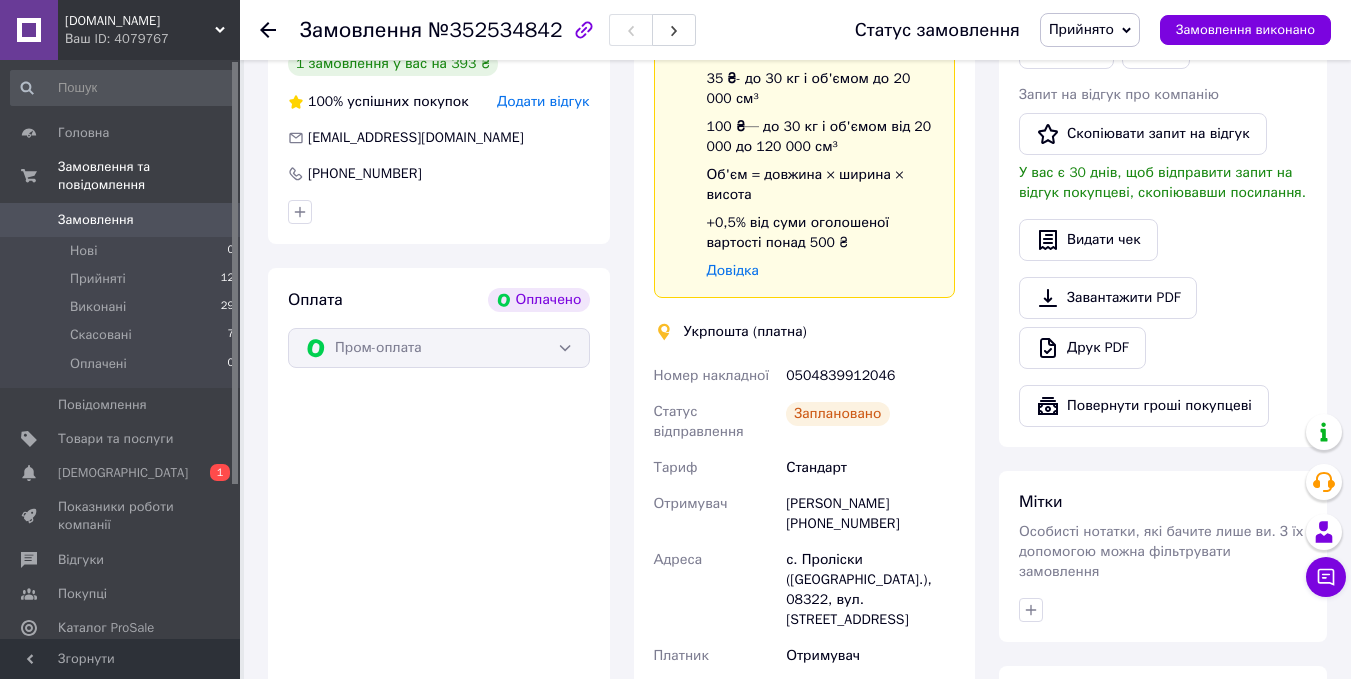 scroll, scrollTop: 600, scrollLeft: 0, axis: vertical 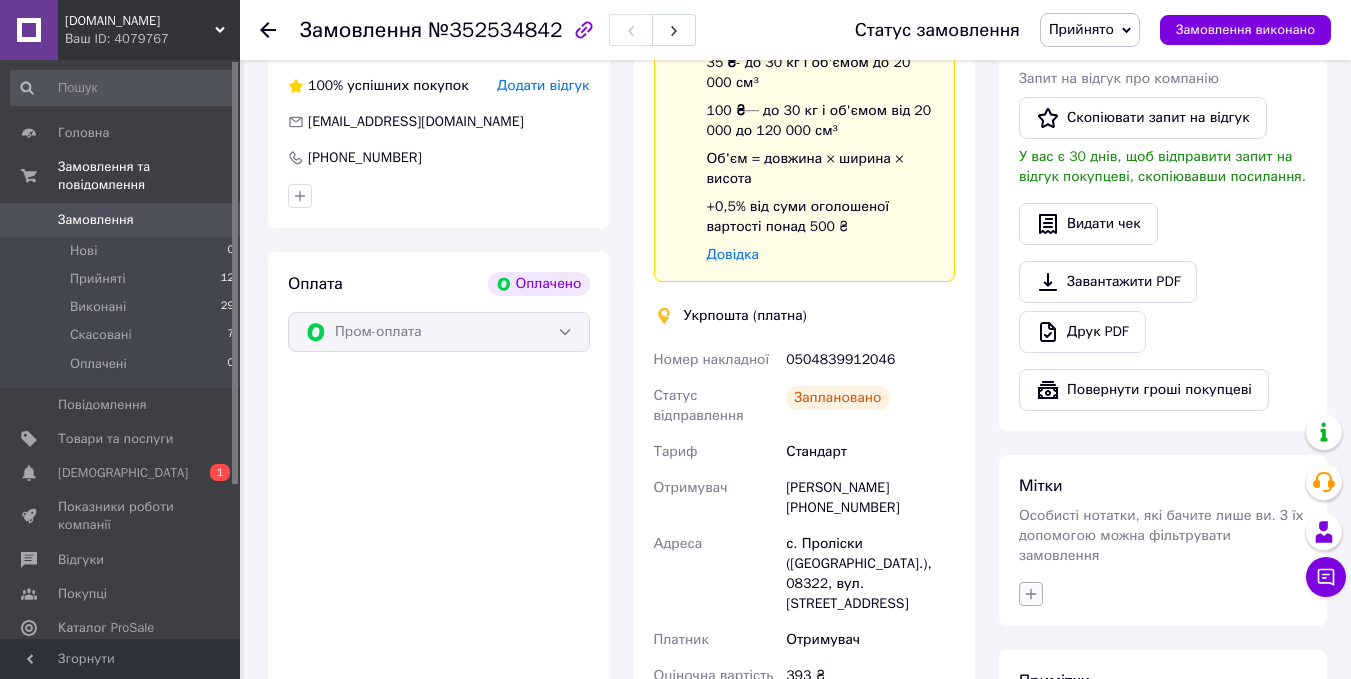 click 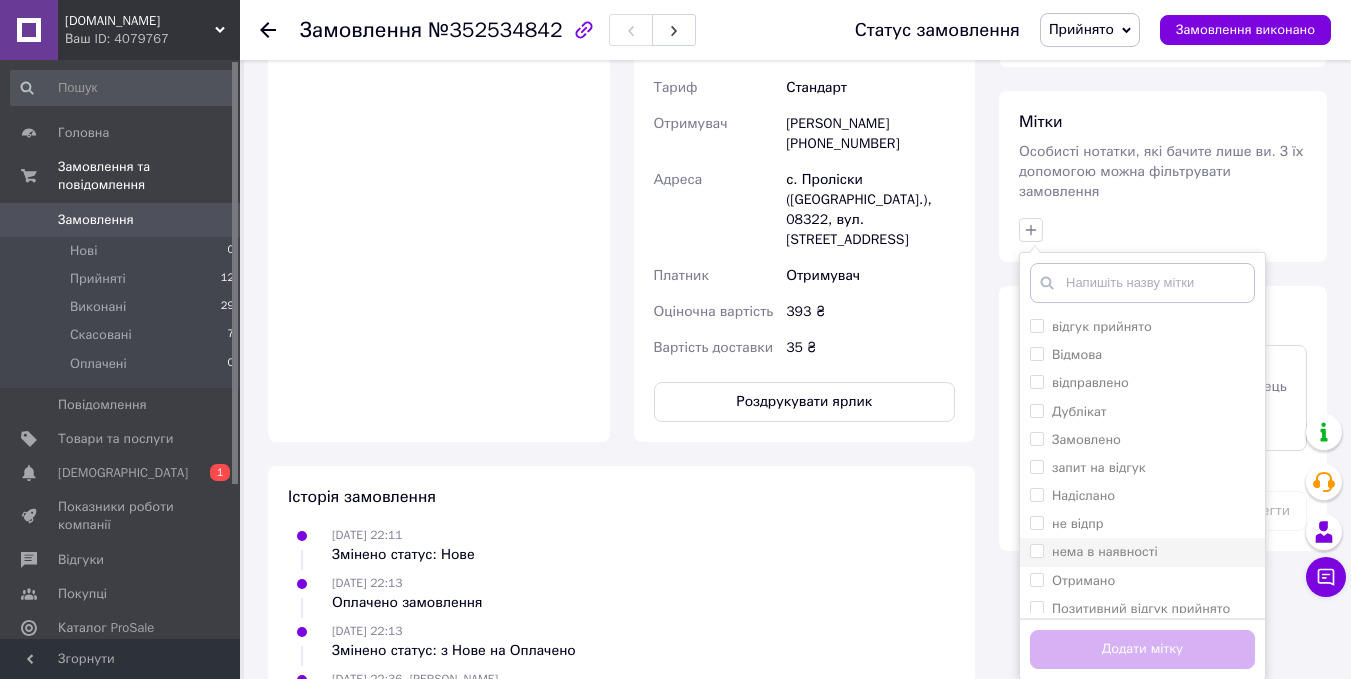 scroll, scrollTop: 1000, scrollLeft: 0, axis: vertical 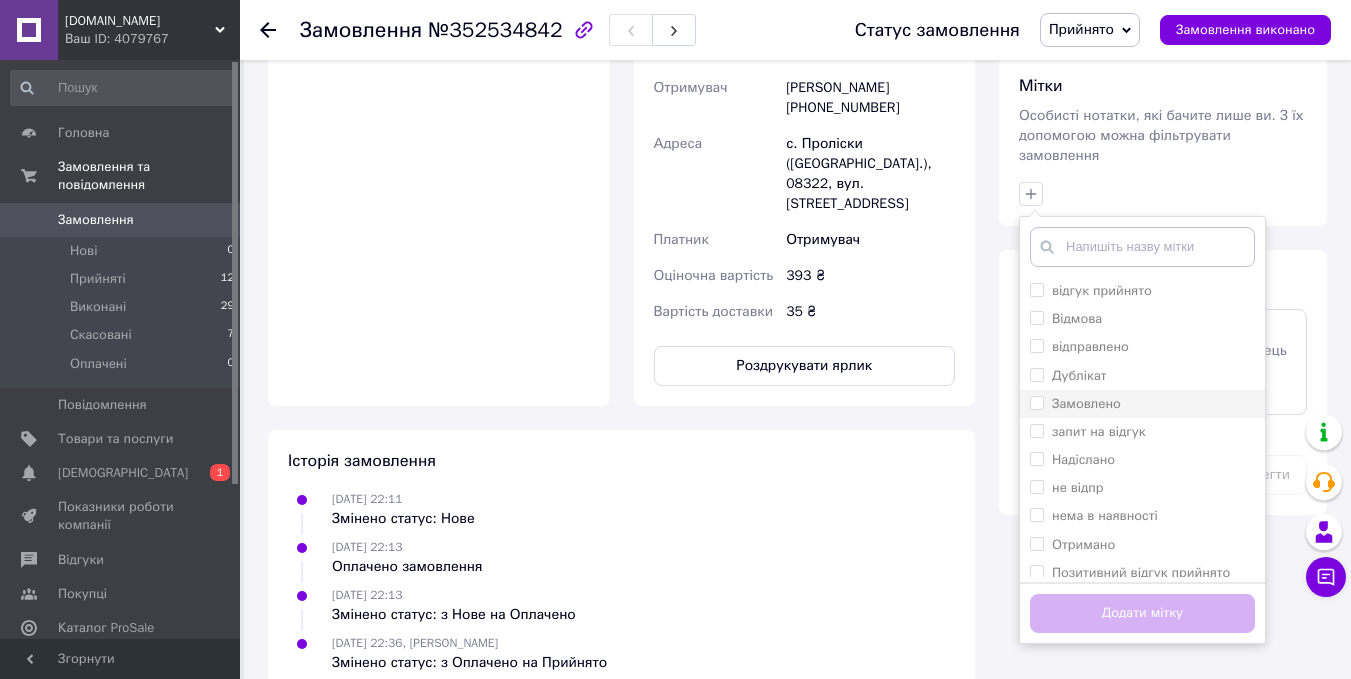 click on "Замовлено" at bounding box center (1036, 402) 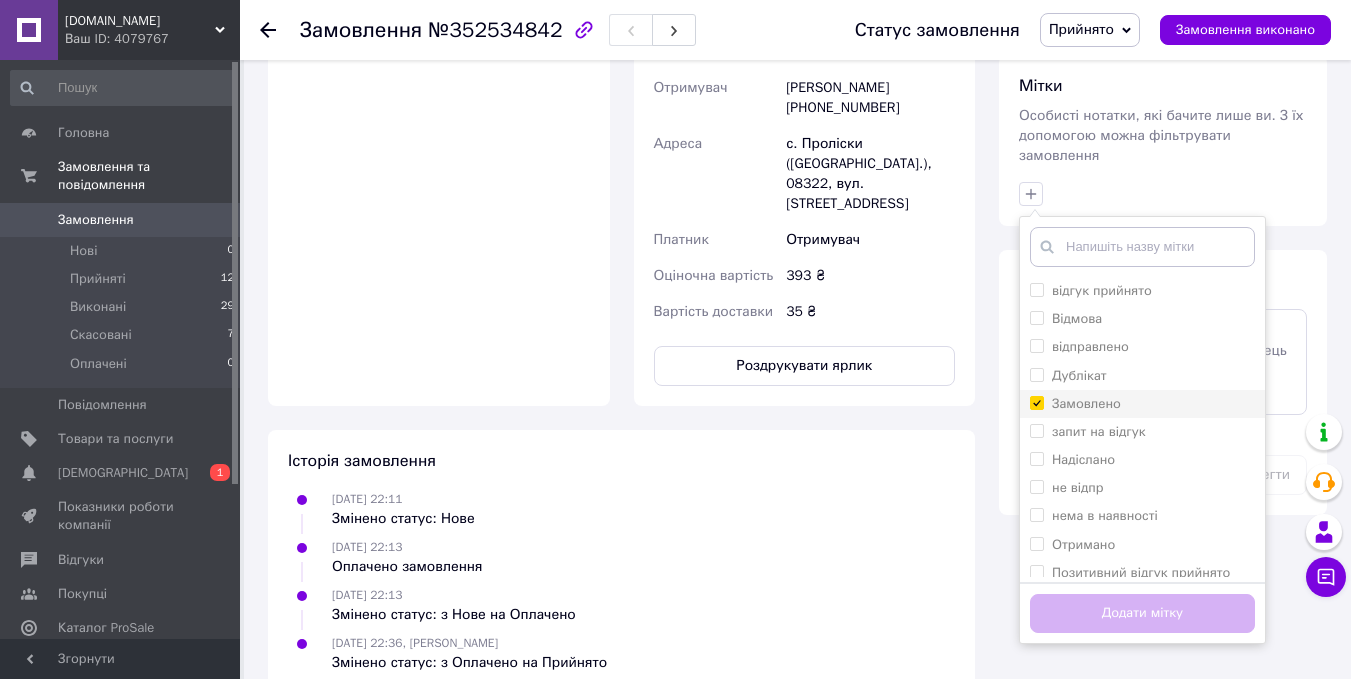 checkbox on "true" 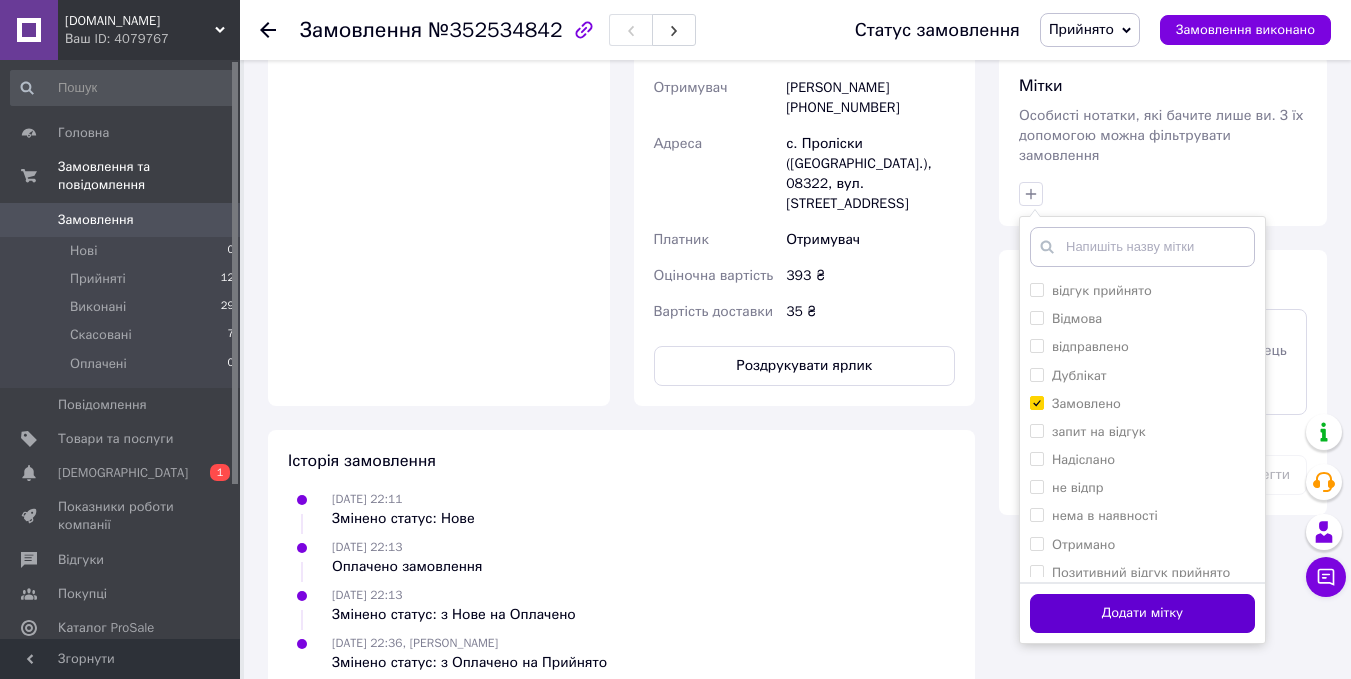 click on "Додати мітку" at bounding box center [1142, 613] 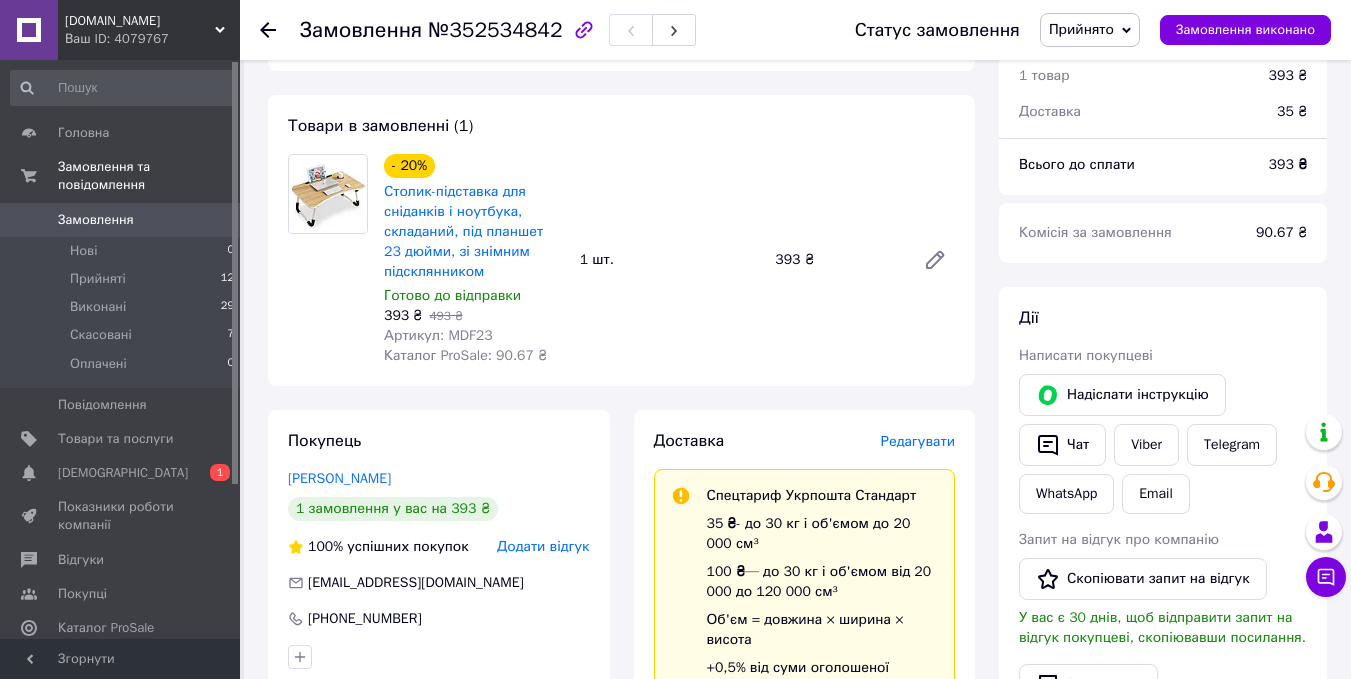 scroll, scrollTop: 0, scrollLeft: 0, axis: both 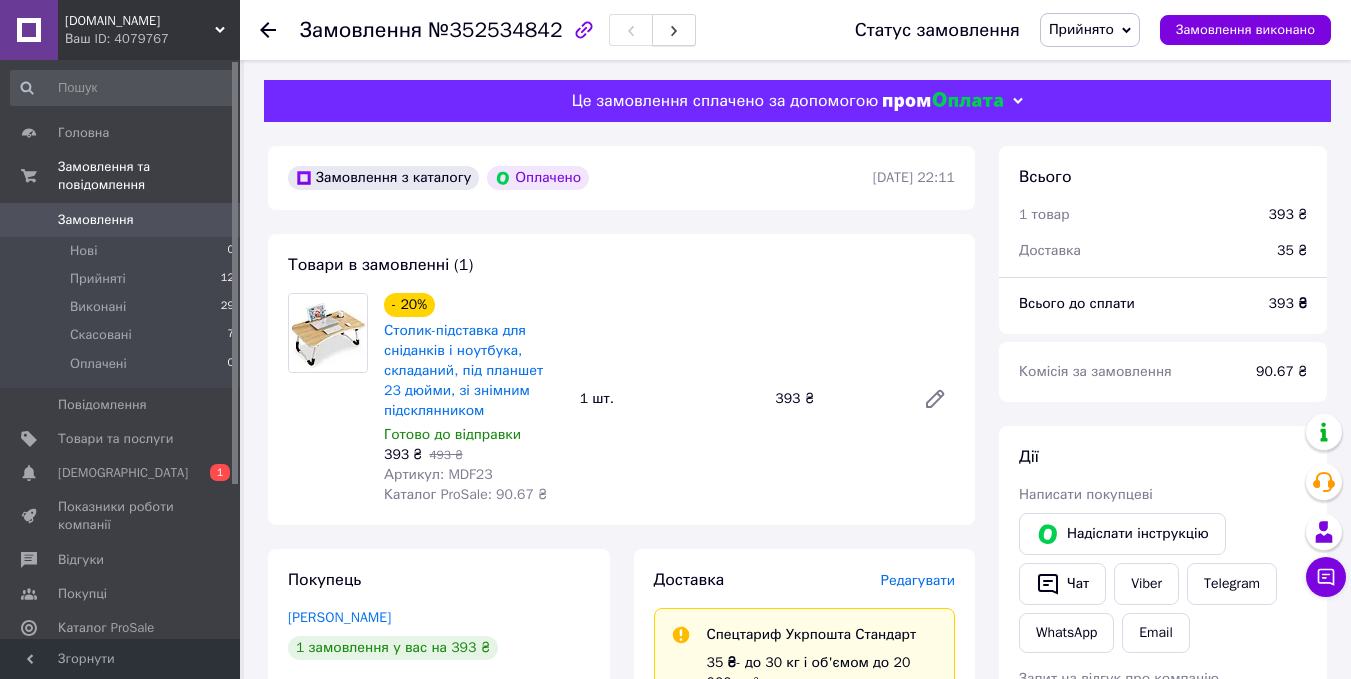 click 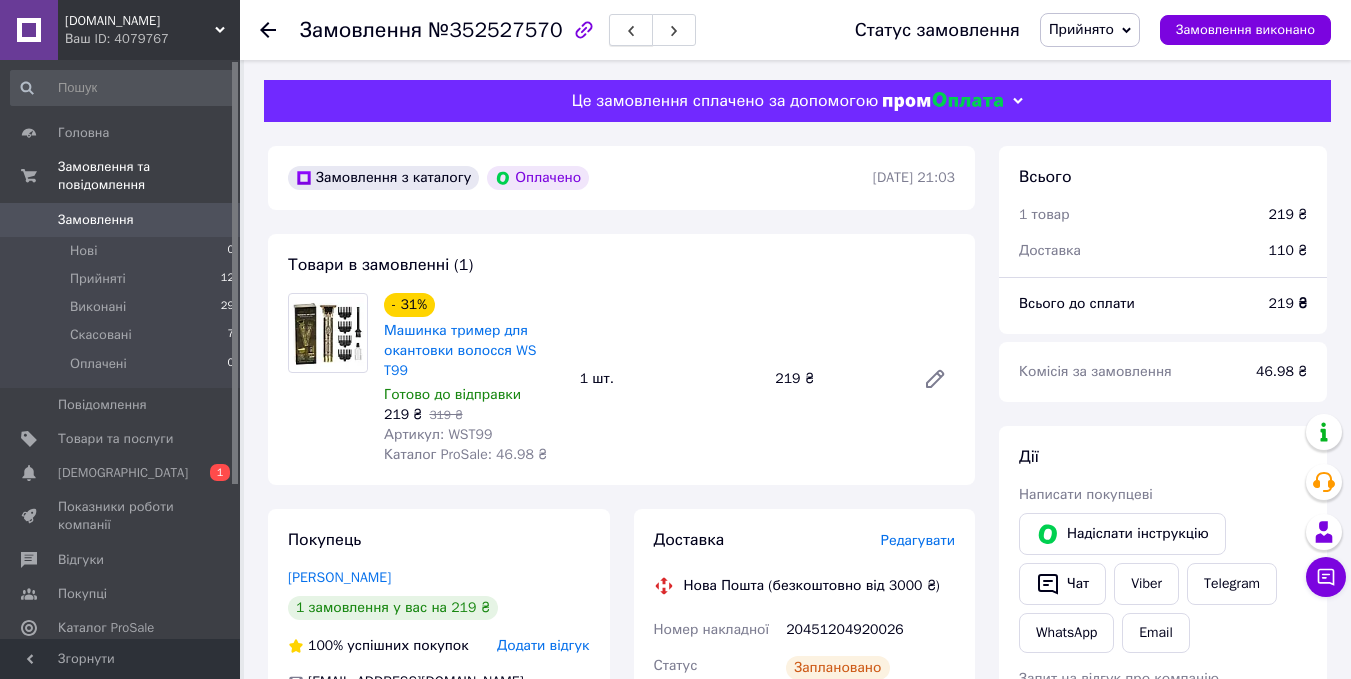 click at bounding box center [631, 30] 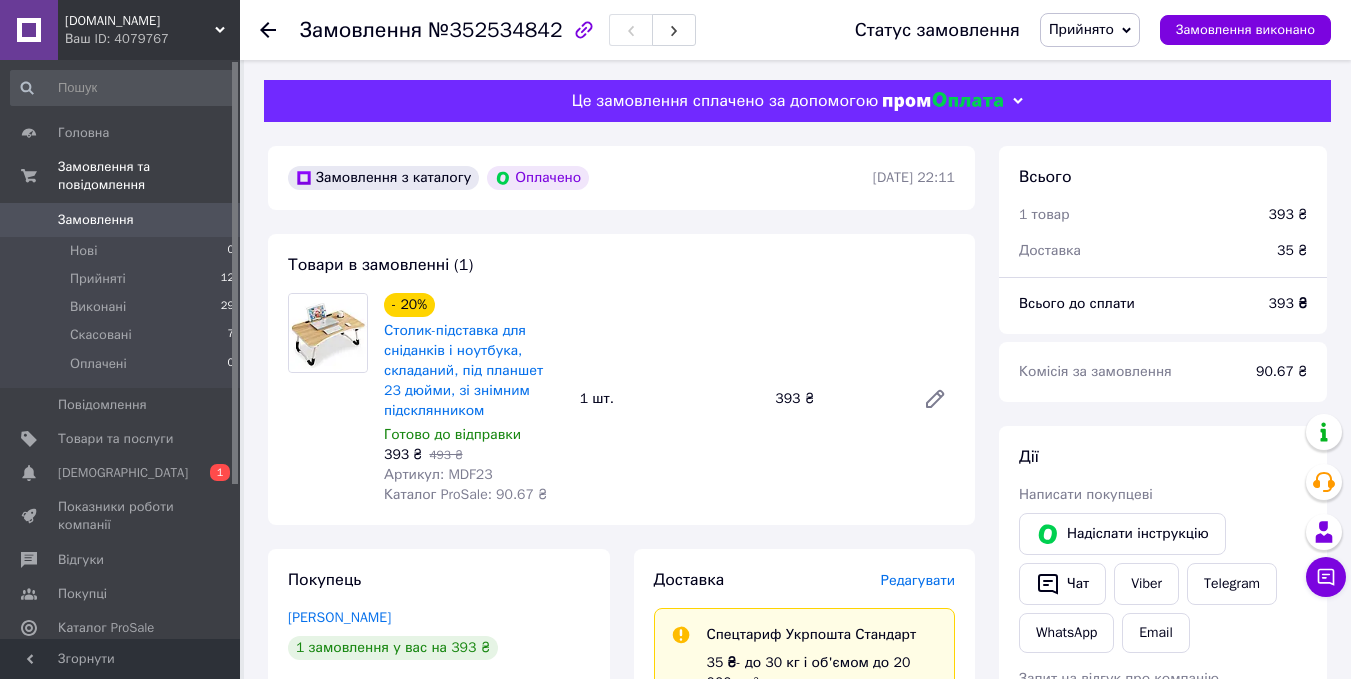 click 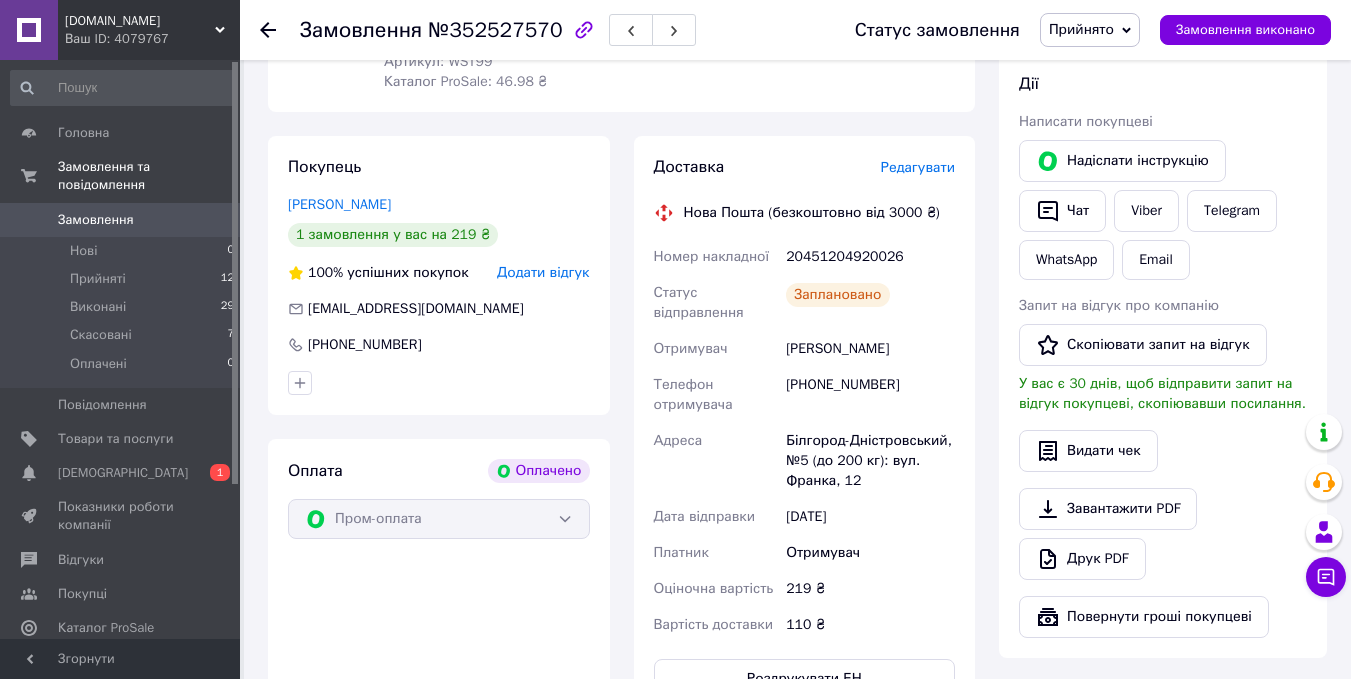 scroll, scrollTop: 100, scrollLeft: 0, axis: vertical 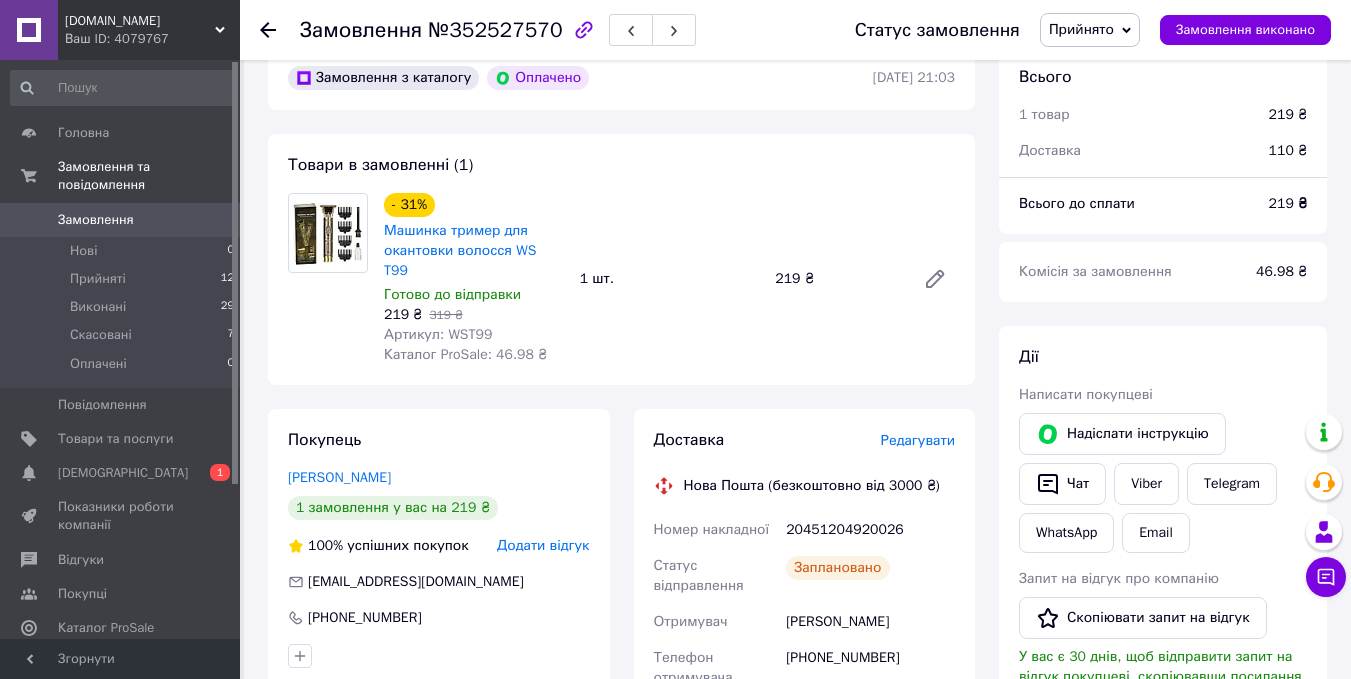 click 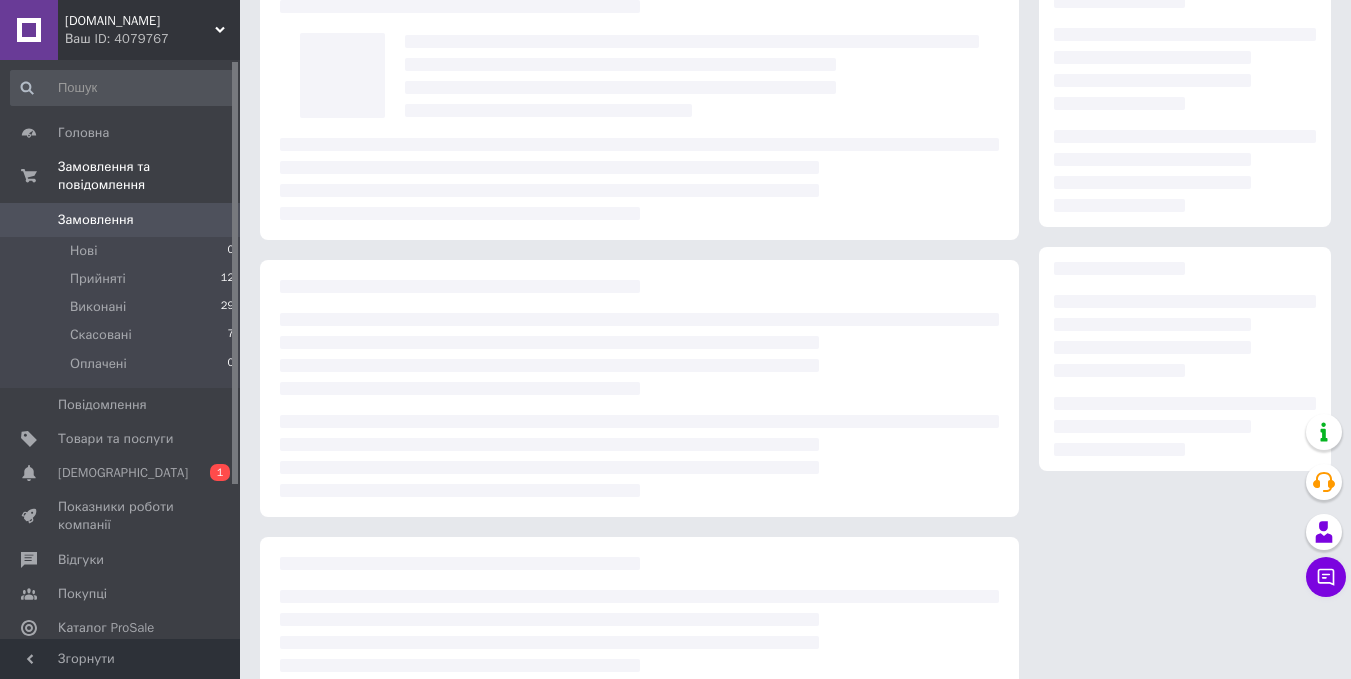 scroll, scrollTop: 0, scrollLeft: 0, axis: both 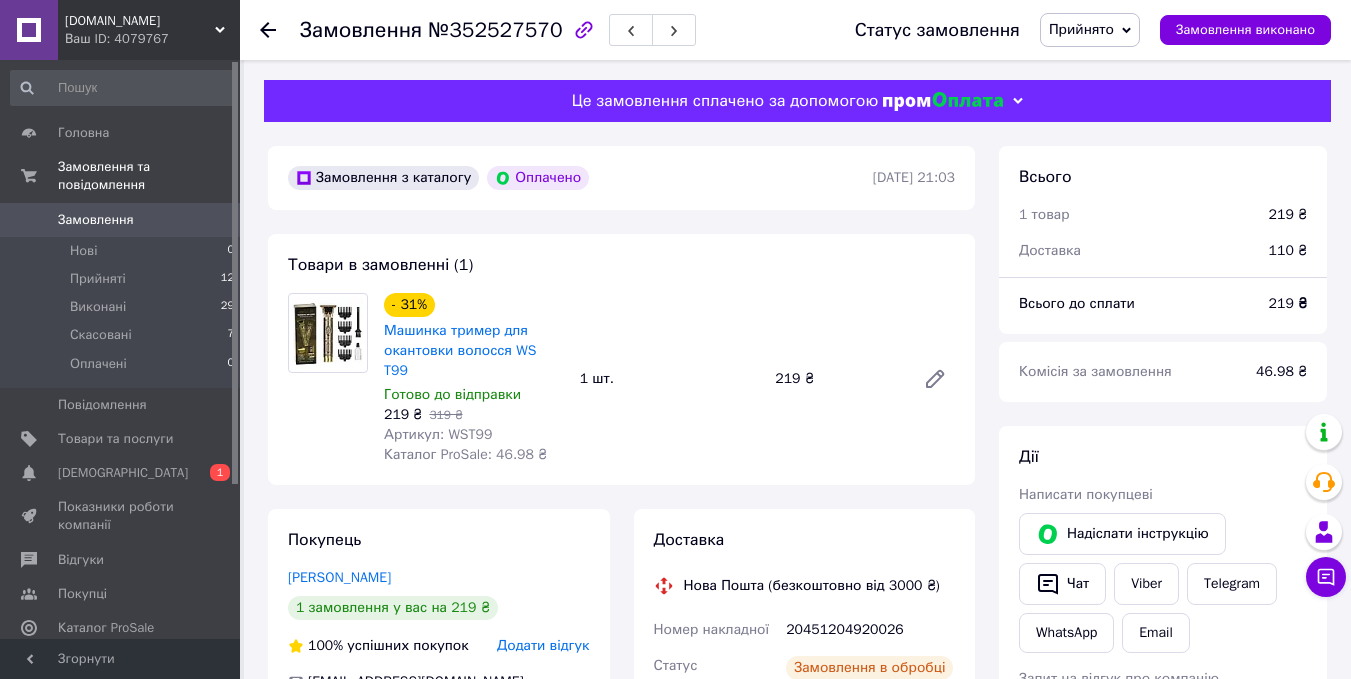 click 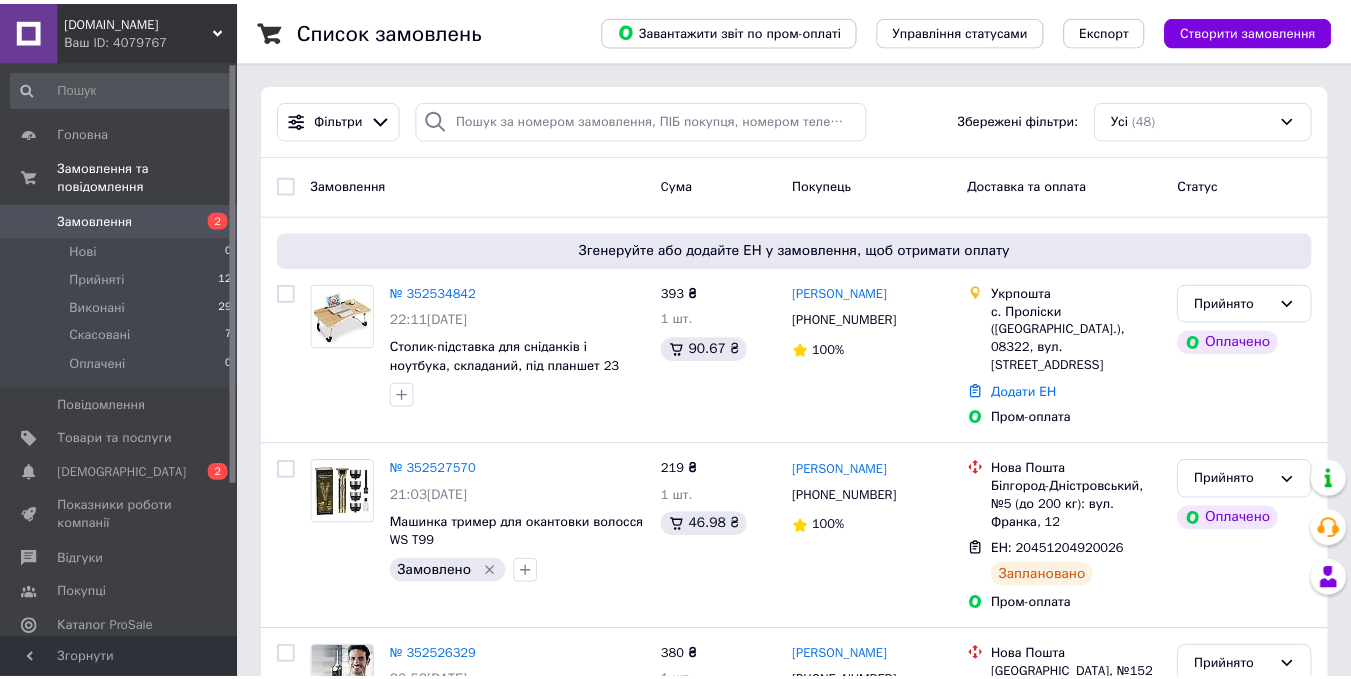 scroll, scrollTop: 0, scrollLeft: 0, axis: both 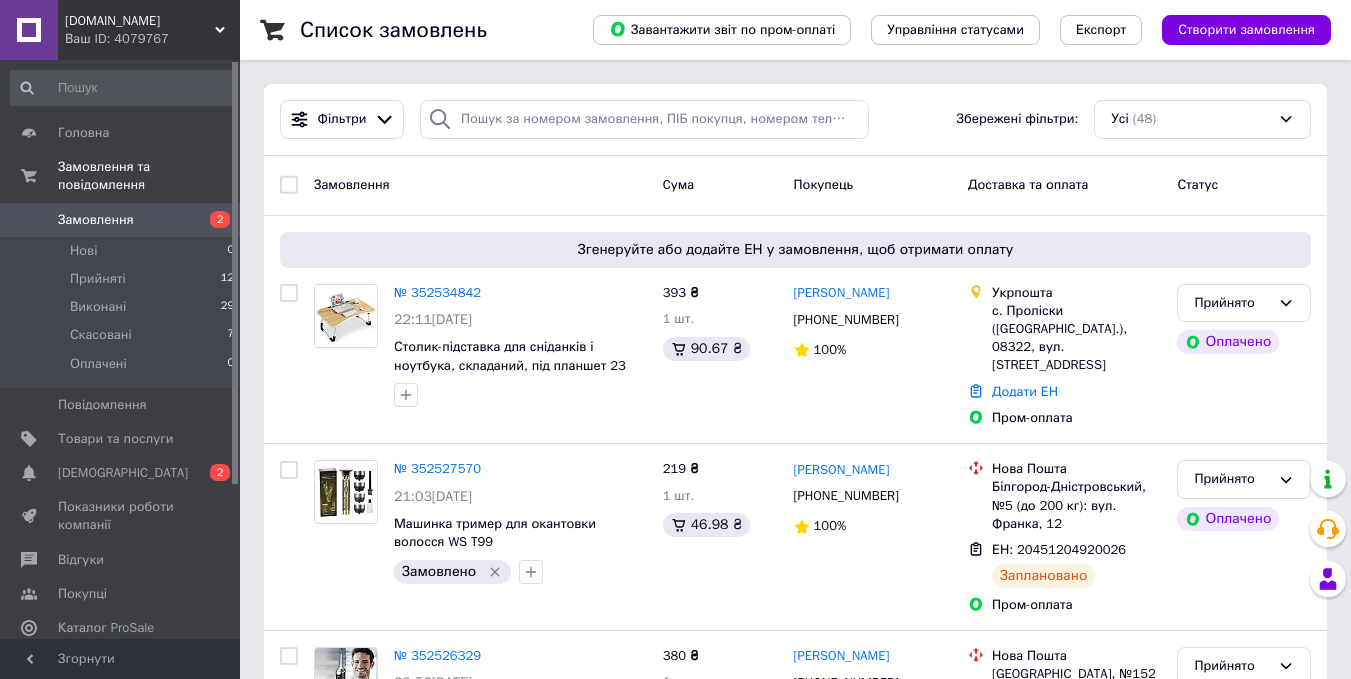click on "Замовлення" at bounding box center (121, 220) 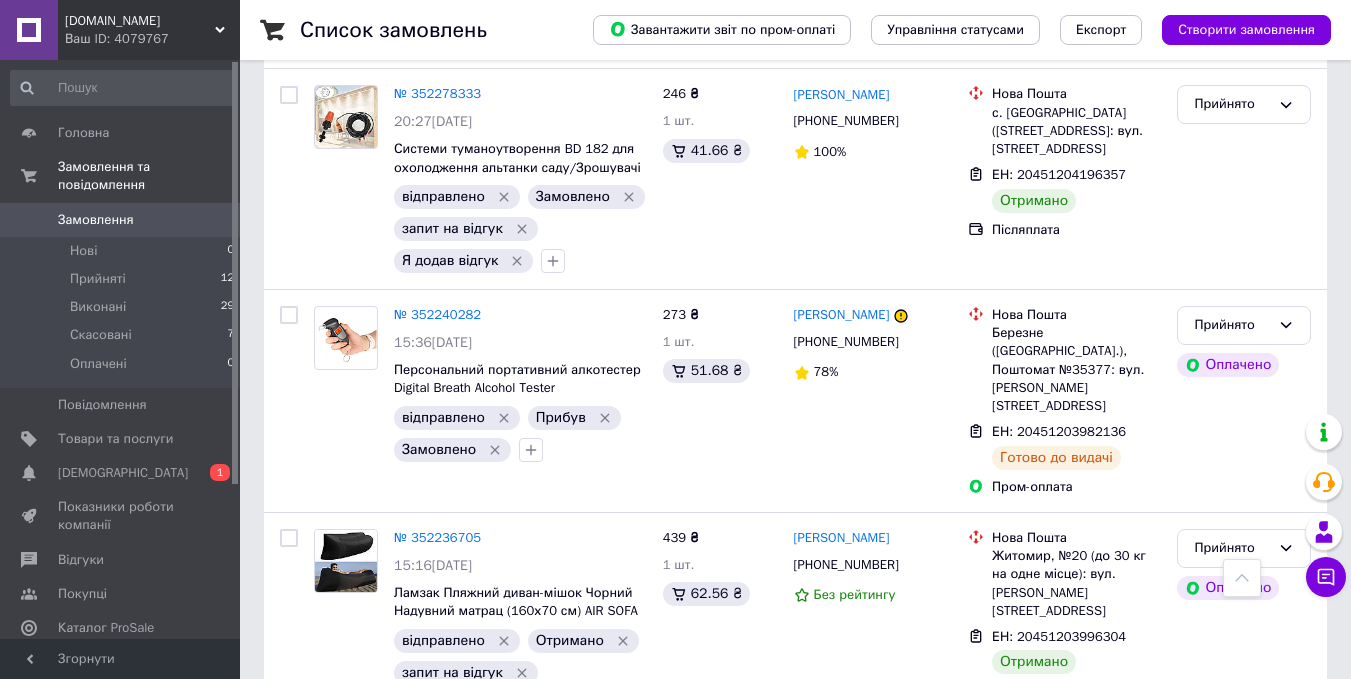 scroll, scrollTop: 2518, scrollLeft: 0, axis: vertical 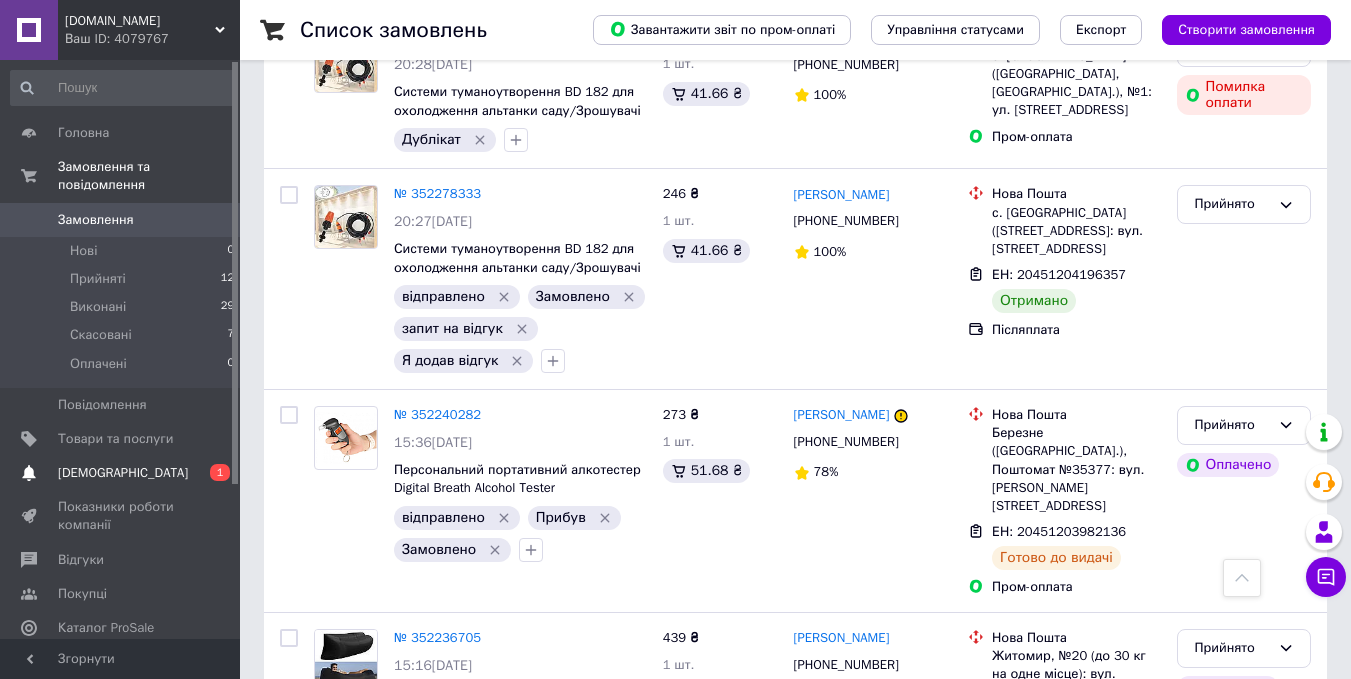 click on "[DEMOGRAPHIC_DATA]" at bounding box center [123, 473] 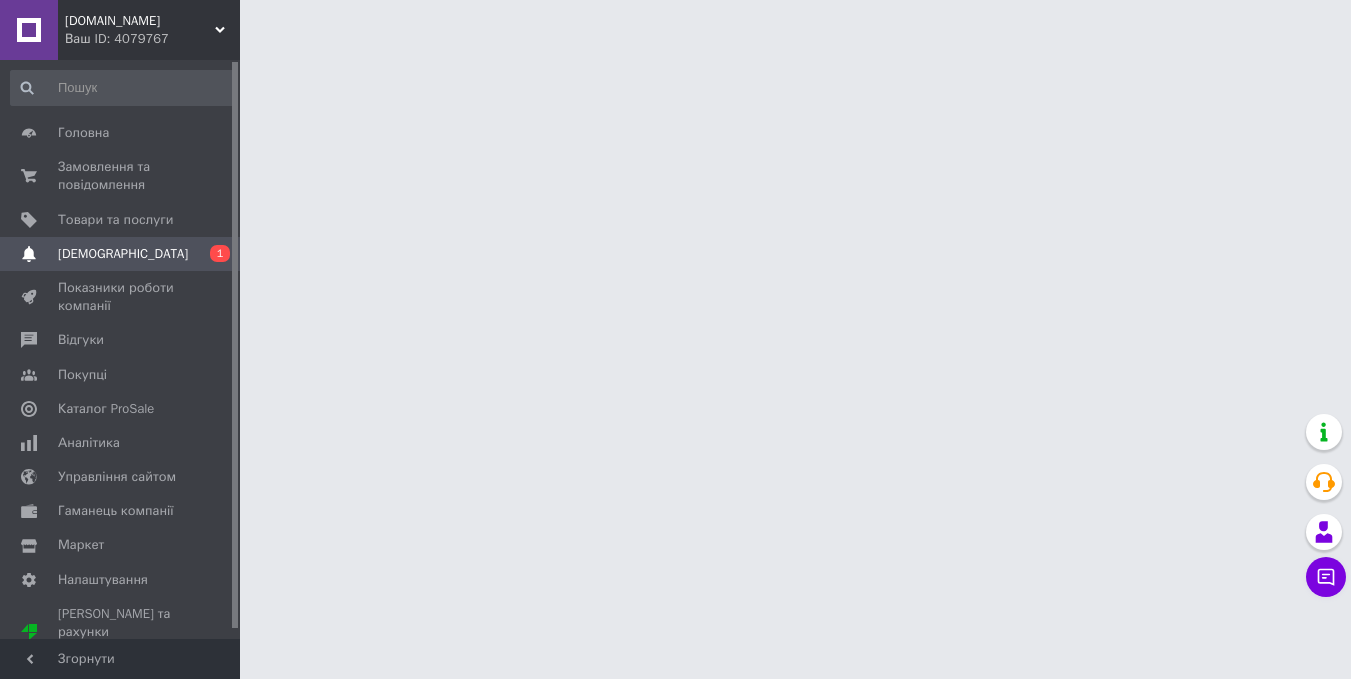 scroll, scrollTop: 0, scrollLeft: 0, axis: both 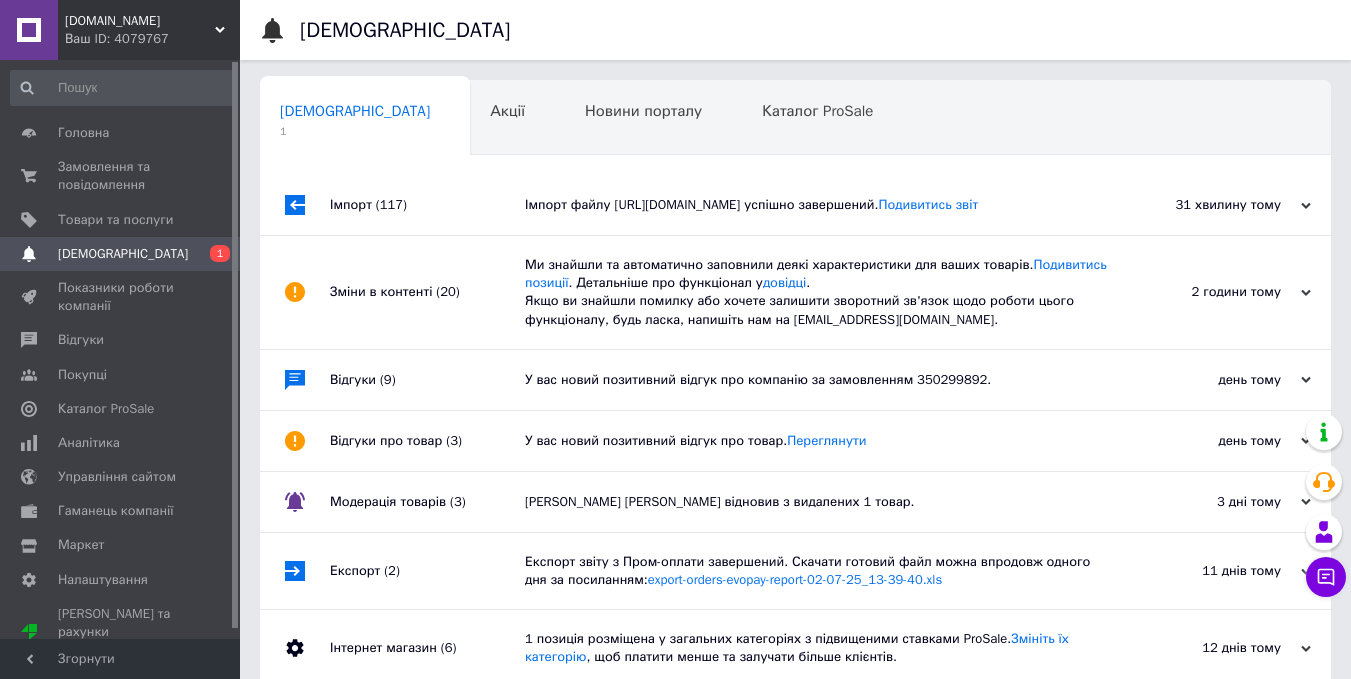 click on "Імпорт файлу [URL][DOMAIN_NAME] успішно завершений.  Подивитись звіт" at bounding box center (818, 205) 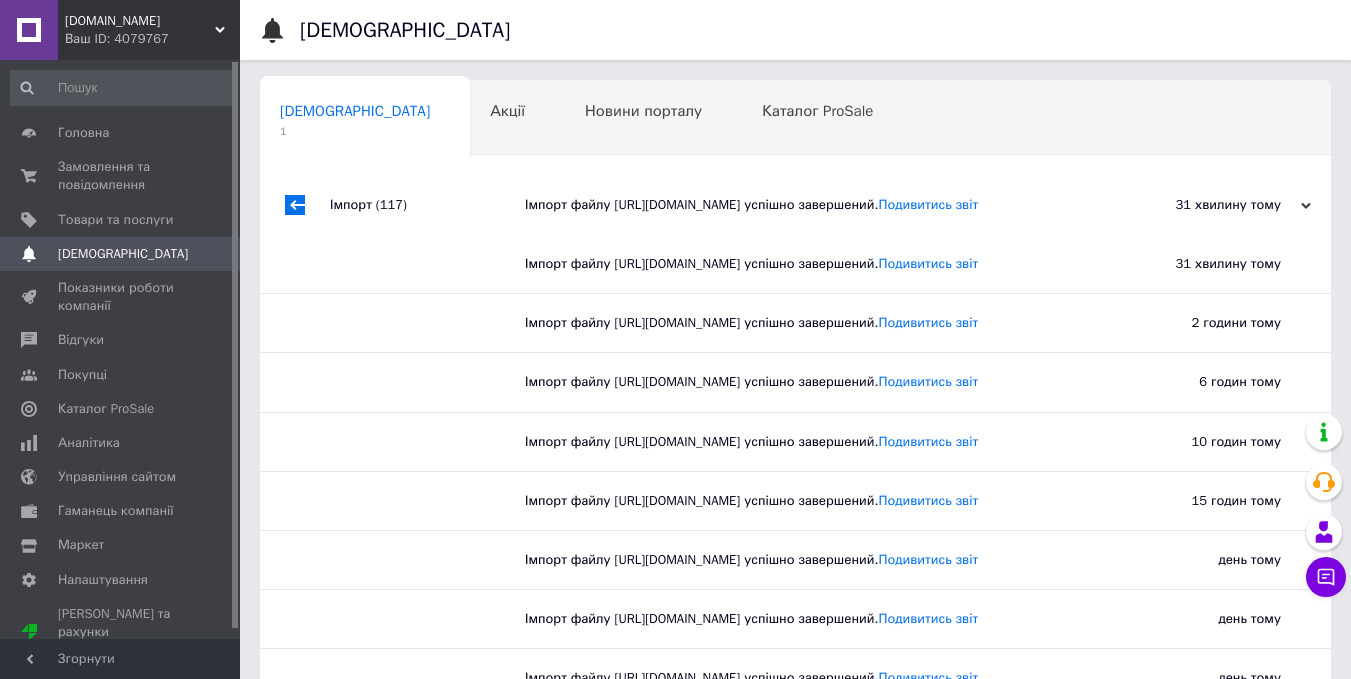 click on "Імпорт файлу [URL][DOMAIN_NAME] успішно завершений.  Подивитись звіт" at bounding box center (818, 205) 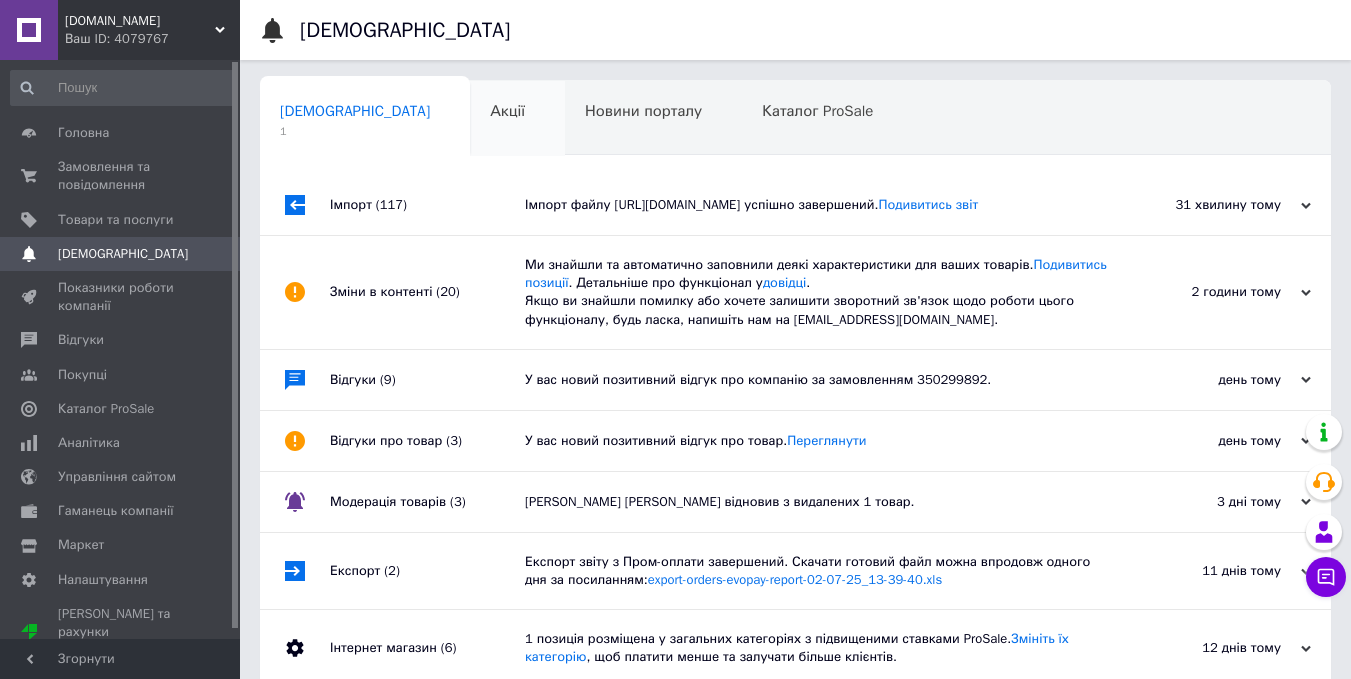 click on "Акції" at bounding box center [507, 111] 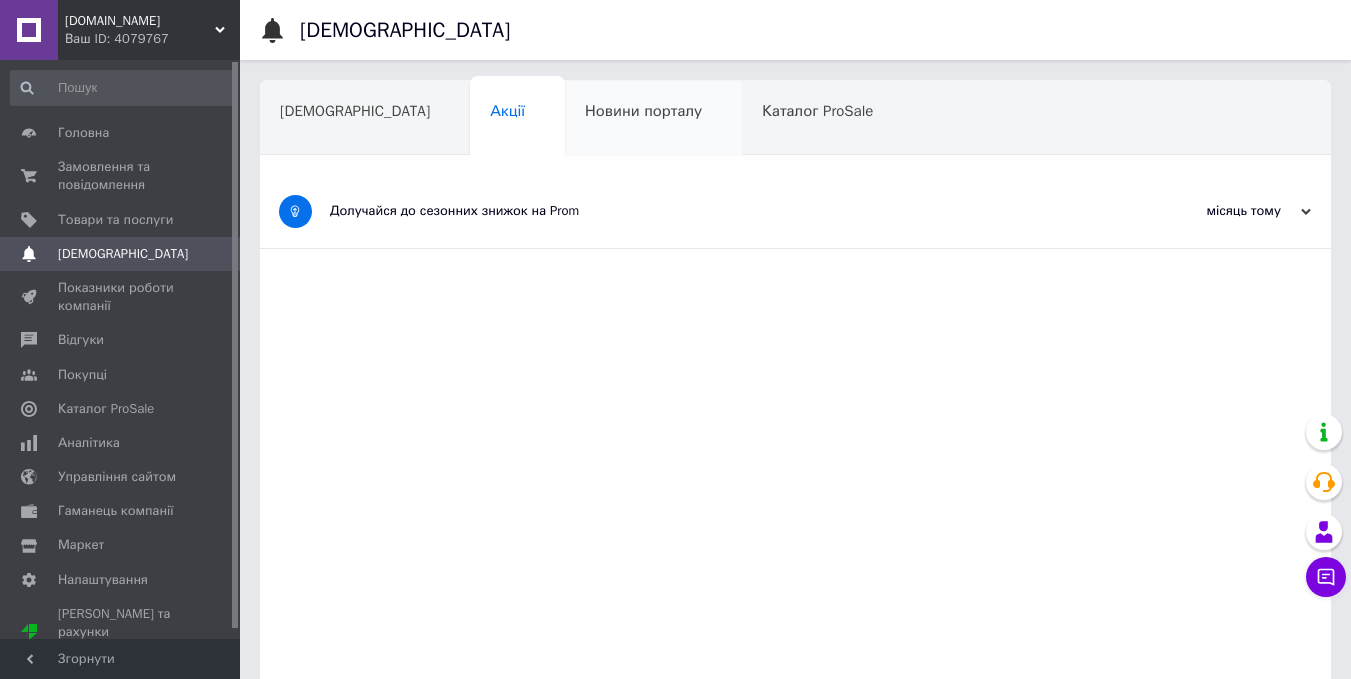 click on "Новини порталу" at bounding box center (643, 111) 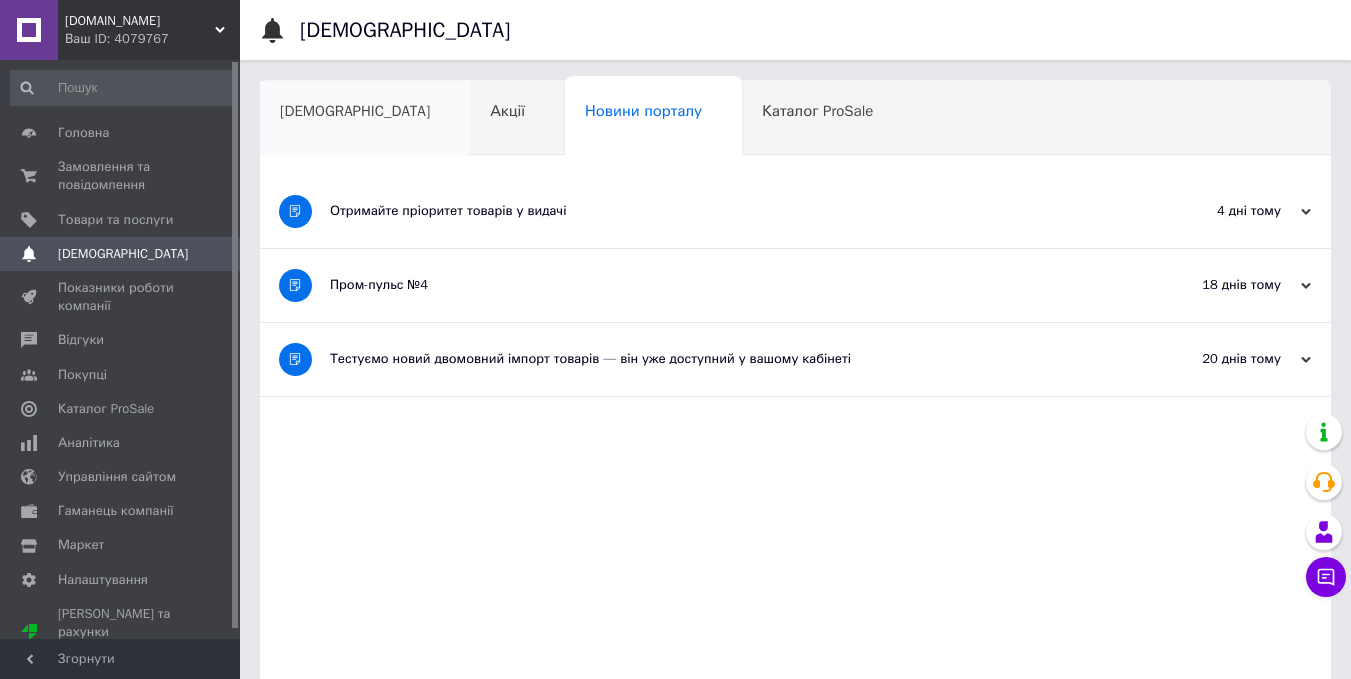 click on "[DEMOGRAPHIC_DATA]" at bounding box center (365, 119) 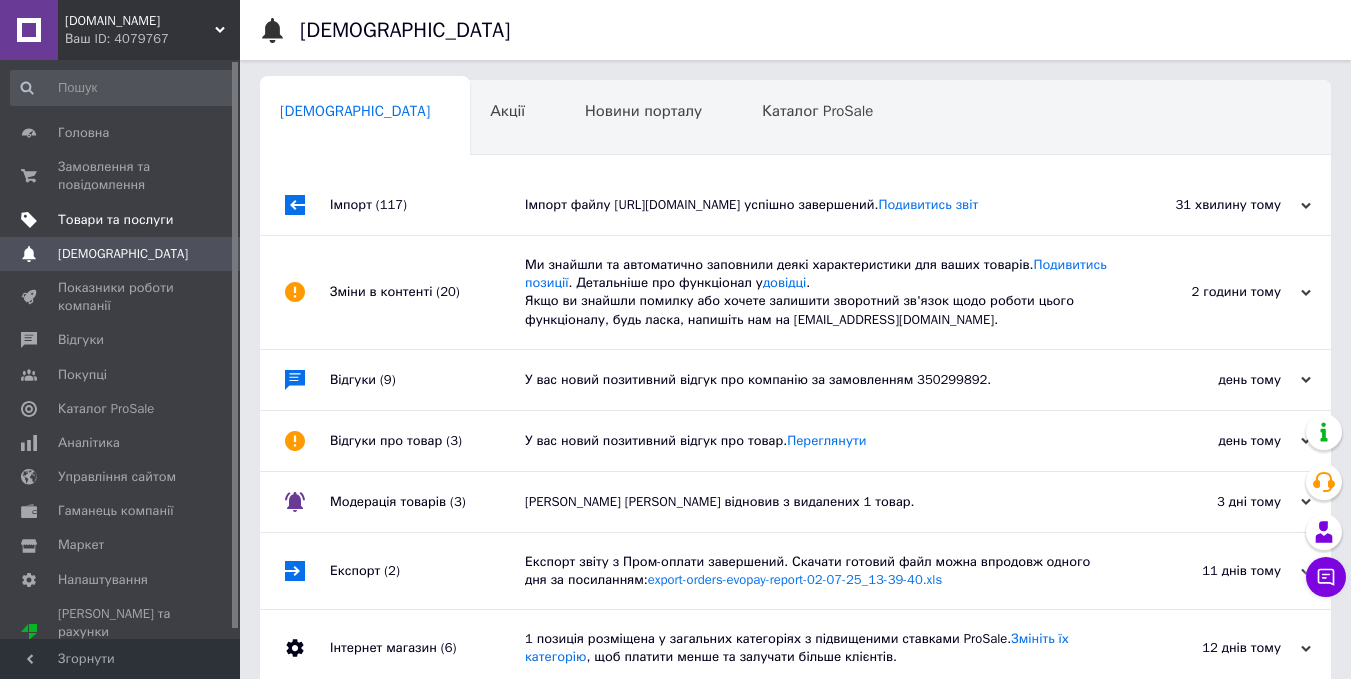 click on "Товари та послуги" at bounding box center (115, 220) 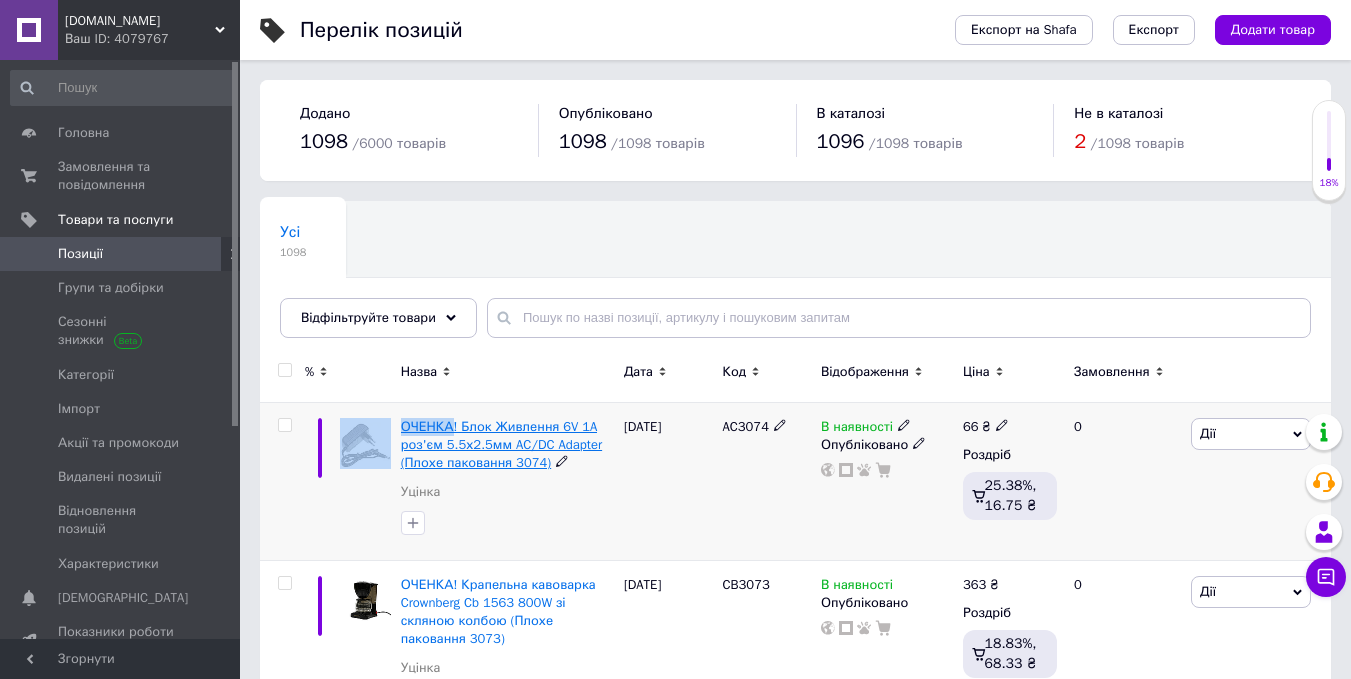 drag, startPoint x: 392, startPoint y: 425, endPoint x: 450, endPoint y: 431, distance: 58.30952 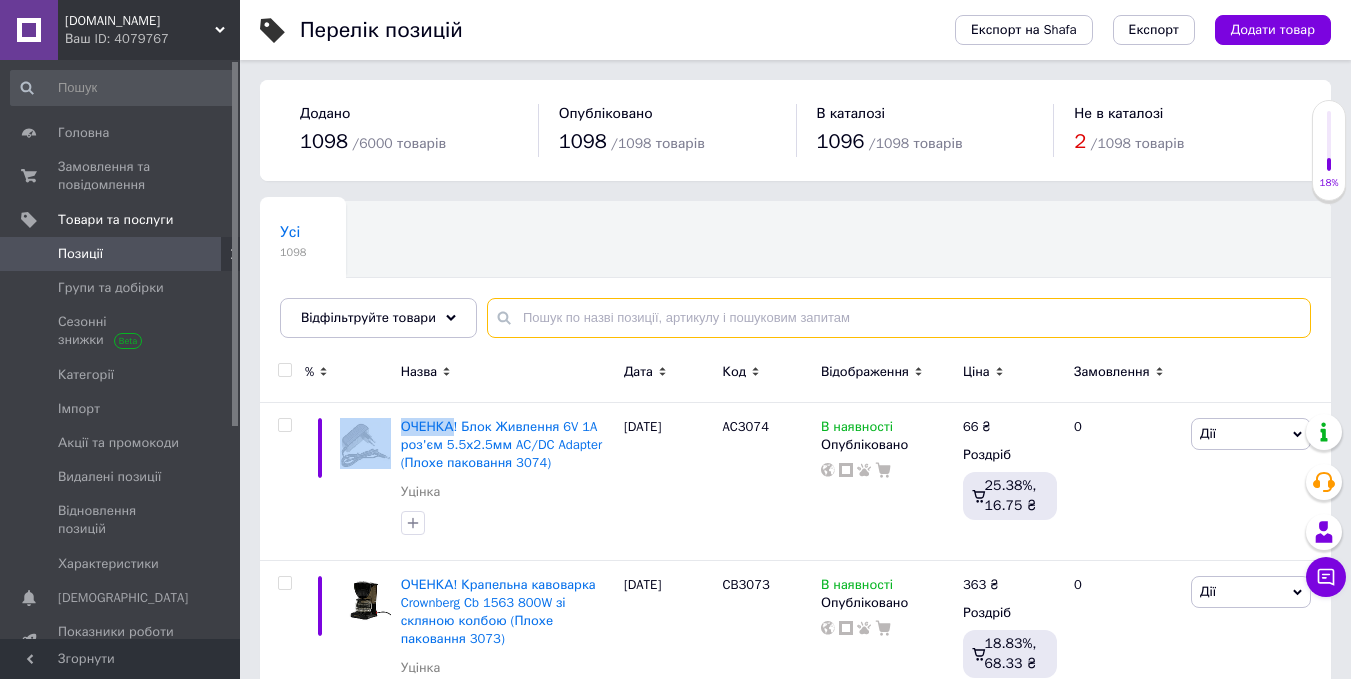 click at bounding box center (899, 318) 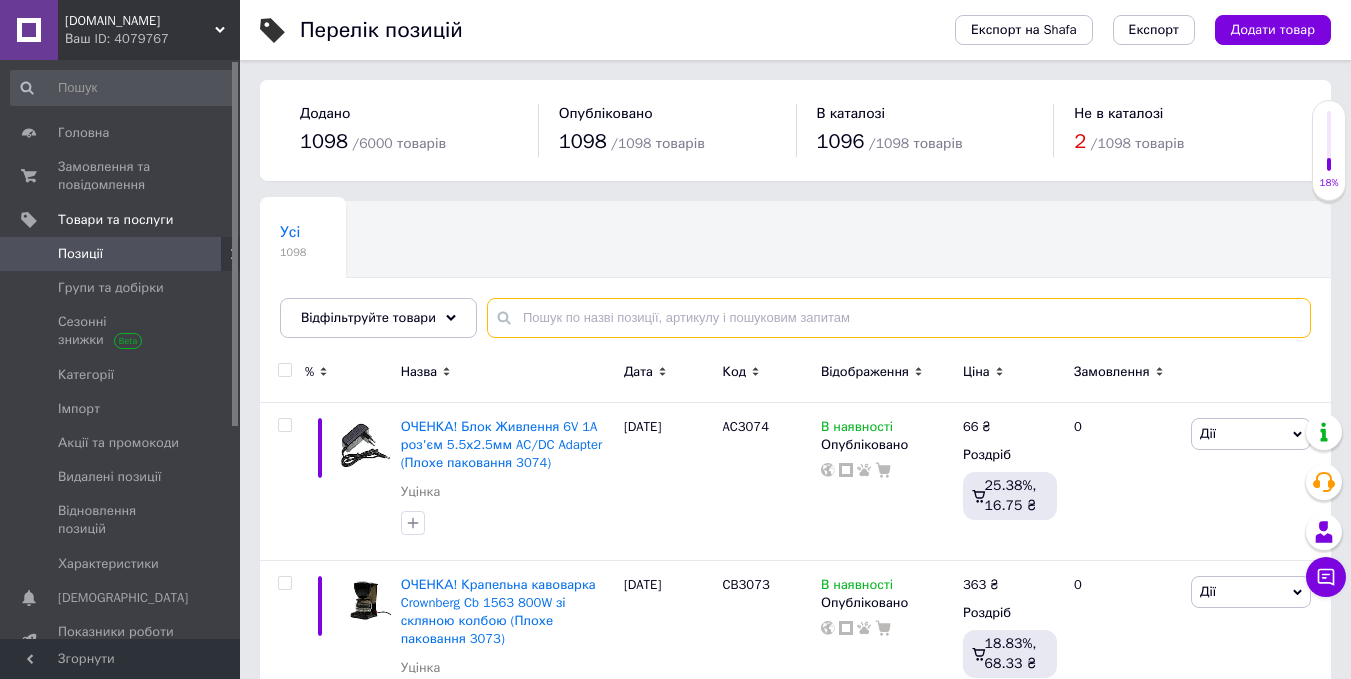 paste on "ОЧЕНКА" 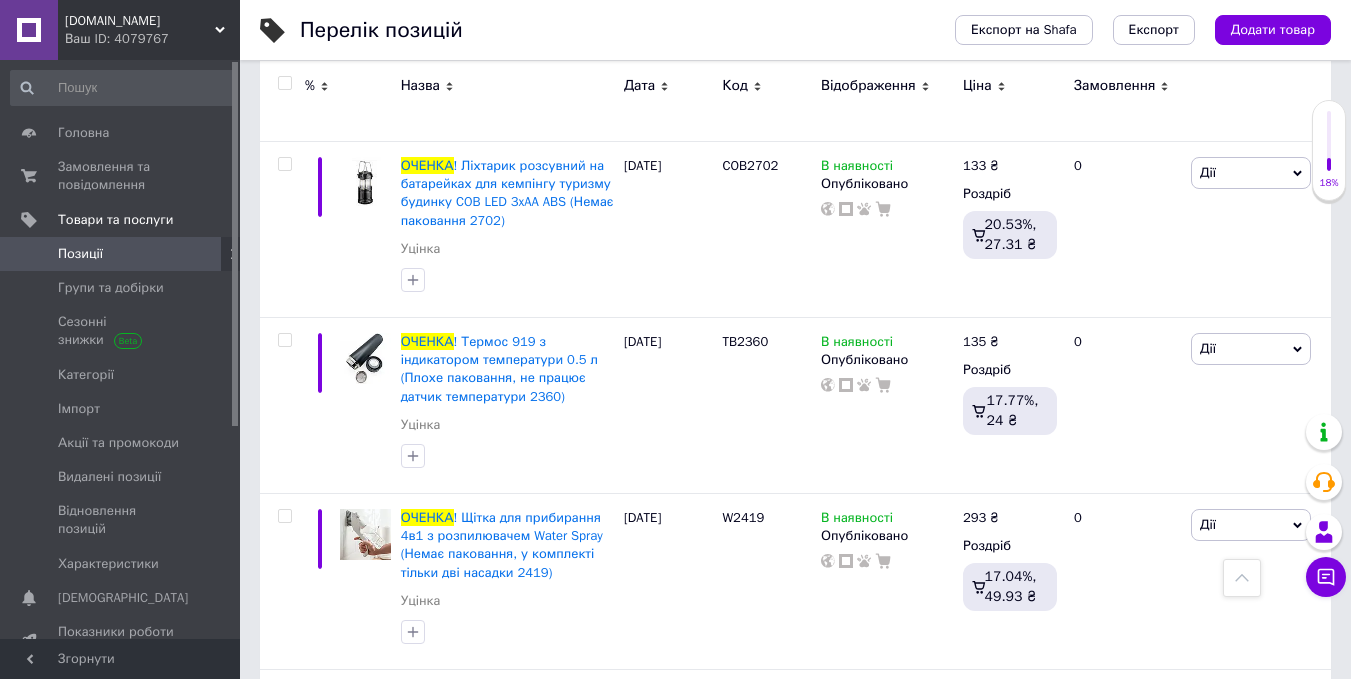 scroll, scrollTop: 3700, scrollLeft: 0, axis: vertical 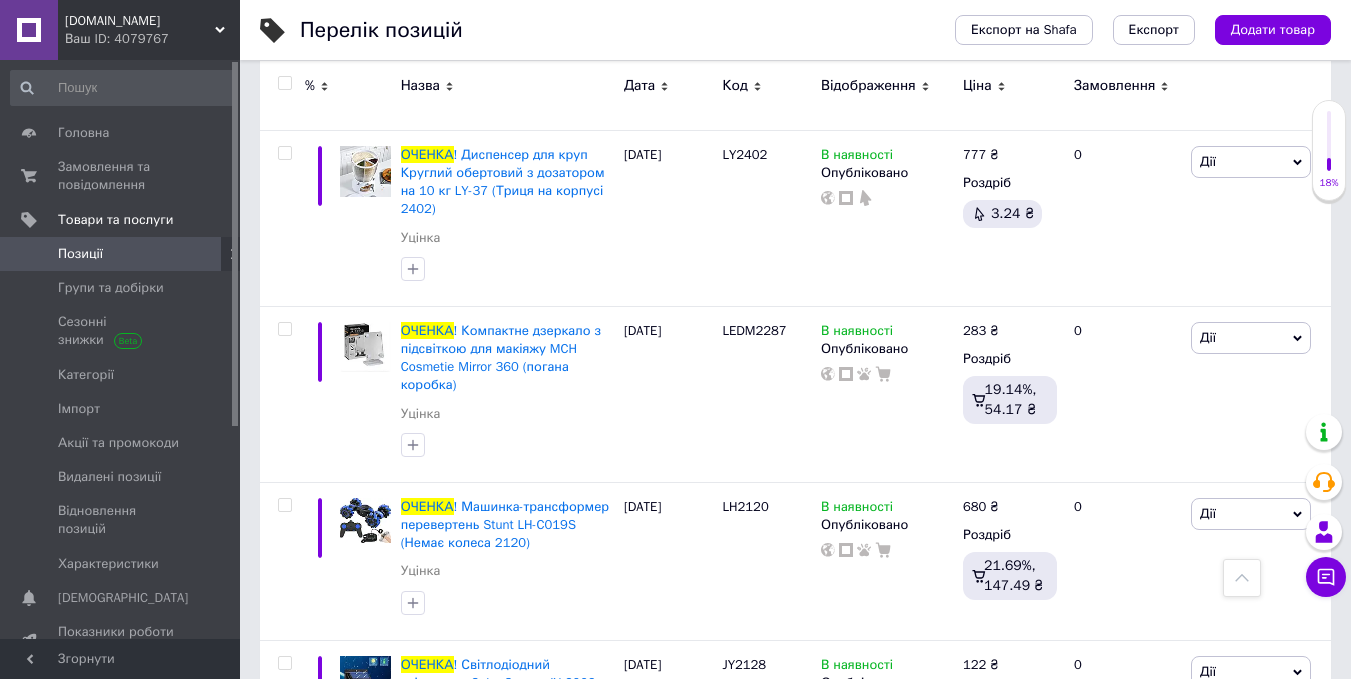 type on "ОЧЕНКА" 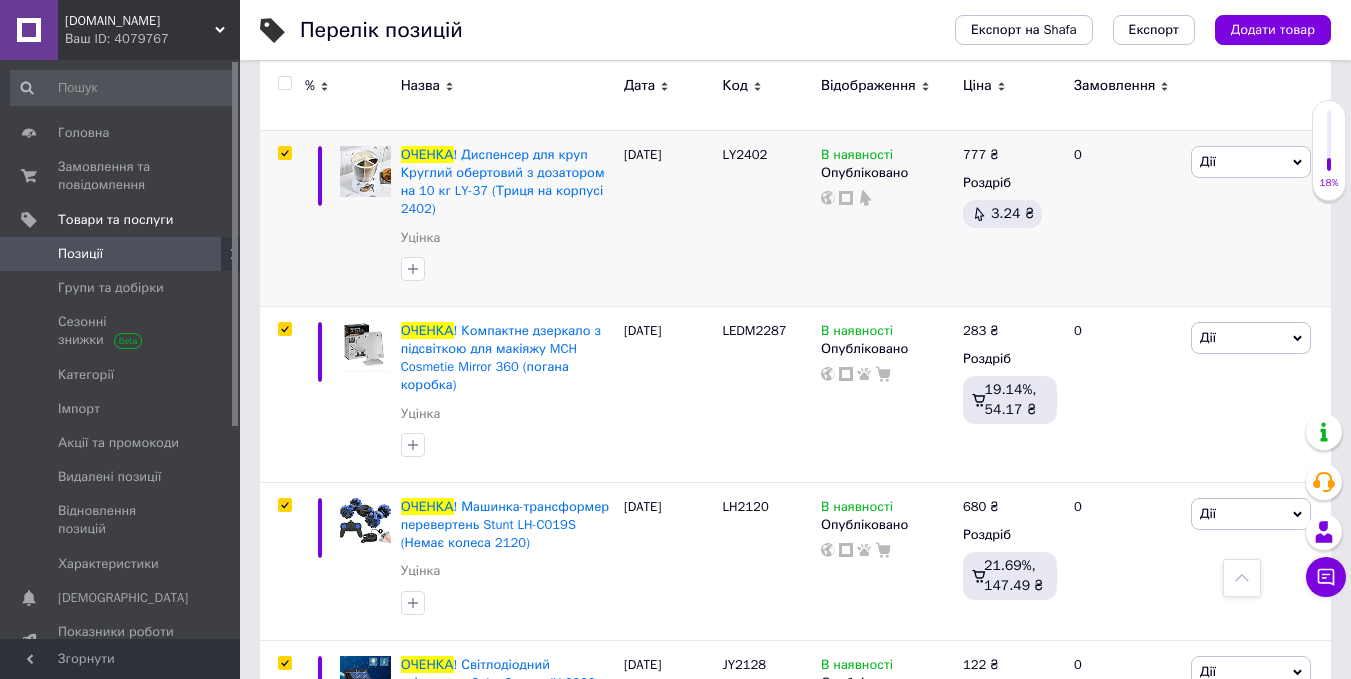 checkbox on "true" 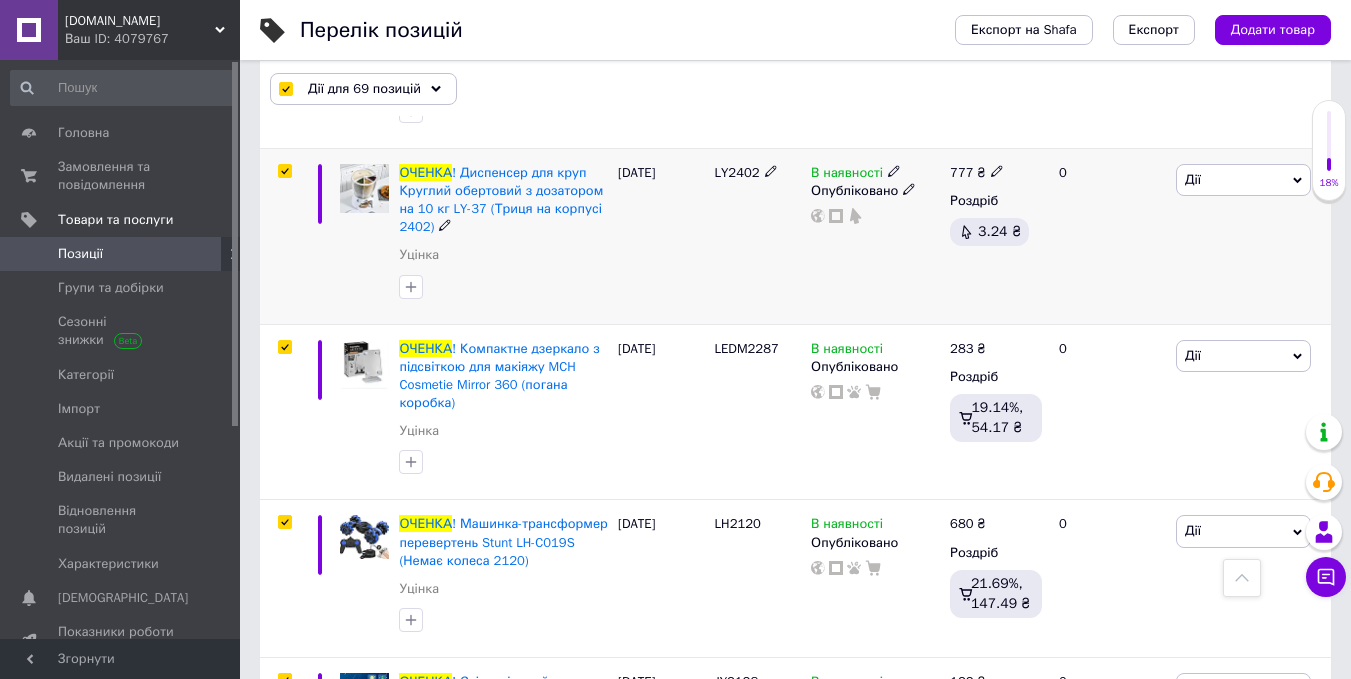 scroll, scrollTop: 3699, scrollLeft: 0, axis: vertical 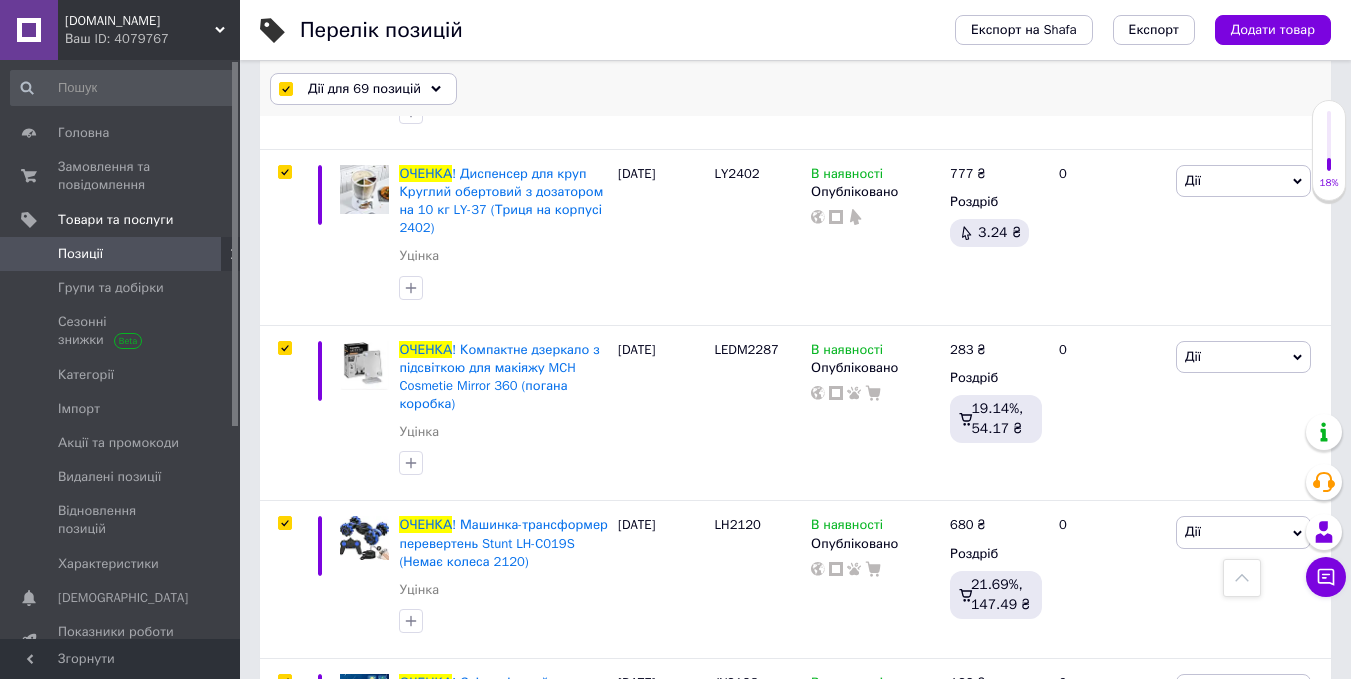 click on "Дії для 69 позицій" at bounding box center (364, 89) 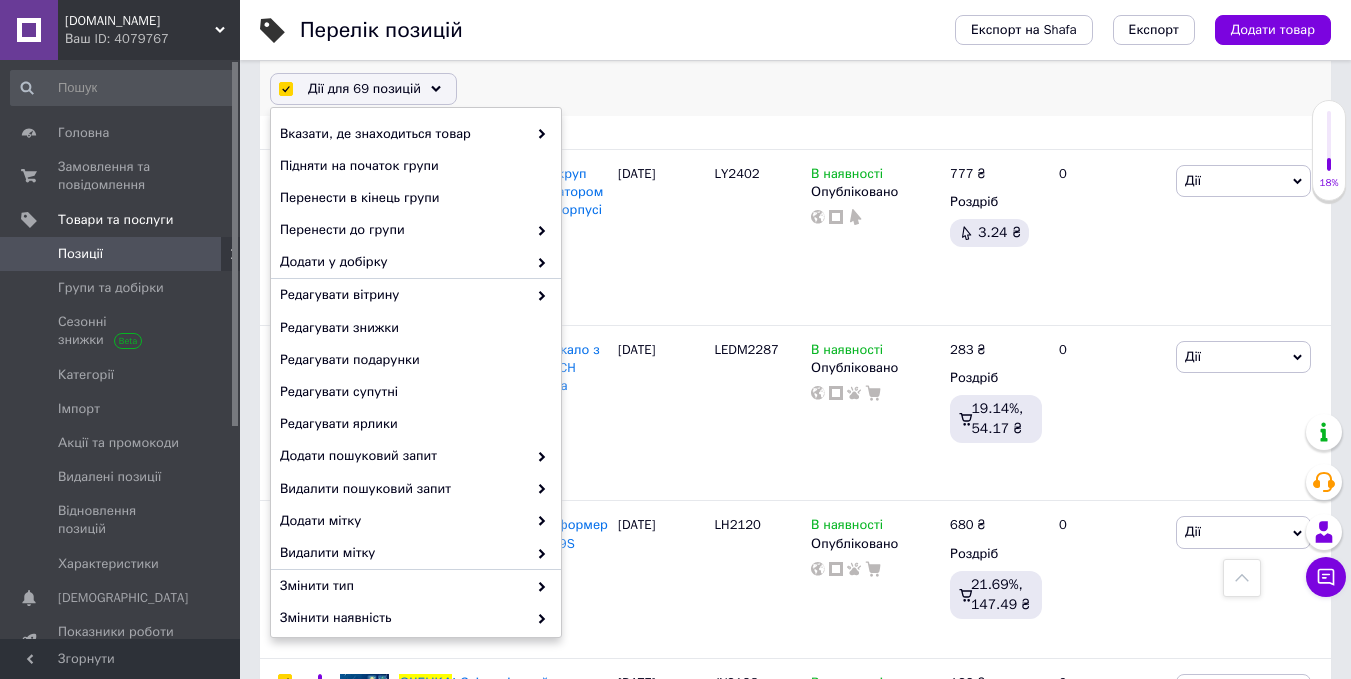 scroll, scrollTop: 170, scrollLeft: 0, axis: vertical 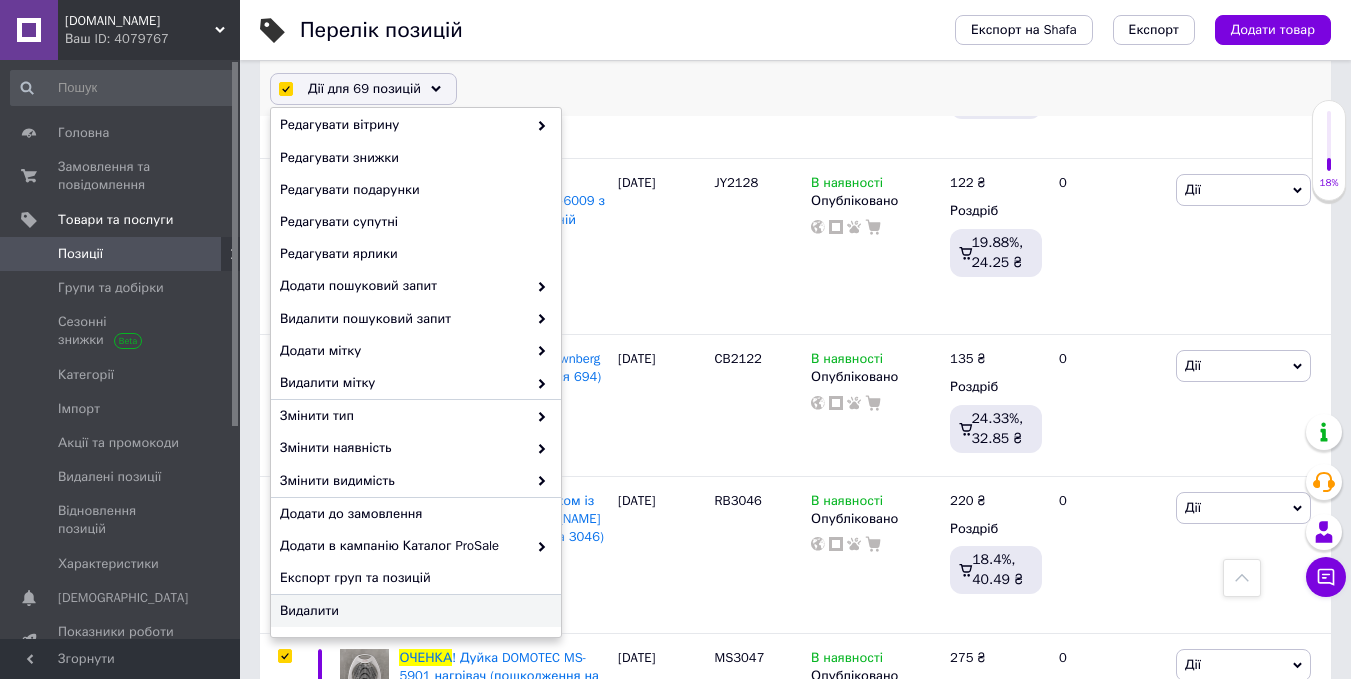 click on "Видалити" at bounding box center [413, 611] 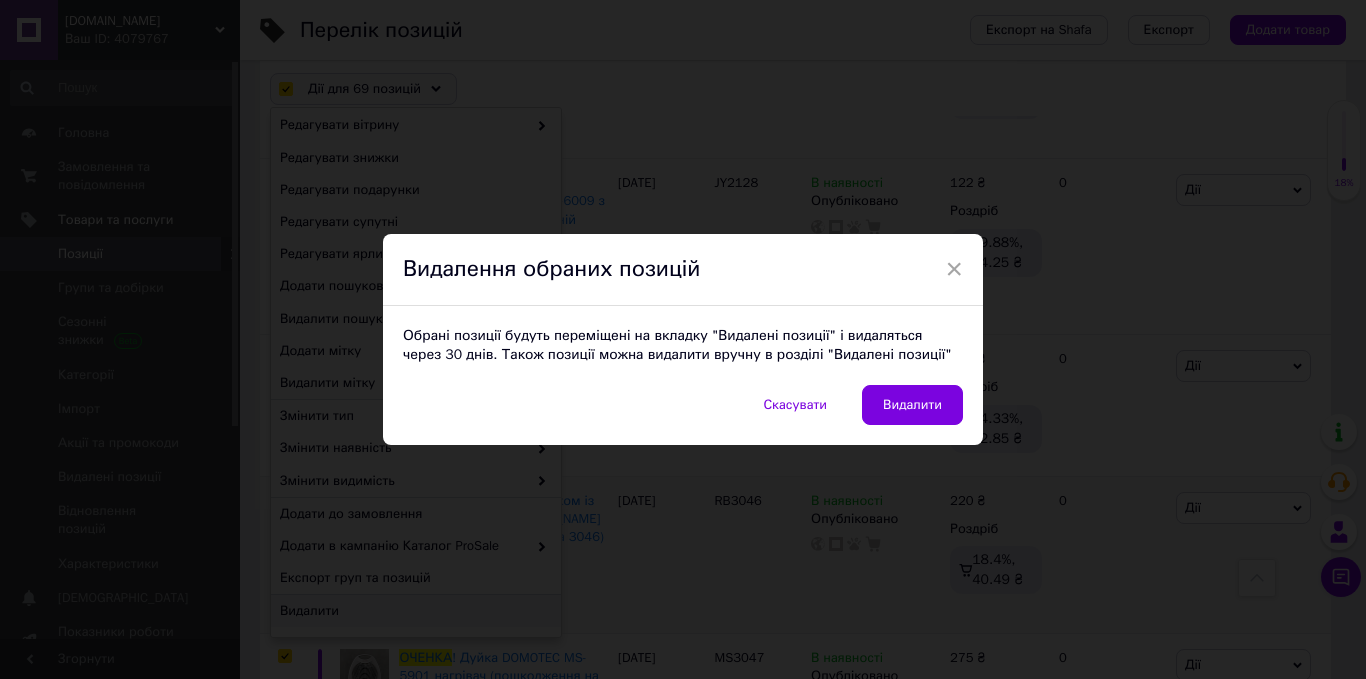 click on "Видалити" at bounding box center [912, 405] 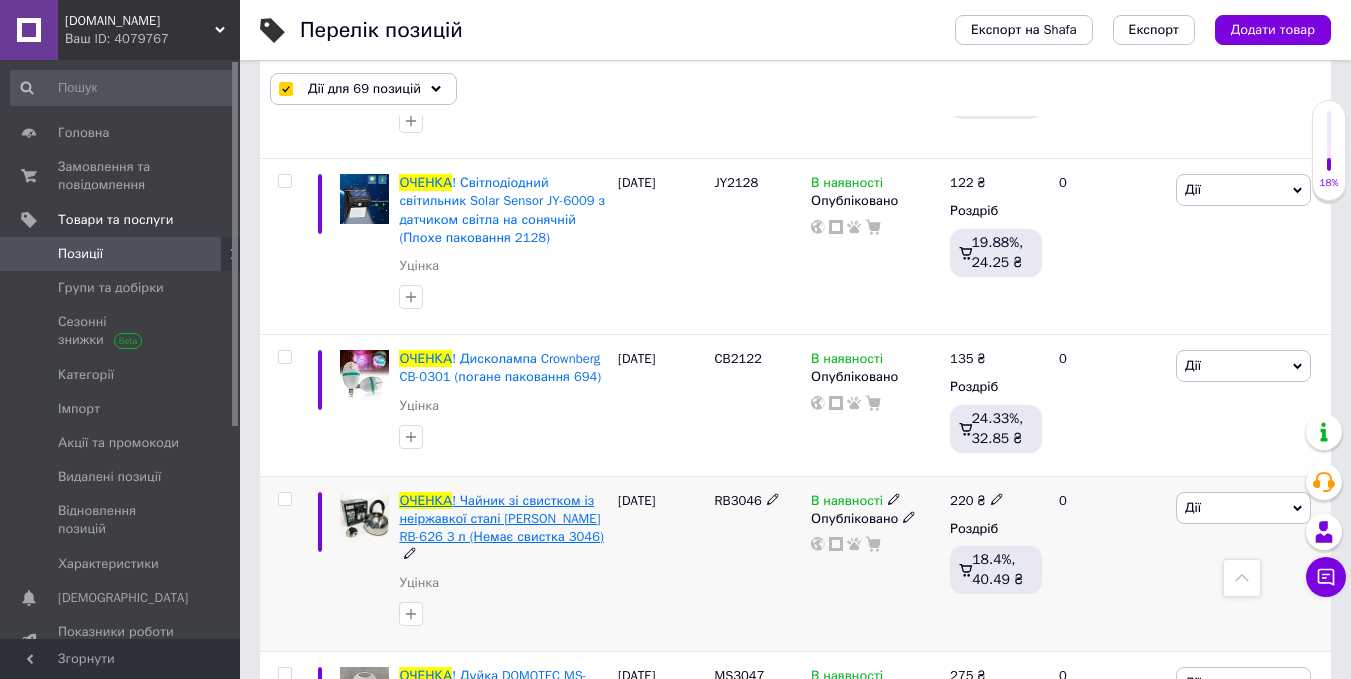 checkbox on "false" 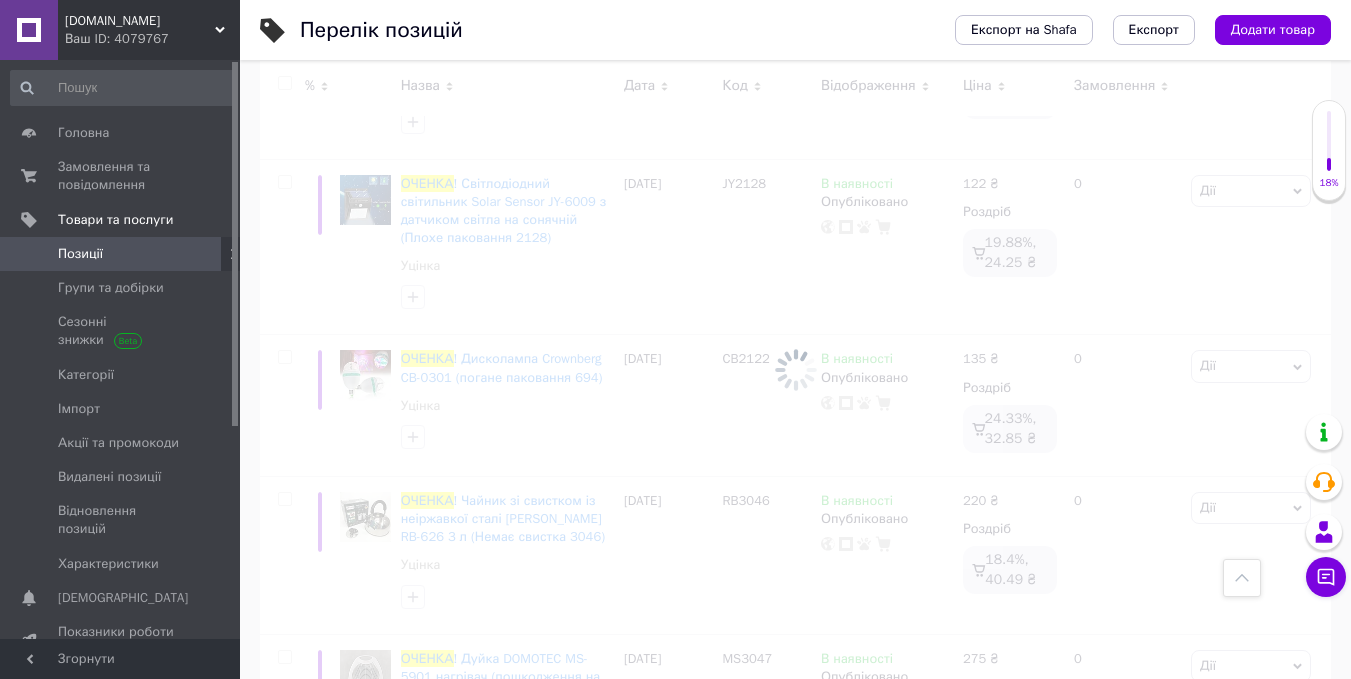 scroll, scrollTop: 123, scrollLeft: 0, axis: vertical 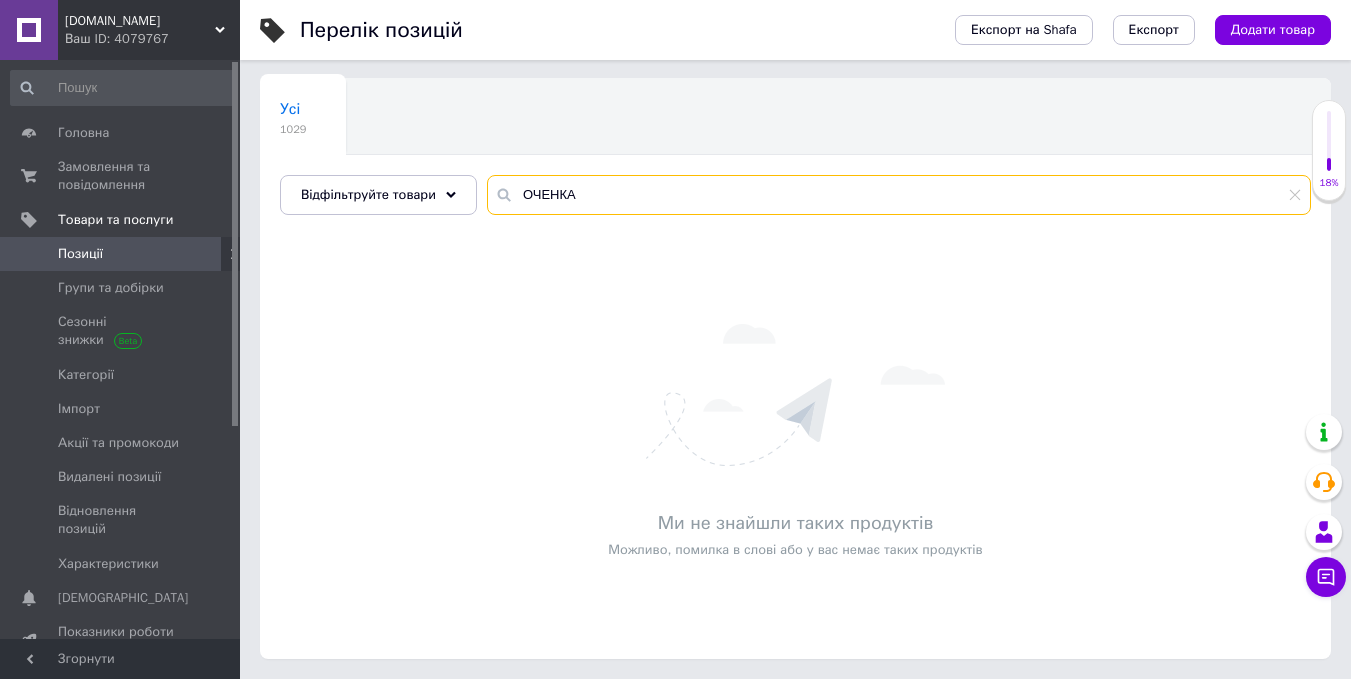 drag, startPoint x: 566, startPoint y: 193, endPoint x: 516, endPoint y: 216, distance: 55.03635 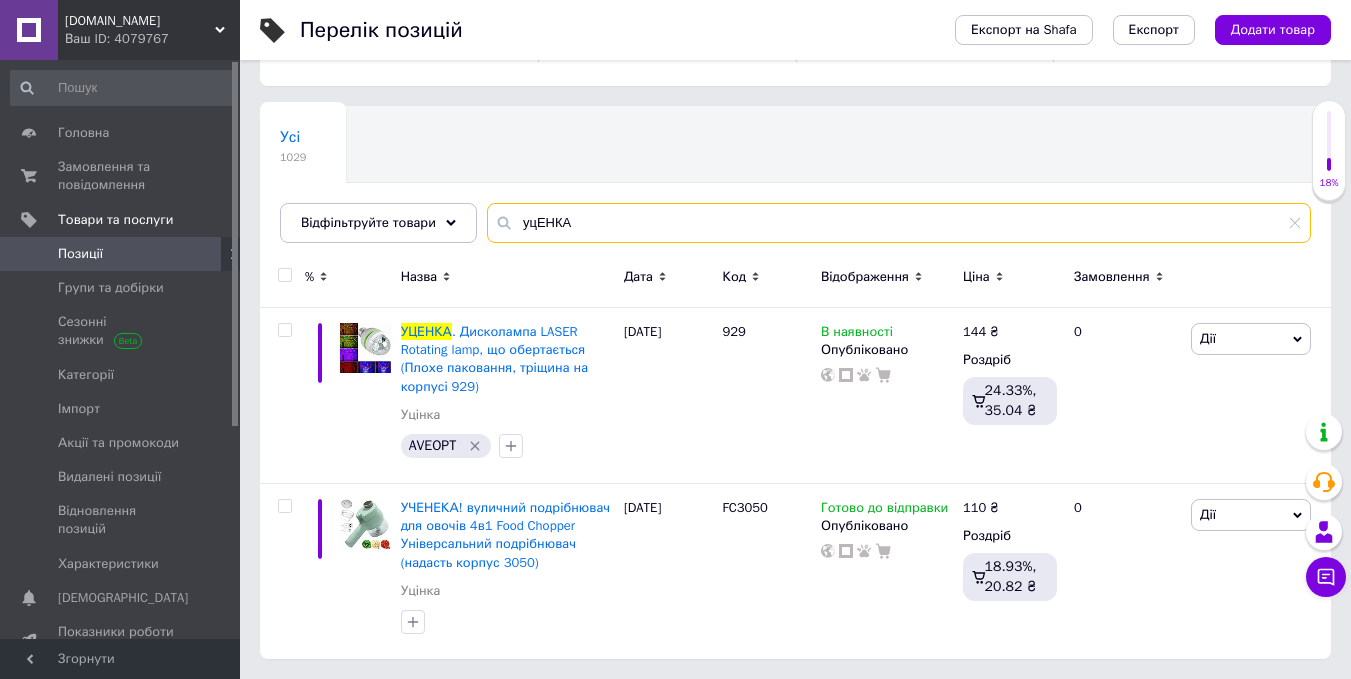 scroll, scrollTop: 95, scrollLeft: 0, axis: vertical 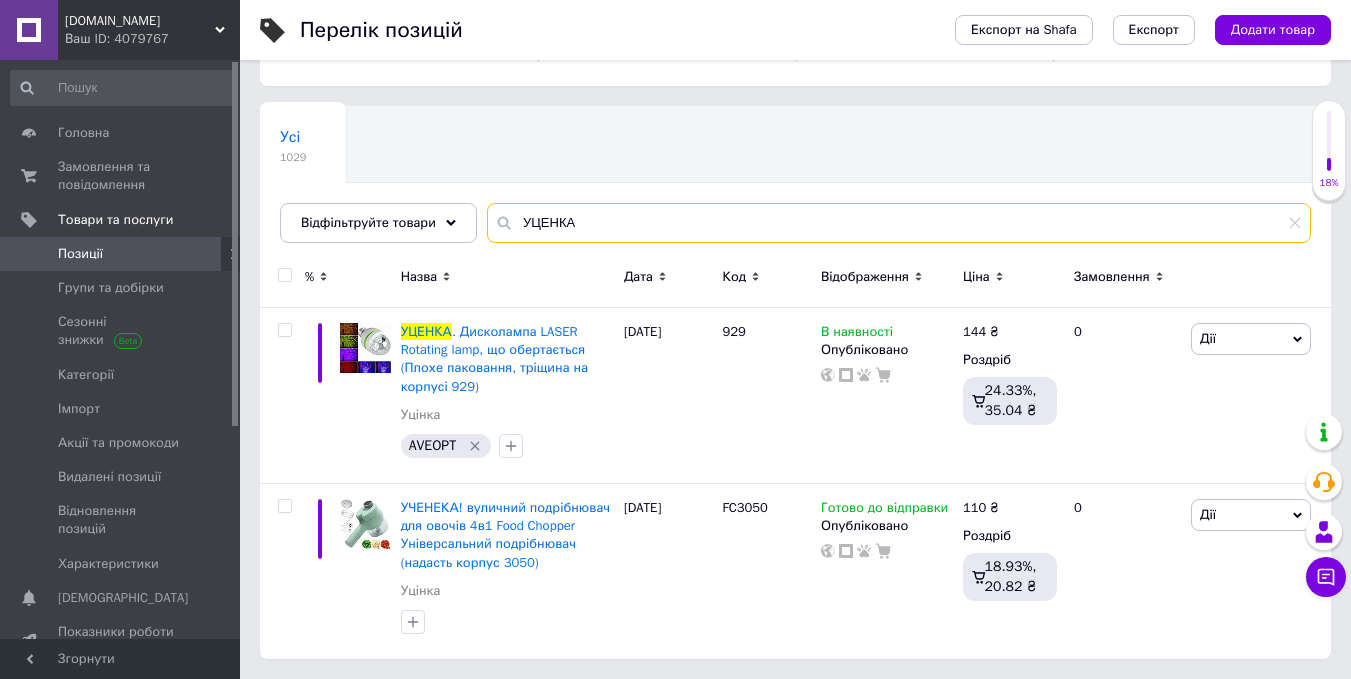 type on "УЦЕНКА" 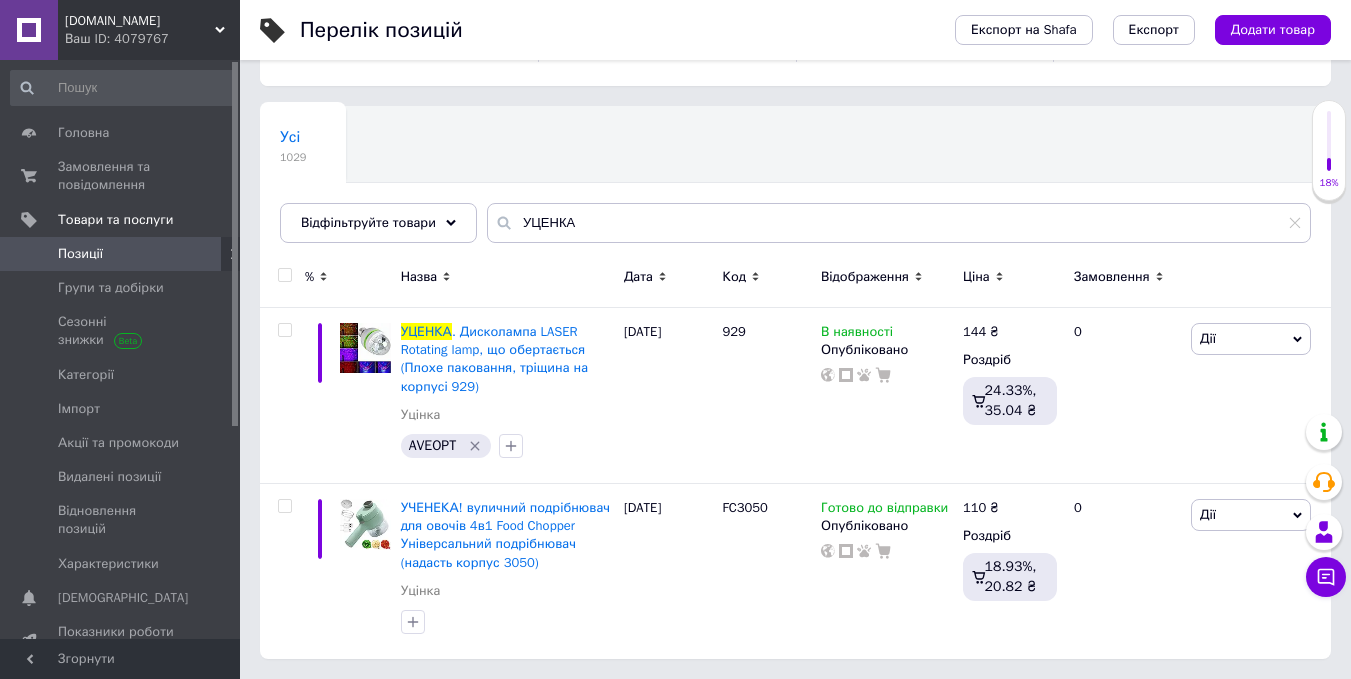 click at bounding box center (284, 275) 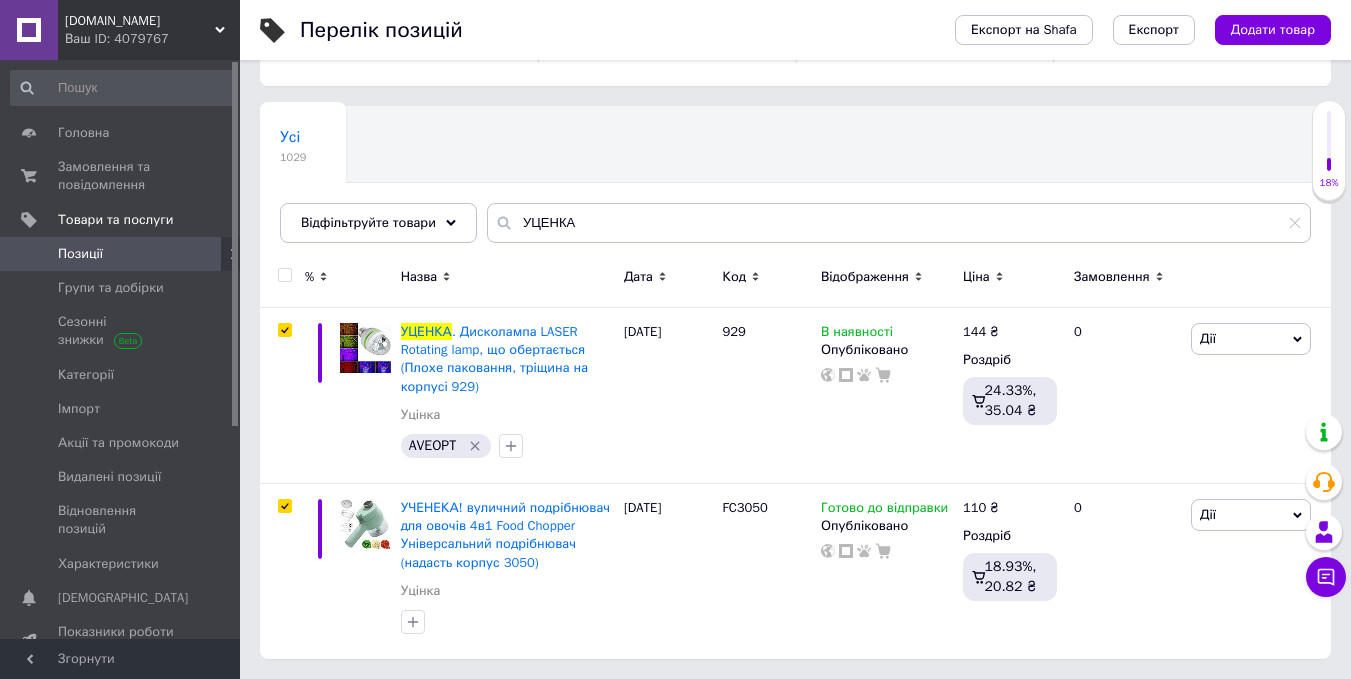 checkbox on "true" 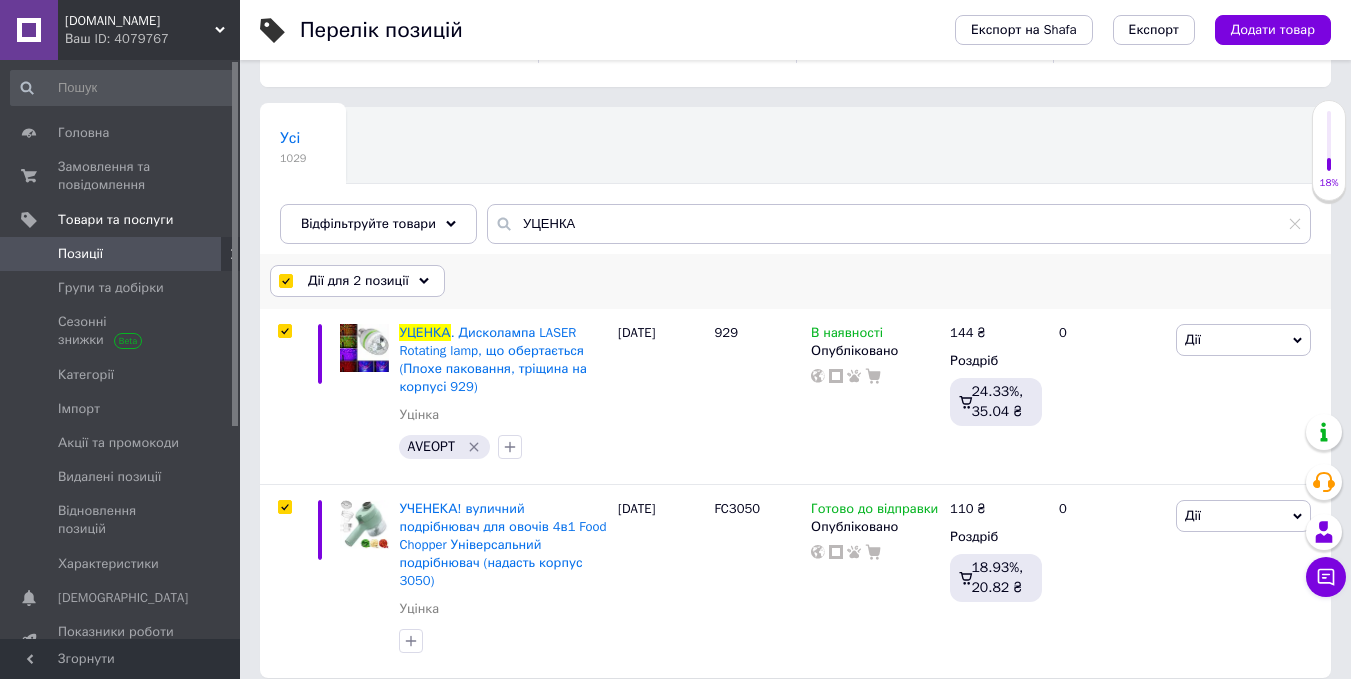 click on "Дії для 2 позиції" at bounding box center (358, 281) 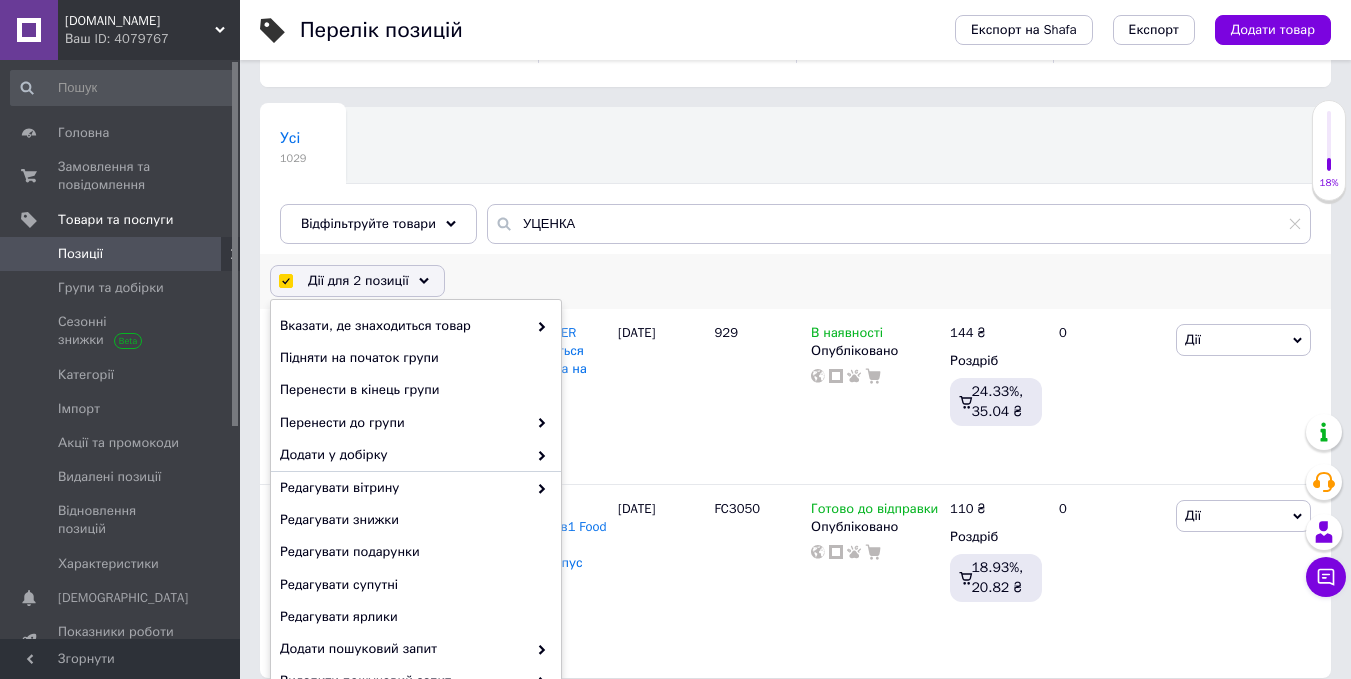 scroll, scrollTop: 95, scrollLeft: 0, axis: vertical 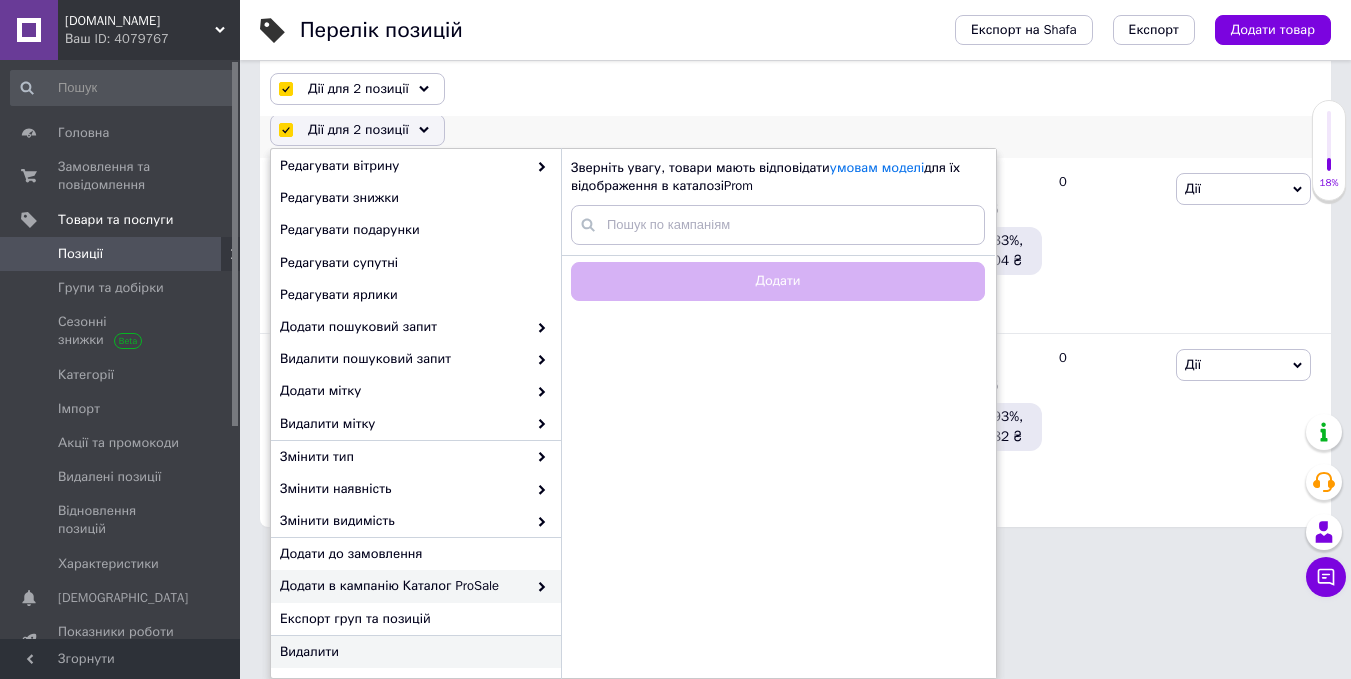 click on "Видалити" at bounding box center (413, 652) 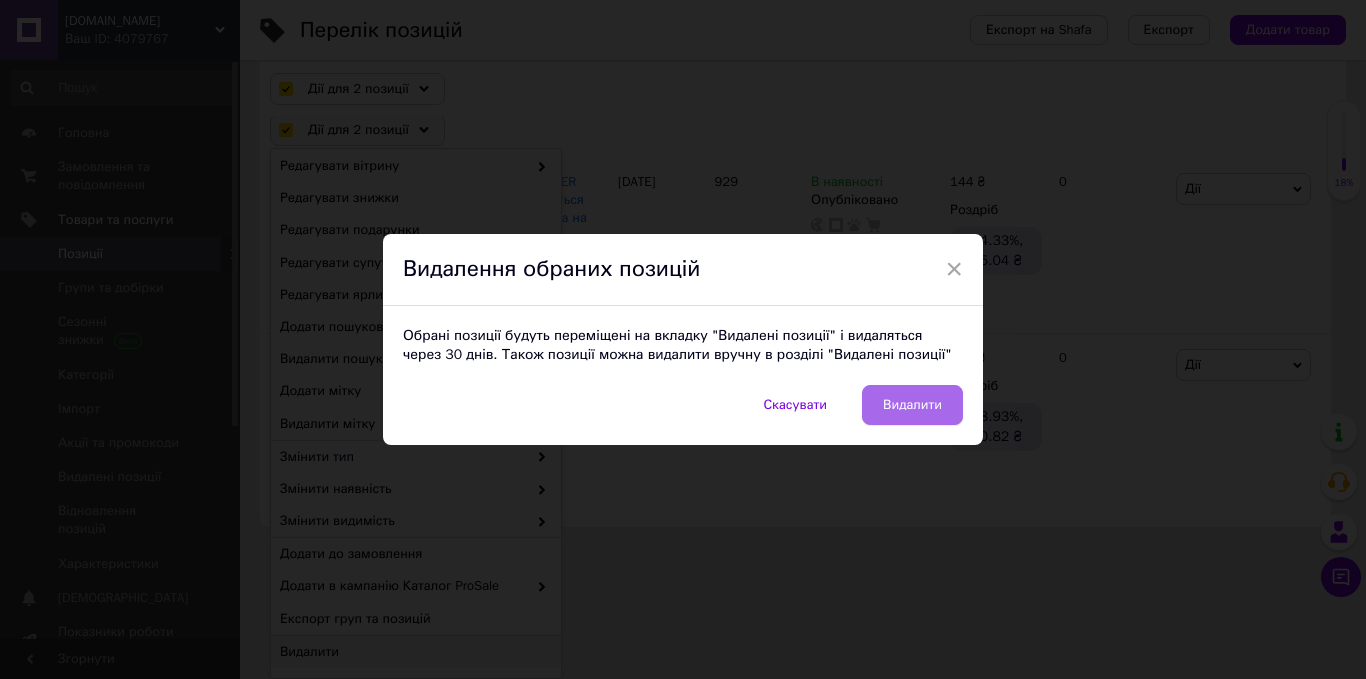 click on "Видалити" at bounding box center [912, 405] 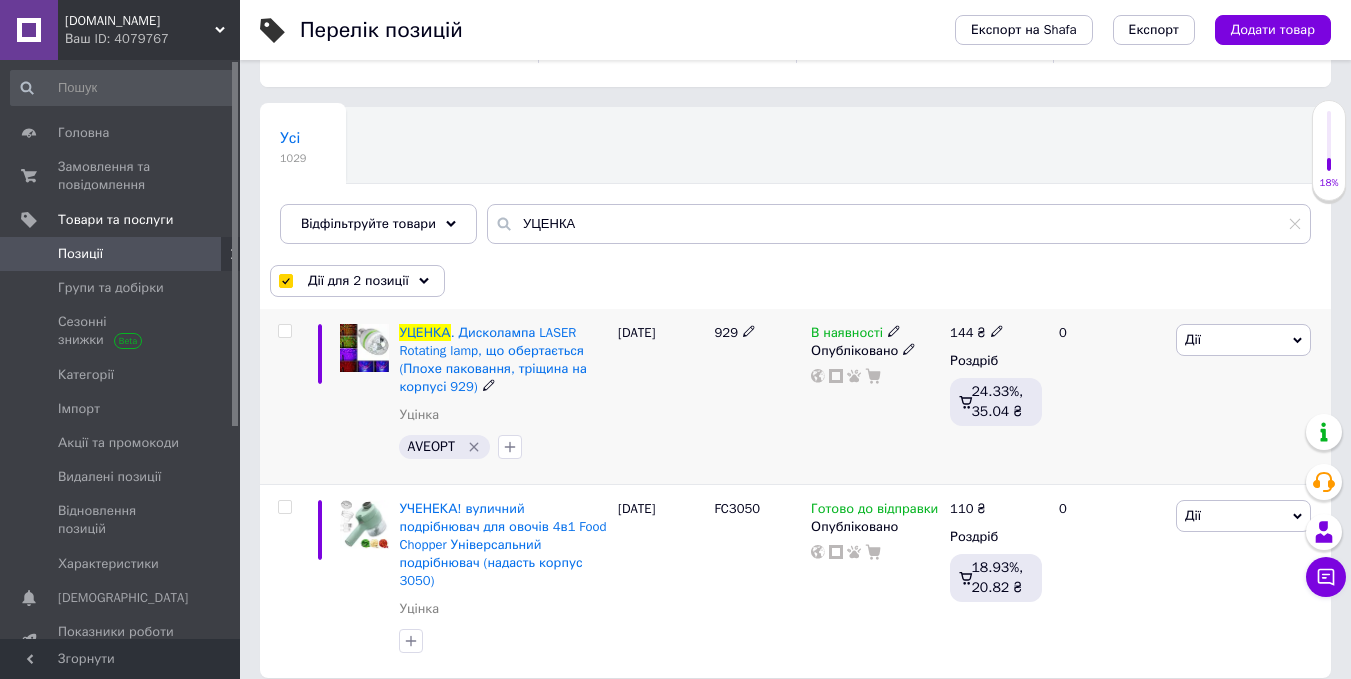 checkbox on "false" 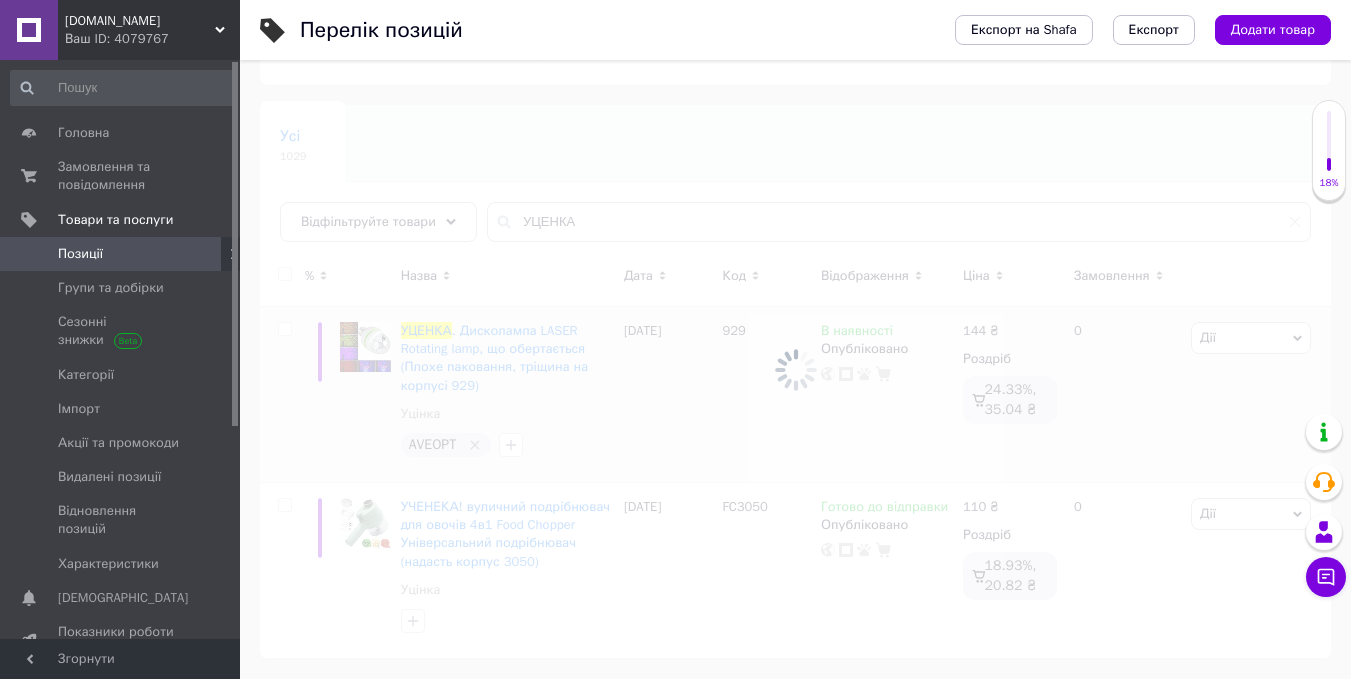 scroll, scrollTop: 123, scrollLeft: 0, axis: vertical 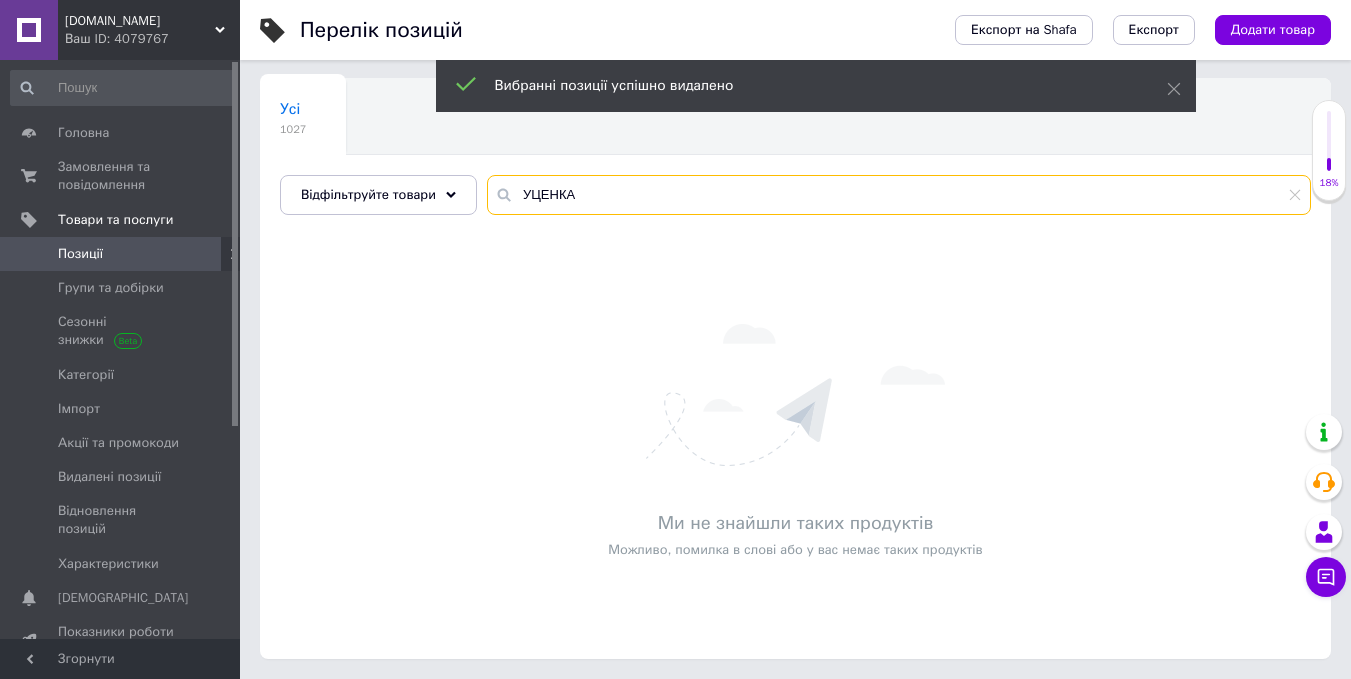 drag, startPoint x: 482, startPoint y: 199, endPoint x: 479, endPoint y: 237, distance: 38.118237 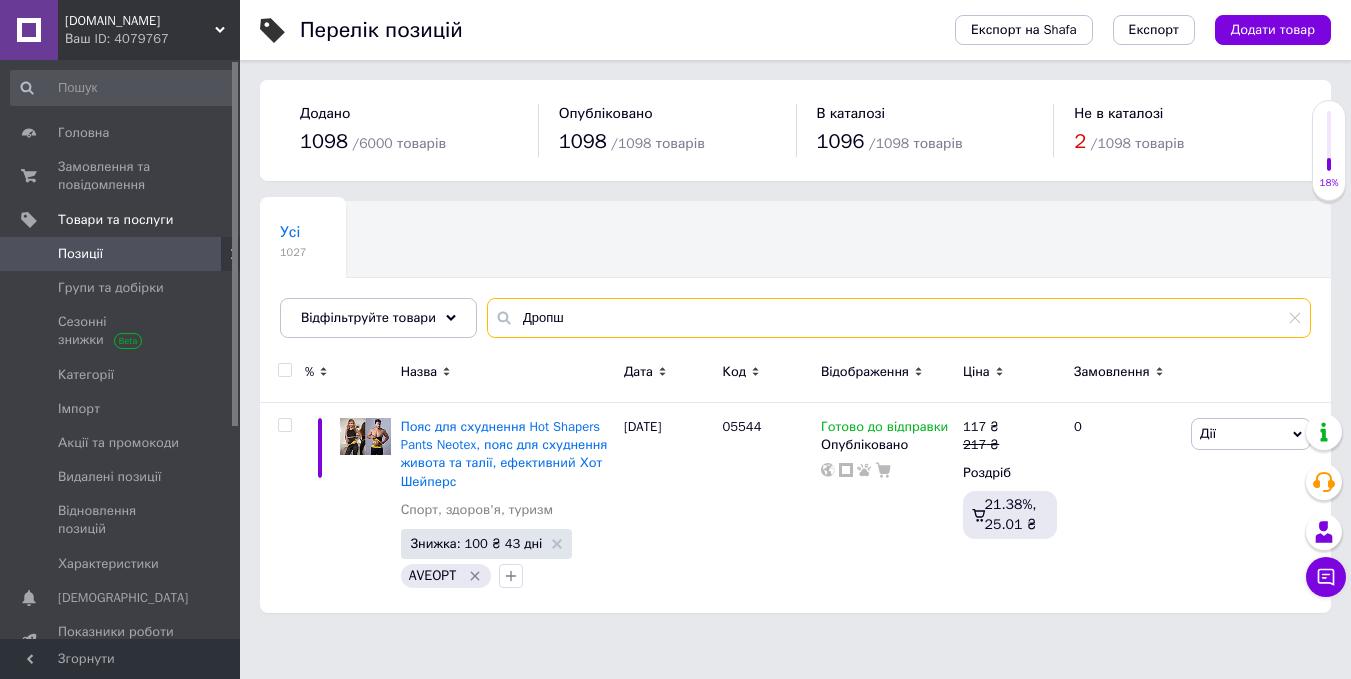 scroll, scrollTop: 0, scrollLeft: 0, axis: both 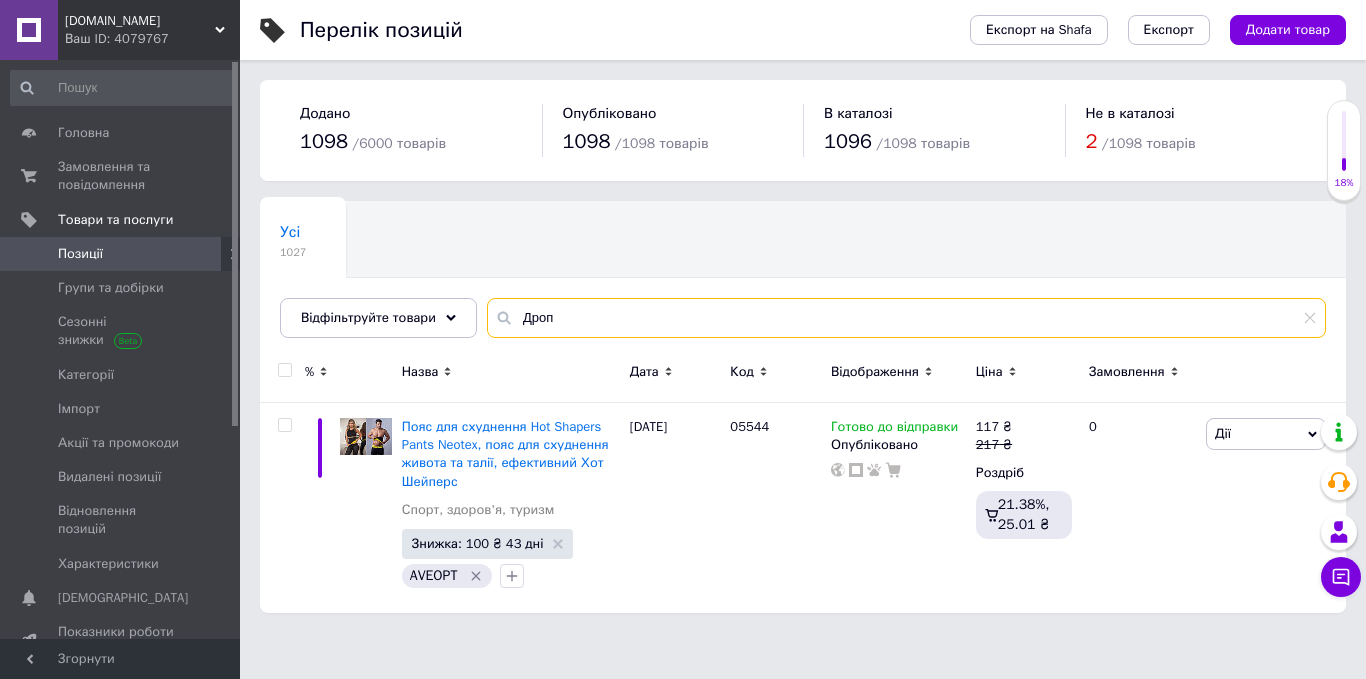 type on "Дро" 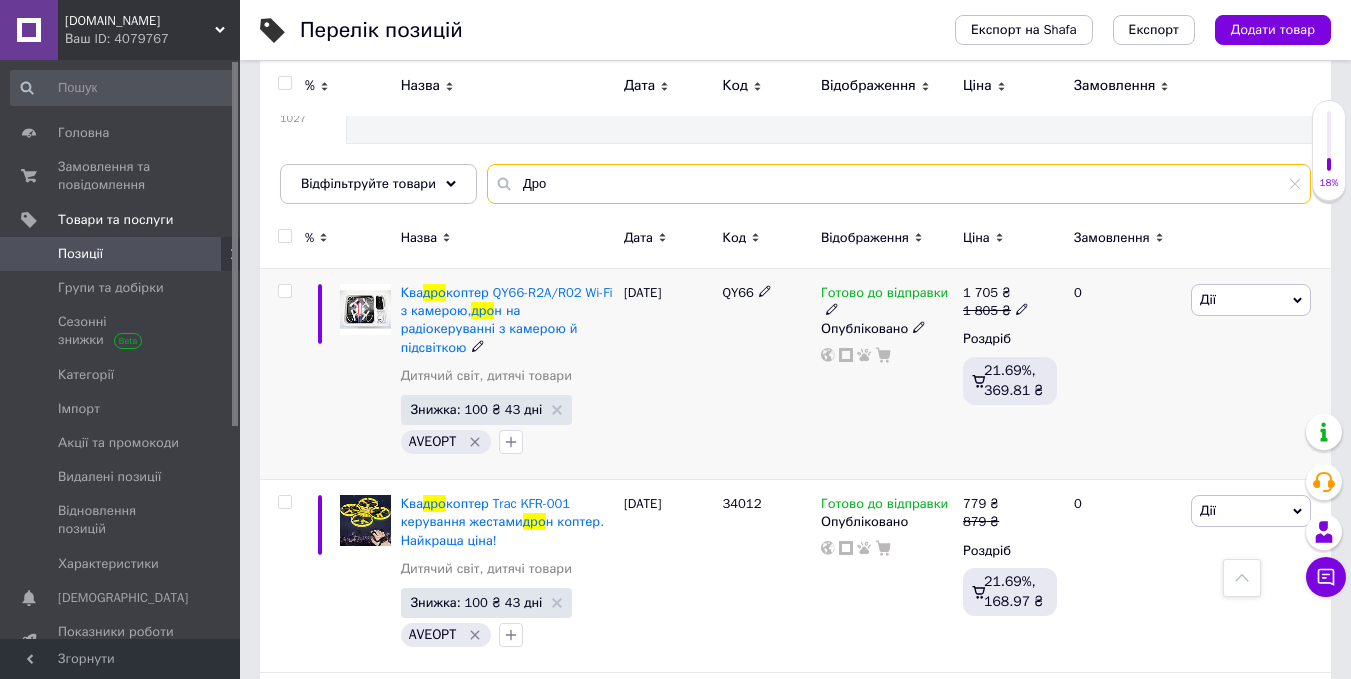 scroll, scrollTop: 0, scrollLeft: 0, axis: both 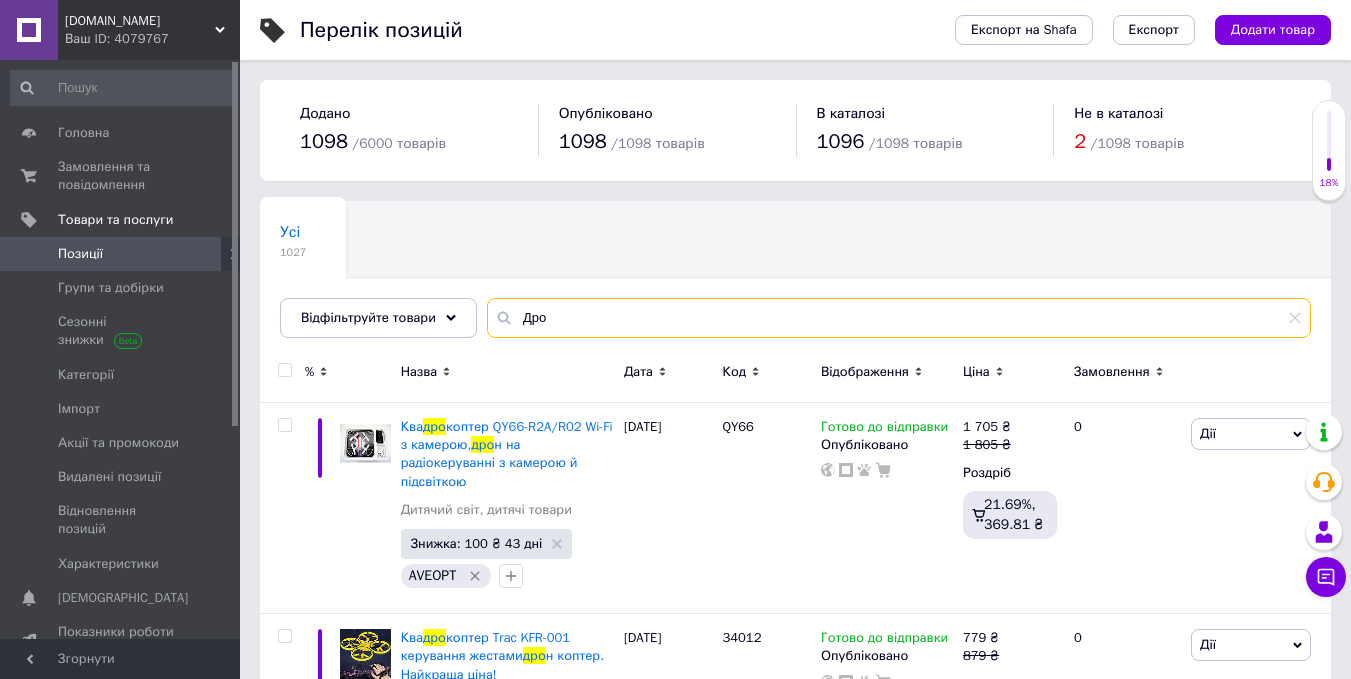 drag, startPoint x: 545, startPoint y: 318, endPoint x: 485, endPoint y: 339, distance: 63.56886 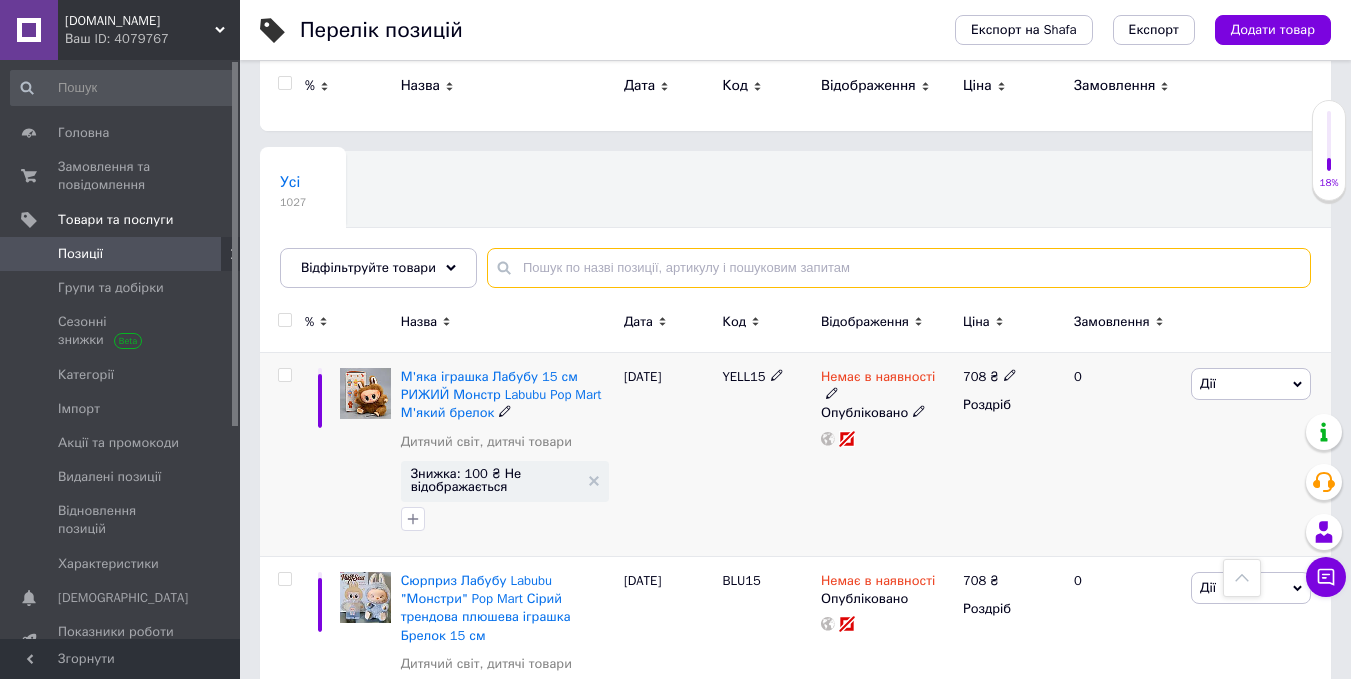 scroll, scrollTop: 0, scrollLeft: 0, axis: both 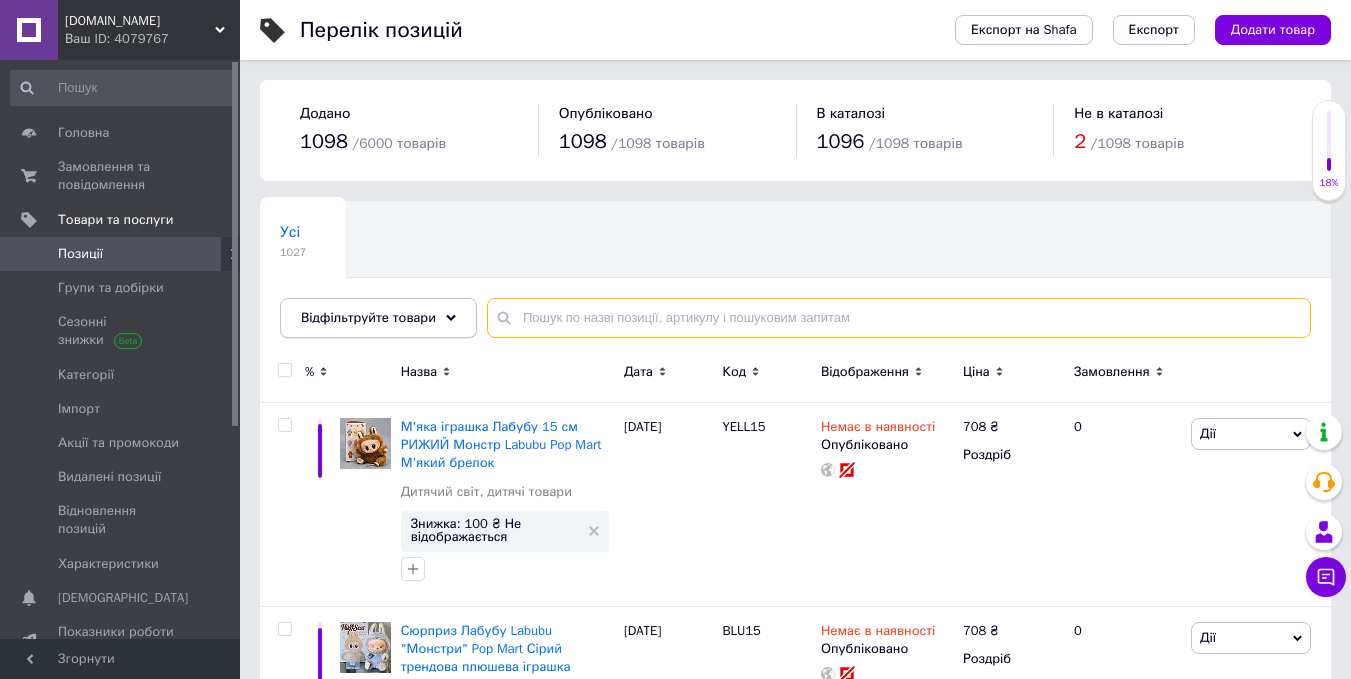 type 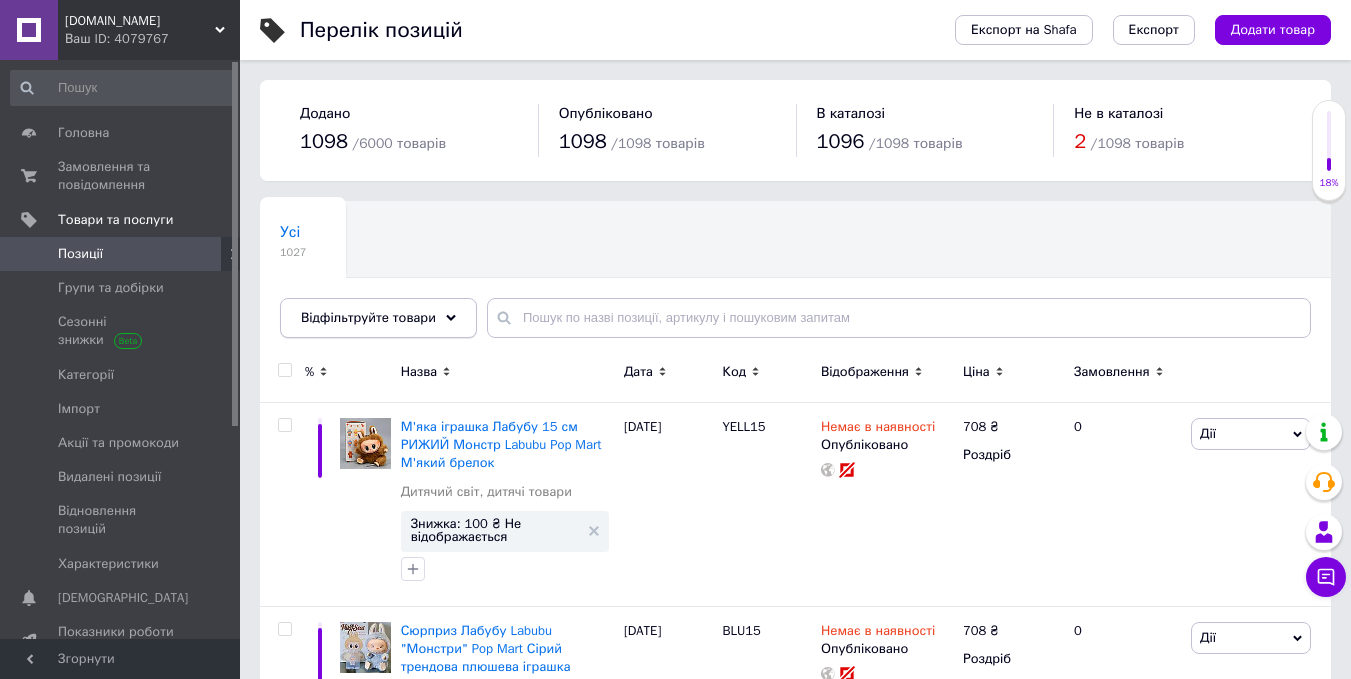 click on "Відфільтруйте товари" at bounding box center (368, 317) 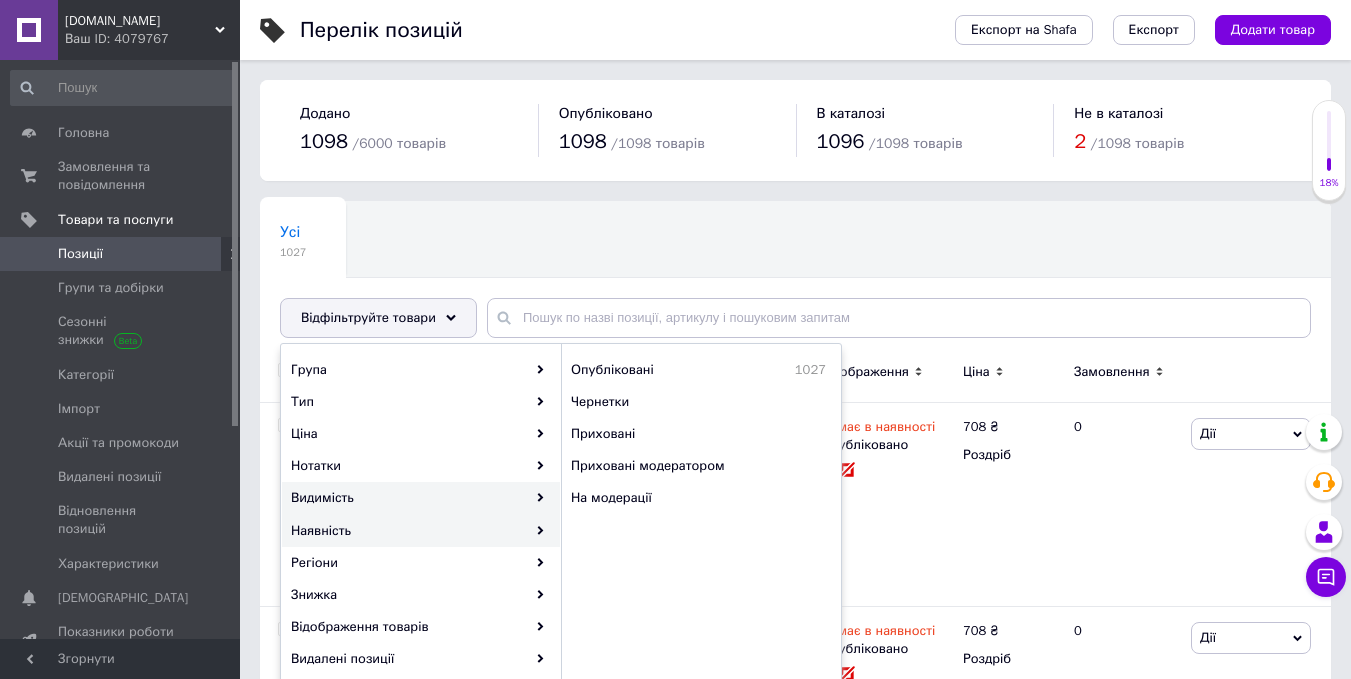 click on "Наявність" at bounding box center (421, 531) 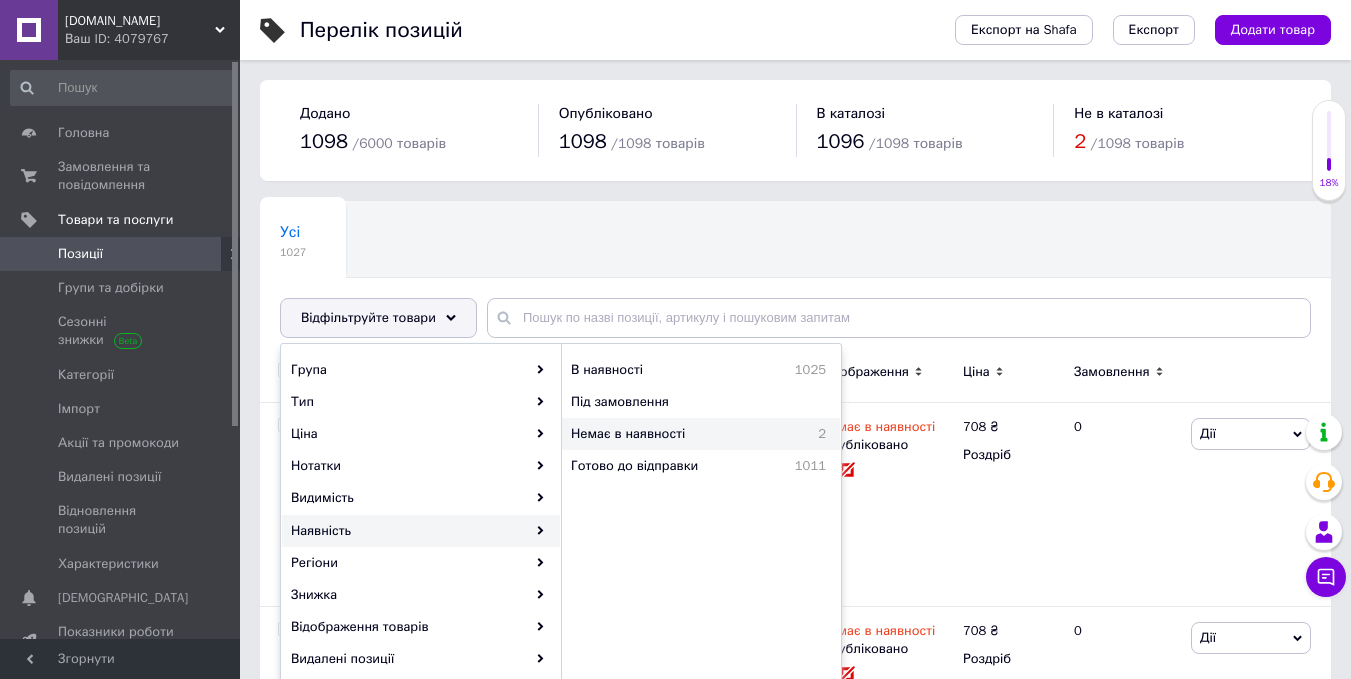 click on "Немає в наявності" at bounding box center [681, 434] 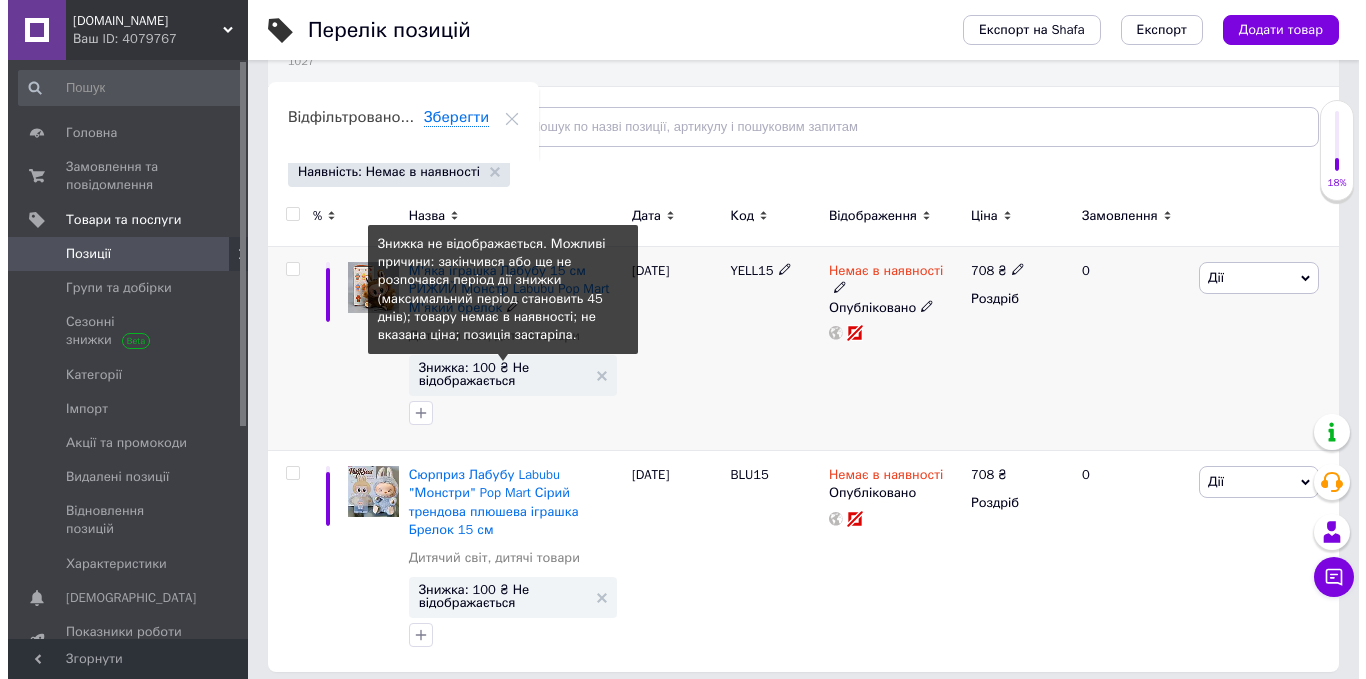 scroll, scrollTop: 204, scrollLeft: 0, axis: vertical 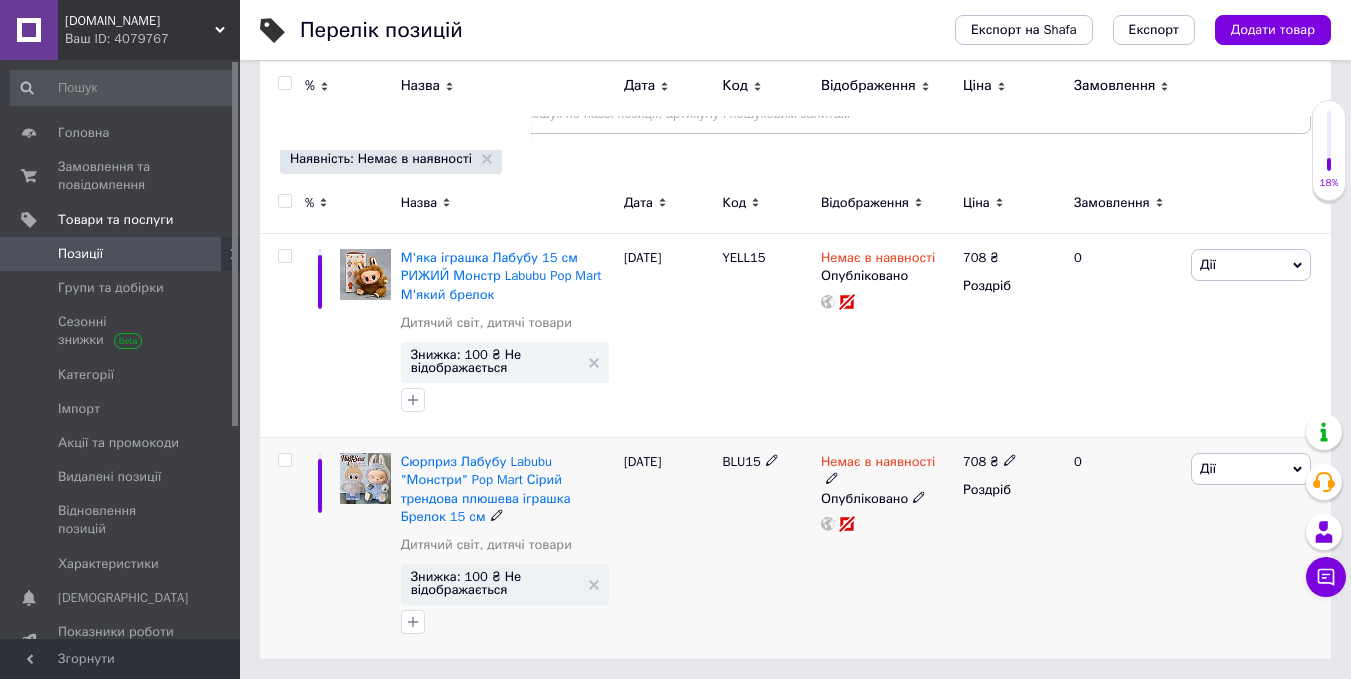 click on "BLU15" at bounding box center (741, 461) 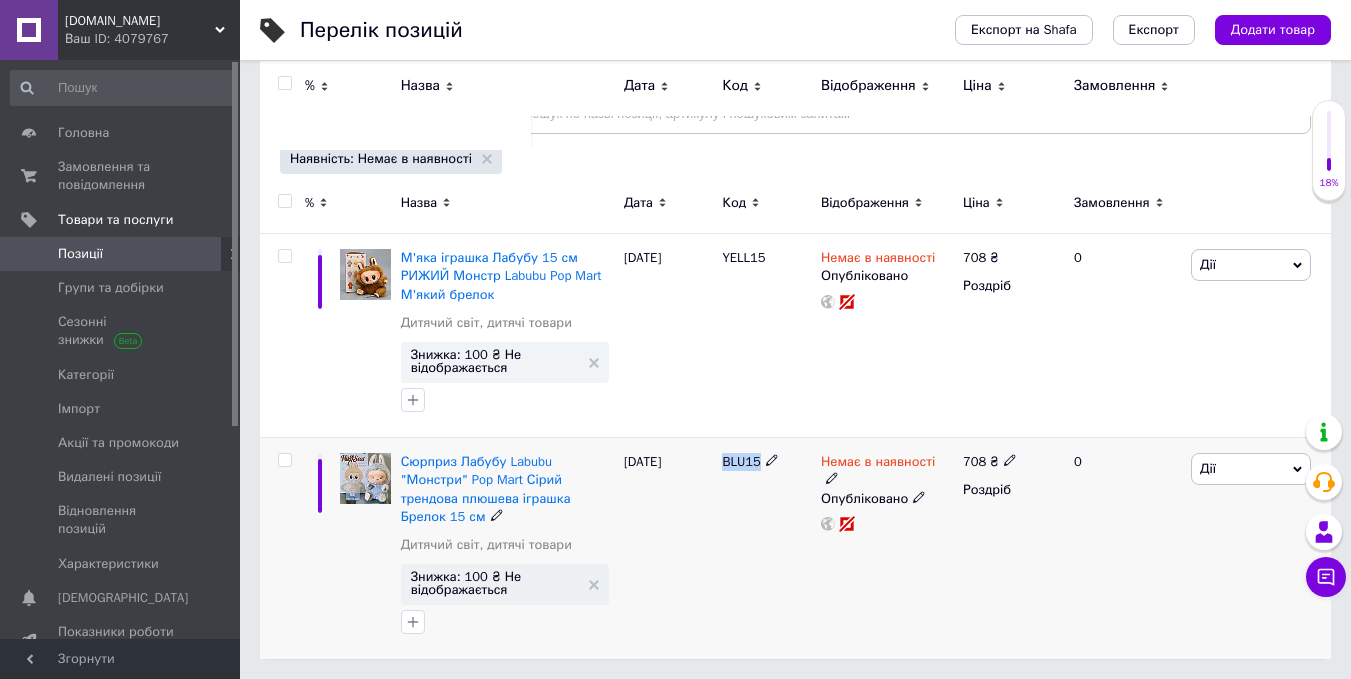 click on "BLU15" at bounding box center [741, 461] 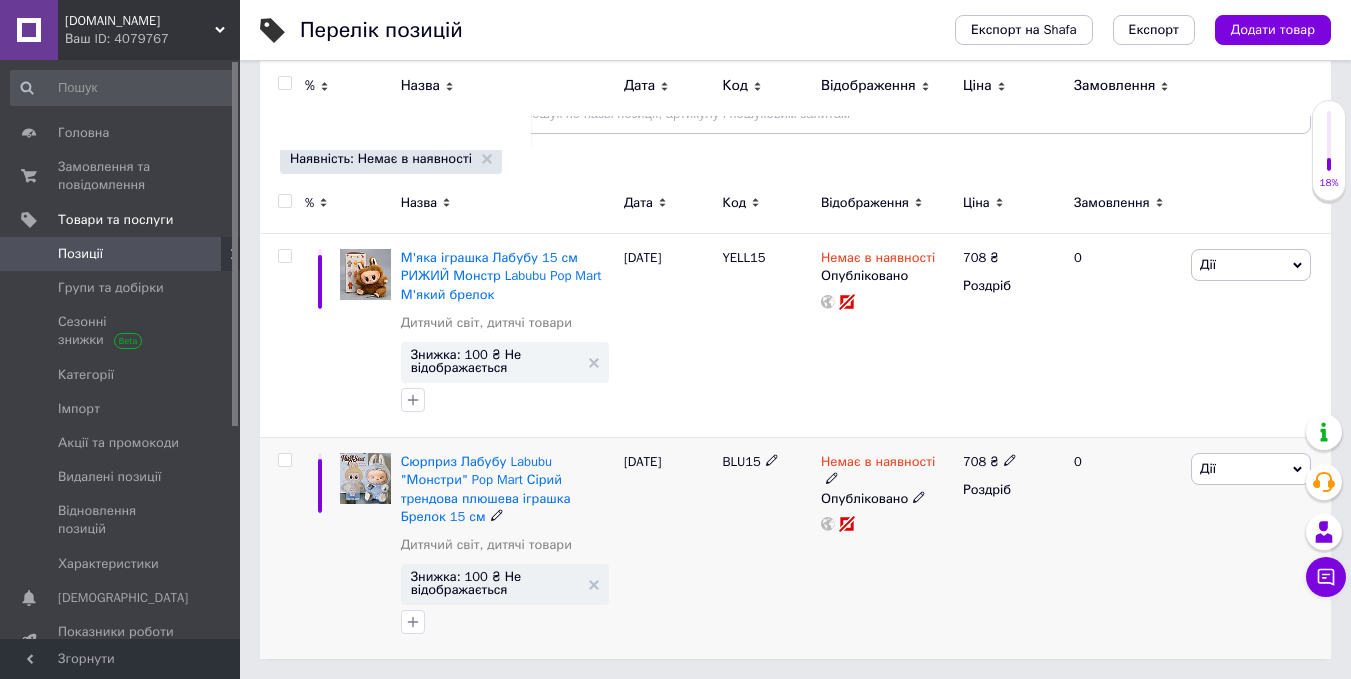 click 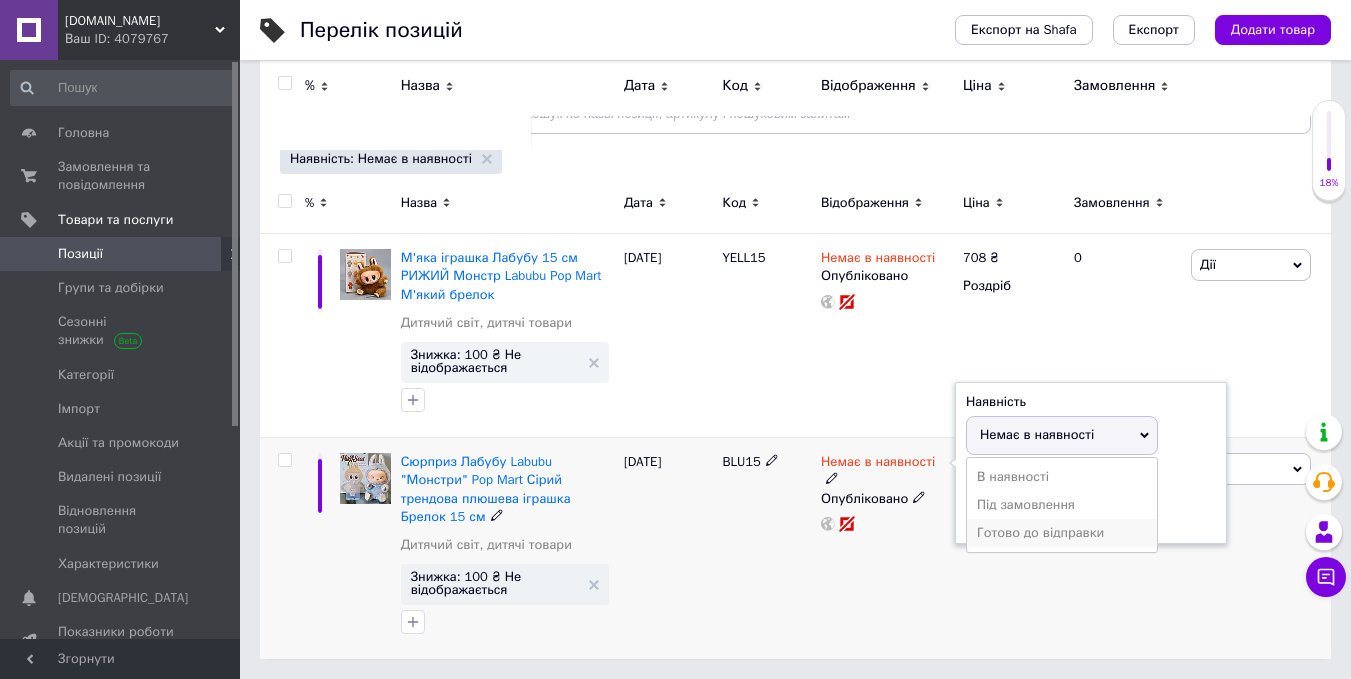 click on "Готово до відправки" at bounding box center (1062, 533) 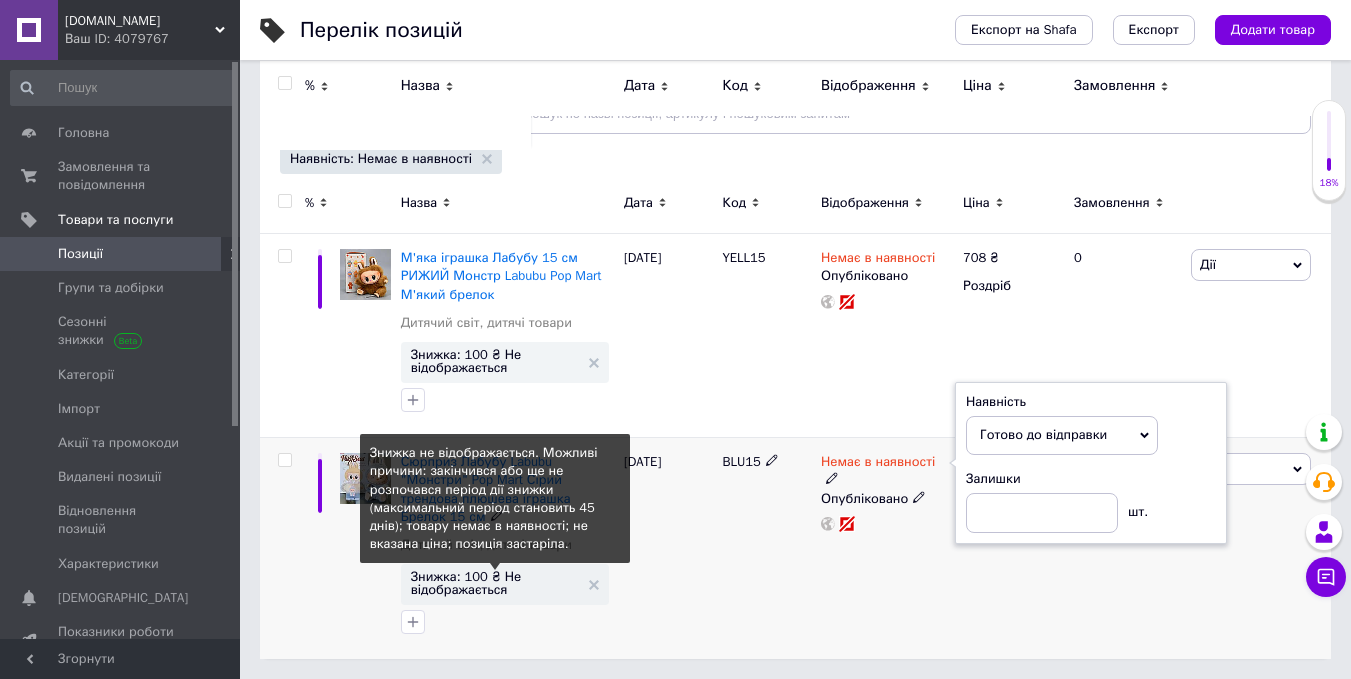 click on "Знижка: 100 ₴ Не відображається" at bounding box center (495, 583) 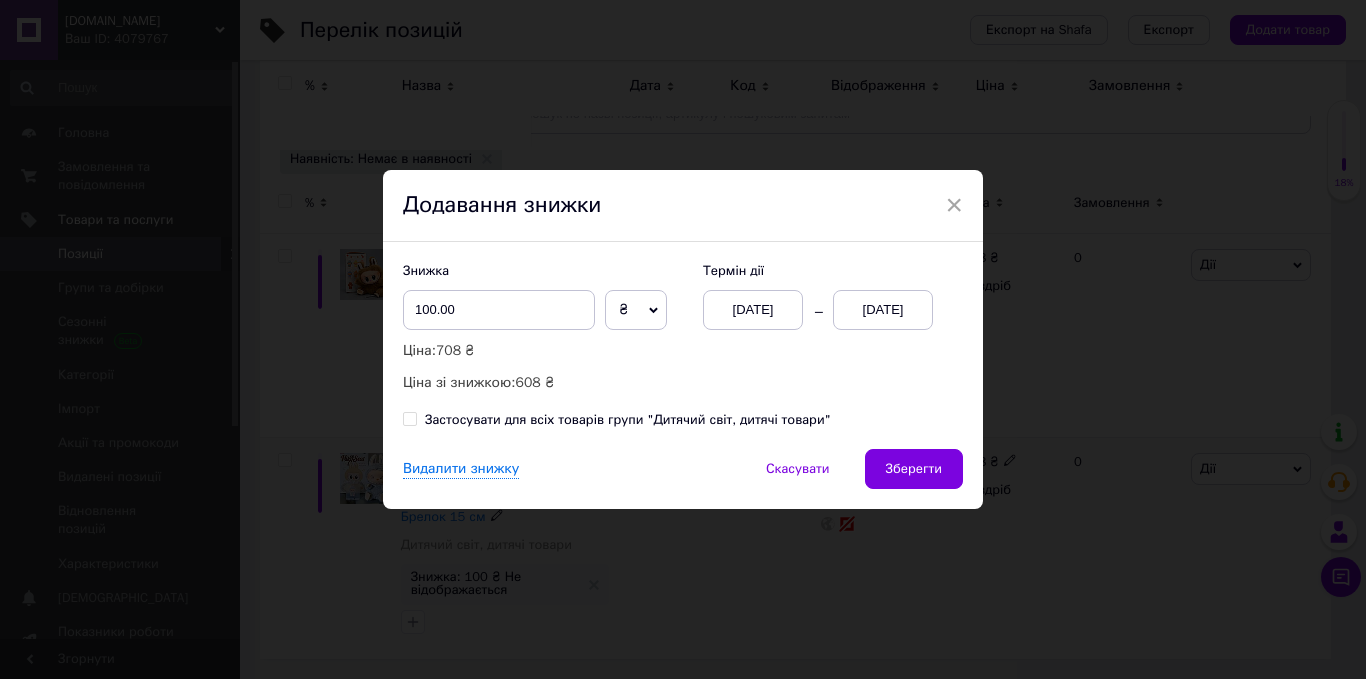 click on "13.07.2025" at bounding box center [883, 310] 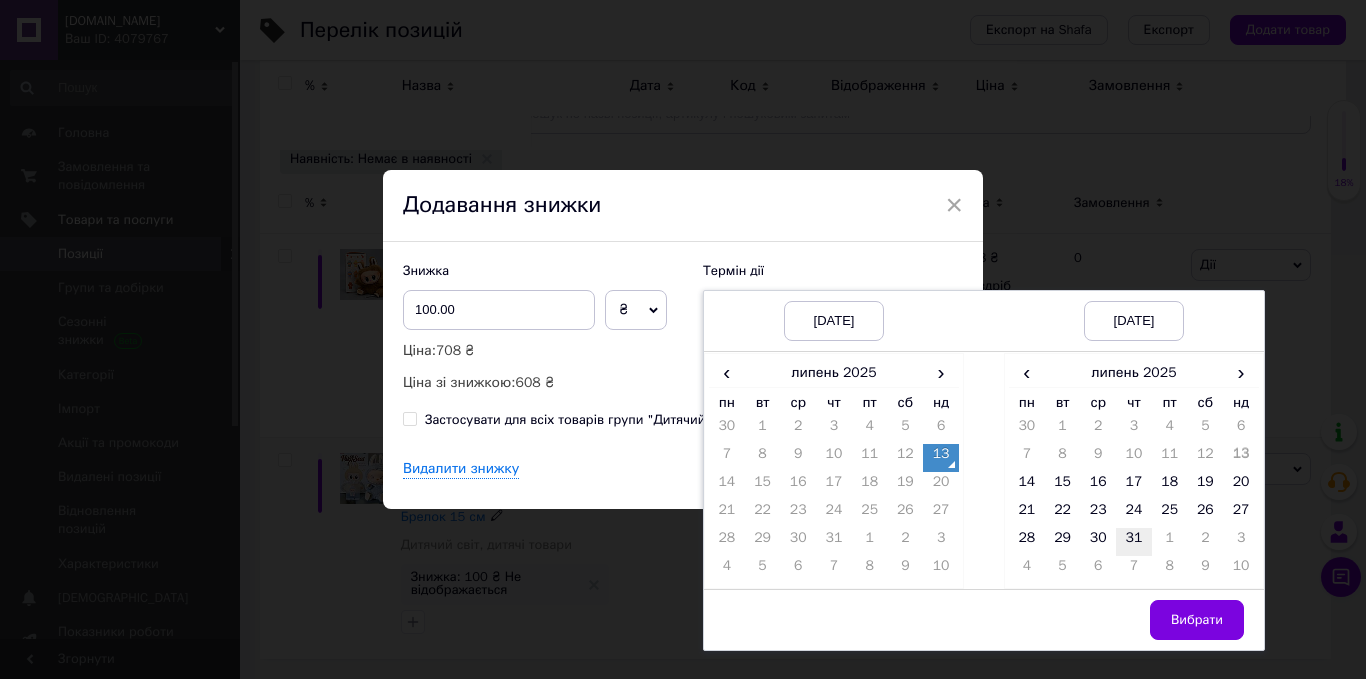 click on "31" at bounding box center (1134, 542) 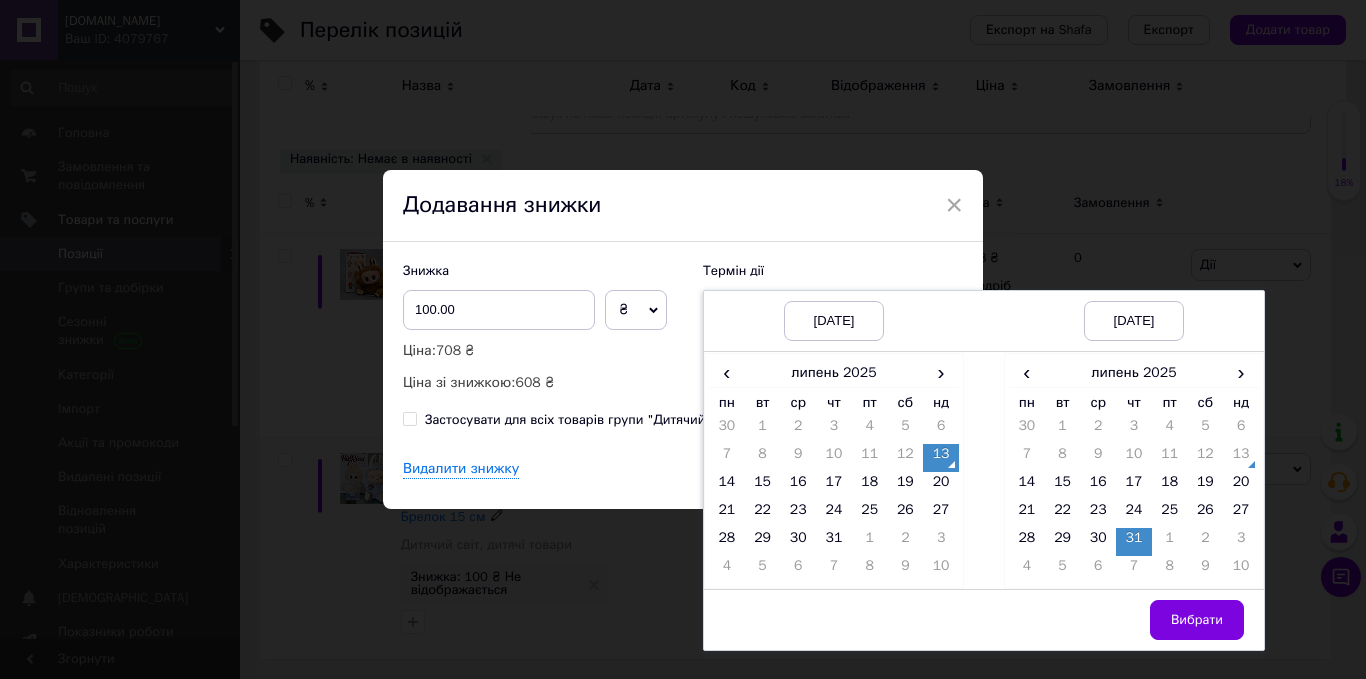 click on "Вибрати" at bounding box center (1197, 620) 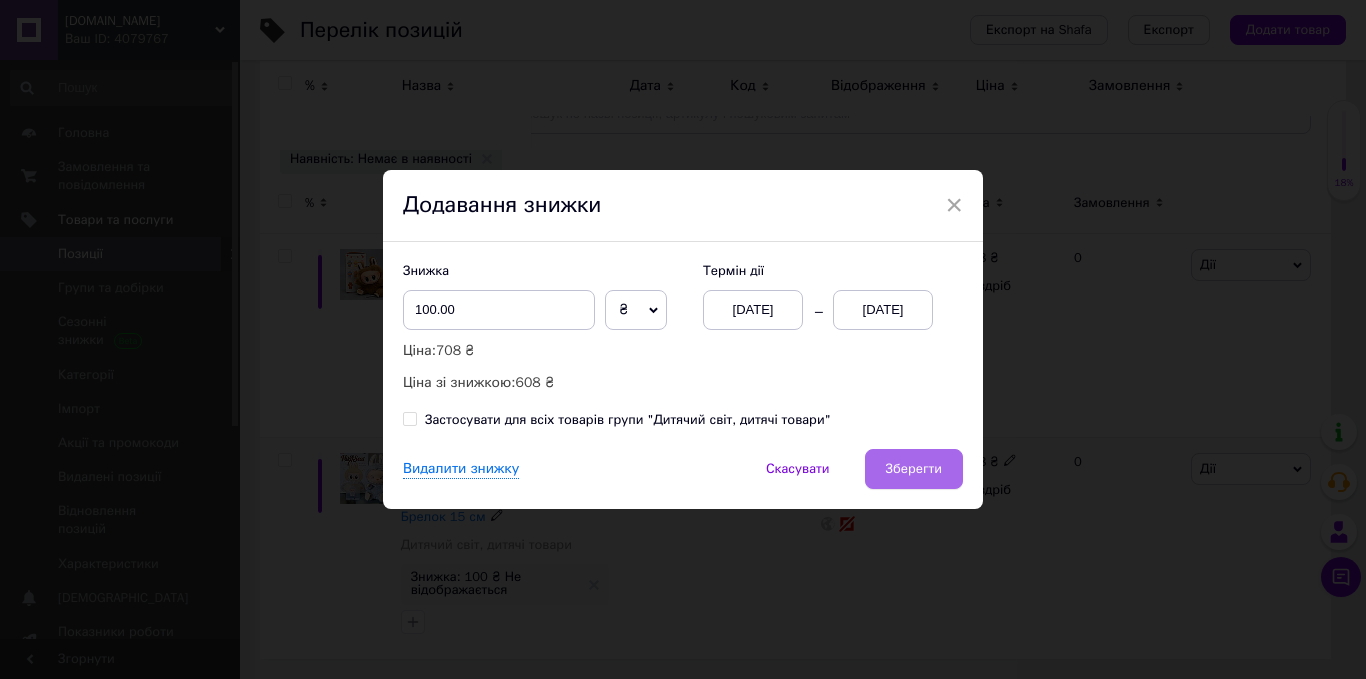 click on "Зберегти" at bounding box center [914, 469] 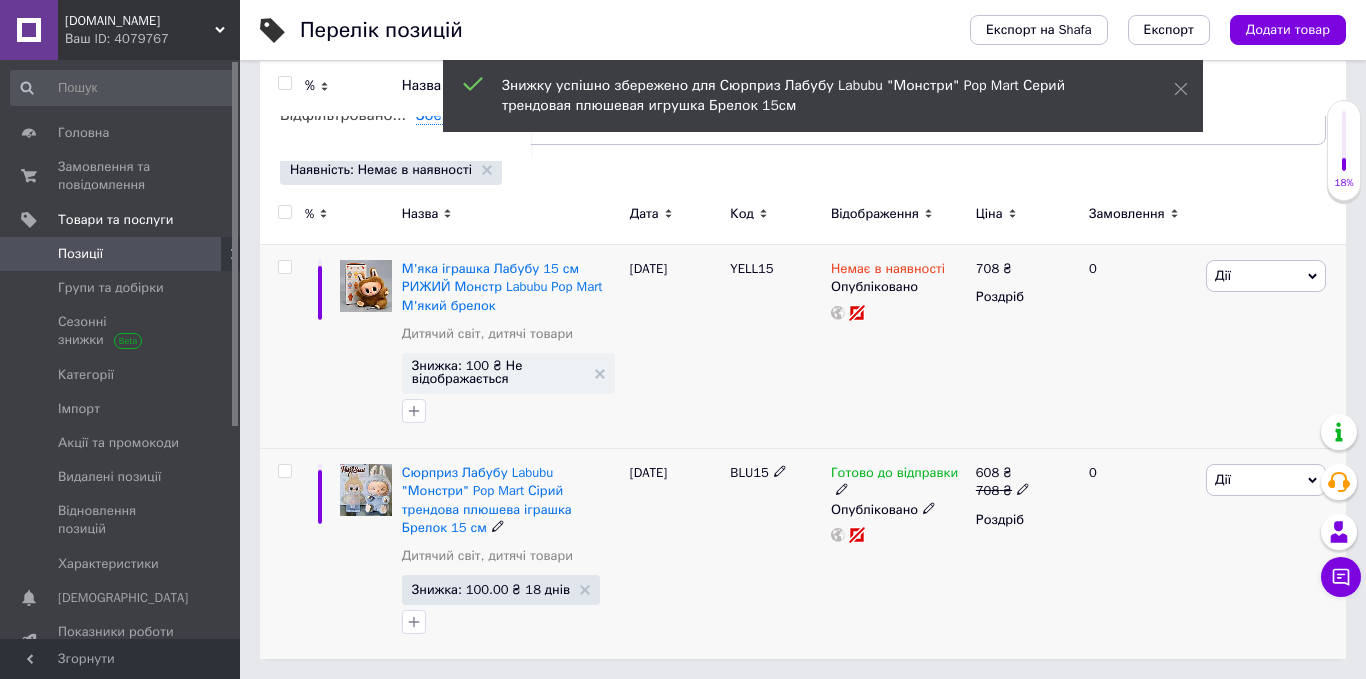scroll, scrollTop: 175, scrollLeft: 0, axis: vertical 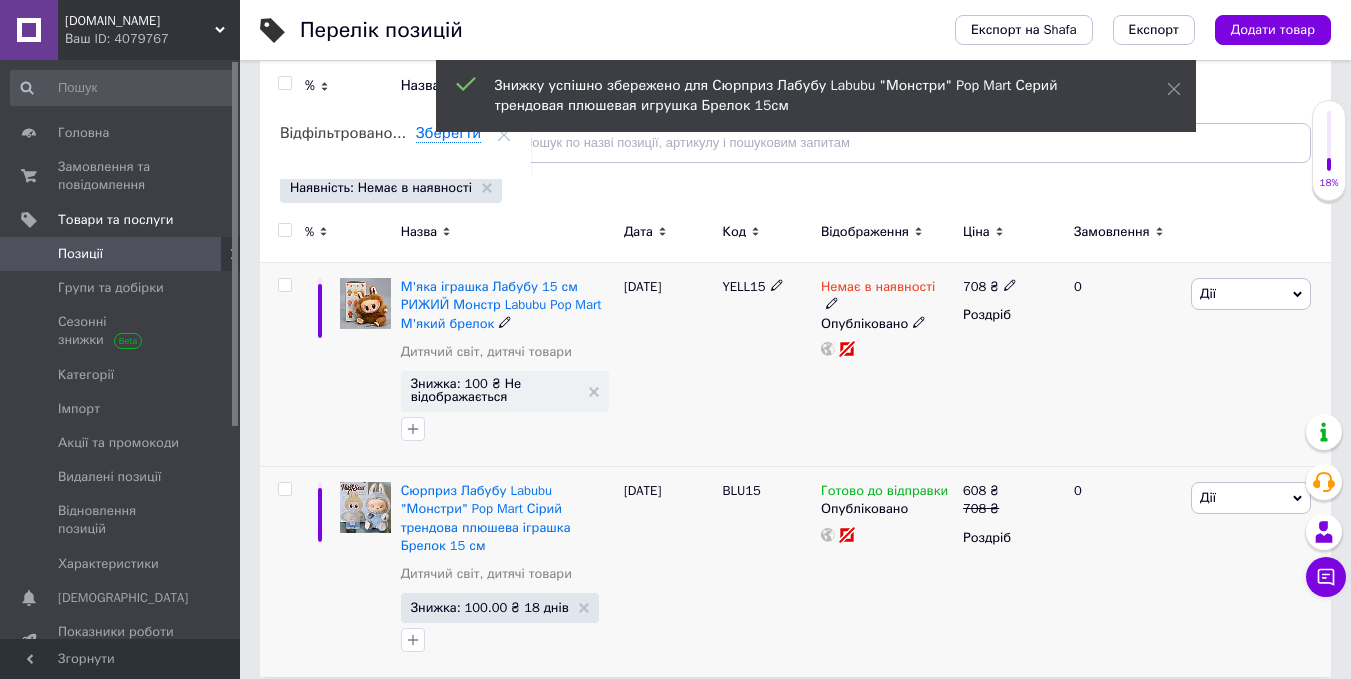 click on "YELL15" at bounding box center (743, 286) 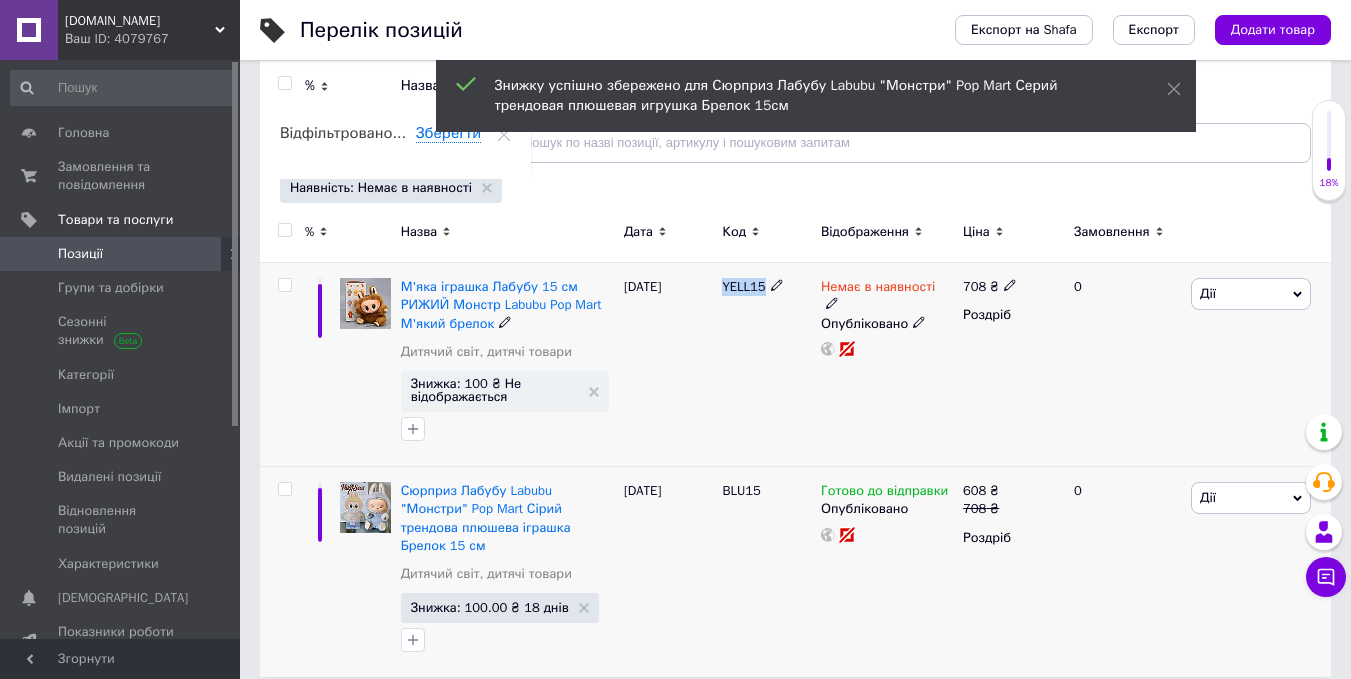 click on "YELL15" at bounding box center (743, 286) 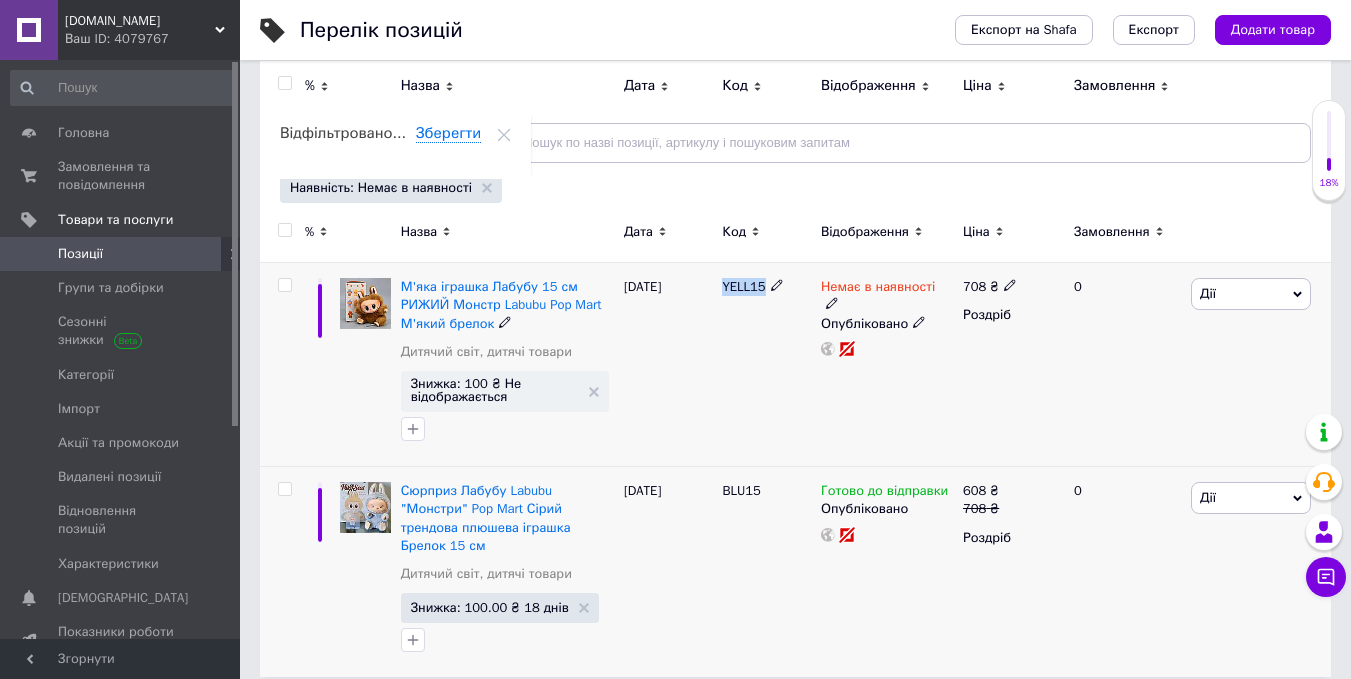 copy on "YELL15" 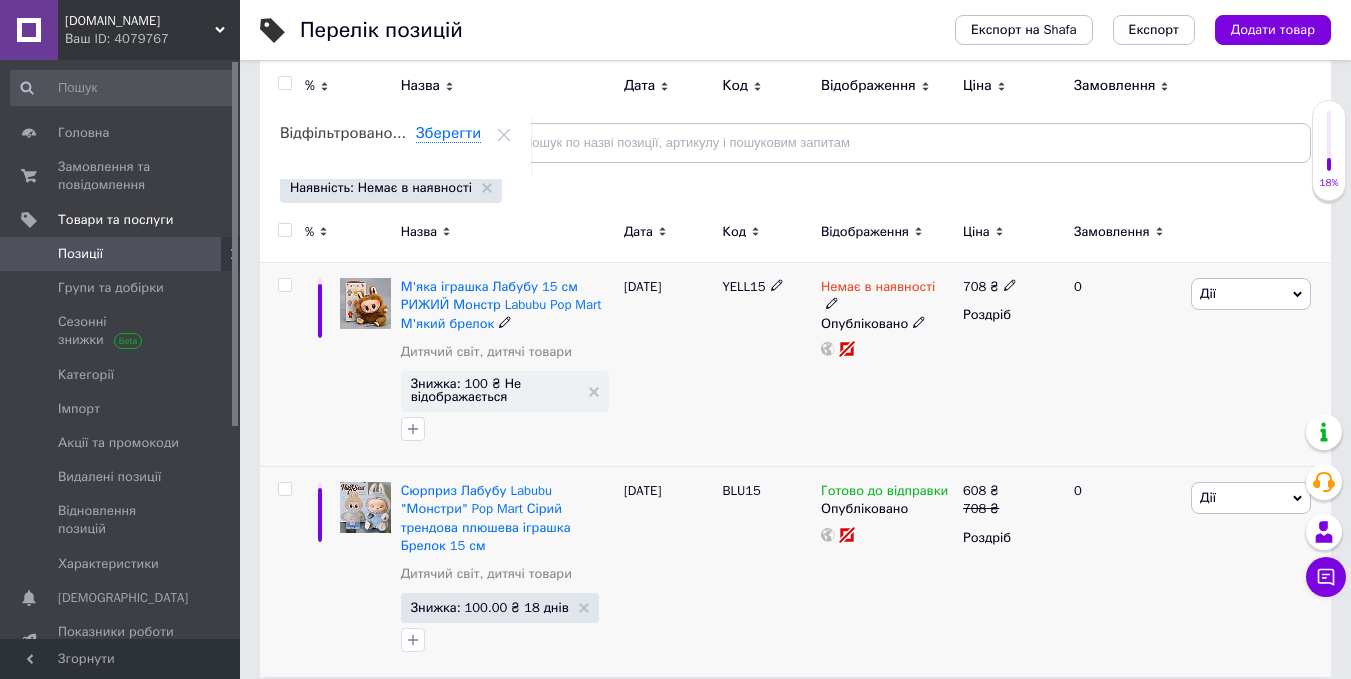 click 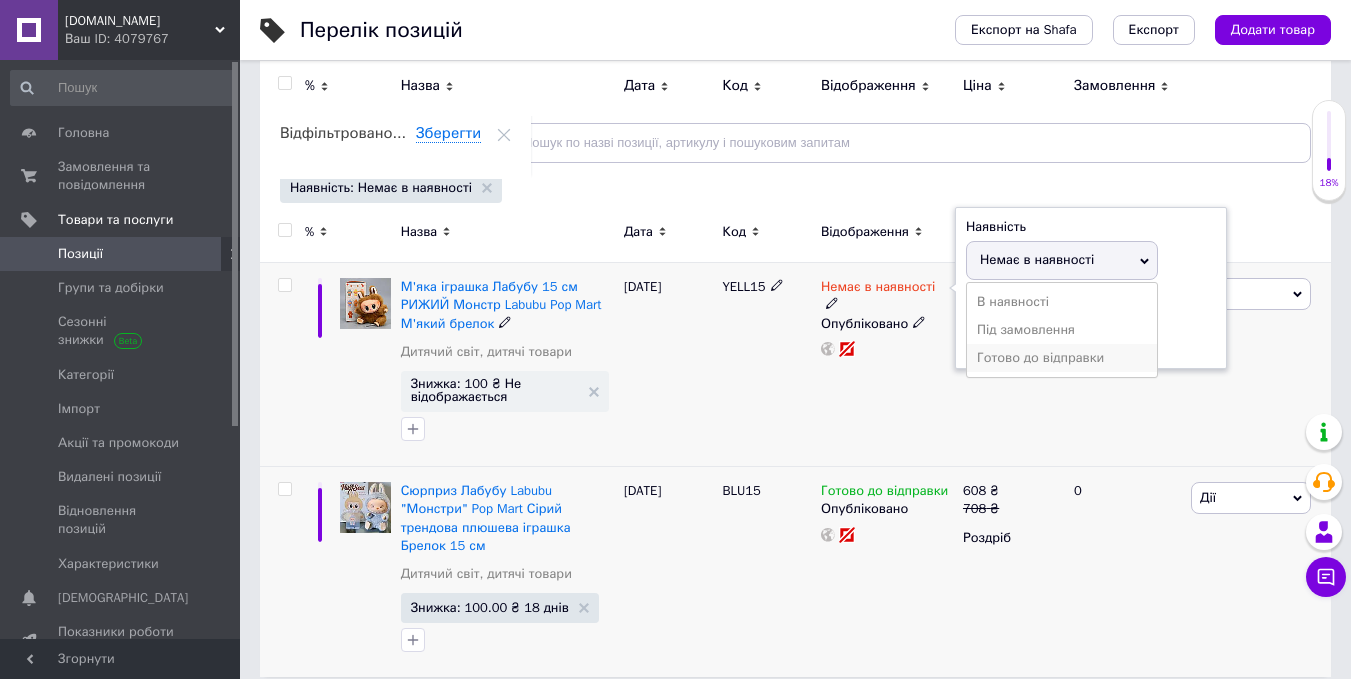 click on "Готово до відправки" at bounding box center [1062, 358] 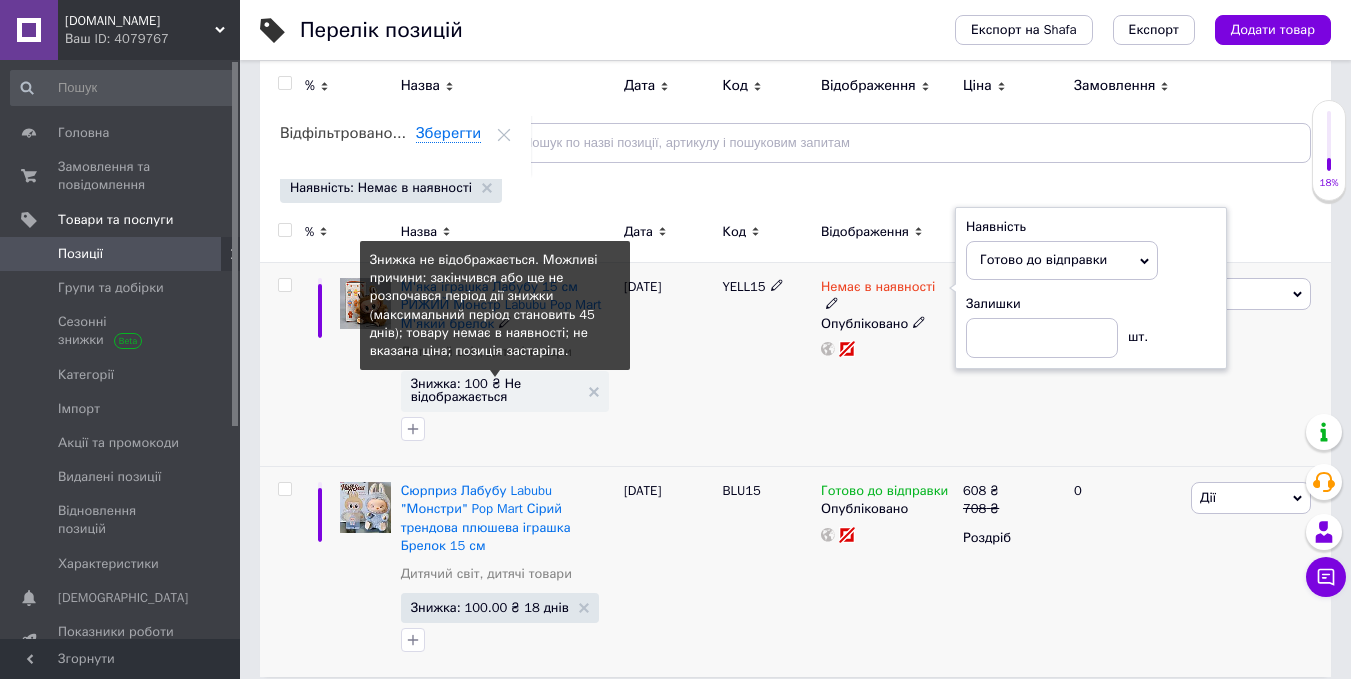 click on "Знижка: 100 ₴ Не відображається" at bounding box center [495, 390] 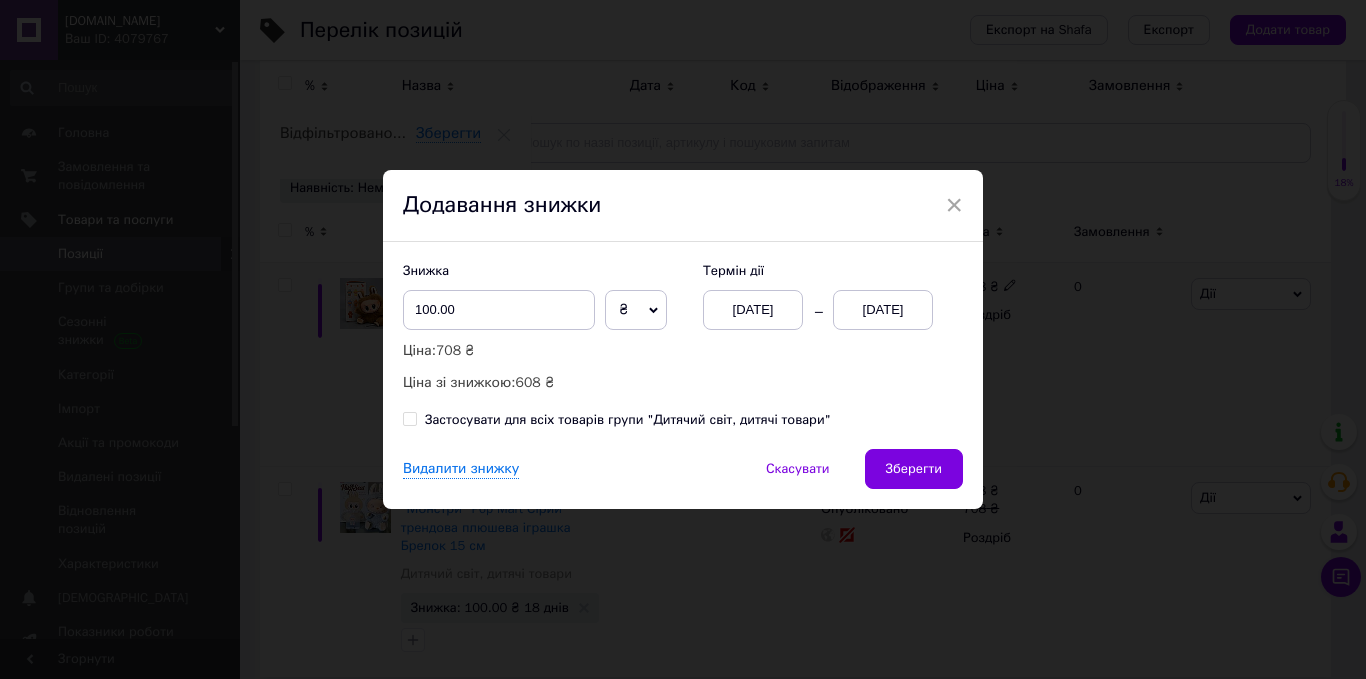 click on "13.07.2025" at bounding box center [883, 310] 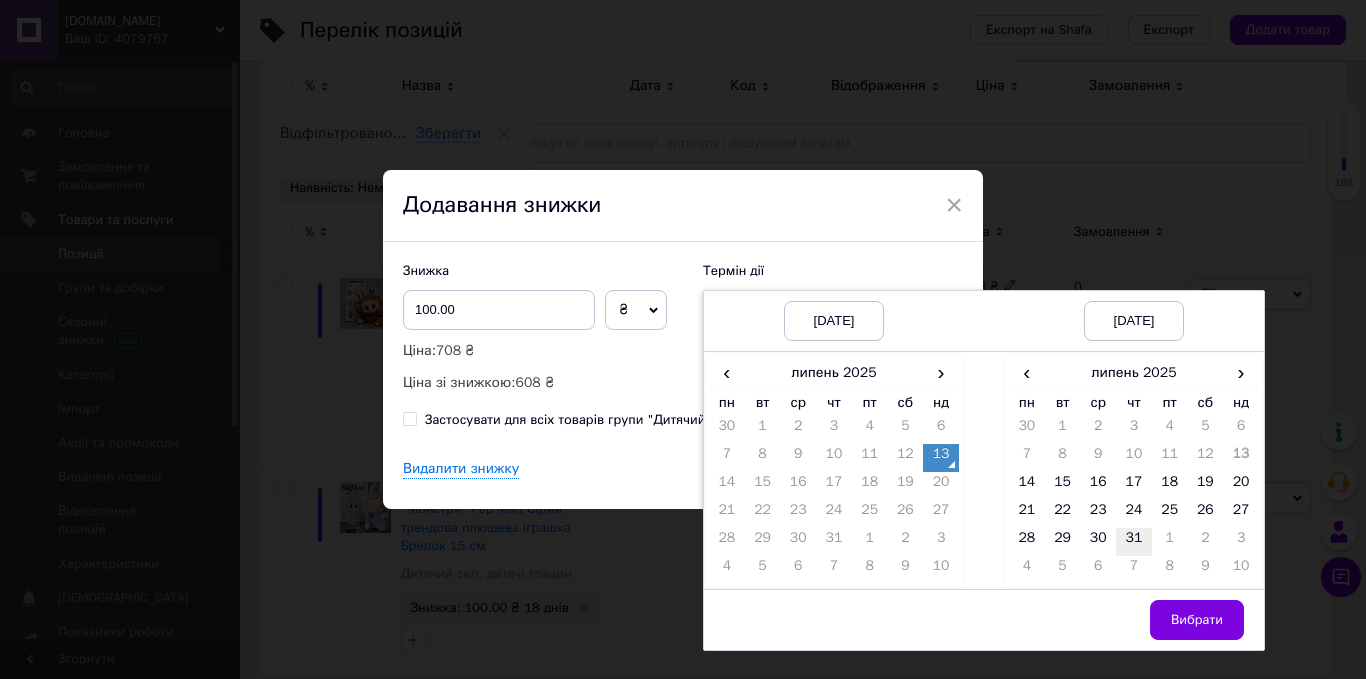 click on "31" at bounding box center [1134, 542] 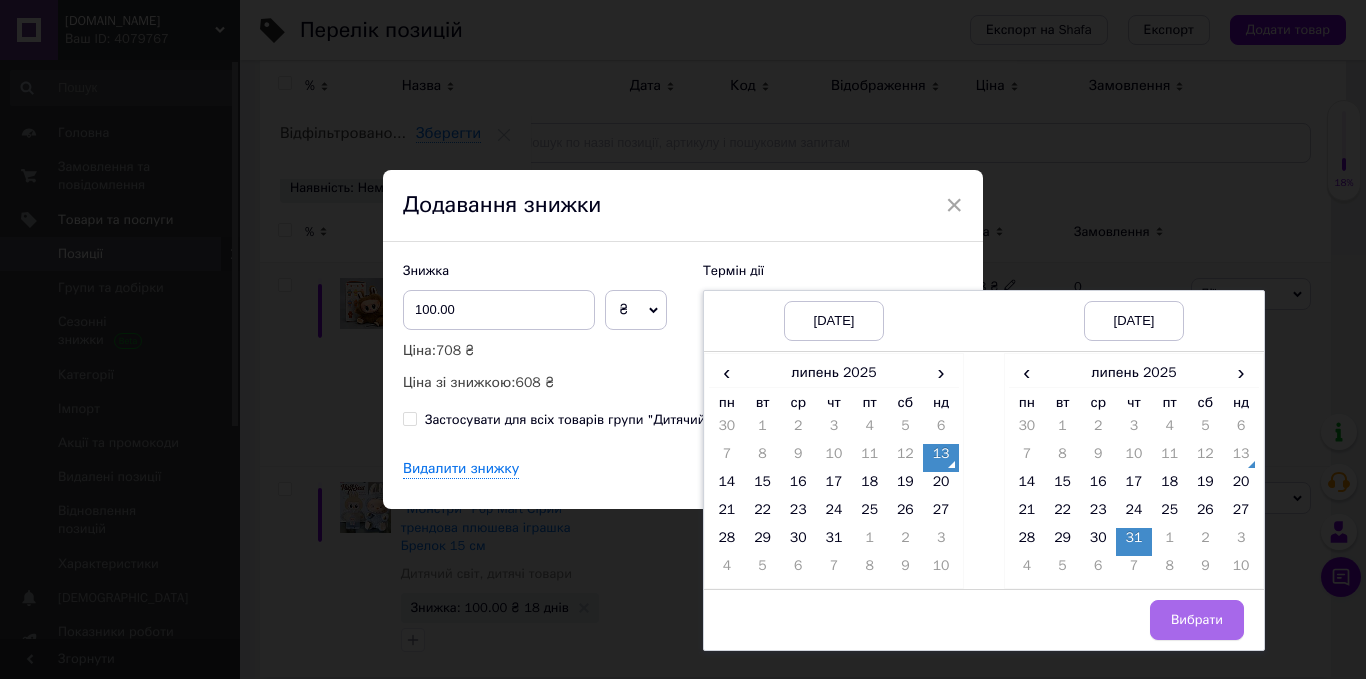 click on "Вибрати" at bounding box center (1197, 620) 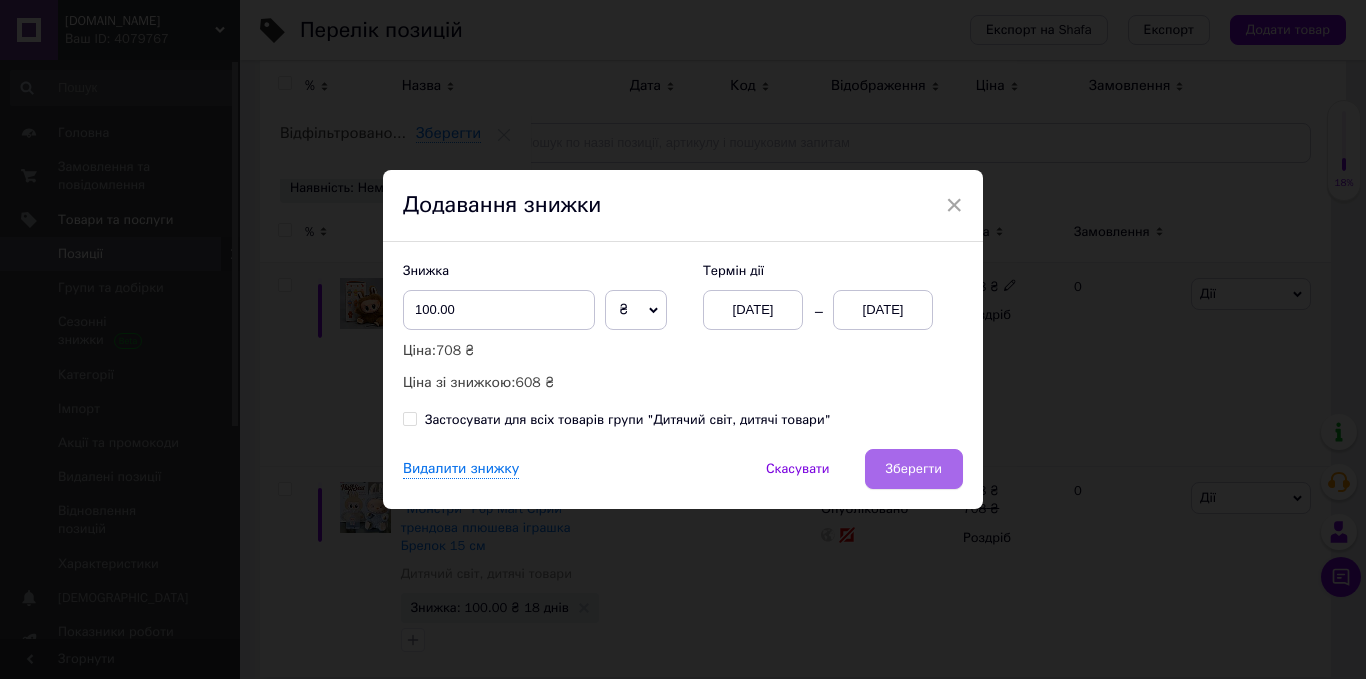 click on "Зберегти" at bounding box center [914, 469] 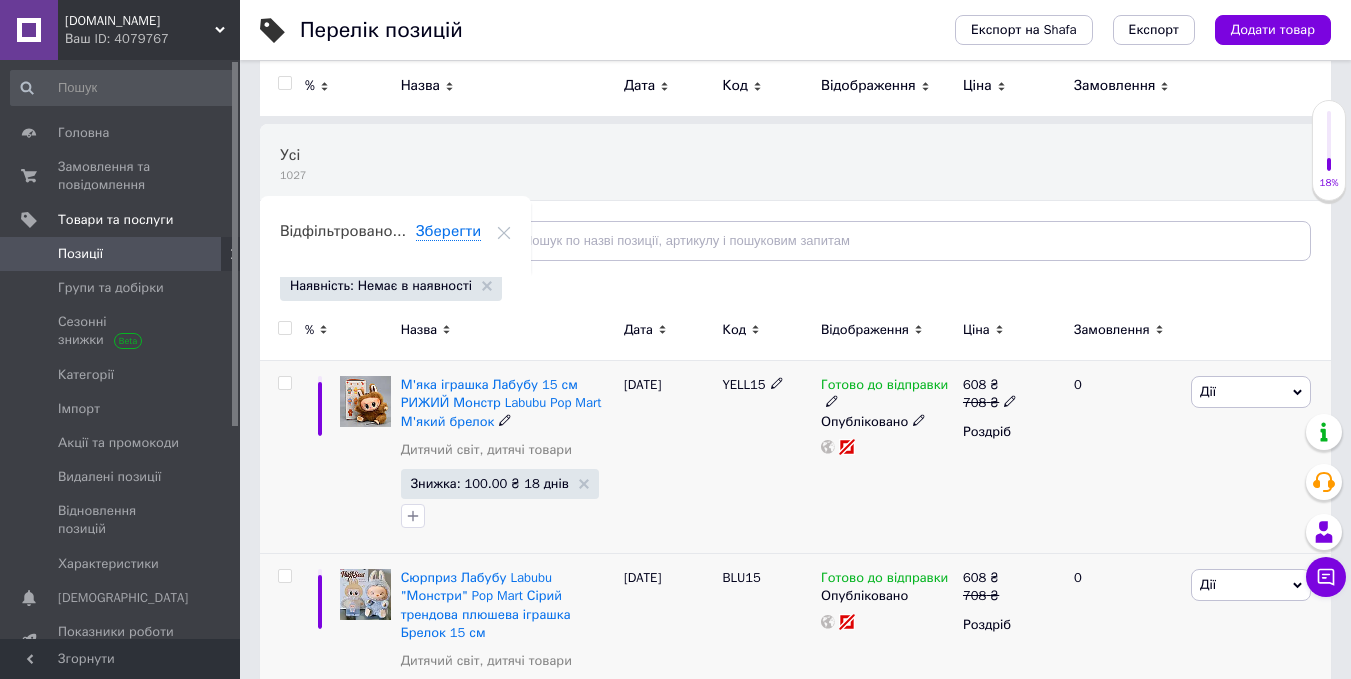 scroll, scrollTop: 0, scrollLeft: 0, axis: both 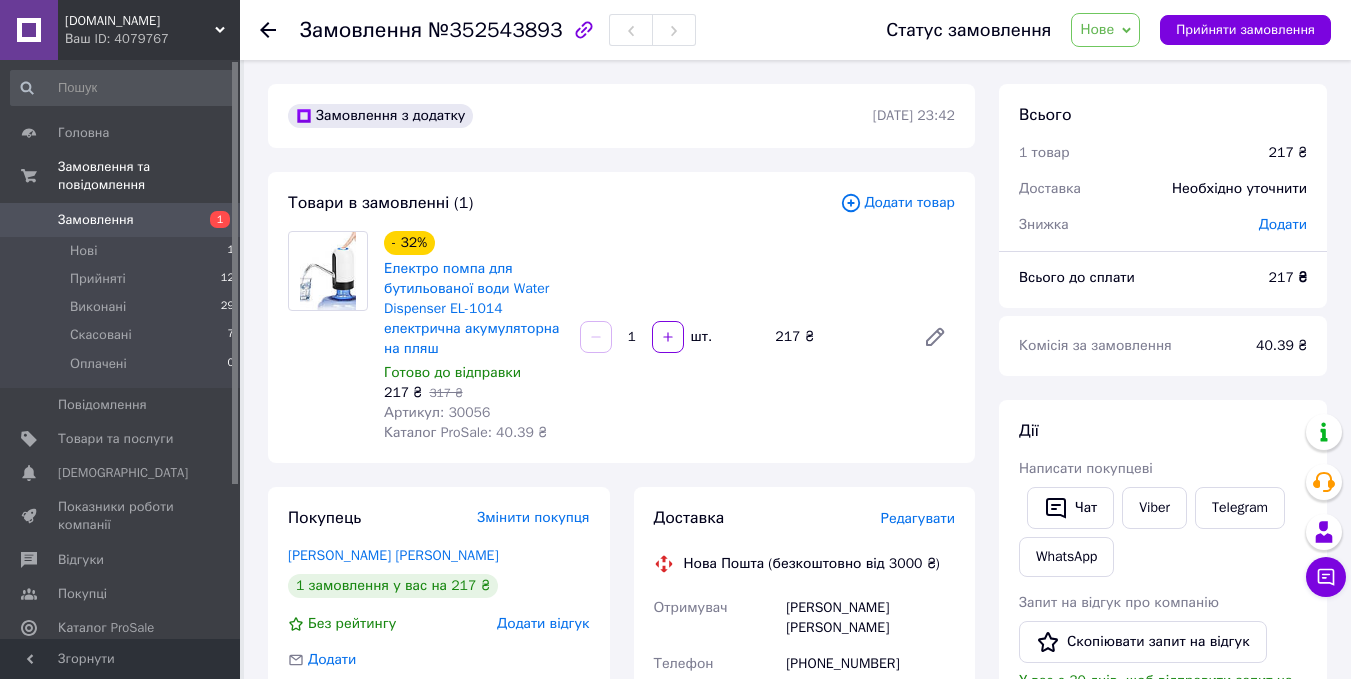 click on "Артикул: 30056" at bounding box center (437, 412) 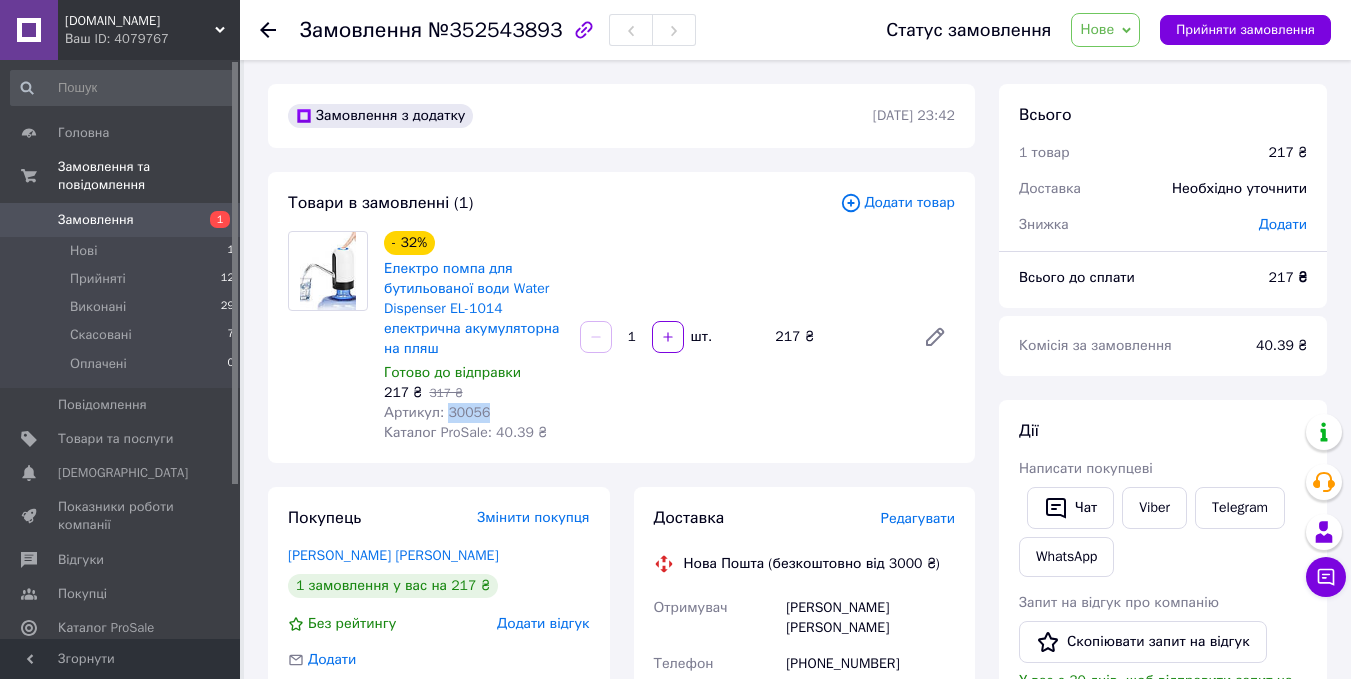 click on "Артикул: 30056" at bounding box center [437, 412] 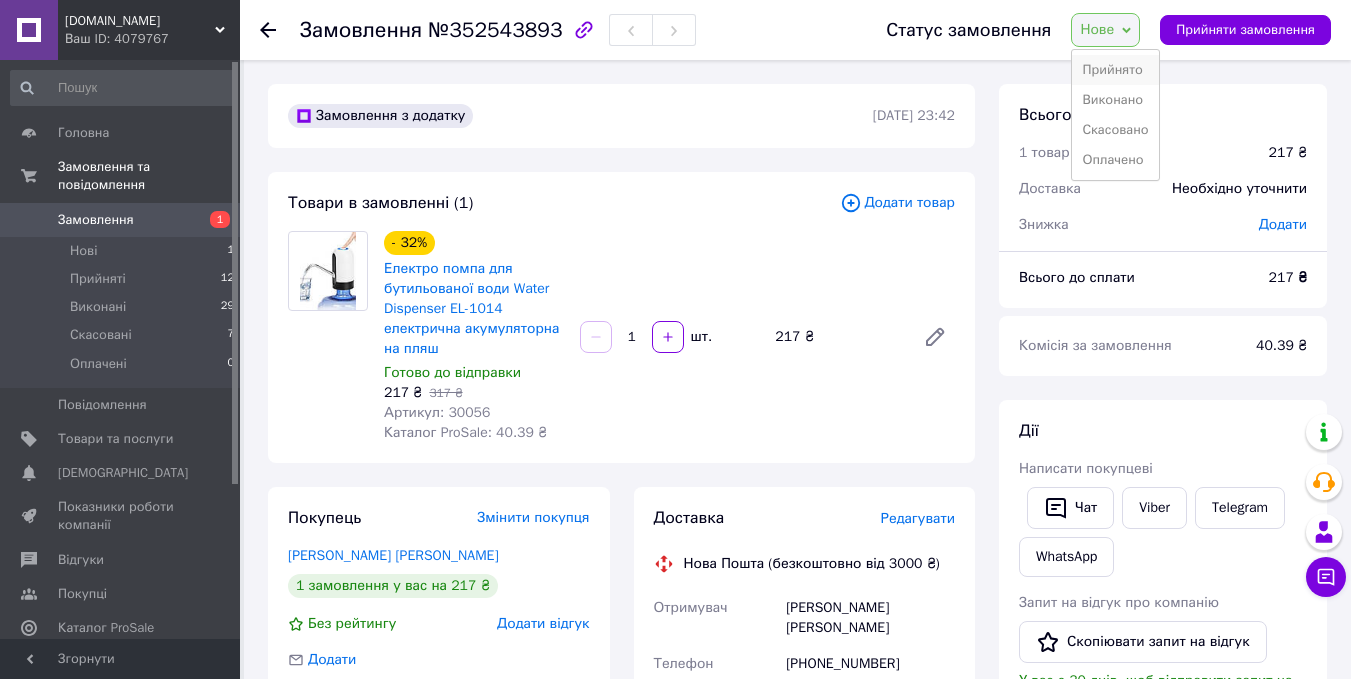 click on "Прийнято" at bounding box center [1115, 70] 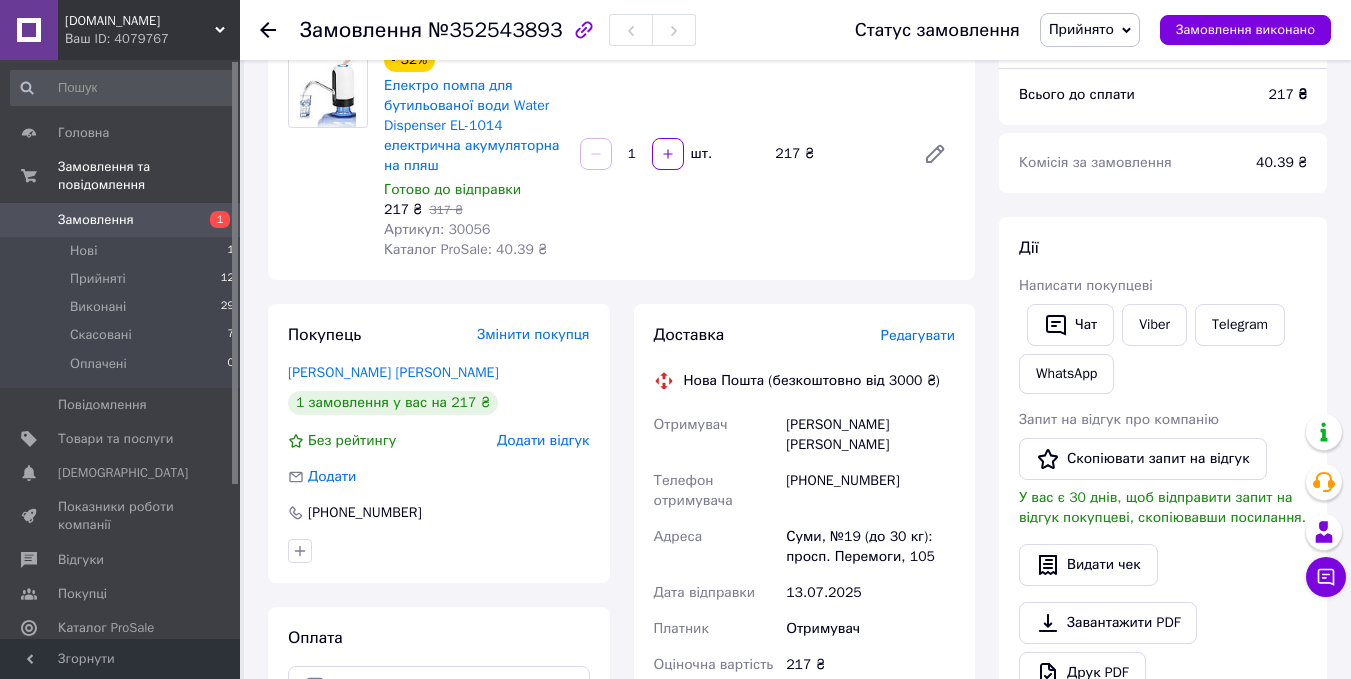 scroll, scrollTop: 200, scrollLeft: 0, axis: vertical 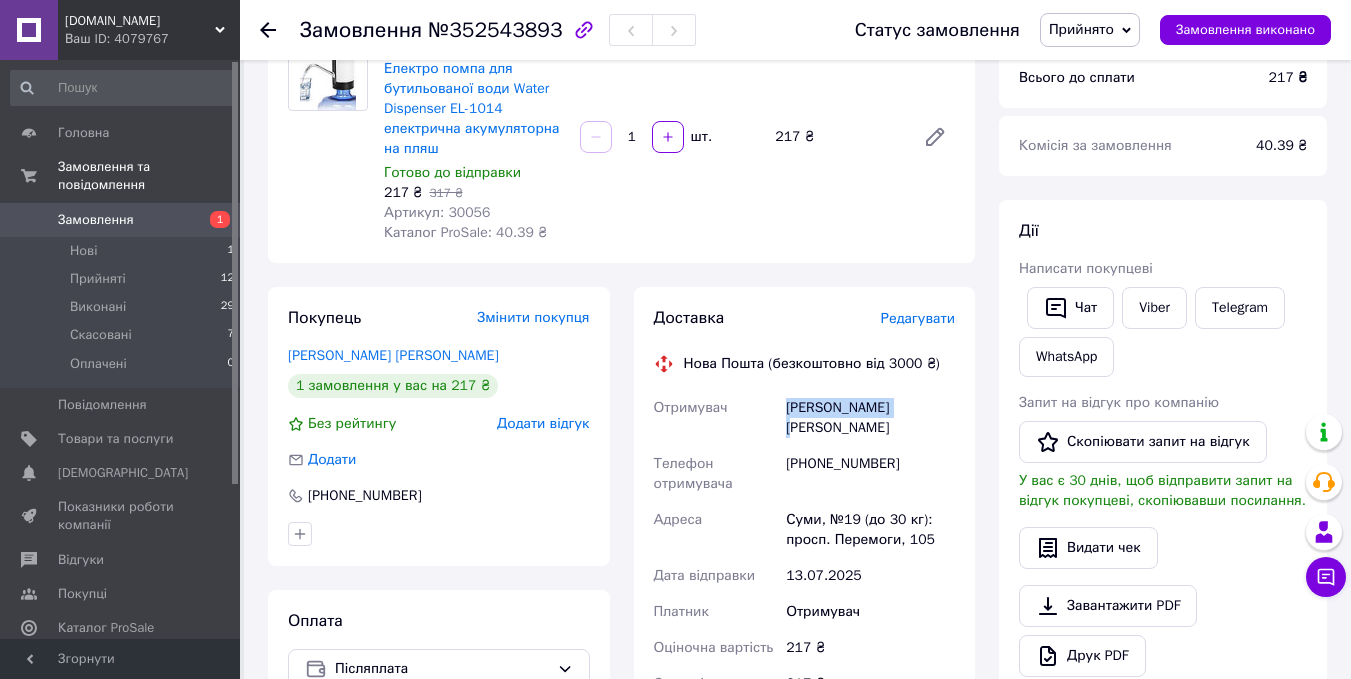 drag, startPoint x: 789, startPoint y: 408, endPoint x: 894, endPoint y: 413, distance: 105.11898 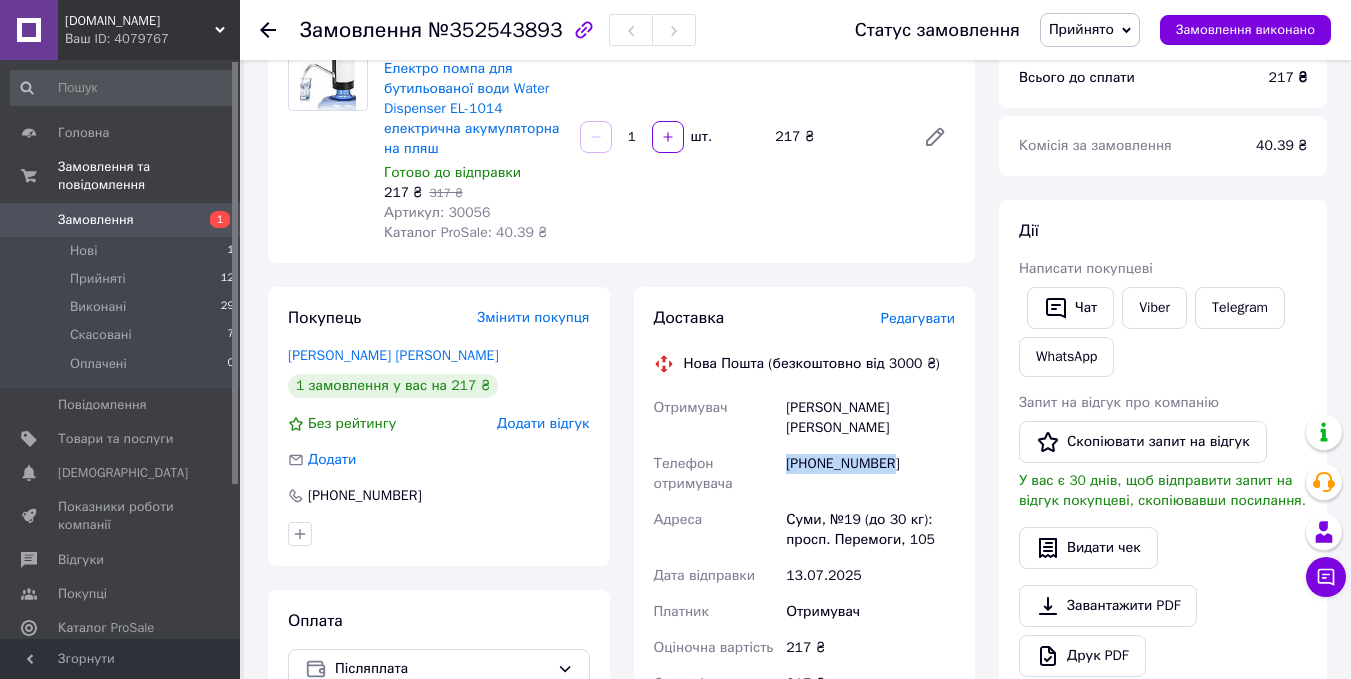 drag, startPoint x: 860, startPoint y: 449, endPoint x: 952, endPoint y: 459, distance: 92.541885 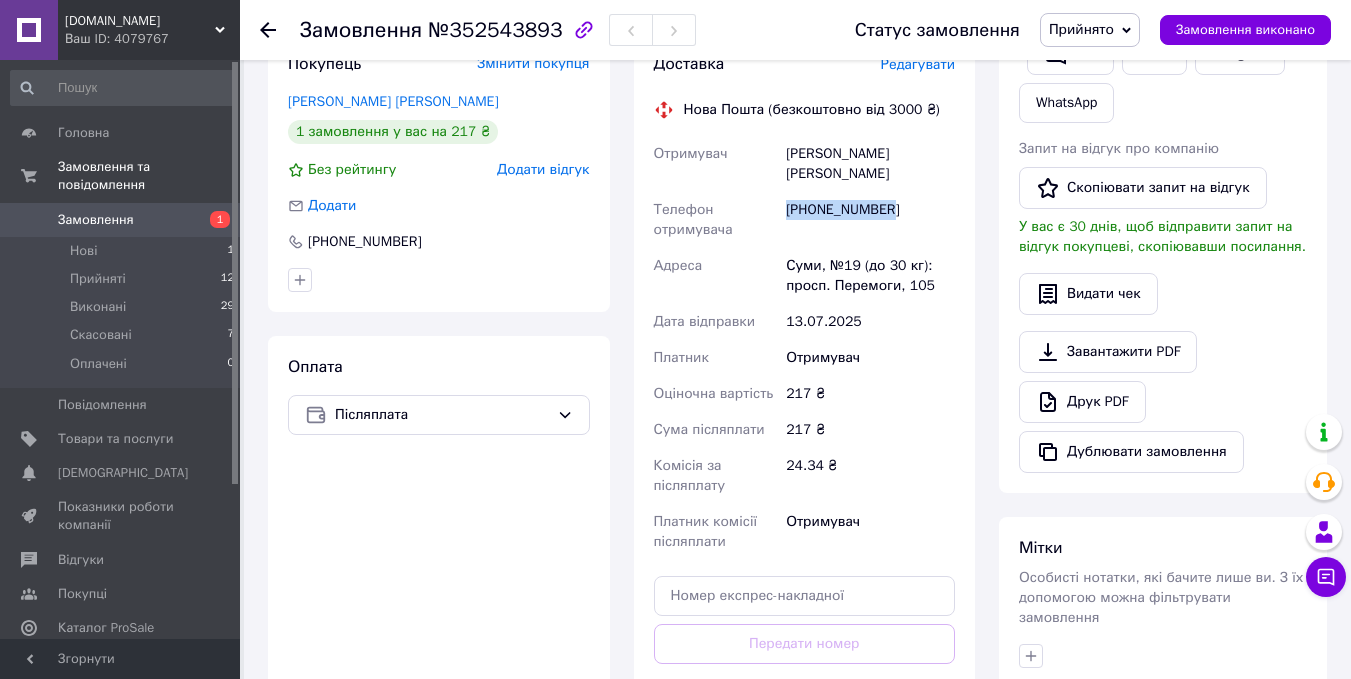 scroll, scrollTop: 500, scrollLeft: 0, axis: vertical 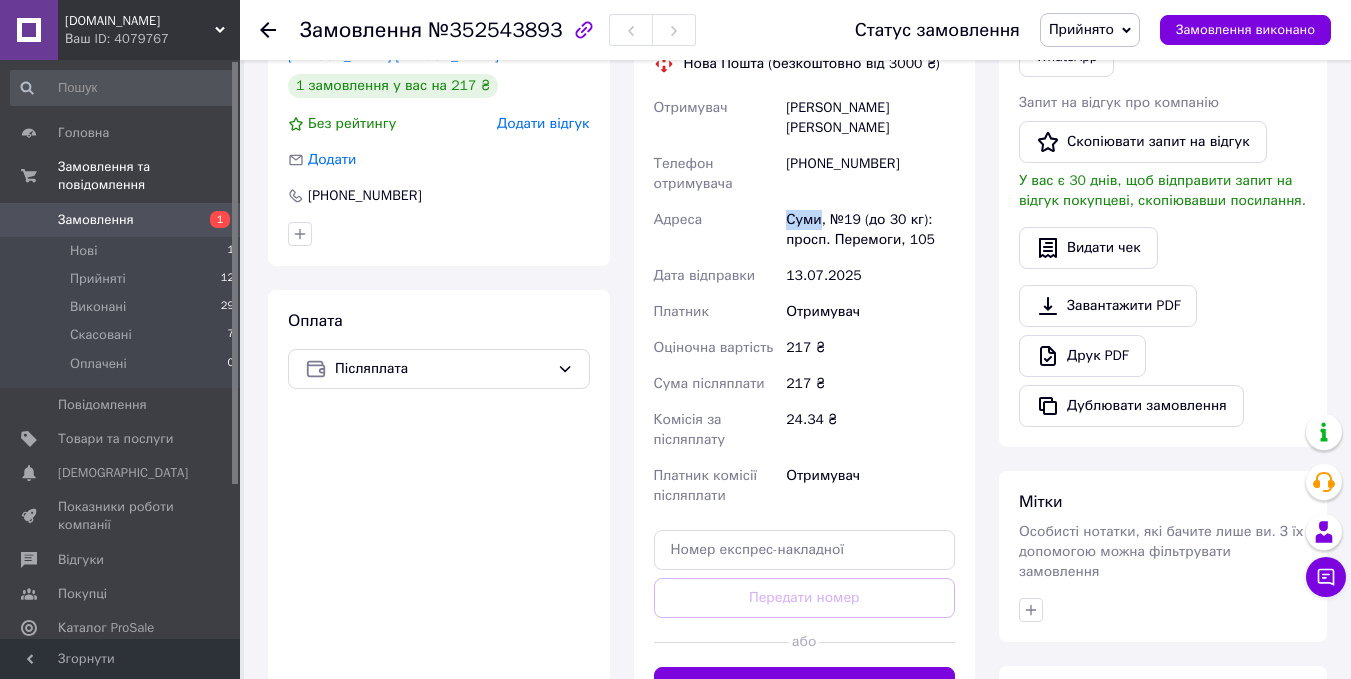drag, startPoint x: 788, startPoint y: 206, endPoint x: 821, endPoint y: 204, distance: 33.06055 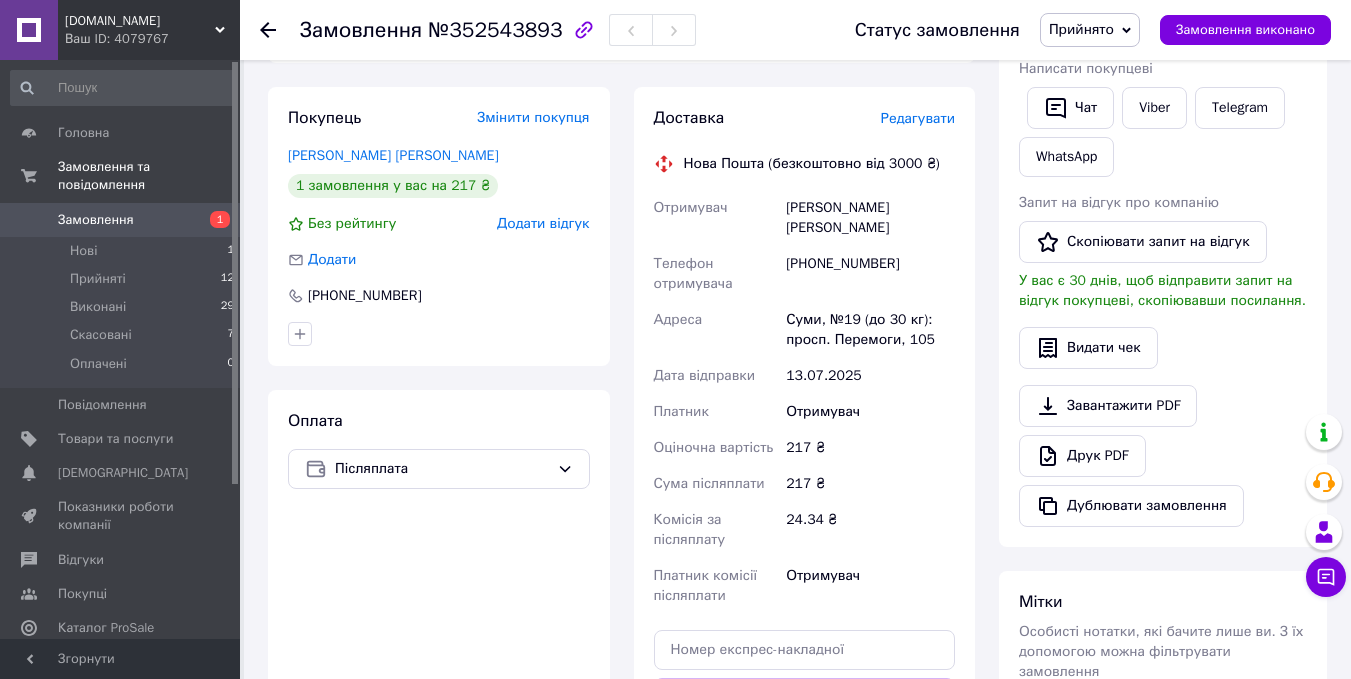 click on "Отримувач" at bounding box center (870, 412) 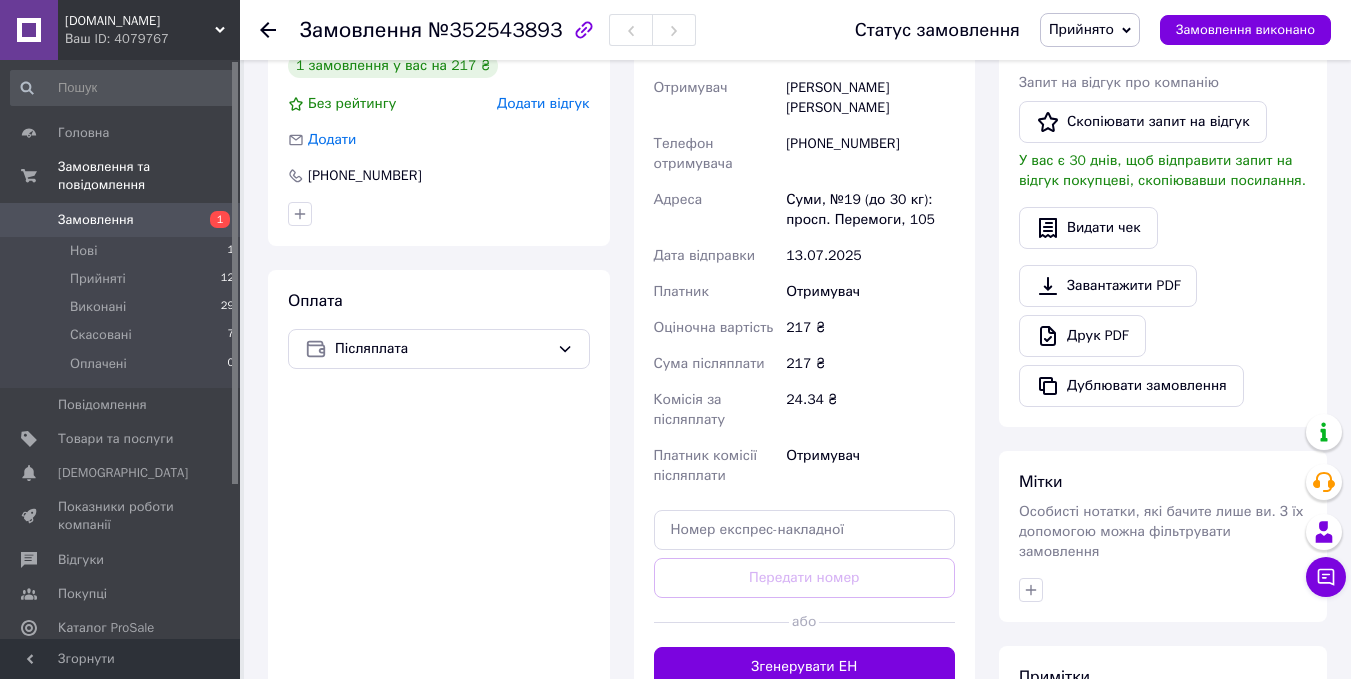 scroll, scrollTop: 756, scrollLeft: 0, axis: vertical 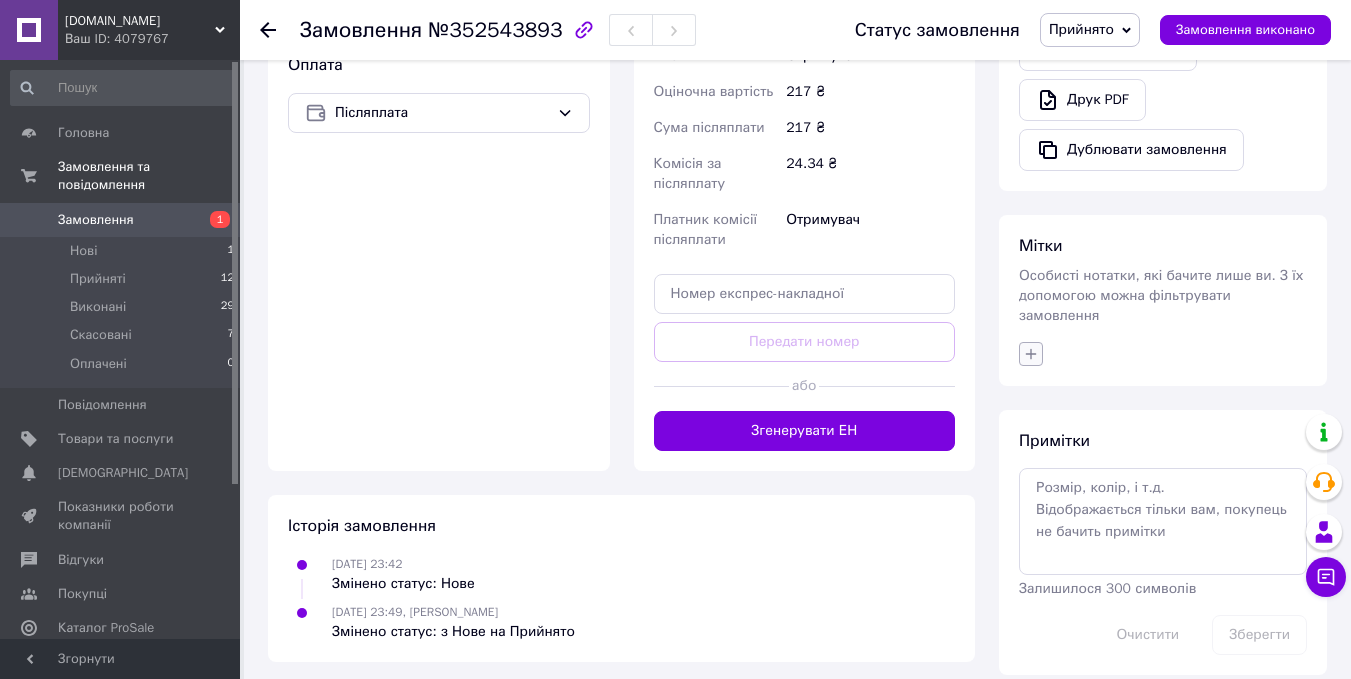 click 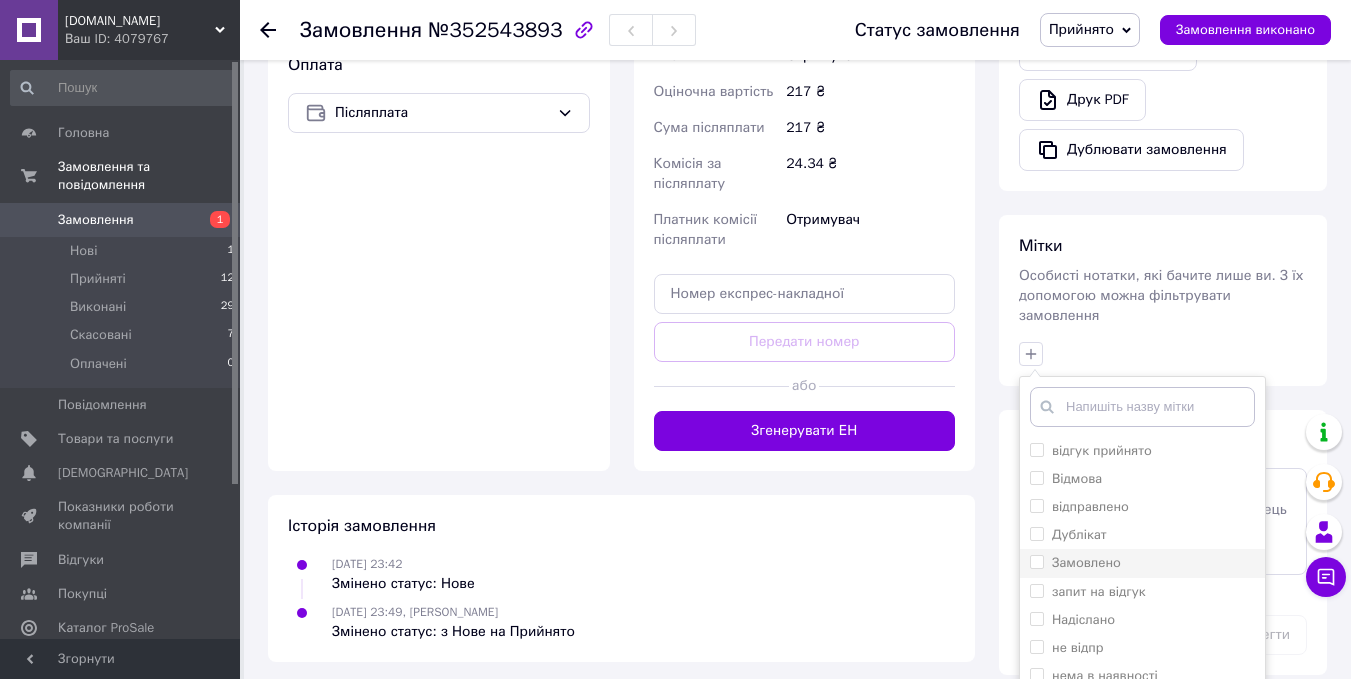click on "Замовлено" at bounding box center (1086, 562) 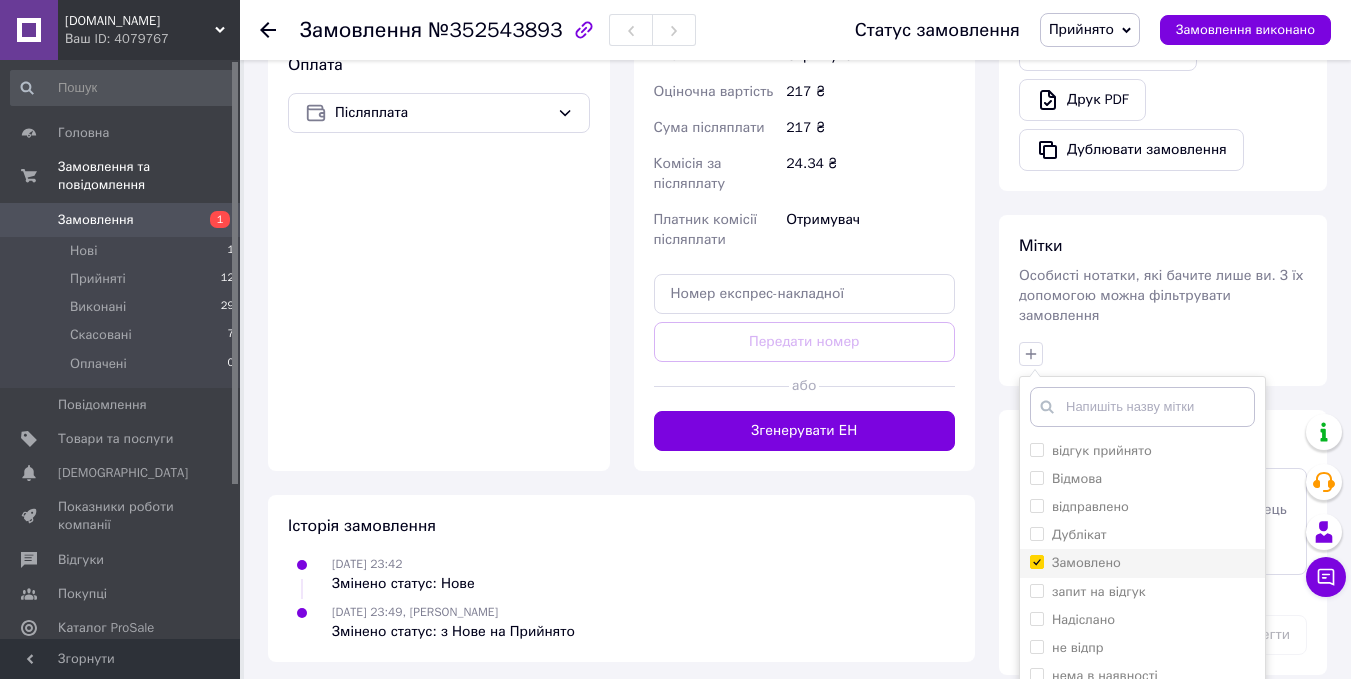 checkbox on "true" 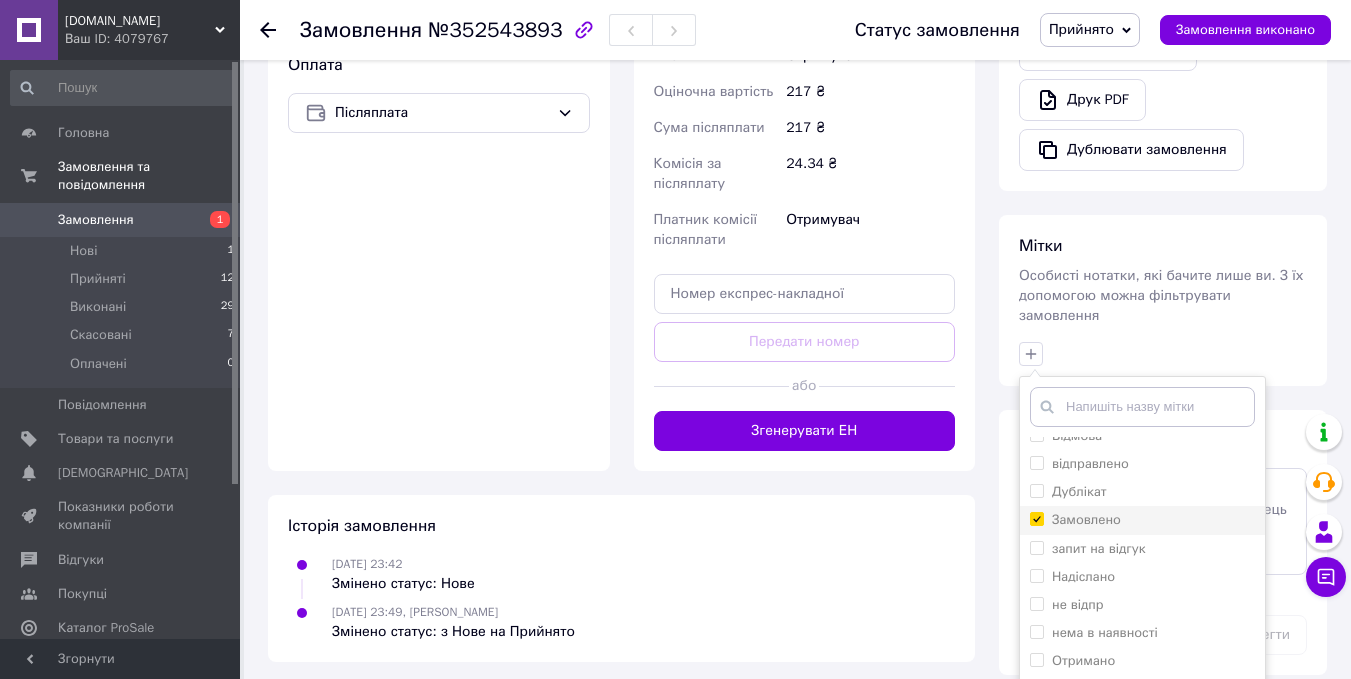 scroll, scrollTop: 66, scrollLeft: 0, axis: vertical 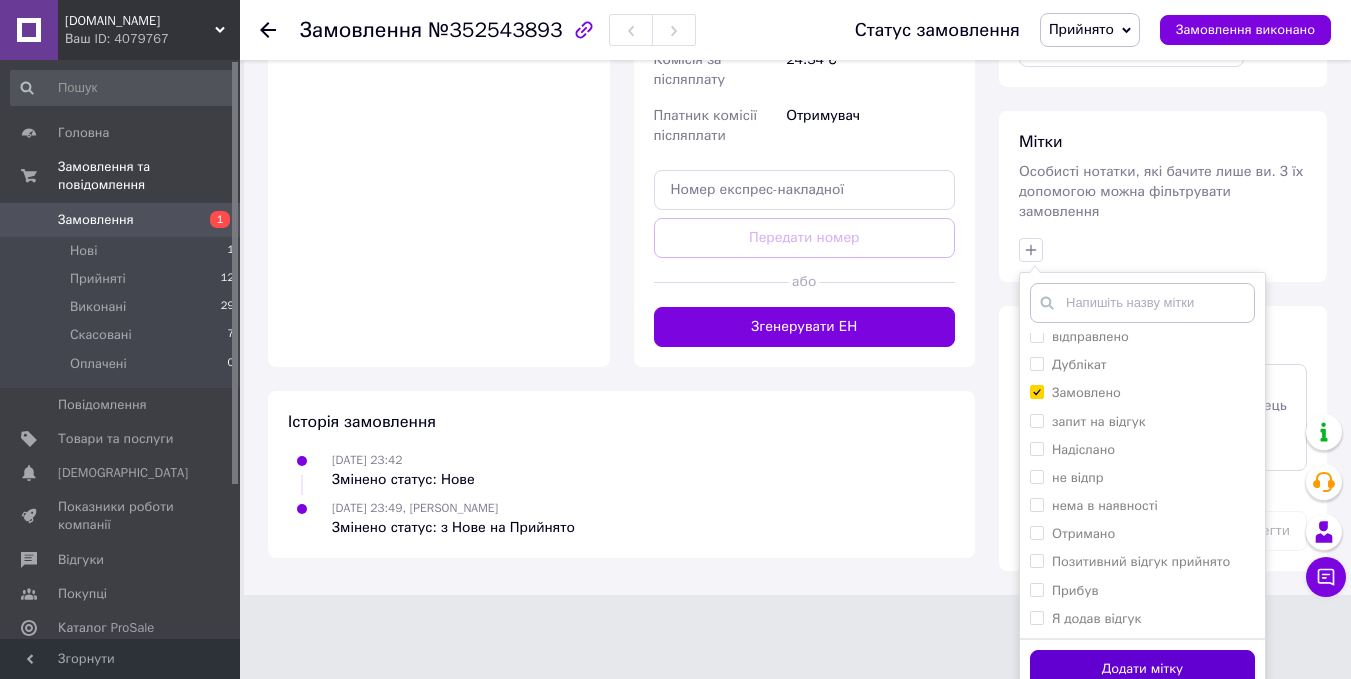 click on "Додати мітку" at bounding box center [1142, 669] 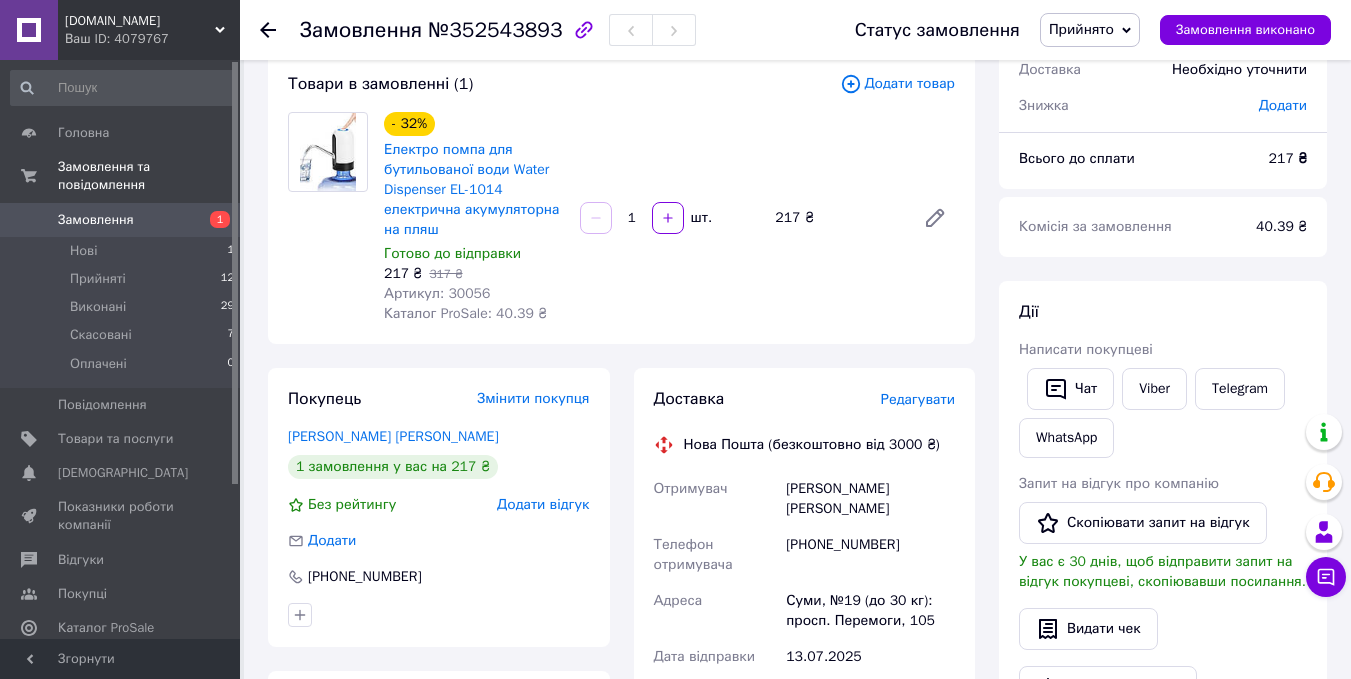 scroll, scrollTop: 91, scrollLeft: 0, axis: vertical 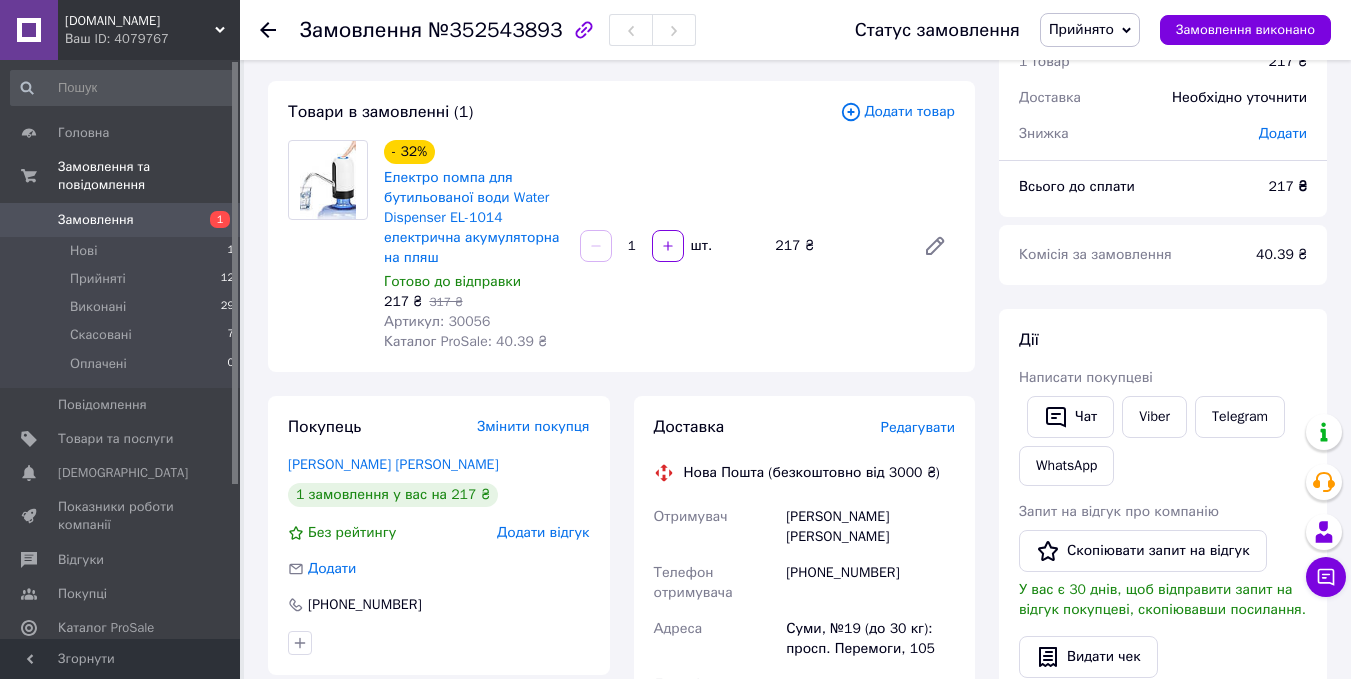 click on "Замовлення №352543893 Статус замовлення Прийнято Виконано Скасовано Оплачено Замовлення виконано" at bounding box center [795, 30] 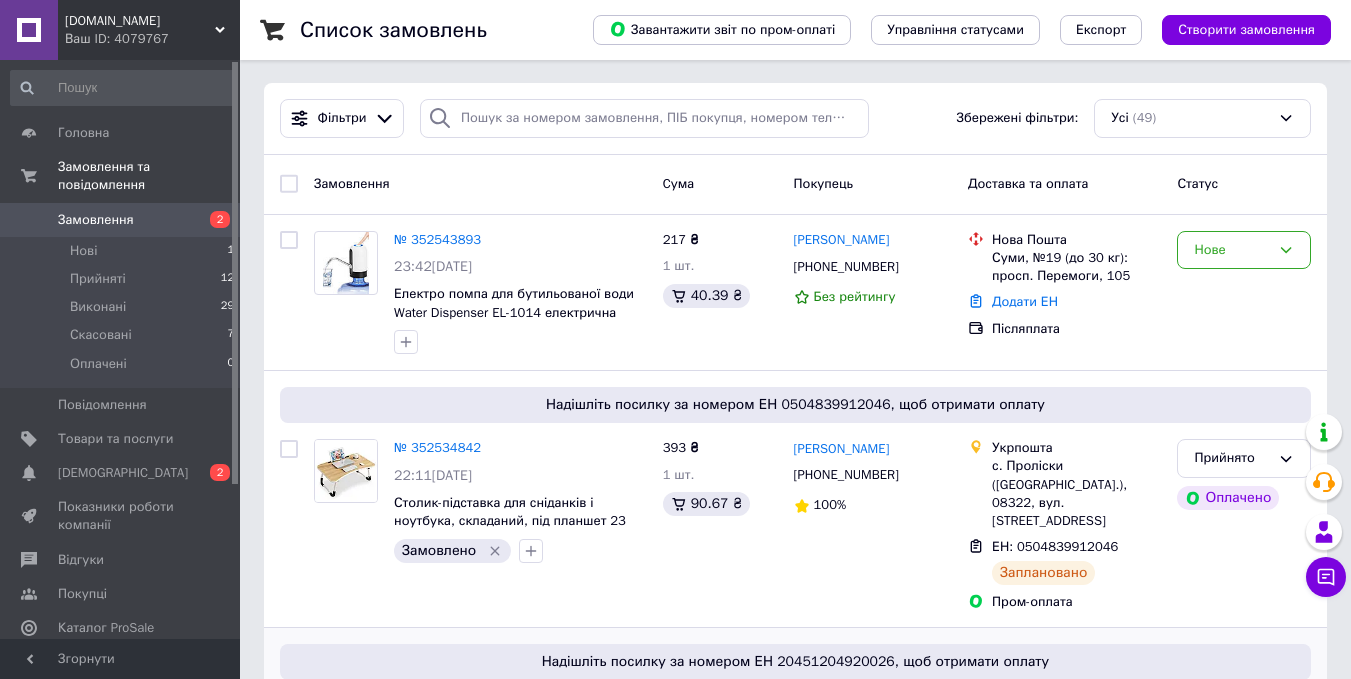 scroll, scrollTop: 0, scrollLeft: 0, axis: both 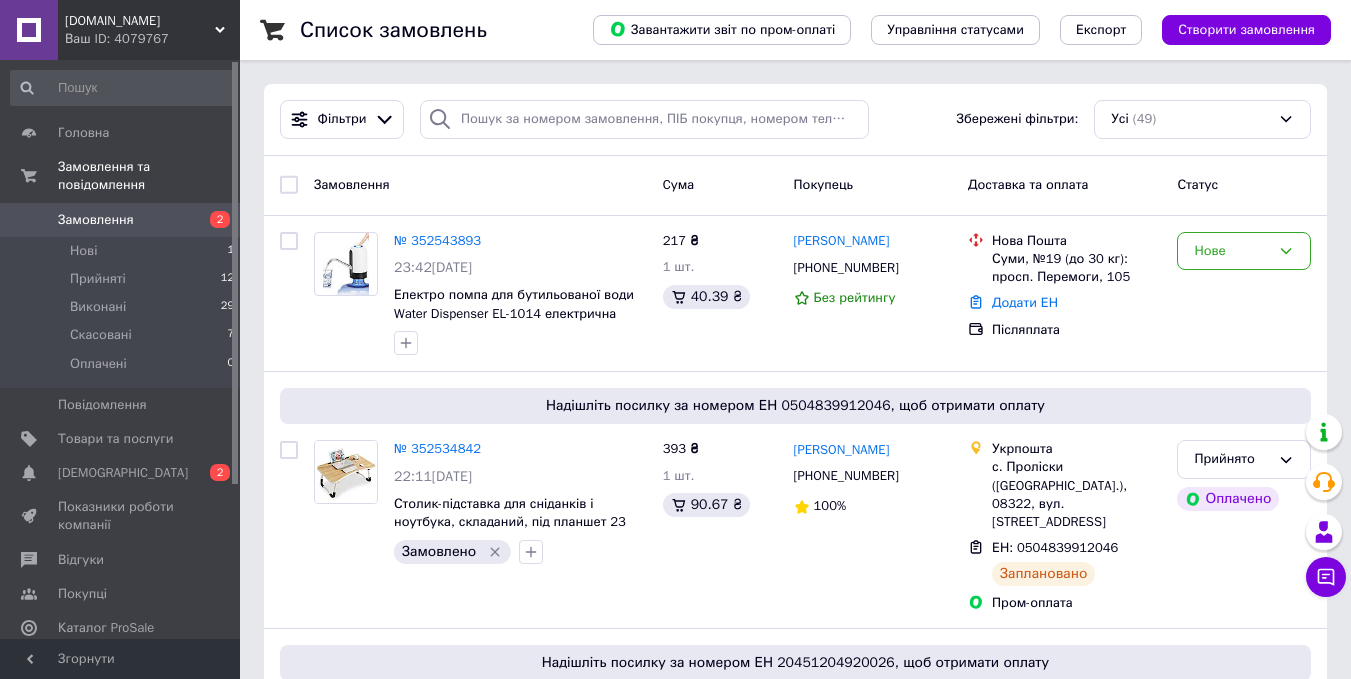 click on "Замовлення" at bounding box center (96, 220) 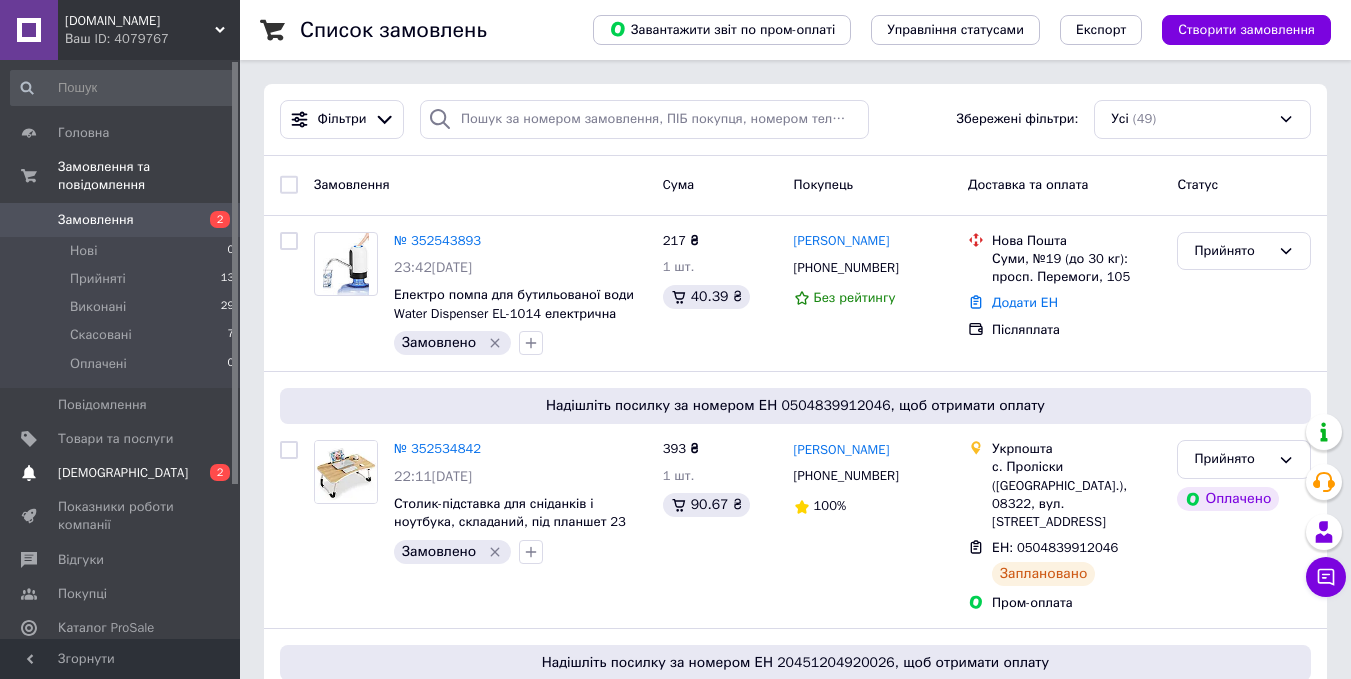 click on "[DEMOGRAPHIC_DATA]" at bounding box center [121, 473] 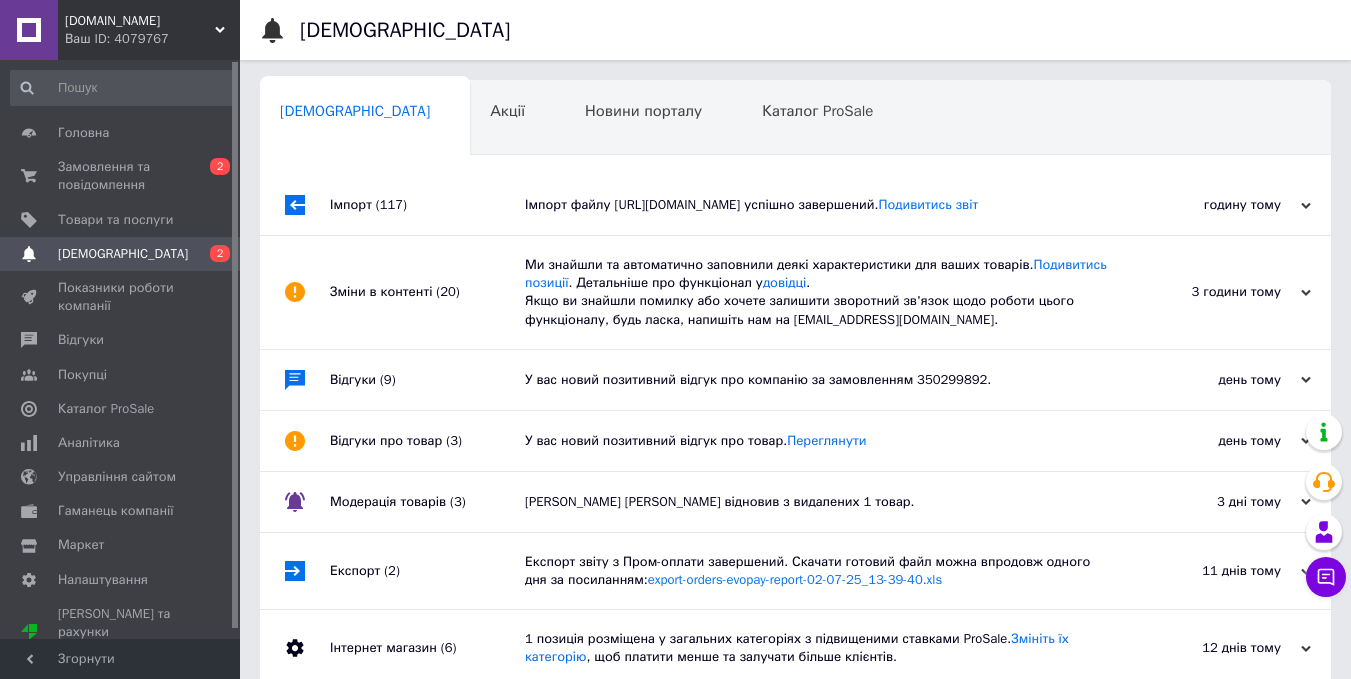 click on "Імпорт файлу https://aveon.net.ua/products_feed.xml?hash_tag=7b71fadcc4a12f03cf26a304da032fba&sales_notes=&product_ids=&label_ids=&exclude_fields=&html_description=0&yandex_cpa=&process_presence_sure=&languages=uk%2Cru&extra_fields=keywords&group_ids= успішно завершений.  Подивитись звіт" at bounding box center [818, 205] 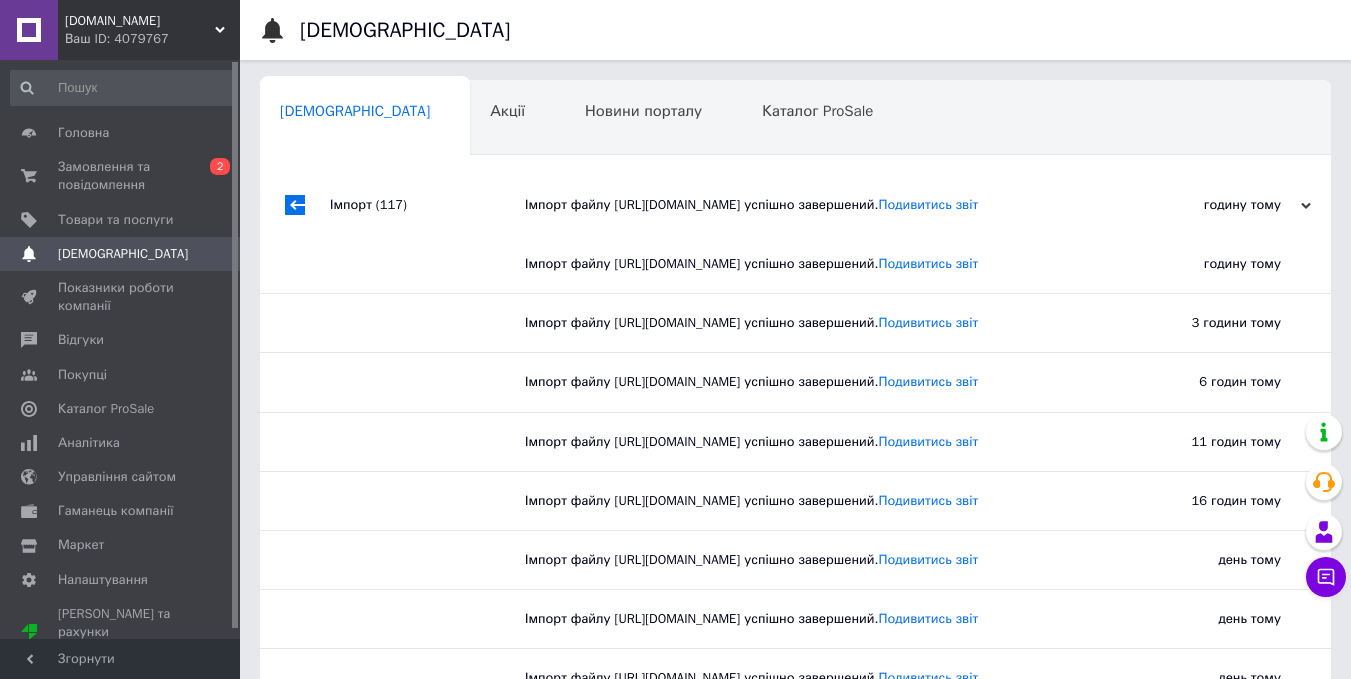 click on "Імпорт файлу https://aveon.net.ua/products_feed.xml?hash_tag=7b71fadcc4a12f03cf26a304da032fba&sales_notes=&product_ids=&label_ids=&exclude_fields=&html_description=0&yandex_cpa=&process_presence_sure=&languages=uk%2Cru&extra_fields=keywords&group_ids= успішно завершений.  Подивитись звіт" at bounding box center (818, 205) 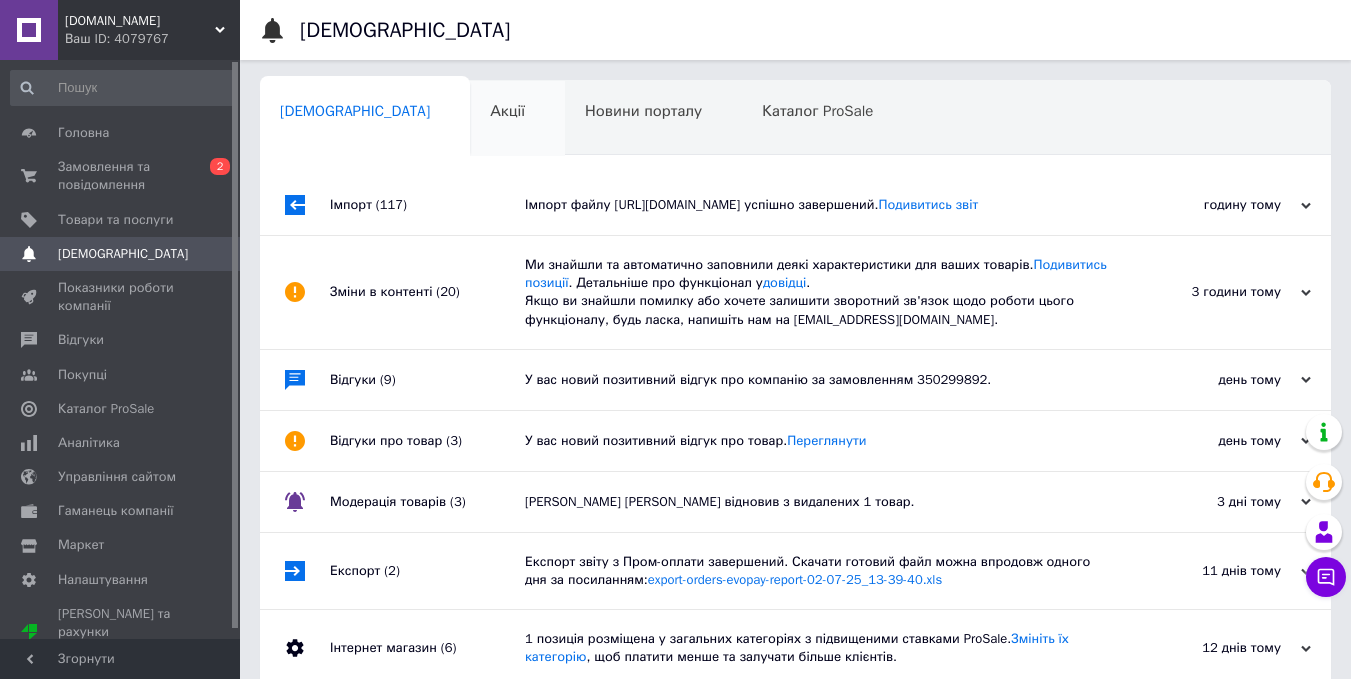 click on "Акції" at bounding box center [507, 111] 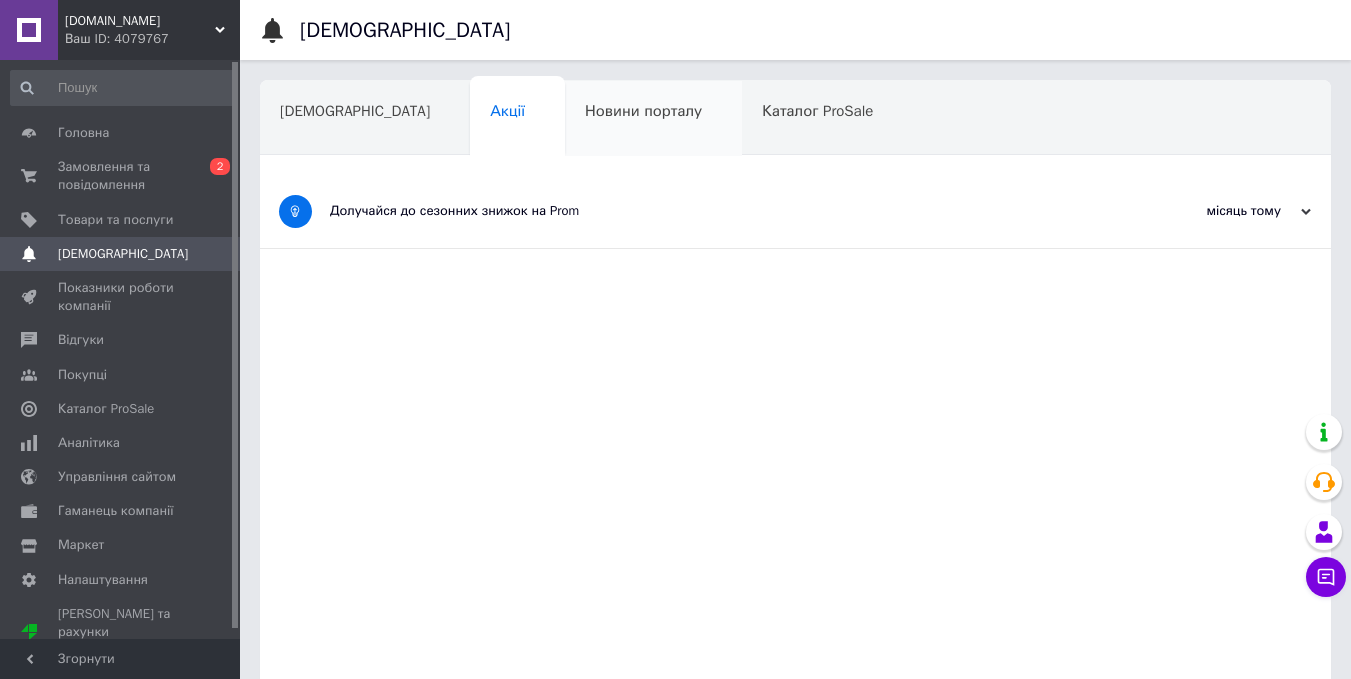 click on "Новини порталу" at bounding box center [643, 111] 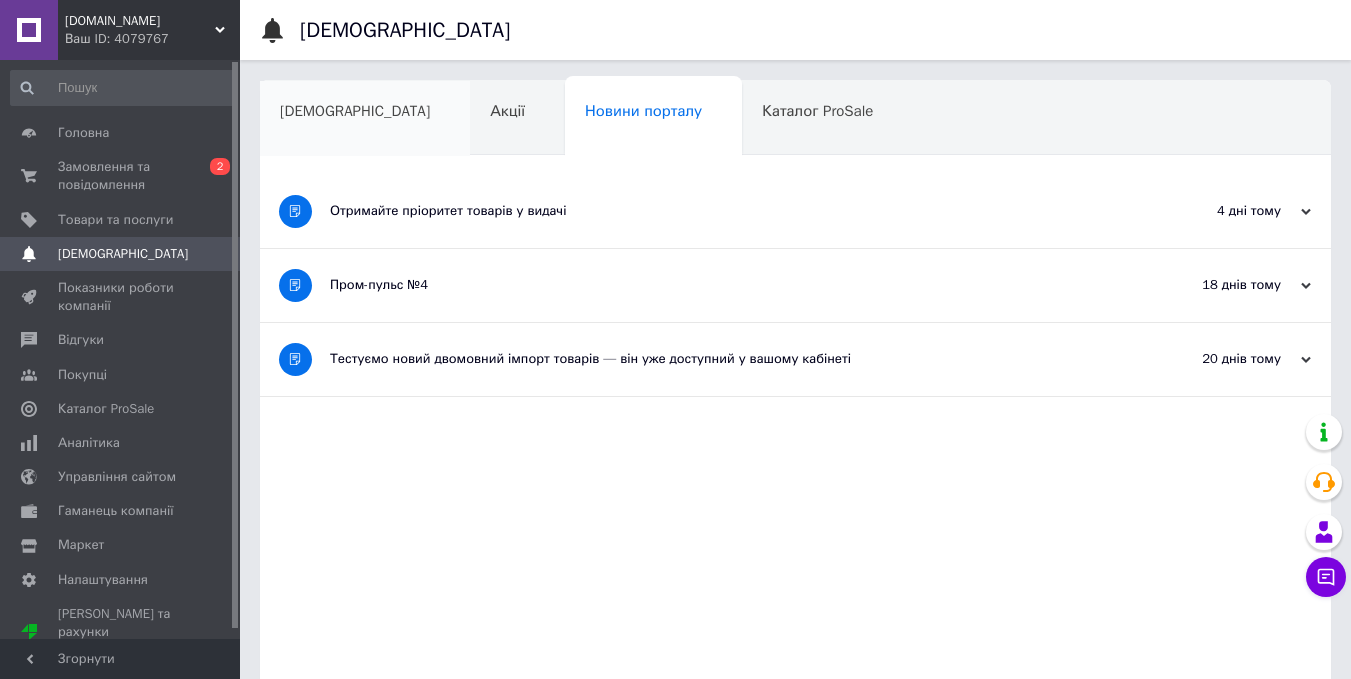 click on "[DEMOGRAPHIC_DATA]" at bounding box center (355, 111) 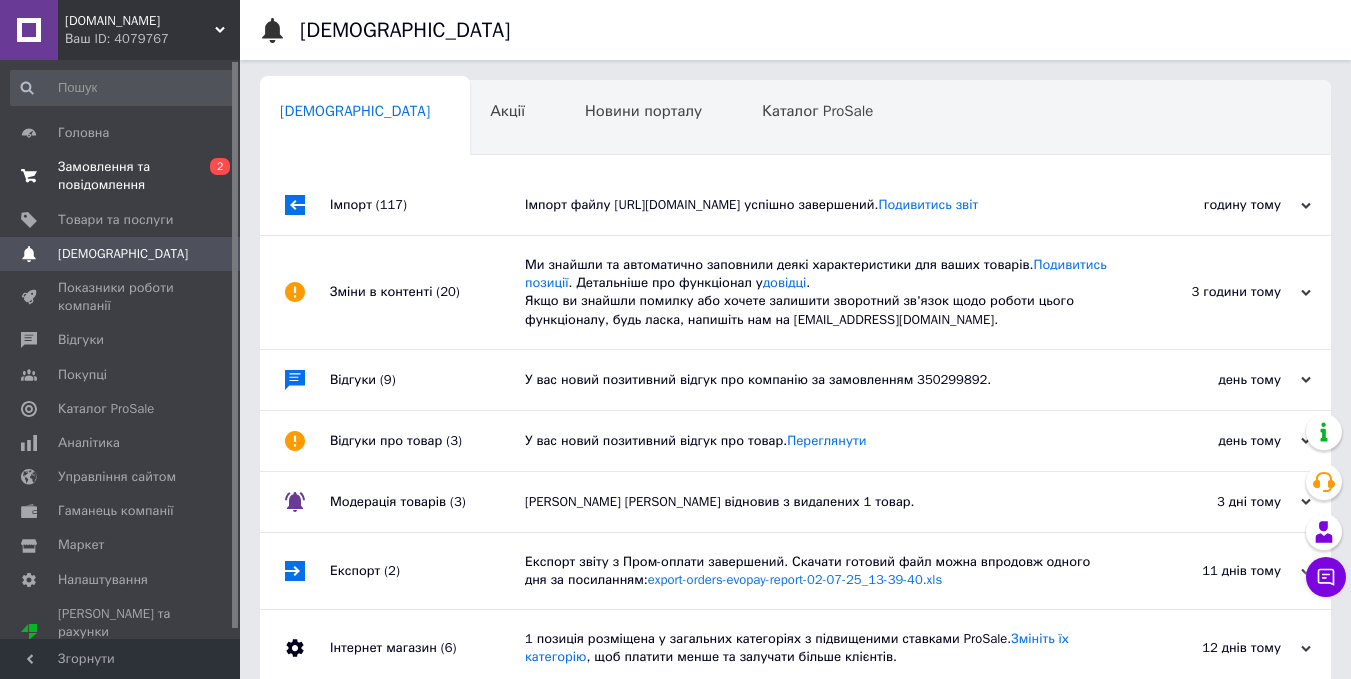 click on "Замовлення та повідомлення" at bounding box center [121, 176] 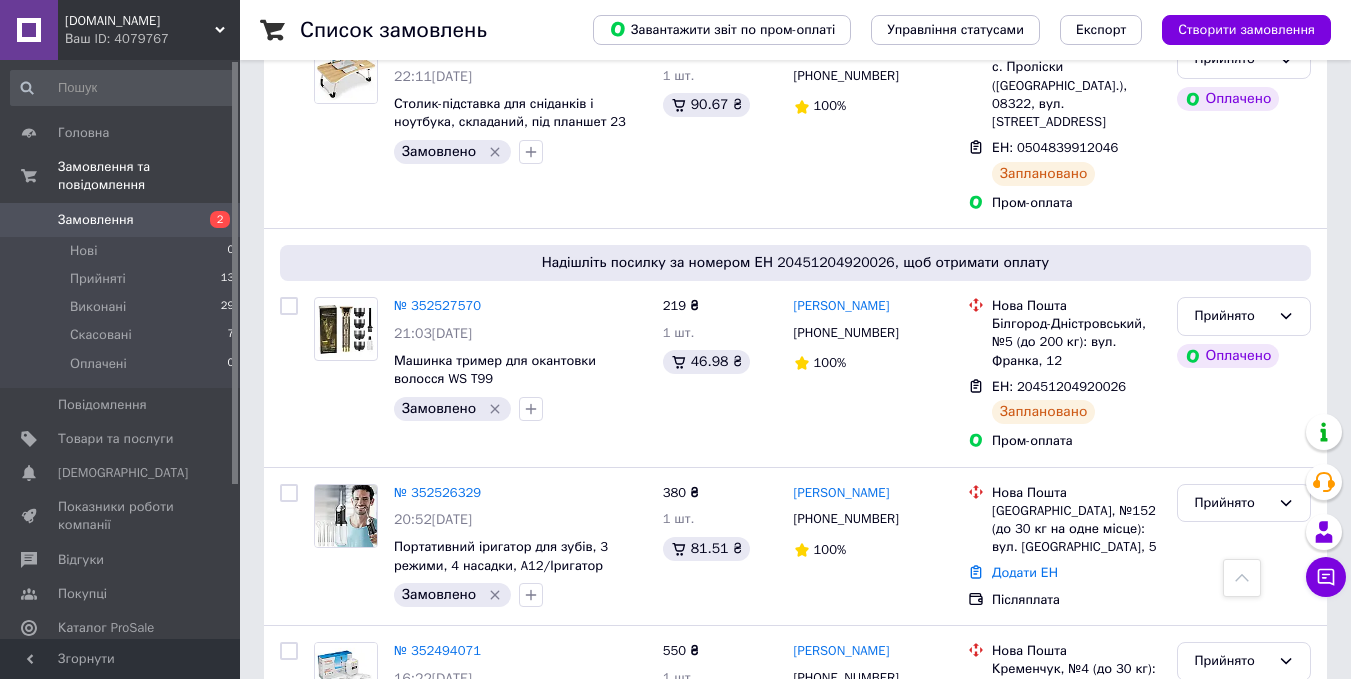 scroll, scrollTop: 0, scrollLeft: 0, axis: both 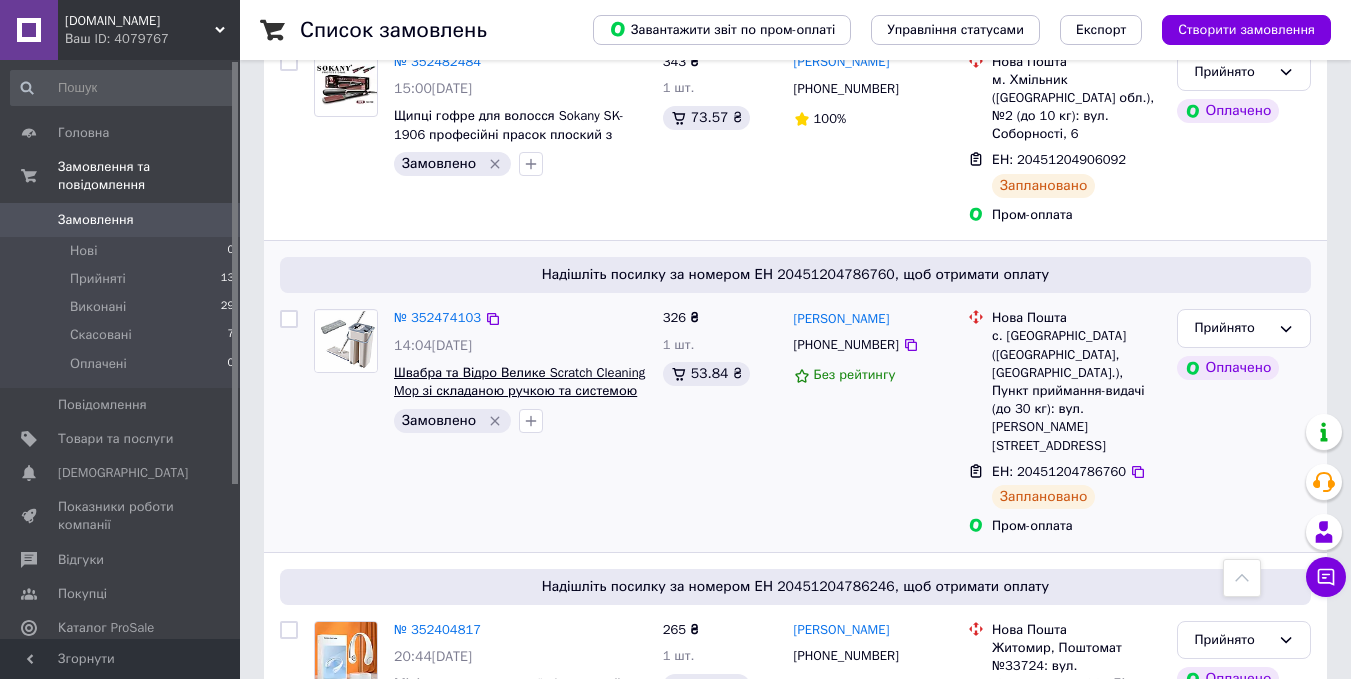 click on "Швабра та Відро Велике Scratch Cleaning Mop зі складаною ручкою та системою віджимання, дві насадки мікрофібри" at bounding box center [519, 391] 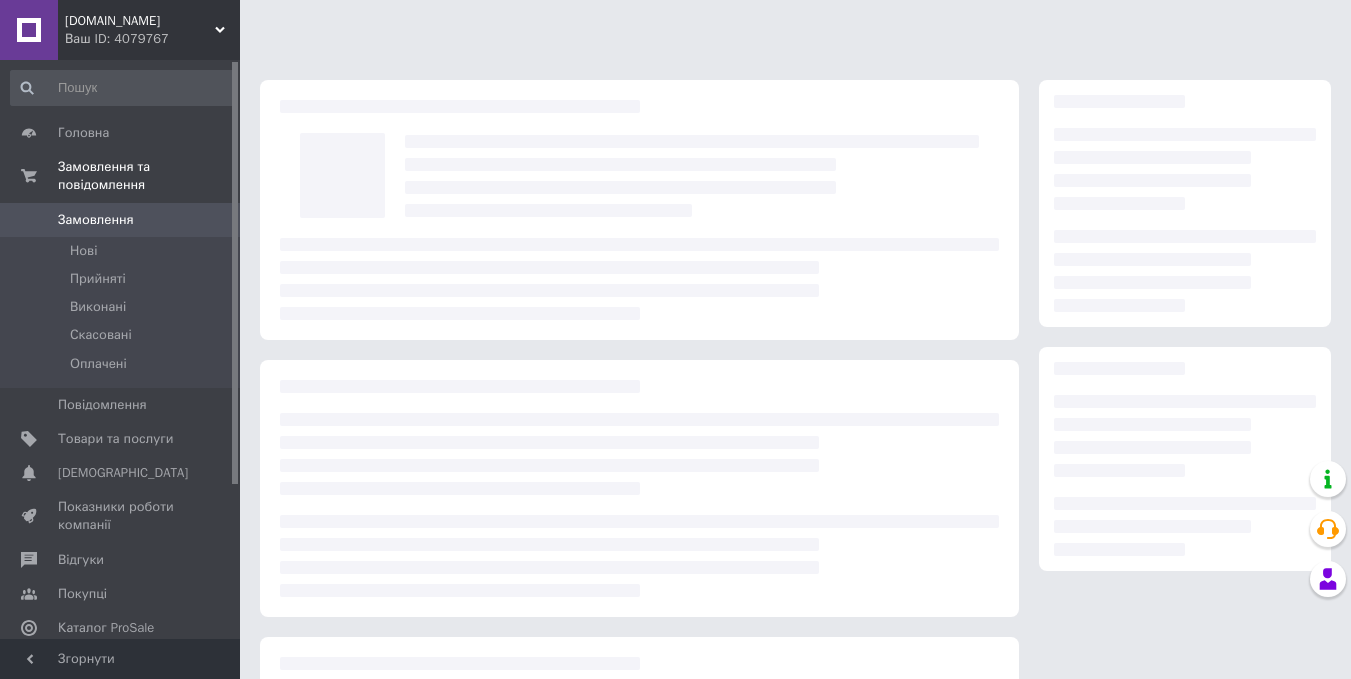 scroll, scrollTop: 0, scrollLeft: 0, axis: both 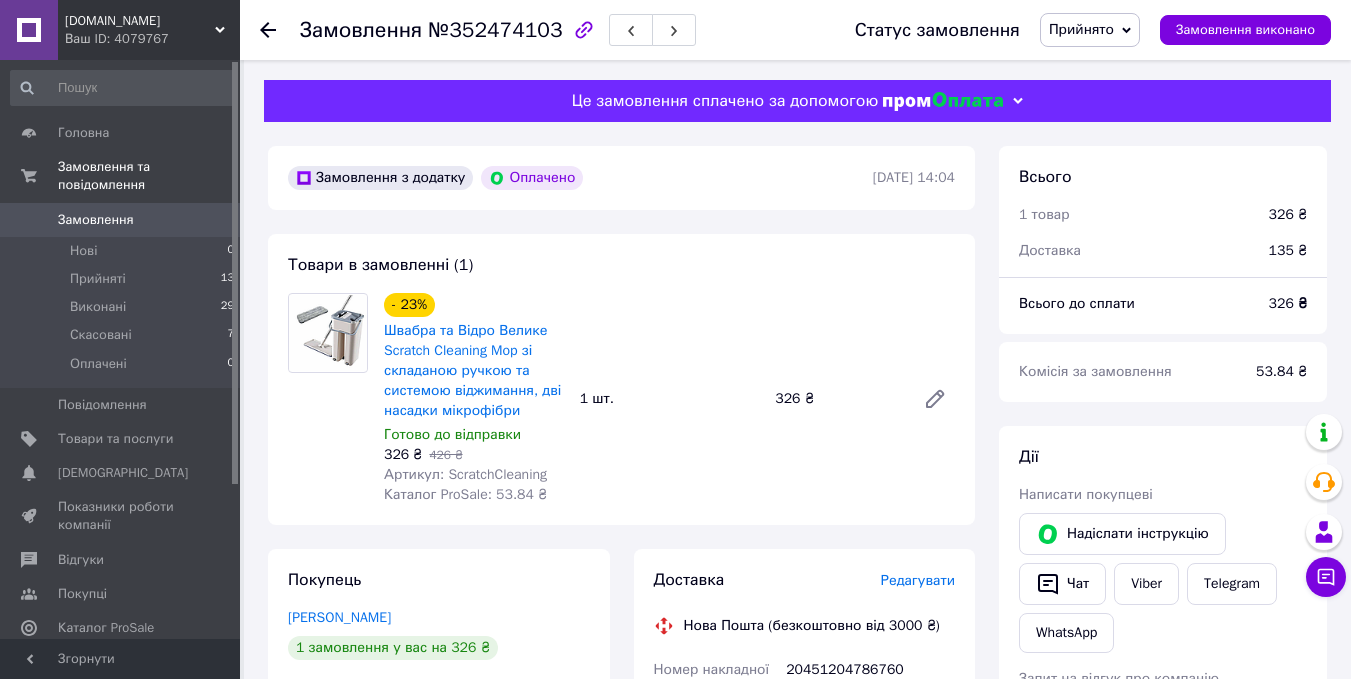click on "Артикул: ScratchCleaning" at bounding box center (465, 474) 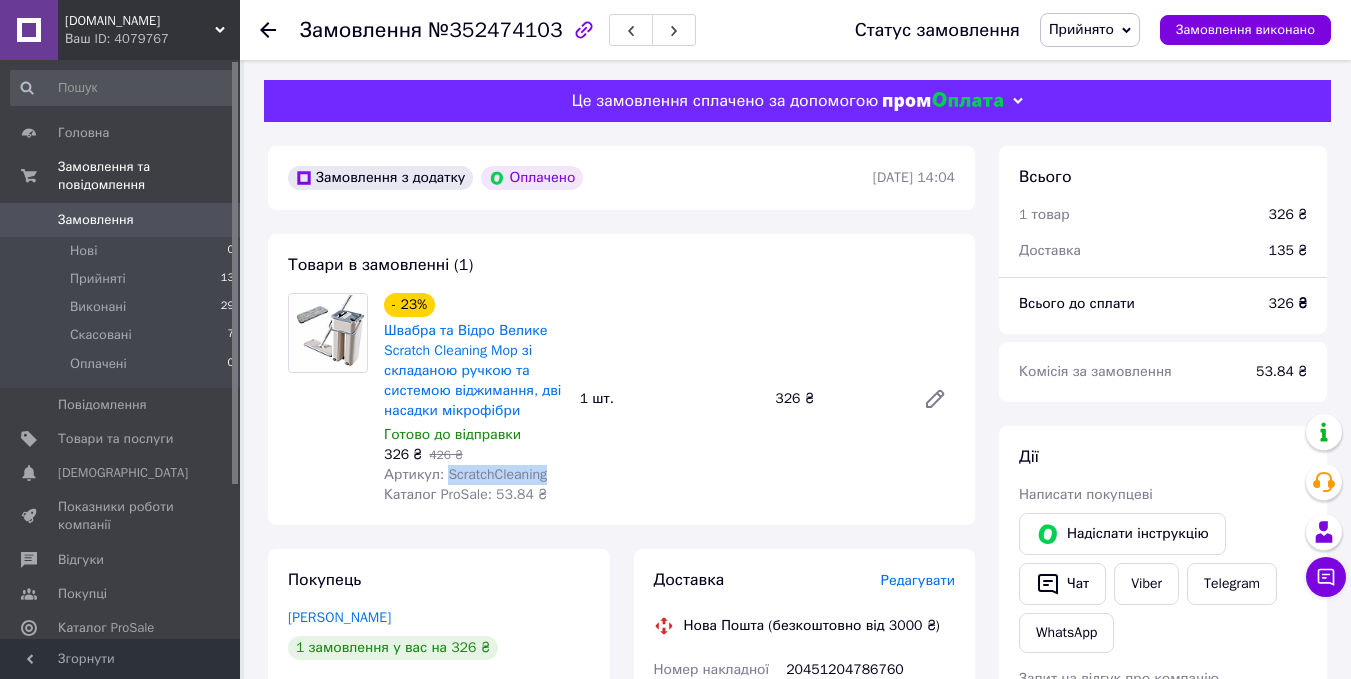 click on "Артикул: ScratchCleaning" at bounding box center (465, 474) 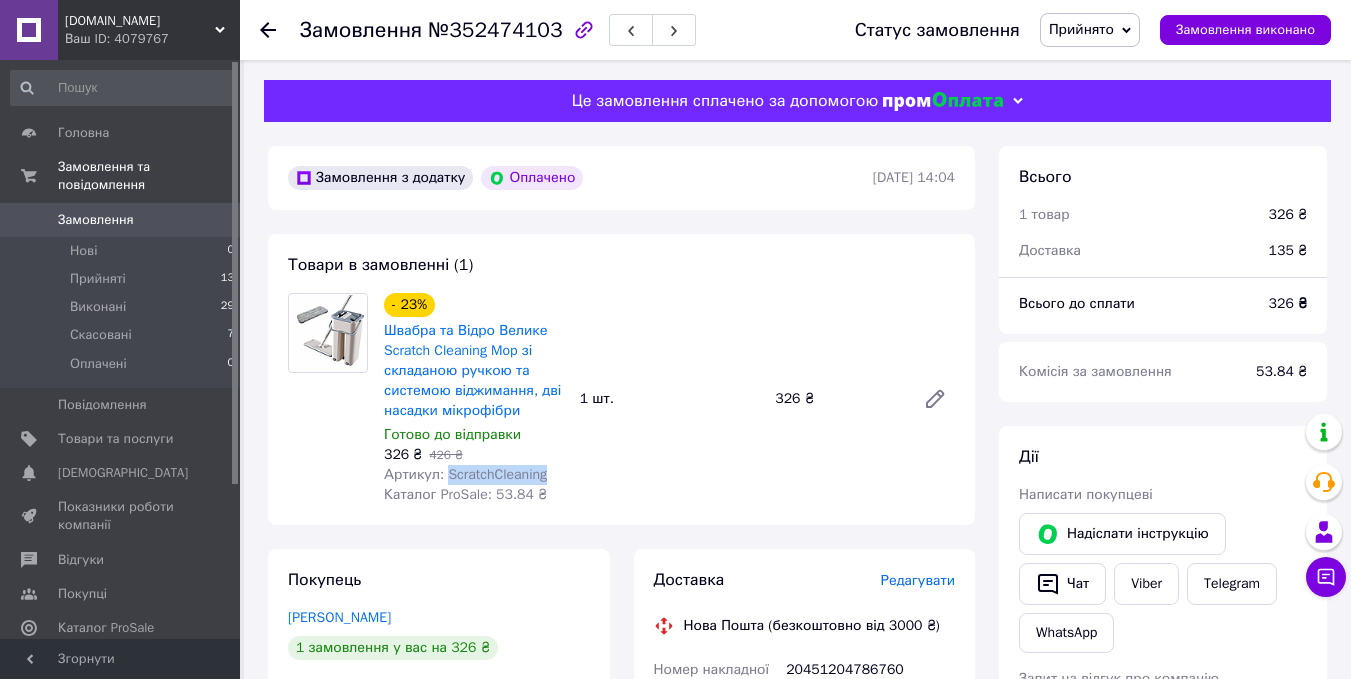 copy on "ScratchCleaning" 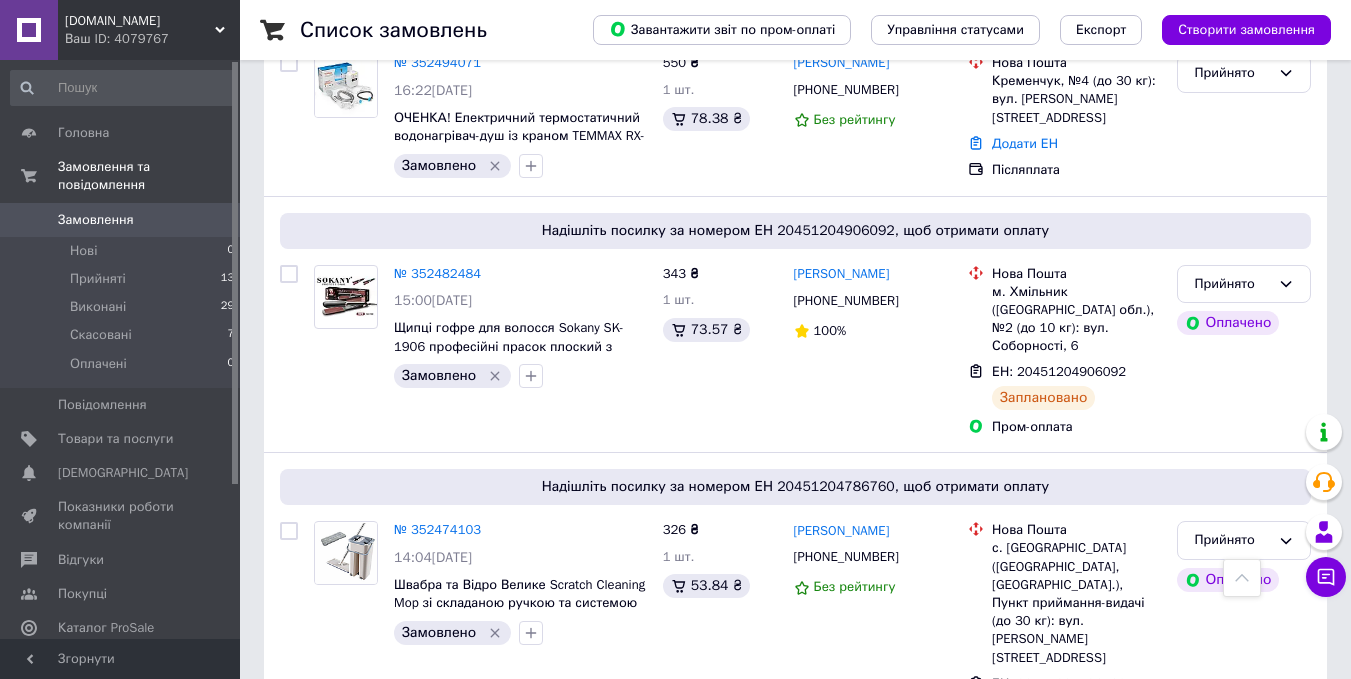scroll, scrollTop: 956, scrollLeft: 0, axis: vertical 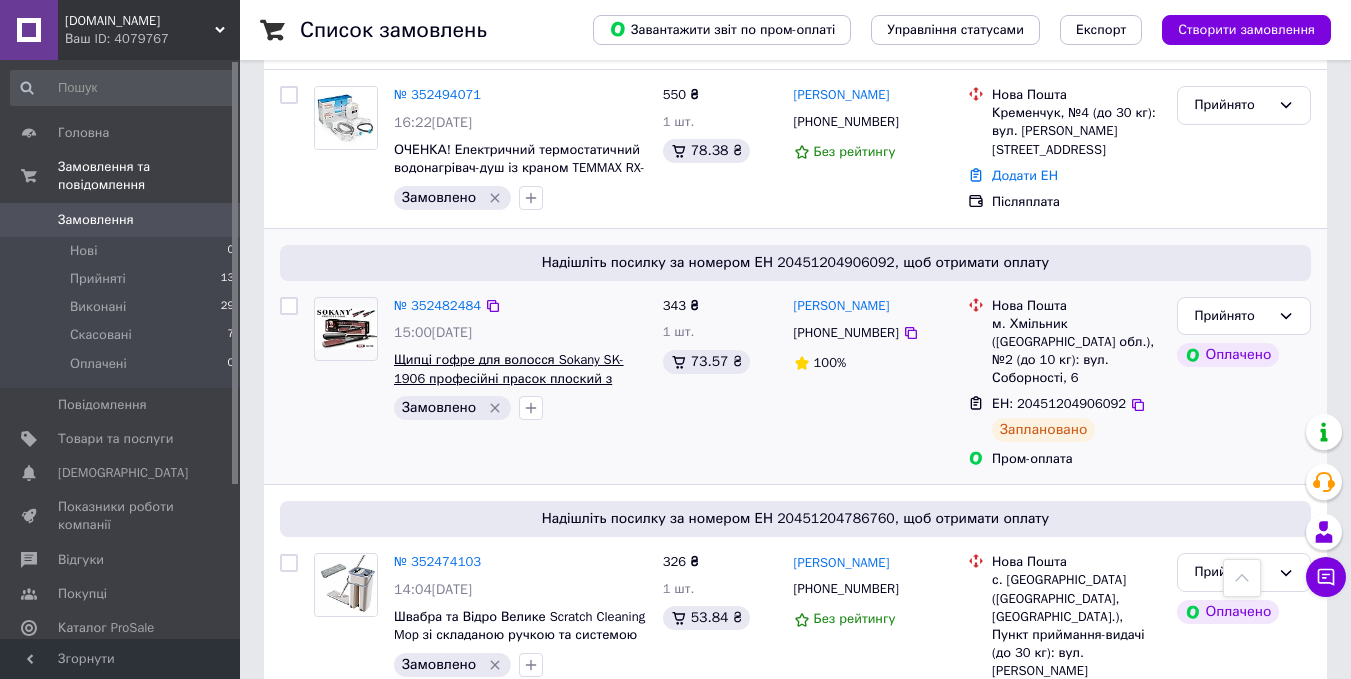 click on "Щипці гофре для волосся Sokany SK-1906 професійні прасок плоский з індикатором роботи 40 Вт Чорний" at bounding box center [509, 378] 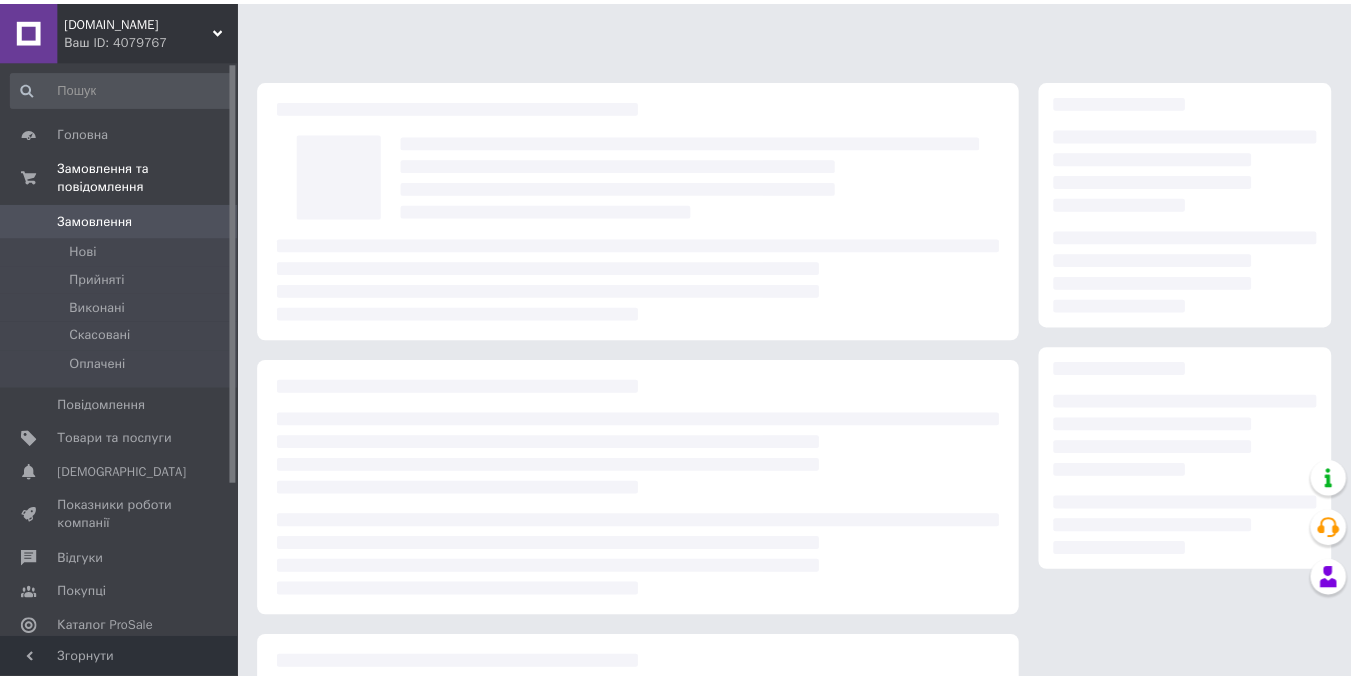 scroll, scrollTop: 0, scrollLeft: 0, axis: both 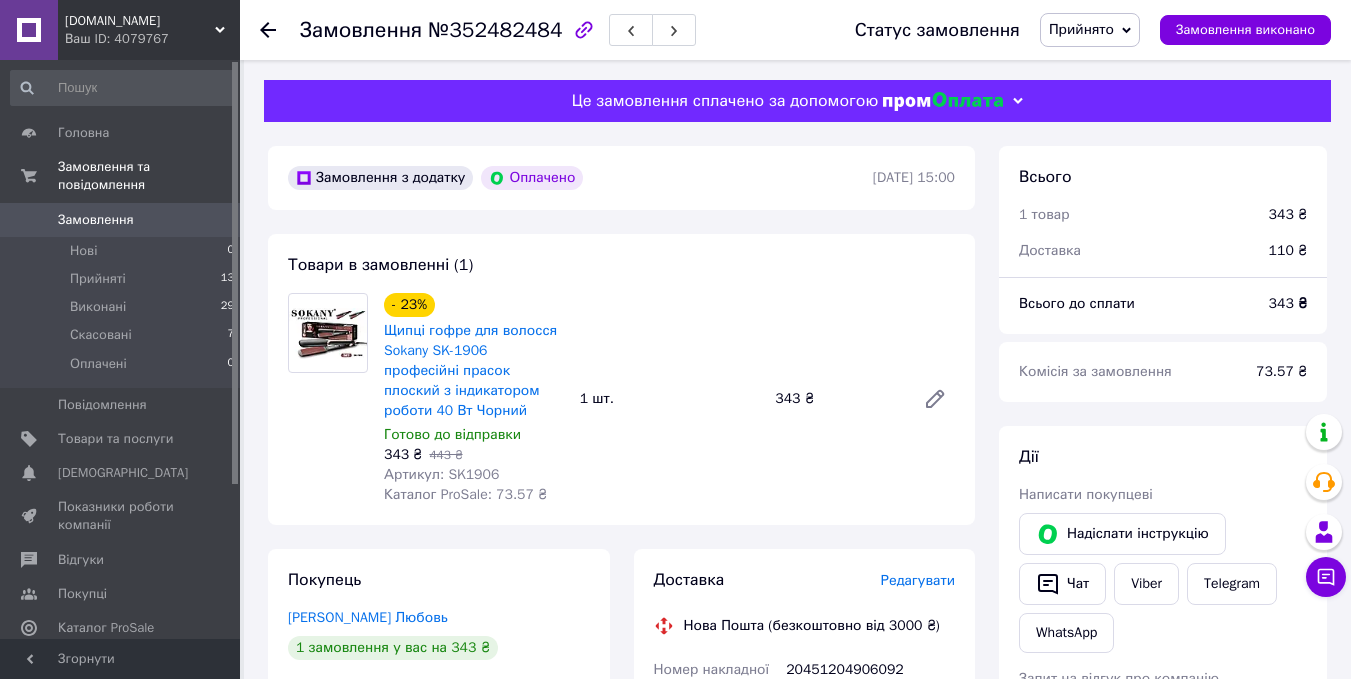 click on "Артикул: SK1906" at bounding box center [441, 474] 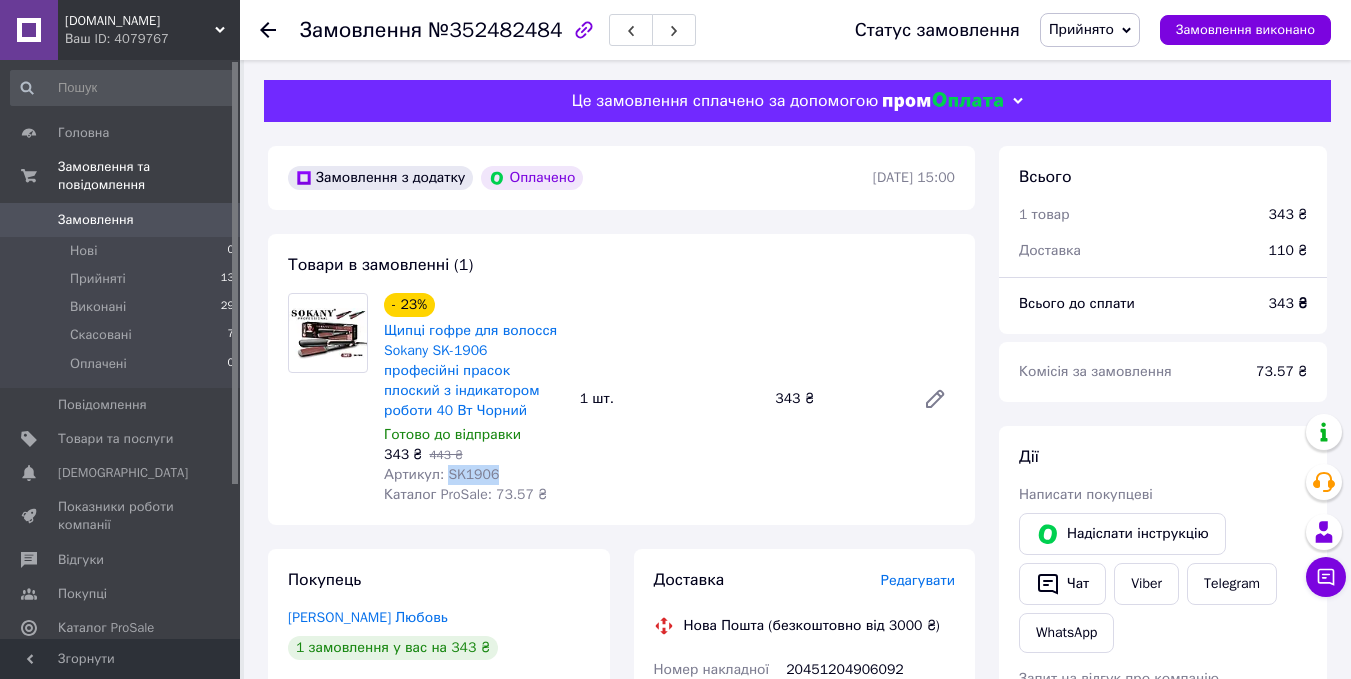 click on "Артикул: SK1906" at bounding box center (441, 474) 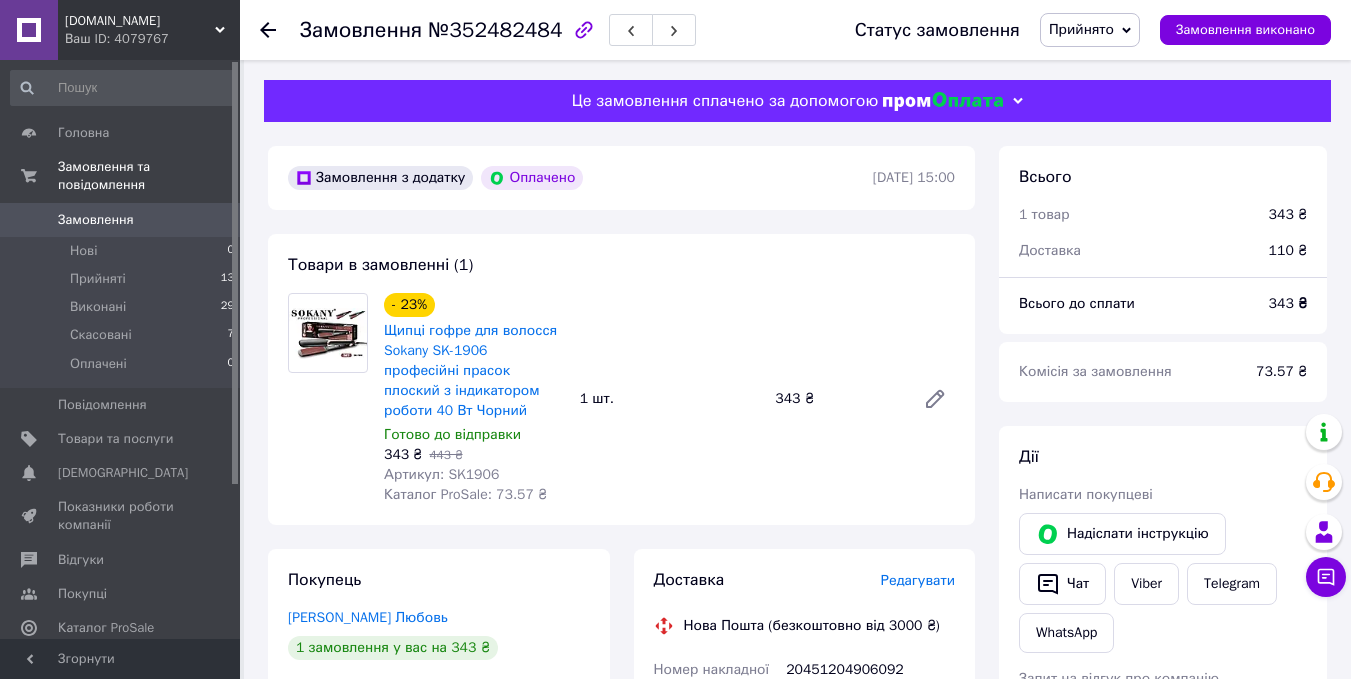 click 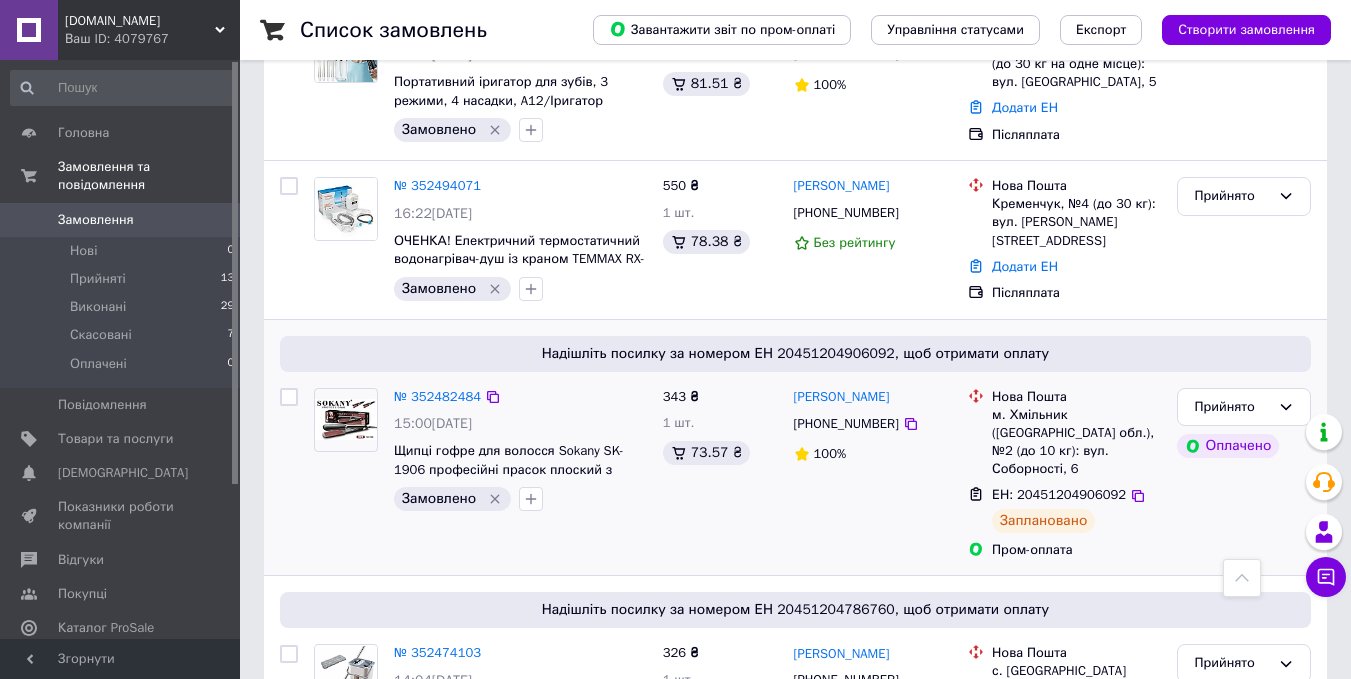 scroll, scrollTop: 860, scrollLeft: 0, axis: vertical 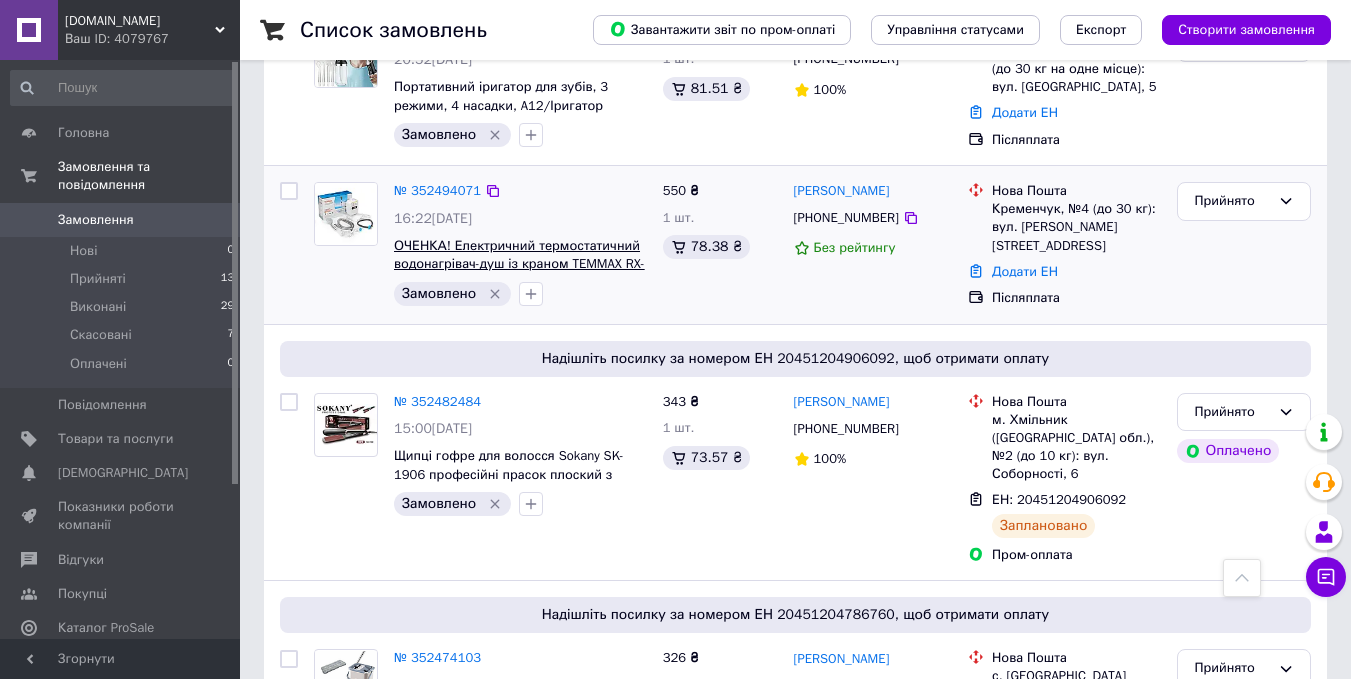 click on "ОЧЕНКА! Електричний термостатичний водонагрівач-душ із краном TEMMAX RX-021 (Плохе паковання 3034)" at bounding box center (519, 264) 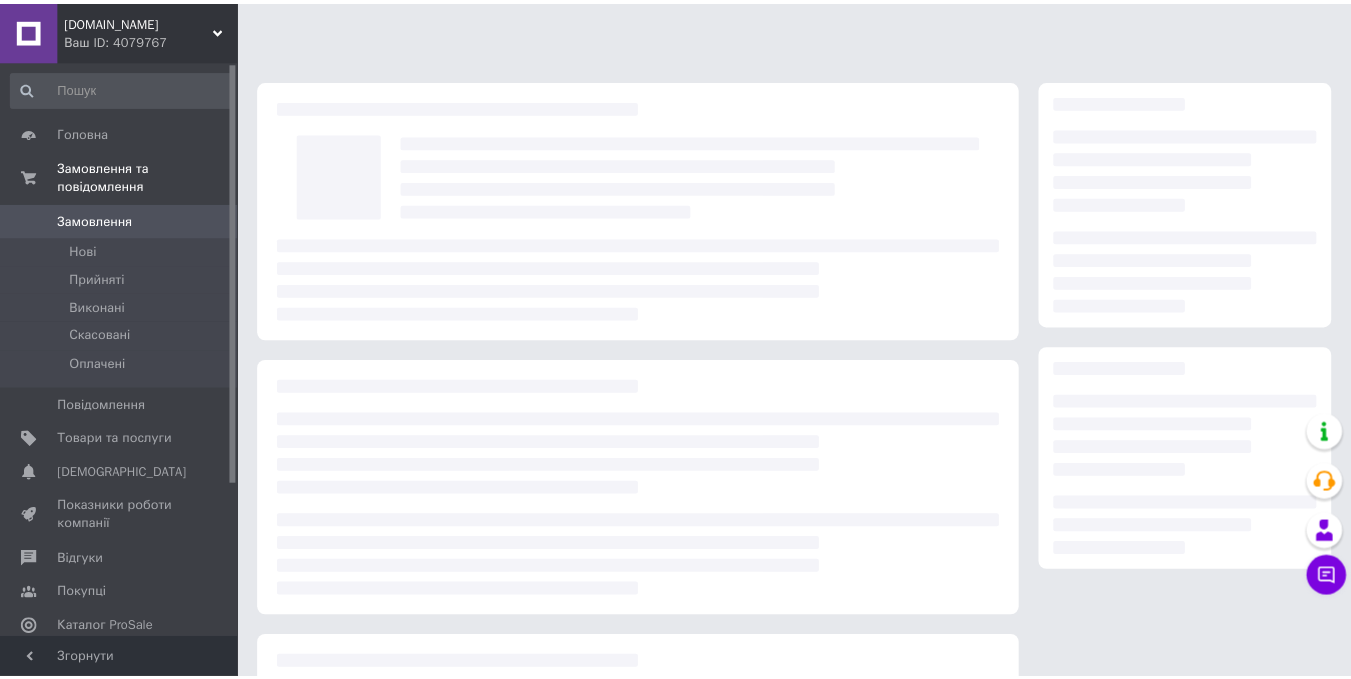 scroll, scrollTop: 0, scrollLeft: 0, axis: both 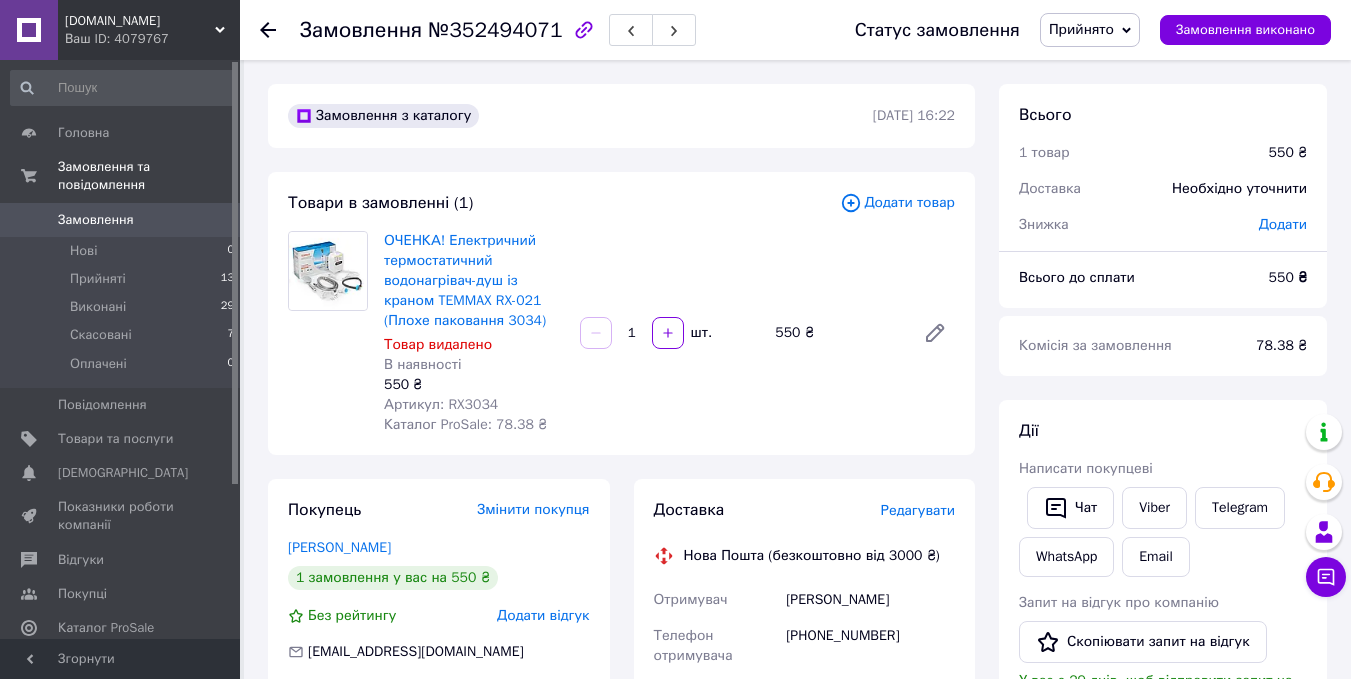 click 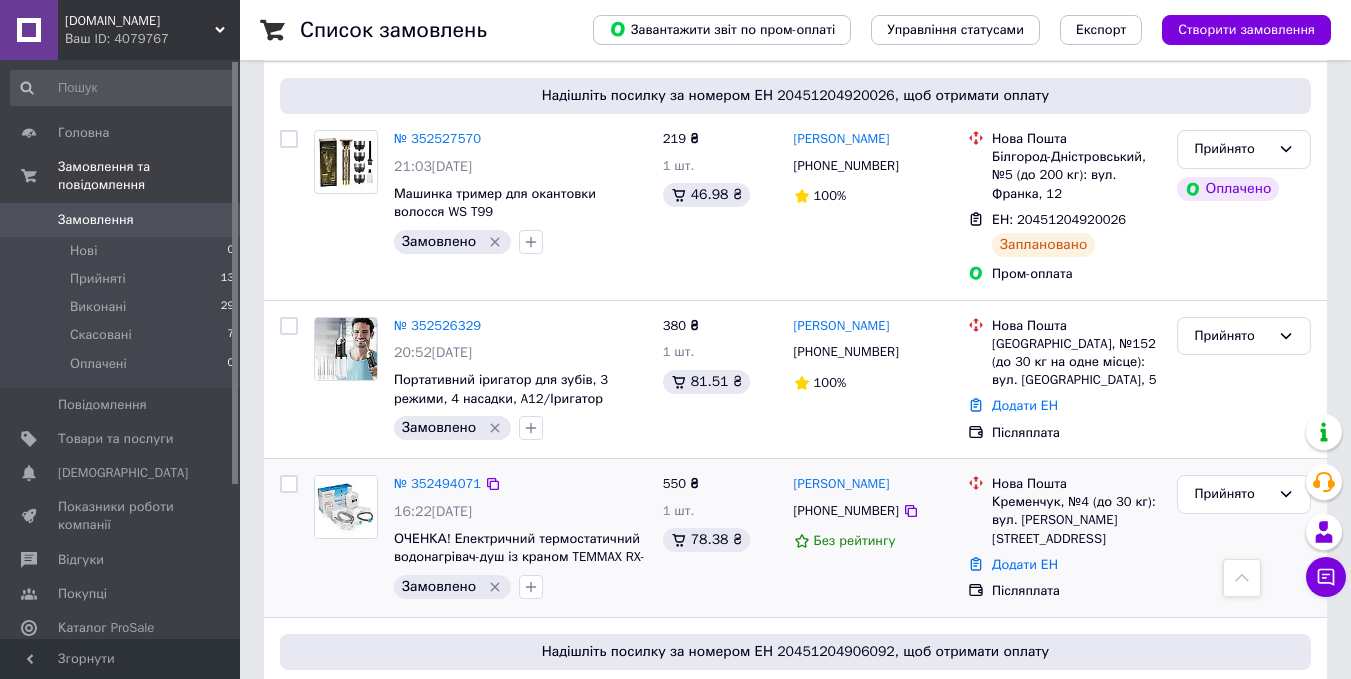scroll, scrollTop: 564, scrollLeft: 0, axis: vertical 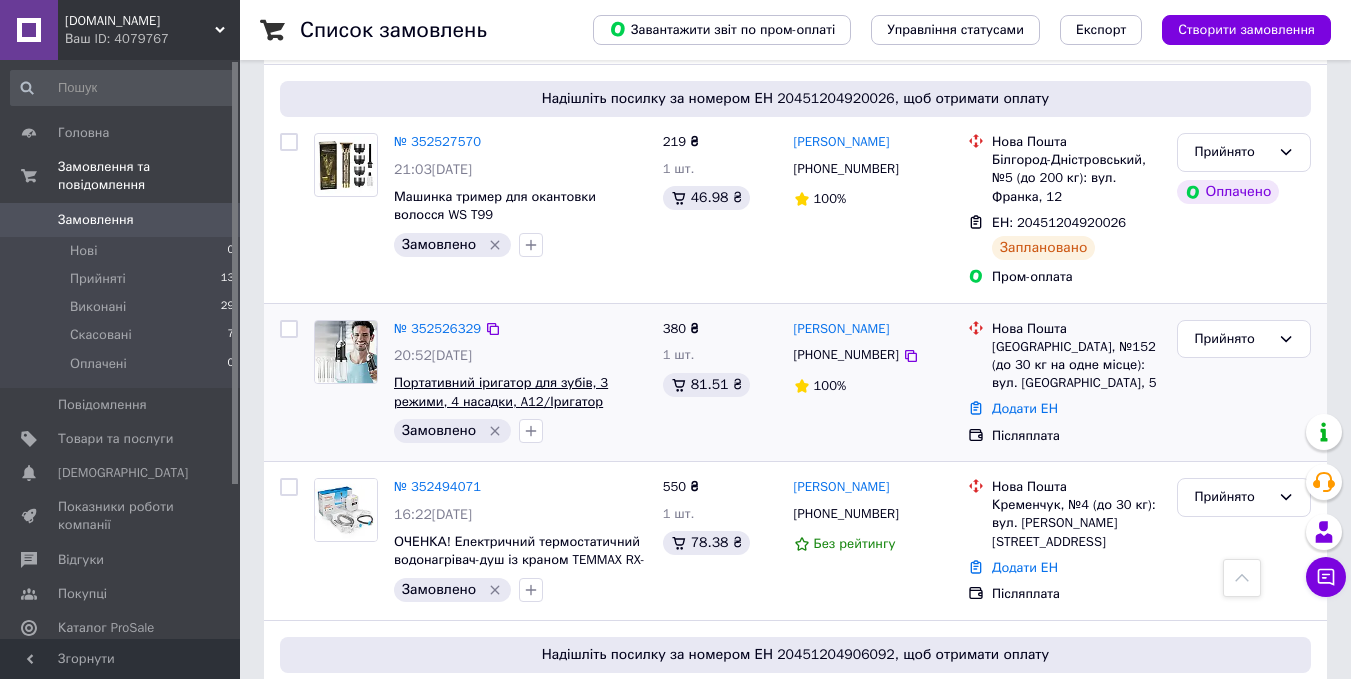 click on "Портативний іригатор для зубів, 3 режими, 4 насадки, A12/Іригатор порожнини рота/Іригатор для брекетів" at bounding box center [516, 401] 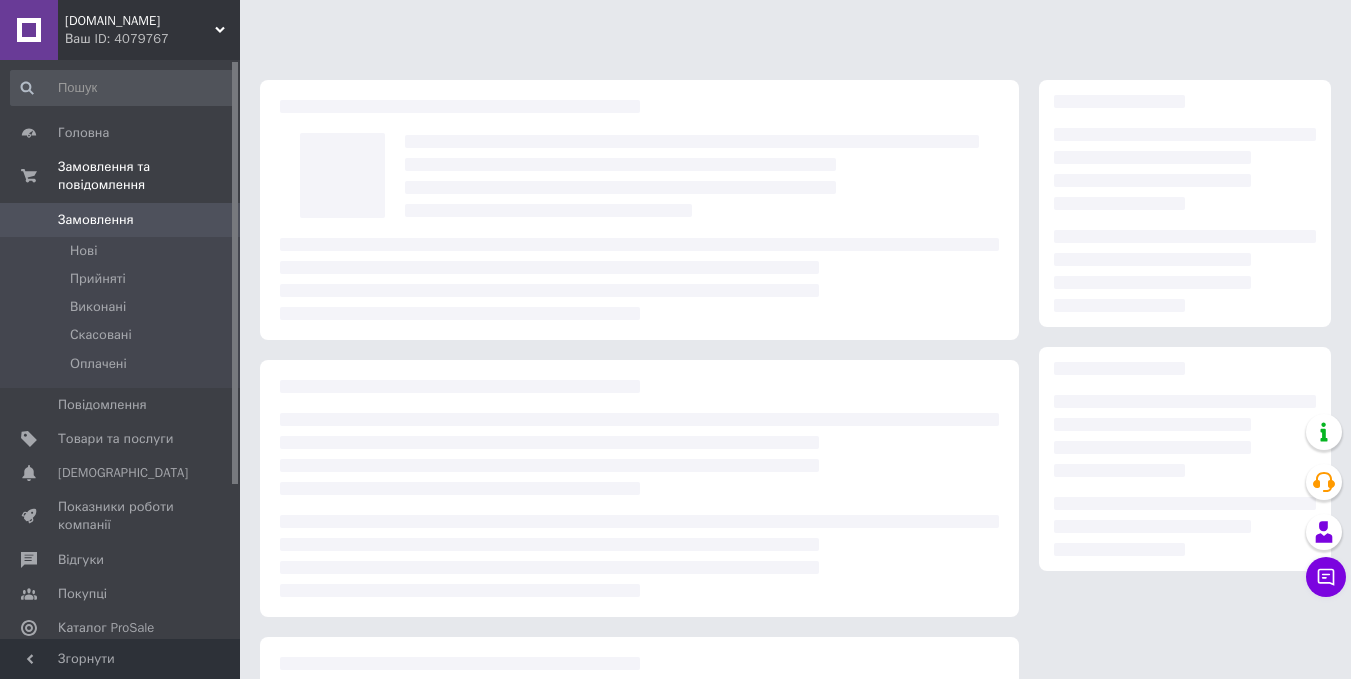 scroll, scrollTop: 0, scrollLeft: 0, axis: both 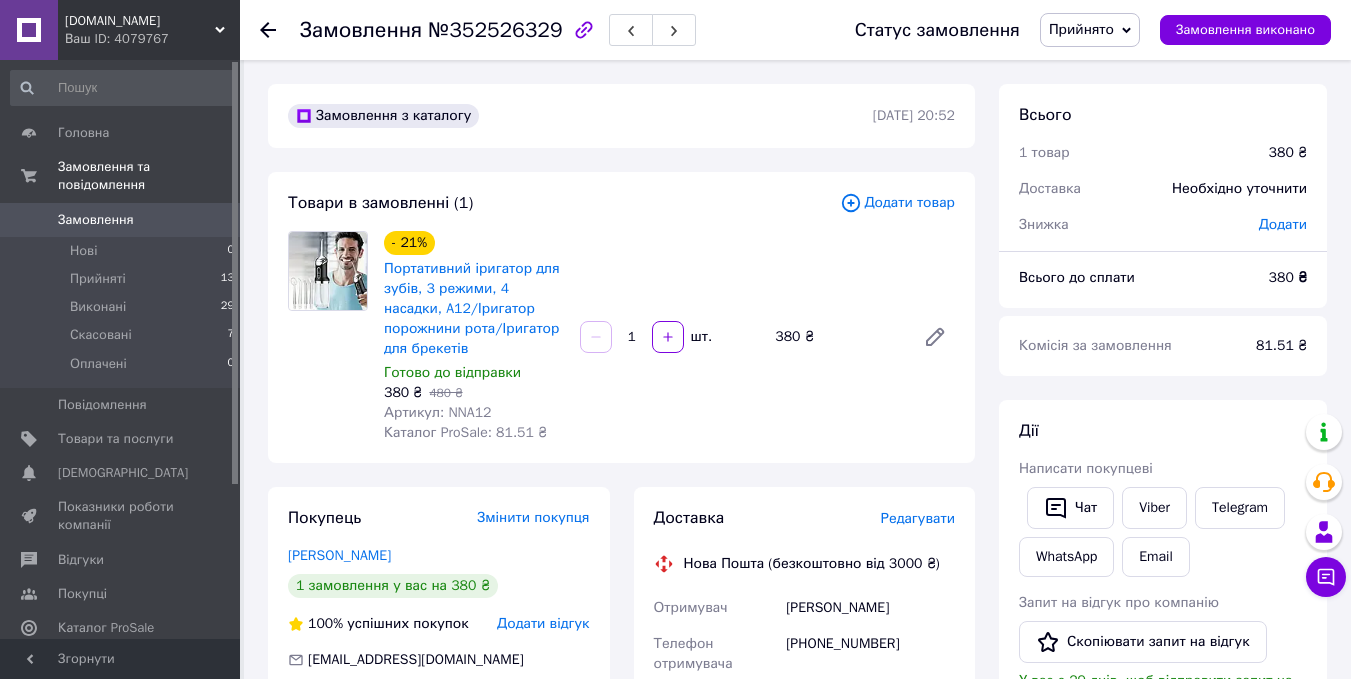 click on "Артикул: NNA12" at bounding box center (437, 412) 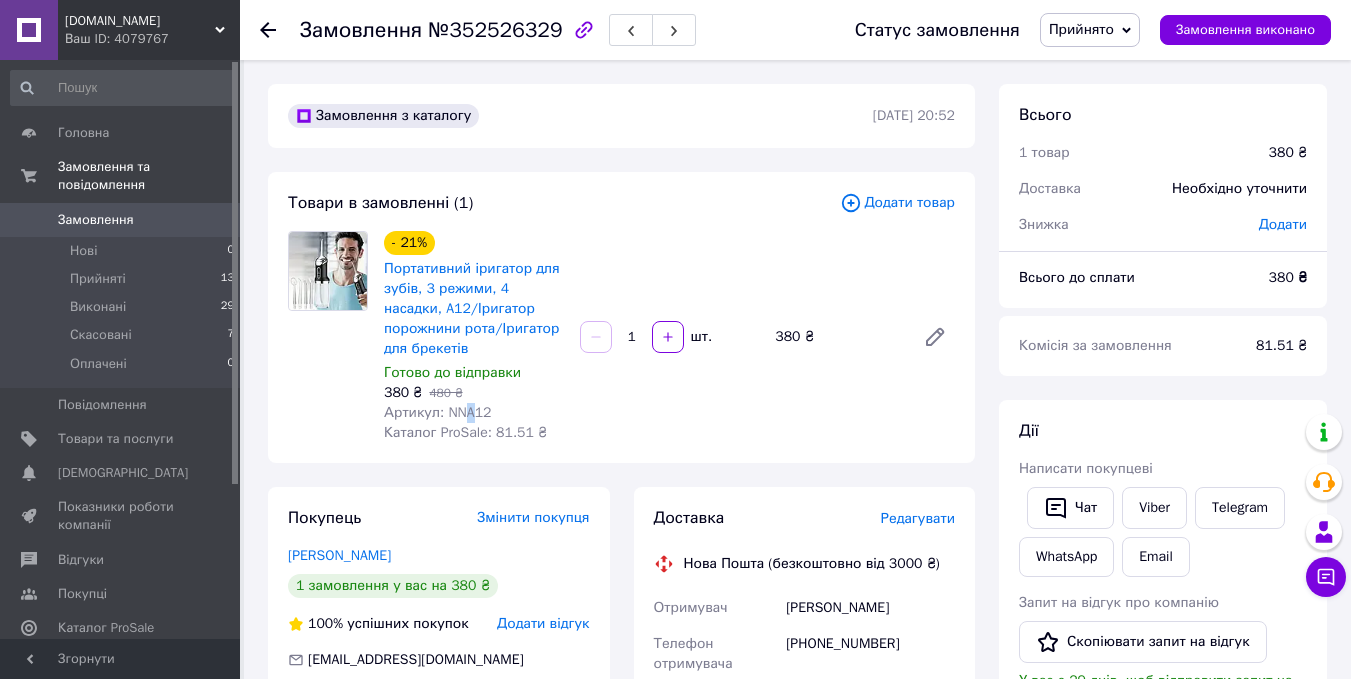 click on "Артикул: NNA12" at bounding box center [437, 412] 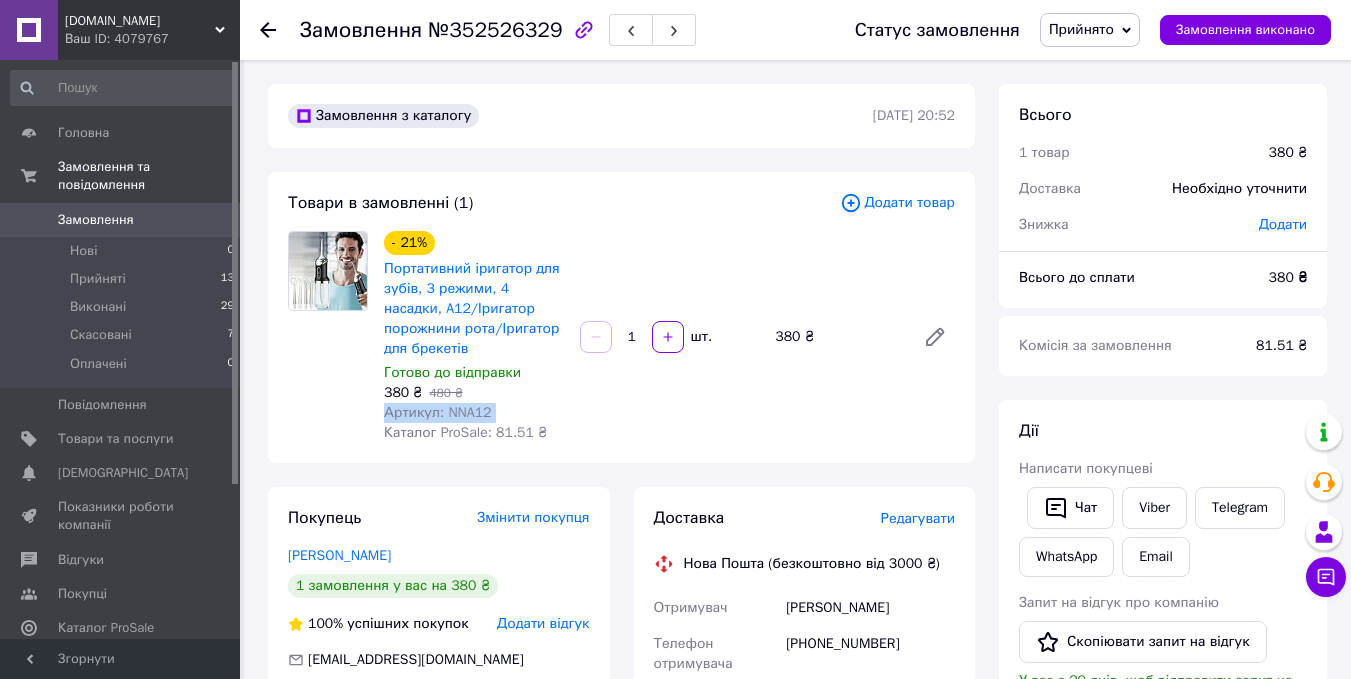 click on "Артикул: NNA12" at bounding box center [437, 412] 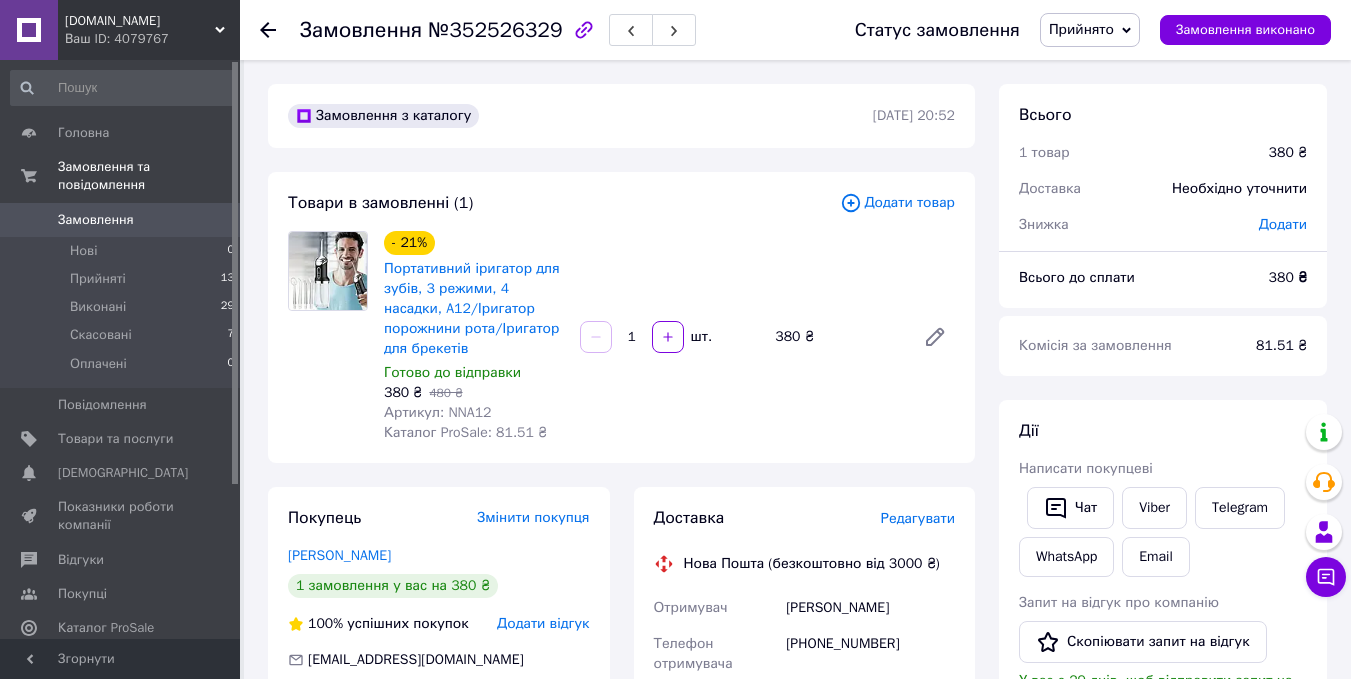 click on "Артикул: NNA12" at bounding box center [437, 412] 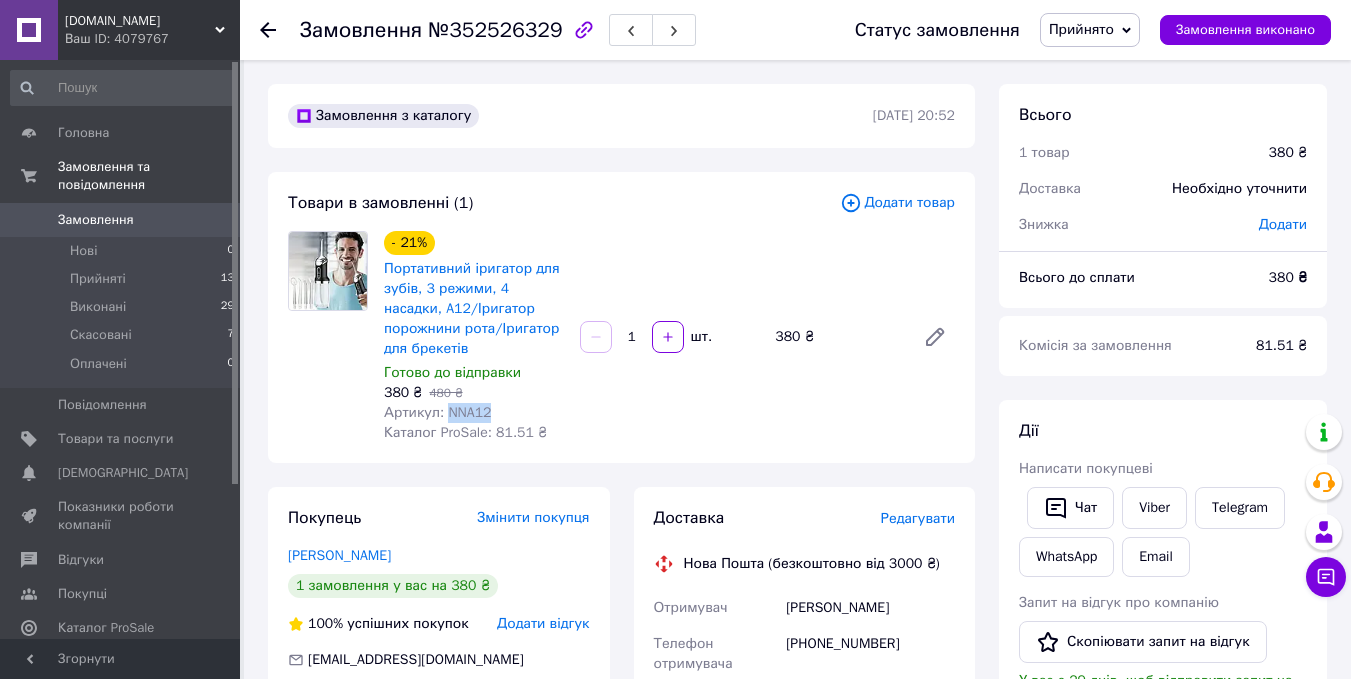 click on "Артикул: NNA12" at bounding box center (437, 412) 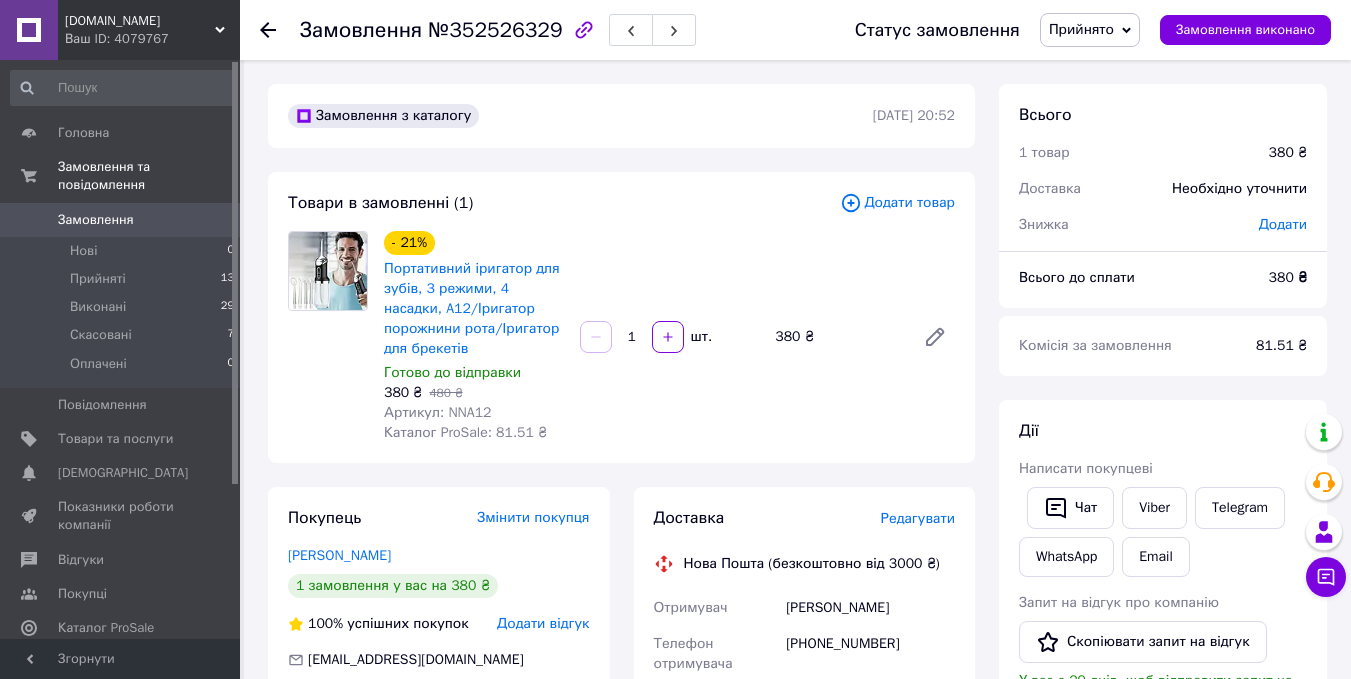 click 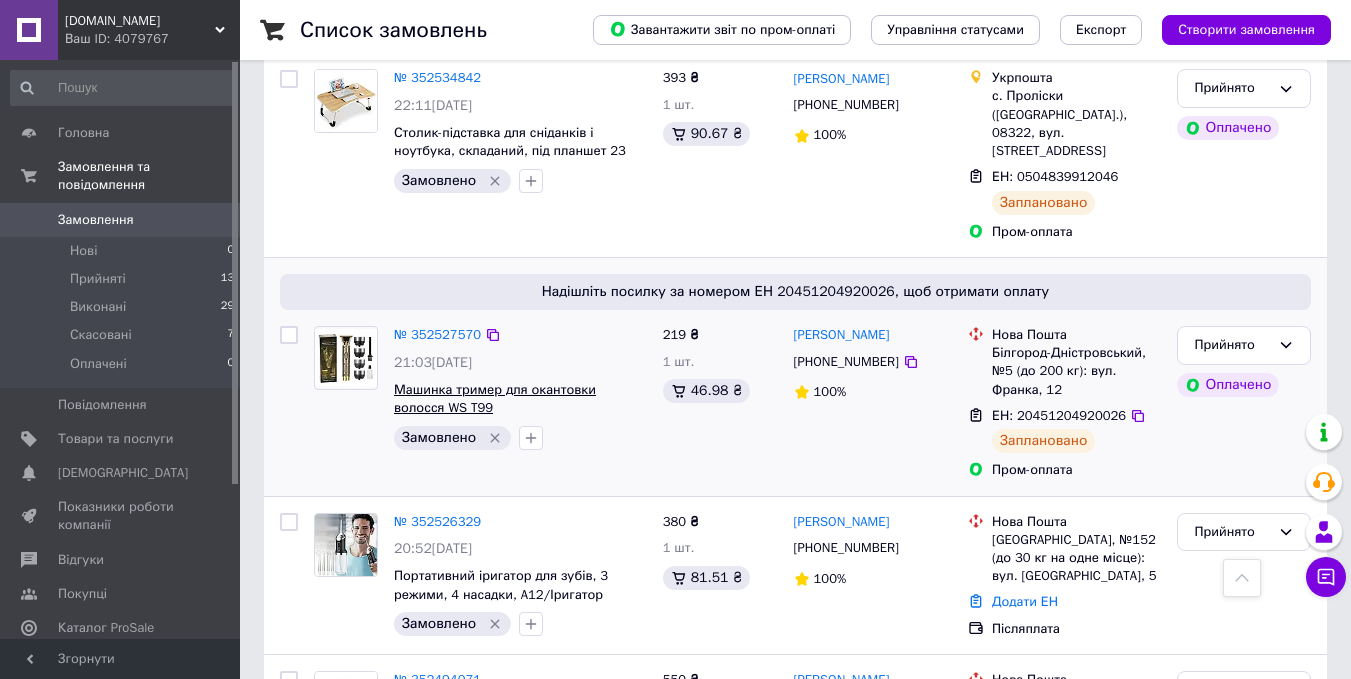 scroll, scrollTop: 364, scrollLeft: 0, axis: vertical 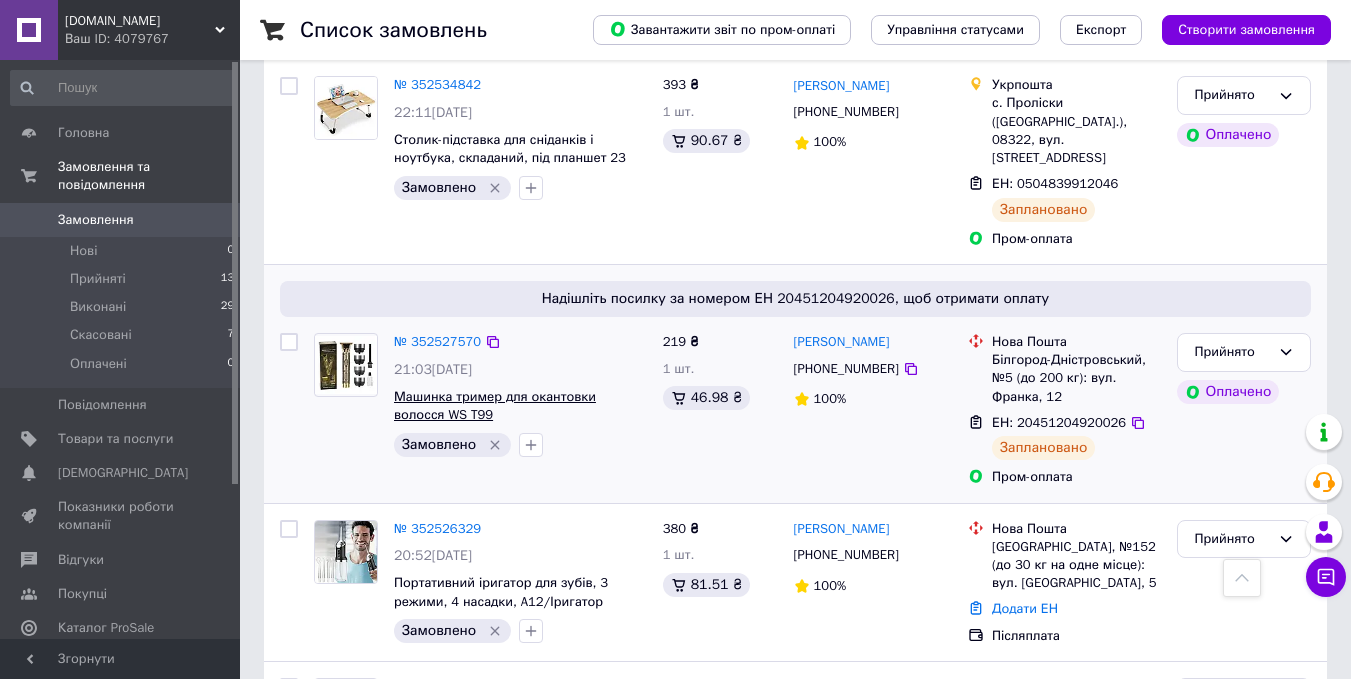 click on "Машинка тример для окантовки волосся WS T99" at bounding box center [495, 406] 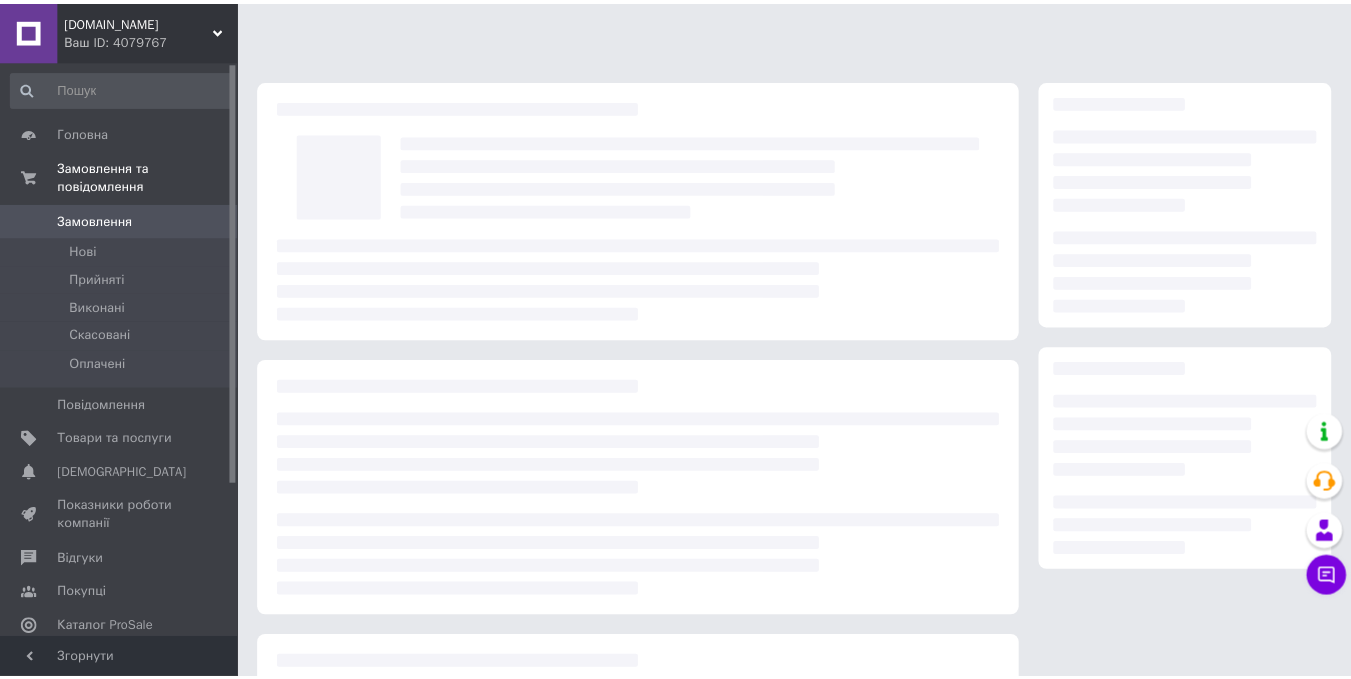 scroll, scrollTop: 0, scrollLeft: 0, axis: both 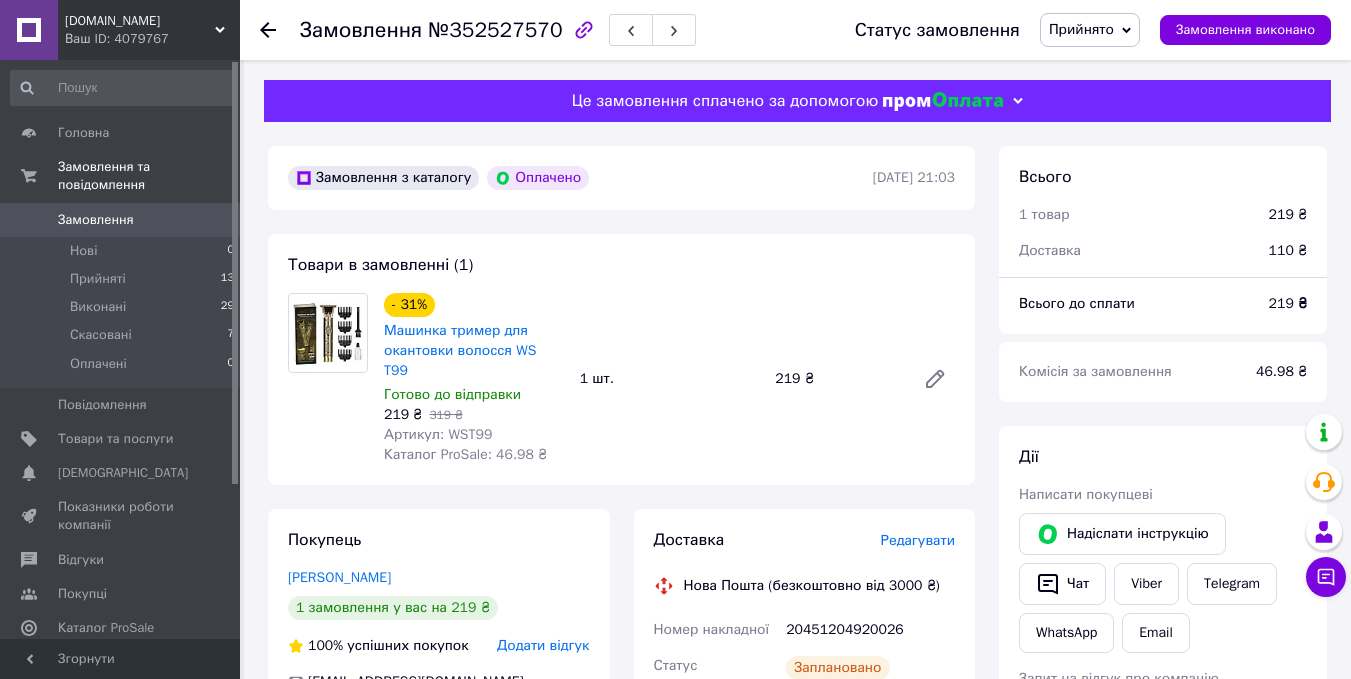 click on "Артикул: WST99" at bounding box center [438, 434] 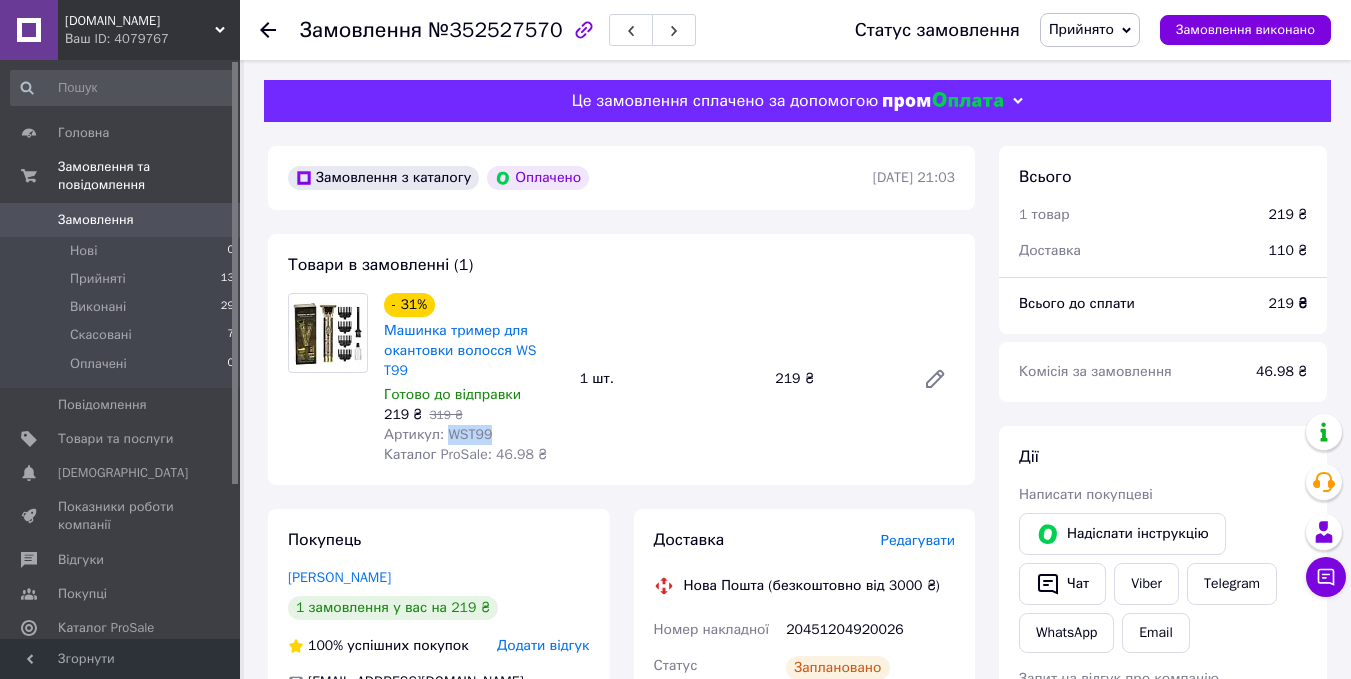 click on "Артикул: WST99" at bounding box center [438, 434] 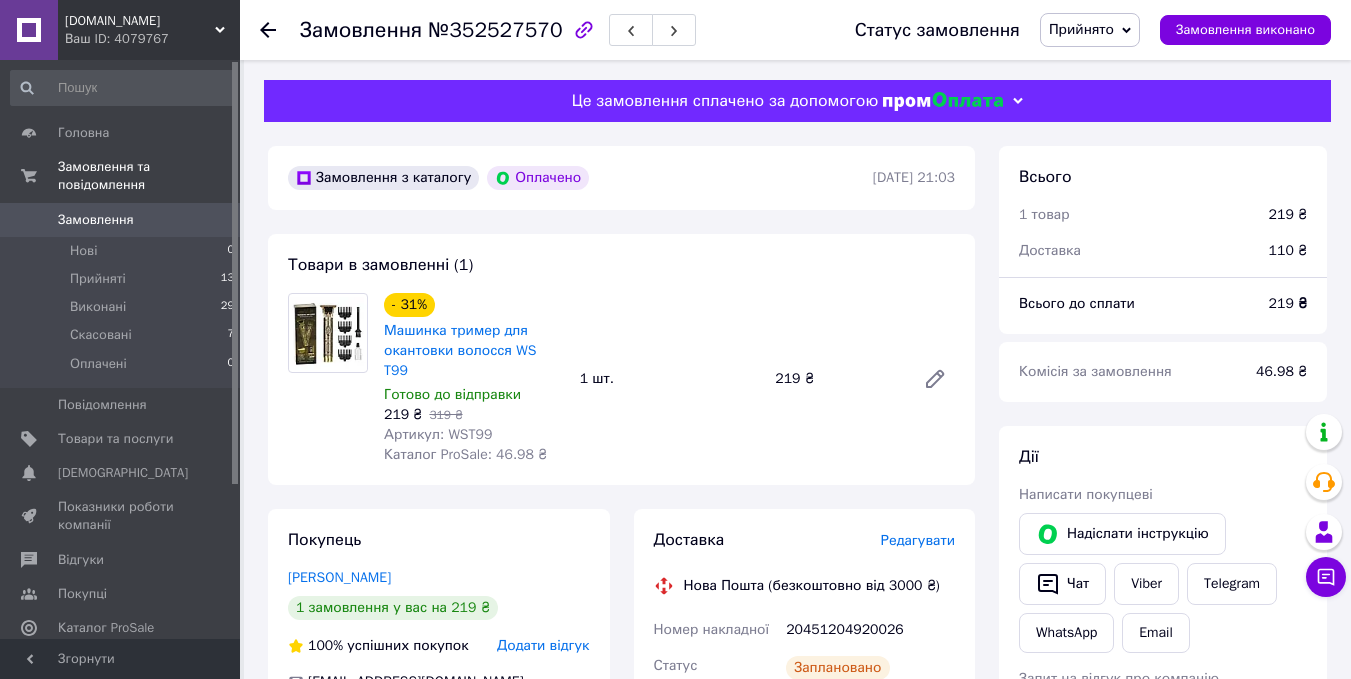 click 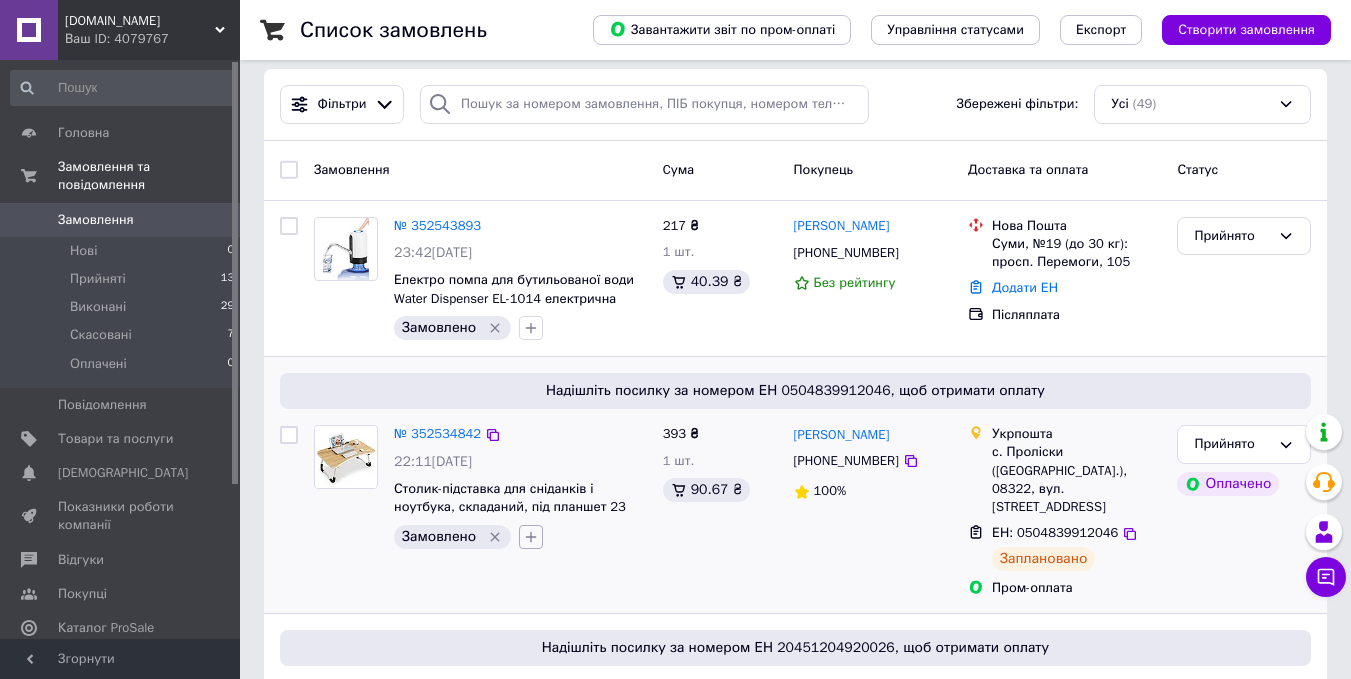 scroll, scrollTop: 0, scrollLeft: 0, axis: both 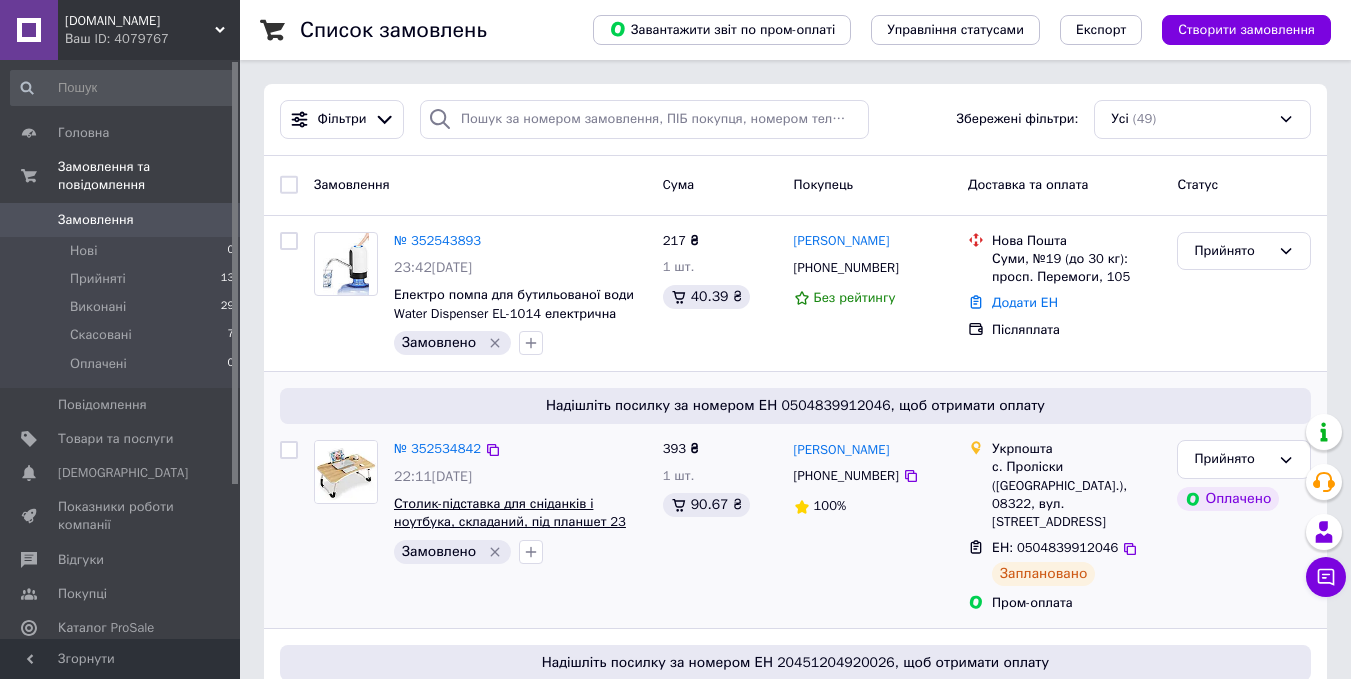 click on "Столик-підставка для сніданків і ноутбука, складаний, під планшет 23 дюйми, зі знімним підсклянником" at bounding box center [510, 522] 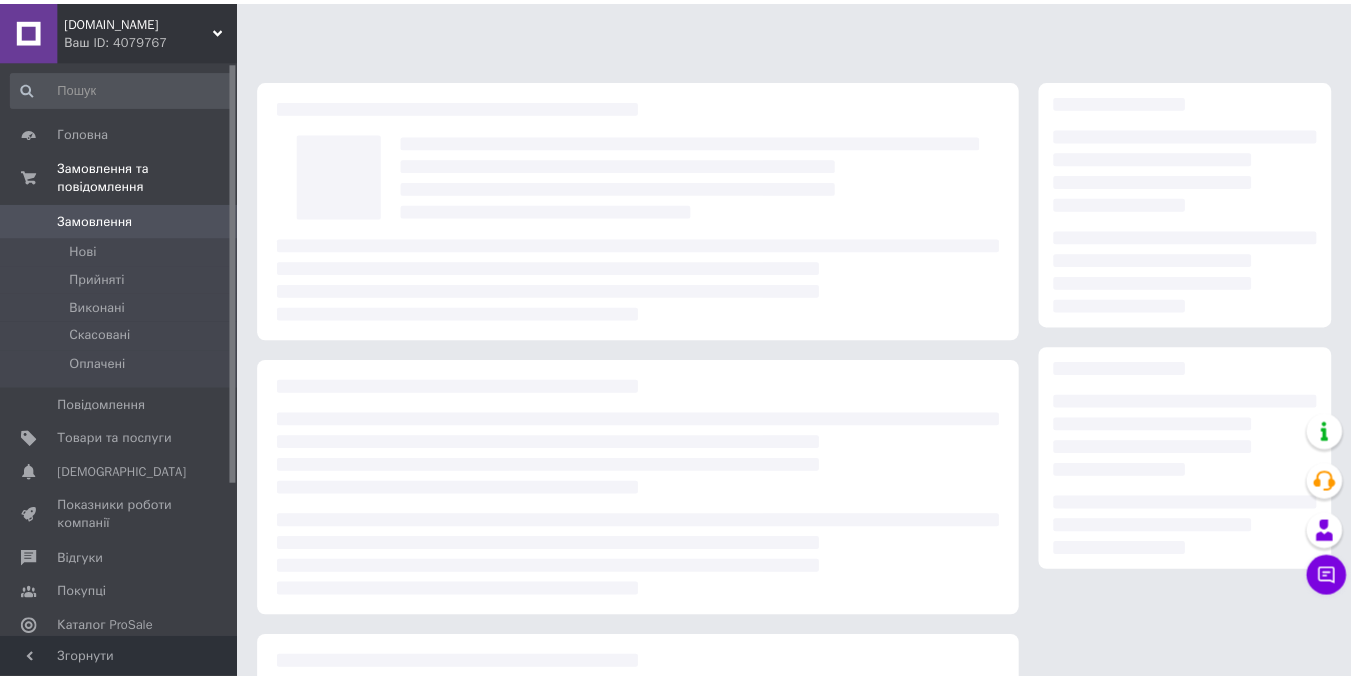 scroll, scrollTop: 0, scrollLeft: 0, axis: both 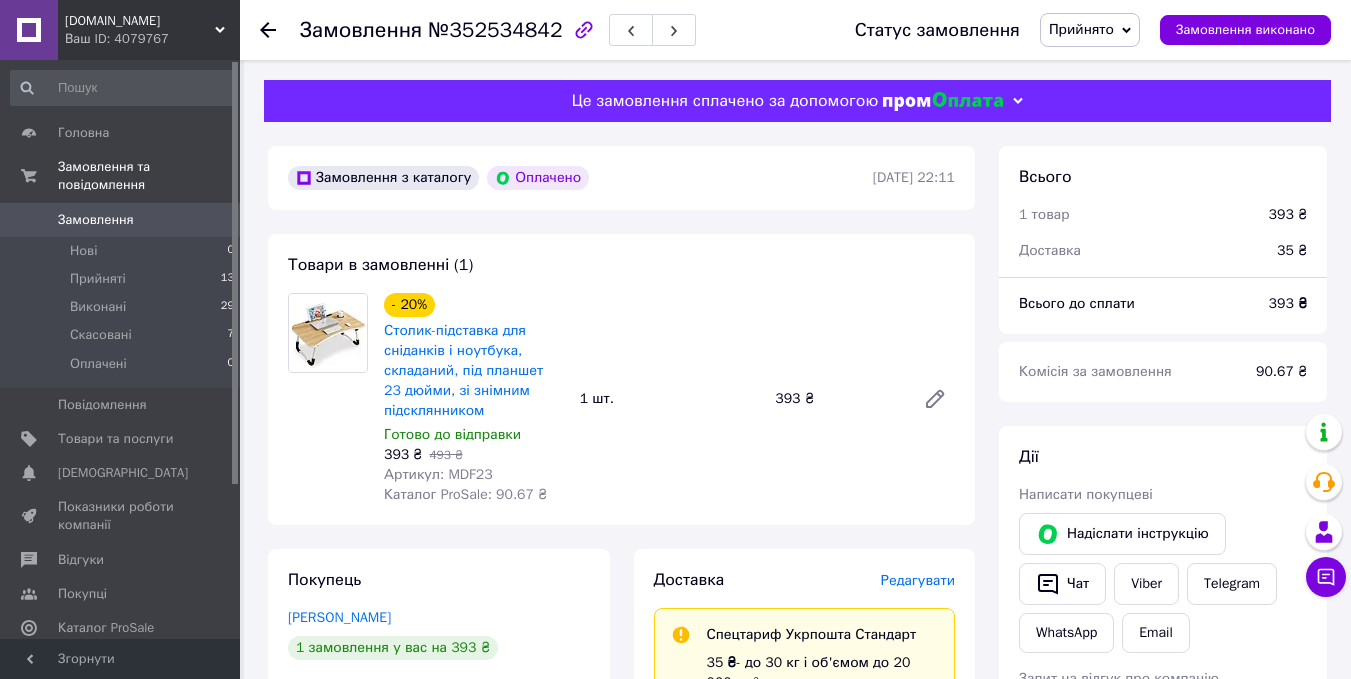 click on "Артикул: MDF23" at bounding box center (438, 474) 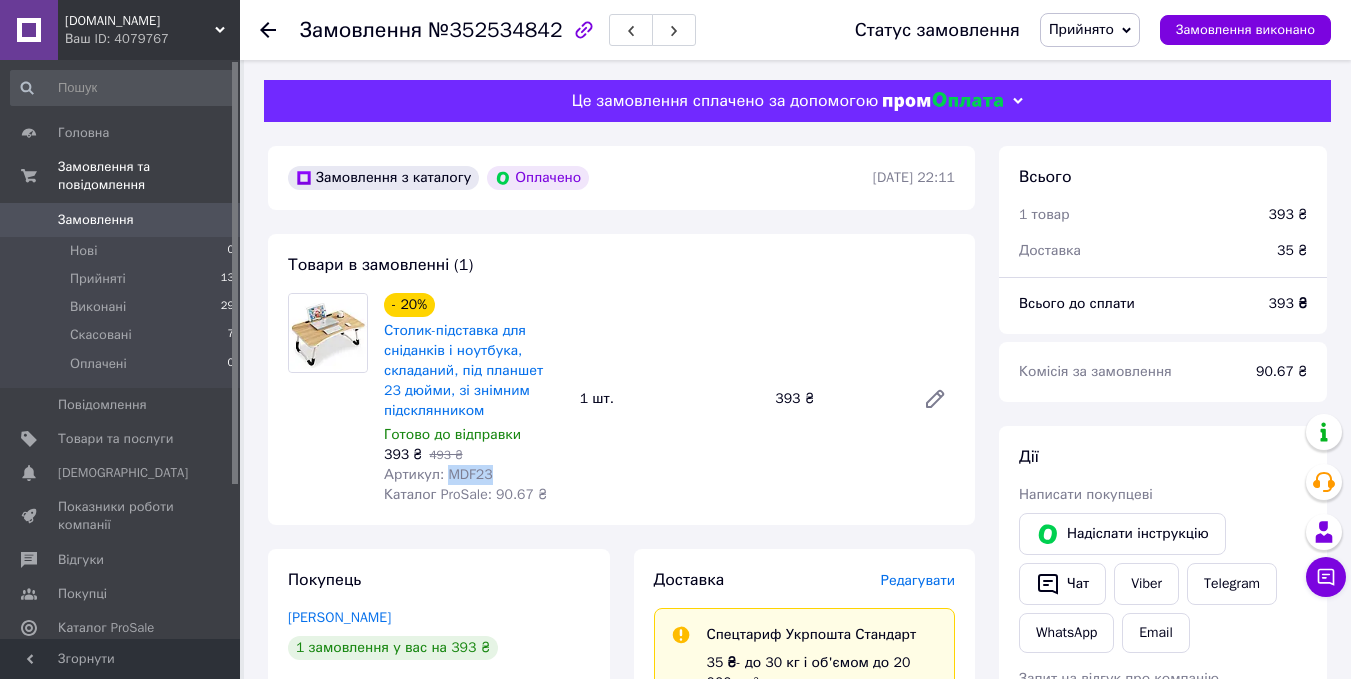 click on "Артикул: MDF23" at bounding box center (438, 474) 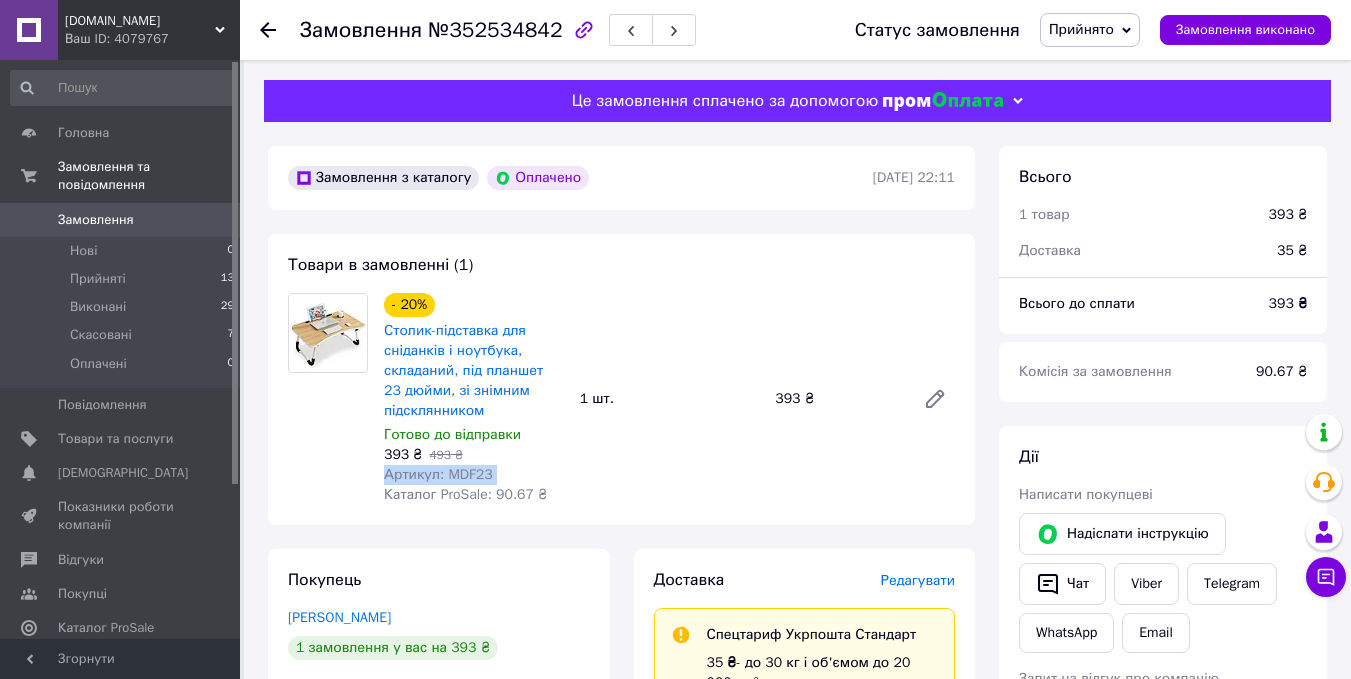 click on "Артикул: MDF23" at bounding box center (438, 474) 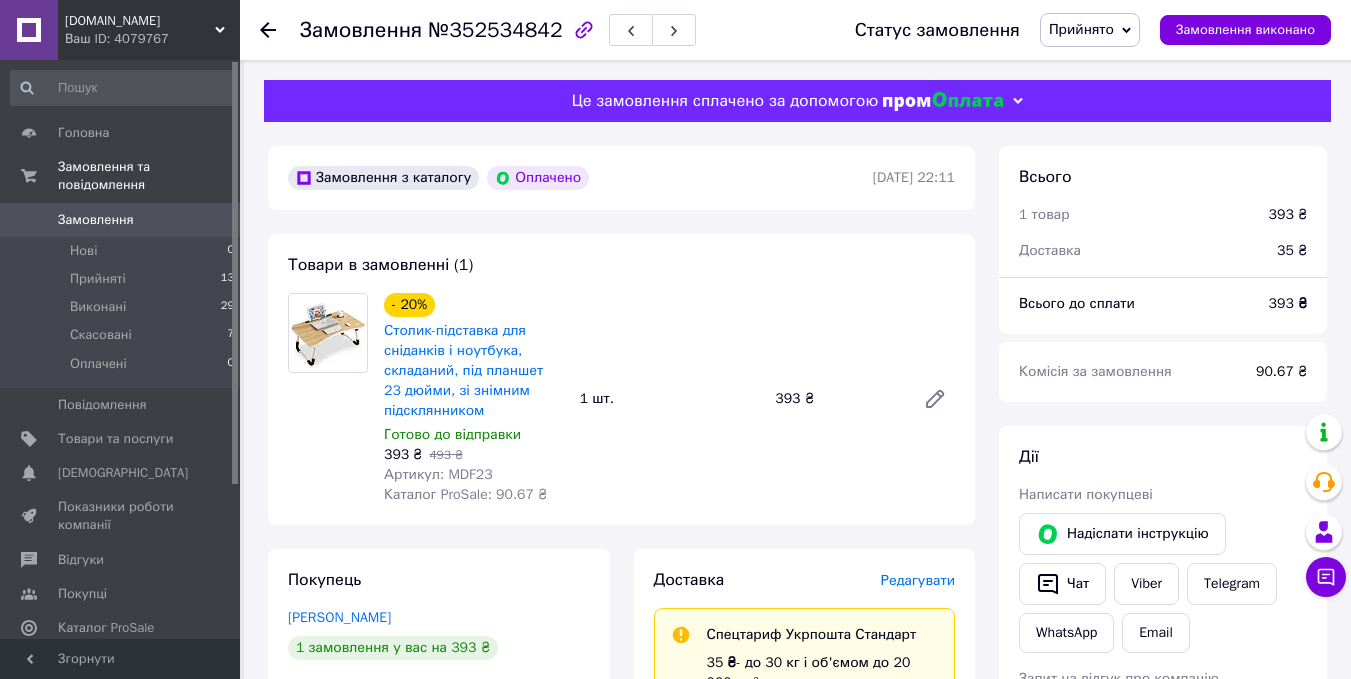 click on "Артикул: MDF23" at bounding box center (438, 474) 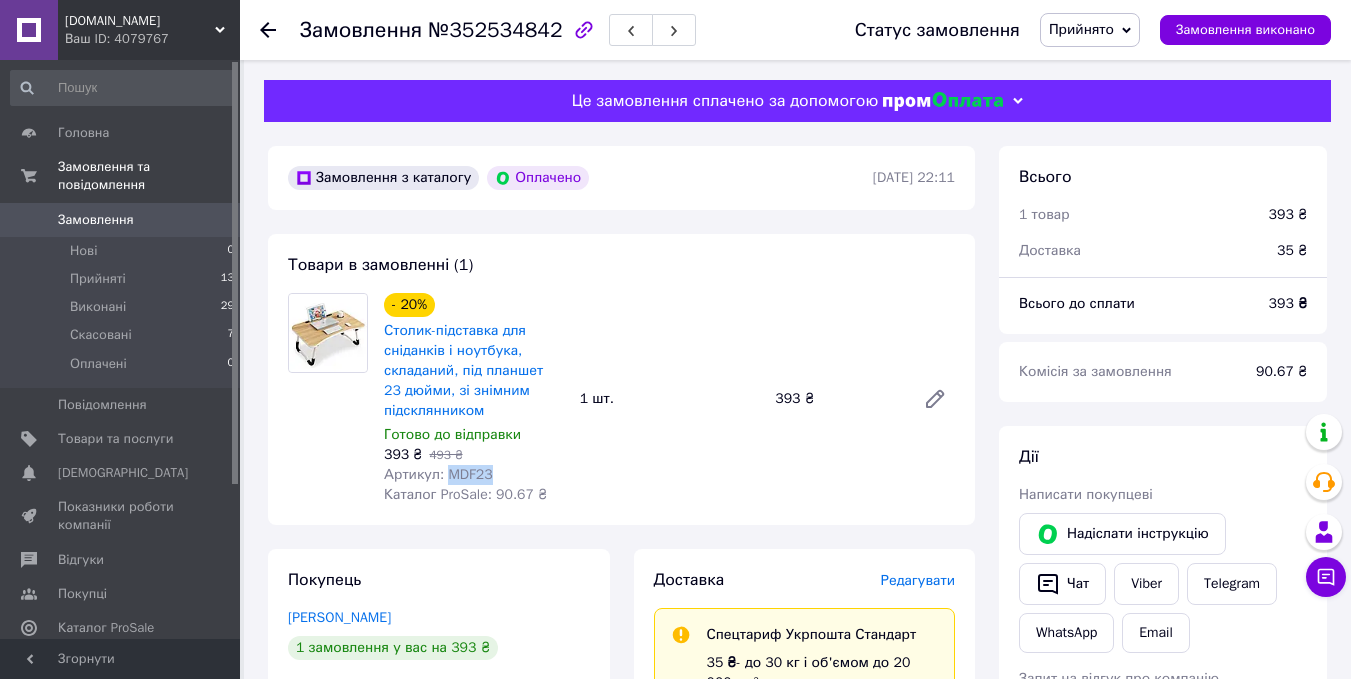 click on "Артикул: MDF23" at bounding box center (438, 474) 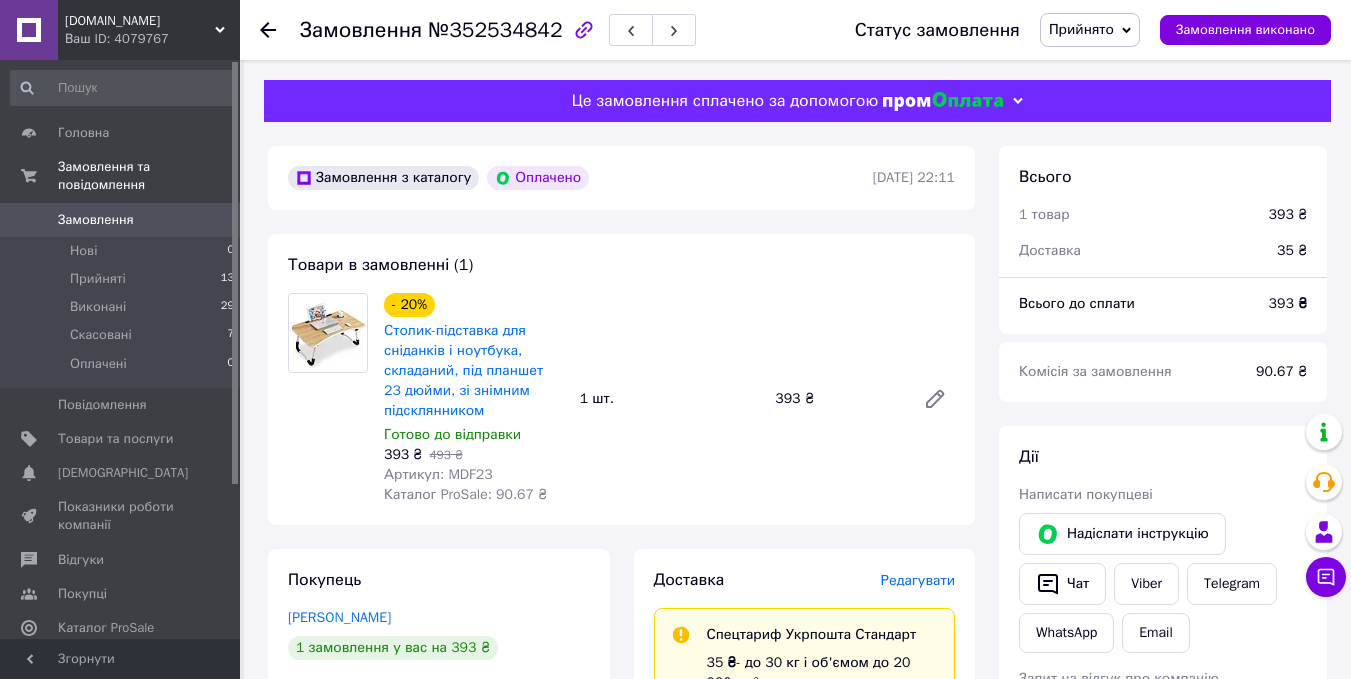 click 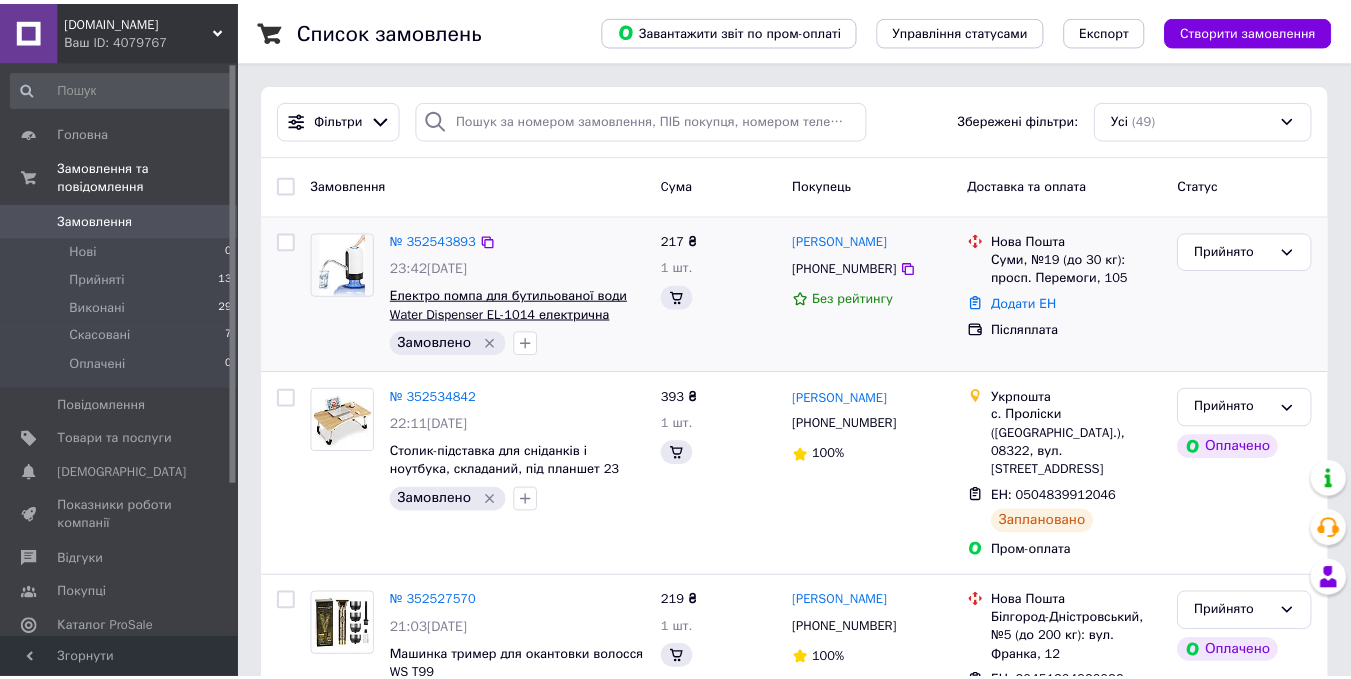 scroll, scrollTop: 0, scrollLeft: 0, axis: both 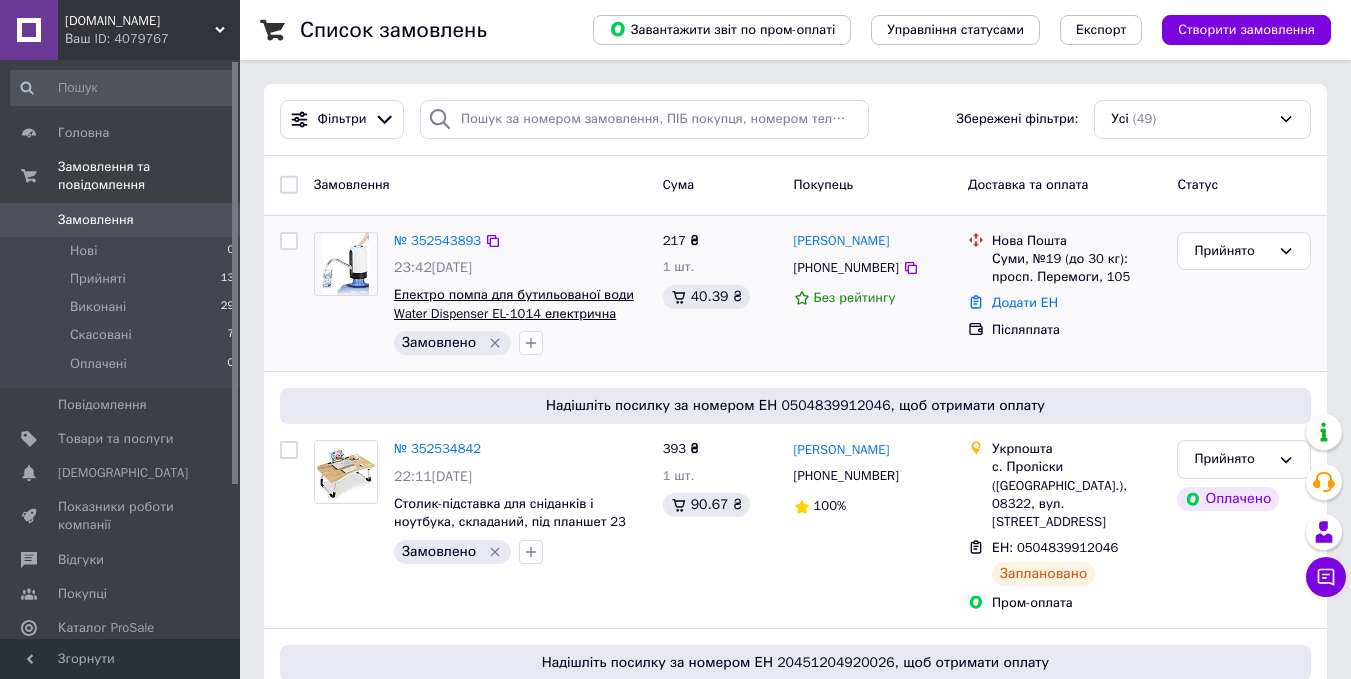 click on "Електро помпа для бутильованої води Water Dispenser EL-1014 електрична акумуляторна на пляш" at bounding box center (514, 313) 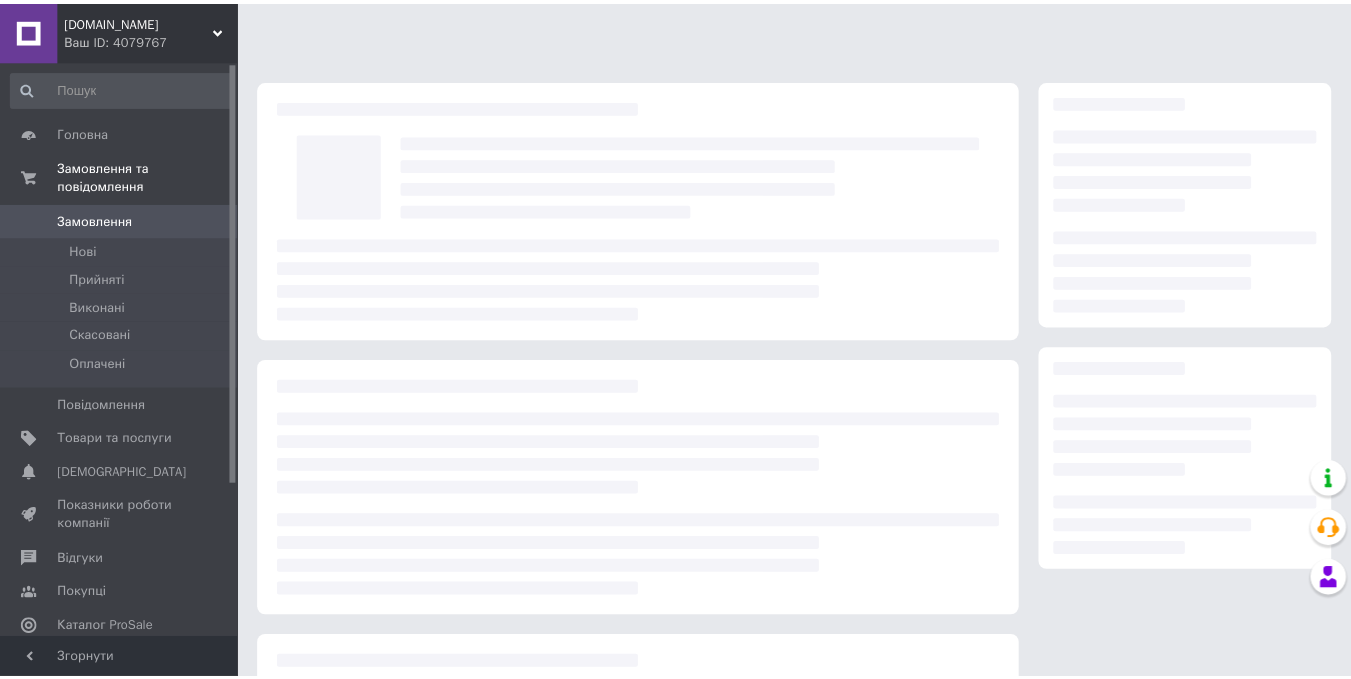 scroll, scrollTop: 0, scrollLeft: 0, axis: both 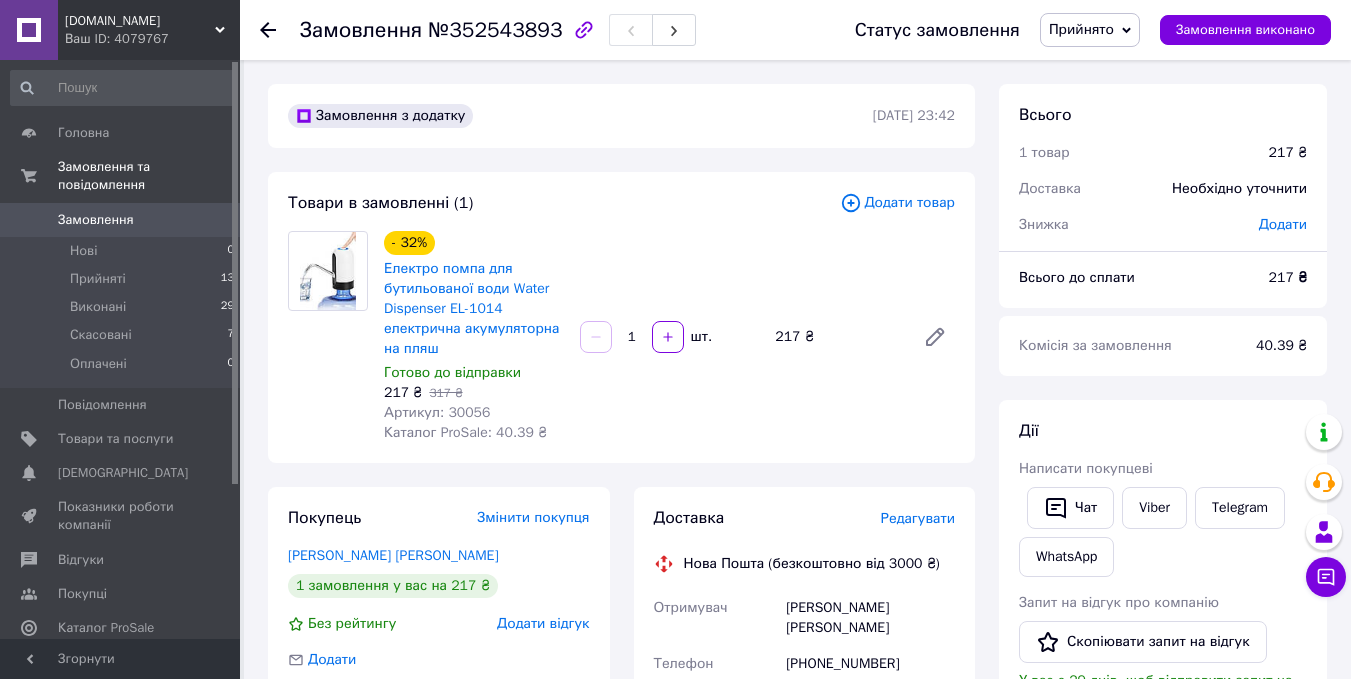 click on "Артикул: 30056" at bounding box center [437, 412] 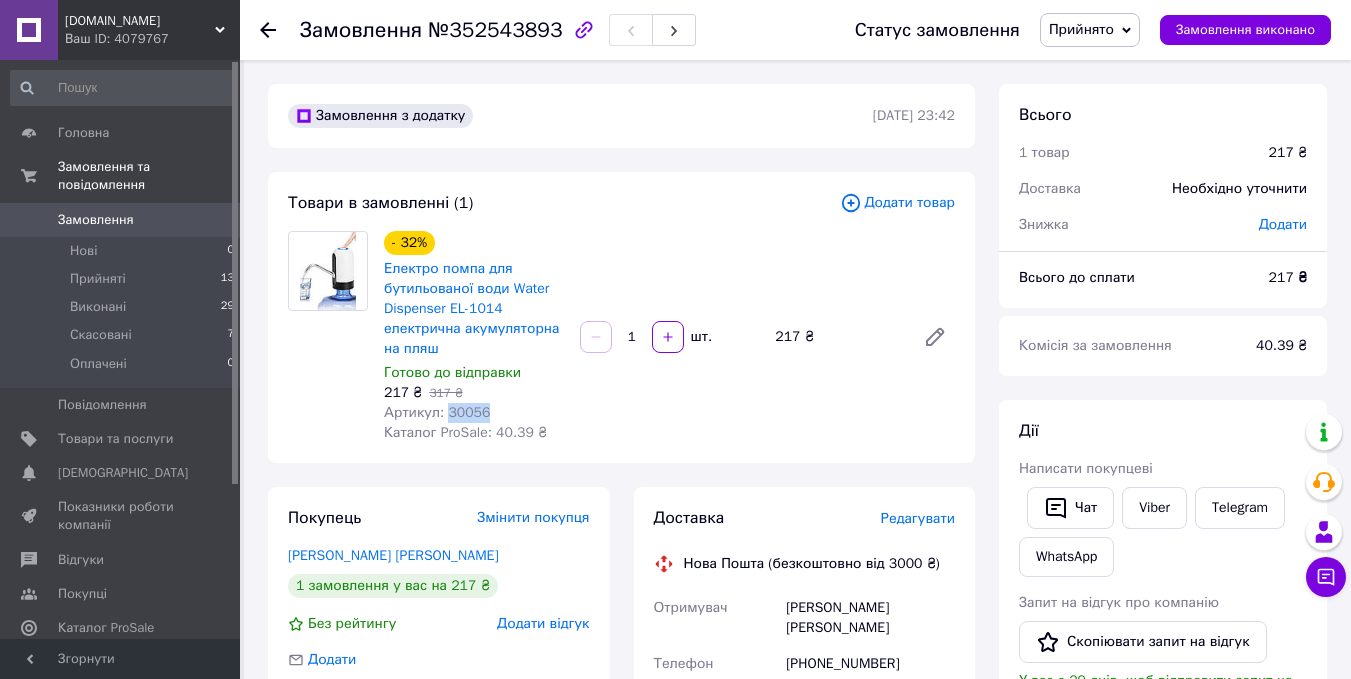 copy on "30056" 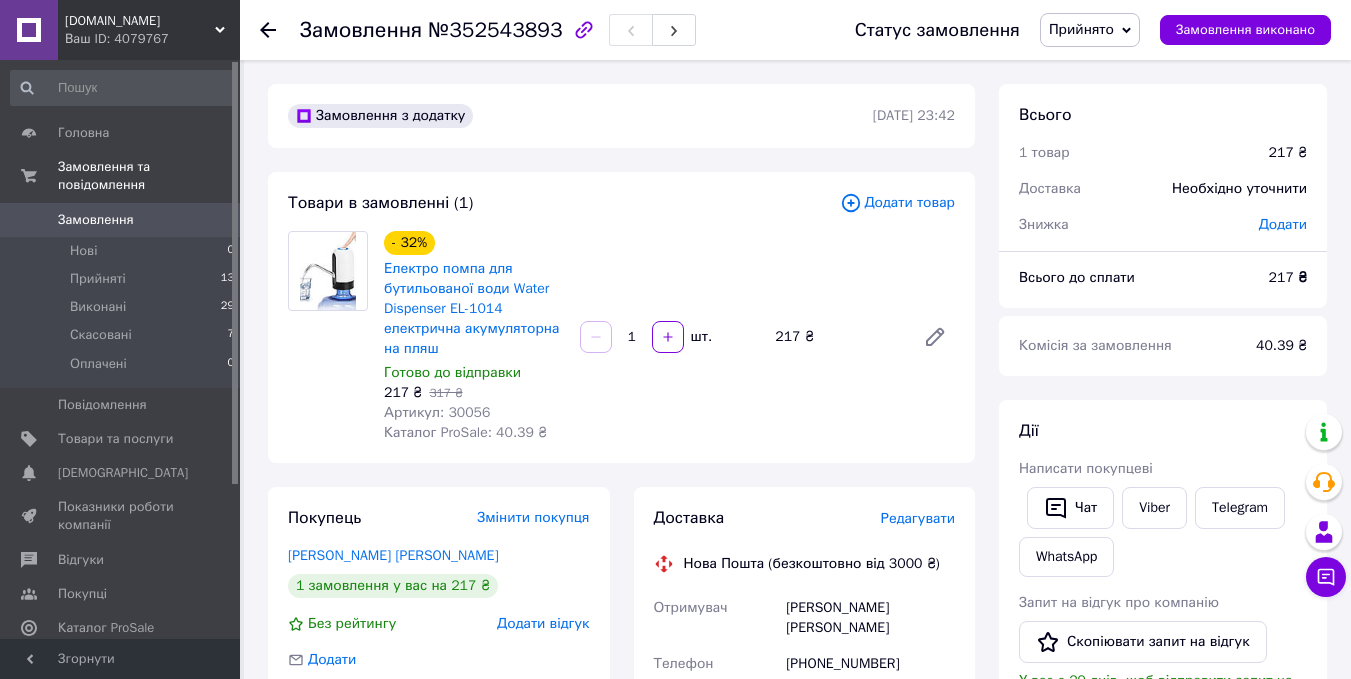 click 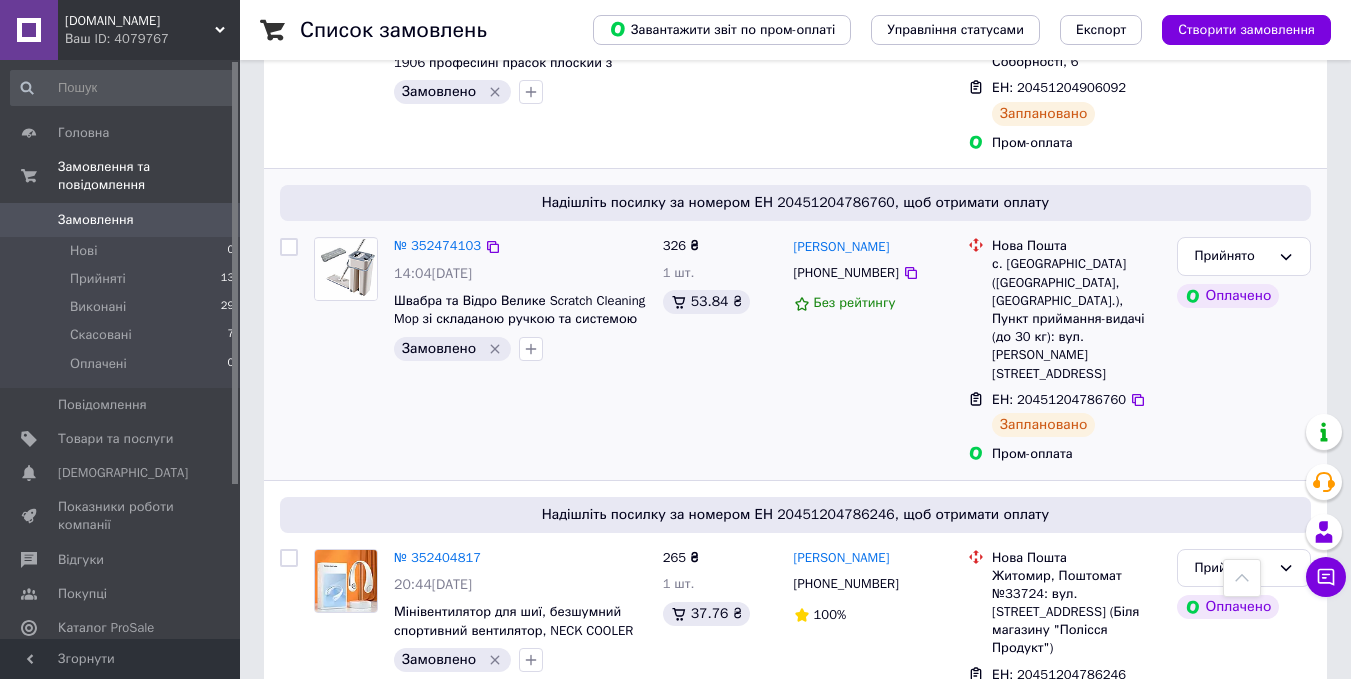 scroll, scrollTop: 1300, scrollLeft: 0, axis: vertical 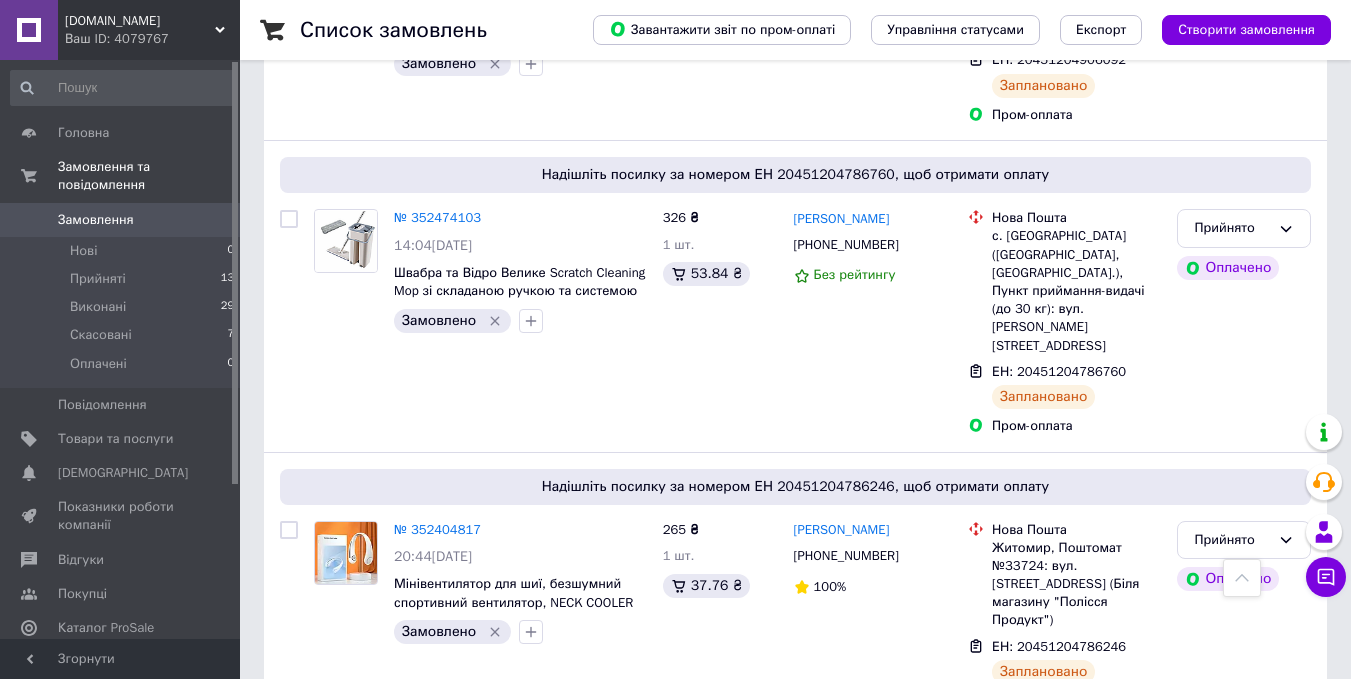 click on "Список замовлень" at bounding box center (426, 30) 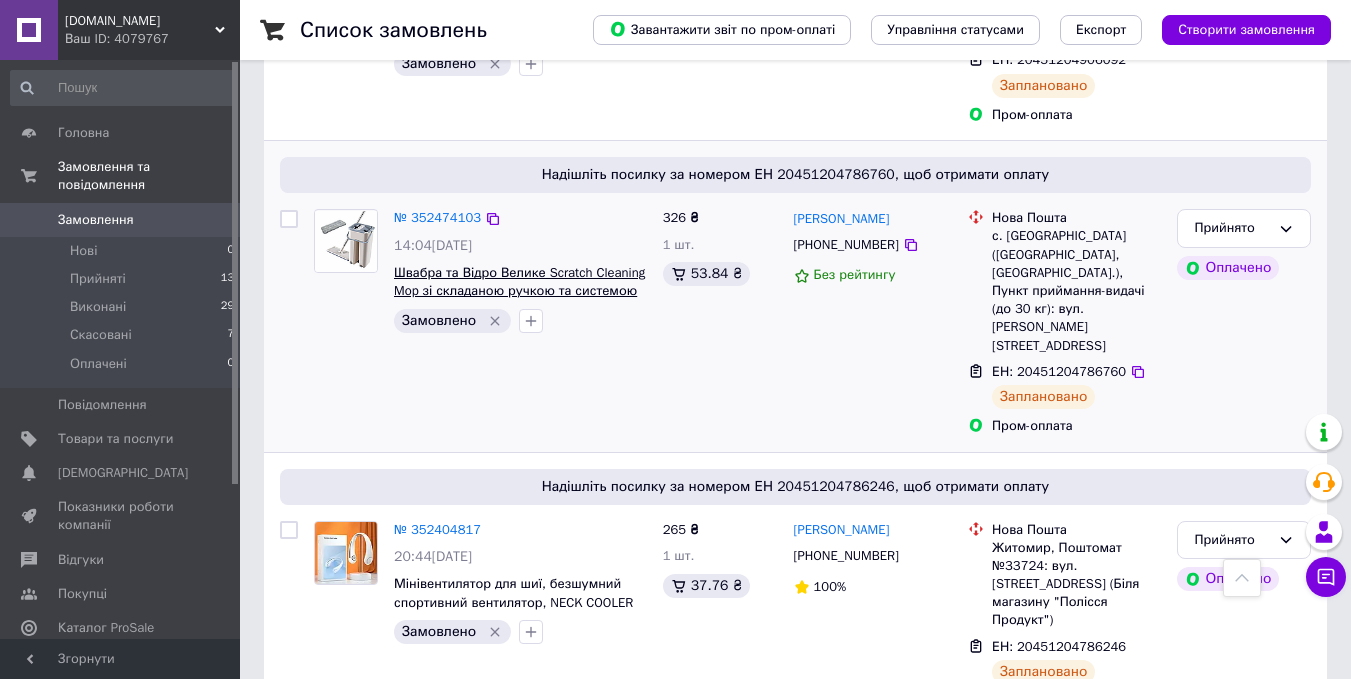 click on "Швабра та Відро Велике Scratch Cleaning Mop зі складаною ручкою та системою віджимання, дві насадки мікрофібри" at bounding box center [519, 291] 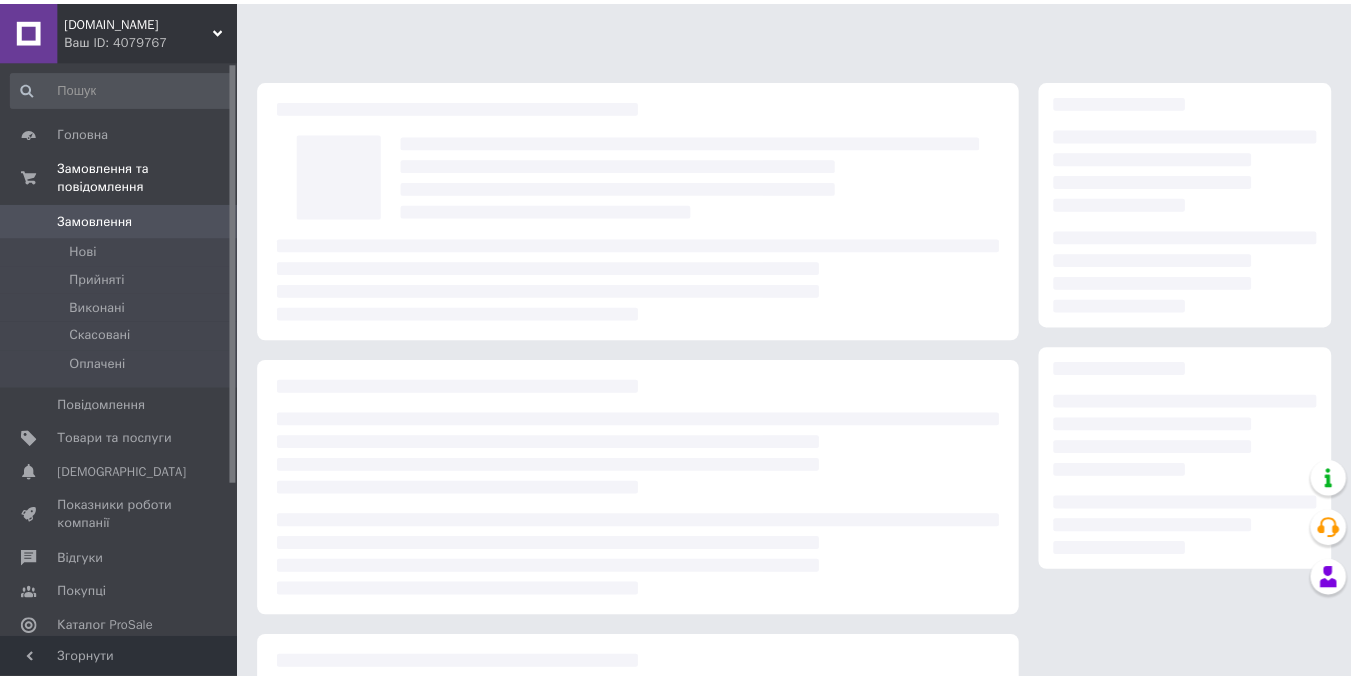 scroll, scrollTop: 0, scrollLeft: 0, axis: both 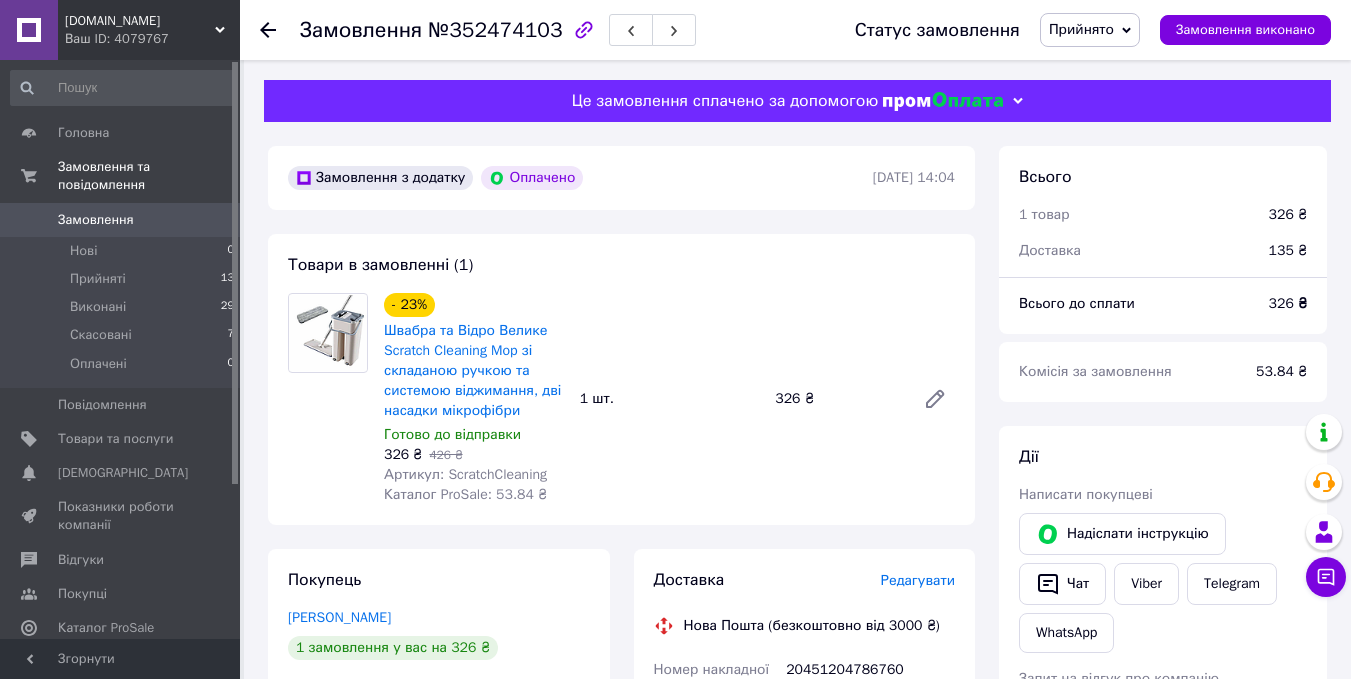click on "Артикул: ScratchCleaning" at bounding box center (465, 474) 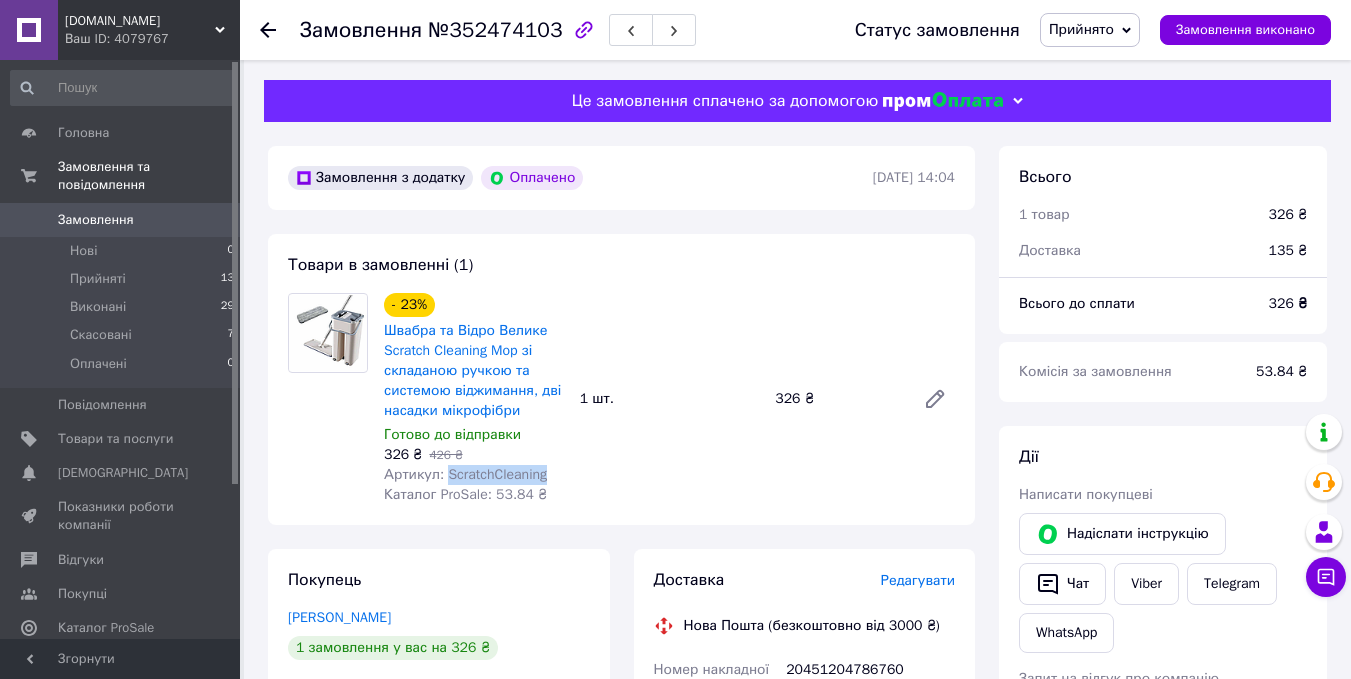 click on "Артикул: ScratchCleaning" at bounding box center [465, 474] 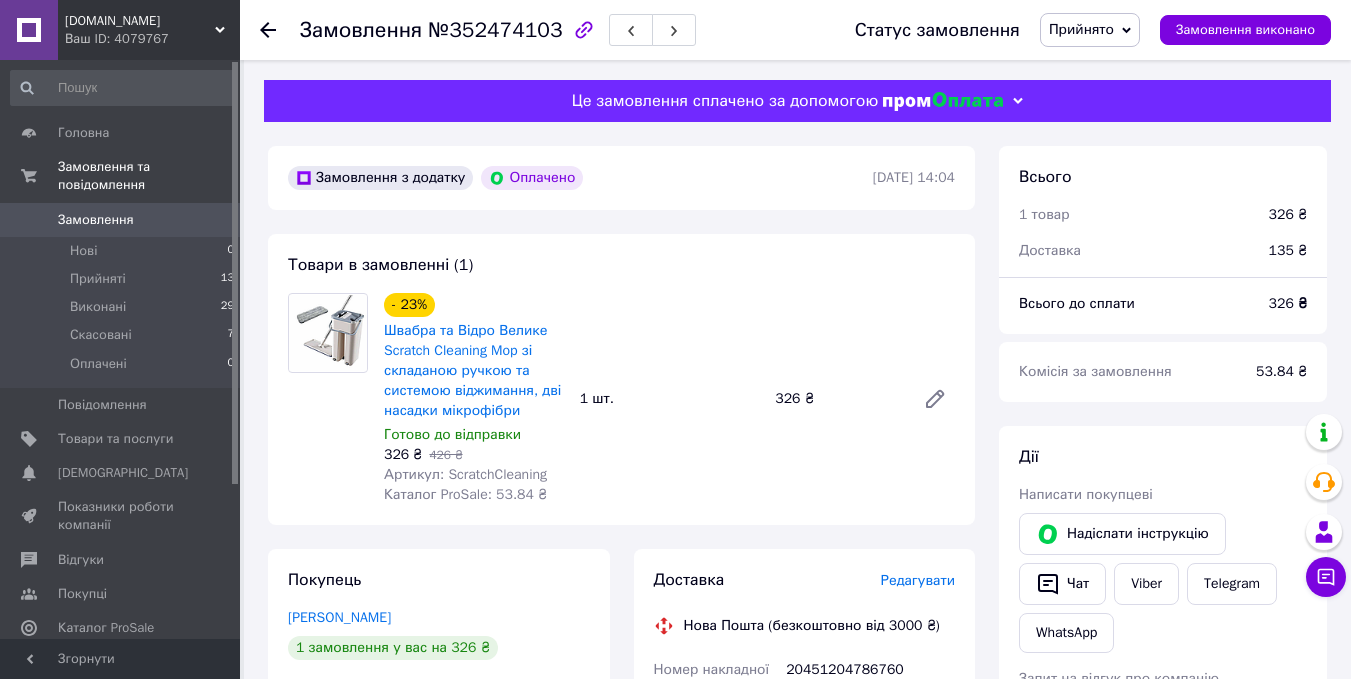 click 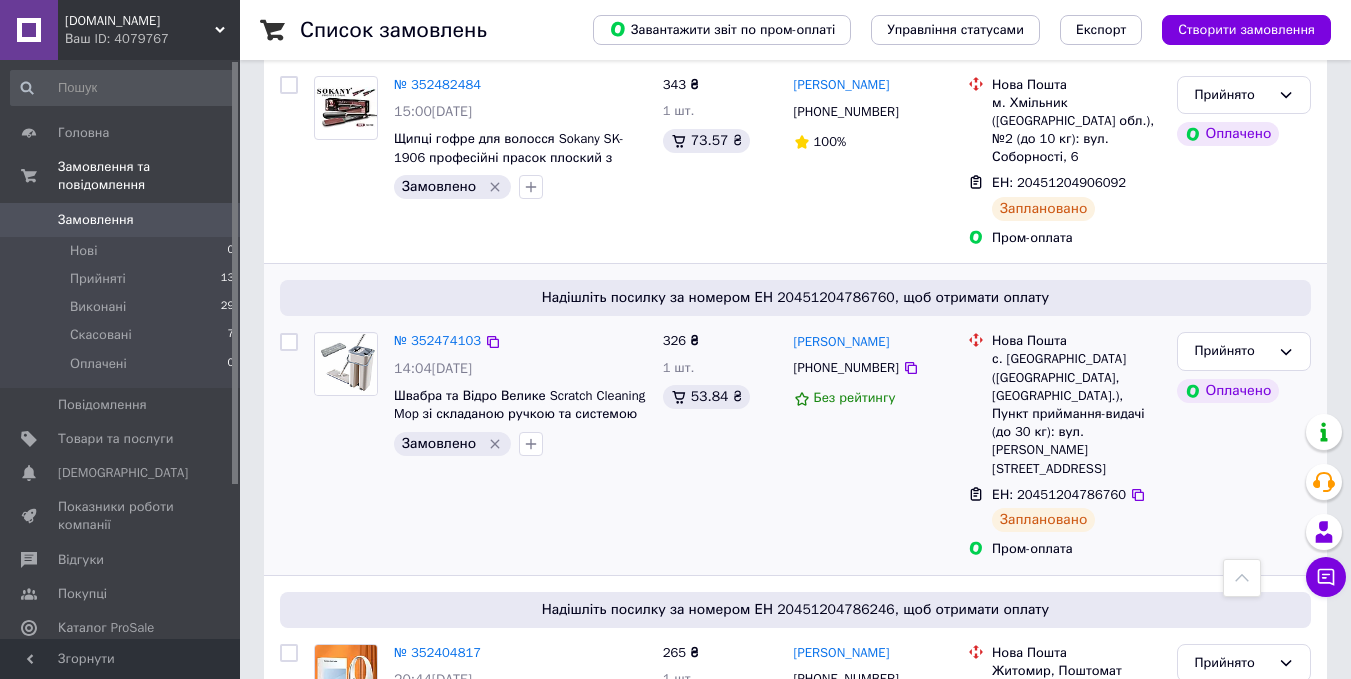 scroll, scrollTop: 1108, scrollLeft: 0, axis: vertical 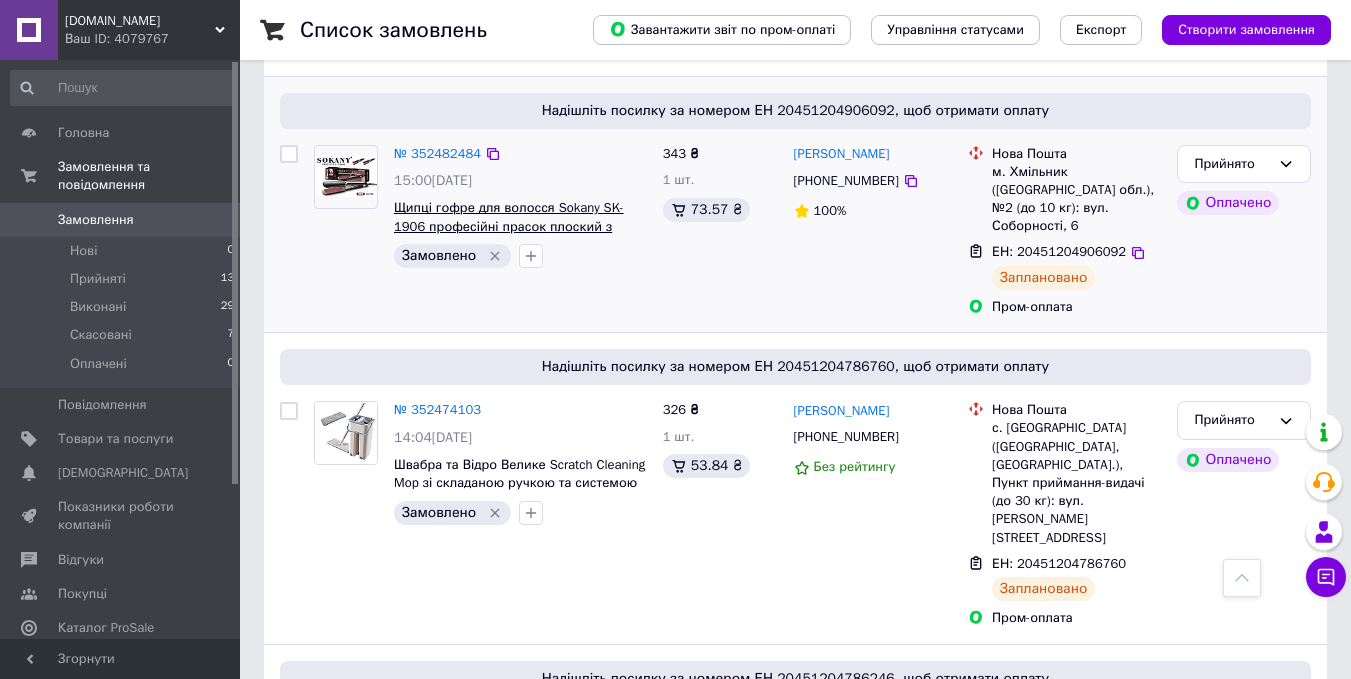 click on "Щипці гофре для волосся Sokany SK-1906 професійні прасок плоский з індикатором роботи 40 Вт Чорний" at bounding box center [509, 226] 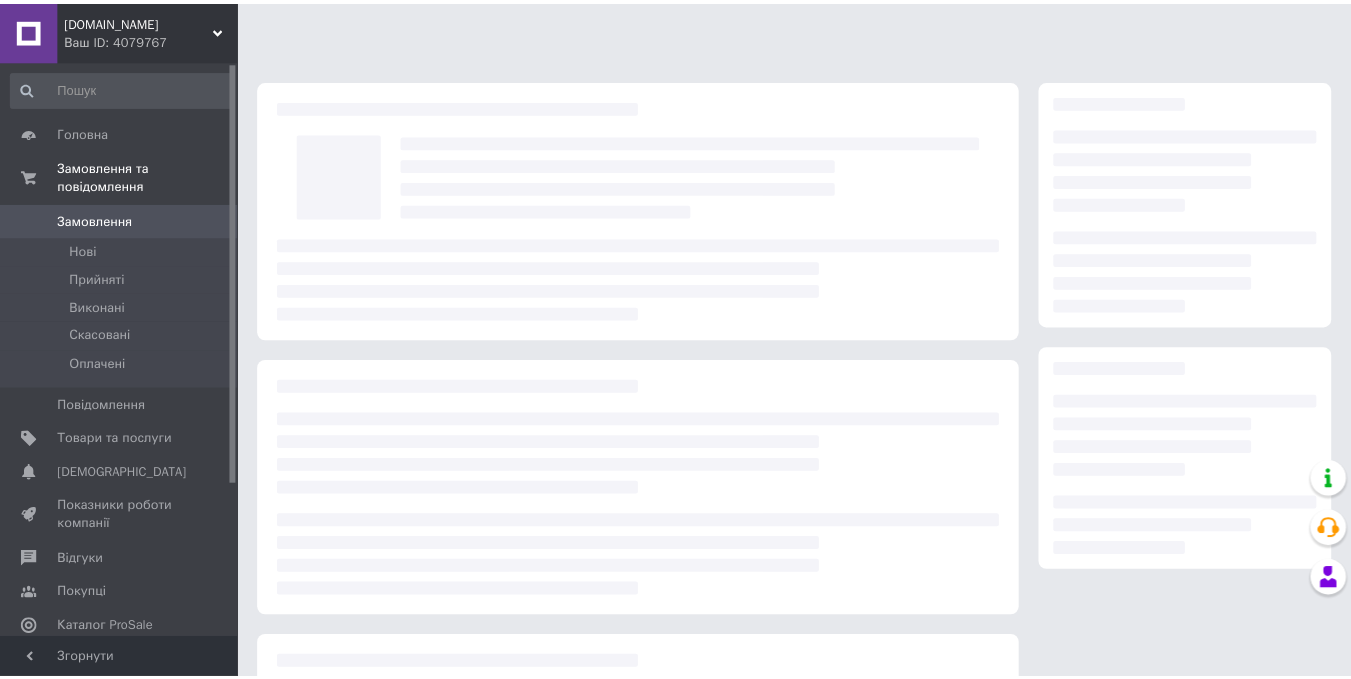 scroll, scrollTop: 0, scrollLeft: 0, axis: both 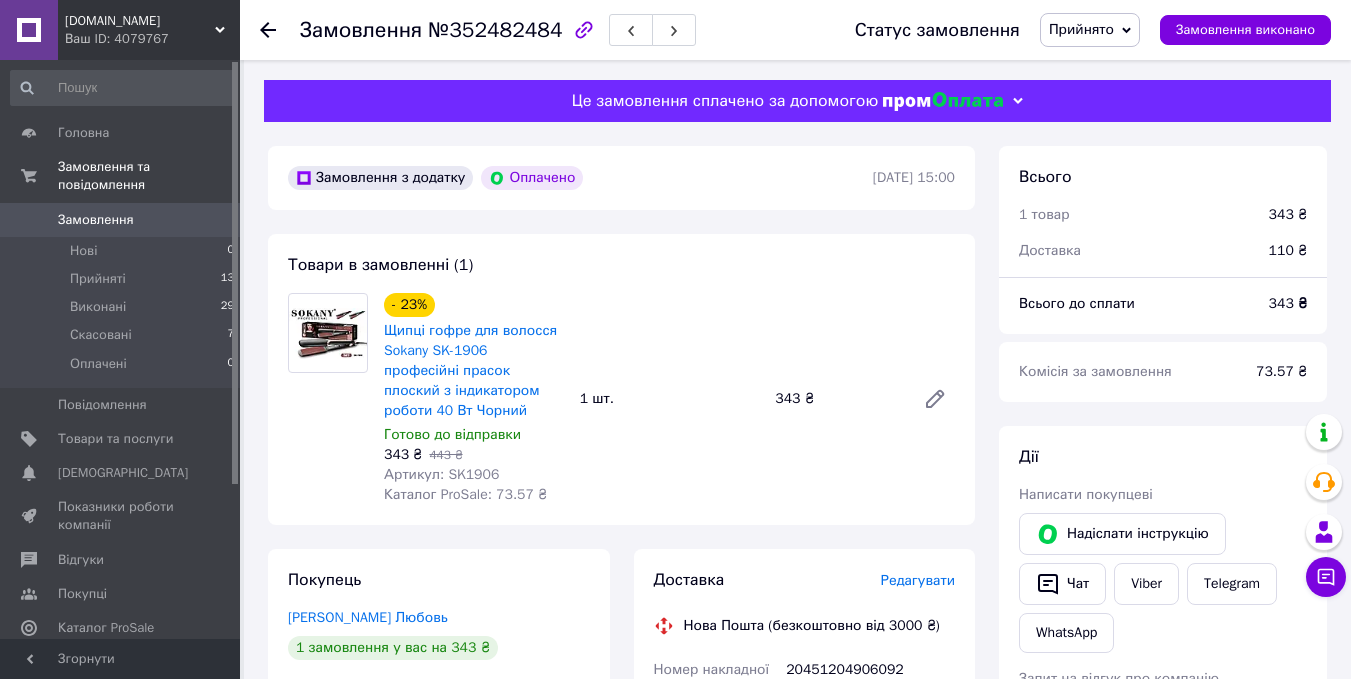 click on "Артикул: SK1906" at bounding box center [441, 474] 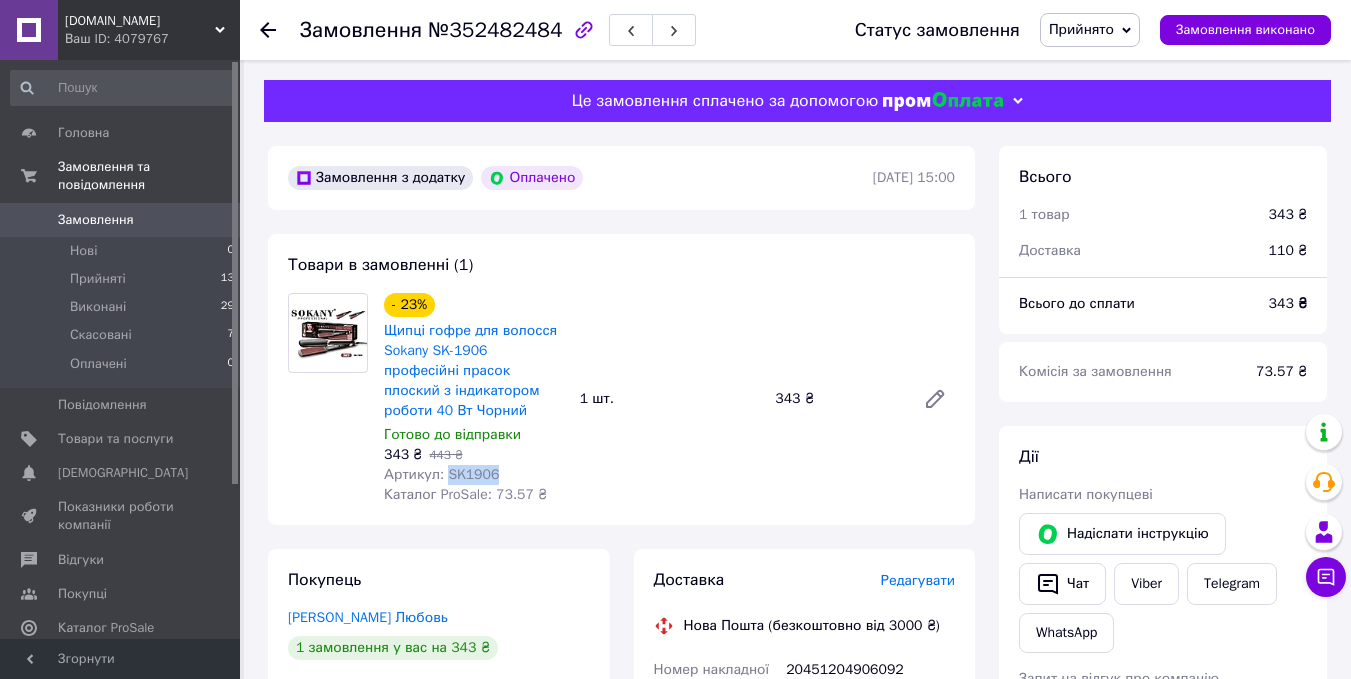 click on "Артикул: SK1906" at bounding box center [441, 474] 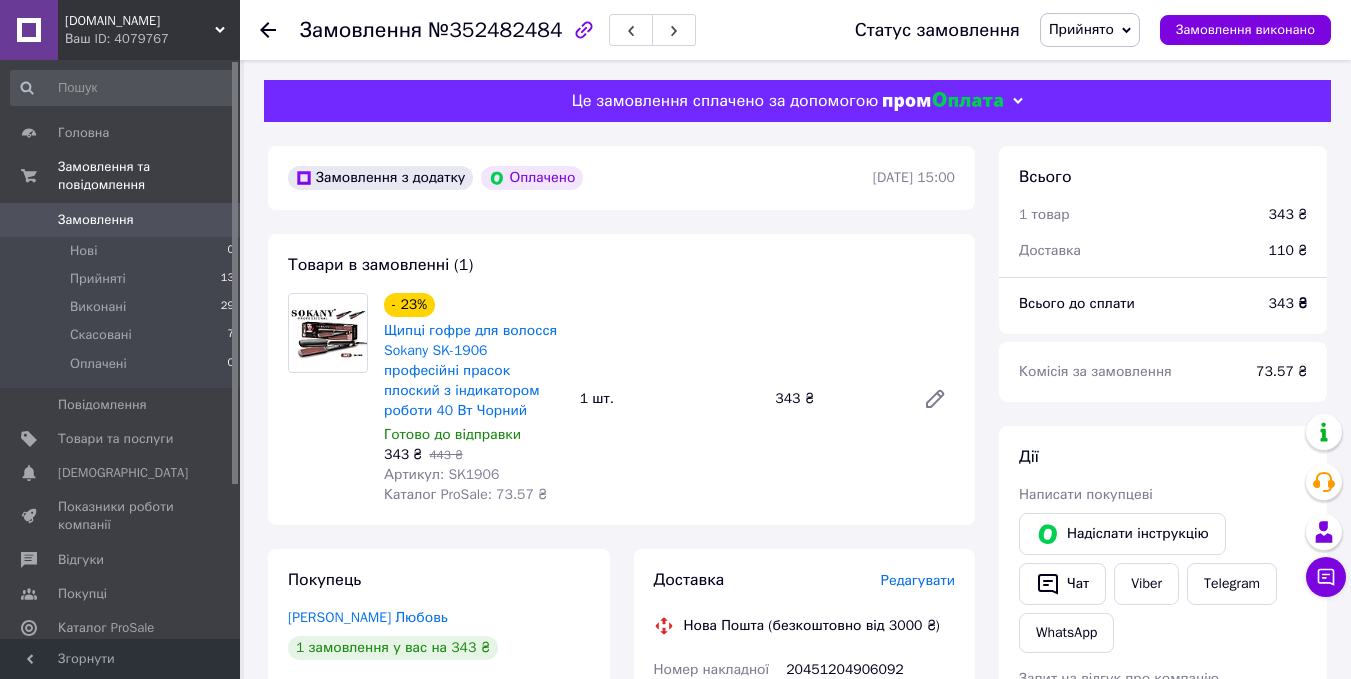 click 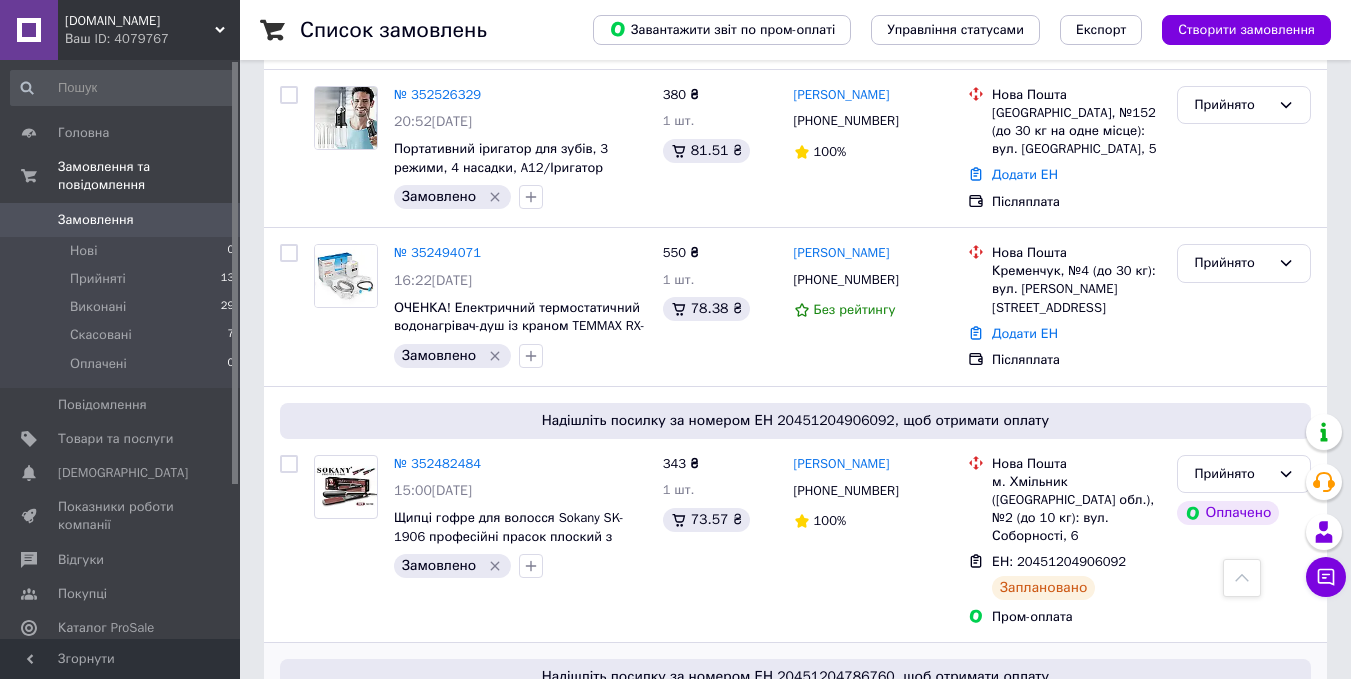 scroll, scrollTop: 764, scrollLeft: 0, axis: vertical 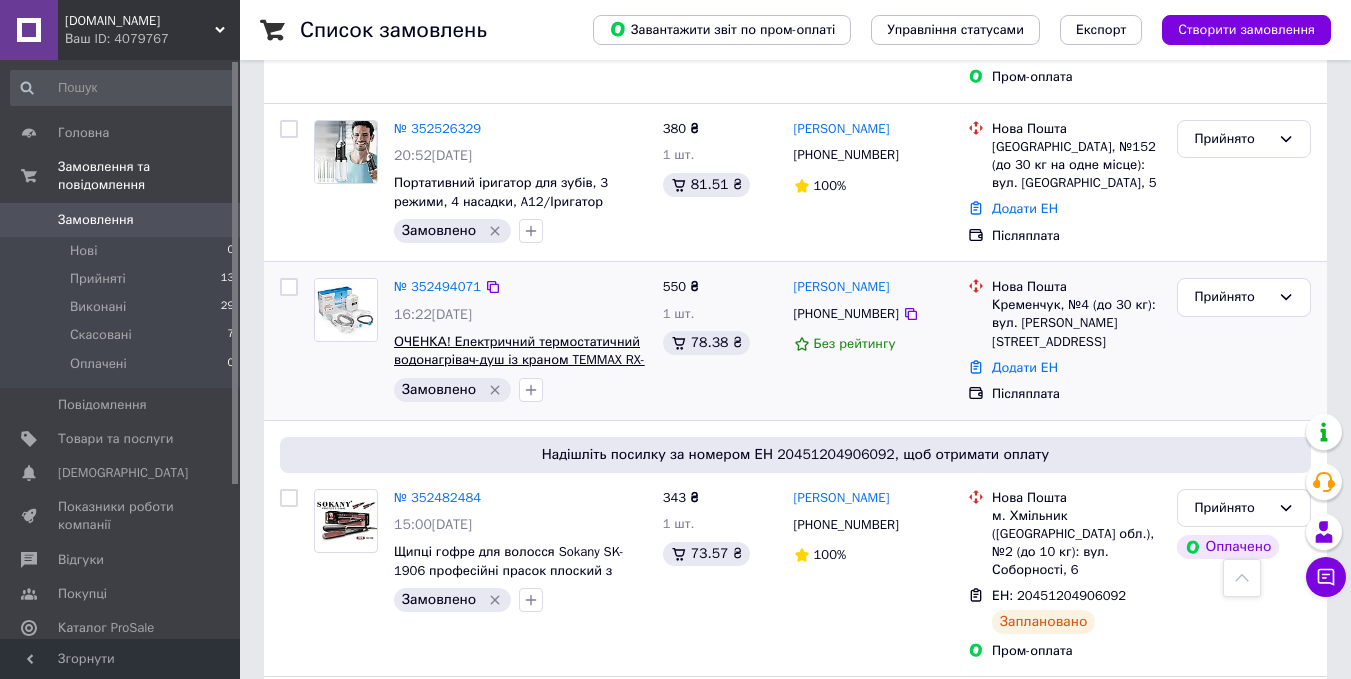 click on "ОЧЕНКА! Електричний термостатичний водонагрівач-душ із краном TEMMAX RX-021 (Плохе паковання 3034)" at bounding box center (519, 360) 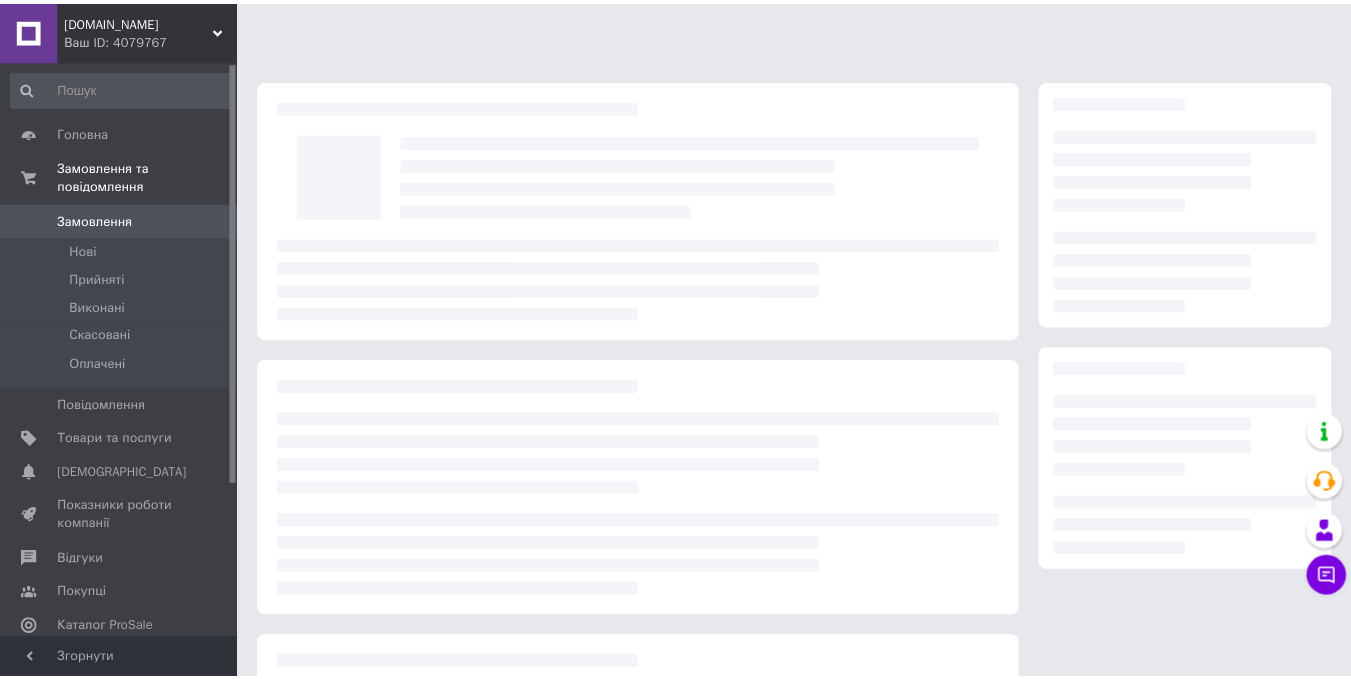 scroll, scrollTop: 0, scrollLeft: 0, axis: both 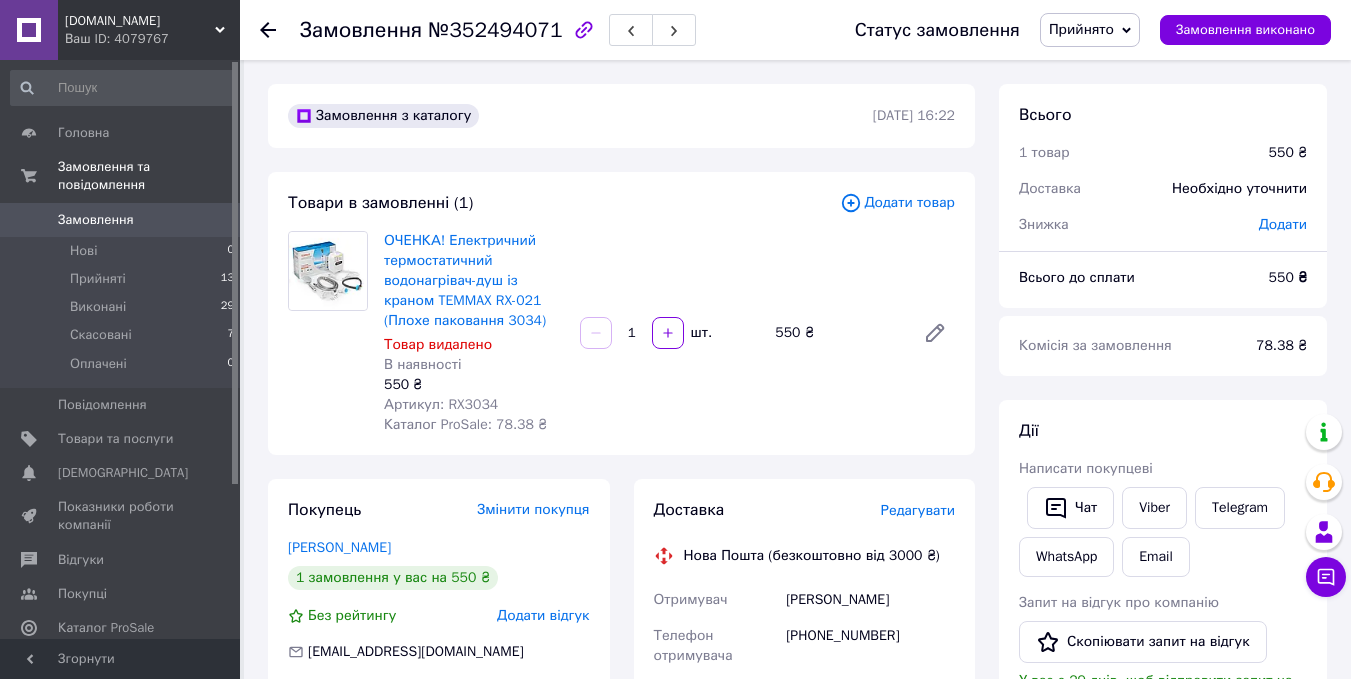 click on "Артикул: RX3034" at bounding box center (441, 404) 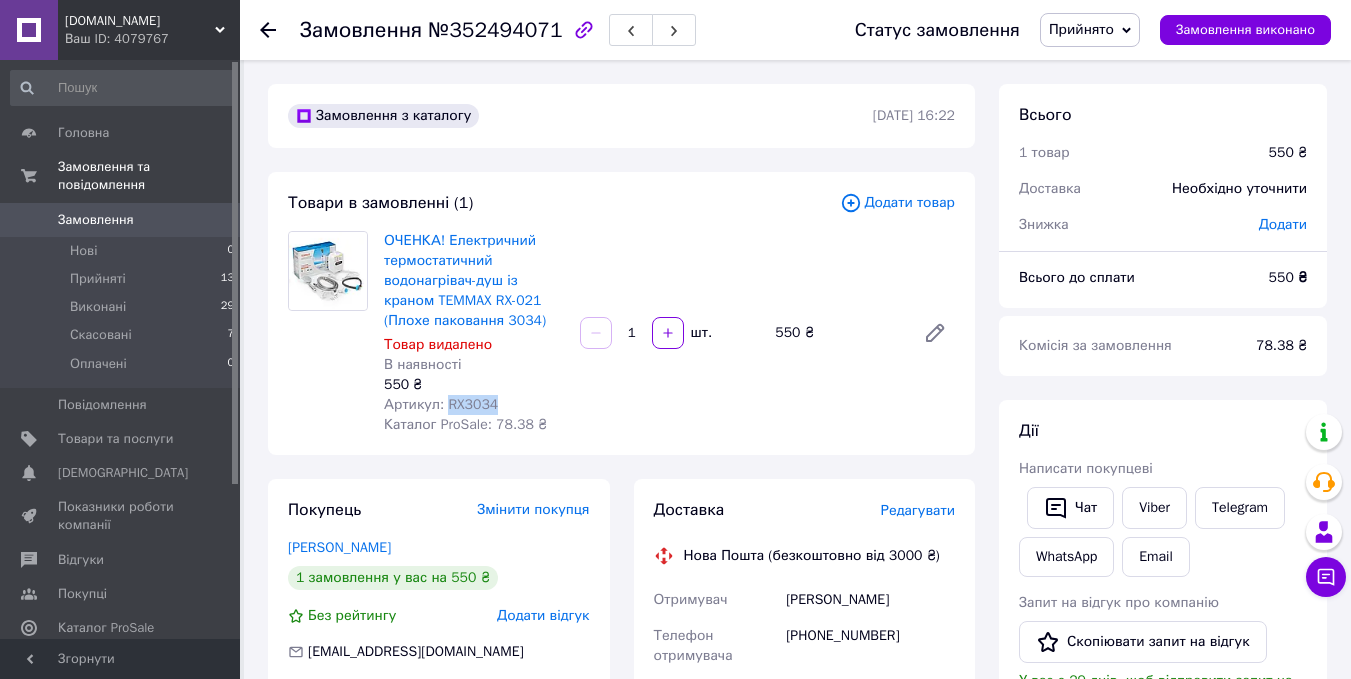 click on "Артикул: RX3034" at bounding box center (441, 404) 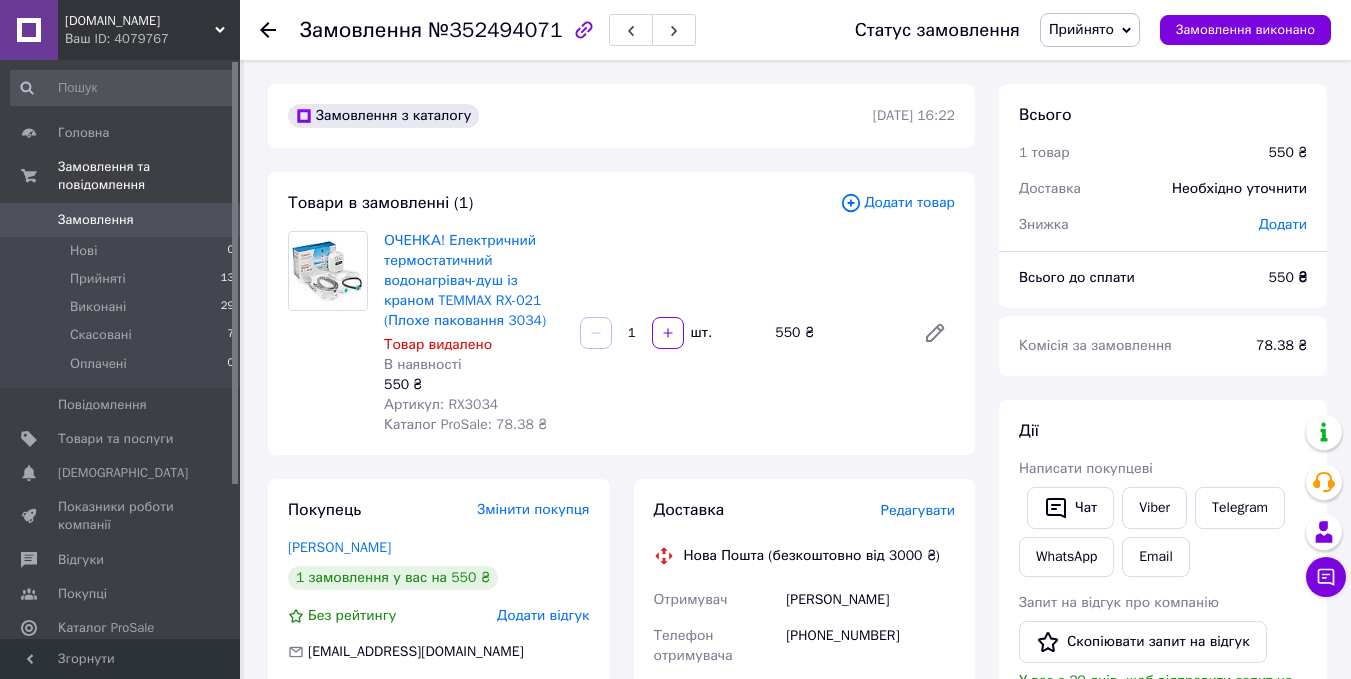 click 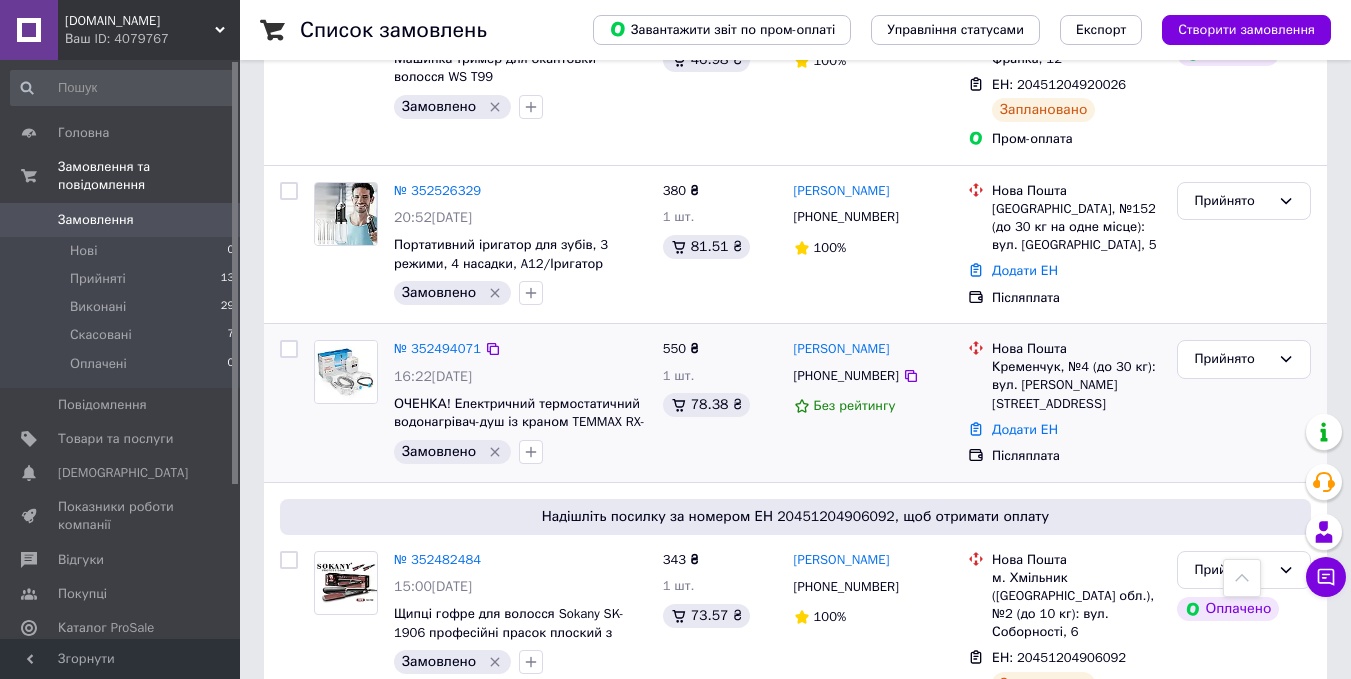 scroll, scrollTop: 668, scrollLeft: 0, axis: vertical 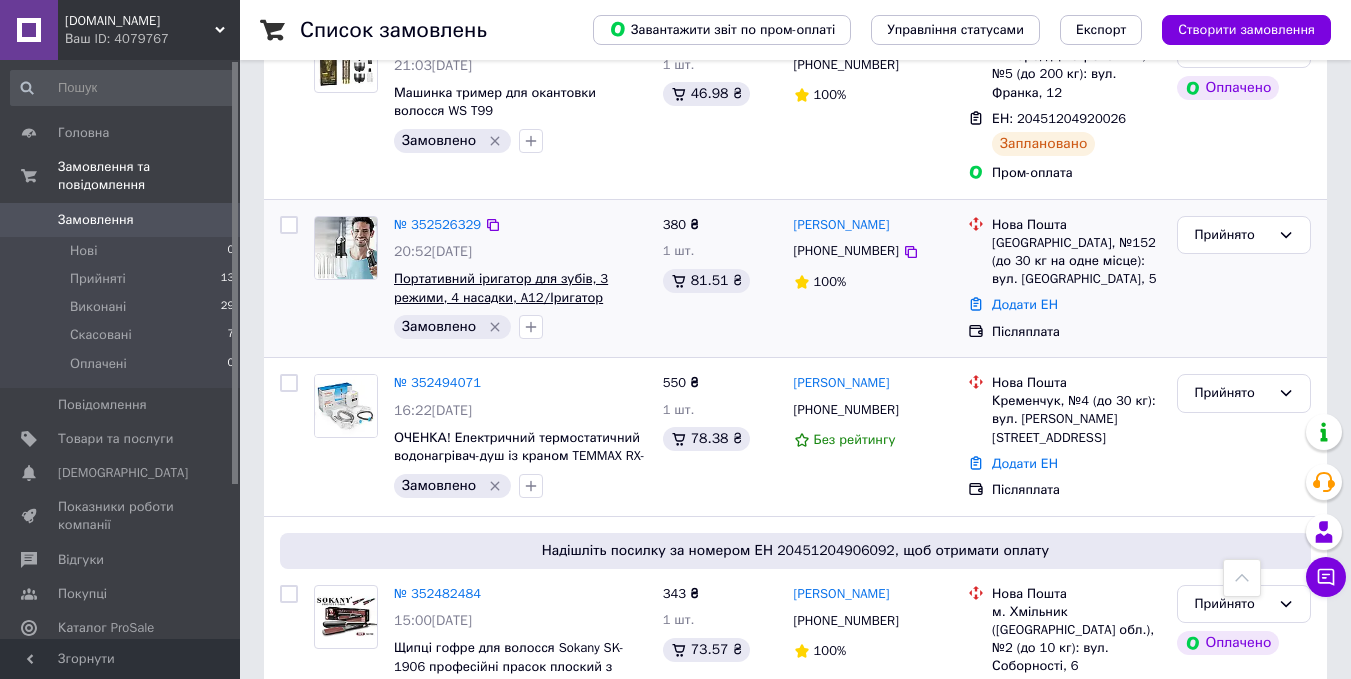 click on "Портативний іригатор для зубів, 3 режими, 4 насадки, A12/Іригатор порожнини рота/Іригатор для брекетів" at bounding box center (516, 297) 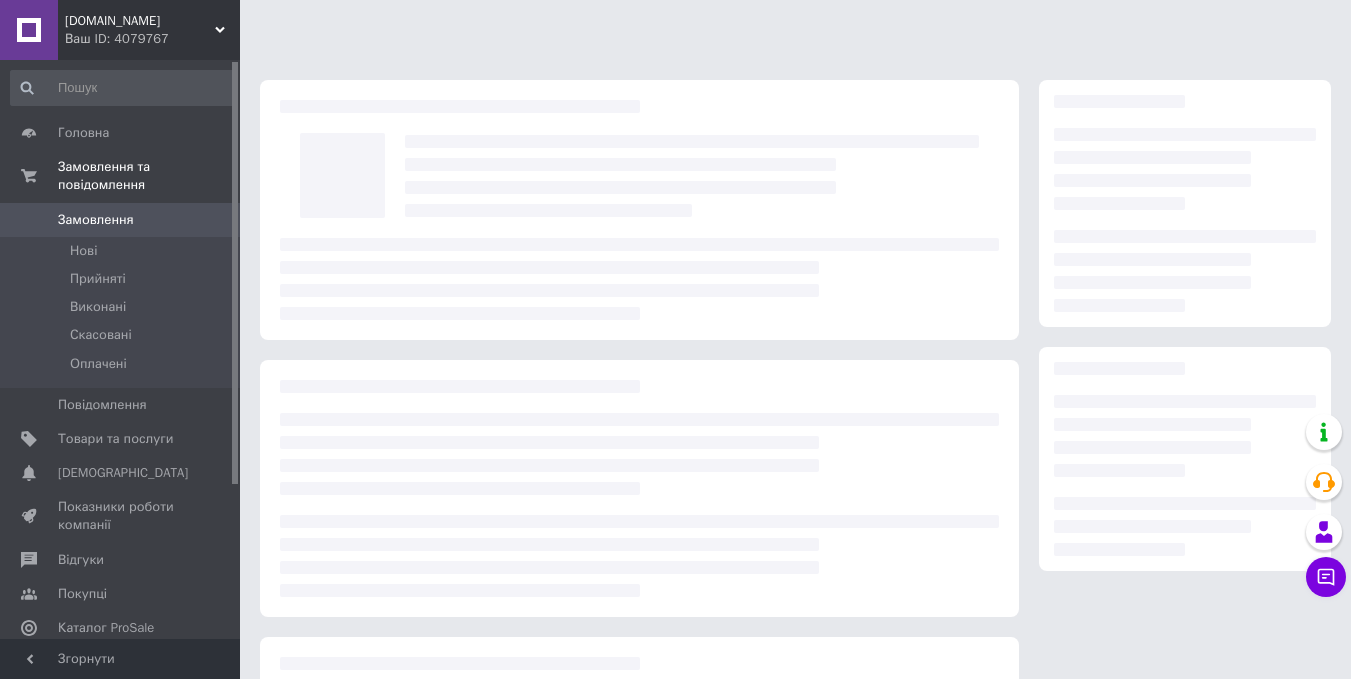 scroll, scrollTop: 0, scrollLeft: 0, axis: both 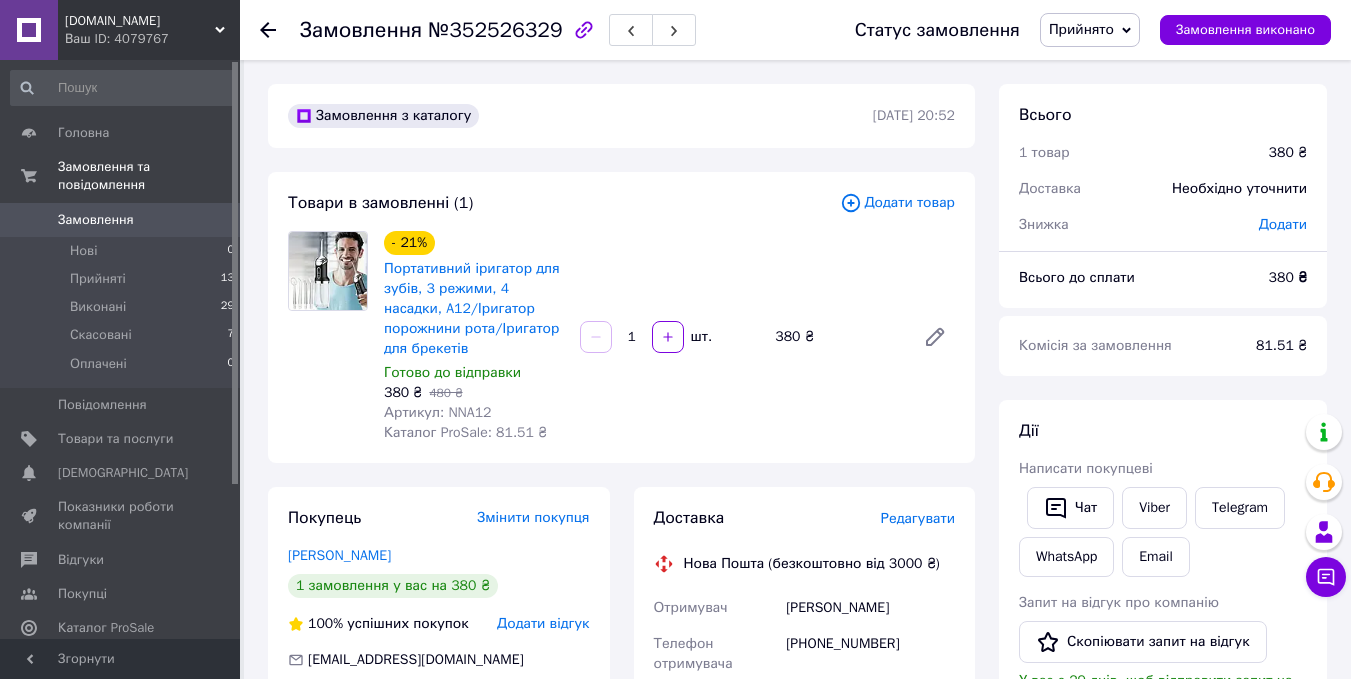click on "Артикул: NNA12" at bounding box center [437, 412] 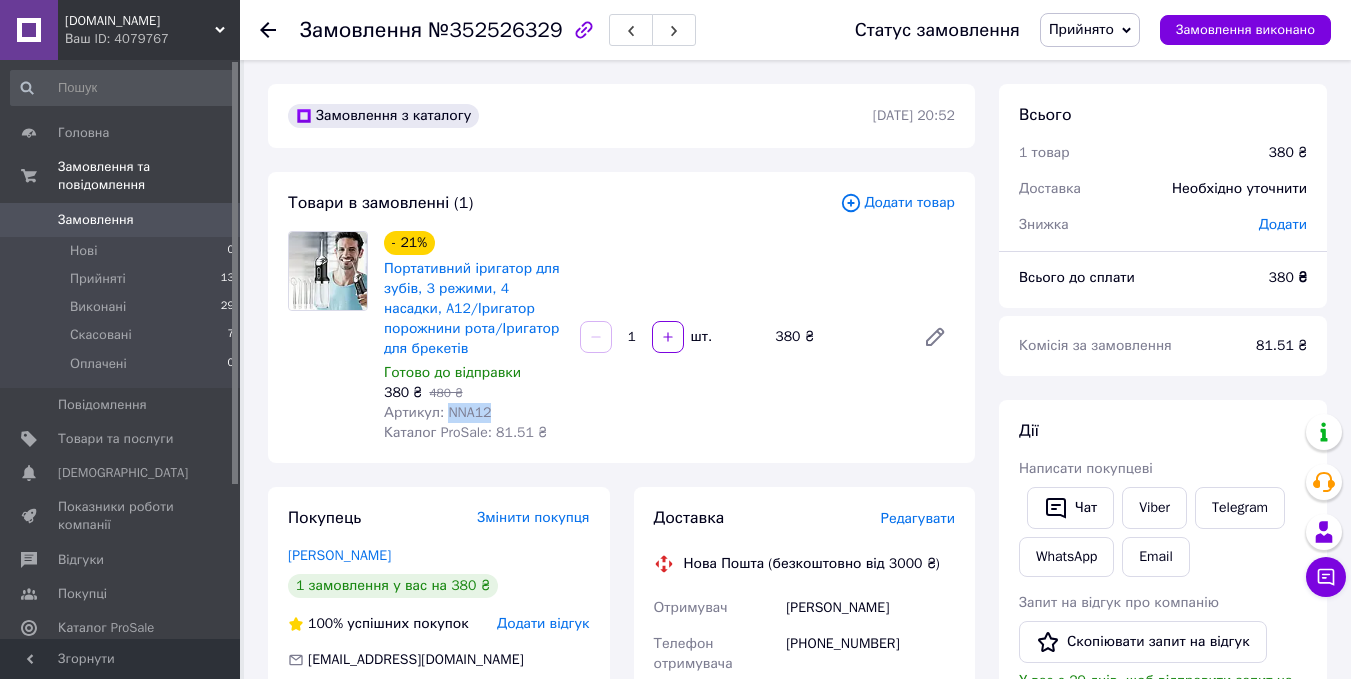 click on "Артикул: NNA12" at bounding box center (437, 412) 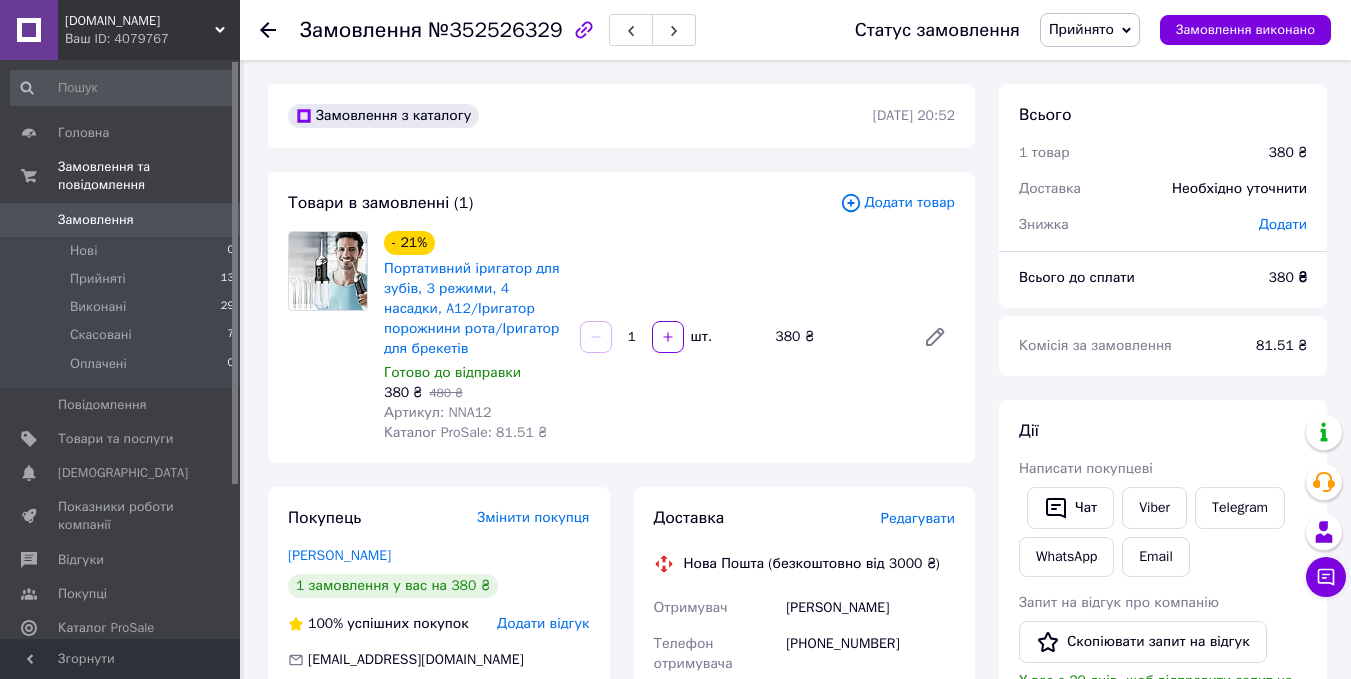 click 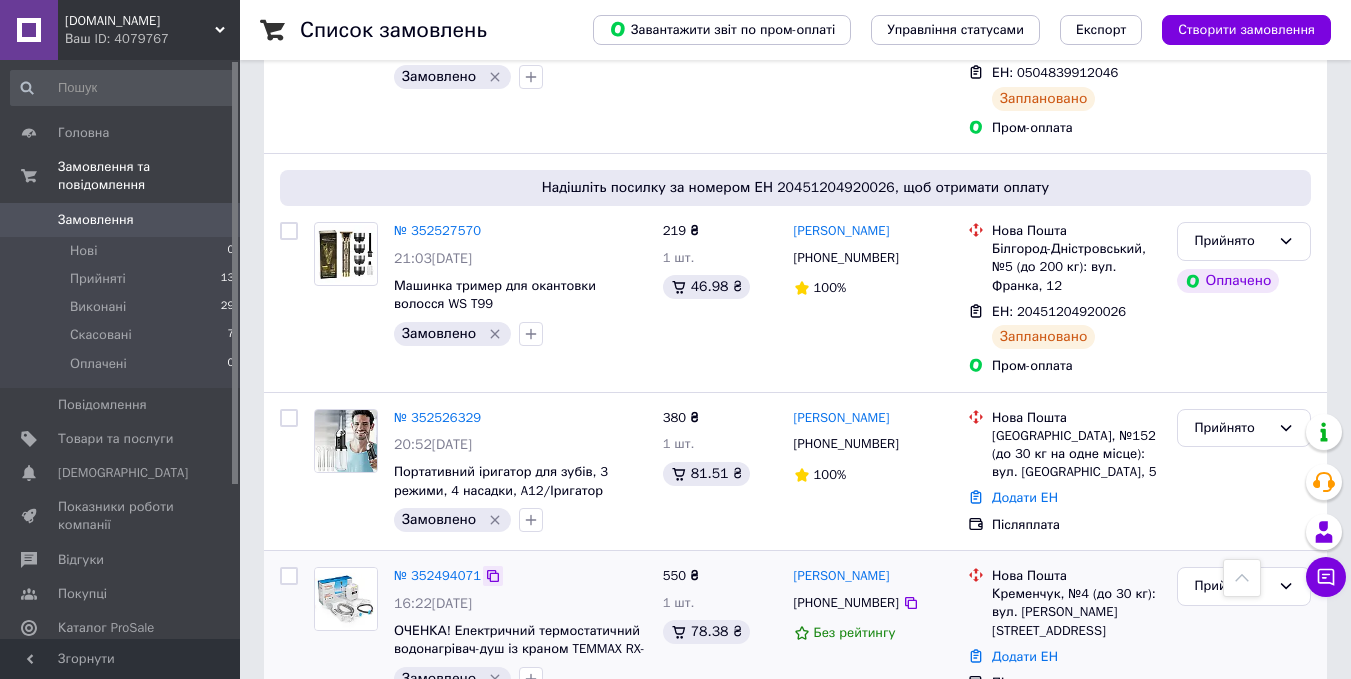 scroll, scrollTop: 472, scrollLeft: 0, axis: vertical 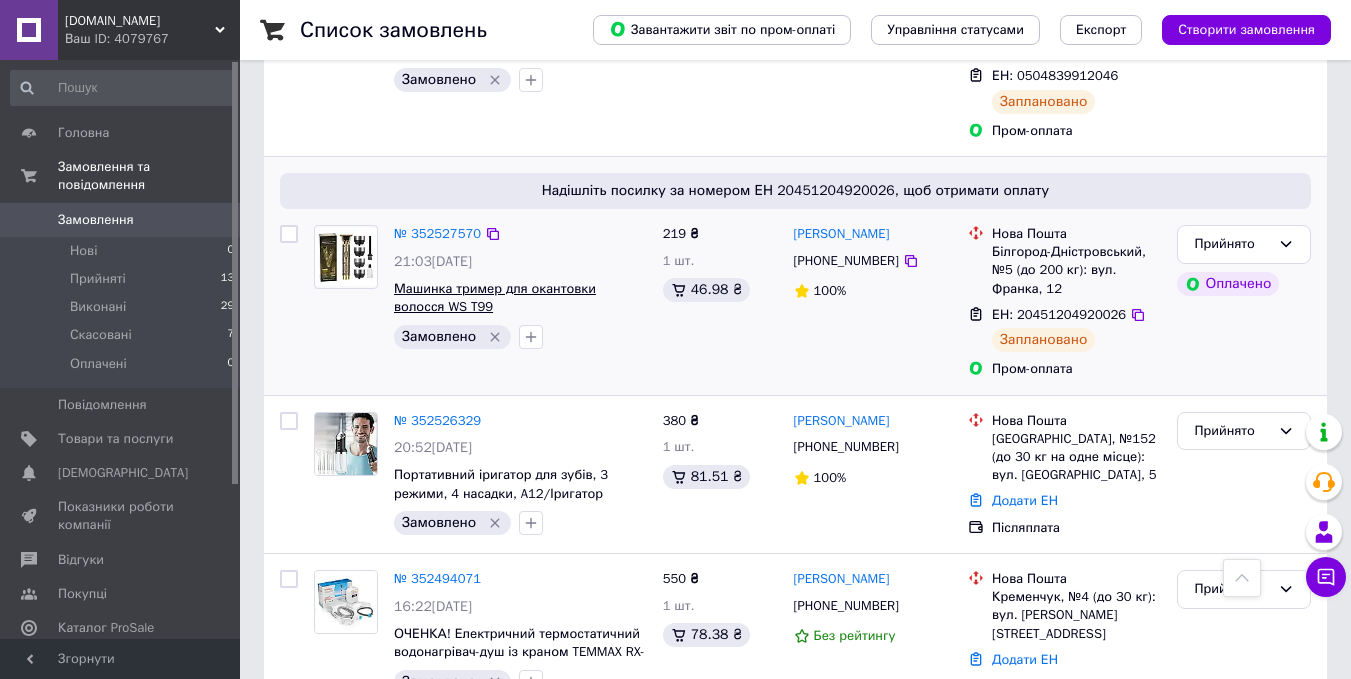 click on "Машинка тример для окантовки волосся WS T99" at bounding box center [495, 298] 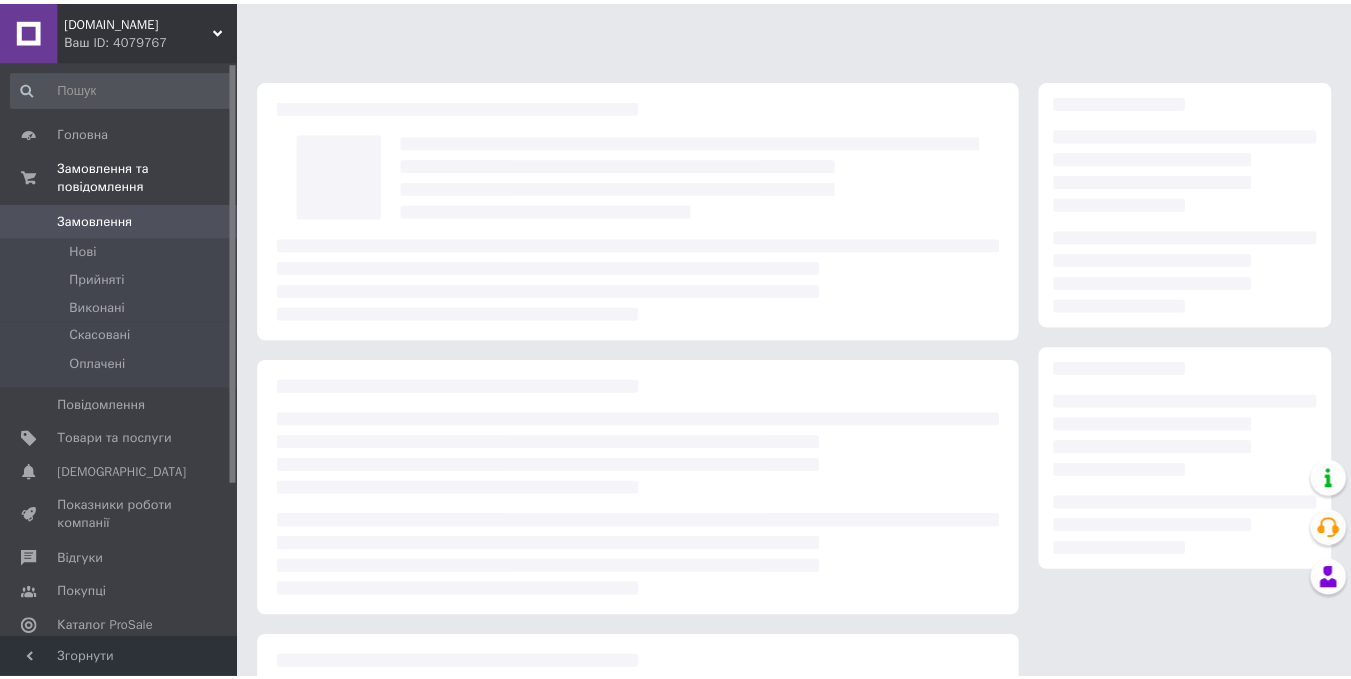 scroll, scrollTop: 0, scrollLeft: 0, axis: both 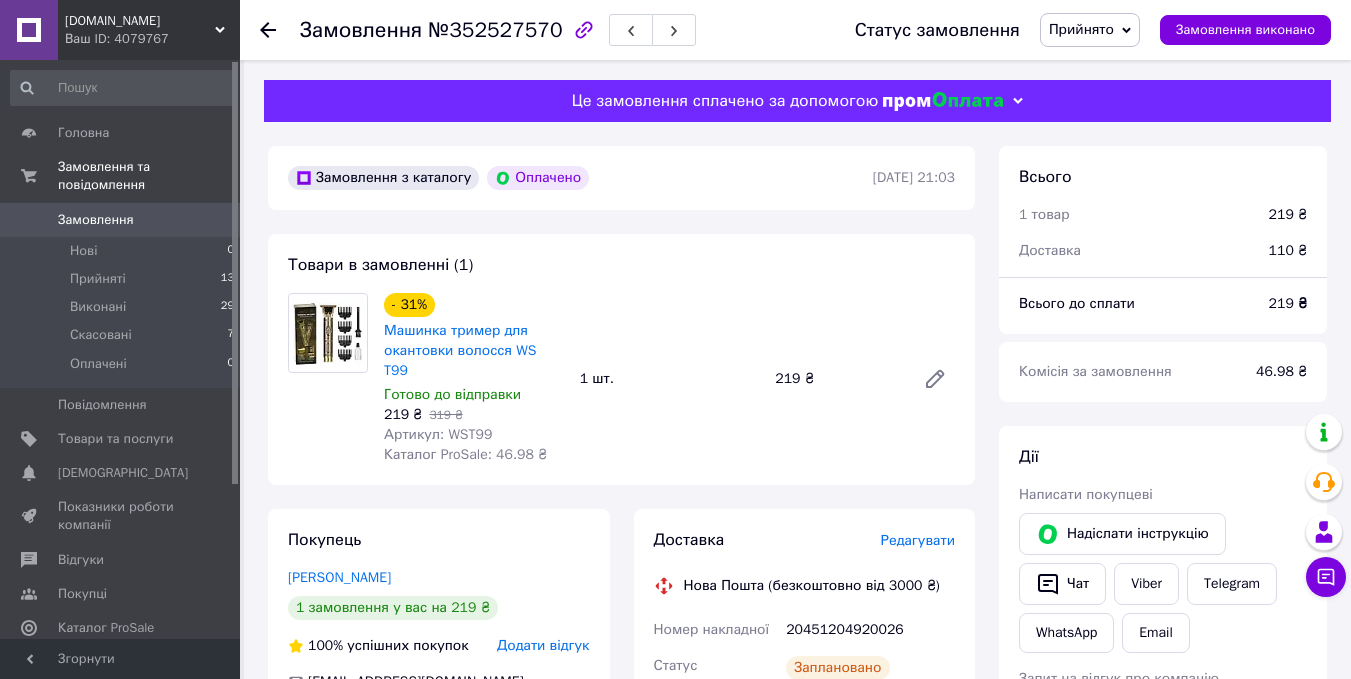 click on "Артикул: WST99" at bounding box center [438, 434] 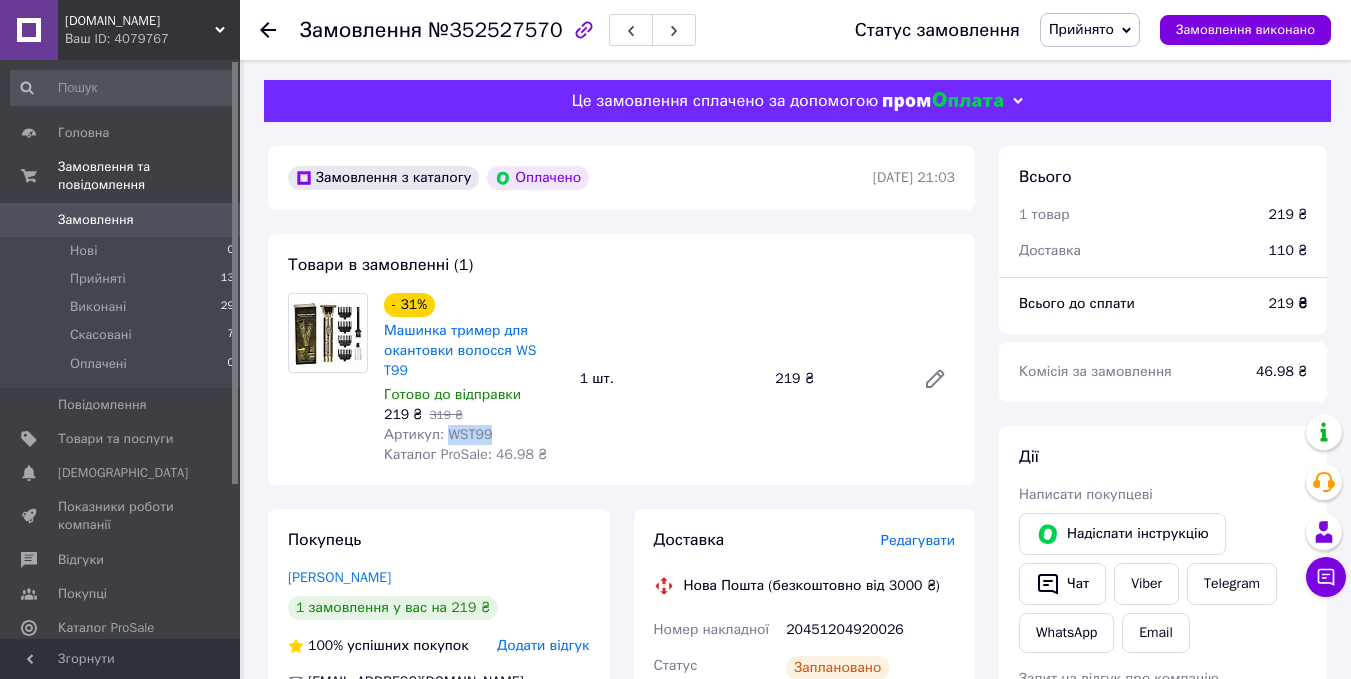click on "Артикул: WST99" at bounding box center [438, 434] 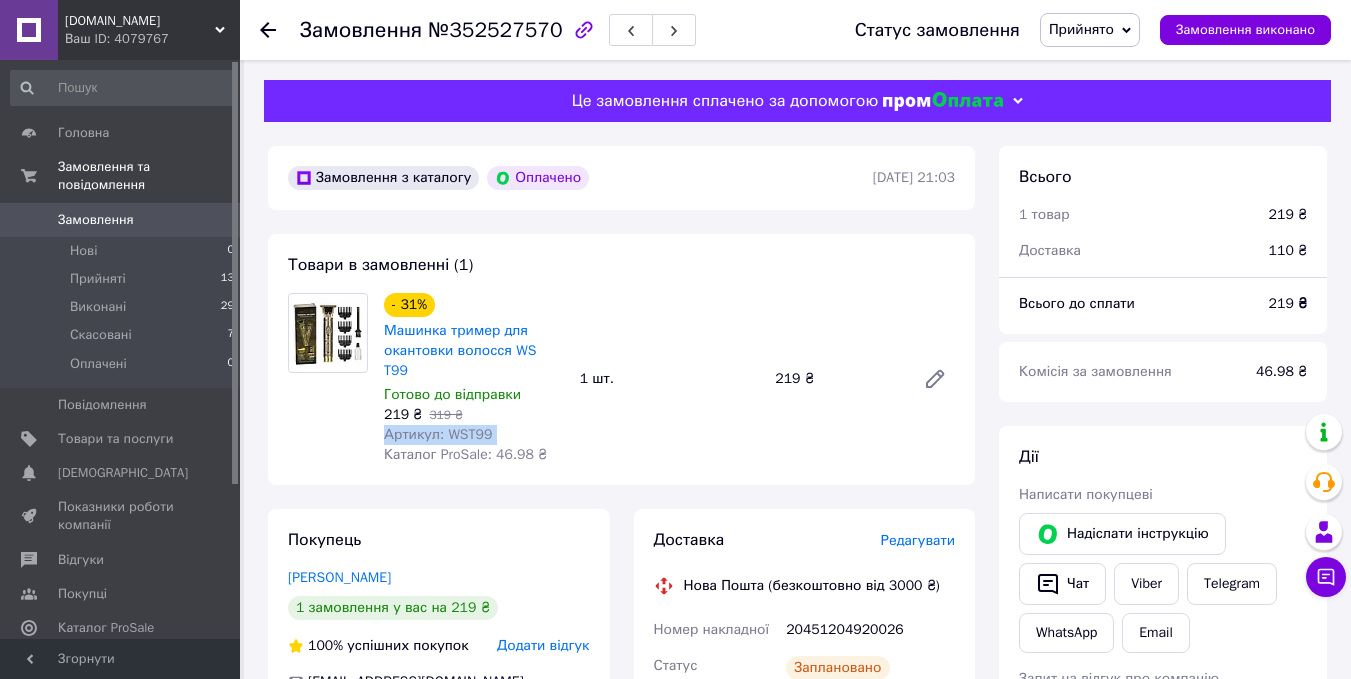 click on "Артикул: WST99" at bounding box center (438, 434) 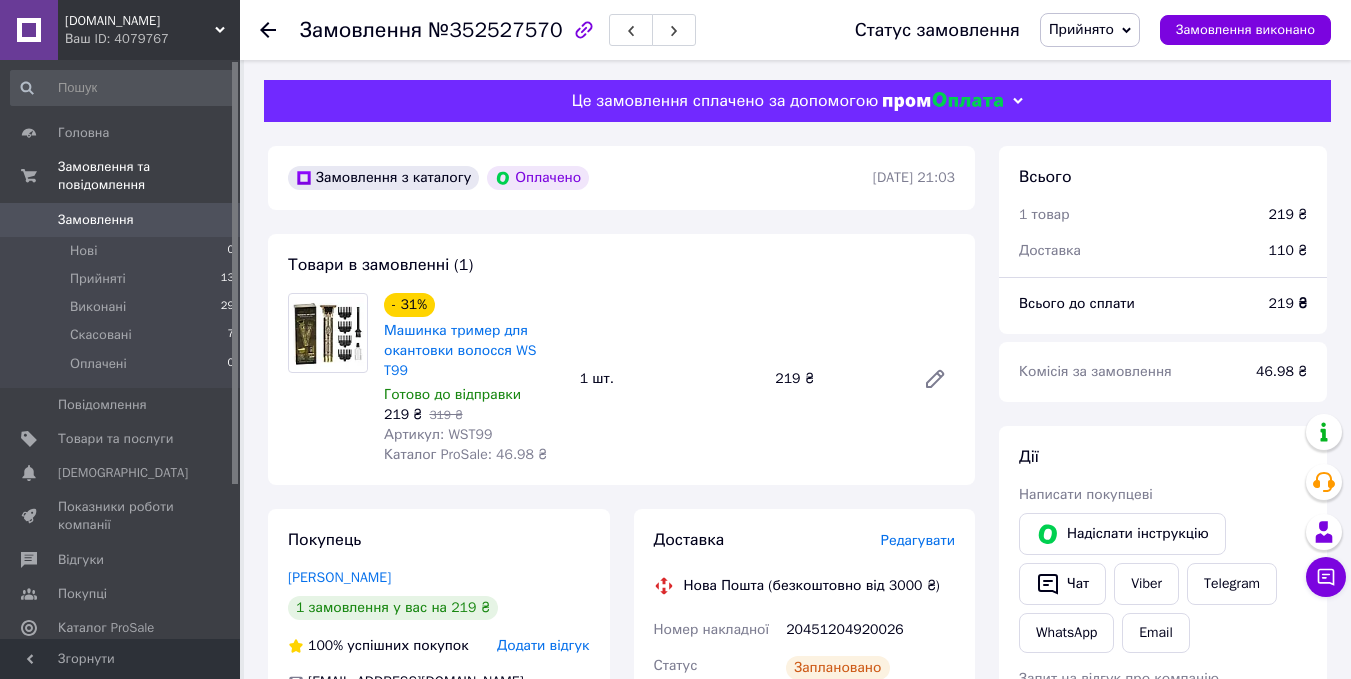 click on "Артикул: WST99" at bounding box center (438, 434) 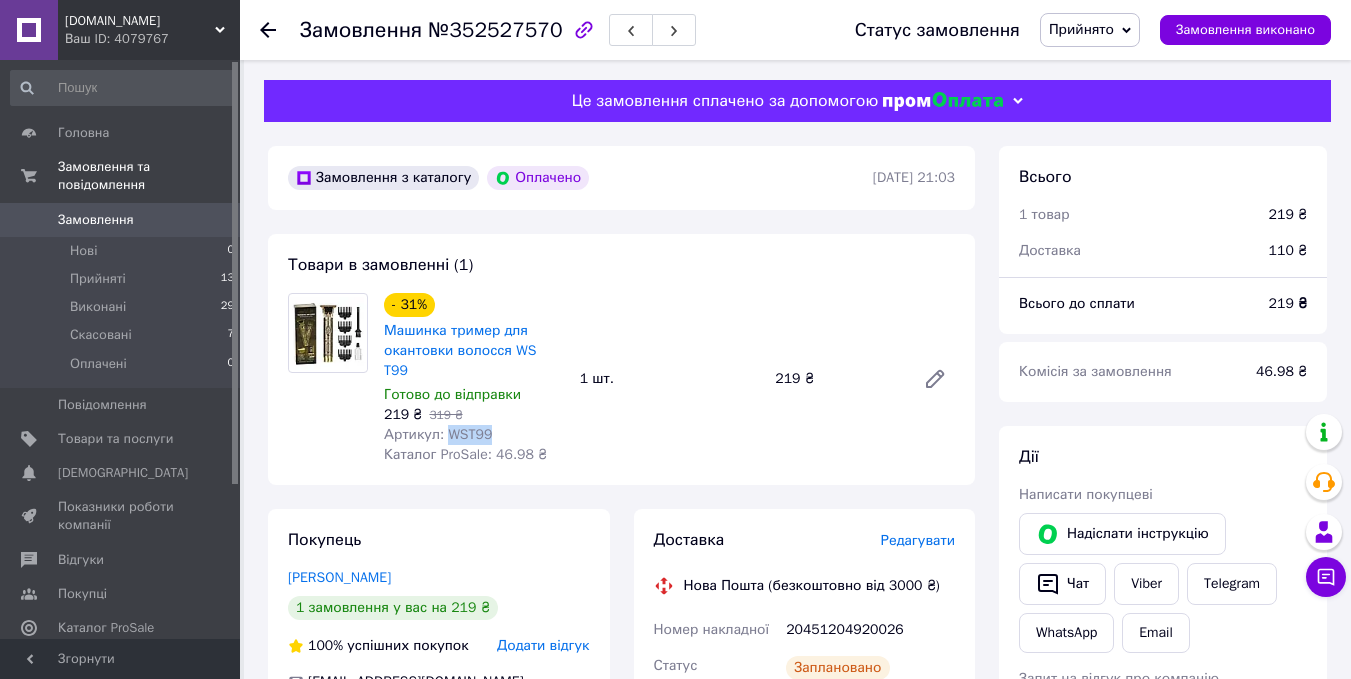 click on "Артикул: WST99" at bounding box center [438, 434] 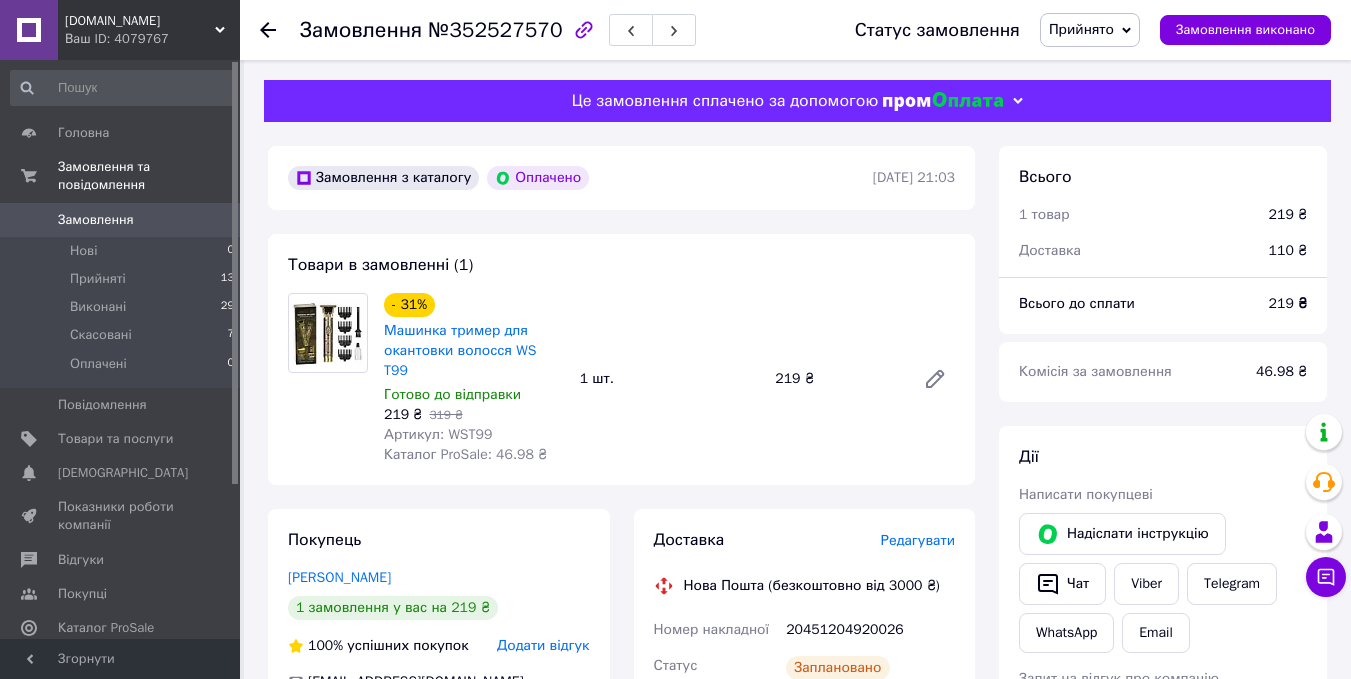 click 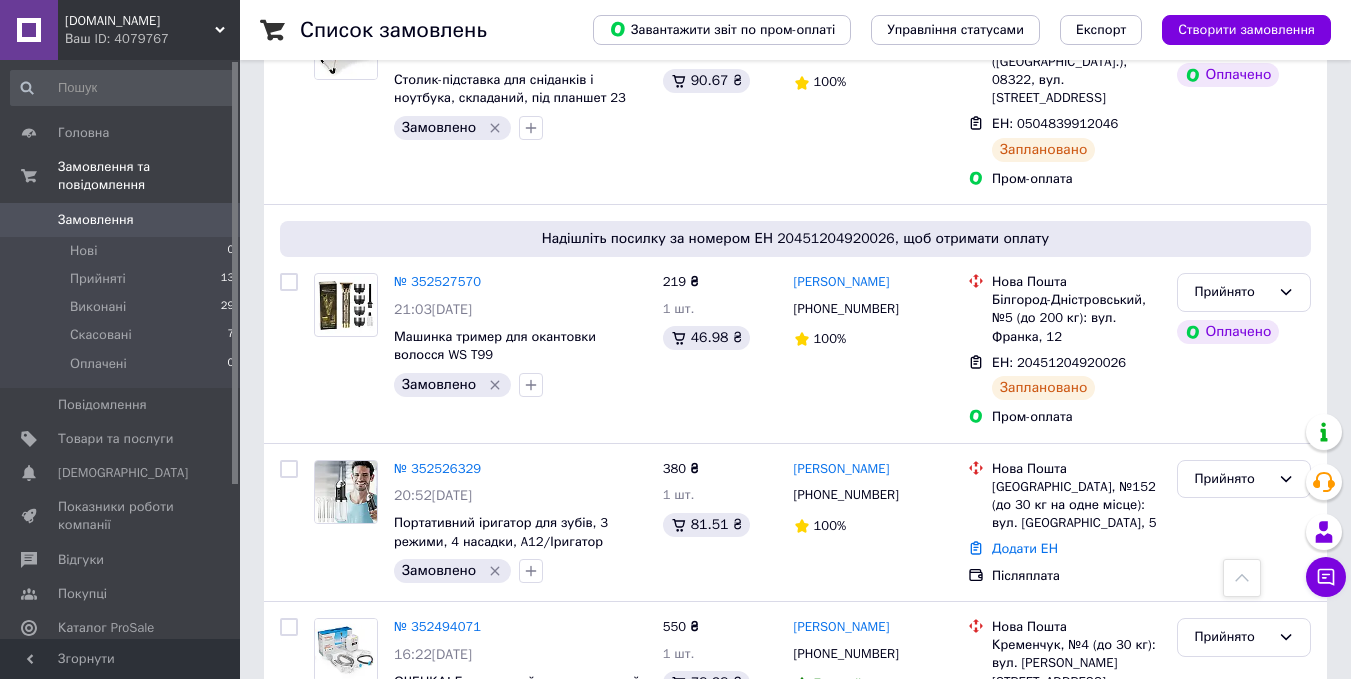 scroll, scrollTop: 324, scrollLeft: 0, axis: vertical 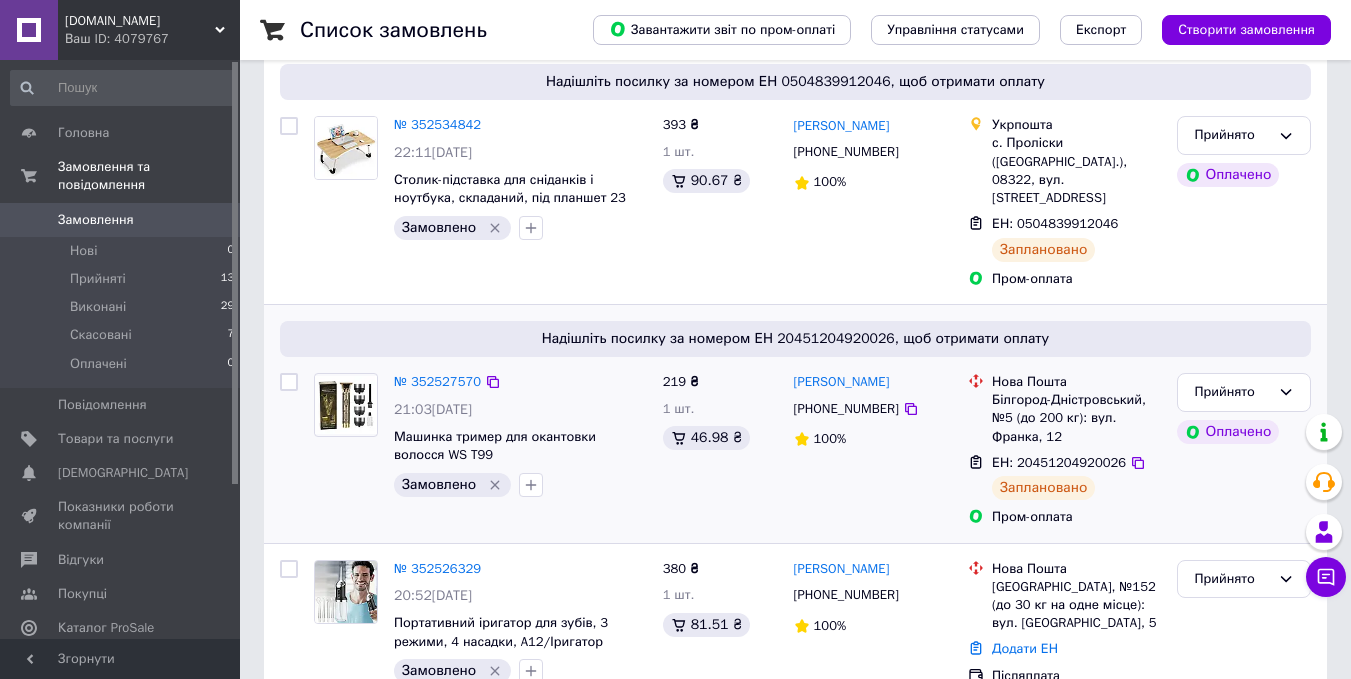 click on "Надішліть посилку за номером ЕН 20451204920026, щоб отримати оплату № 352527570 21:03[DATE] Машинка тример для окантовки волосся WS T99 Замовлено   219 ₴ 1 шт. 46.98 ₴ [PERSON_NAME] [PHONE_NUMBER] 100% [GEOGRAPHIC_DATA]-Дністровський, №5 (до 200 кг): вул. [PERSON_NAME], 12 ЕН: 20451204920026 Заплановано Пром-оплата Прийнято Оплачено" at bounding box center [795, 424] 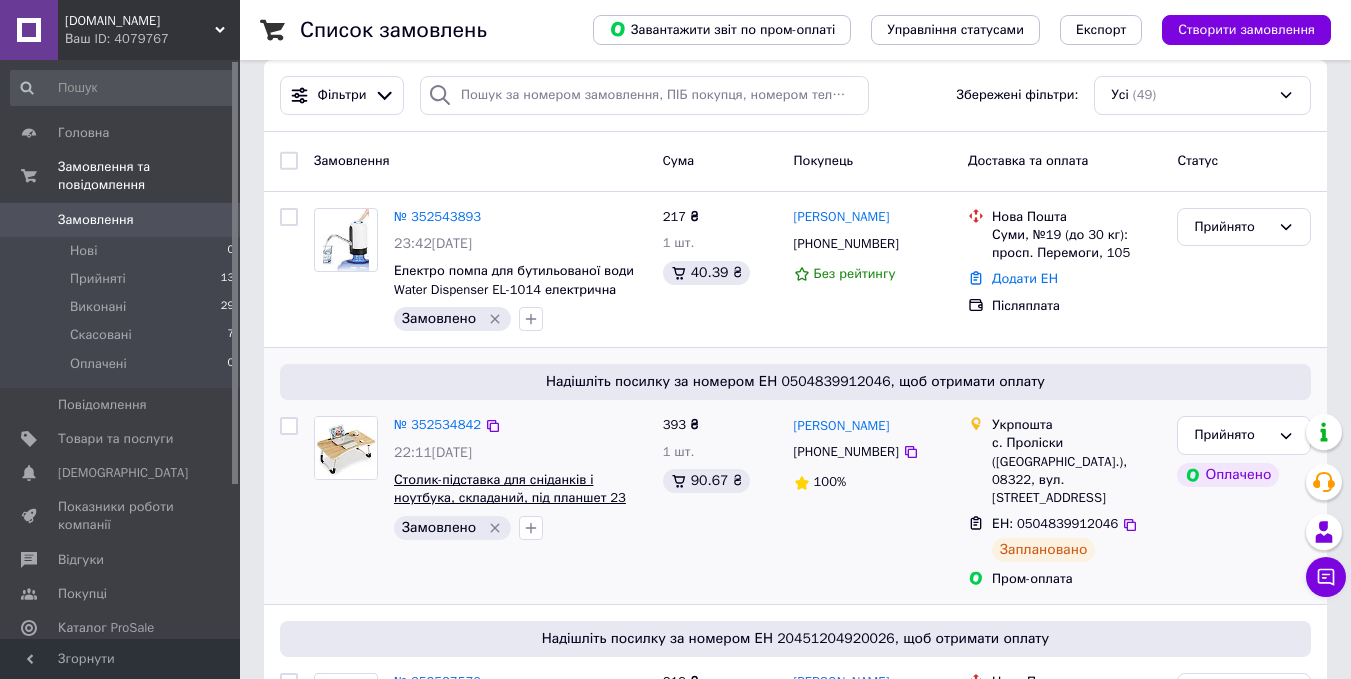 click on "Столик-підставка для сніданків і ноутбука, складаний, під планшет 23 дюйми, зі знімним підсклянником" at bounding box center [510, 498] 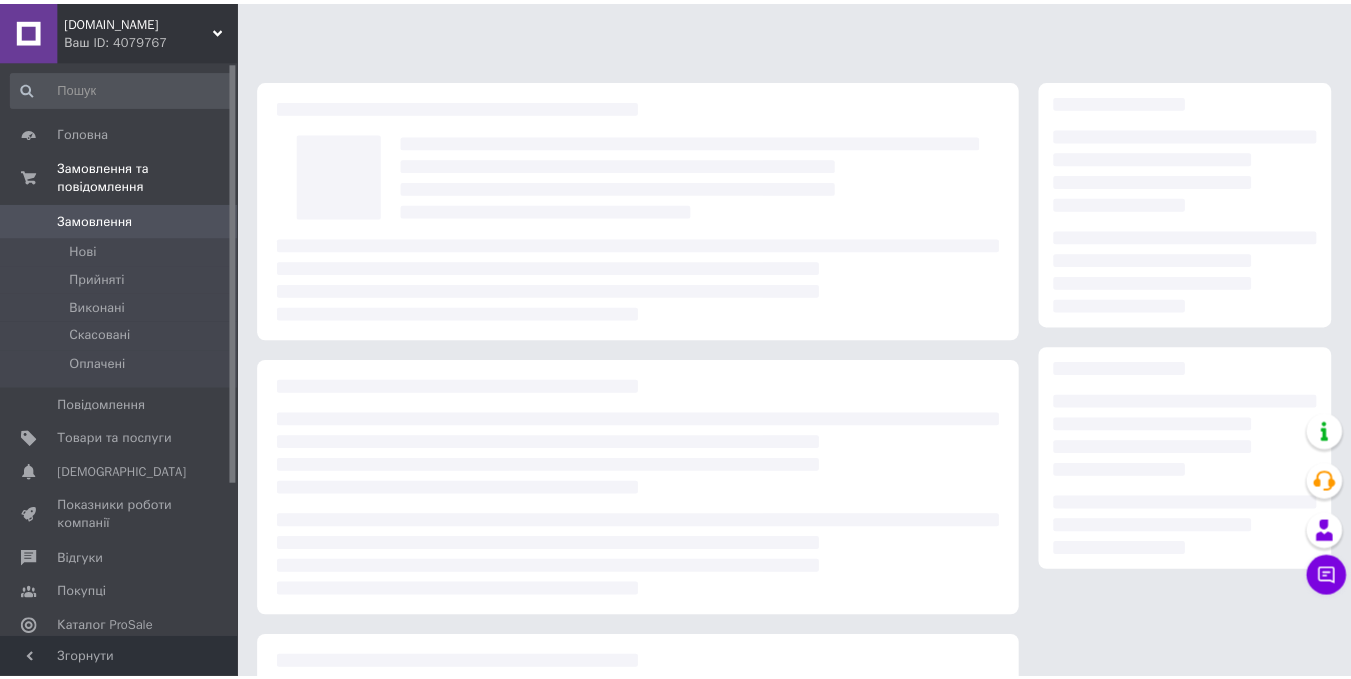 scroll, scrollTop: 0, scrollLeft: 0, axis: both 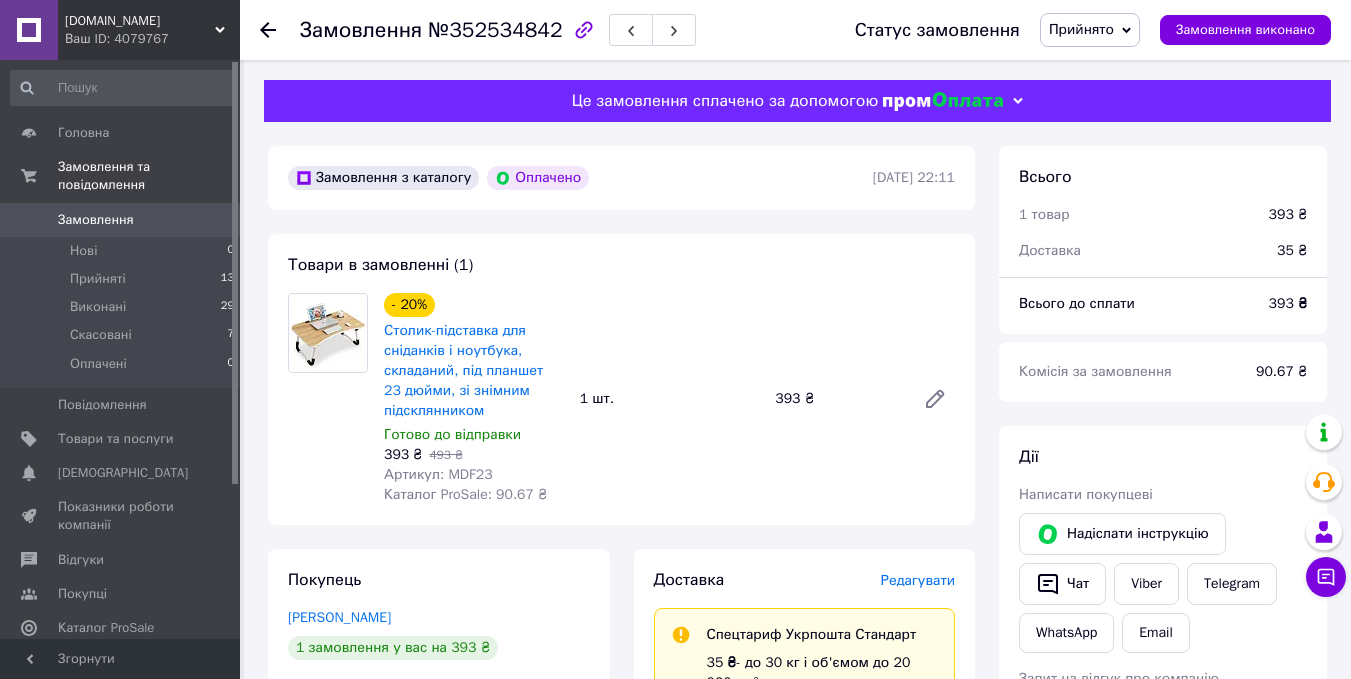 click on "Артикул: MDF23" at bounding box center (438, 474) 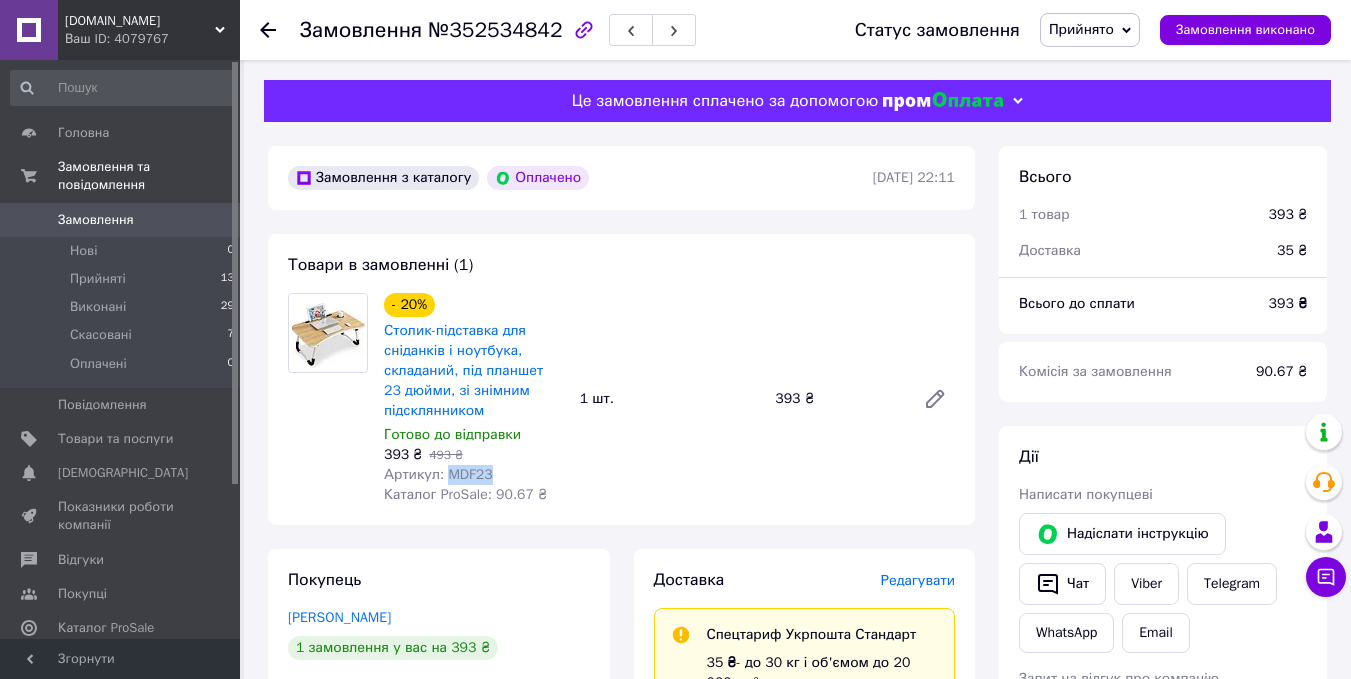click on "Артикул: MDF23" at bounding box center (438, 474) 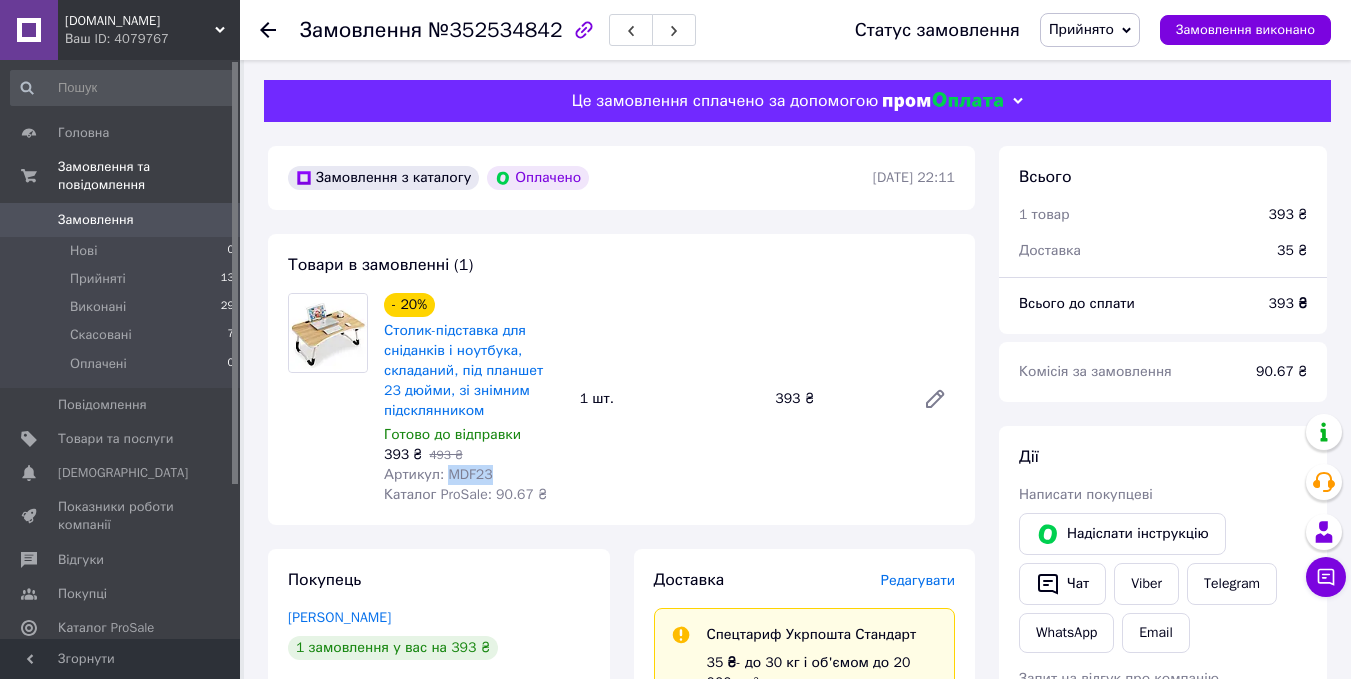 click 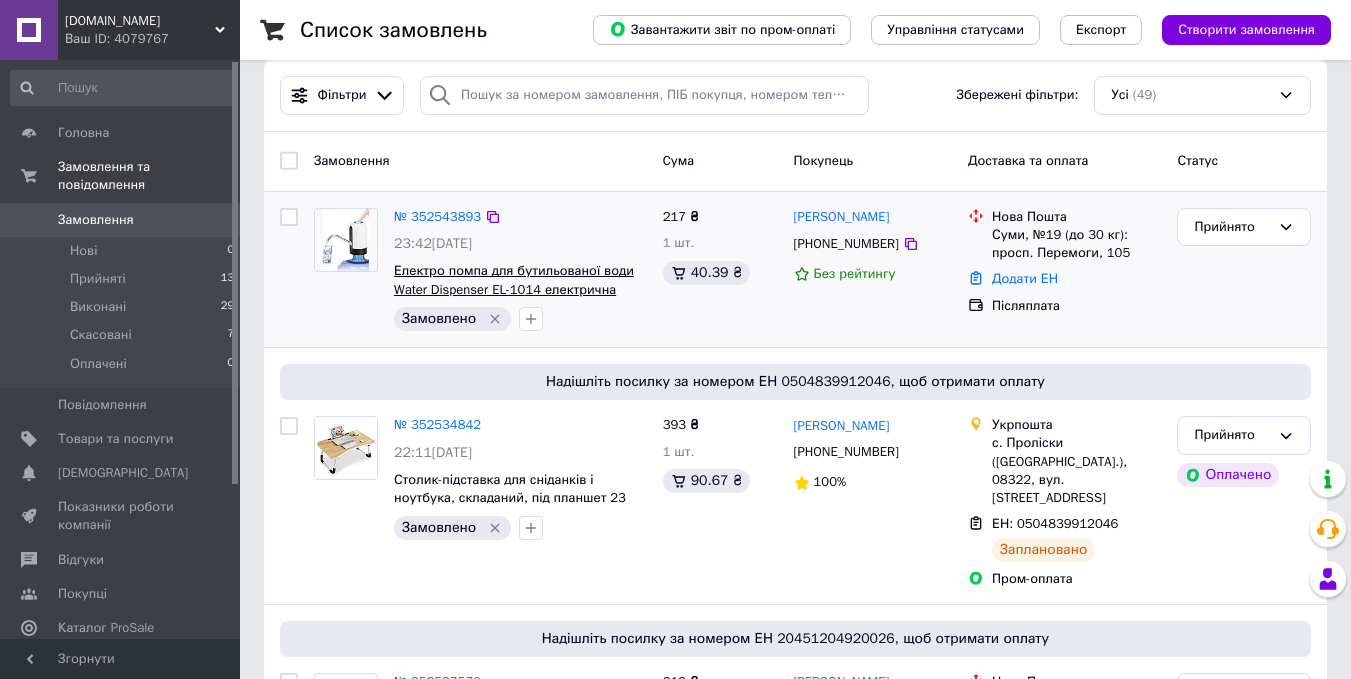 scroll, scrollTop: 24, scrollLeft: 0, axis: vertical 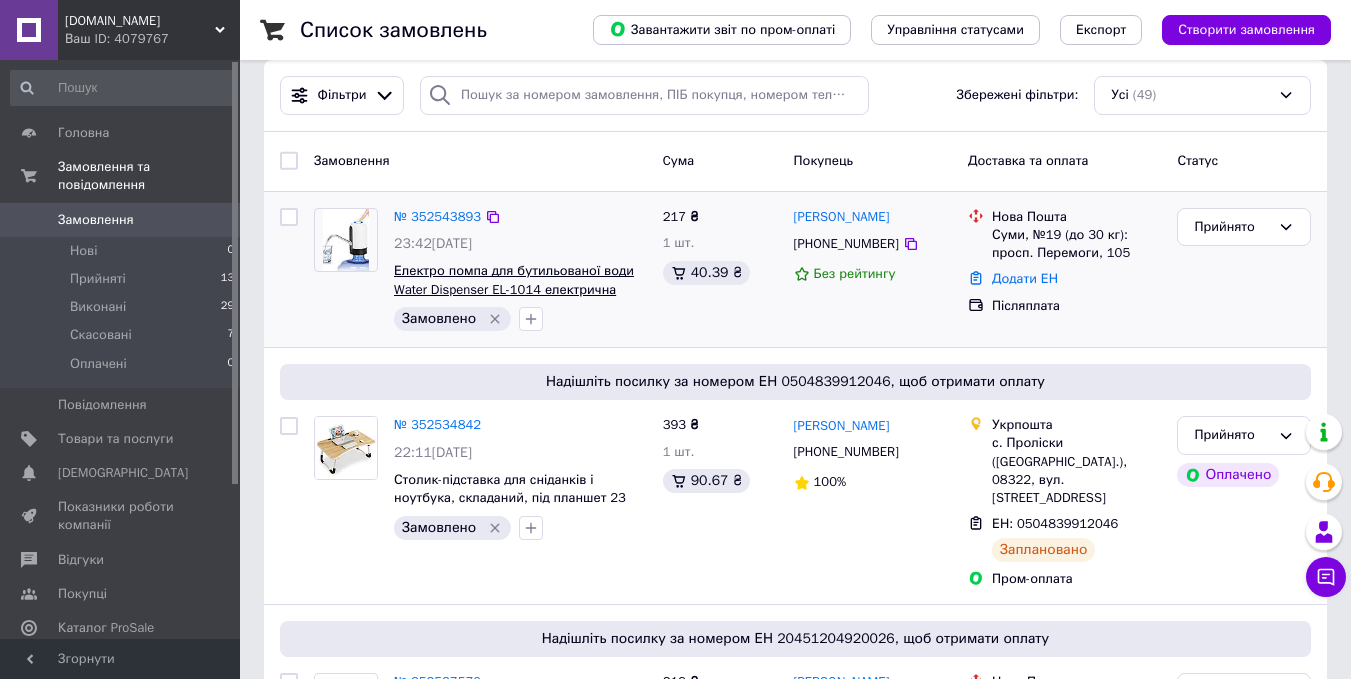 click on "Електро помпа для бутильованої води Water Dispenser EL-1014 електрична акумуляторна на пляш" at bounding box center (514, 289) 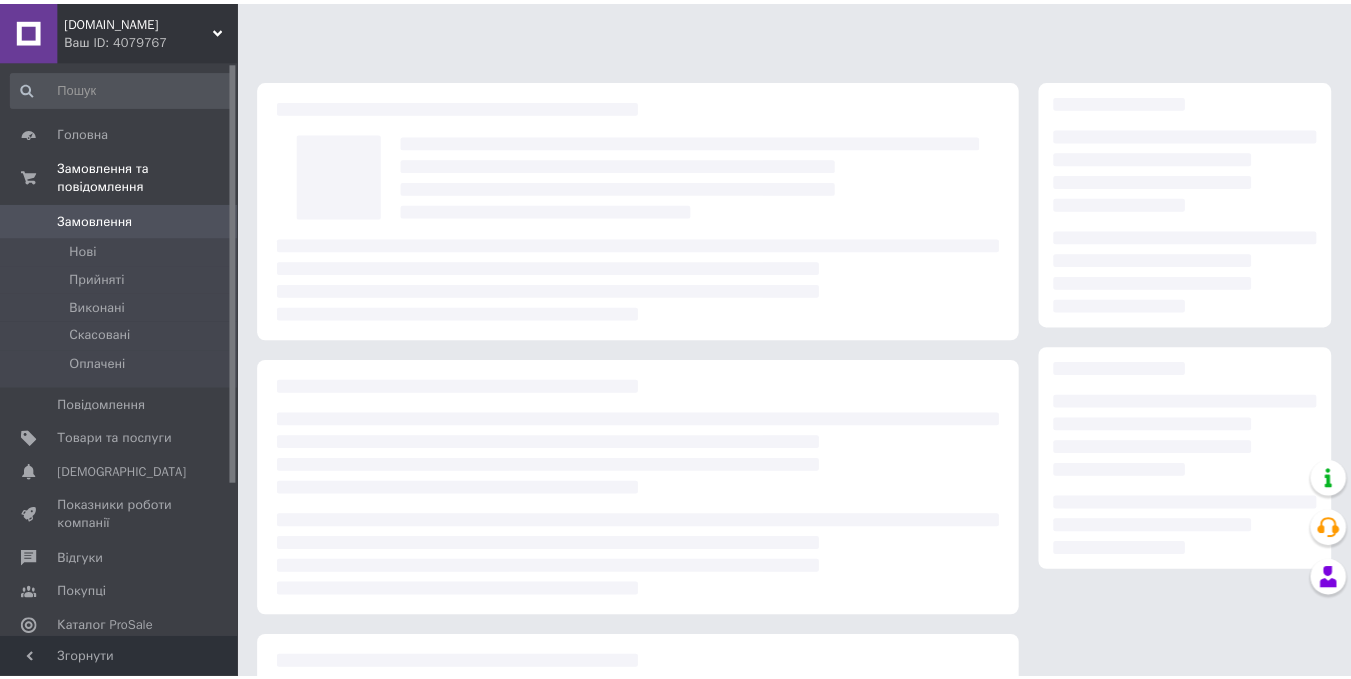 scroll, scrollTop: 0, scrollLeft: 0, axis: both 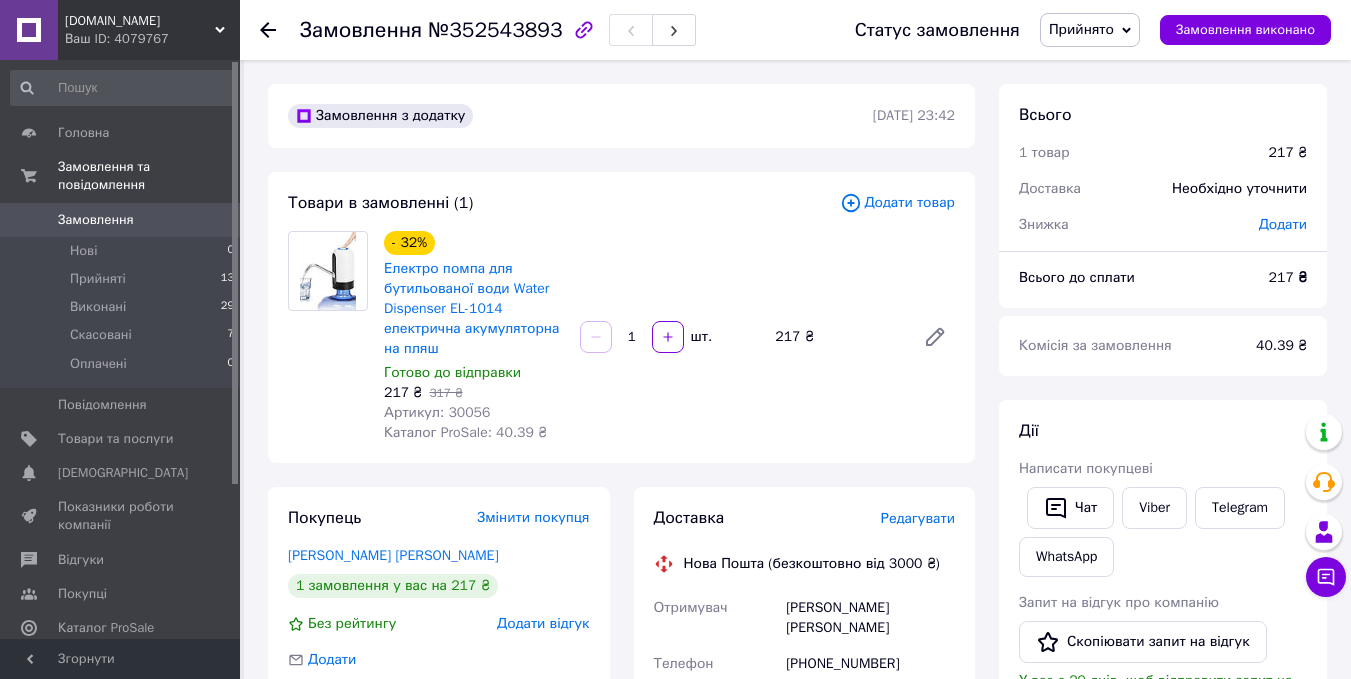 click on "Артикул: 30056" at bounding box center [437, 412] 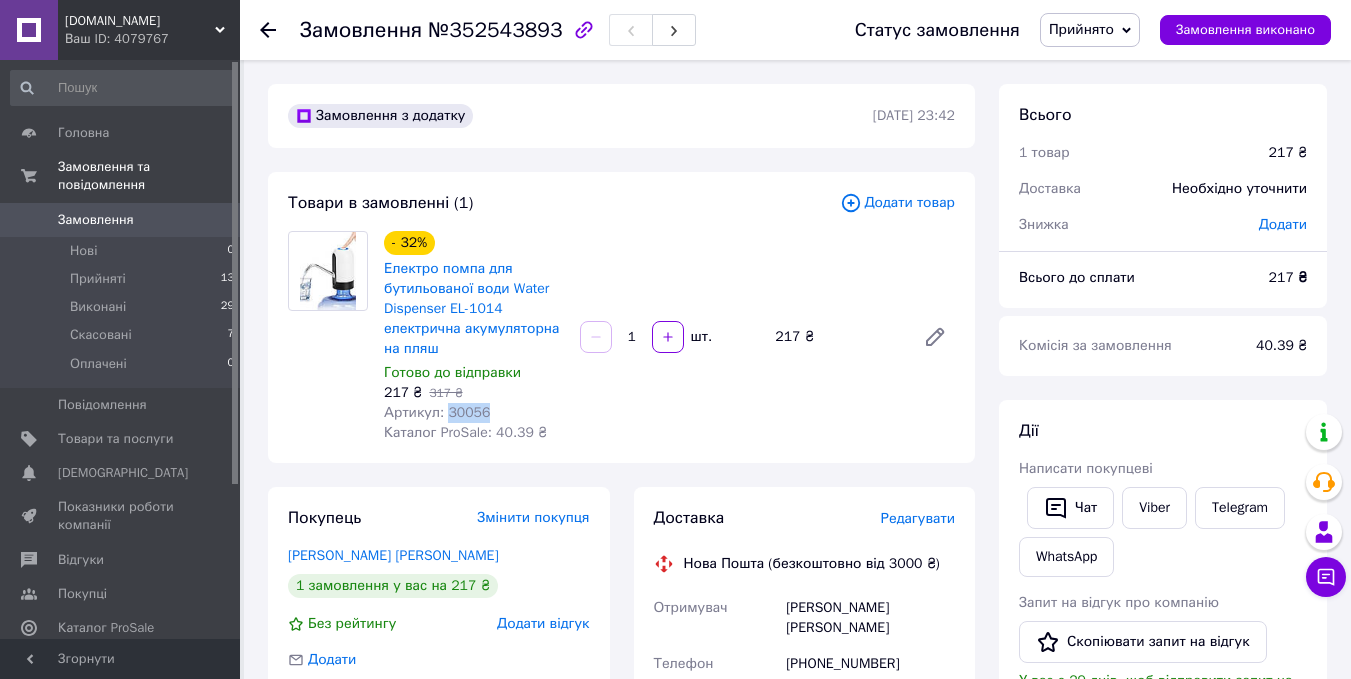 click on "Артикул: 30056" at bounding box center [437, 412] 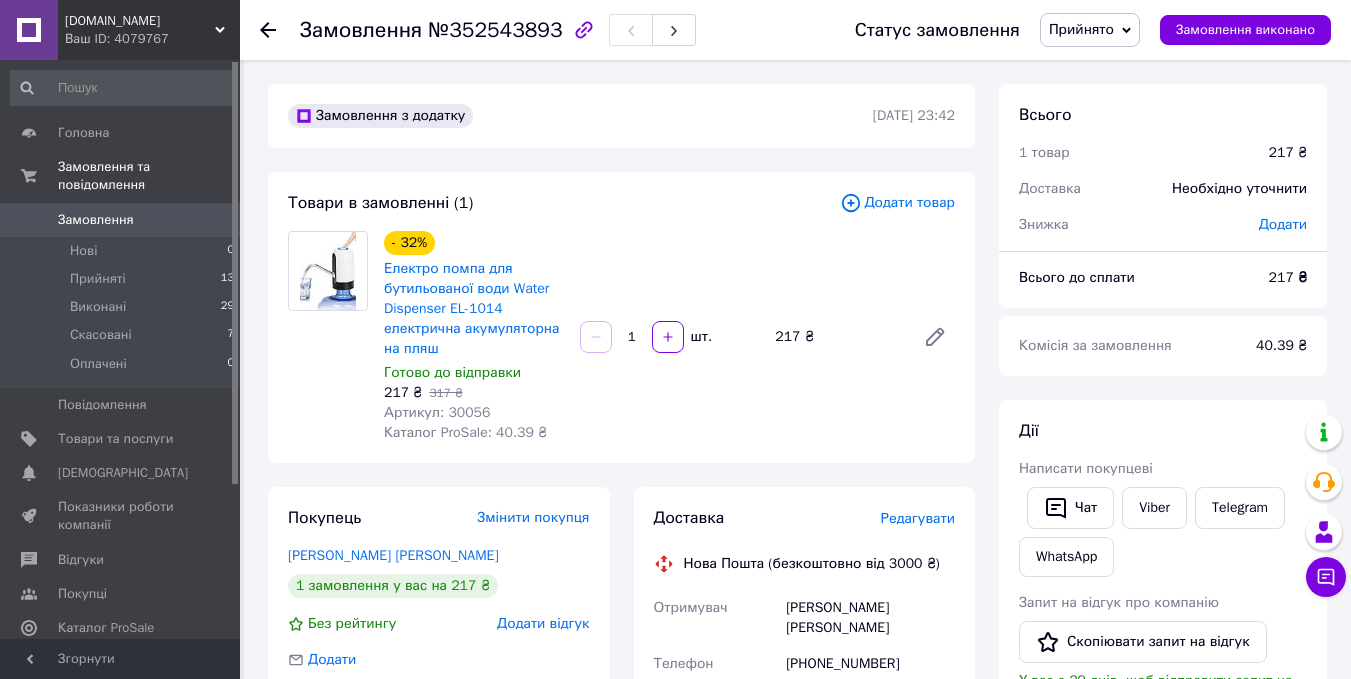 click 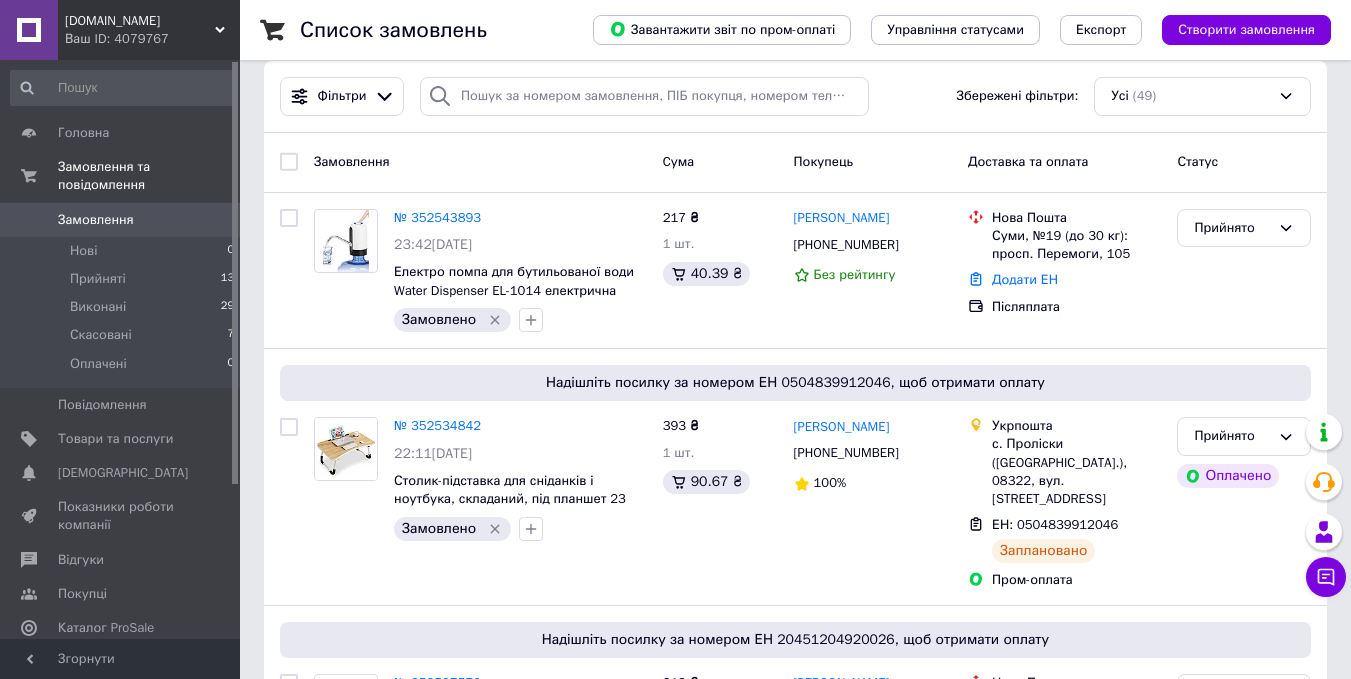 scroll, scrollTop: 0, scrollLeft: 0, axis: both 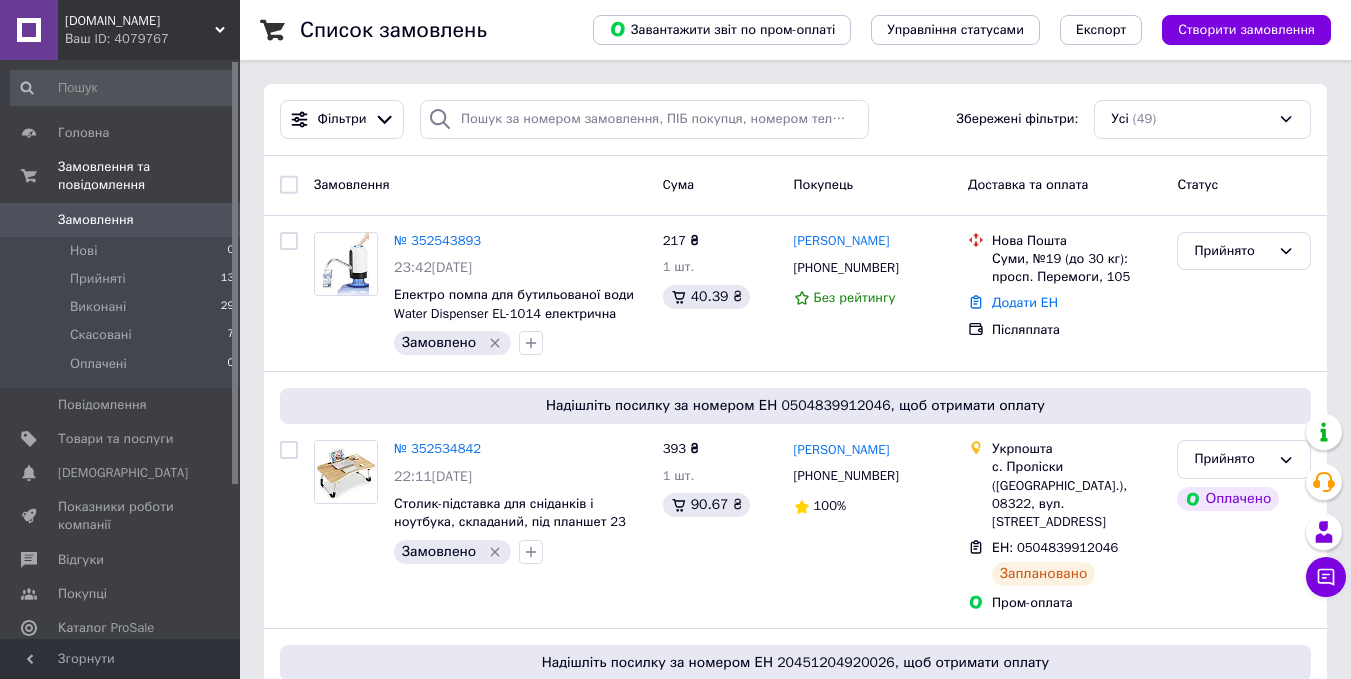 click on "Замовлення" at bounding box center [96, 220] 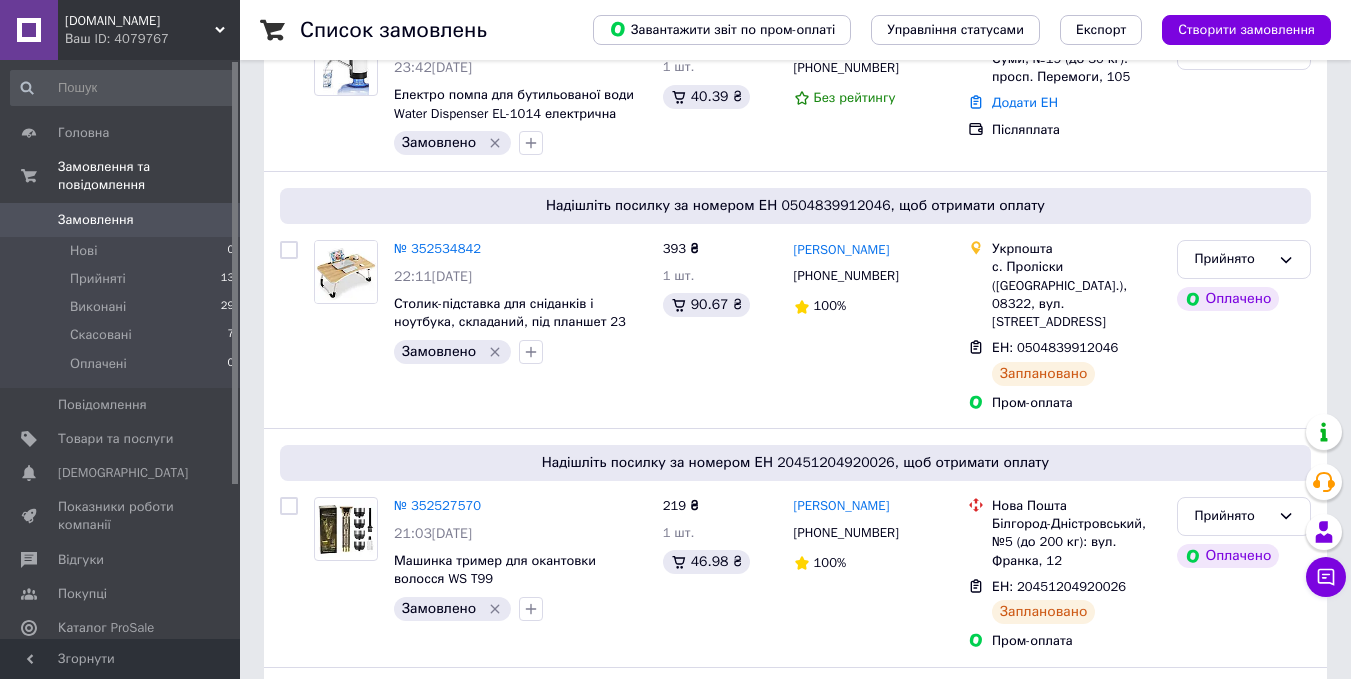 scroll, scrollTop: 0, scrollLeft: 0, axis: both 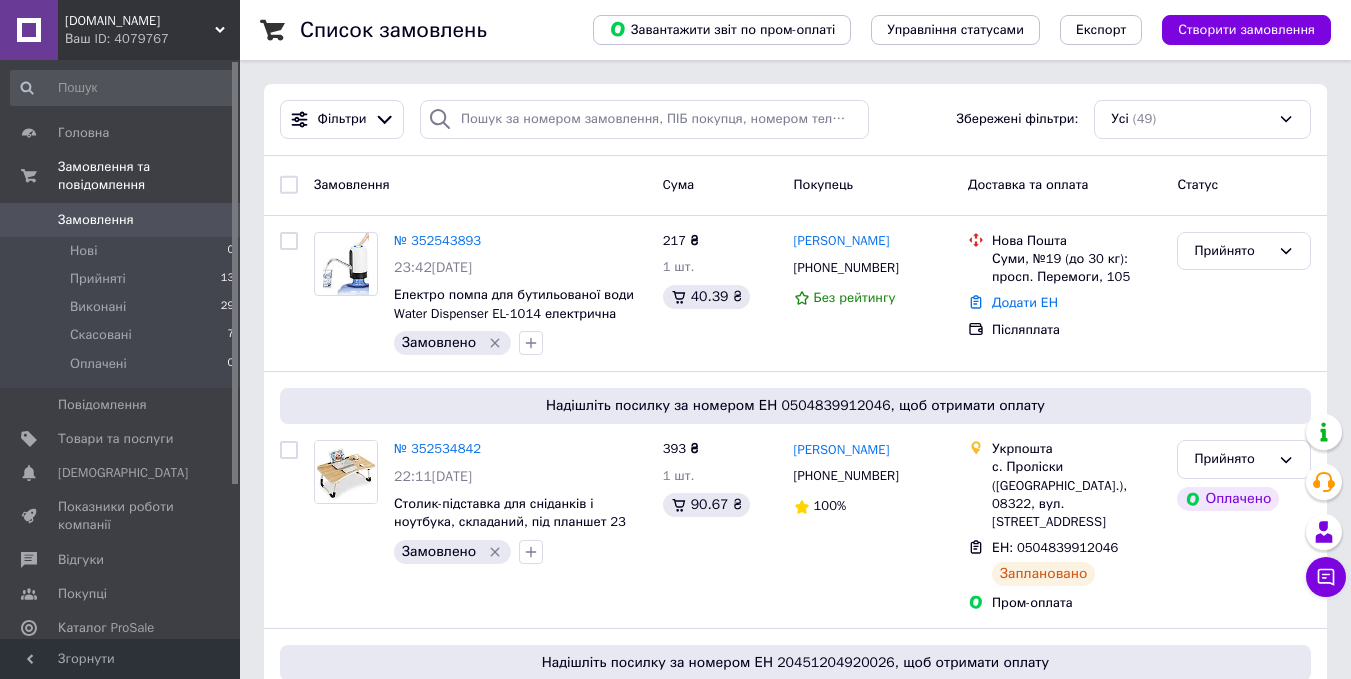 click on "Замовлення" at bounding box center [96, 220] 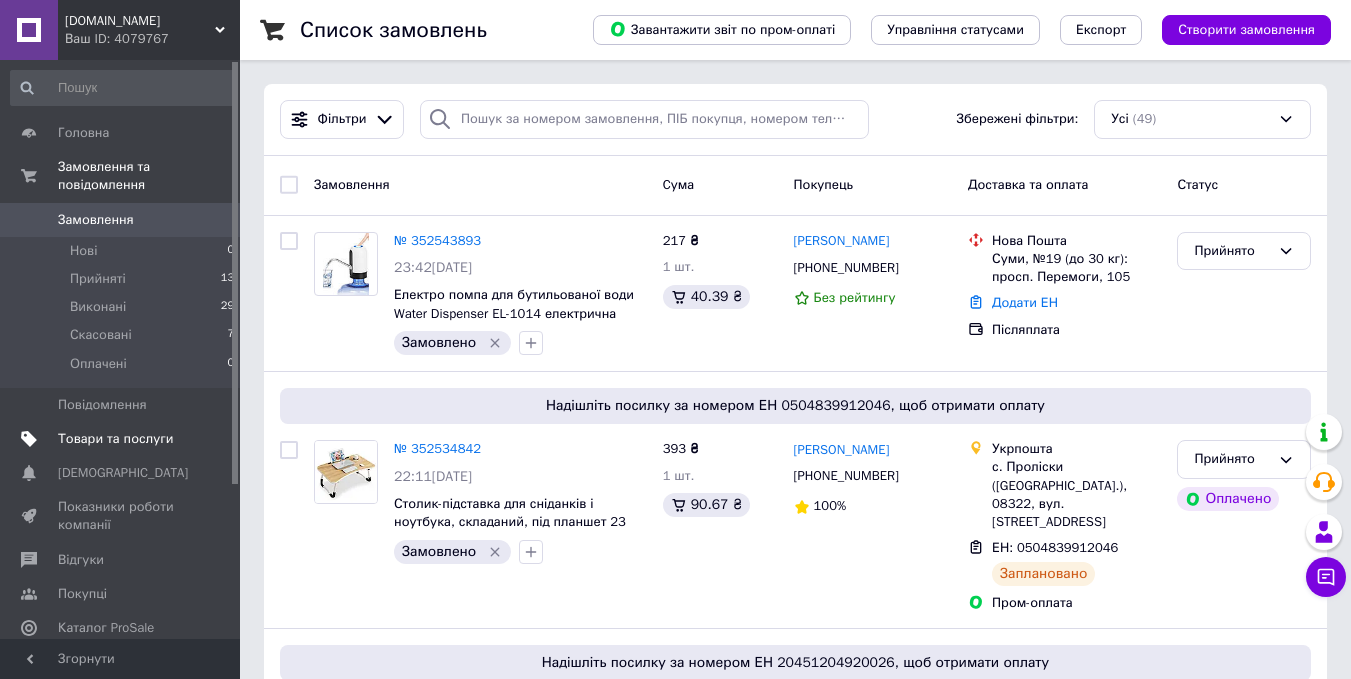 click on "Товари та послуги" at bounding box center [115, 439] 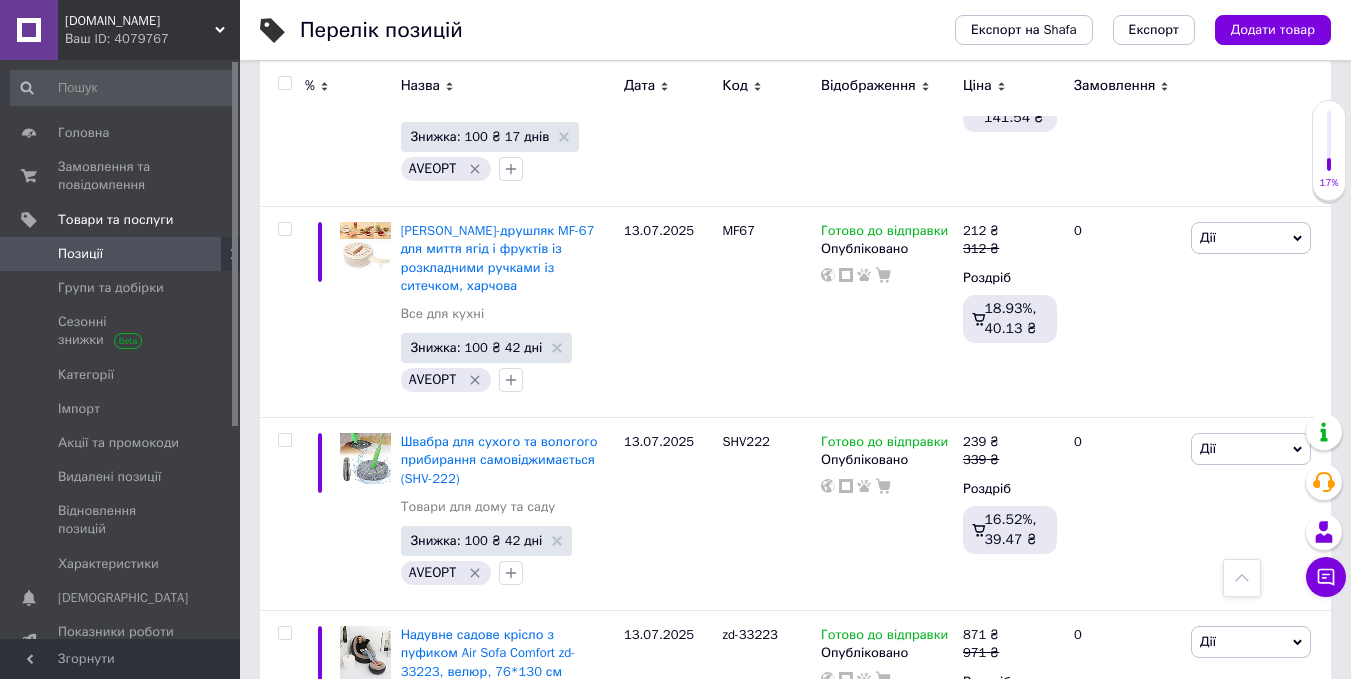 scroll, scrollTop: 0, scrollLeft: 0, axis: both 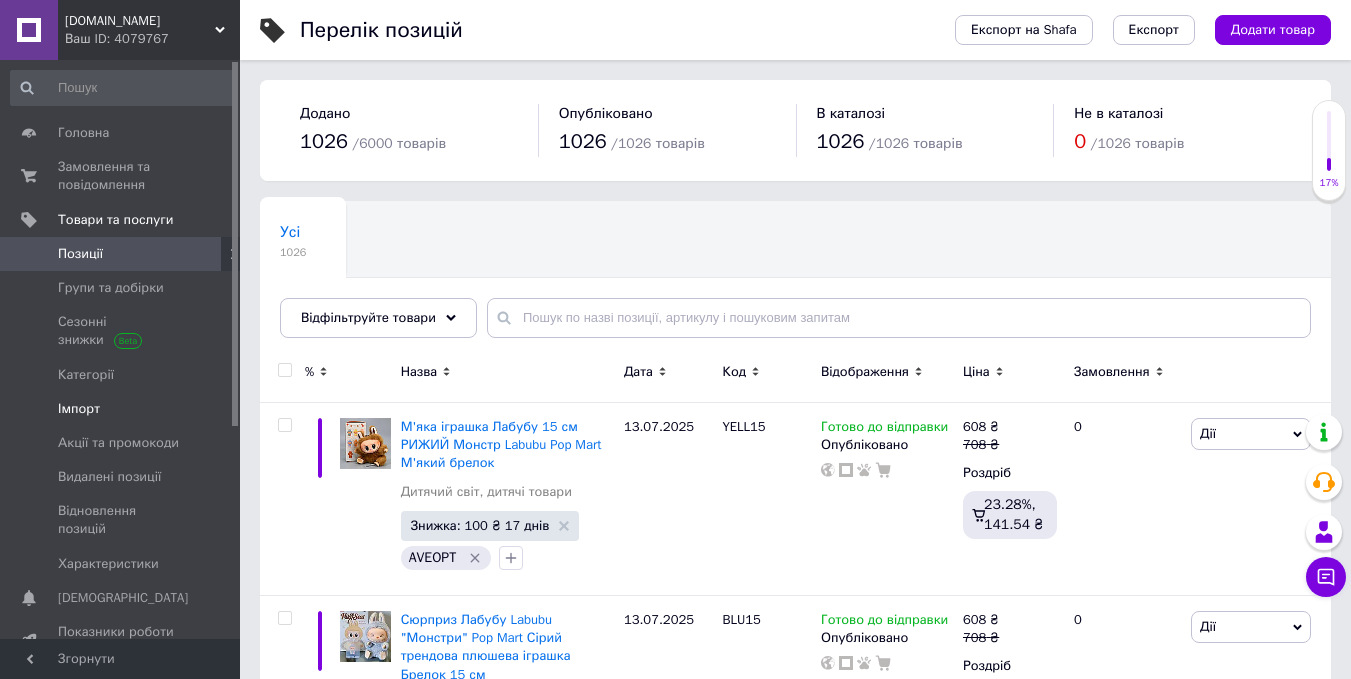 click on "Імпорт" at bounding box center [79, 409] 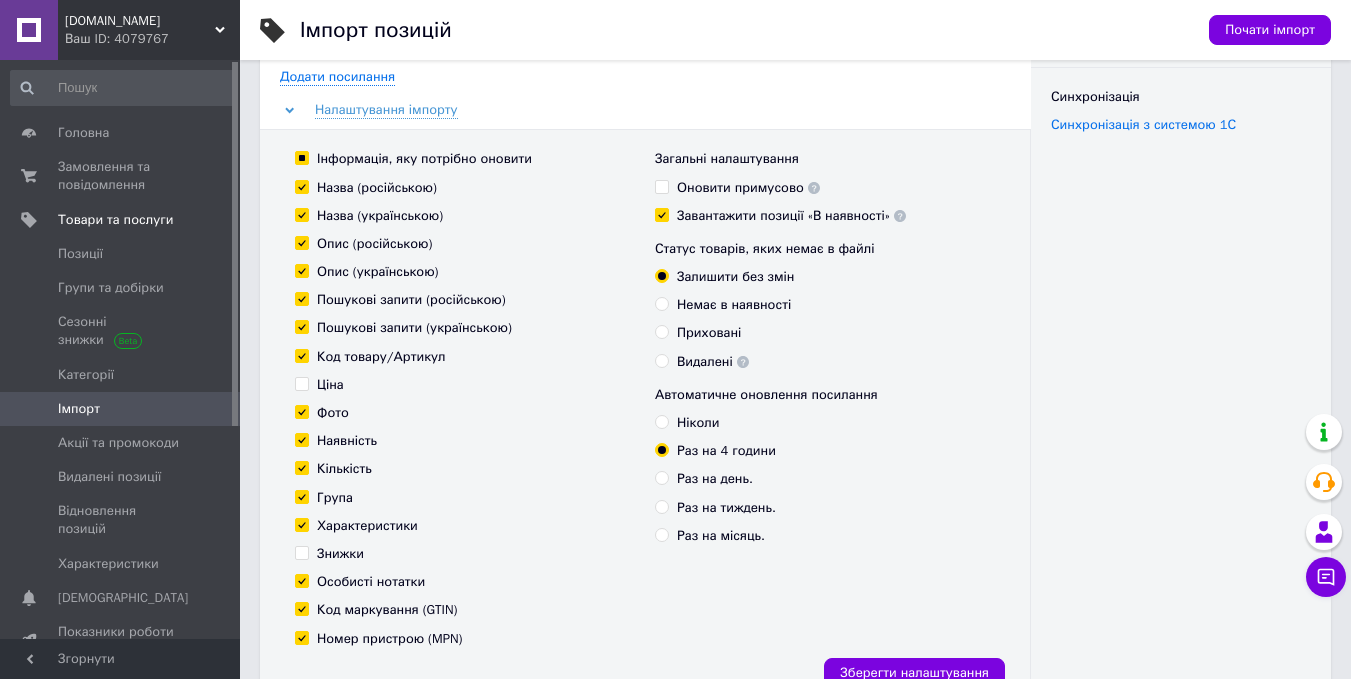 scroll, scrollTop: 200, scrollLeft: 0, axis: vertical 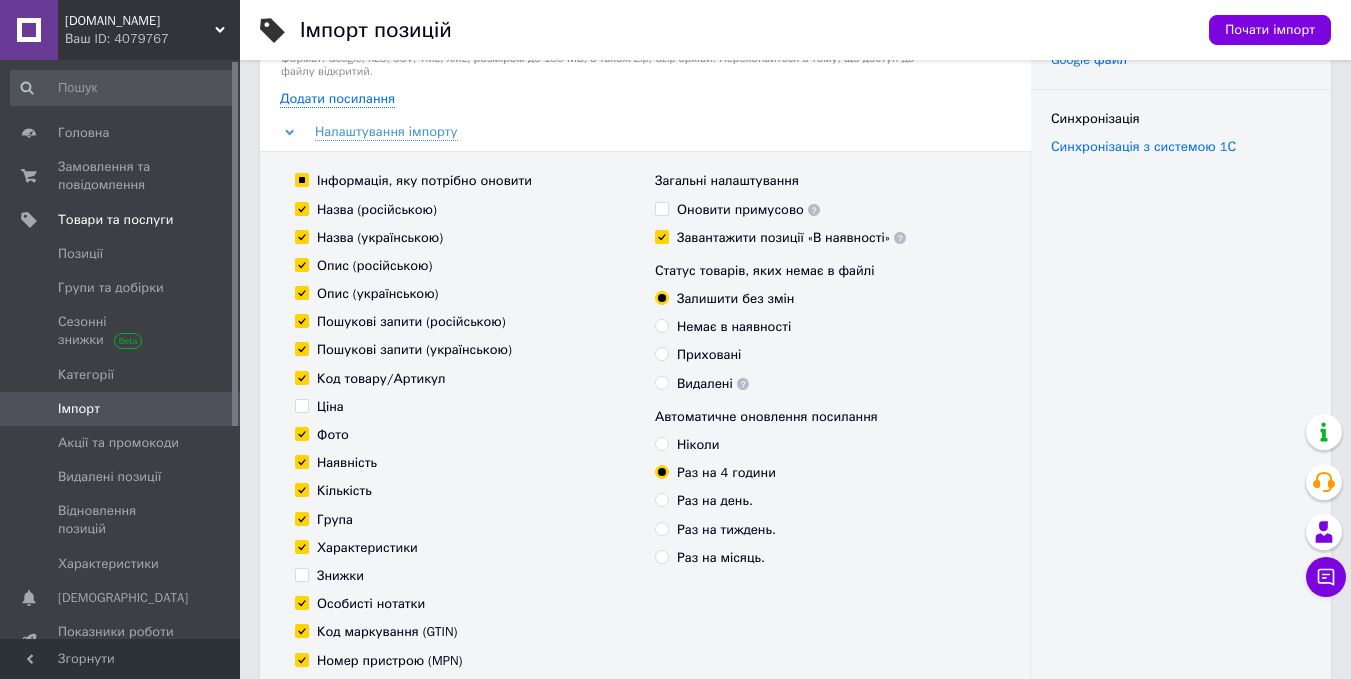 click on "Оновити примусово" at bounding box center [737, 210] 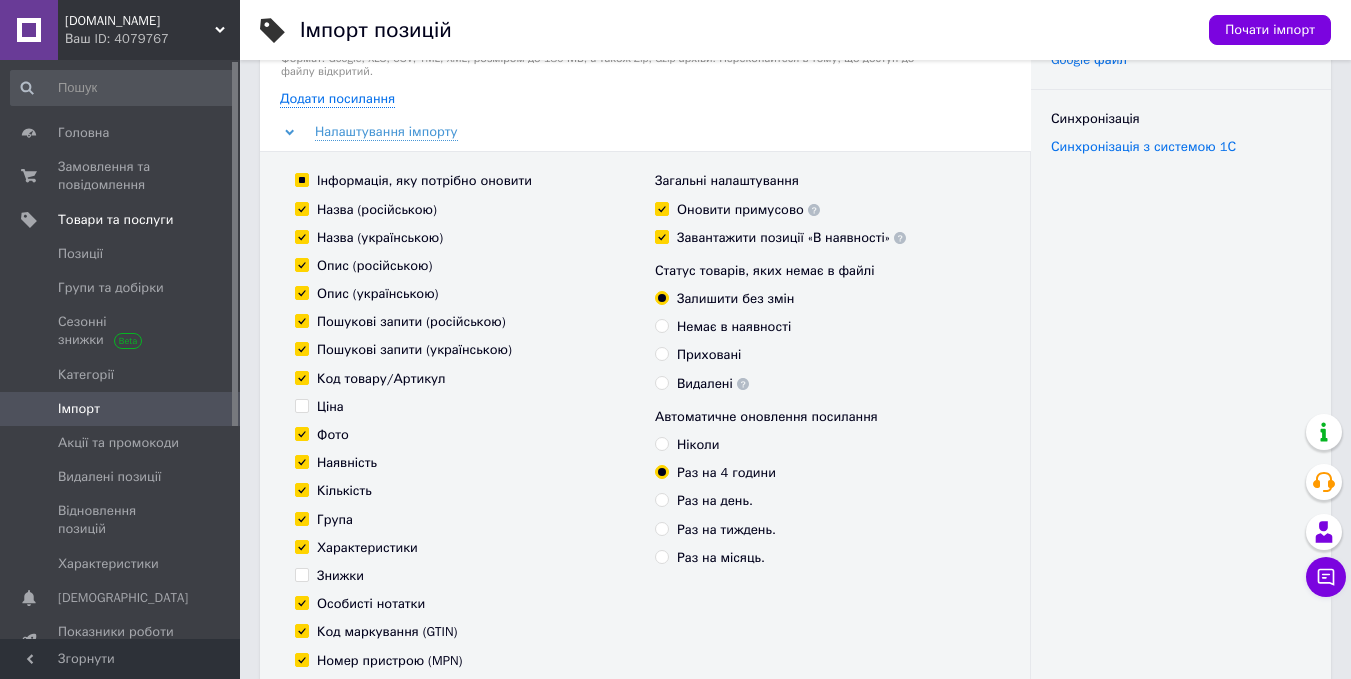 checkbox on "true" 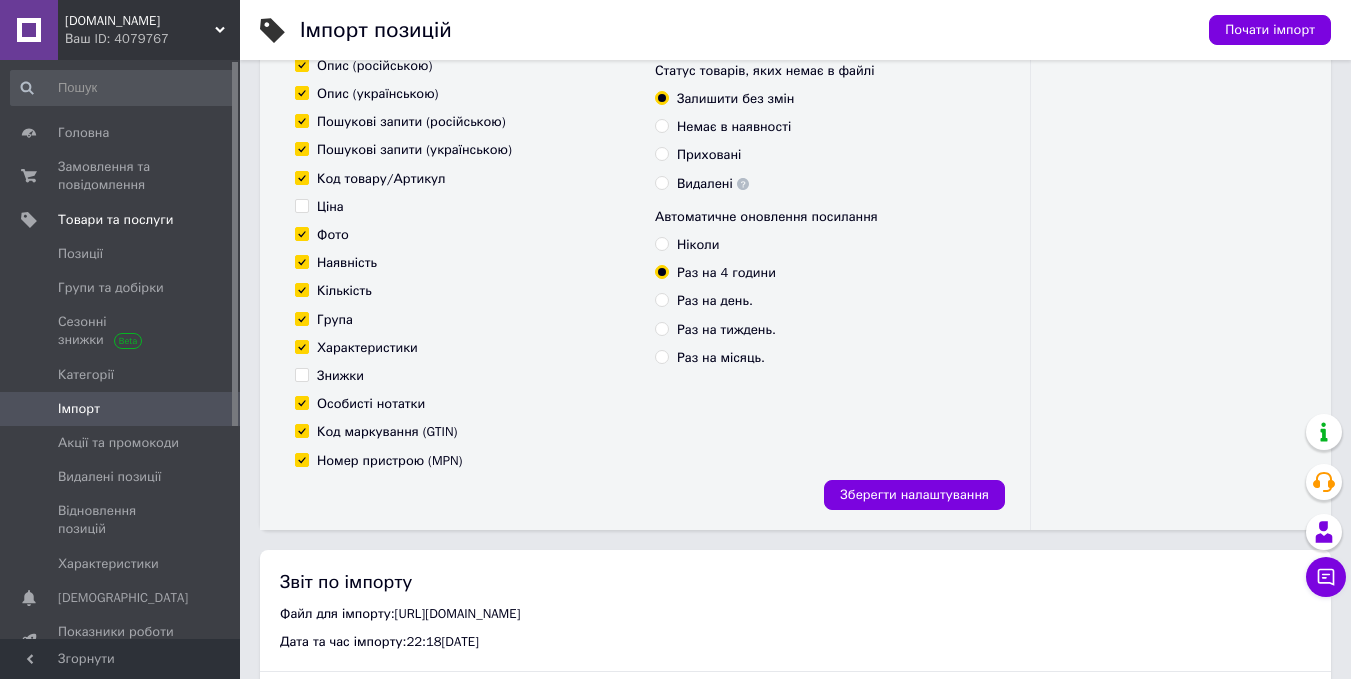 scroll, scrollTop: 300, scrollLeft: 0, axis: vertical 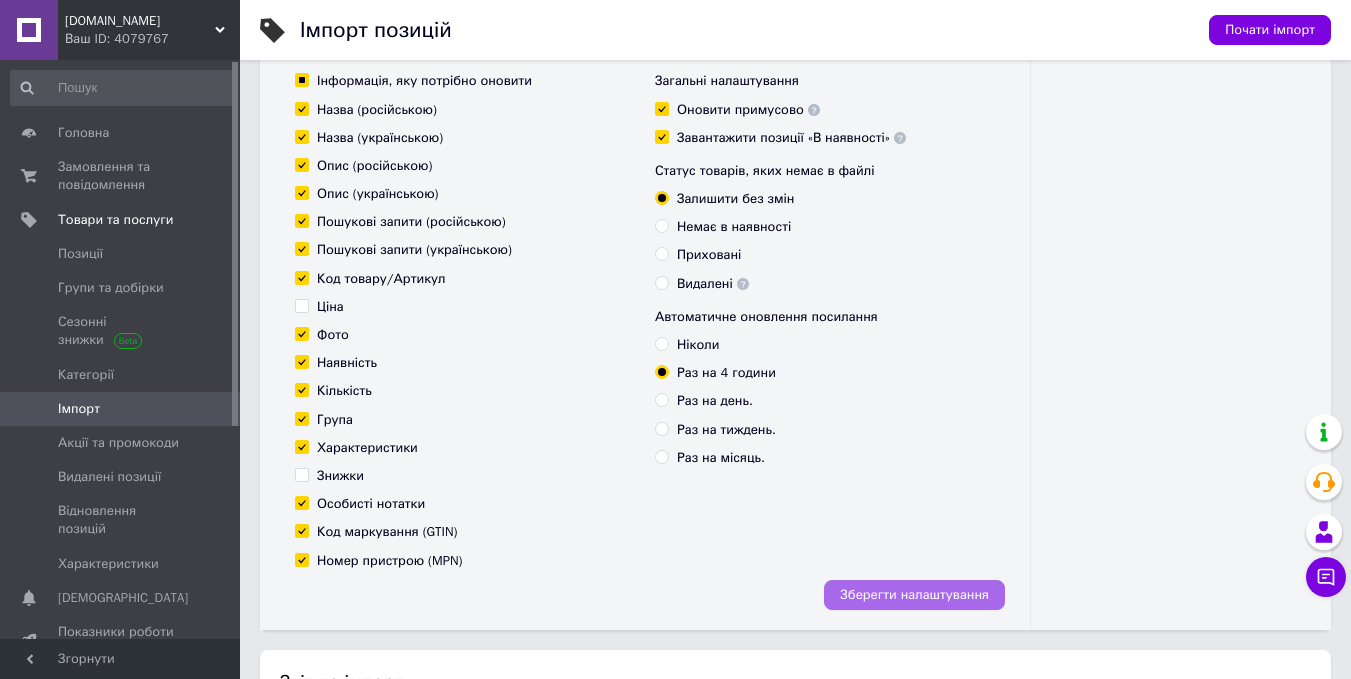 click on "Зберегти налаштування" at bounding box center [914, 595] 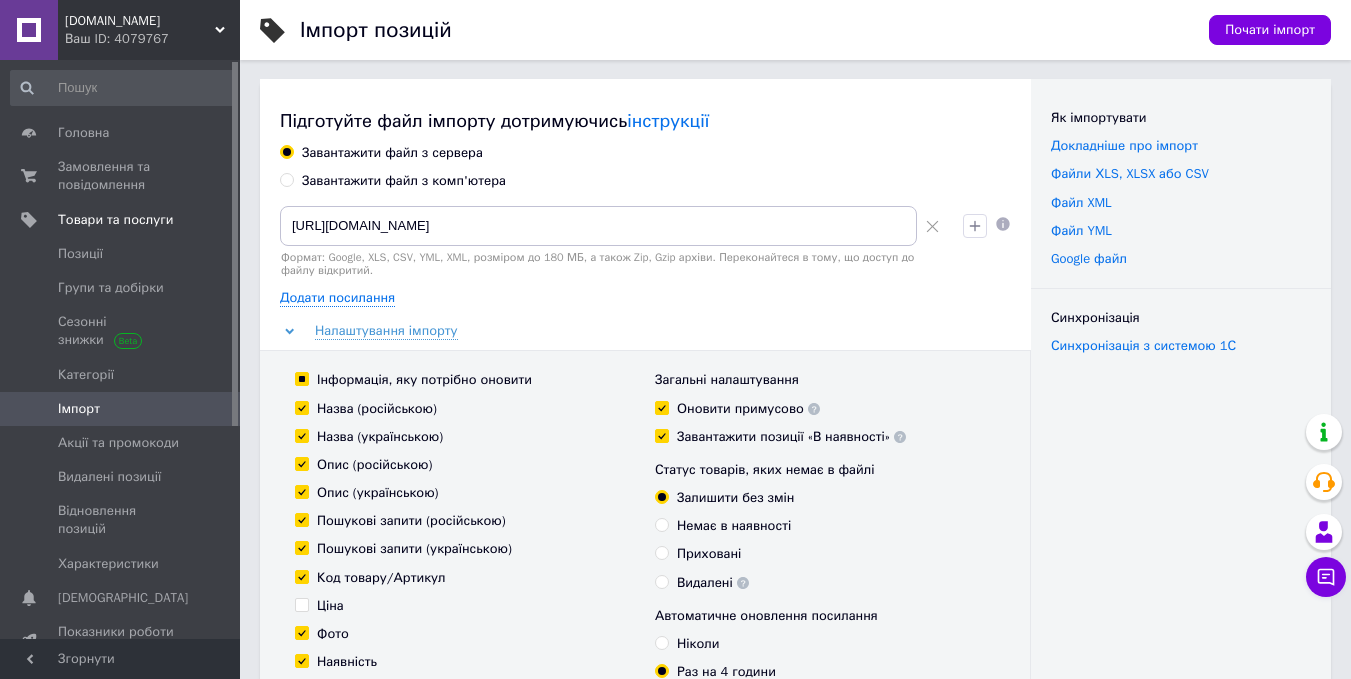 scroll, scrollTop: 0, scrollLeft: 0, axis: both 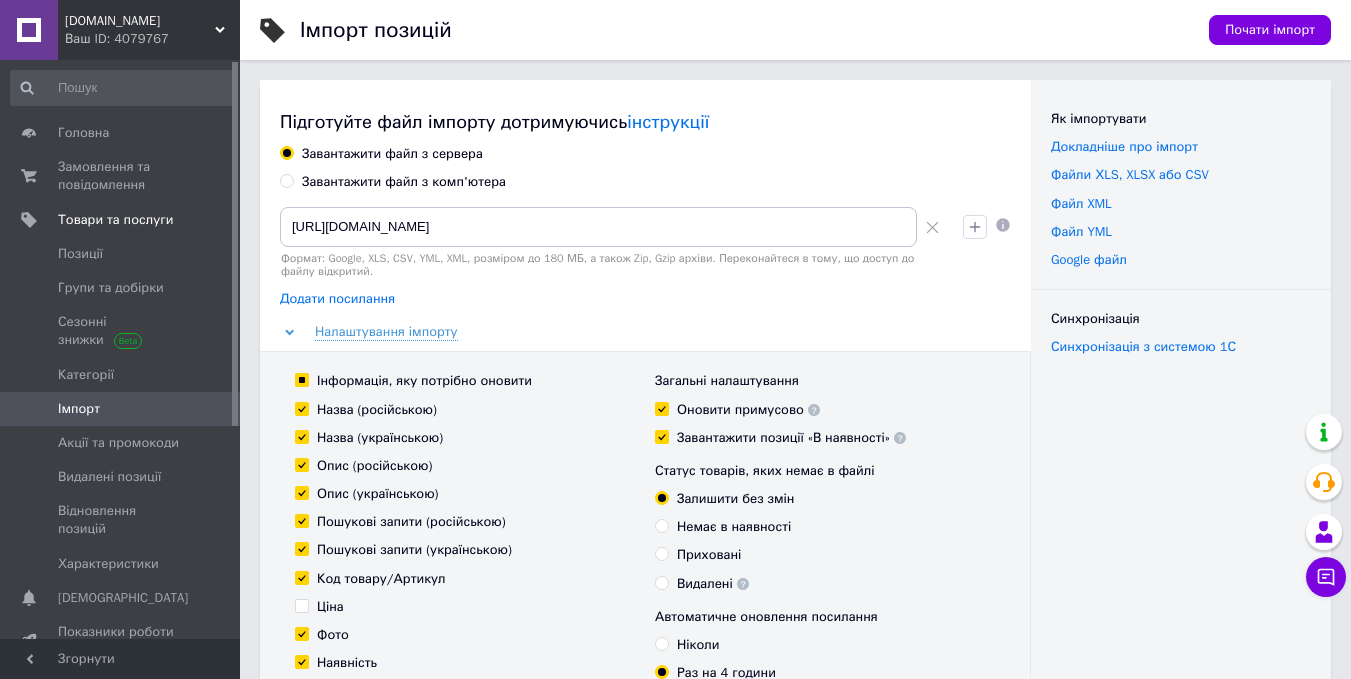 click on "Додати посилання" at bounding box center [337, 299] 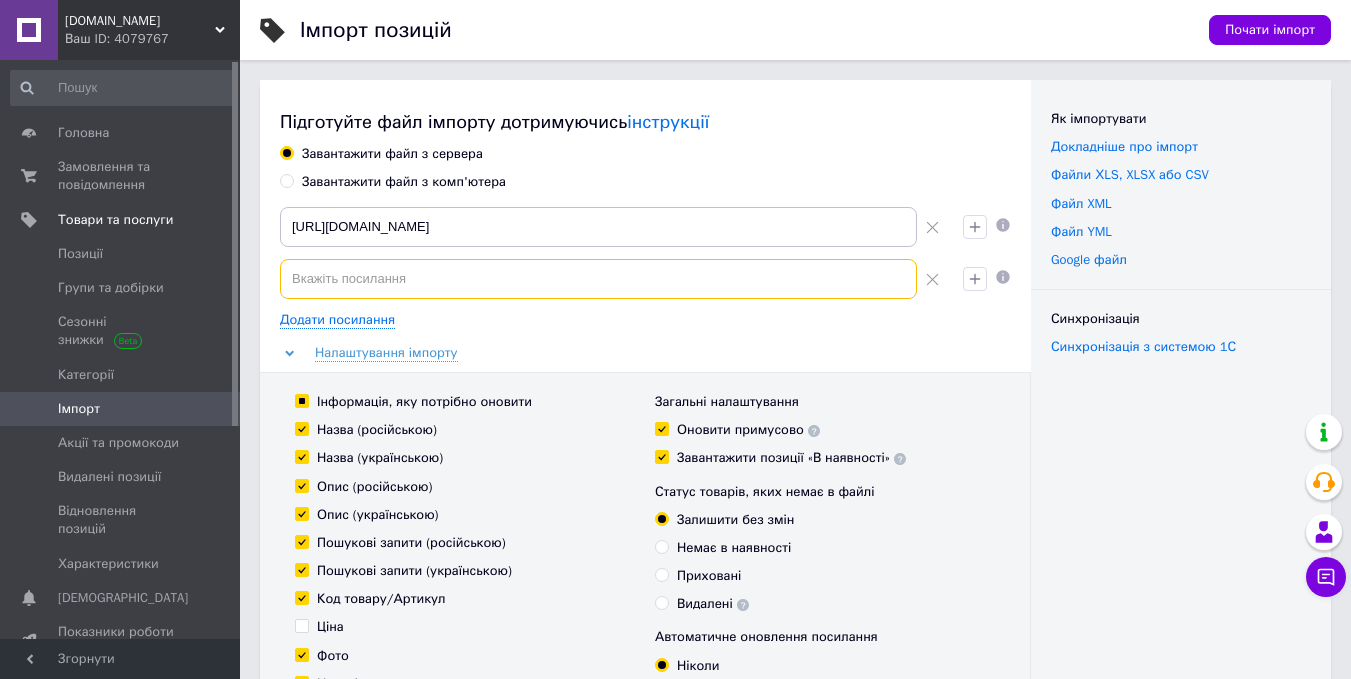 click at bounding box center [598, 279] 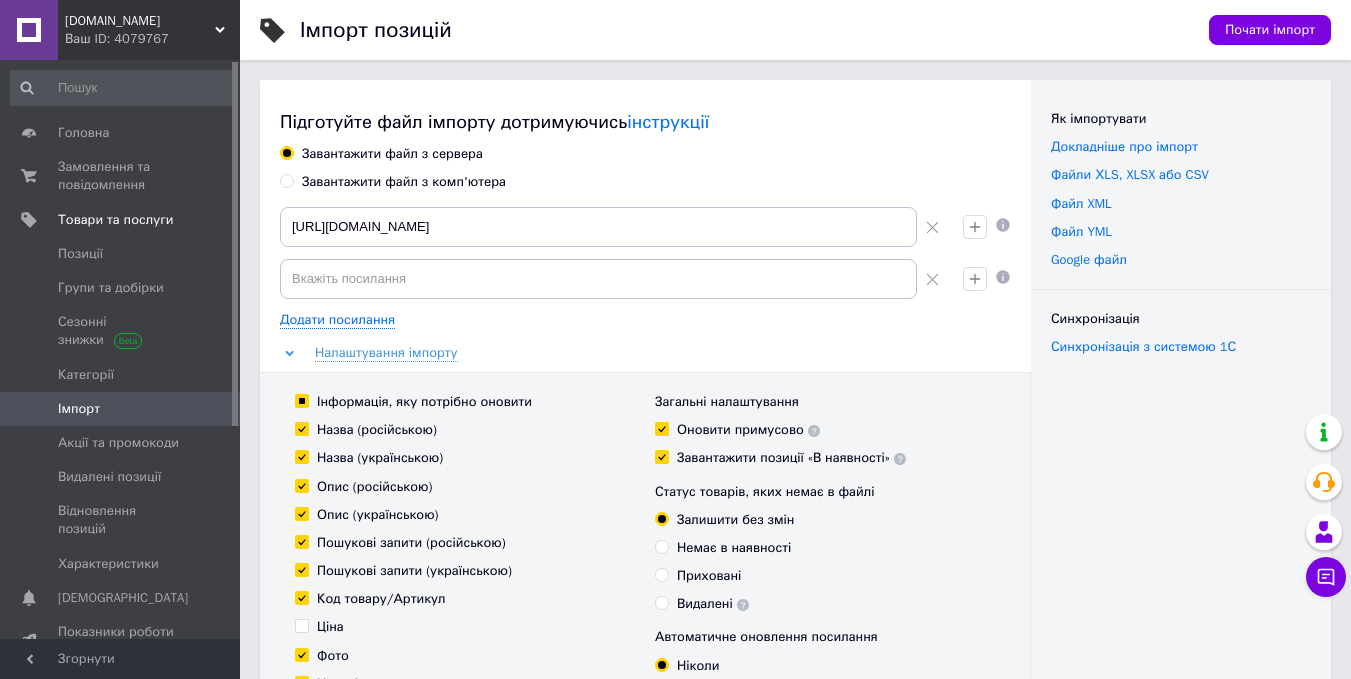 click 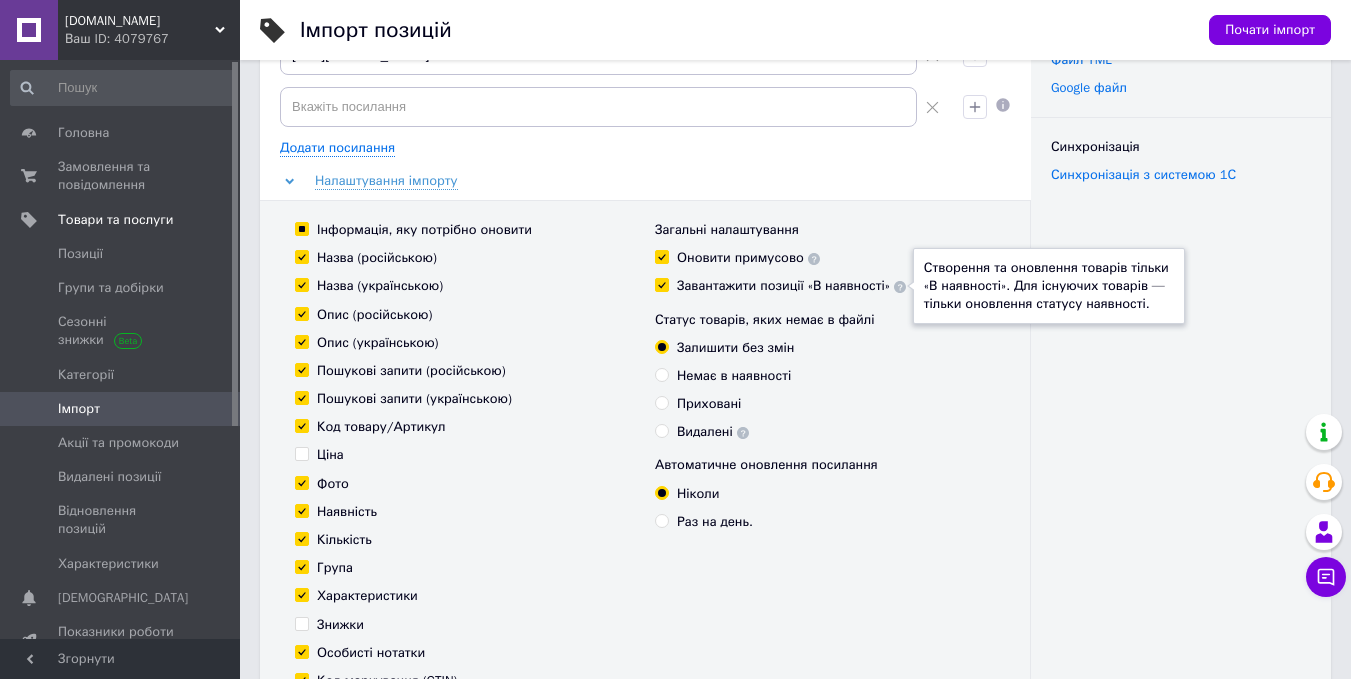 scroll, scrollTop: 200, scrollLeft: 0, axis: vertical 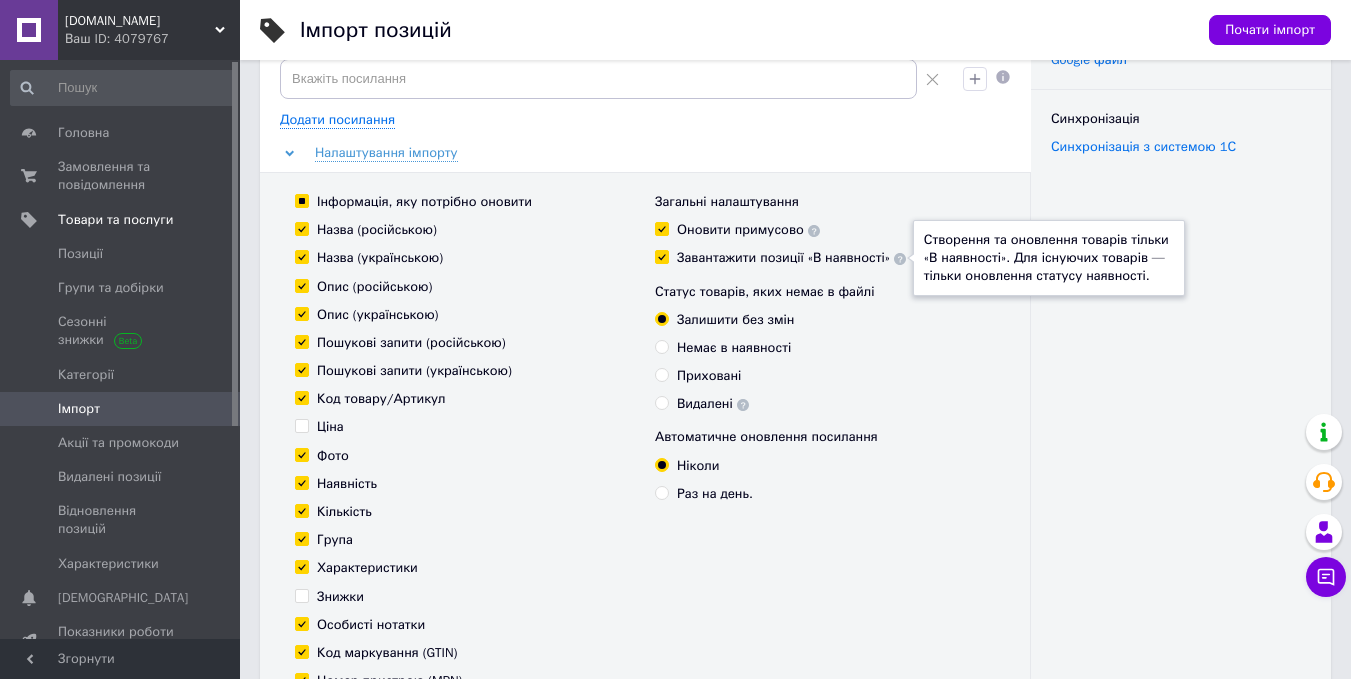 click on "Раз на день." at bounding box center (661, 492) 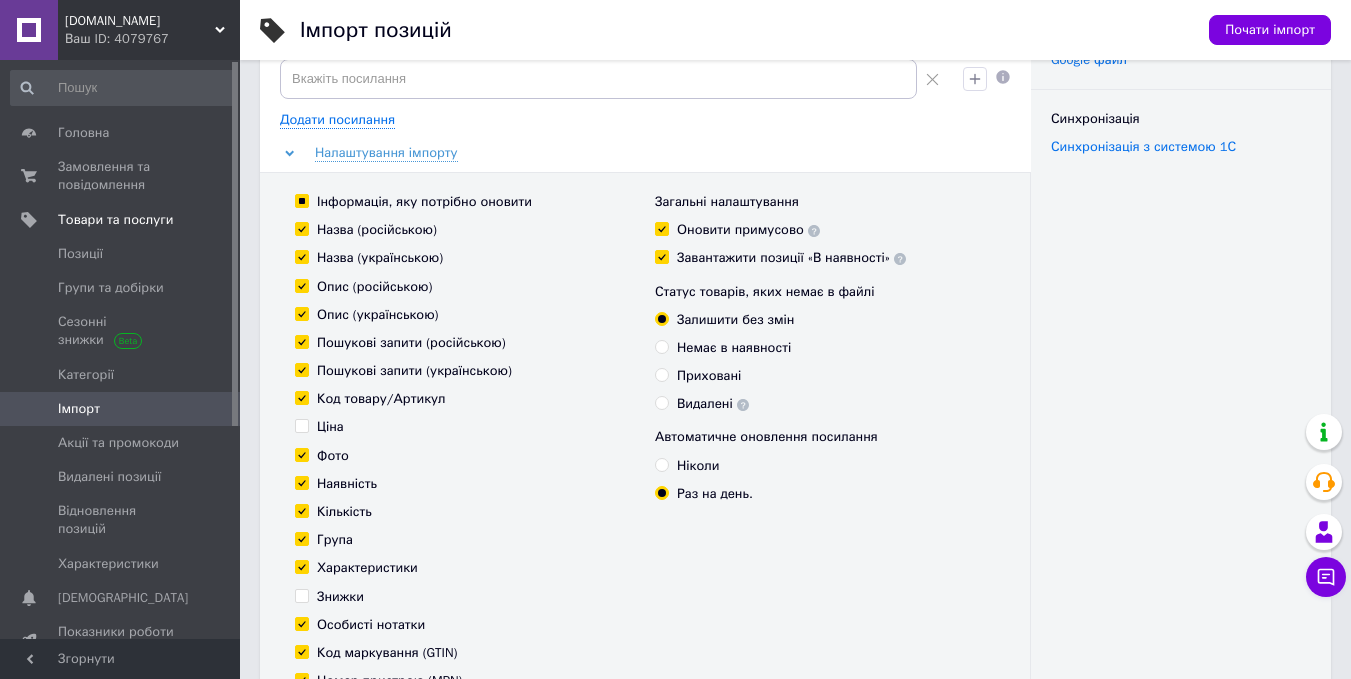 click on "Завантажити позиції «В наявності»" at bounding box center [661, 256] 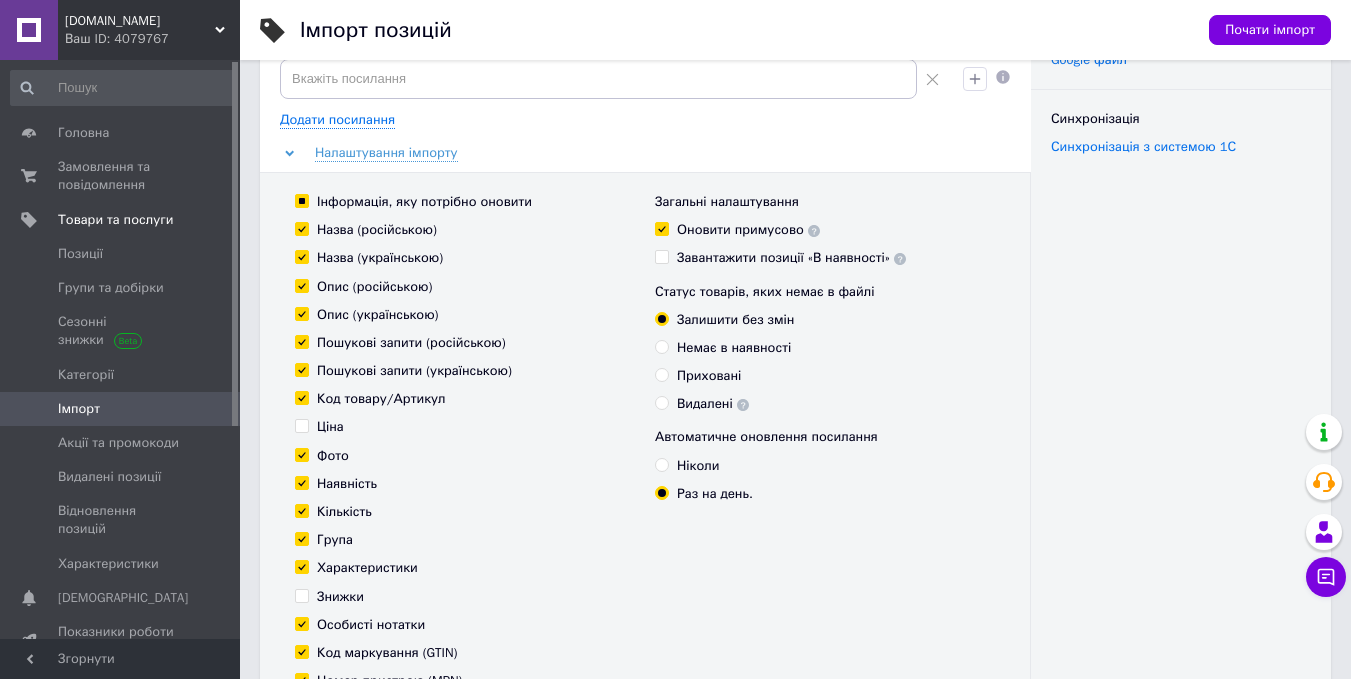 click on "Завантажити позиції «В наявності»" at bounding box center [661, 256] 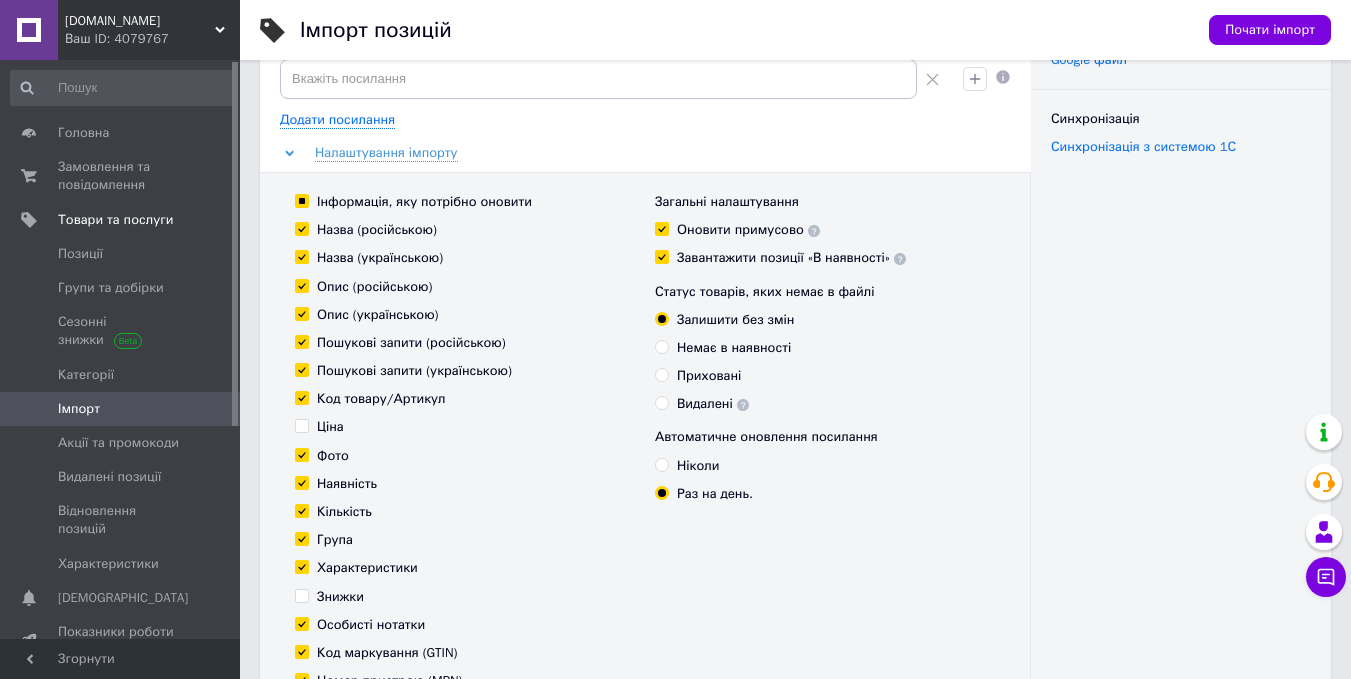 checkbox on "true" 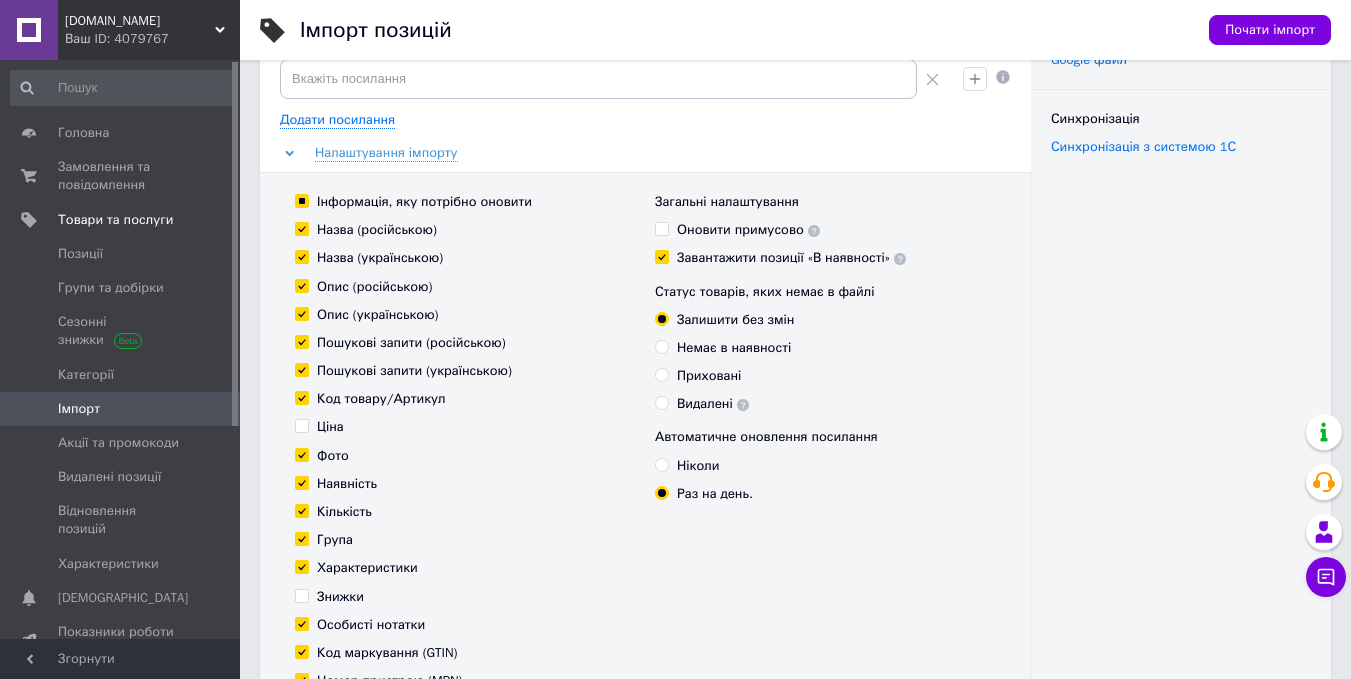 checkbox on "false" 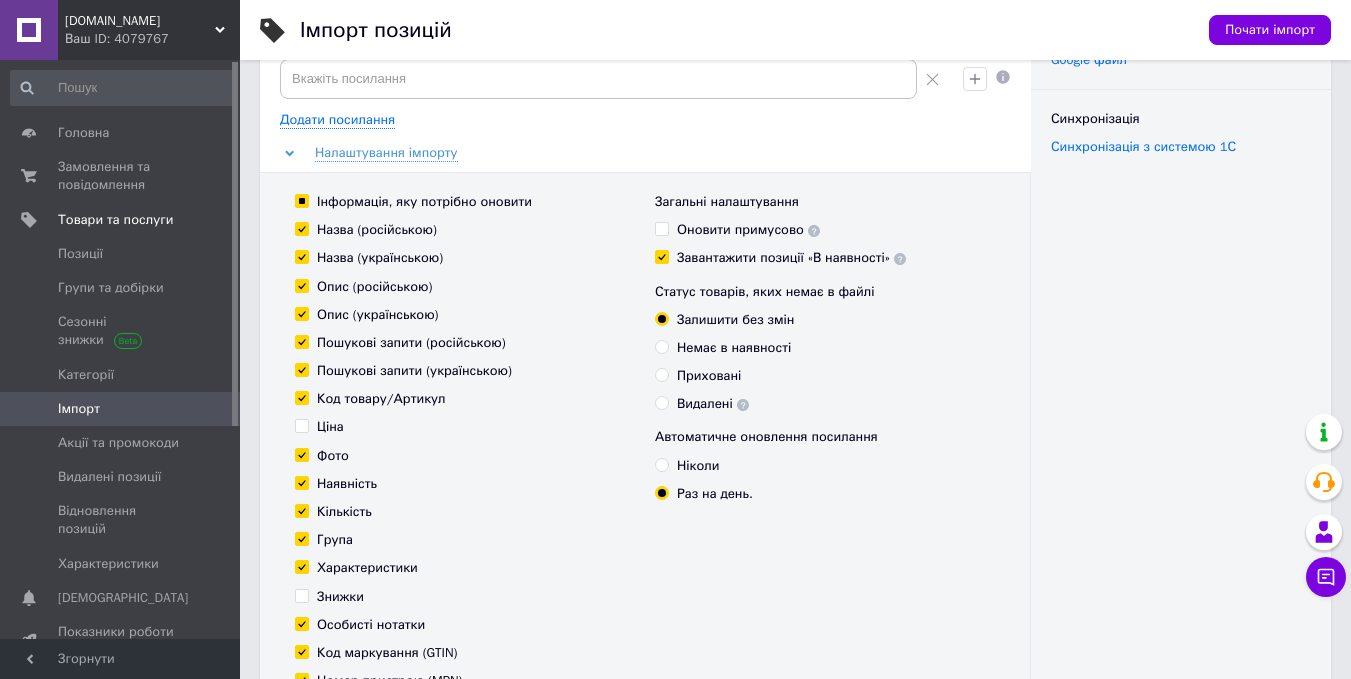 click on "Ціна" at bounding box center [465, 427] 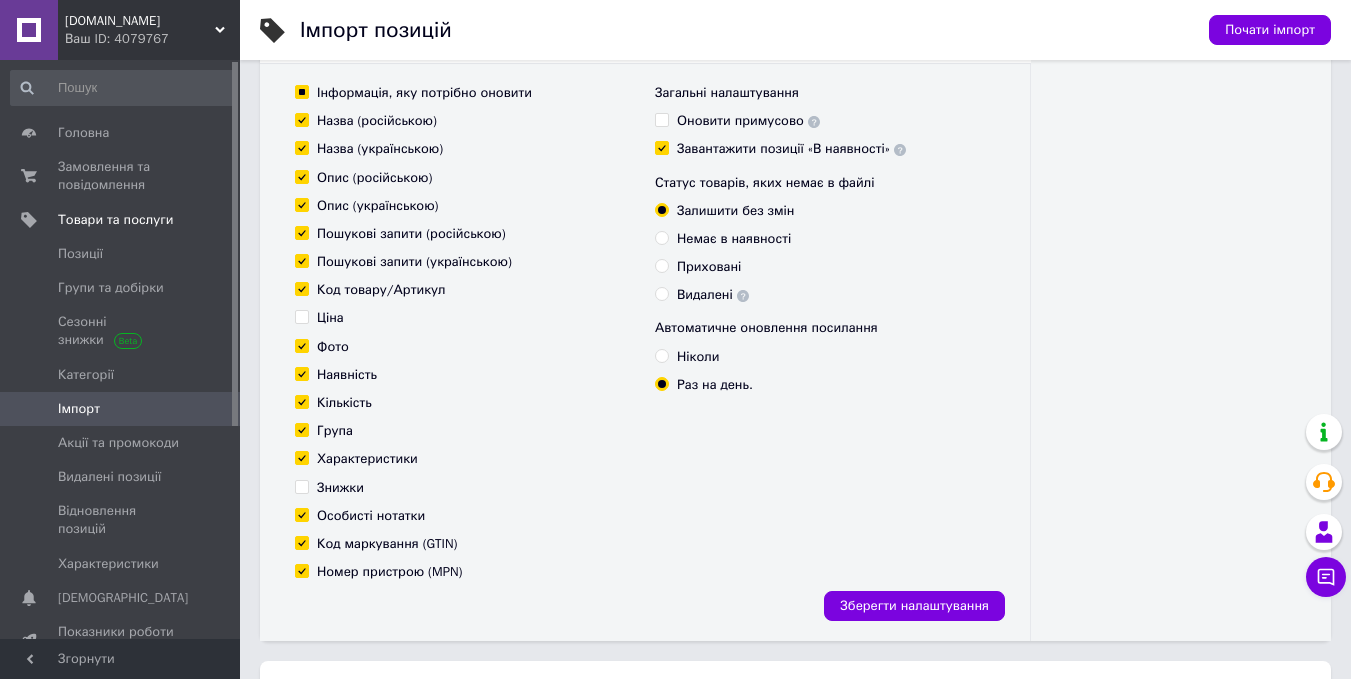 scroll, scrollTop: 300, scrollLeft: 0, axis: vertical 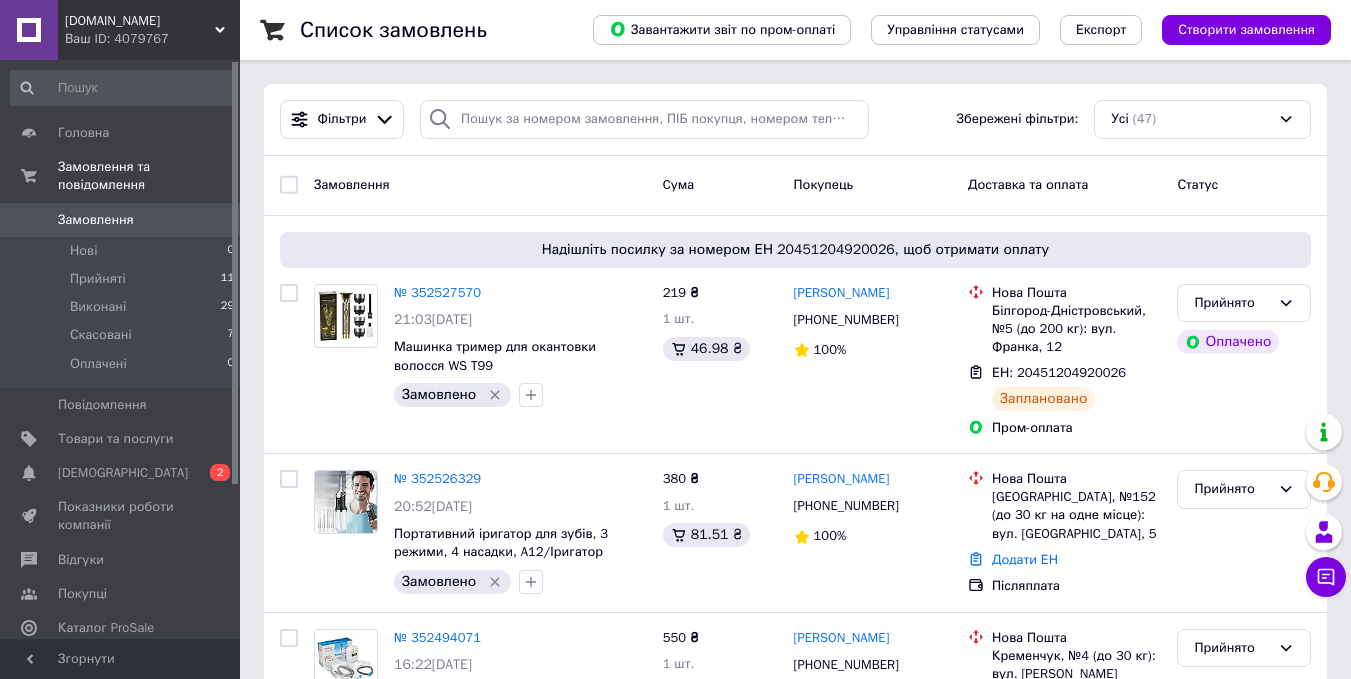 click on "Замовлення" at bounding box center (96, 220) 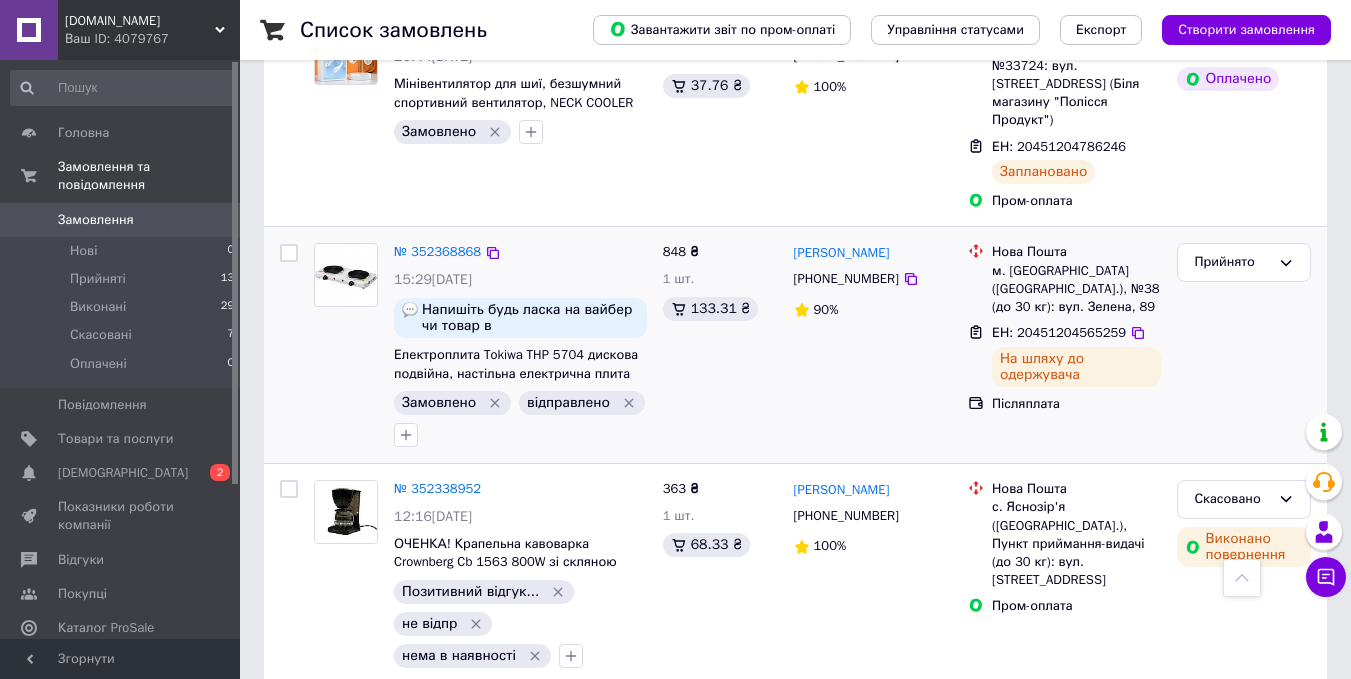 scroll, scrollTop: 1700, scrollLeft: 0, axis: vertical 